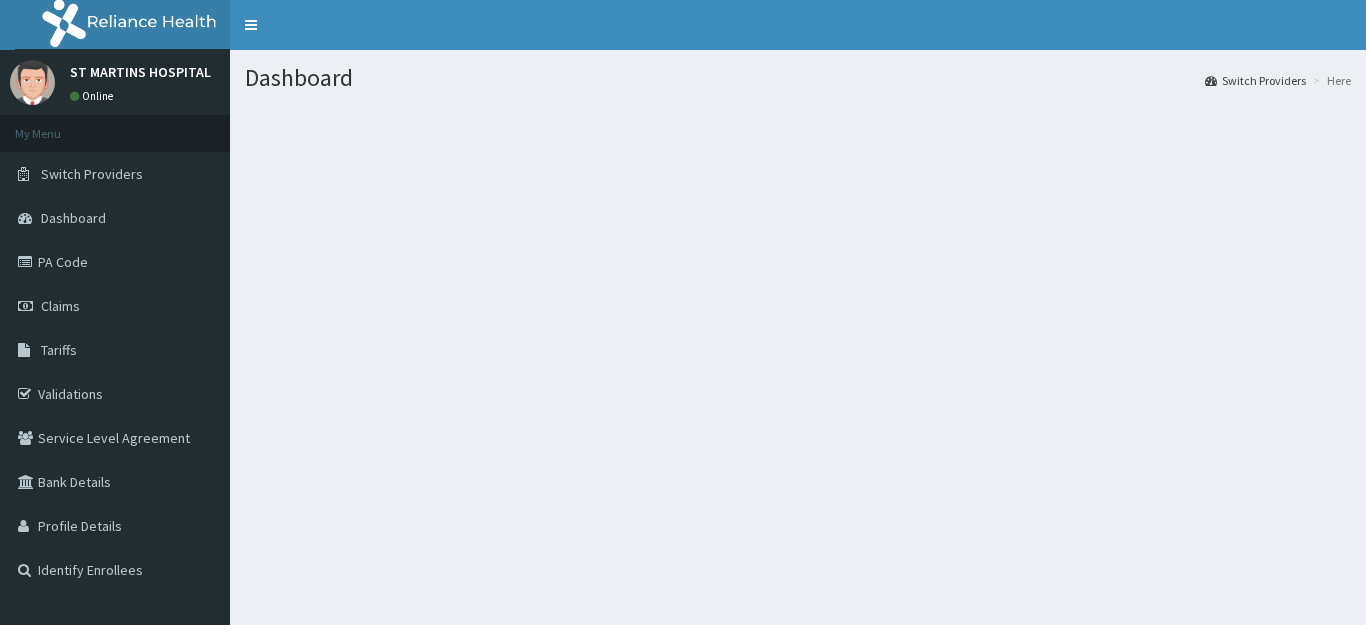 scroll, scrollTop: 0, scrollLeft: 0, axis: both 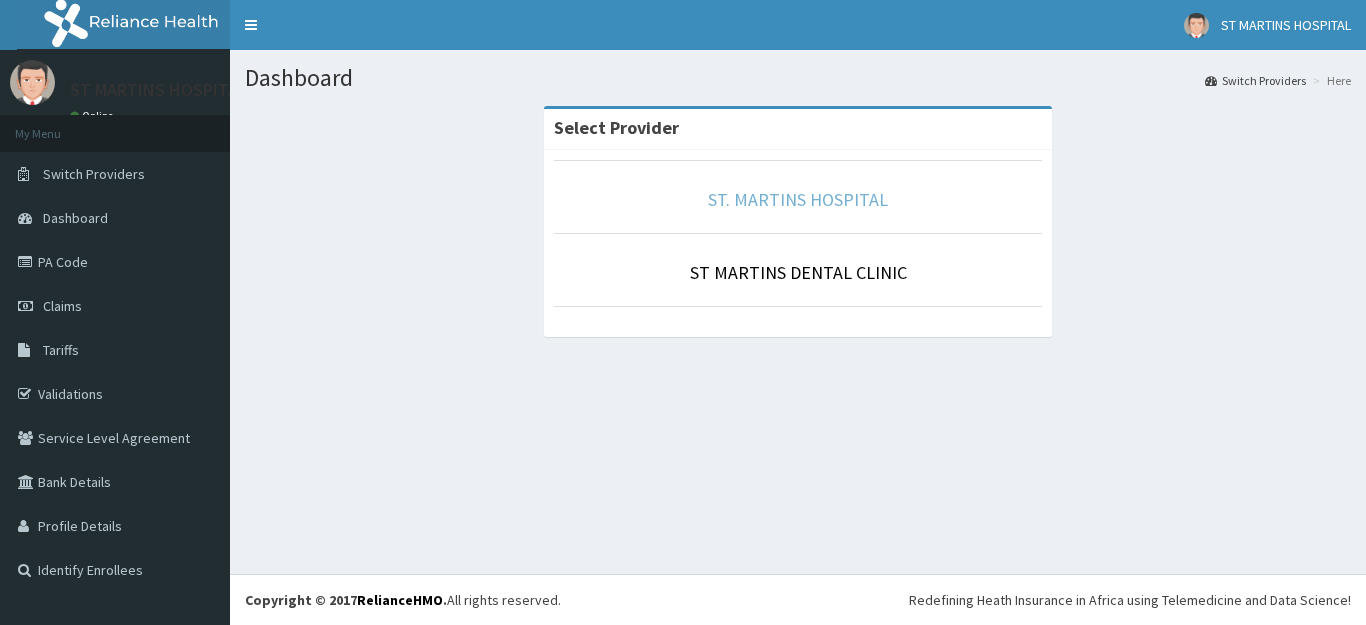 click on "ST. MARTINS HOSPITAL" at bounding box center (798, 199) 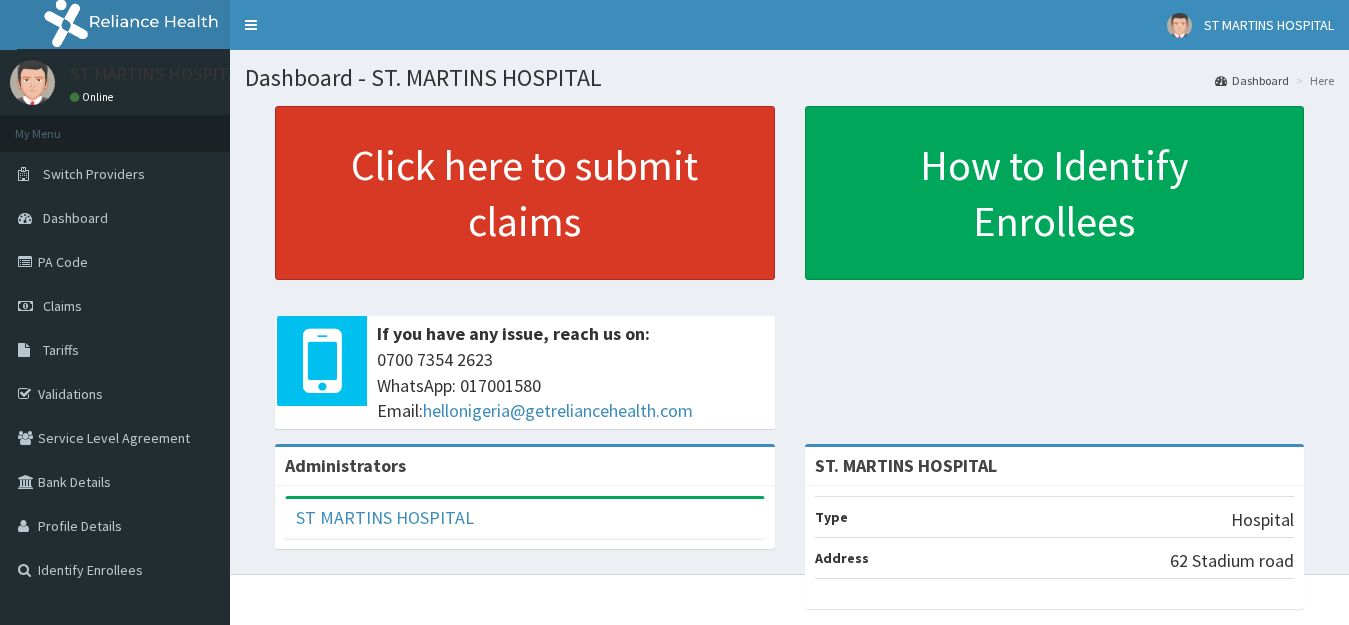 scroll, scrollTop: 0, scrollLeft: 0, axis: both 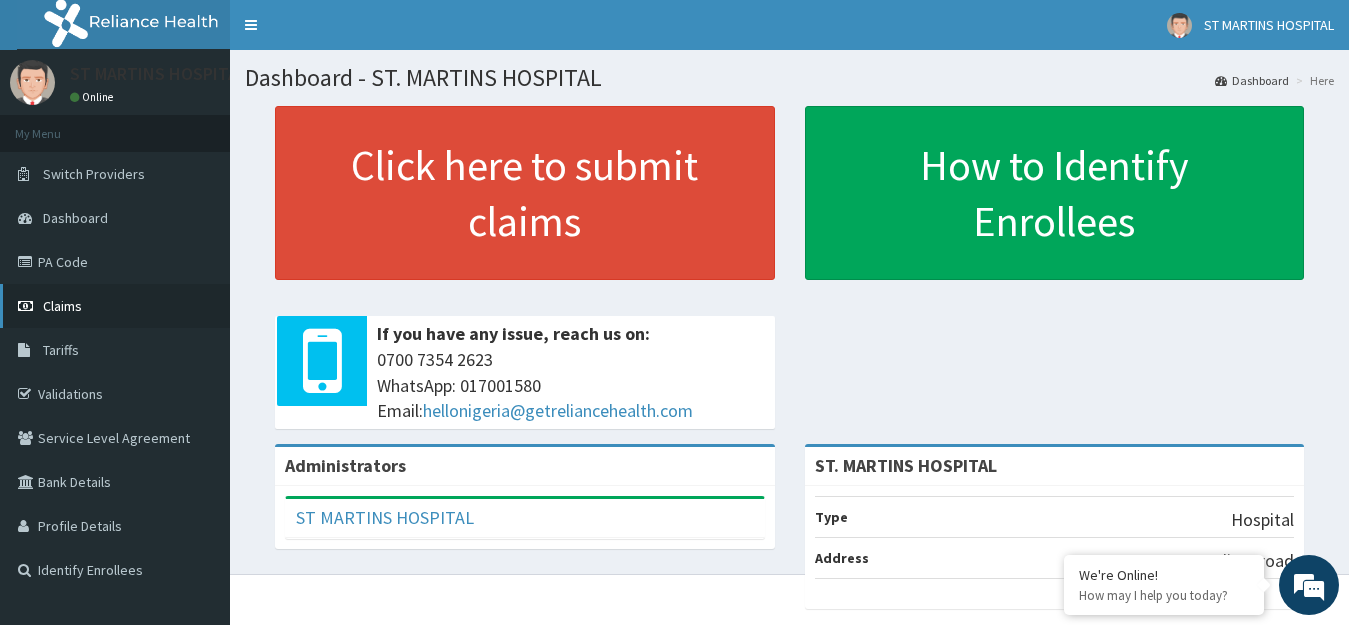 click on "Claims" at bounding box center [62, 306] 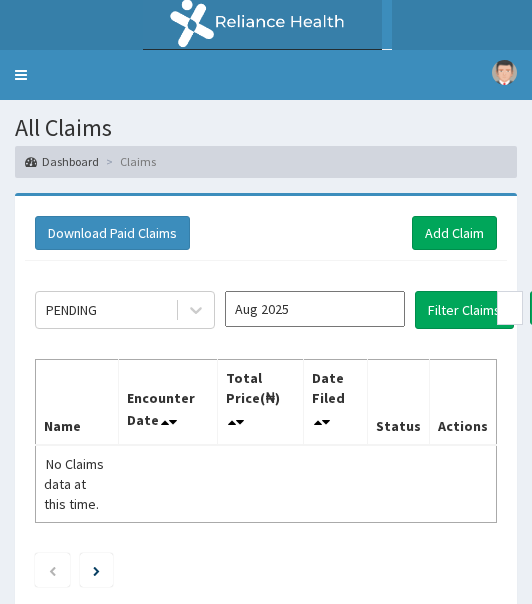 scroll, scrollTop: 0, scrollLeft: 0, axis: both 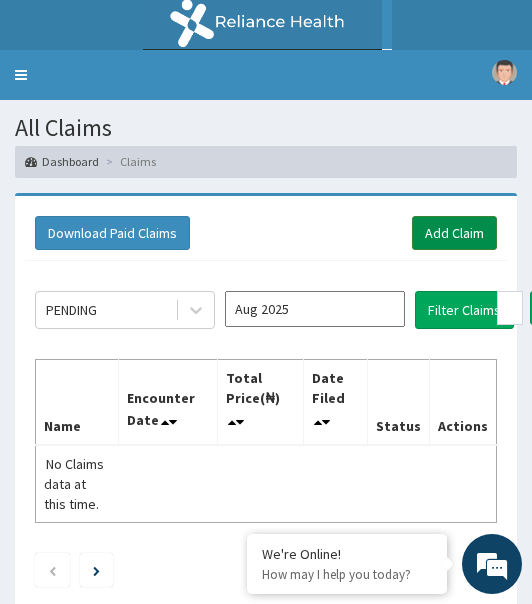 click on "Add Claim" at bounding box center (454, 233) 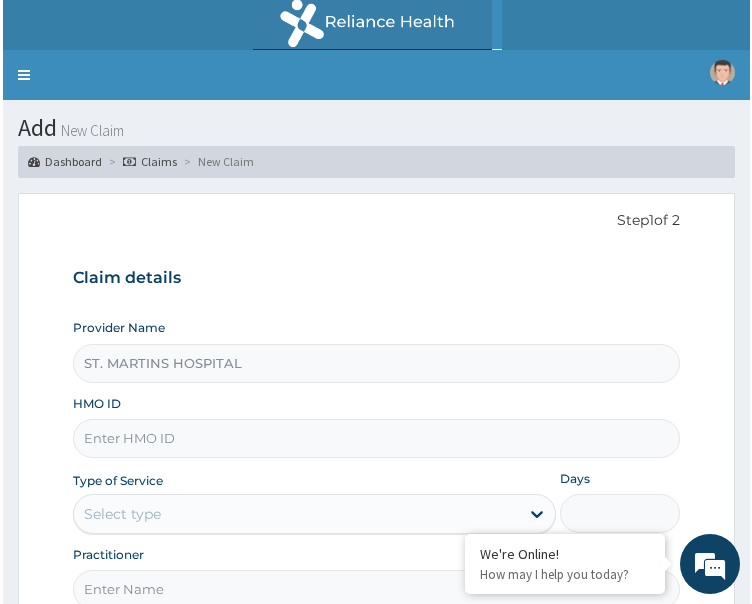 scroll, scrollTop: 0, scrollLeft: 0, axis: both 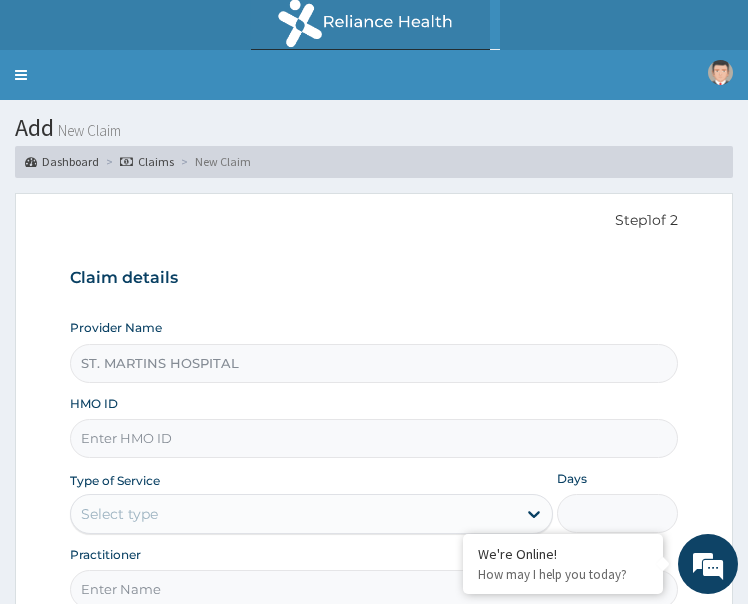 paste on "EVG/10849/A" 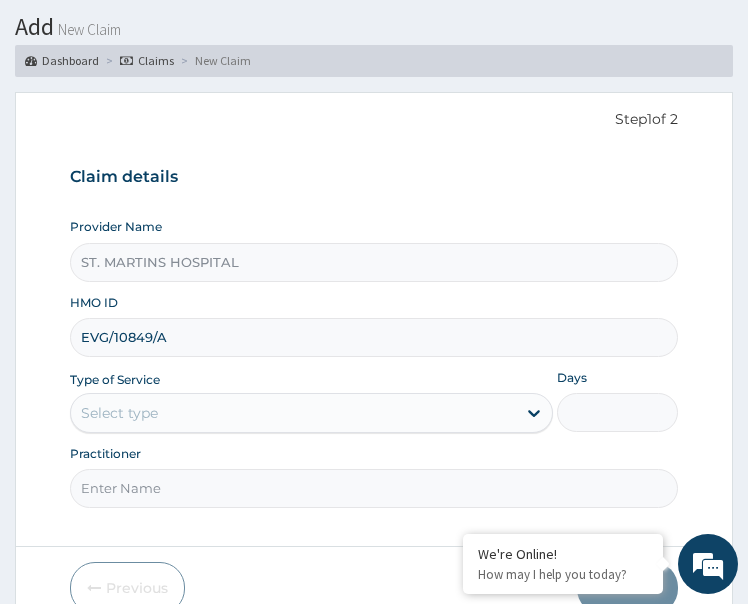 scroll, scrollTop: 193, scrollLeft: 0, axis: vertical 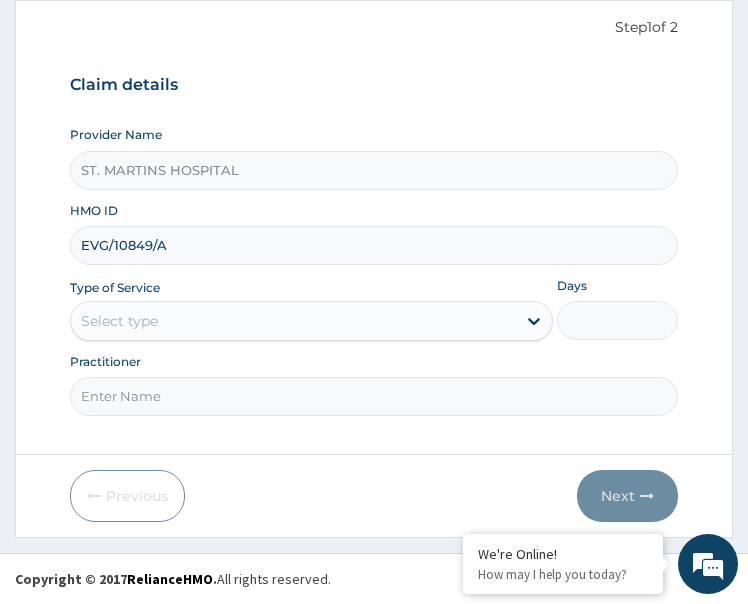 type on "EVG/10849/A" 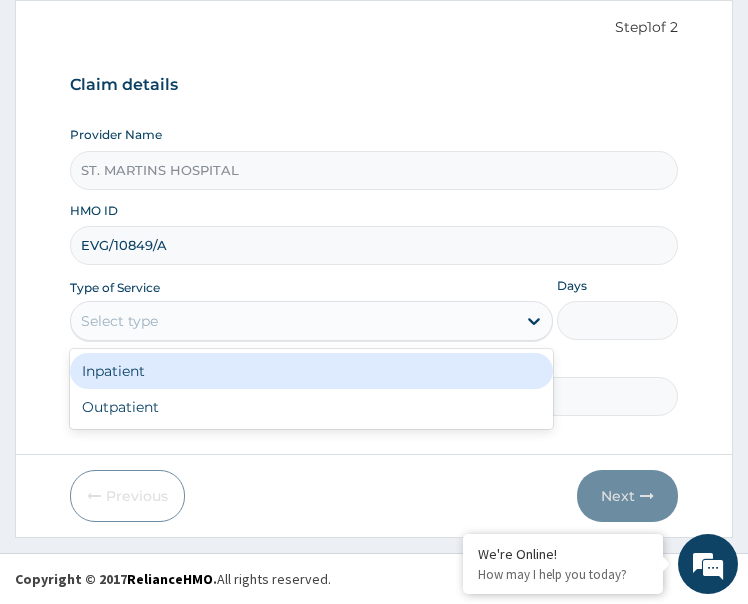 click on "Select type" at bounding box center [294, 321] 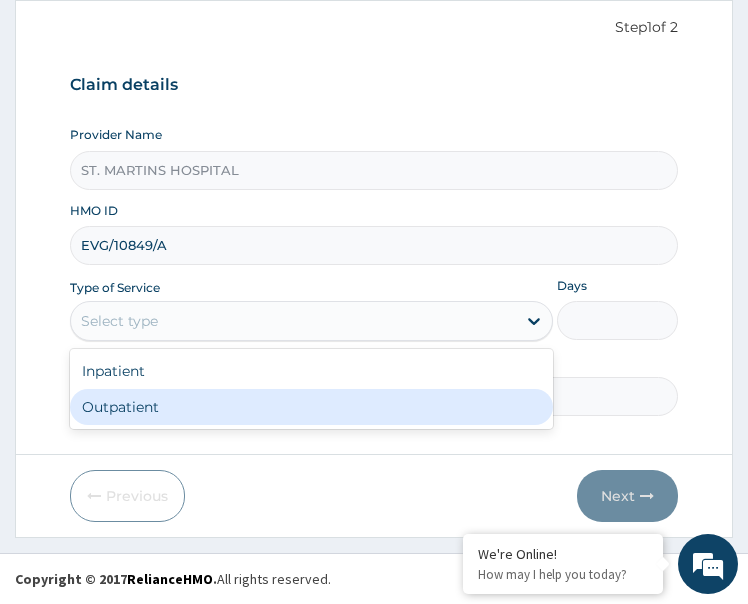 click on "Outpatient" at bounding box center [312, 407] 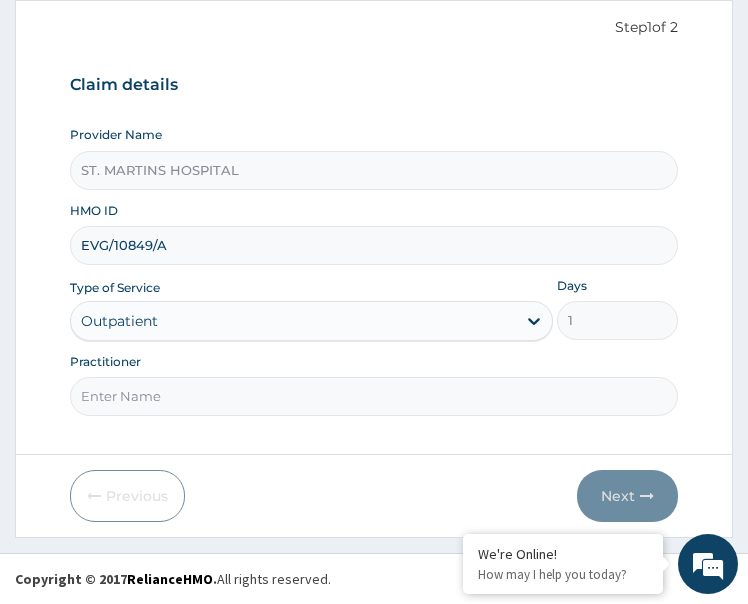 click on "Practitioner" at bounding box center (374, 396) 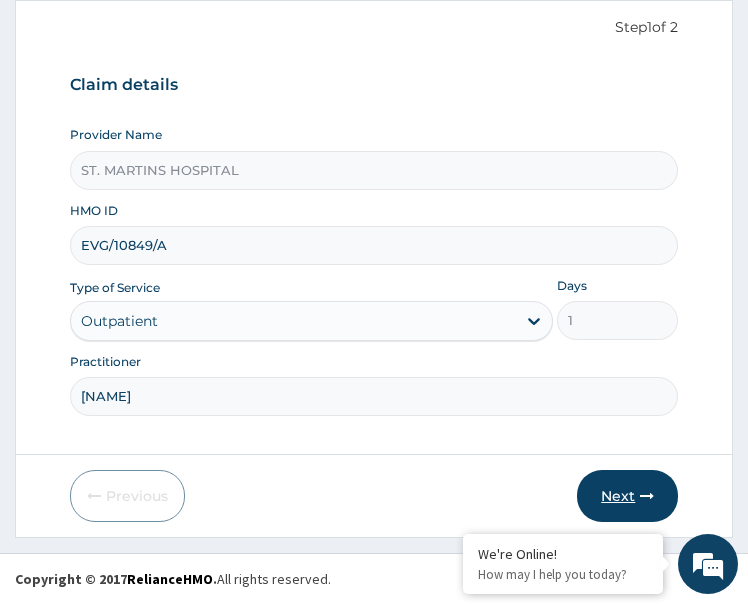 type on "[NAME]" 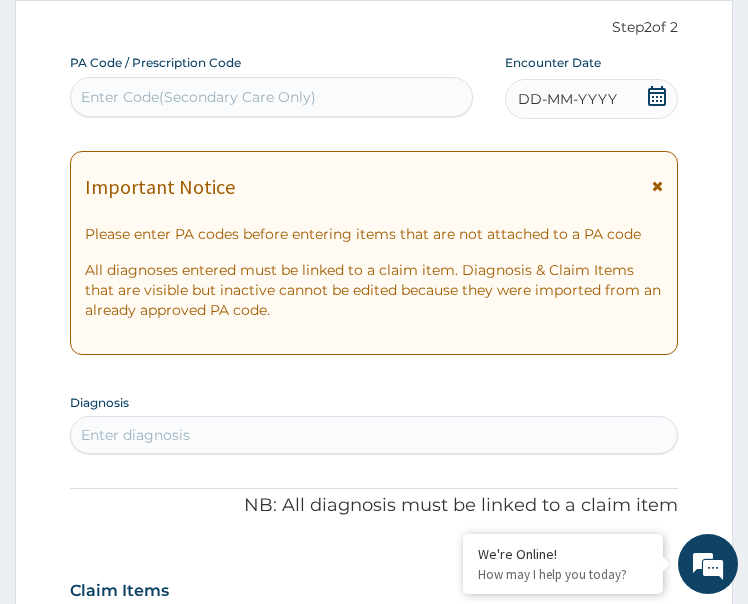 click on "DD-MM-YYYY" at bounding box center [591, 99] 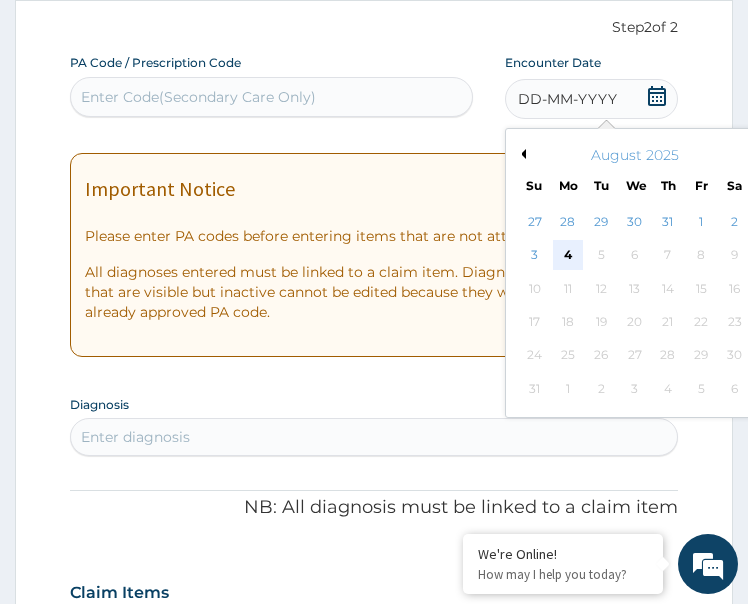 click on "4" at bounding box center [568, 256] 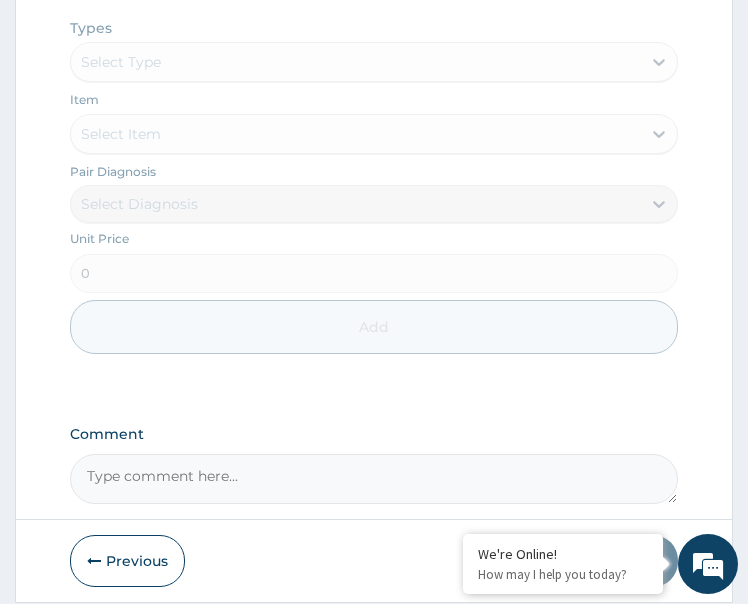 scroll, scrollTop: 1129, scrollLeft: 0, axis: vertical 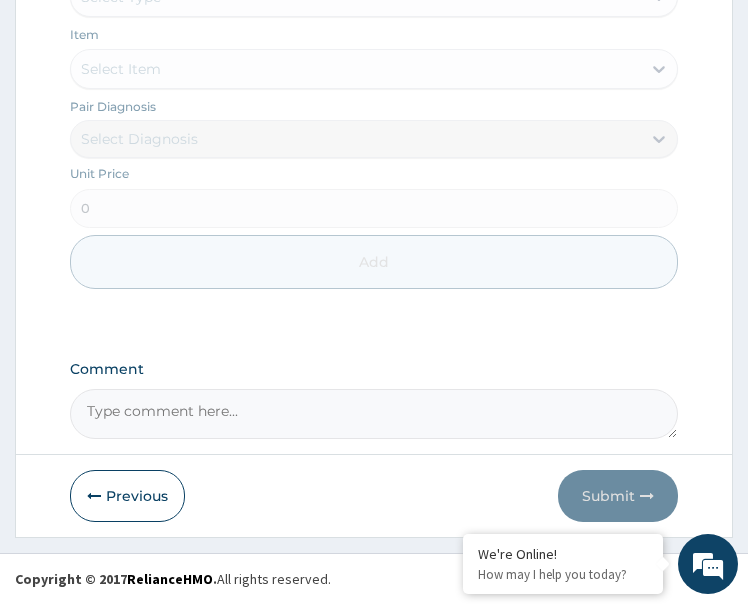 paste on "PA/BAE0E3" 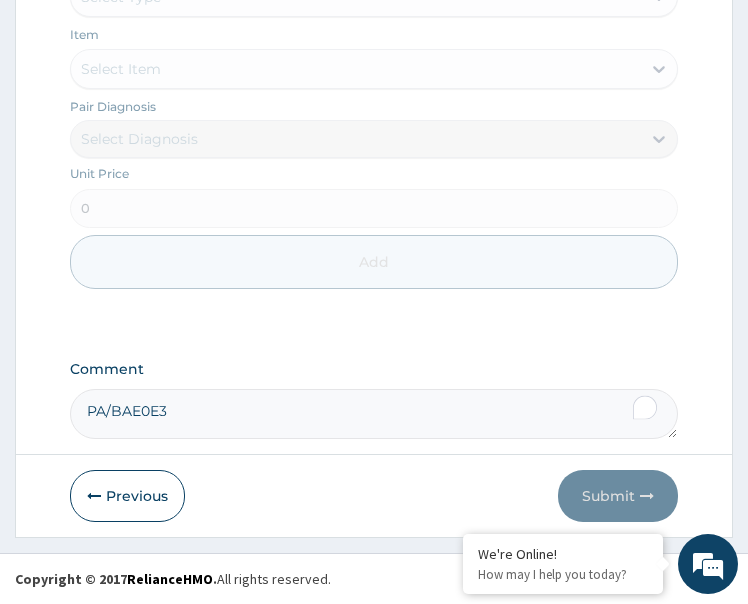 scroll, scrollTop: 429, scrollLeft: 0, axis: vertical 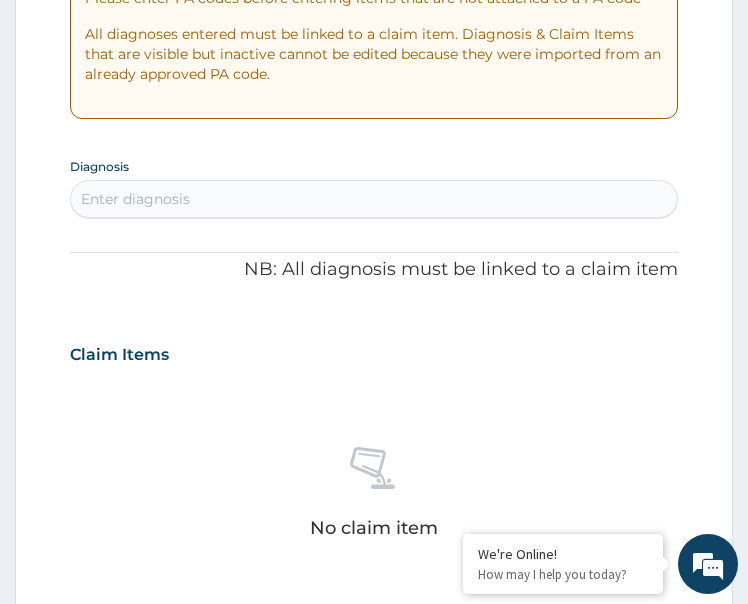 type on "PA/BAE0E3" 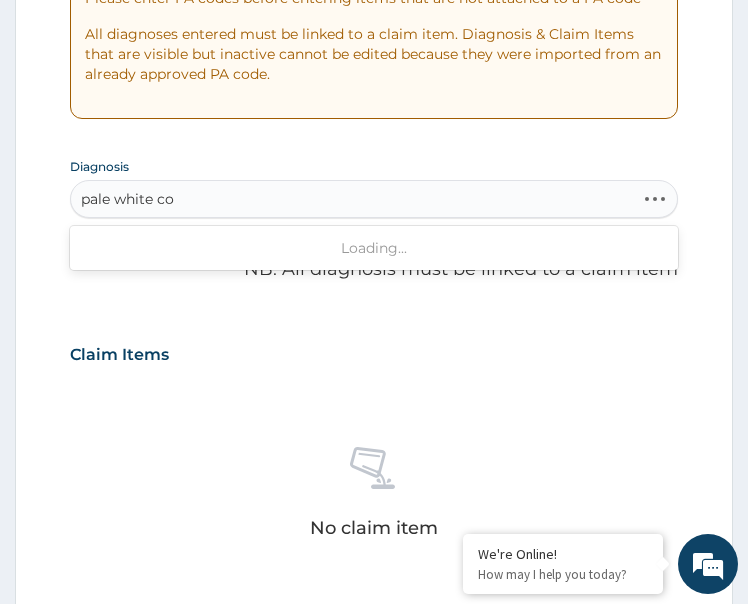 type on "pale white con" 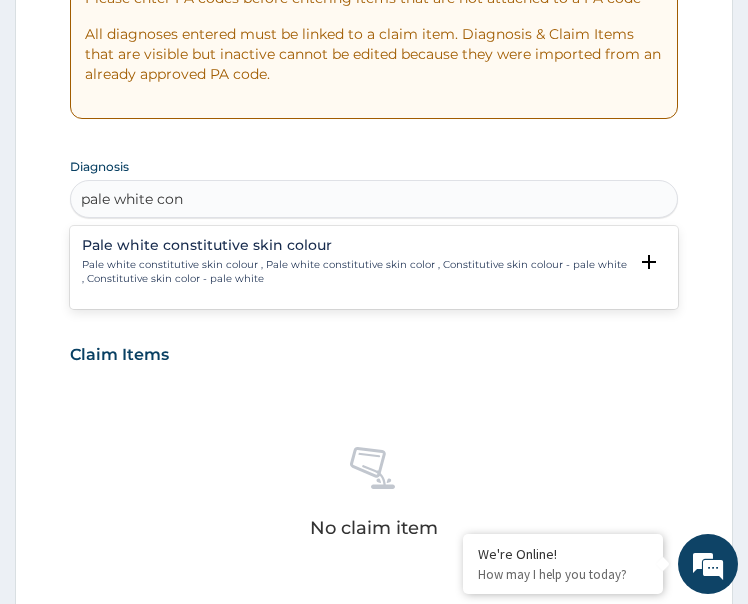click on "Pale white constitutive skin colour , Pale white constitutive skin color , Constitutive skin colour - pale white , Constitutive skin color - pale white" at bounding box center (355, 272) 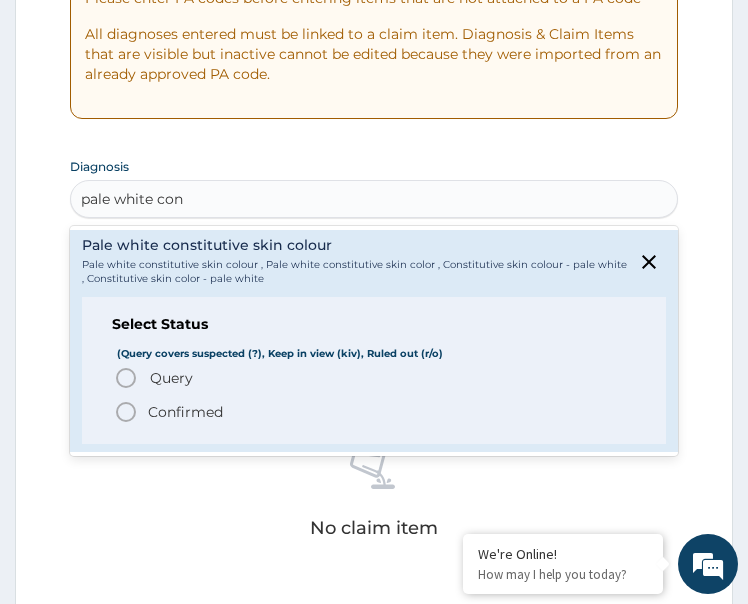 click 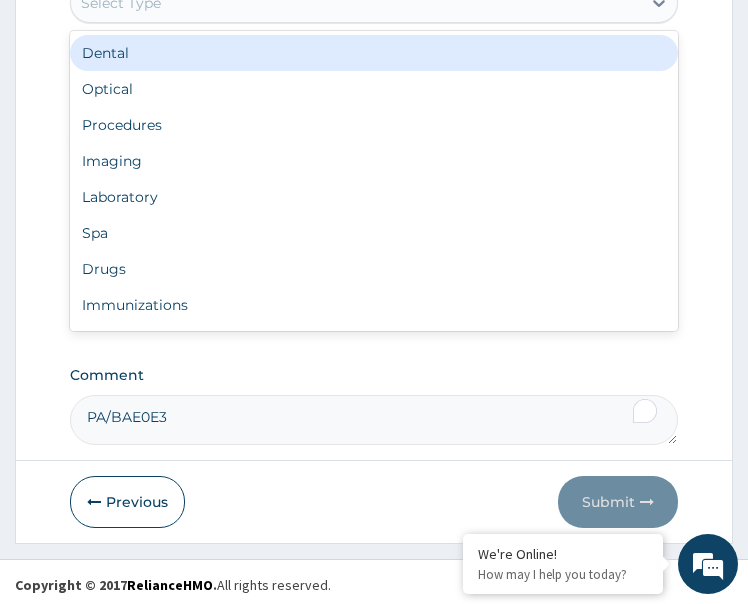 click on "Select Type" at bounding box center [356, 3] 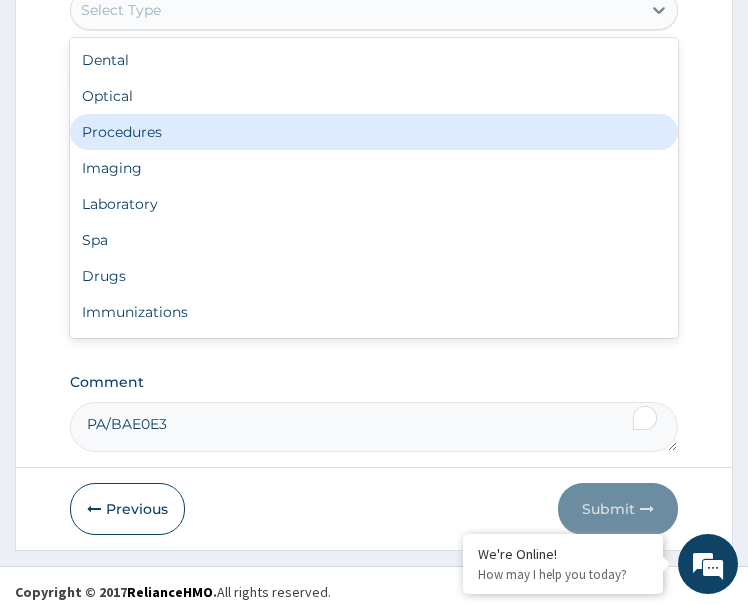 click on "Procedures" at bounding box center [374, 132] 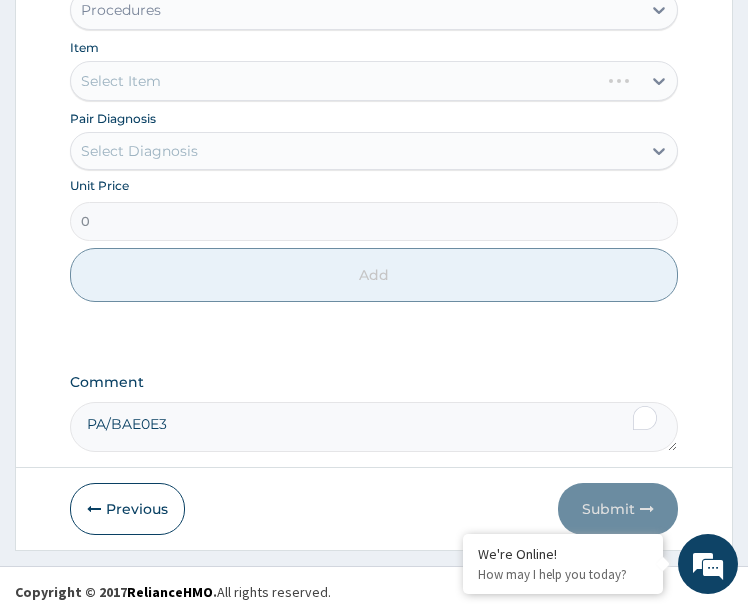 click on "Select Diagnosis" at bounding box center [139, 151] 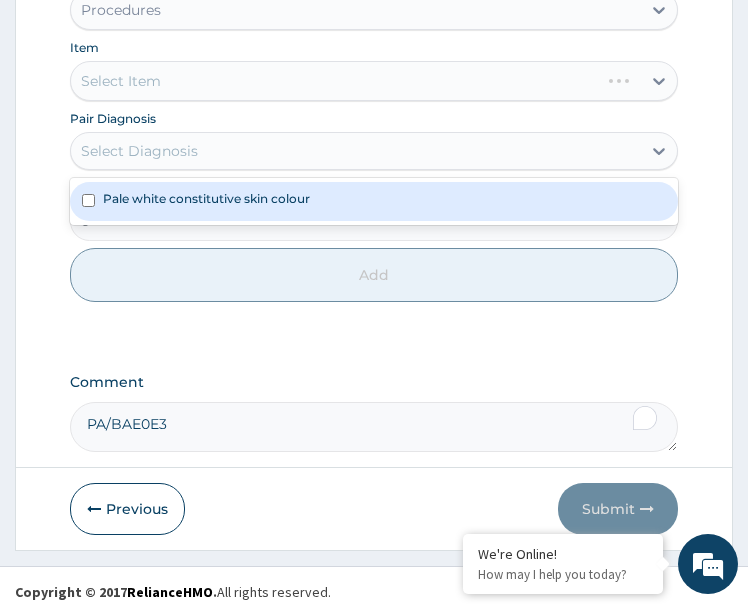 click on "Pale white constitutive skin colour" at bounding box center [374, 201] 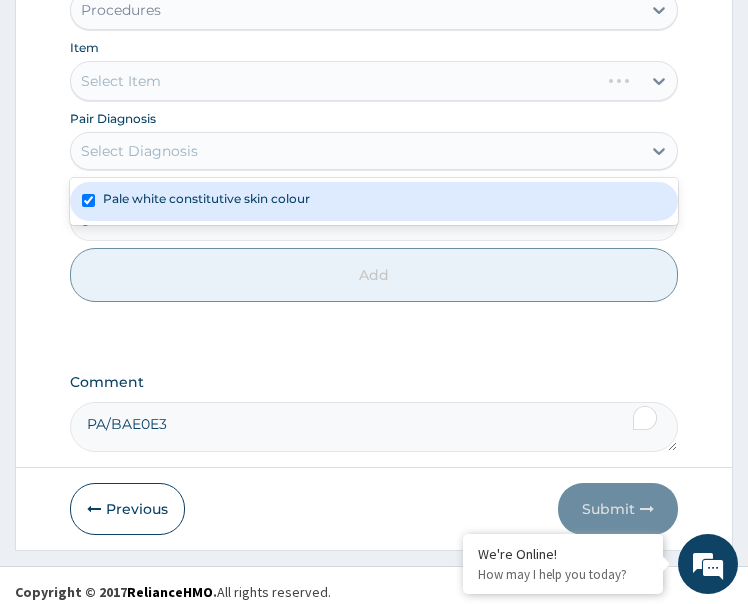 checkbox on "true" 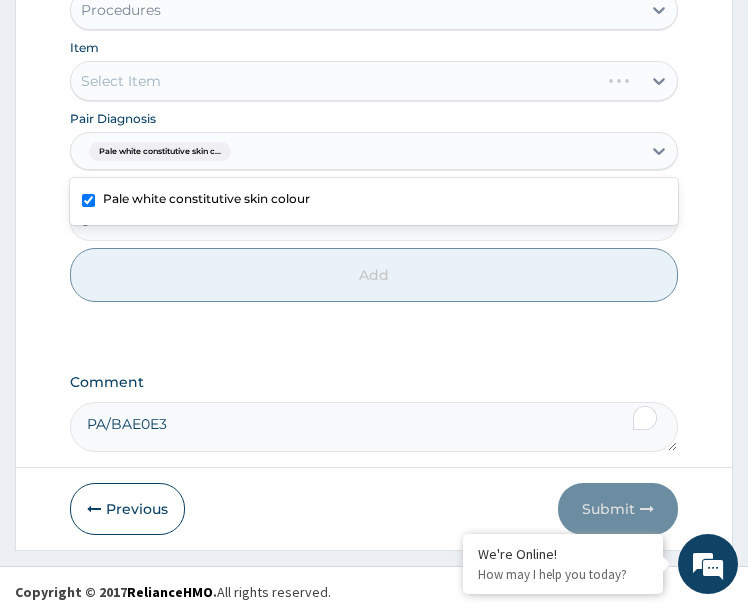 click on "Select Item" at bounding box center [374, 81] 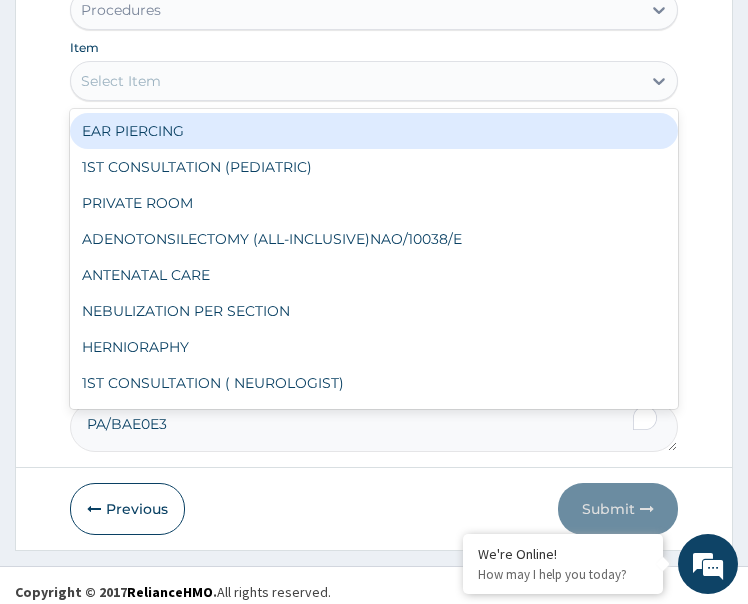 click on "Select Item" at bounding box center [356, 81] 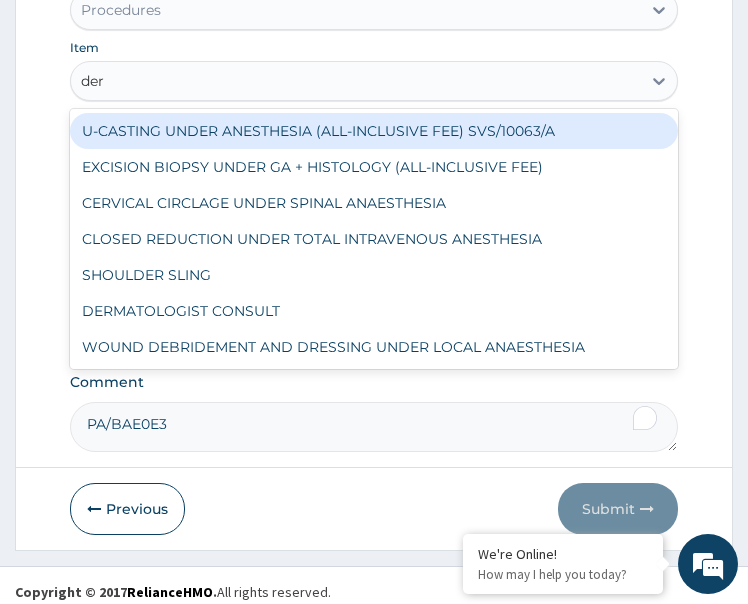 type on "derm" 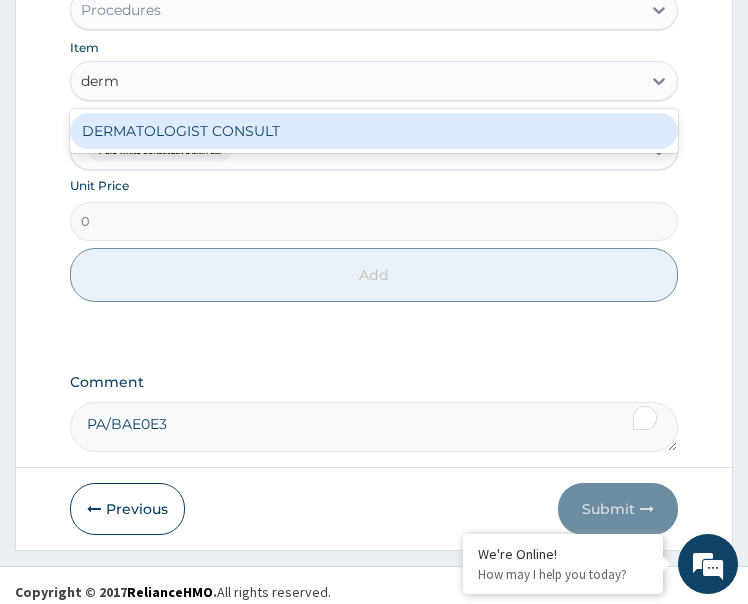 click on "DERMATOLOGIST CONSULT" at bounding box center (374, 131) 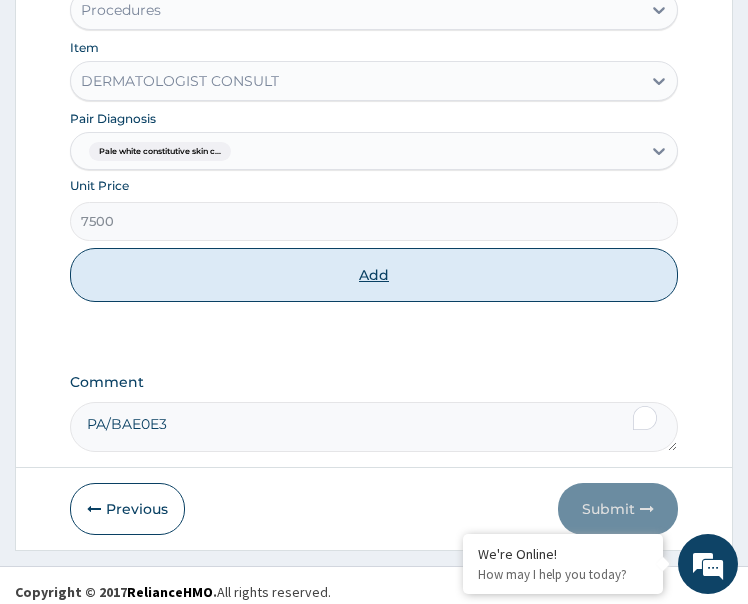 click on "Add" at bounding box center (374, 275) 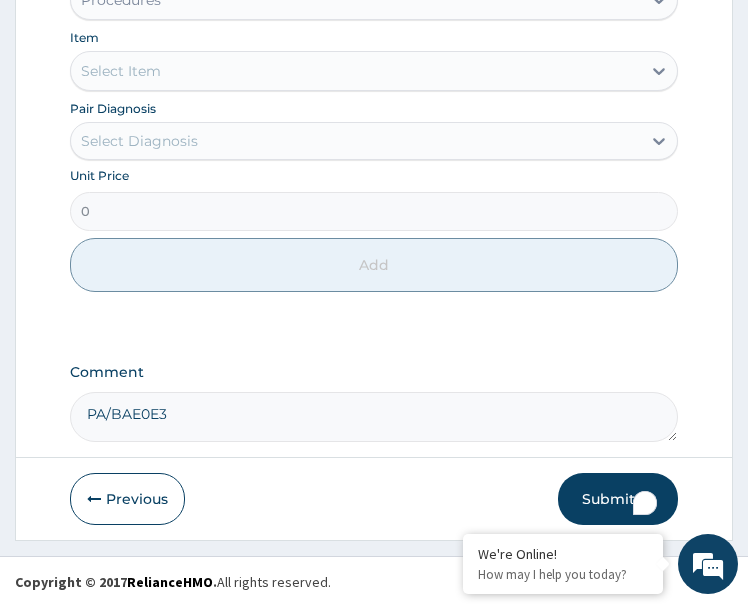scroll, scrollTop: 1057, scrollLeft: 0, axis: vertical 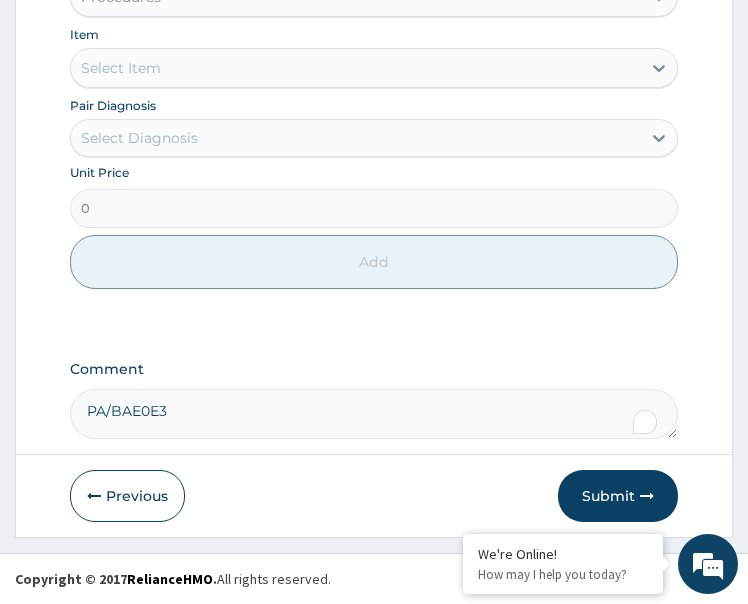 click on "Types Procedures Item Select Item Pair Diagnosis Select Diagnosis Unit Price 0 Add" at bounding box center (374, 136) 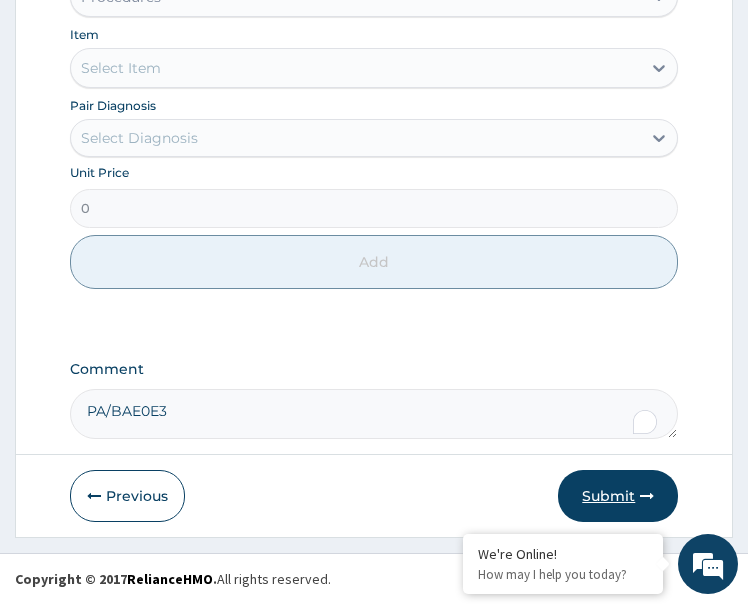 click on "Submit" at bounding box center (618, 496) 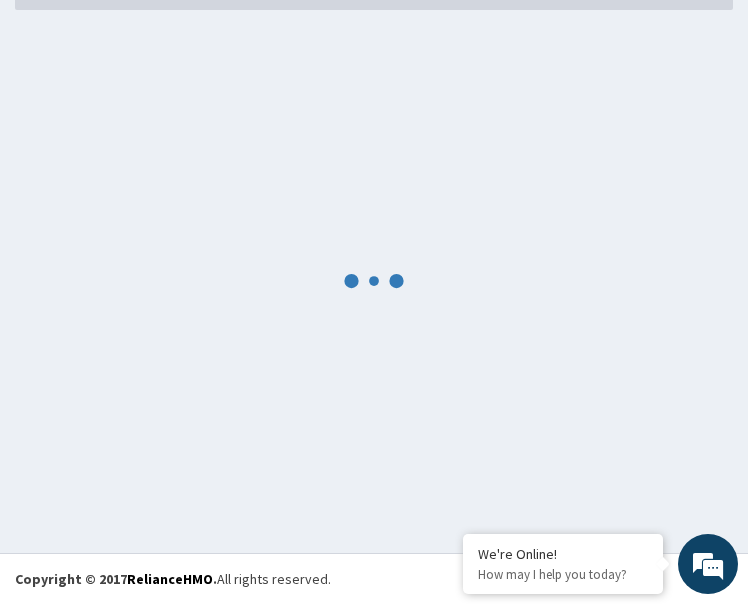 scroll, scrollTop: 1057, scrollLeft: 0, axis: vertical 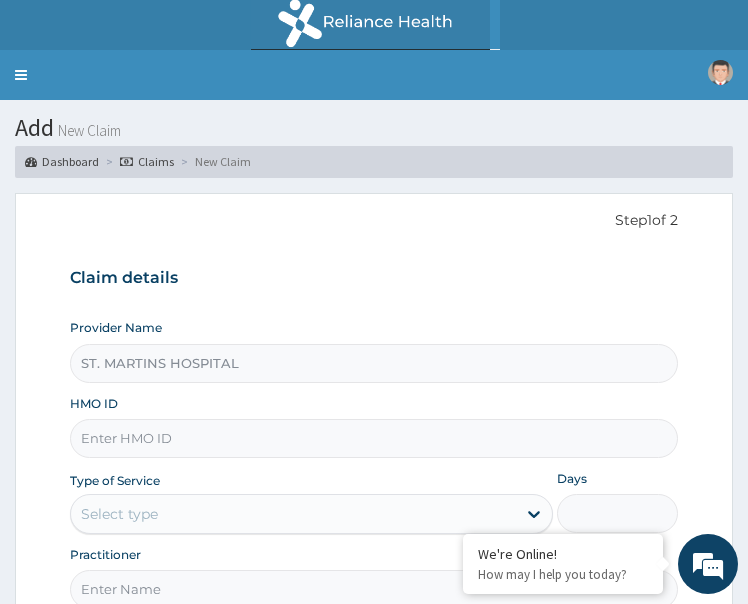 paste on "EVG/10173/A" 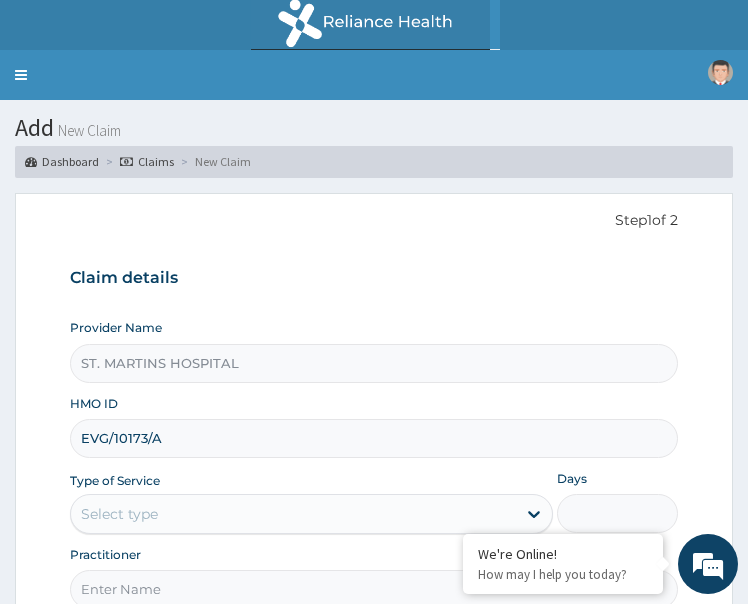 type on "EVG/10173/A" 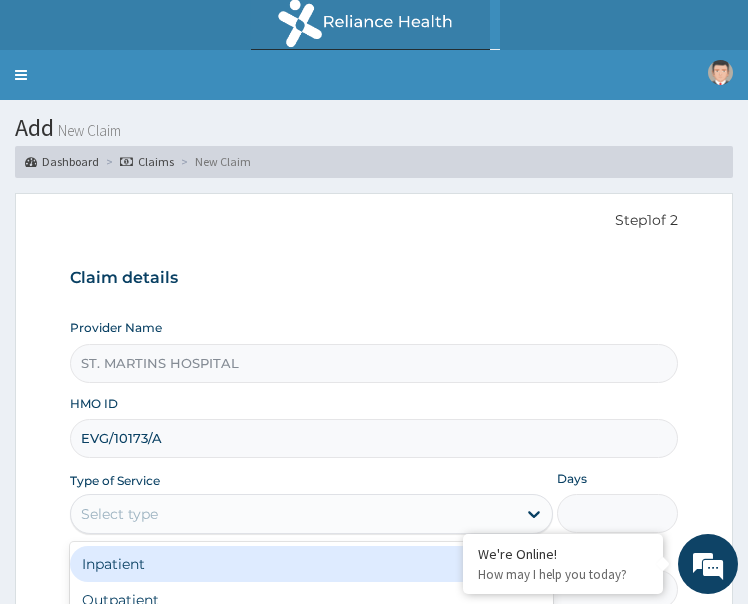 scroll, scrollTop: 193, scrollLeft: 0, axis: vertical 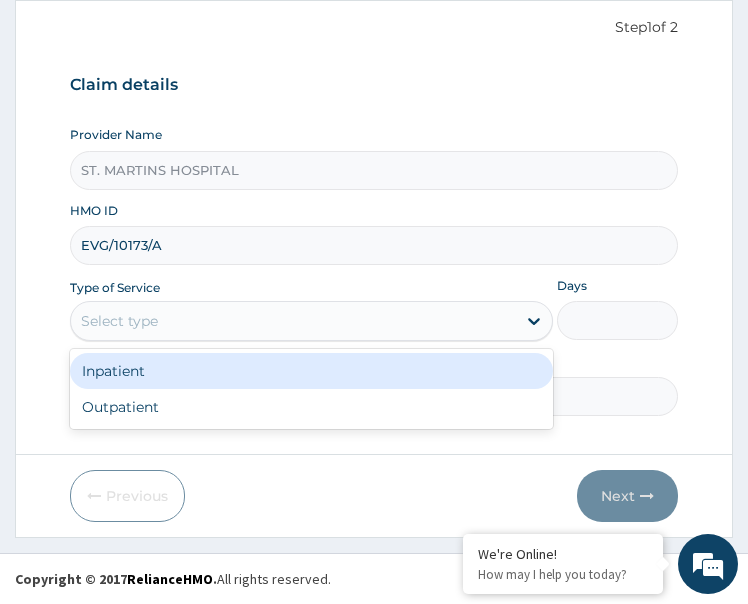 click on "Inpatient" at bounding box center (312, 371) 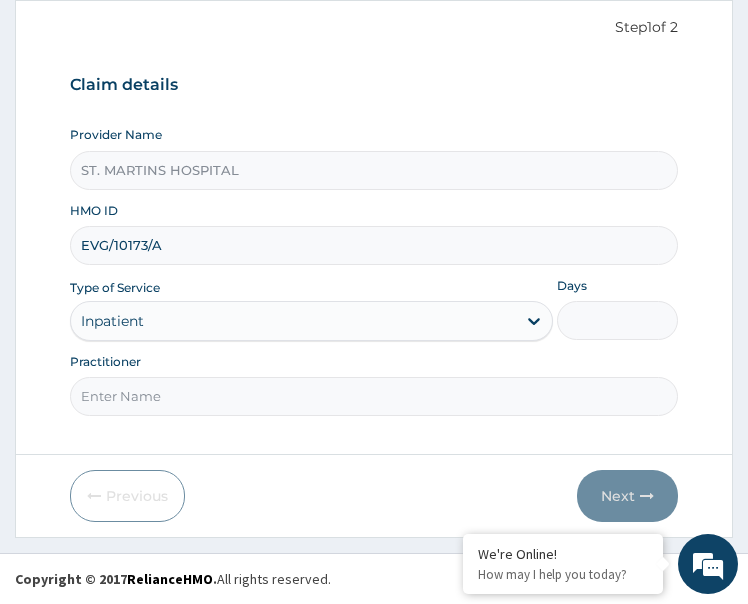 click on "Days" at bounding box center [617, 320] 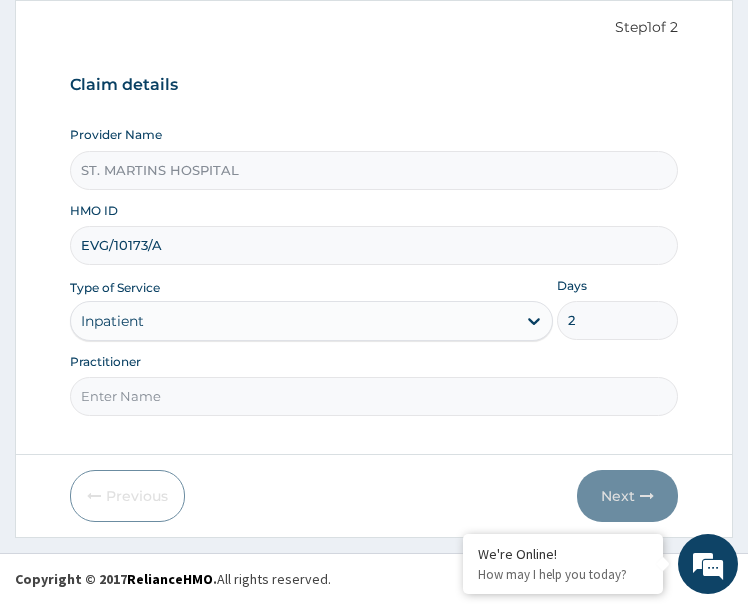 paste on "[FIRST] [LAST] [LAST]" 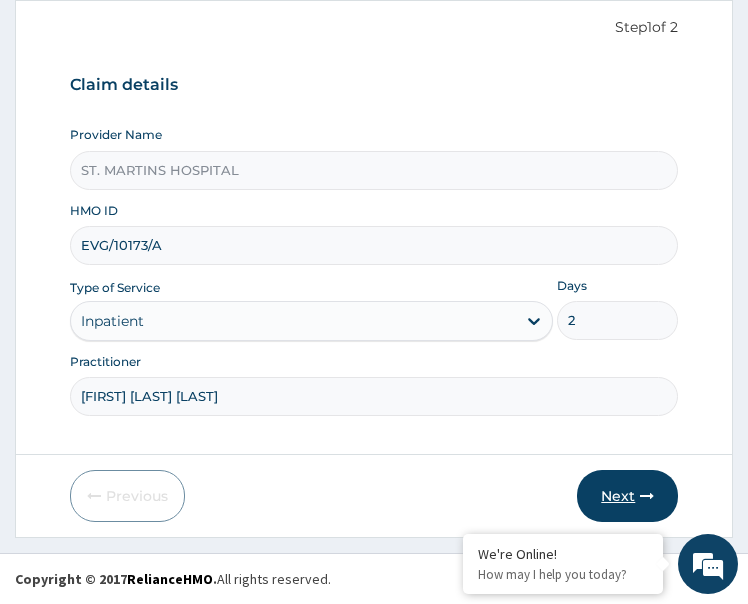 type on "Ebuzoeme Chigozie Ignatius" 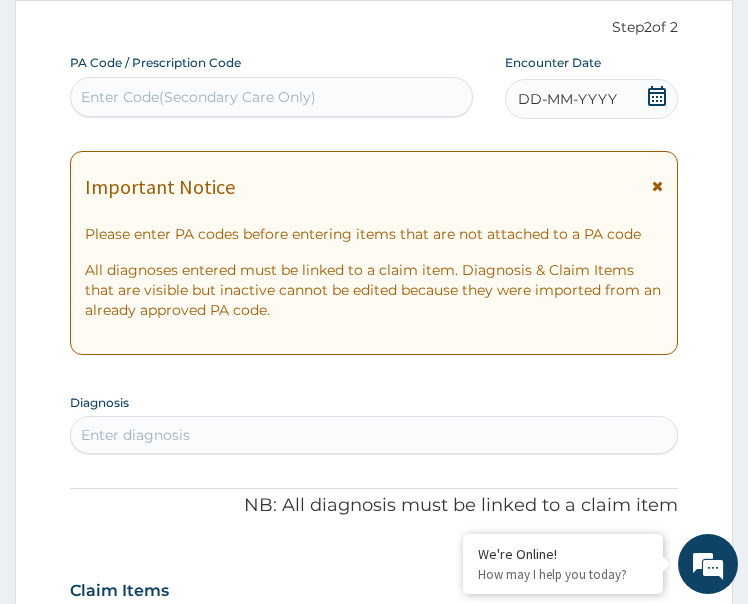 click on "DD-MM-YYYY" at bounding box center [567, 99] 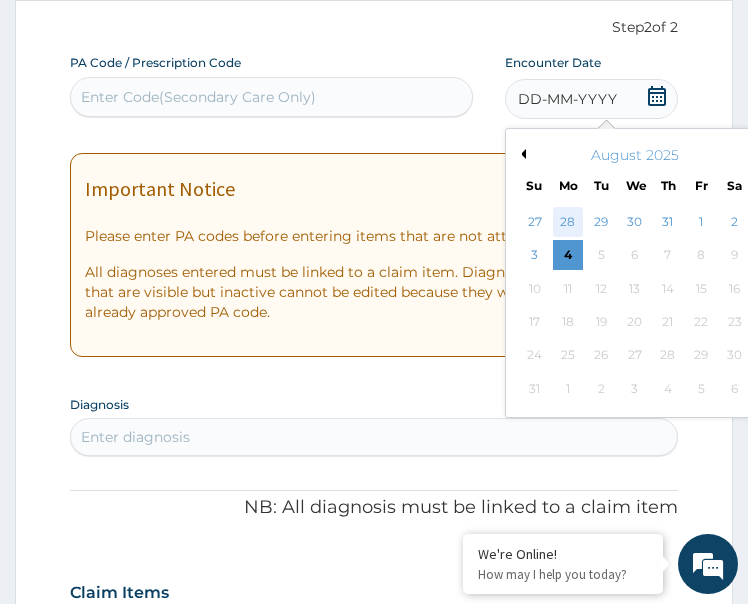 click on "28" at bounding box center (568, 222) 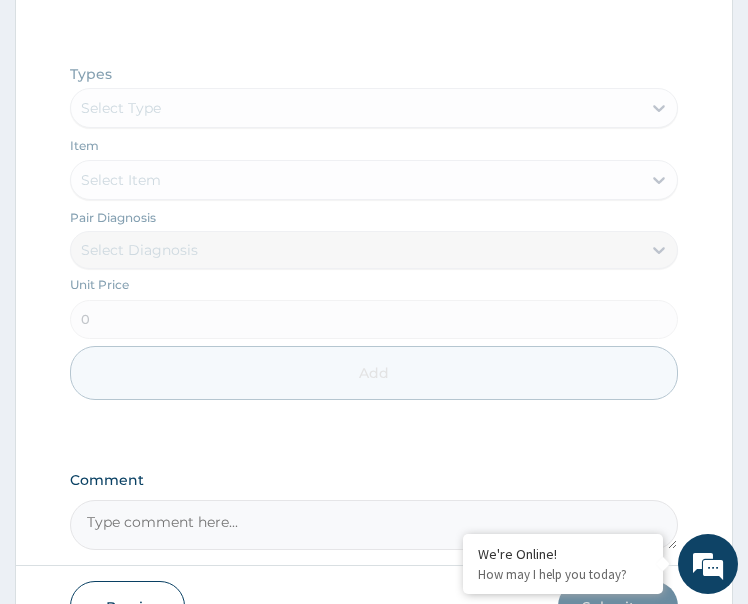 scroll, scrollTop: 1129, scrollLeft: 0, axis: vertical 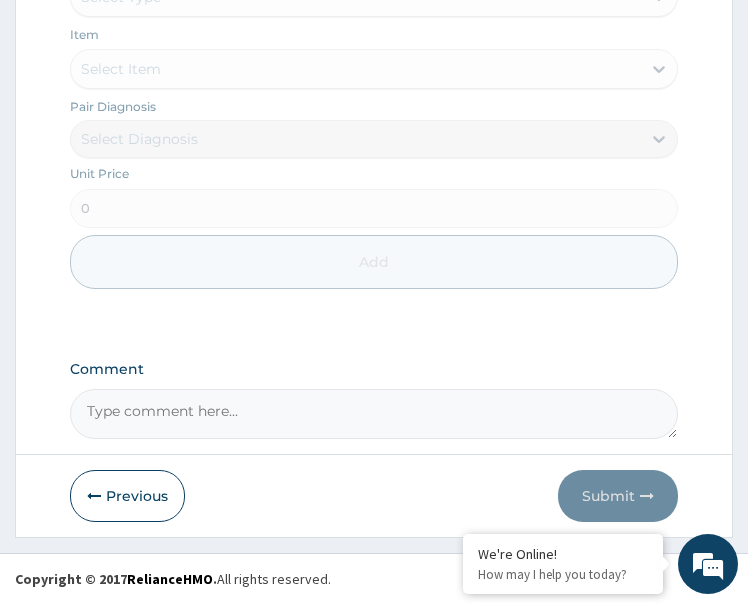 drag, startPoint x: 181, startPoint y: 393, endPoint x: 327, endPoint y: 255, distance: 200.89798 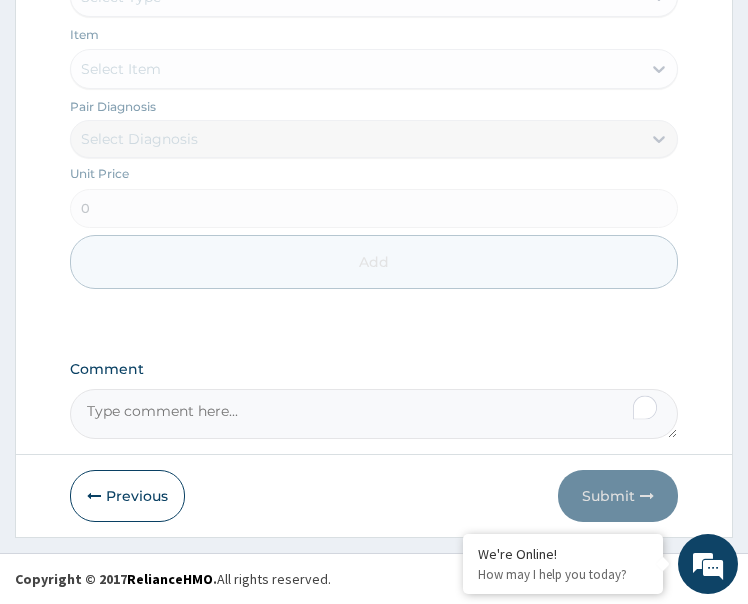 paste on "PA/994DB1" 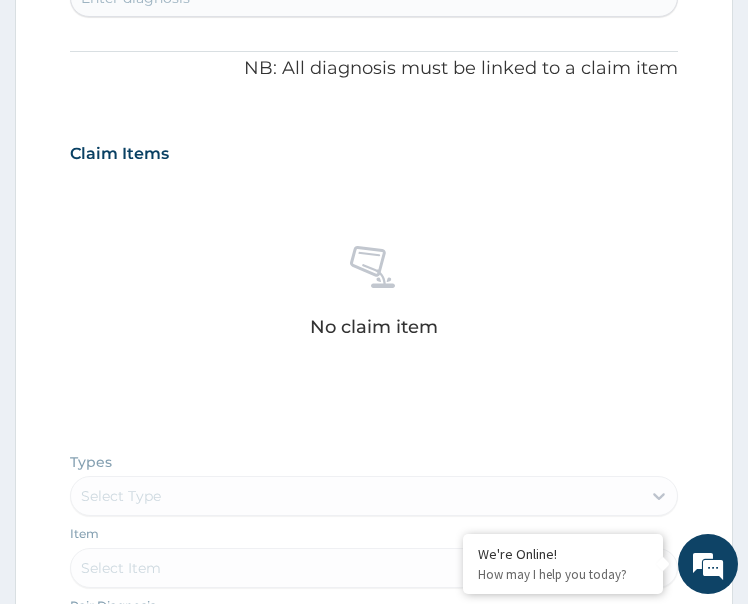 scroll, scrollTop: 529, scrollLeft: 0, axis: vertical 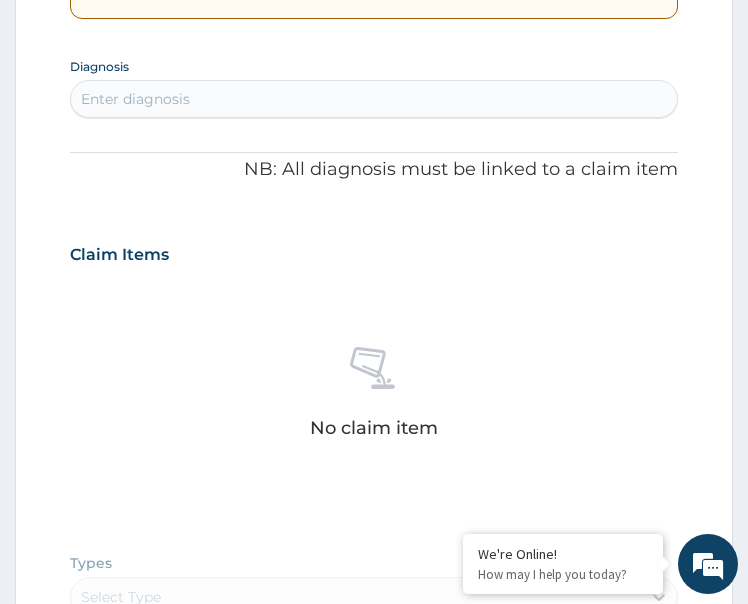 type on "PA/994DB1" 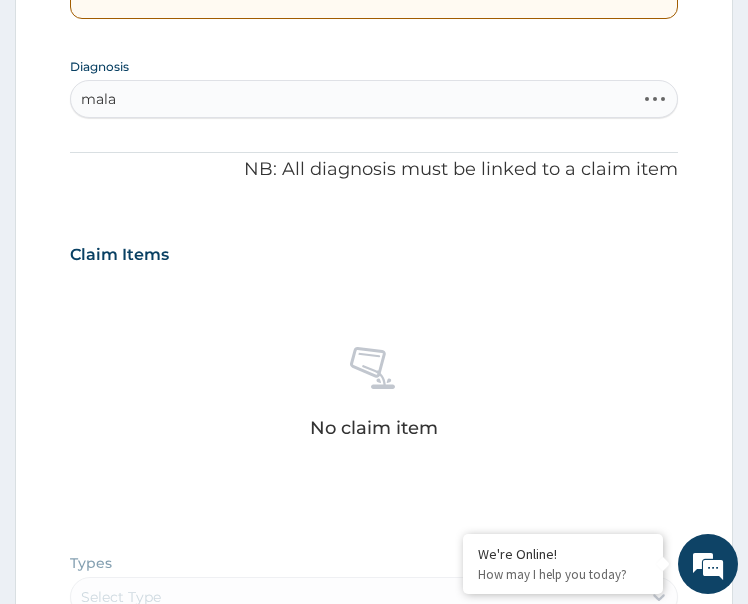 type on "malar" 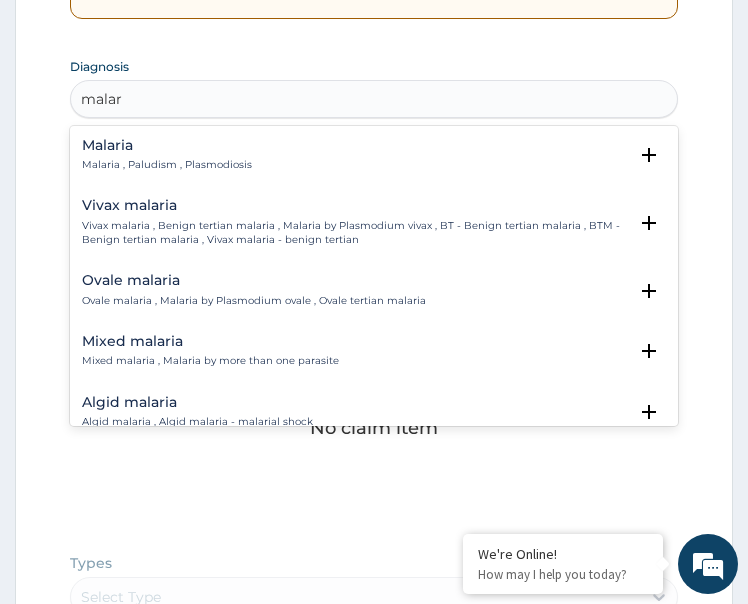 click on "Malaria" at bounding box center [167, 145] 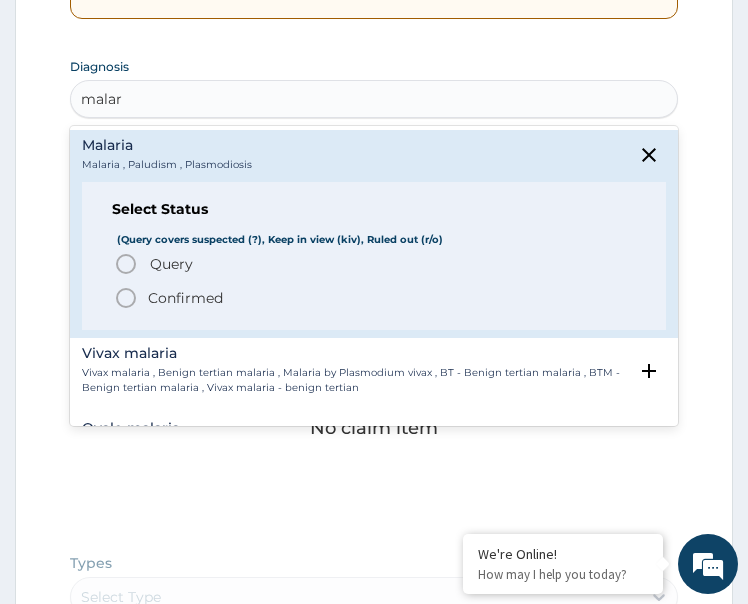 click 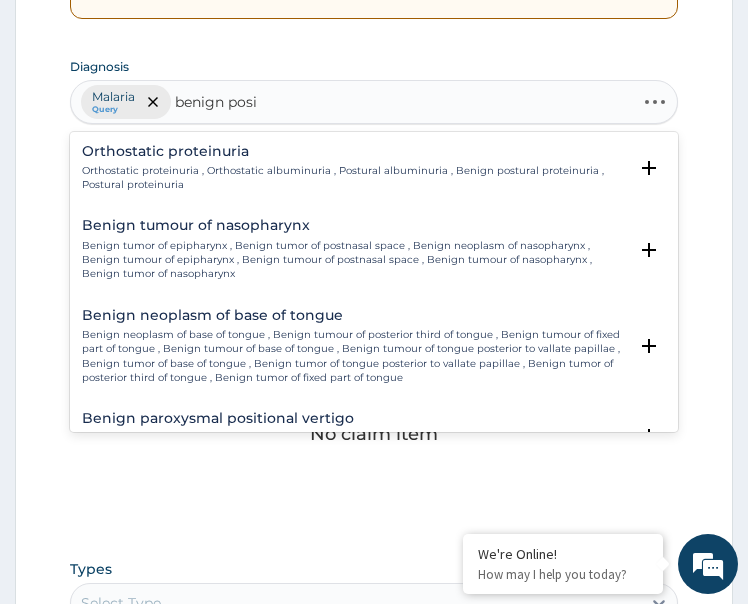 type on "benign posit" 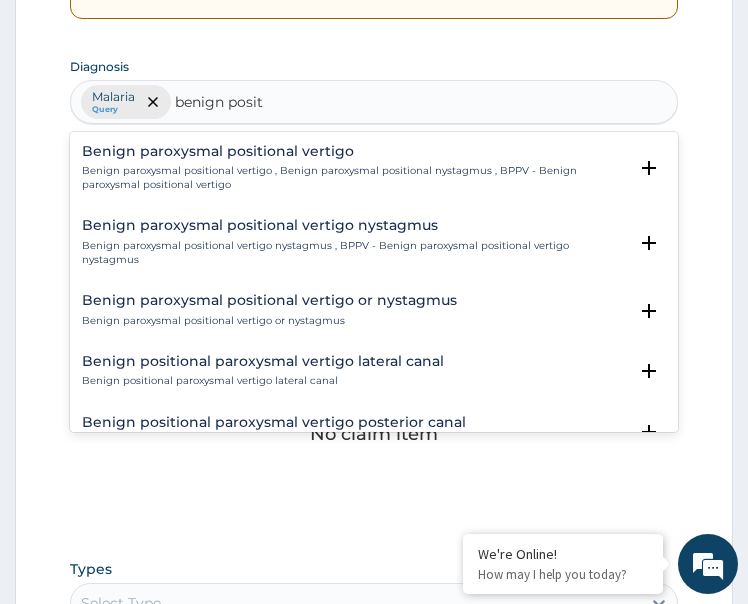 click on "Benign paroxysmal positional vertigo , Benign paroxysmal positional nystagmus , BPPV - Benign paroxysmal positional vertigo" at bounding box center (355, 178) 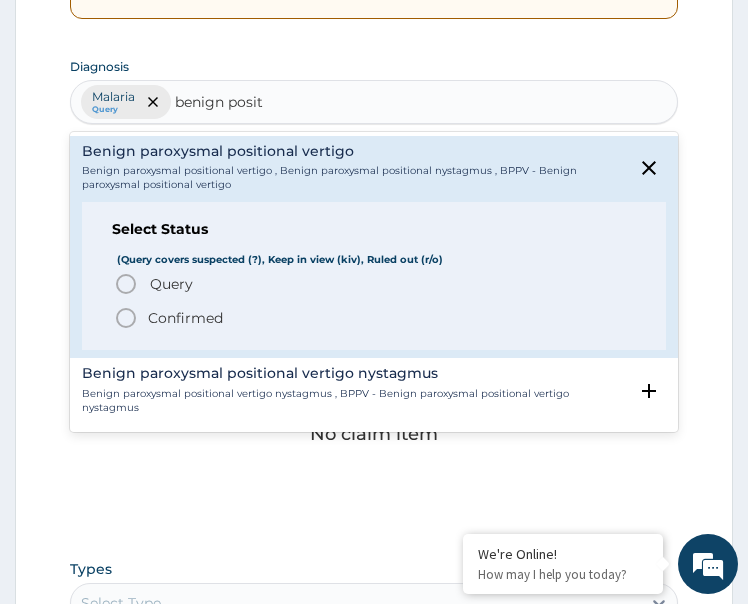 click on "Query Query covers suspected (?), Keep in view (kiv), Ruled out (r/o)" at bounding box center [375, 284] 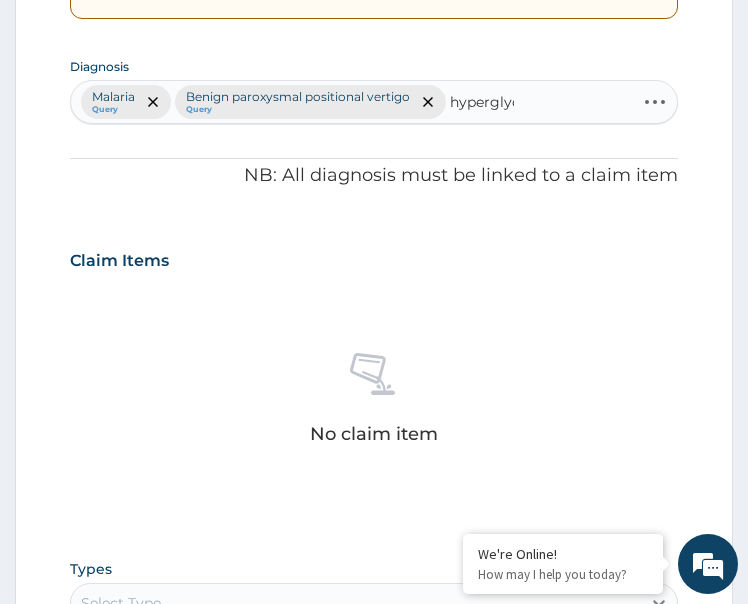 type on "hyperglyce" 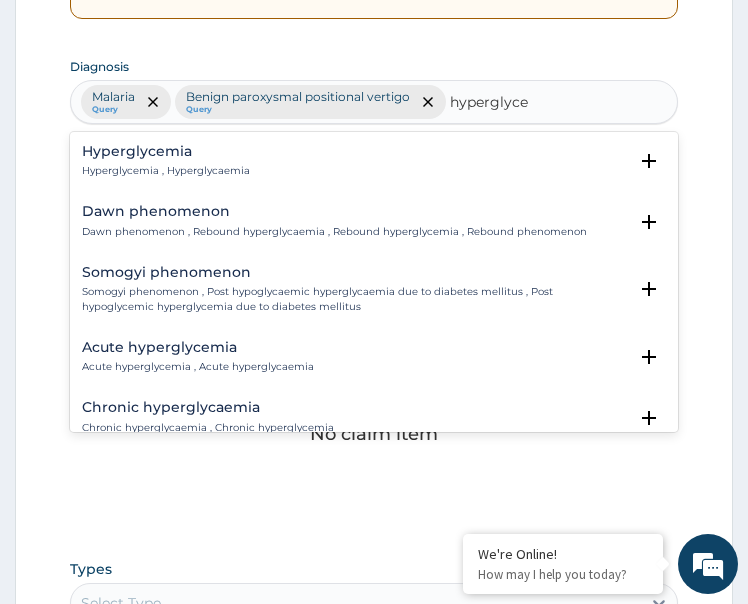 click on "Hyperglycemia , Hyperglycaemia" at bounding box center [166, 171] 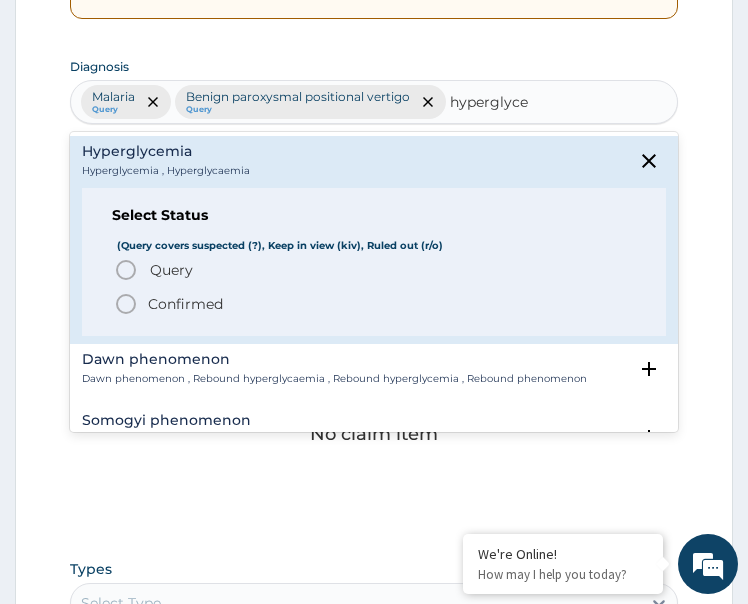 click 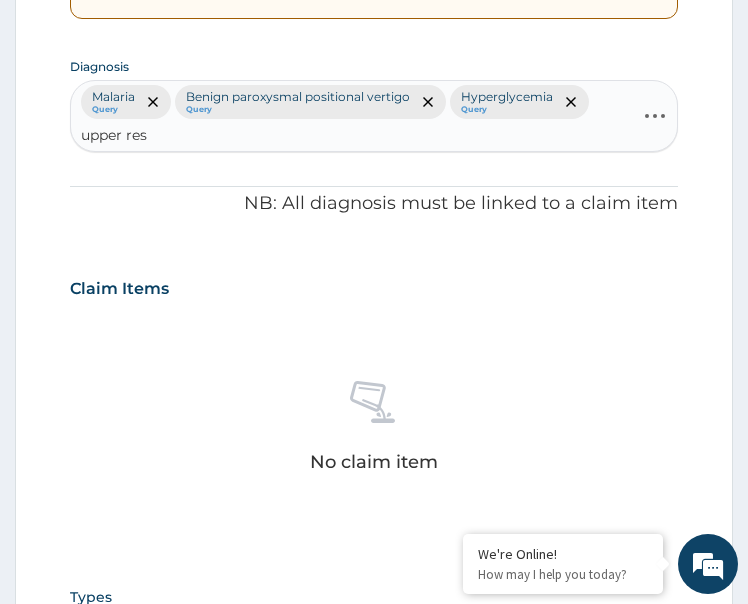 type on "upper resp" 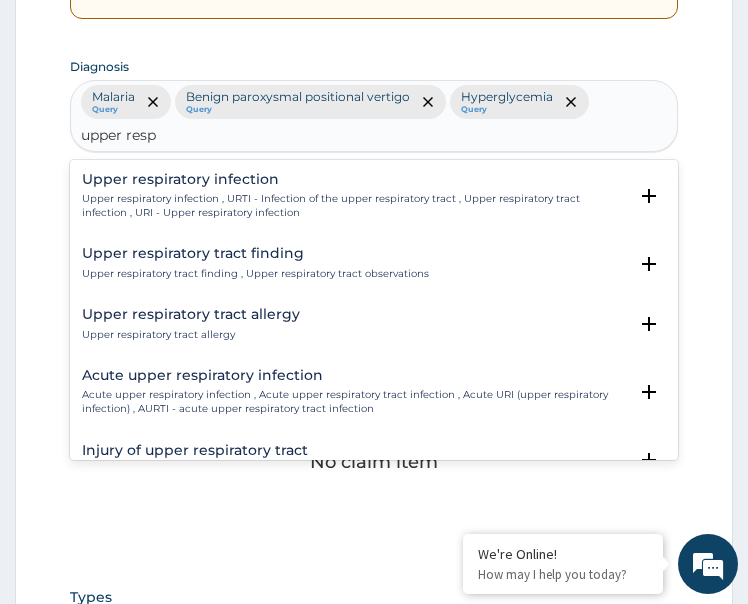 click on "Upper respiratory infection , URTI - Infection of the upper respiratory tract , Upper respiratory tract infection , URI - Upper respiratory infection" at bounding box center (355, 206) 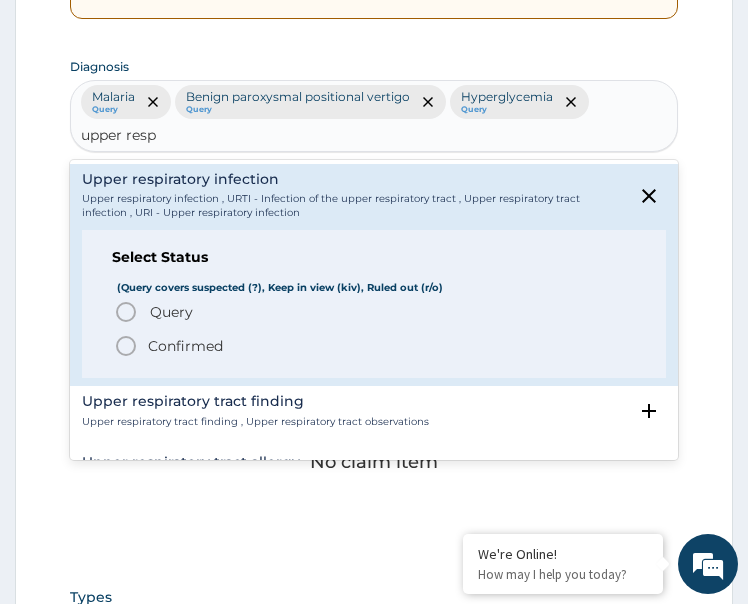 click 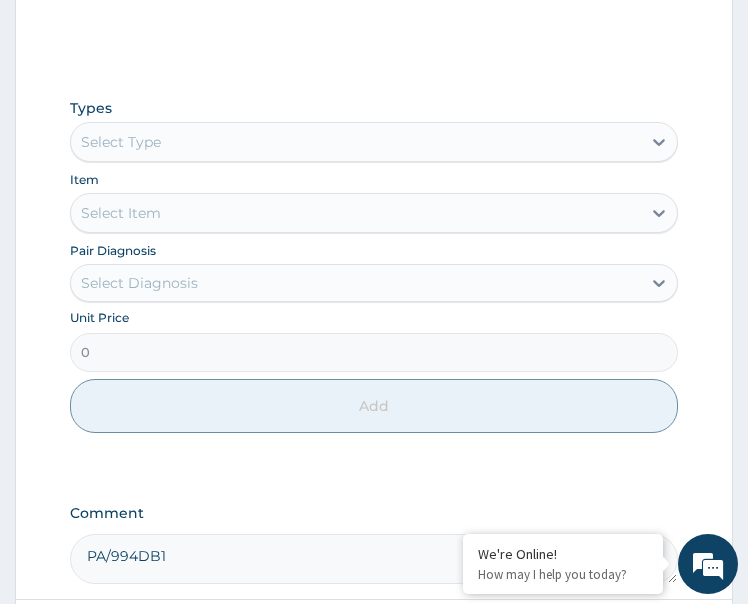 scroll, scrollTop: 1029, scrollLeft: 0, axis: vertical 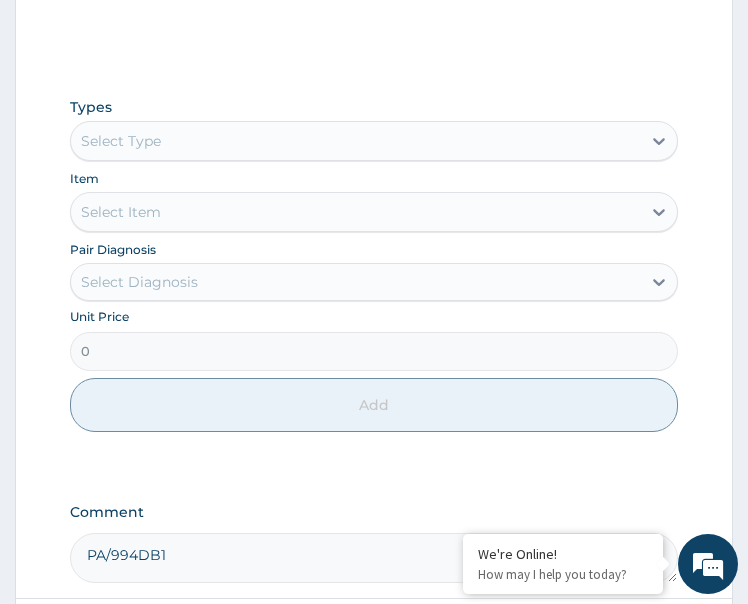 click on "Select Type" at bounding box center (356, 141) 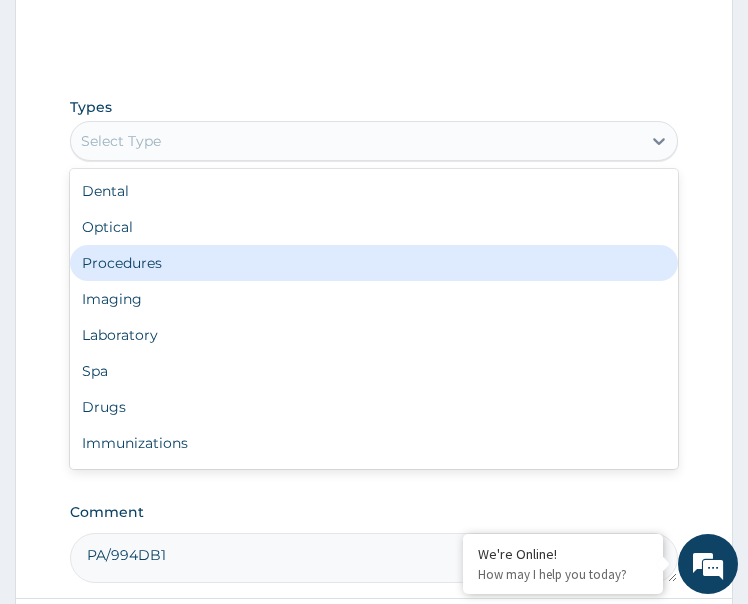 click on "Procedures" at bounding box center (374, 263) 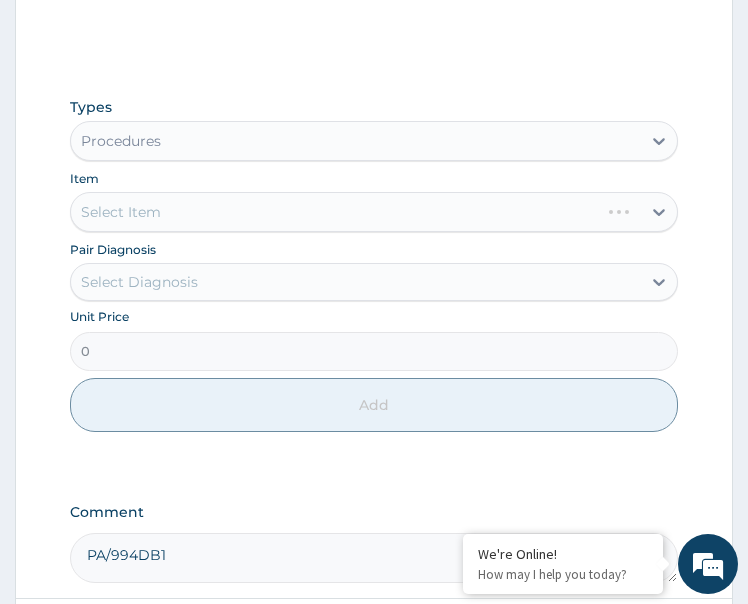 drag, startPoint x: 163, startPoint y: 299, endPoint x: 176, endPoint y: 305, distance: 14.3178215 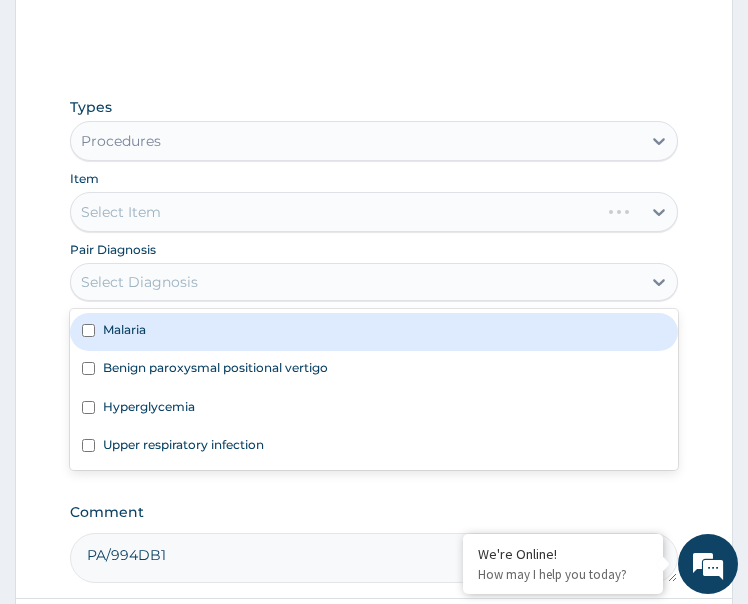 drag, startPoint x: 156, startPoint y: 336, endPoint x: 210, endPoint y: 371, distance: 64.3506 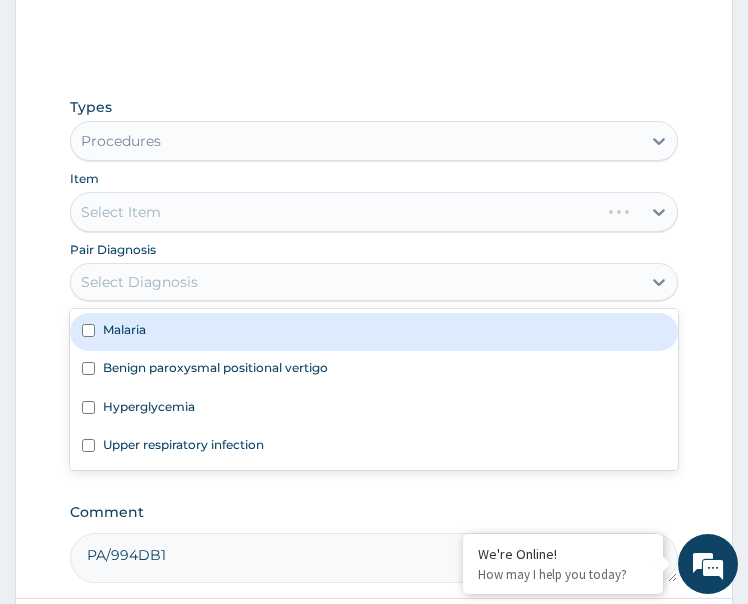 click on "Malaria" at bounding box center (374, 332) 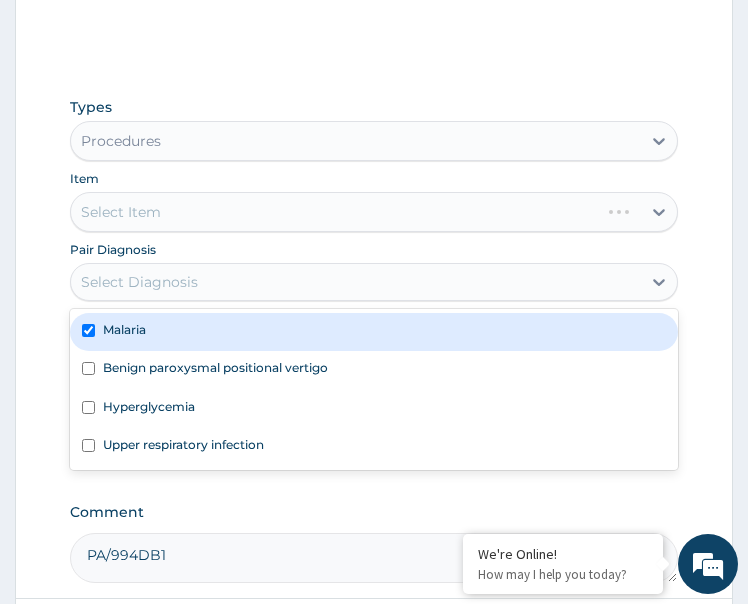 checkbox on "true" 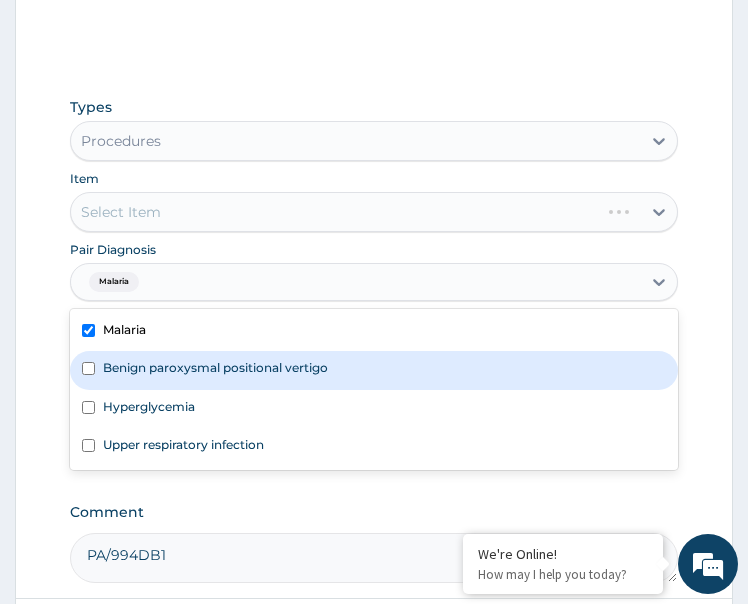 drag, startPoint x: 210, startPoint y: 371, endPoint x: 214, endPoint y: 403, distance: 32.24903 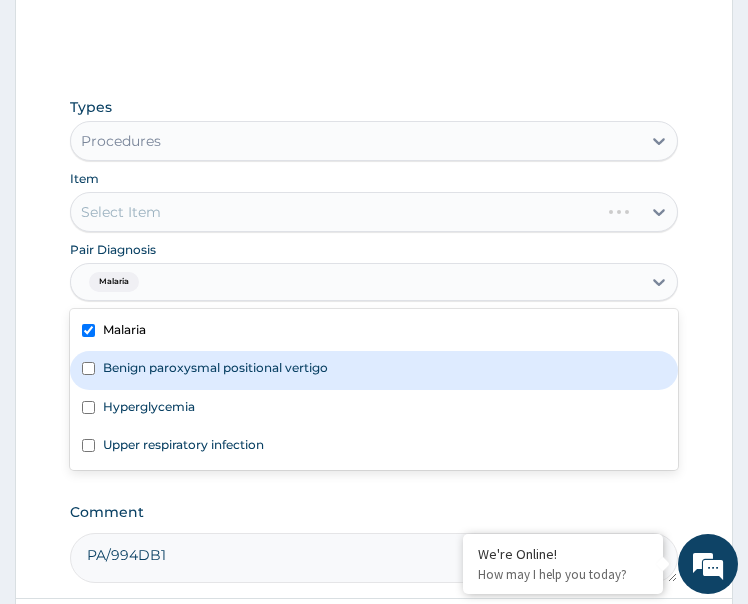 click on "Benign paroxysmal positional vertigo" at bounding box center [215, 367] 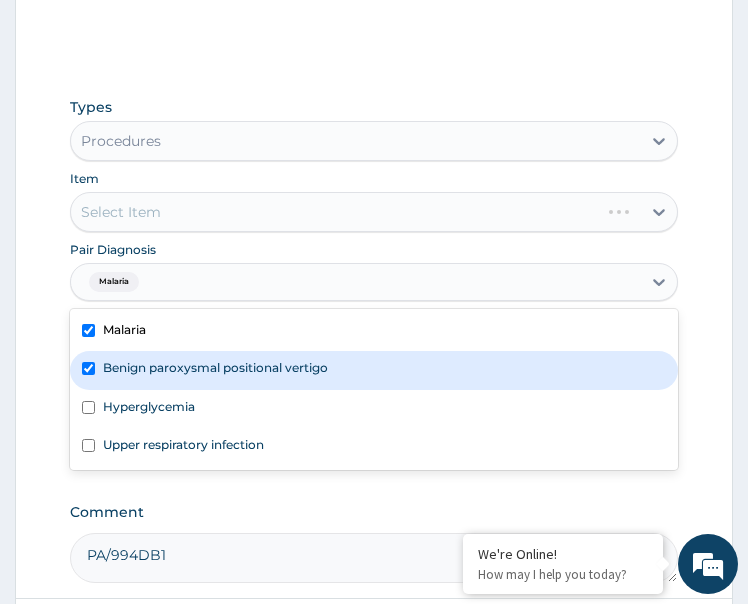 checkbox on "true" 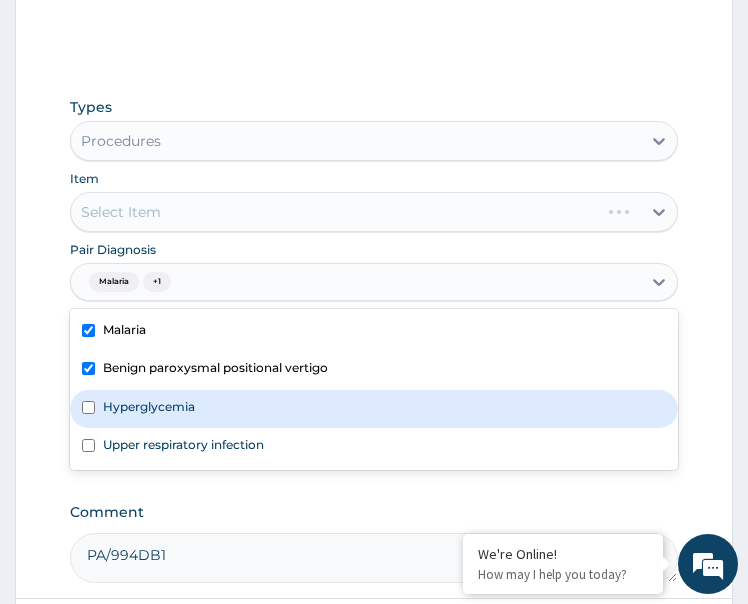 click on "Hyperglycemia" at bounding box center [374, 409] 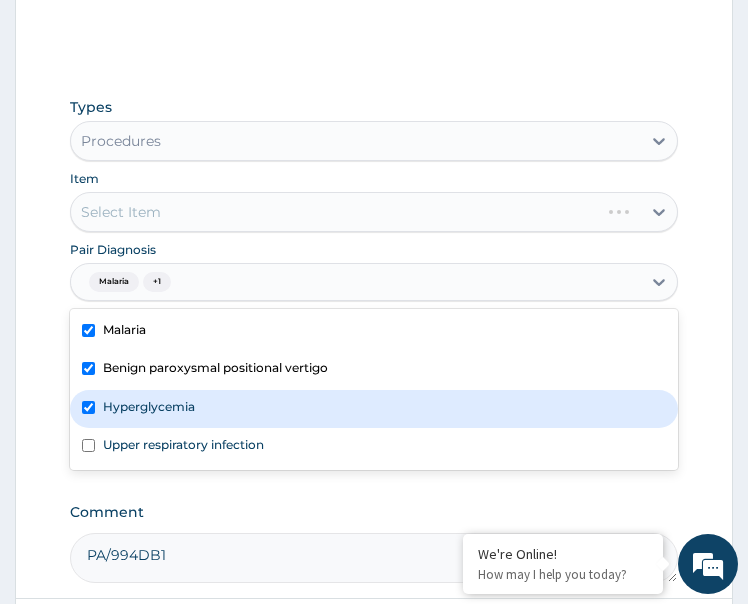 checkbox on "true" 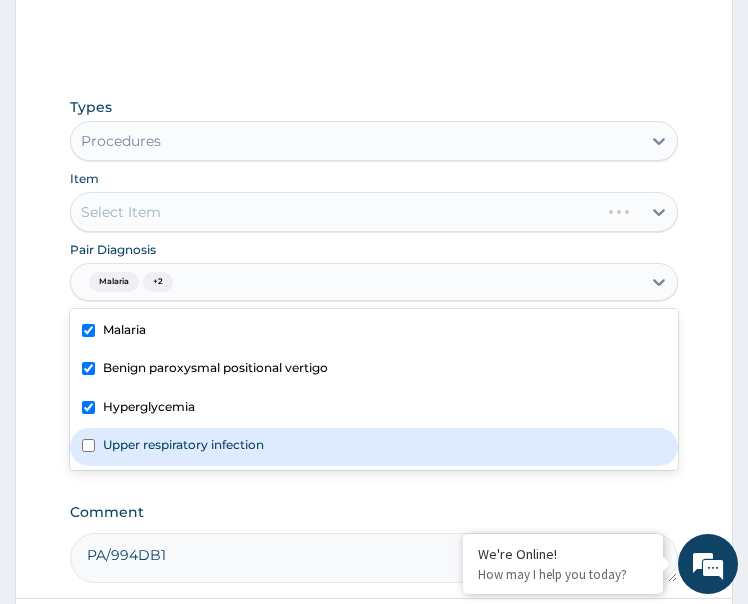 click on "Upper respiratory infection" at bounding box center (183, 444) 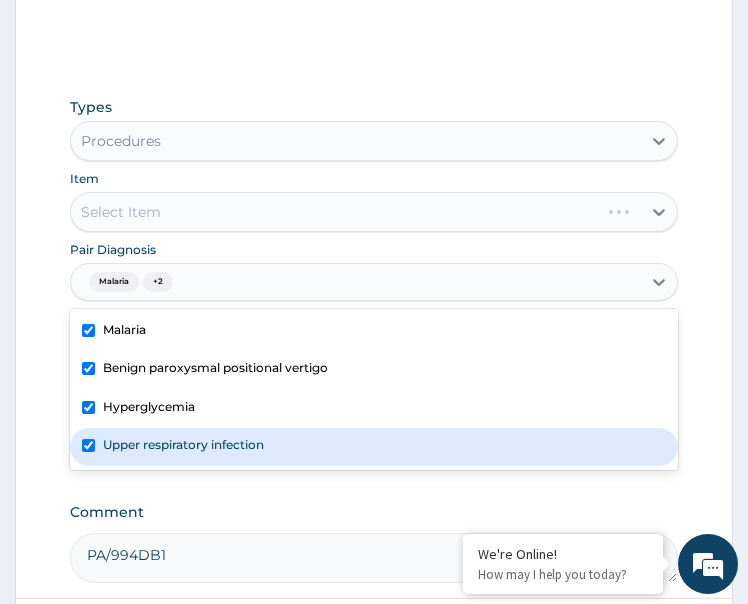 checkbox on "true" 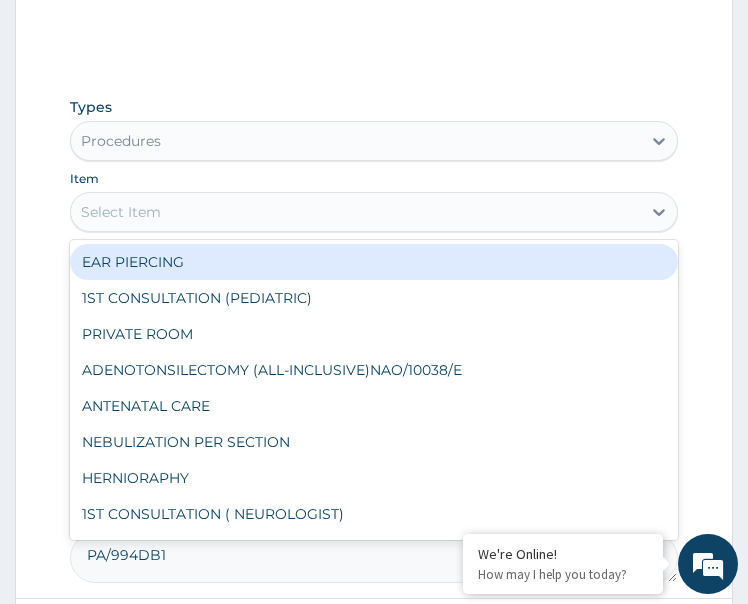 click on "Select Item" at bounding box center [356, 212] 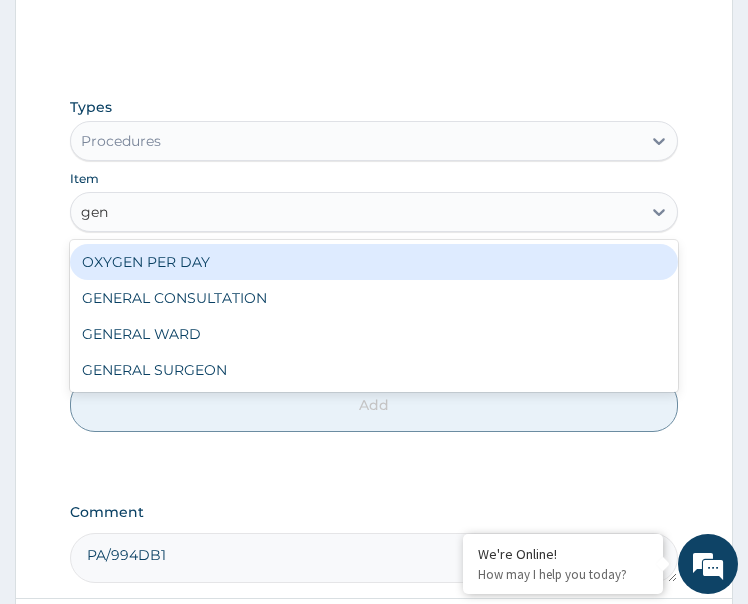 type on "gene" 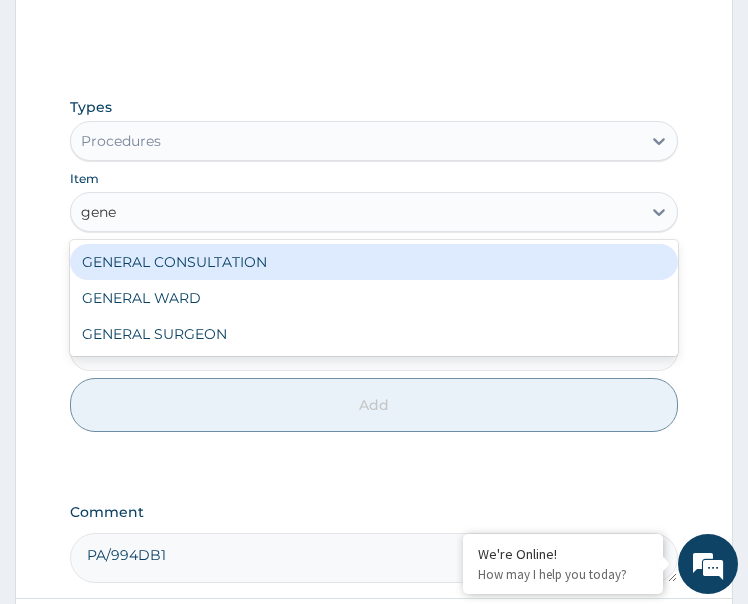 click on "GENERAL CONSULTATION" at bounding box center (374, 262) 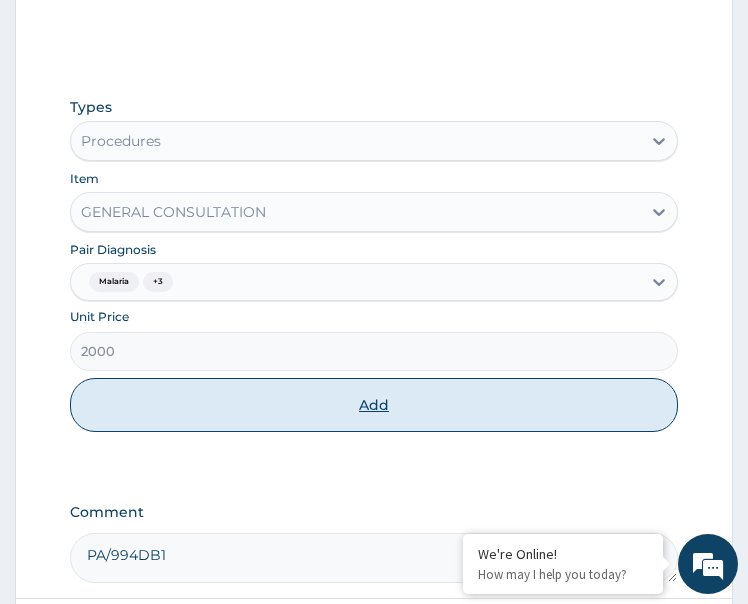 click on "Add" at bounding box center (374, 405) 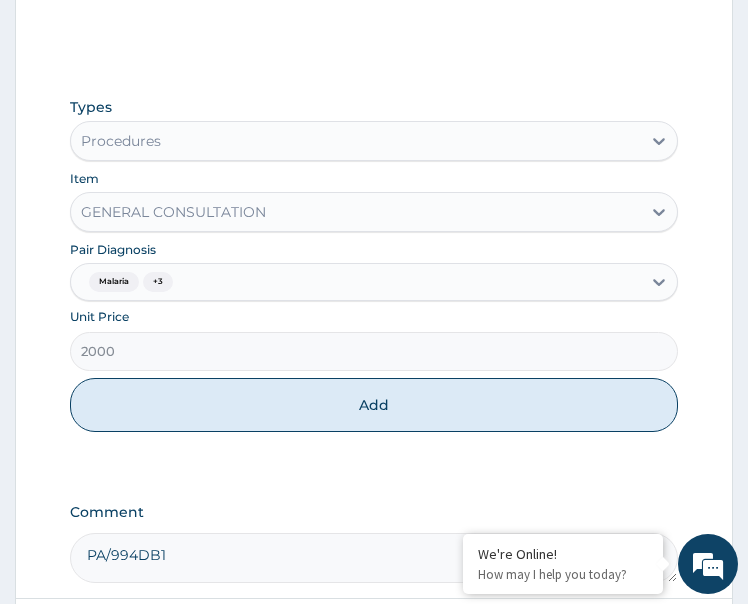 type on "0" 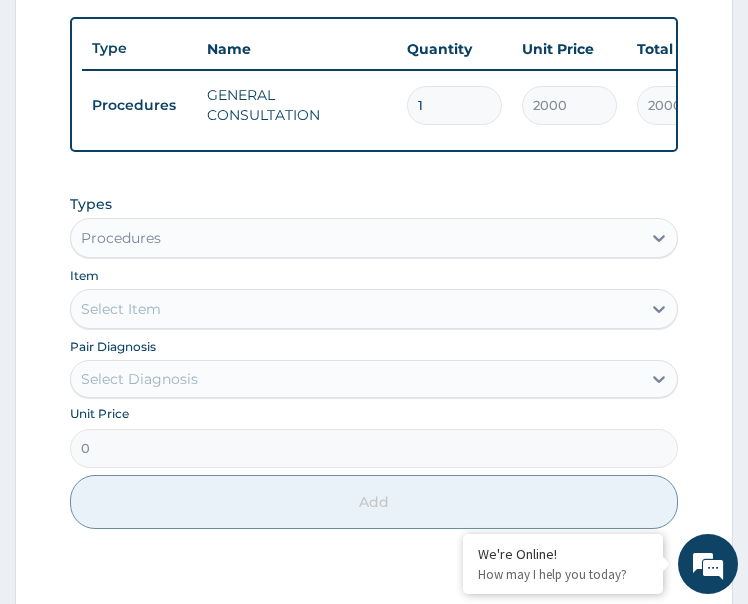 scroll, scrollTop: 940, scrollLeft: 0, axis: vertical 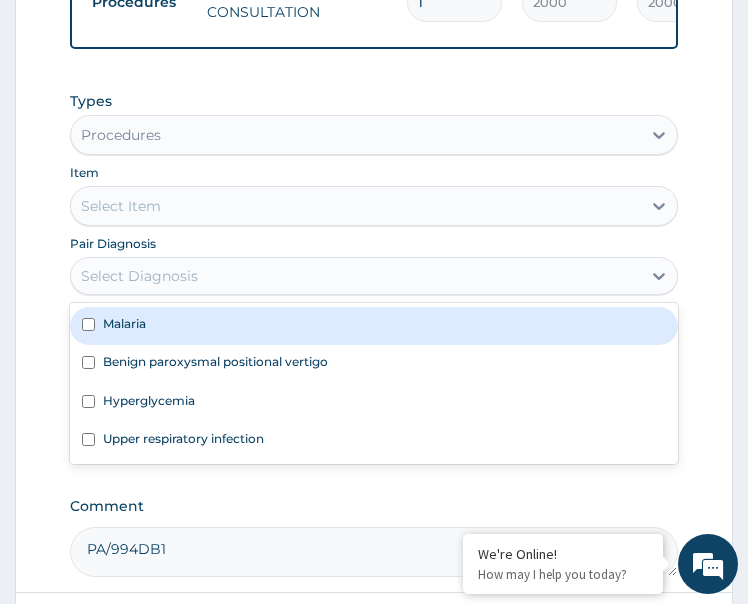 drag, startPoint x: 230, startPoint y: 285, endPoint x: 204, endPoint y: 355, distance: 74.672615 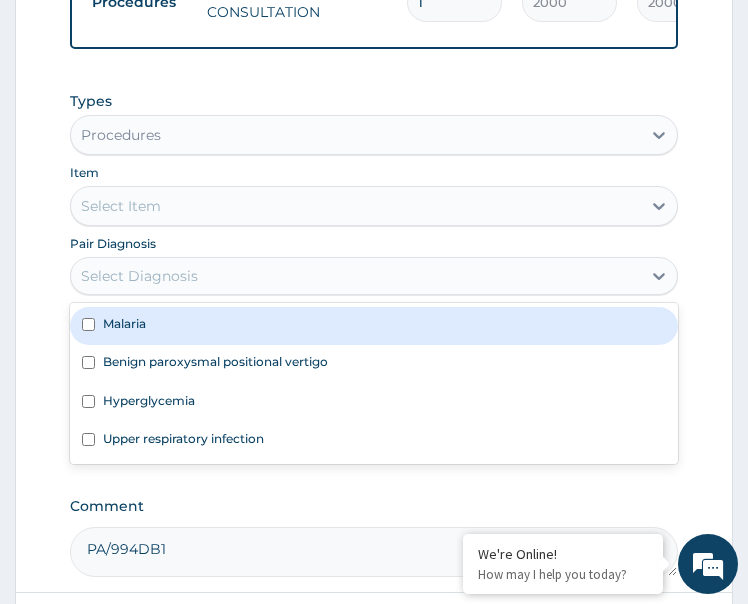 click on "Select Diagnosis" at bounding box center [356, 276] 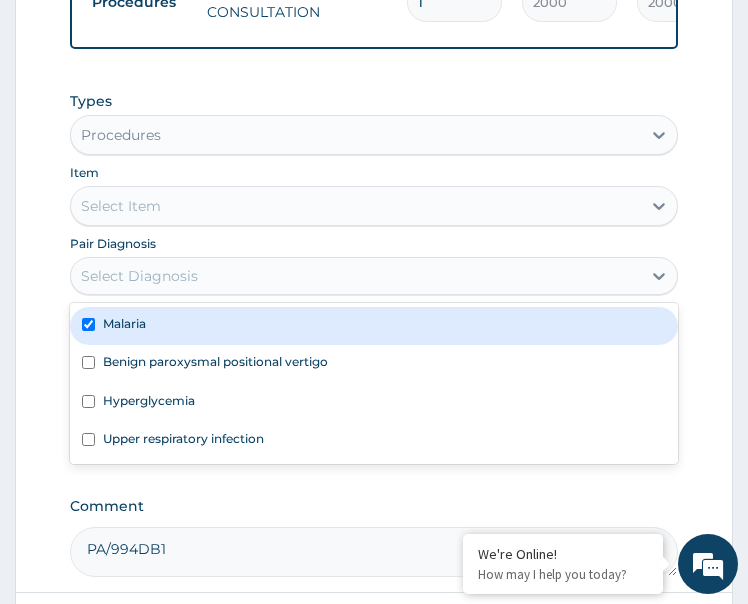 checkbox on "true" 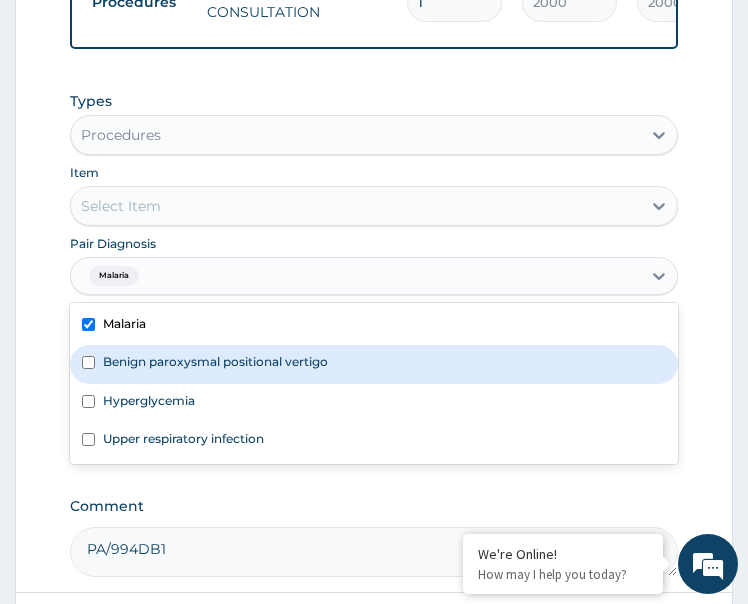 drag, startPoint x: 232, startPoint y: 376, endPoint x: 220, endPoint y: 402, distance: 28.635643 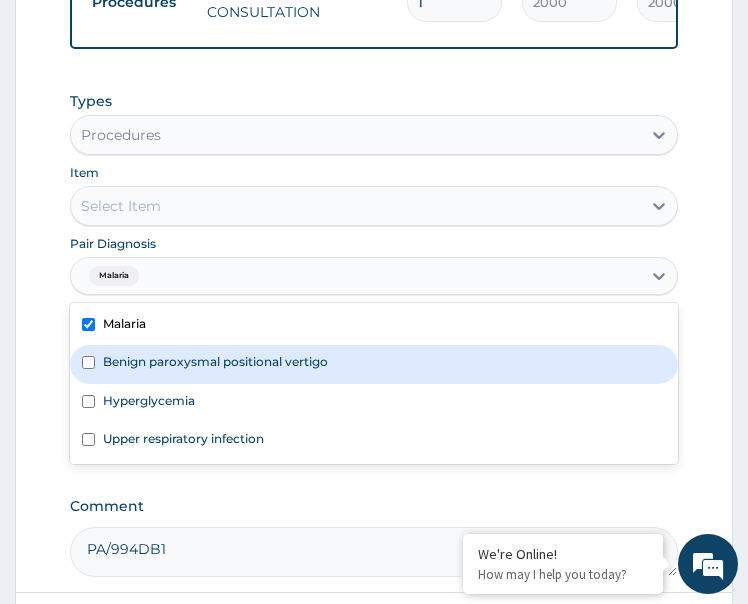 click on "Benign paroxysmal positional vertigo" at bounding box center (215, 361) 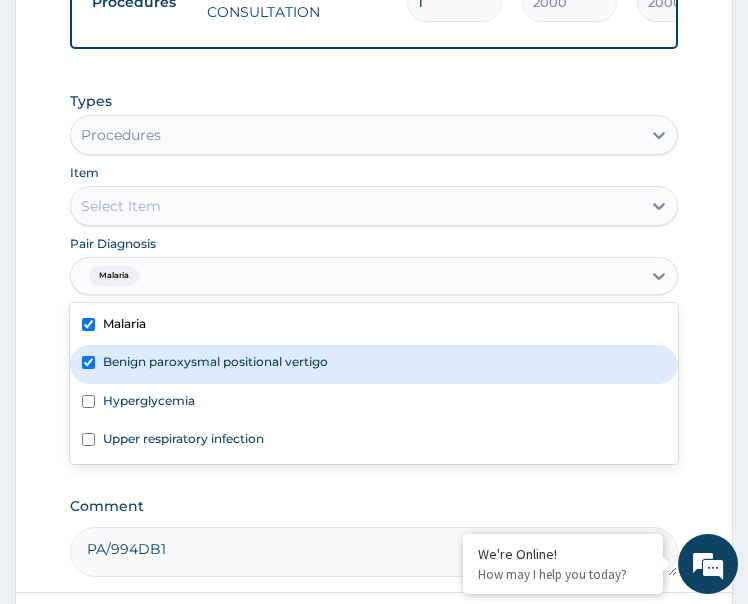 checkbox on "true" 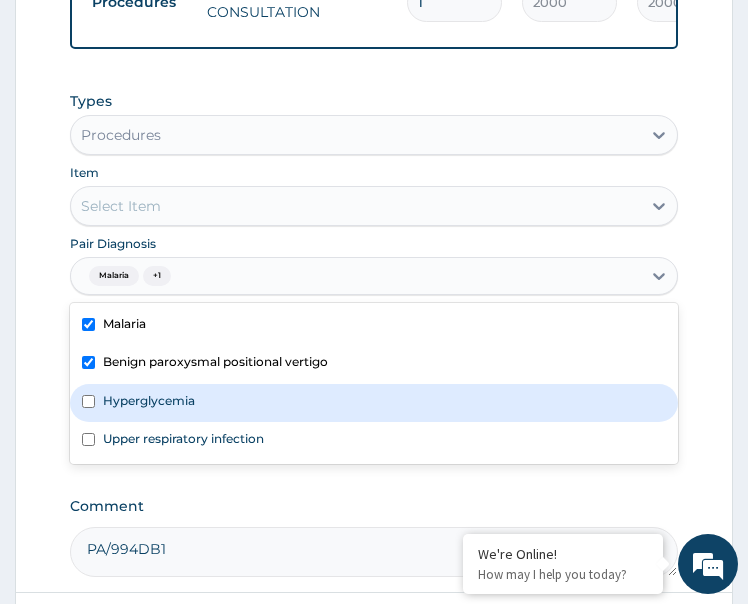 drag, startPoint x: 202, startPoint y: 410, endPoint x: 216, endPoint y: 446, distance: 38.626415 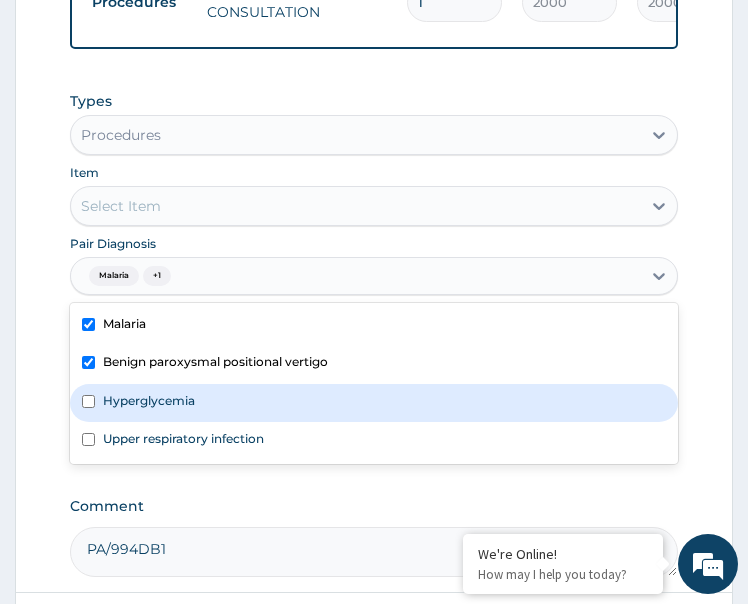 click on "Hyperglycemia" at bounding box center (374, 403) 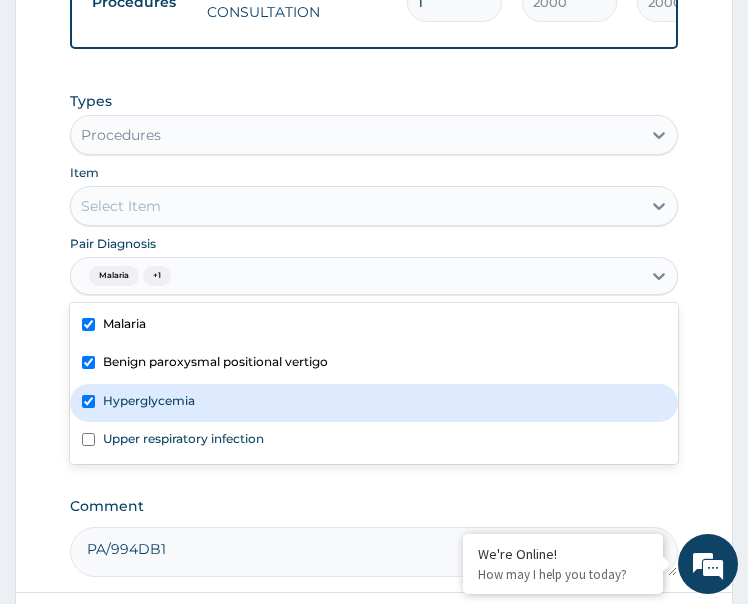 checkbox on "true" 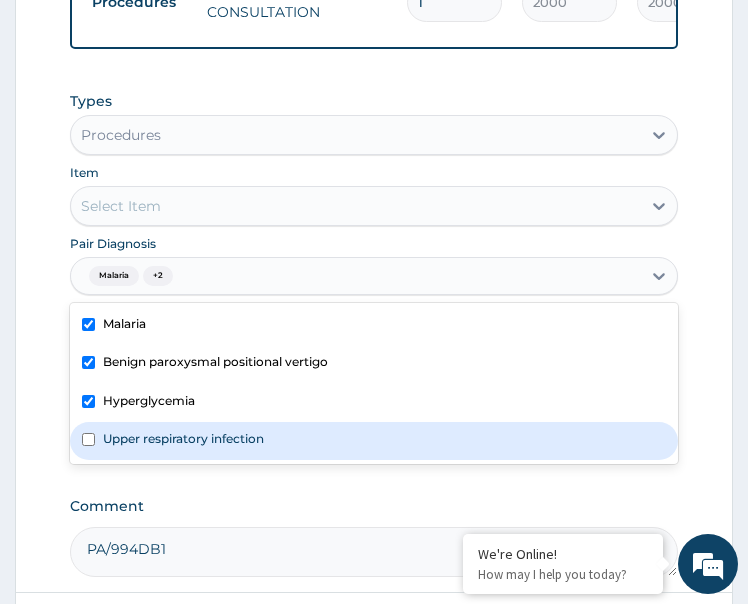 click on "Upper respiratory infection" at bounding box center [183, 438] 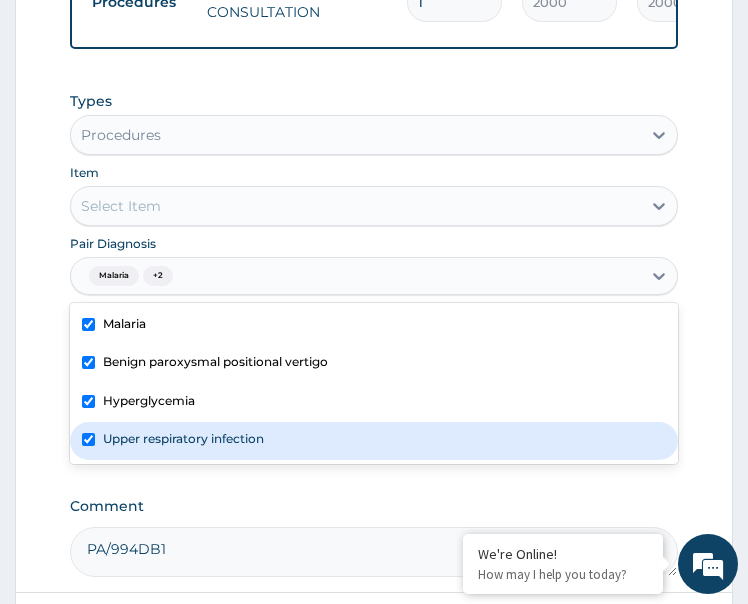 checkbox on "true" 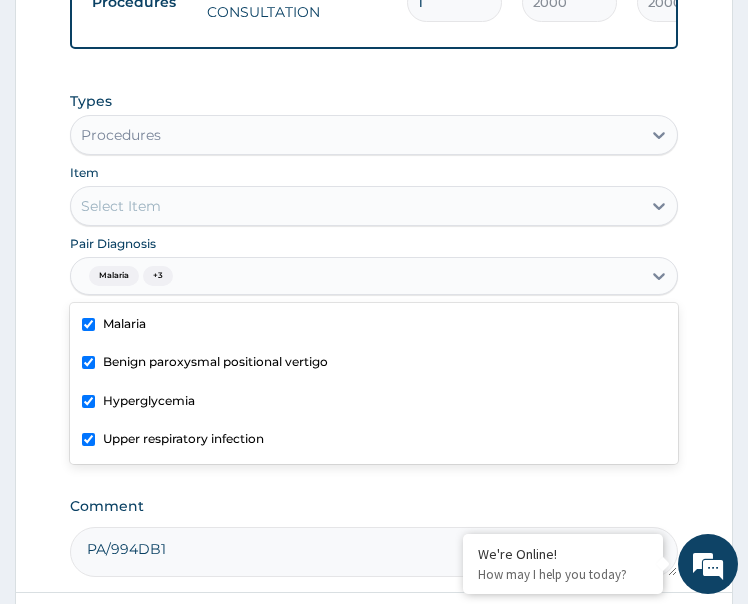 click on "Select Item" at bounding box center (374, 206) 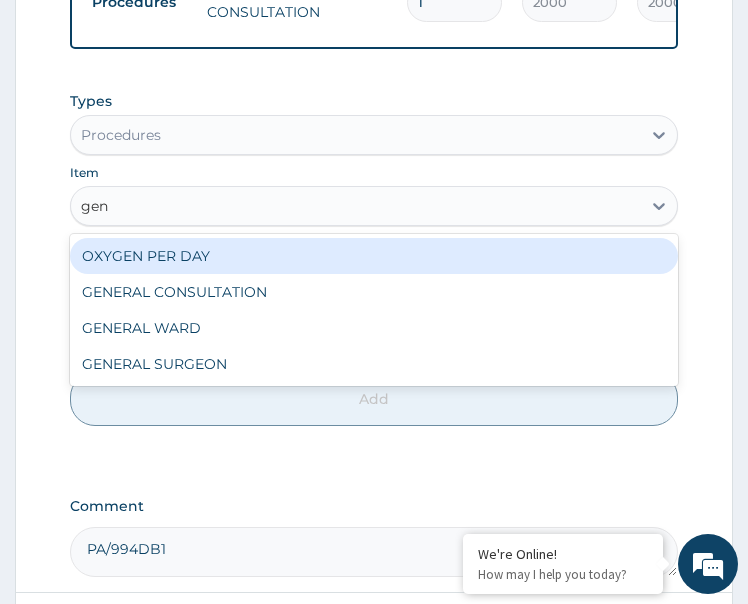 type on "gene" 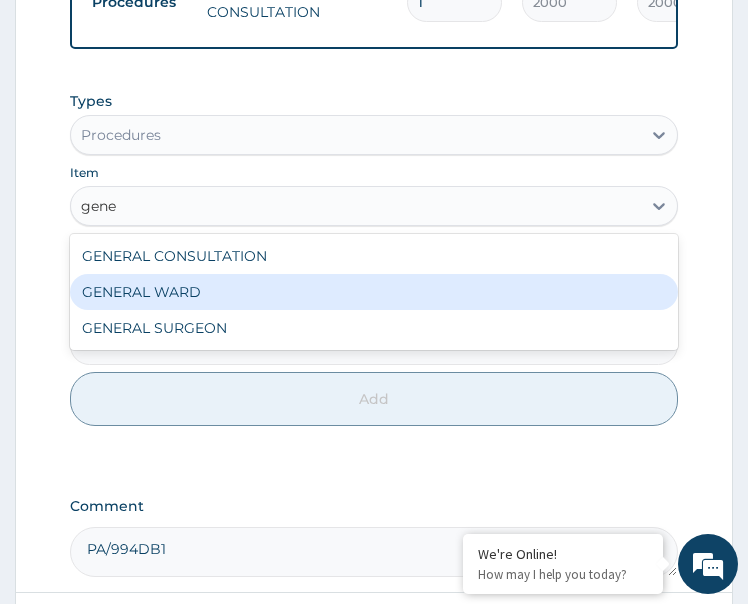 click on "GENERAL WARD" at bounding box center [374, 292] 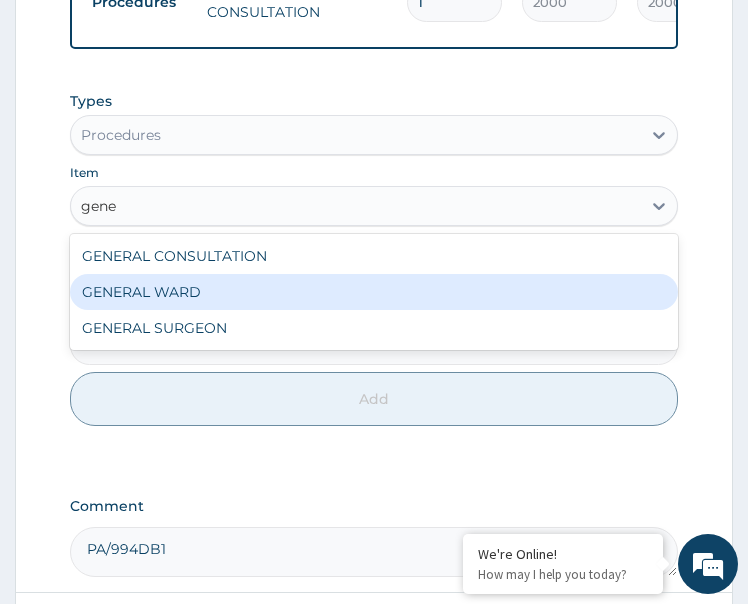 type 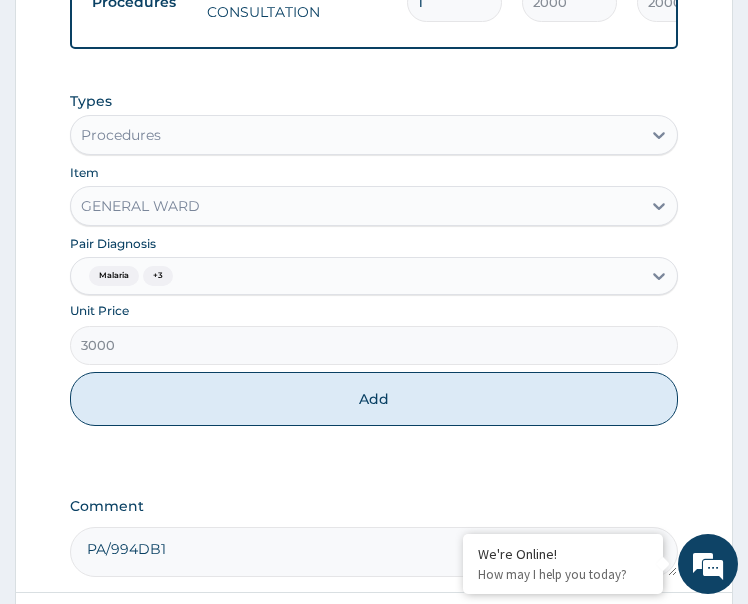 click on "Add" at bounding box center [374, 399] 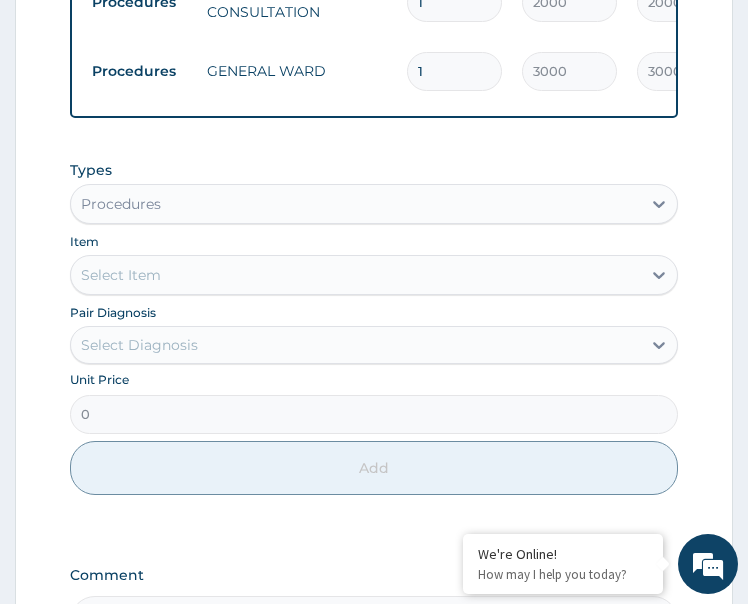 drag, startPoint x: 436, startPoint y: 73, endPoint x: 402, endPoint y: 85, distance: 36.05551 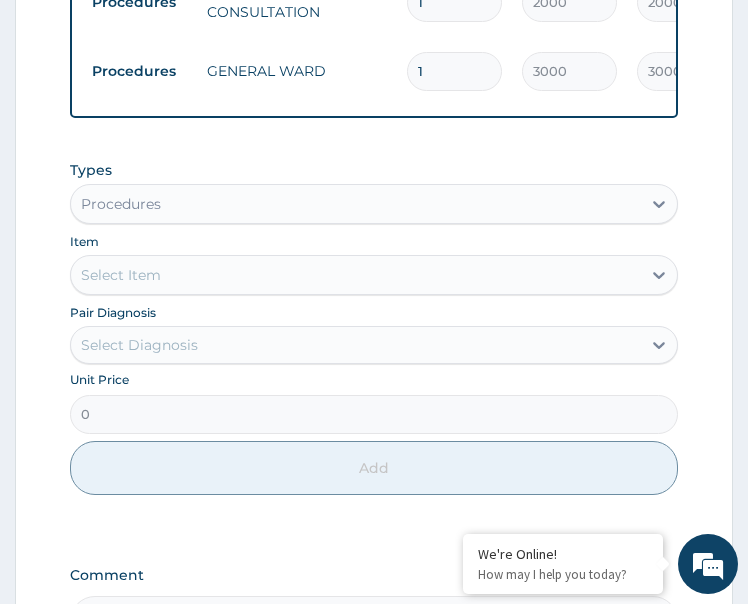 click on "1" at bounding box center [454, 71] 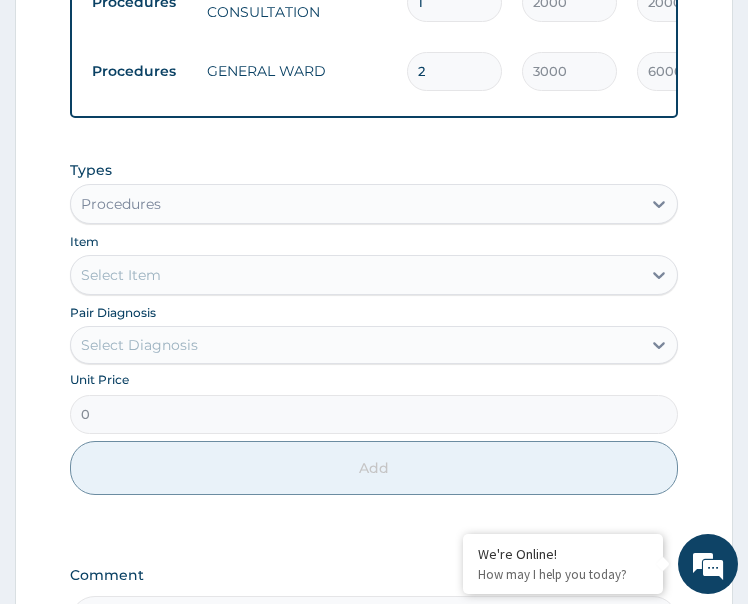 type on "2" 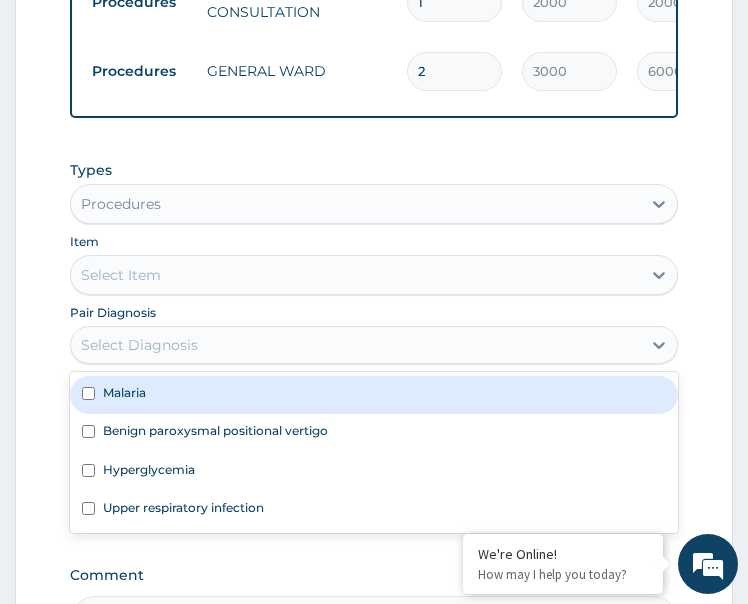 drag, startPoint x: 174, startPoint y: 353, endPoint x: 203, endPoint y: 382, distance: 41.01219 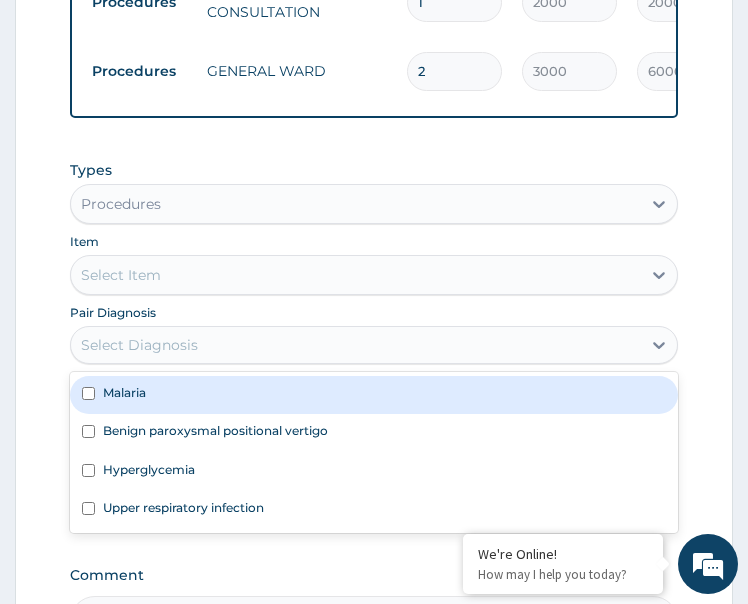 click on "Select Diagnosis" at bounding box center (356, 345) 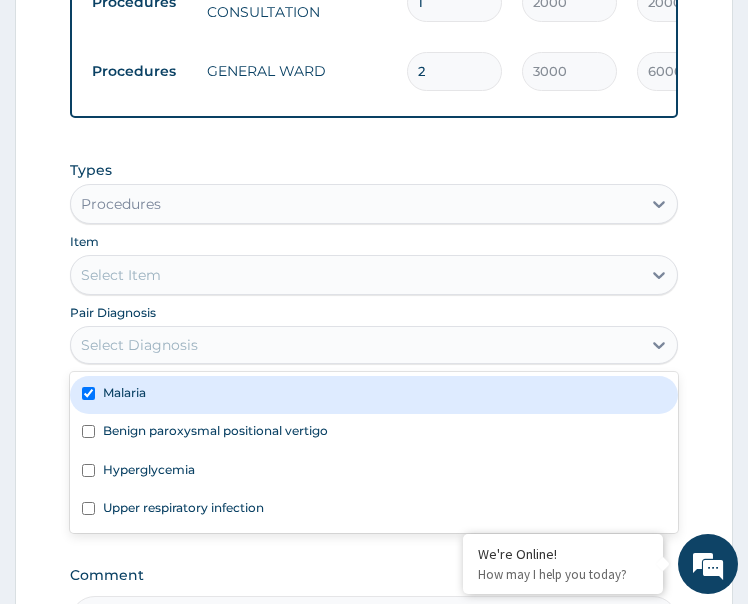 checkbox on "true" 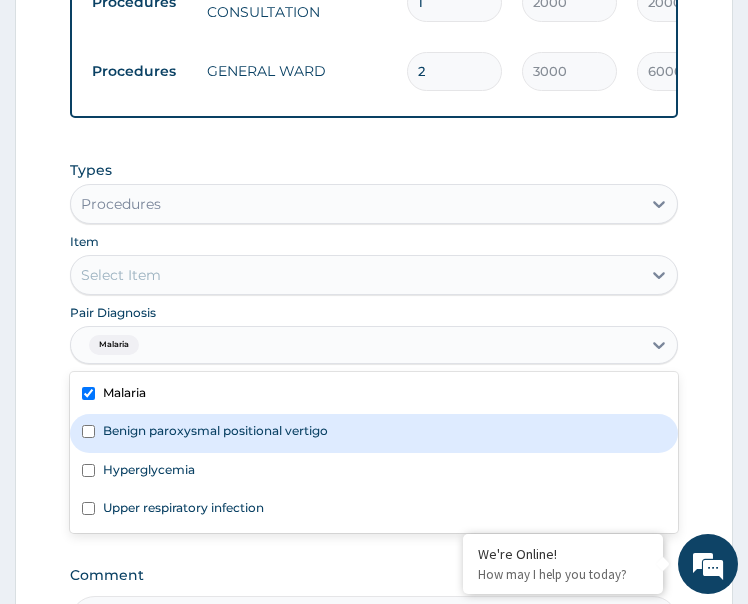 click on "Benign paroxysmal positional vertigo" at bounding box center [215, 430] 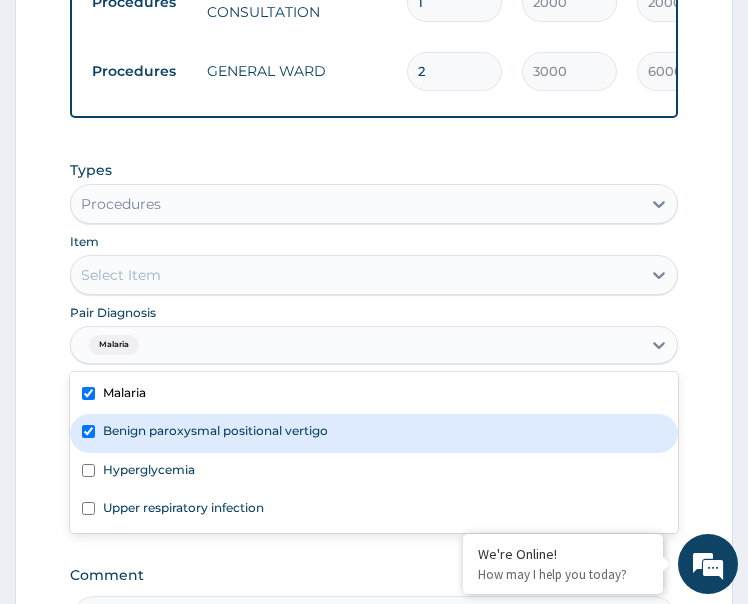 checkbox on "true" 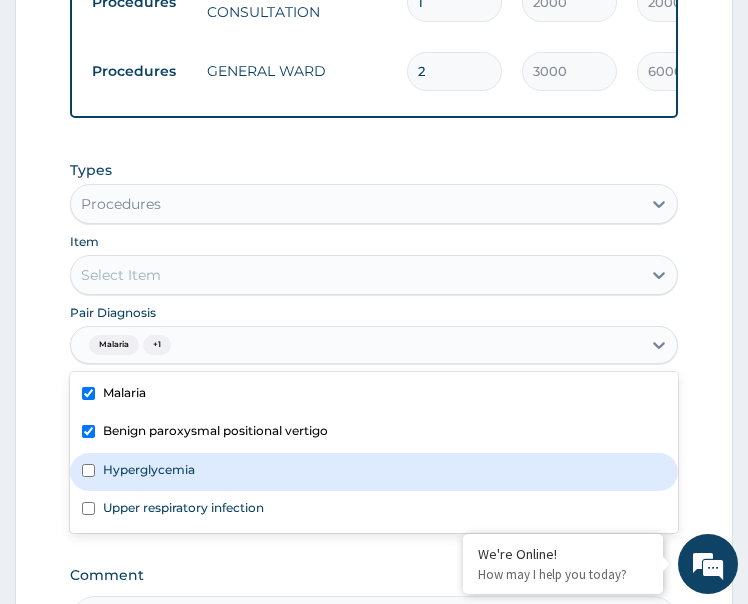 click on "Hyperglycemia" at bounding box center (374, 472) 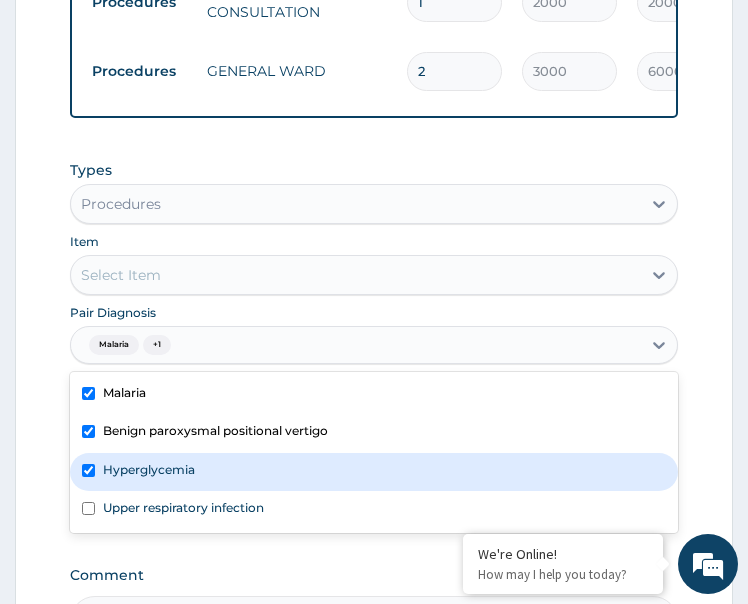 checkbox on "true" 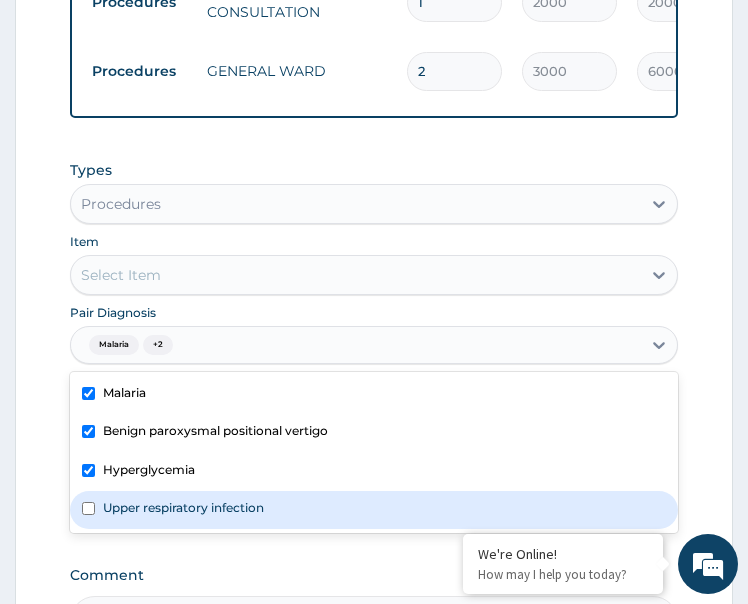 click on "Upper respiratory infection" at bounding box center [374, 510] 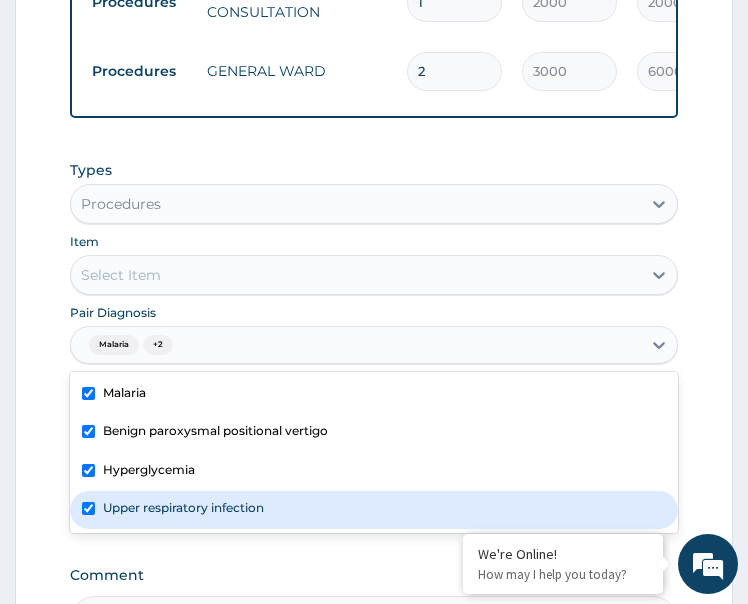 checkbox on "true" 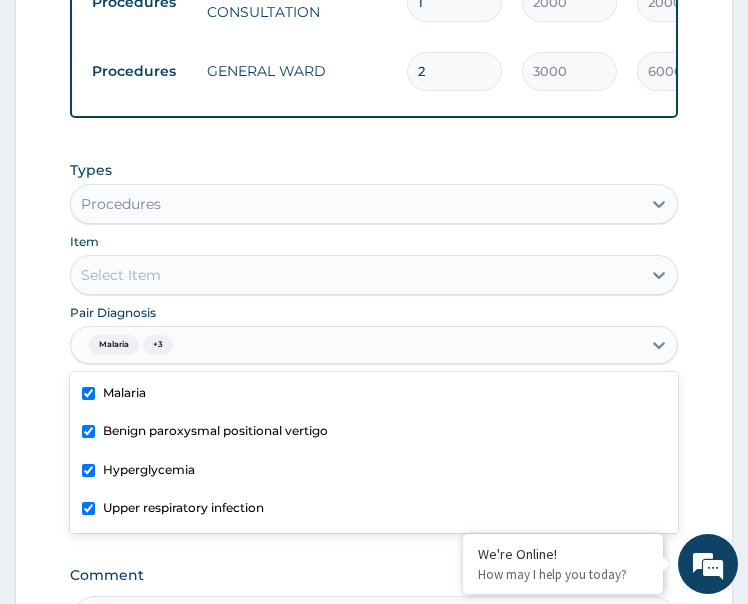 click on "Select Item" at bounding box center (356, 275) 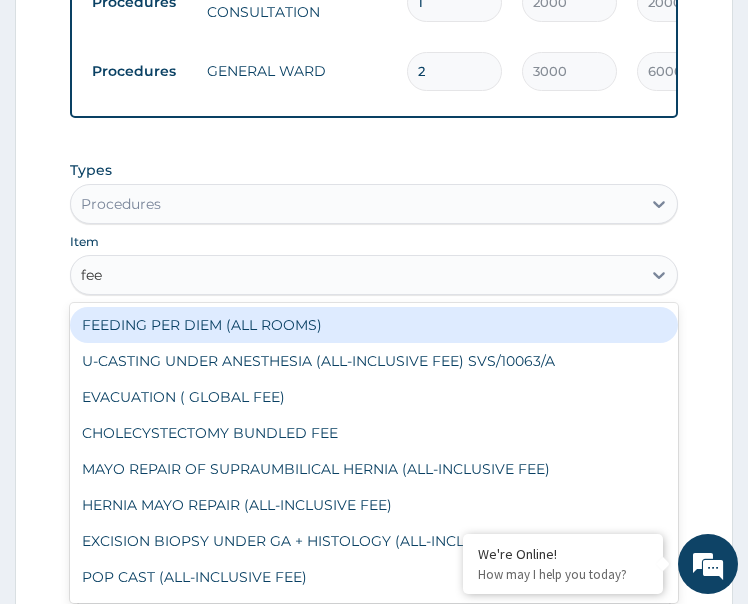 type on "feed" 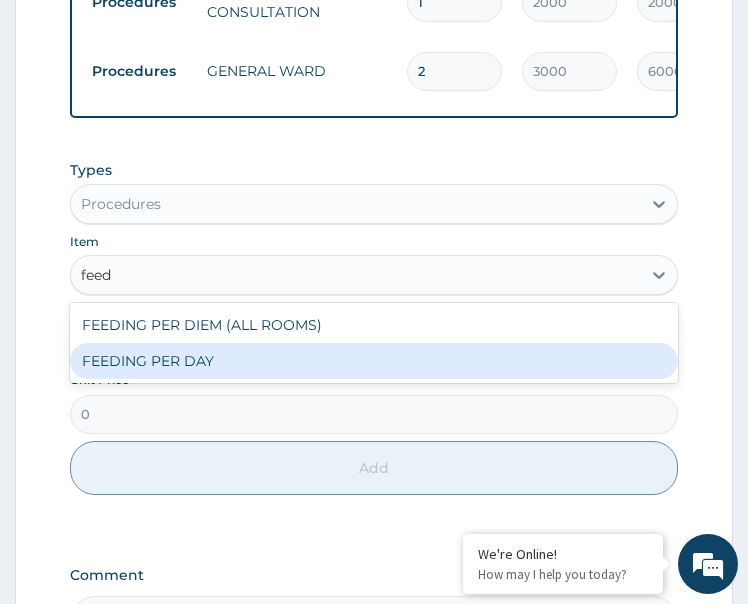 click on "FEEDING PER DAY" at bounding box center [374, 361] 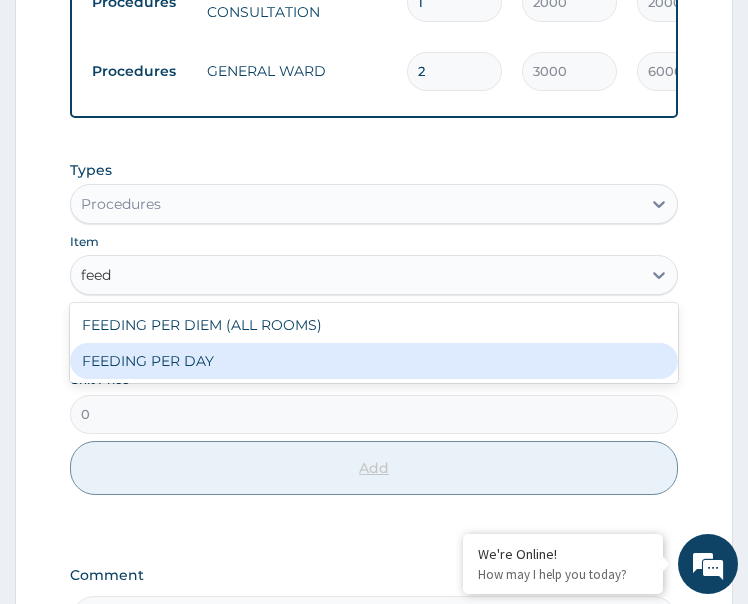 type 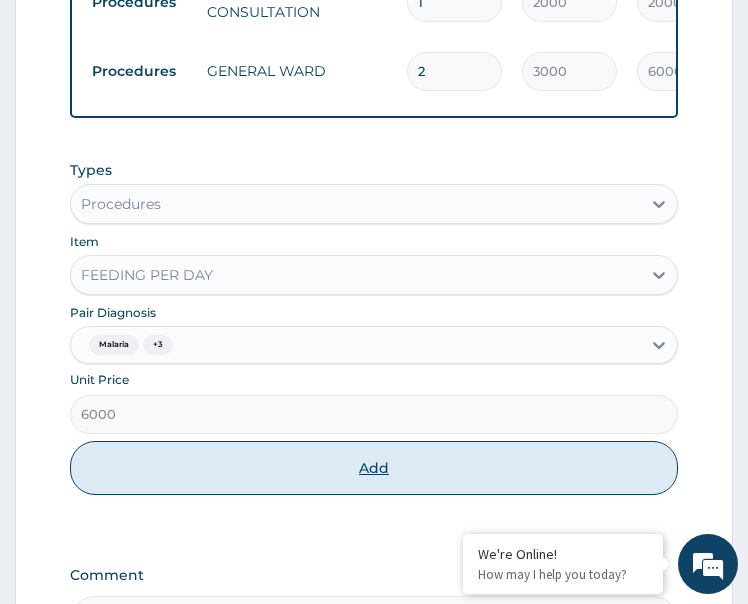 click on "Add" at bounding box center [374, 468] 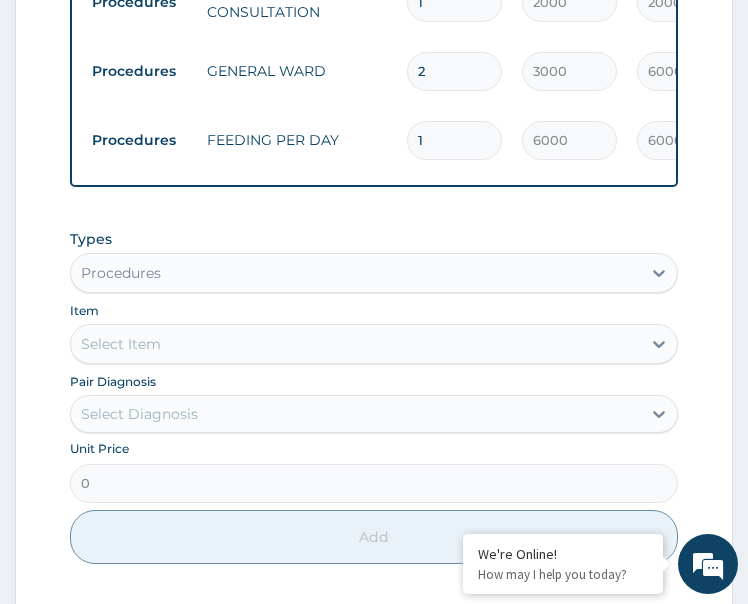 drag, startPoint x: 433, startPoint y: 133, endPoint x: 378, endPoint y: 170, distance: 66.287254 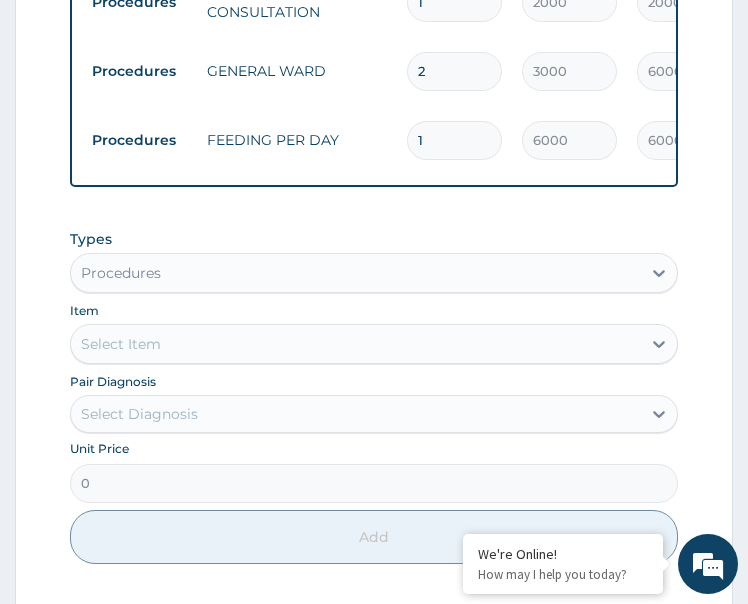 click on "Procedures FEEDING PER DAY 1 6000 6000.00 Malaria  + 3 Delete" at bounding box center [572, 140] 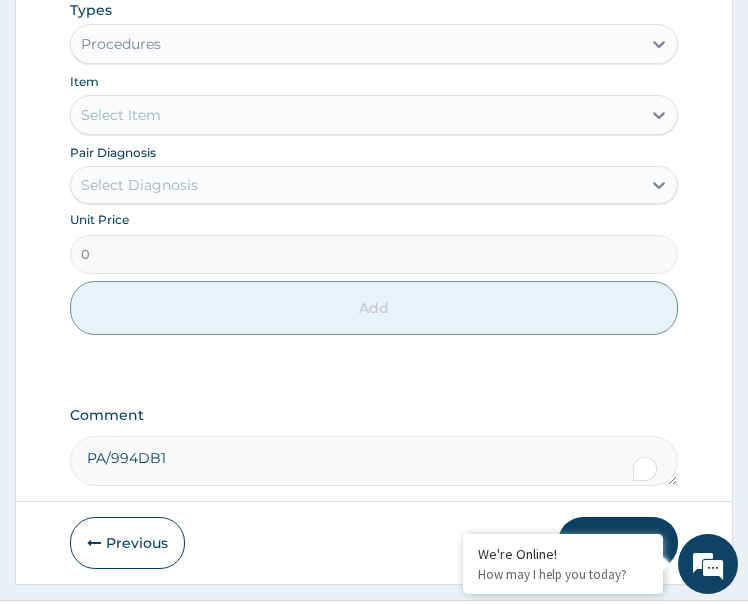 scroll, scrollTop: 1133, scrollLeft: 0, axis: vertical 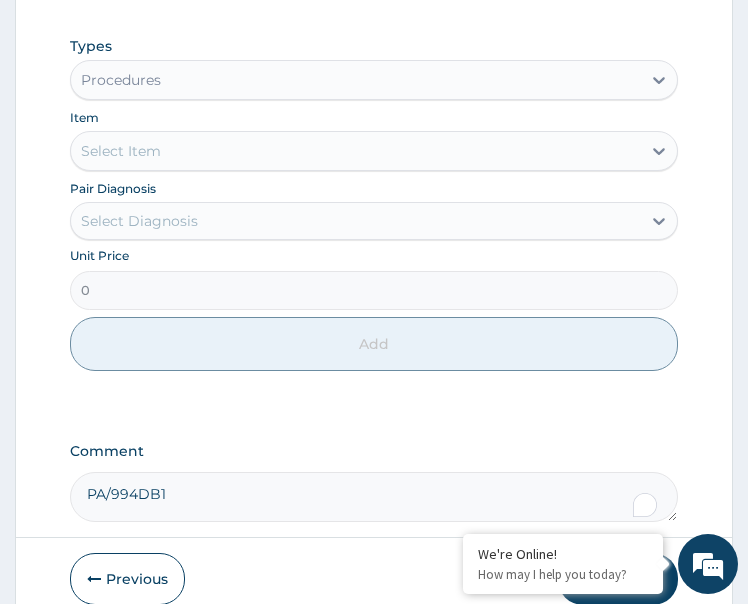 type on "2" 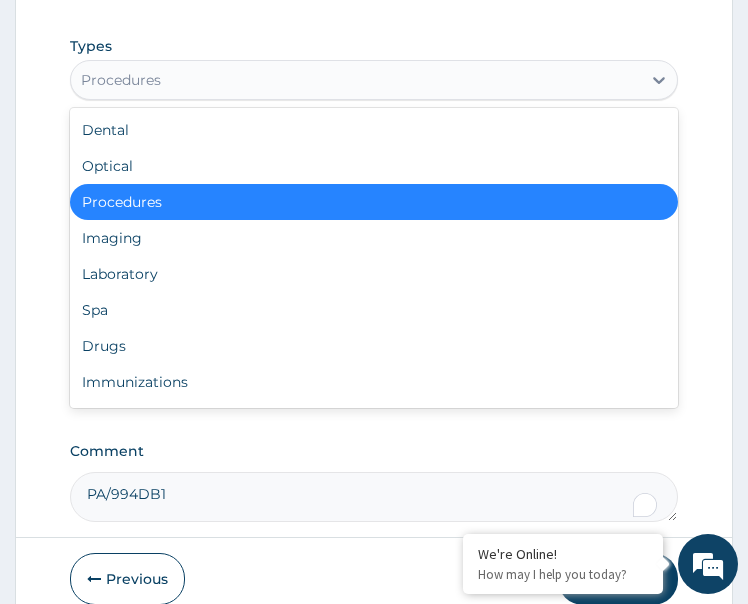 click on "Procedures" at bounding box center (356, 80) 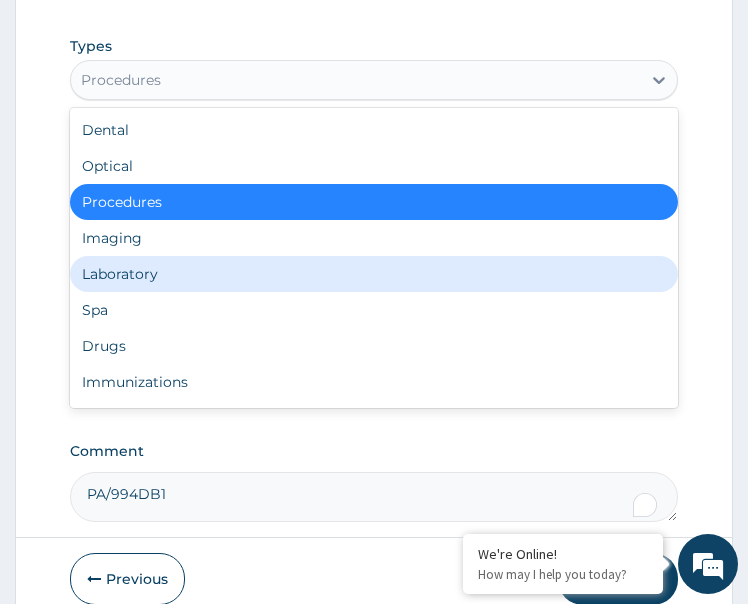 click on "Laboratory" at bounding box center (374, 274) 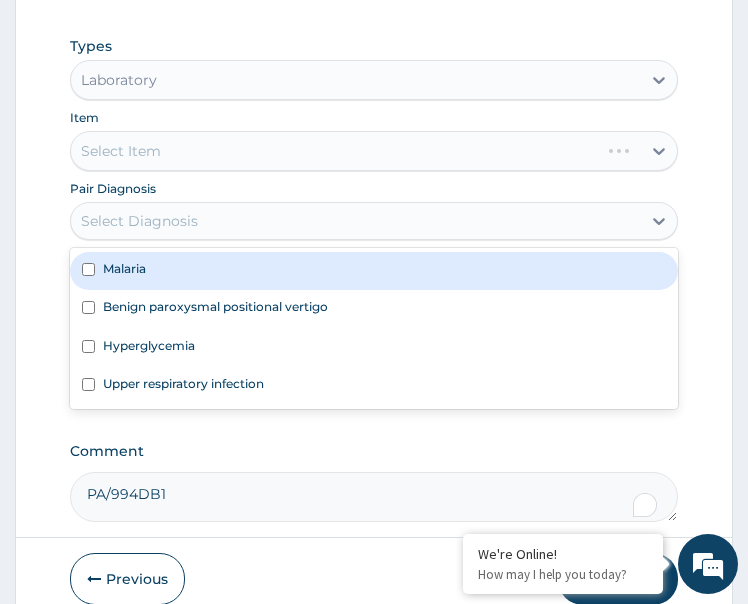 drag, startPoint x: 161, startPoint y: 243, endPoint x: 170, endPoint y: 304, distance: 61.66036 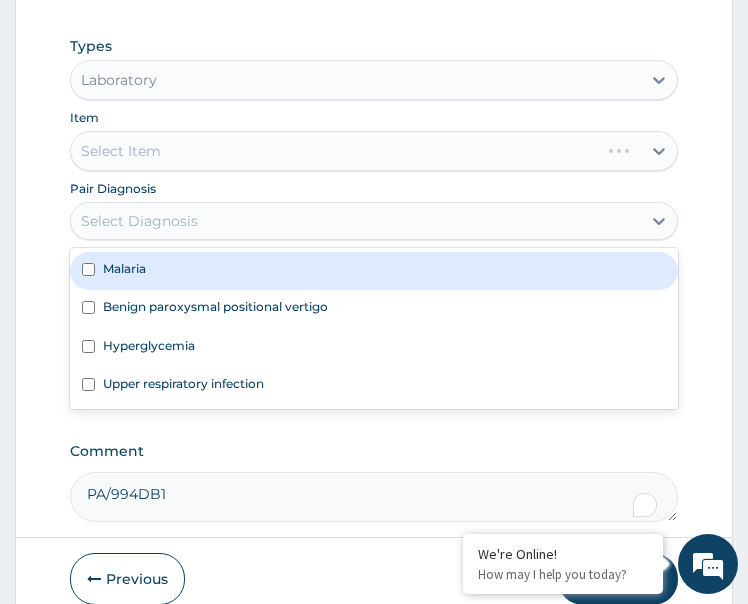 click on "Select Diagnosis" at bounding box center [139, 221] 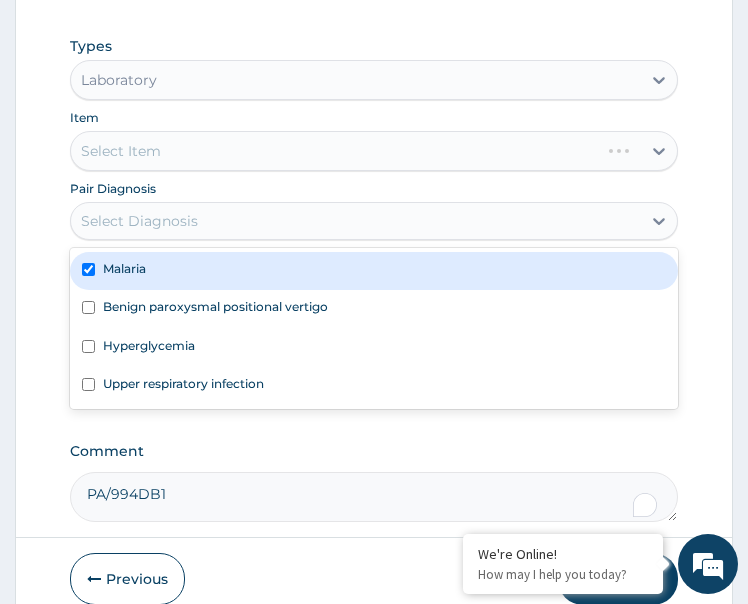 checkbox on "true" 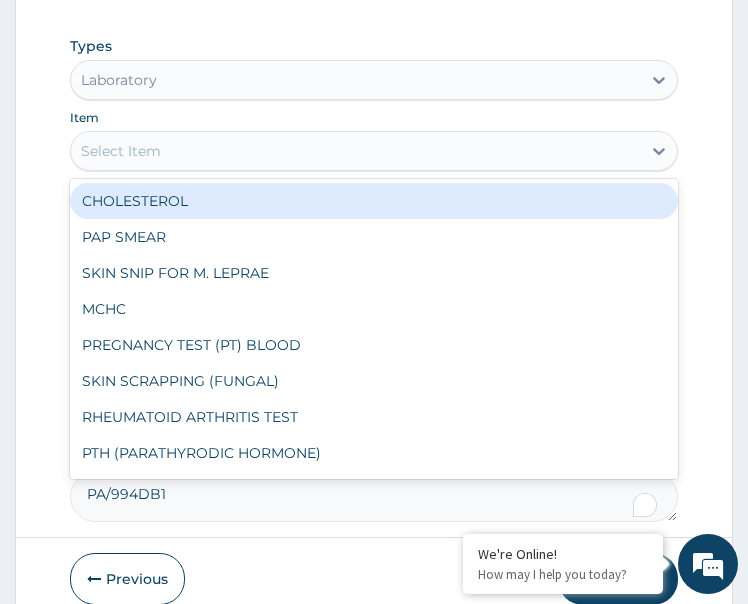 click on "Select Item" at bounding box center (356, 151) 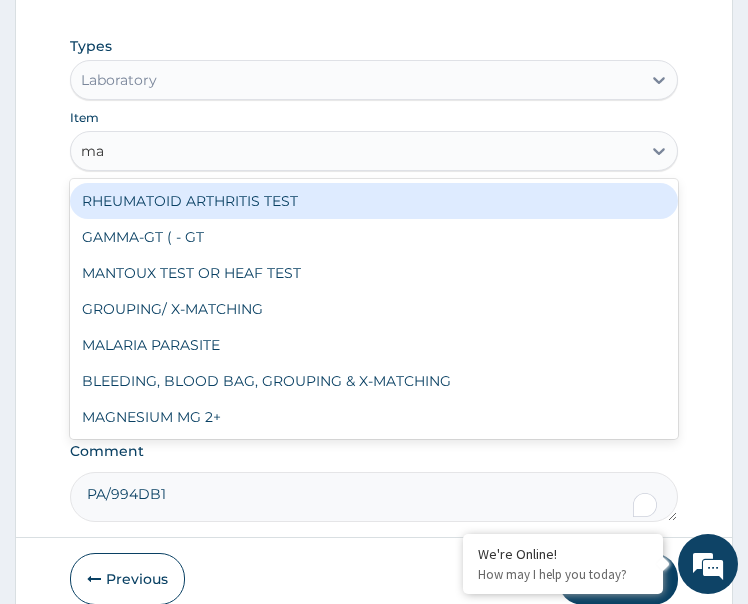 type on "mal" 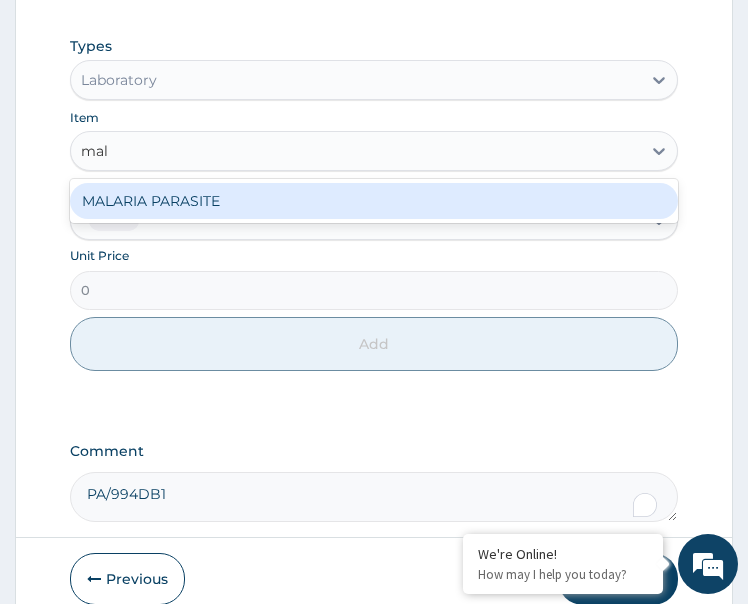 type 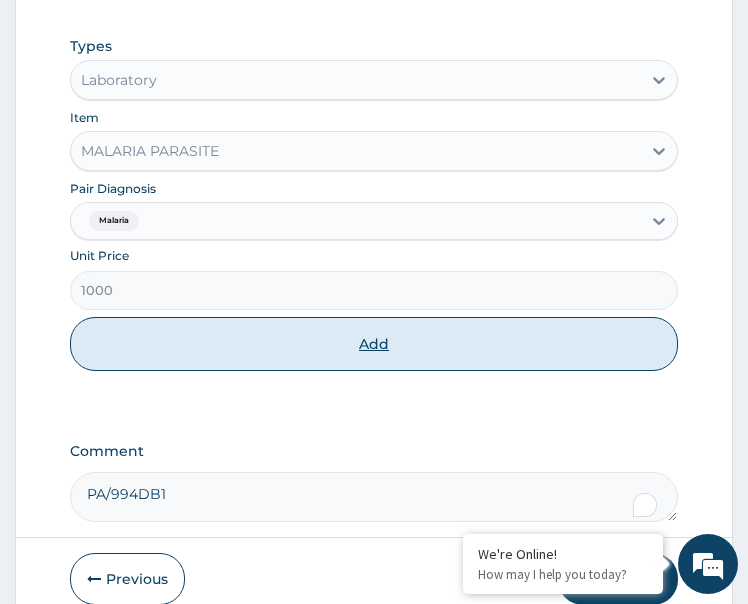 click on "Add" at bounding box center [374, 344] 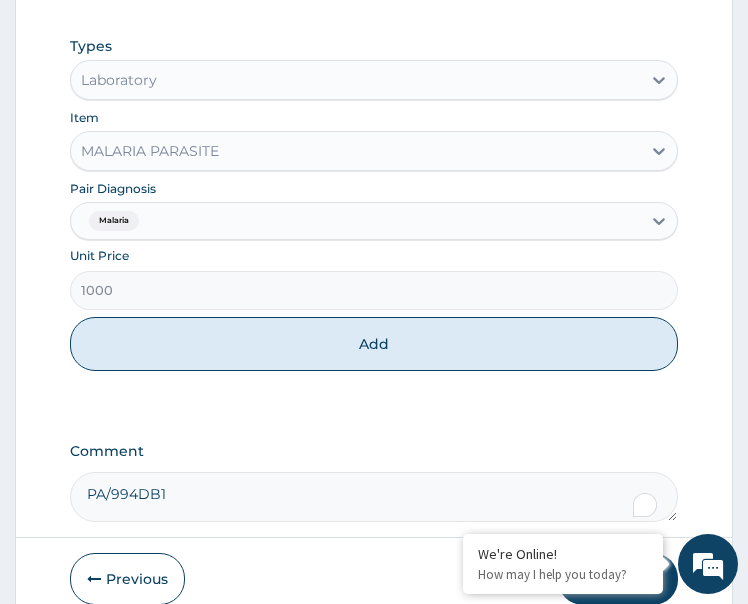 type on "0" 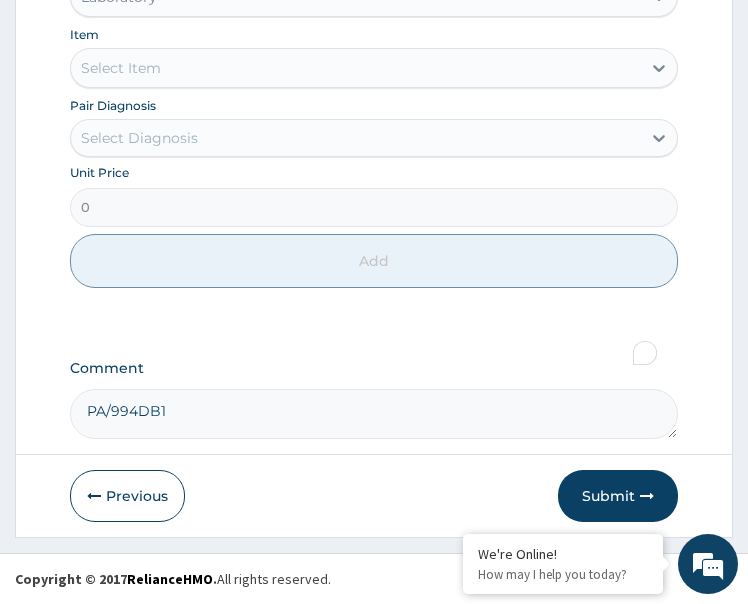scroll, scrollTop: 1302, scrollLeft: 0, axis: vertical 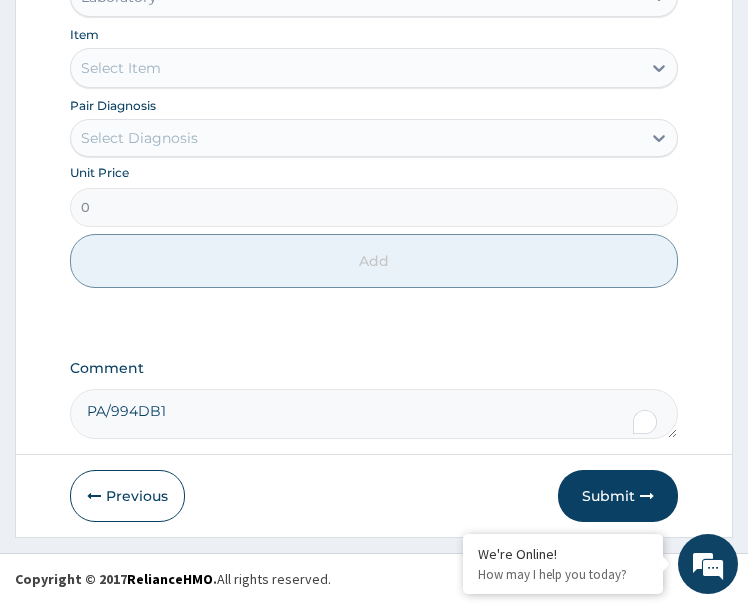 click on "Select Diagnosis" at bounding box center (356, 138) 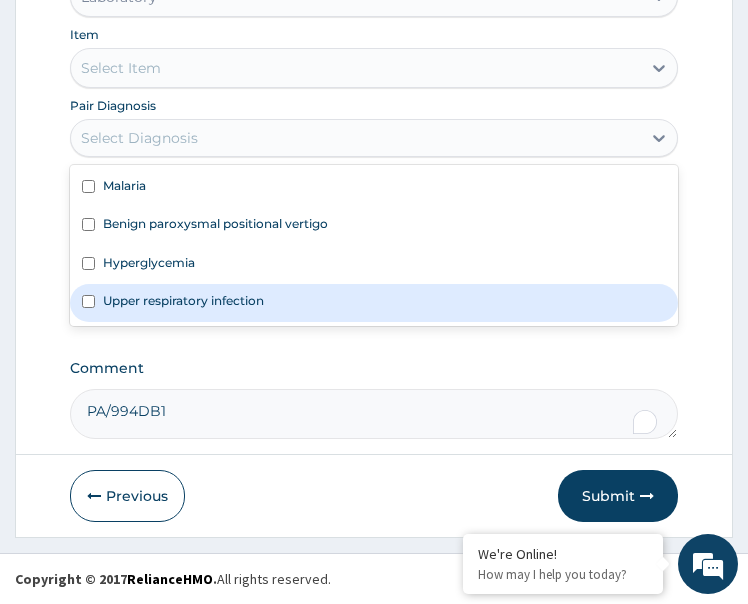 click on "Upper respiratory infection" at bounding box center [374, 303] 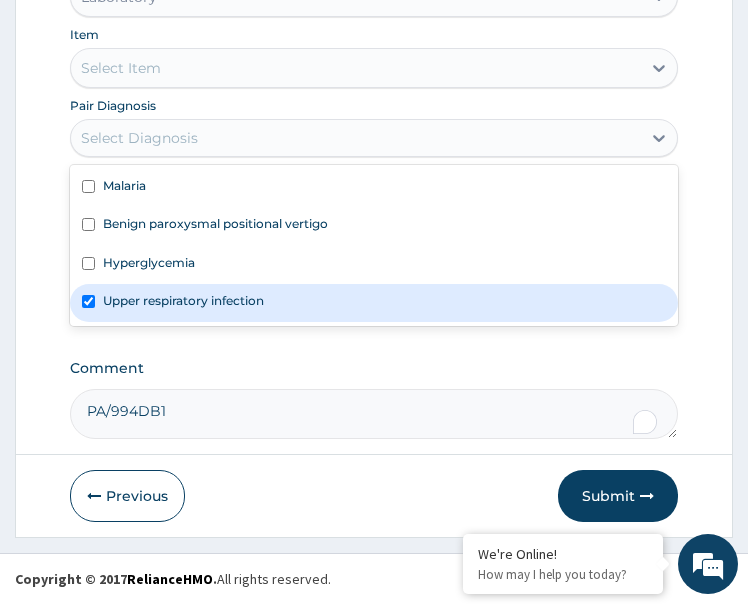 checkbox on "true" 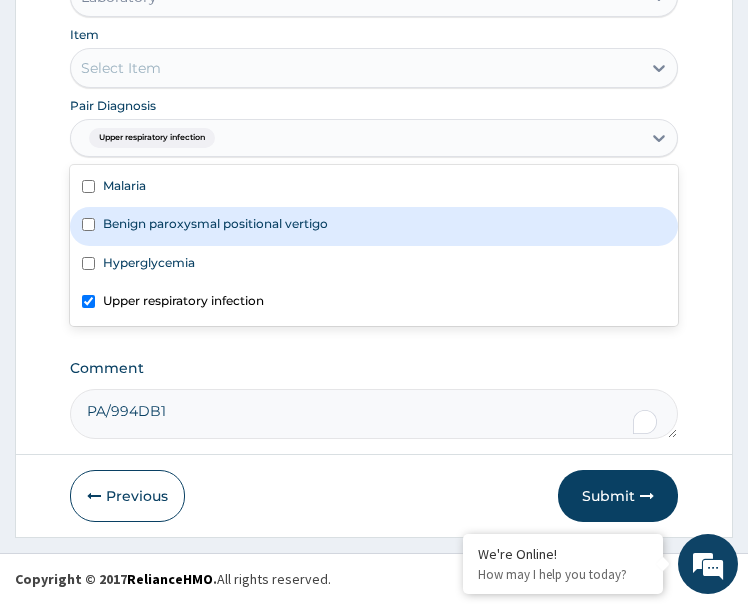 click on "Select Item" at bounding box center [356, 68] 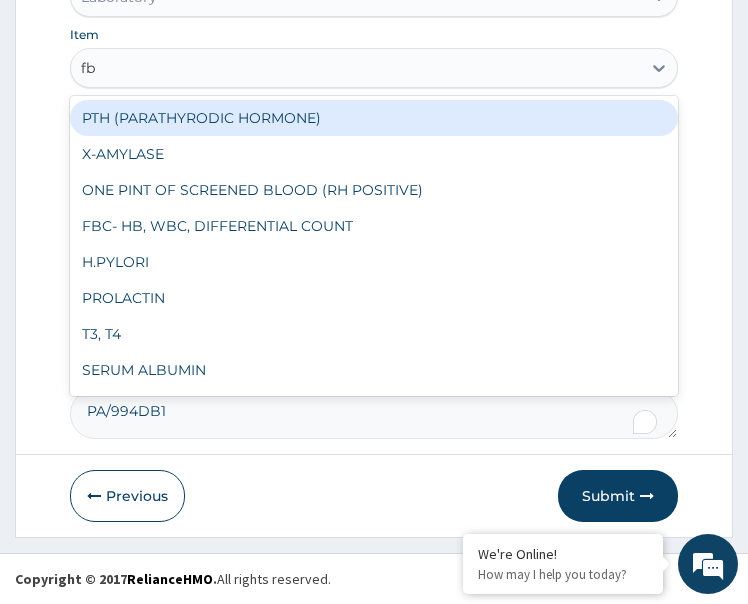 type on "fbc" 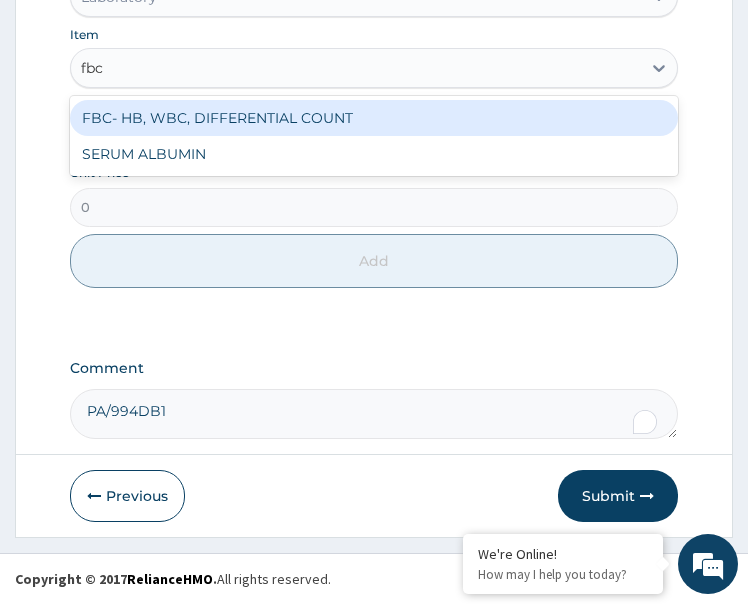 click on "FBC- HB, WBC, DIFFERENTIAL COUNT" at bounding box center [374, 118] 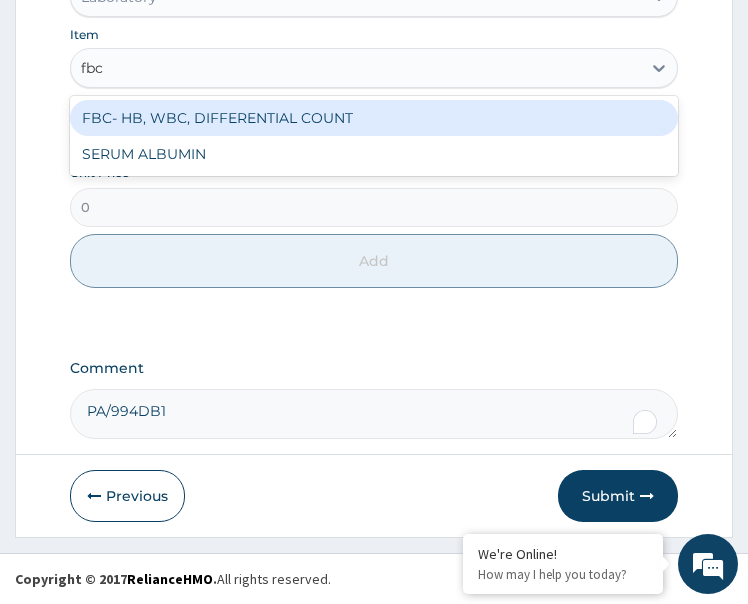 type 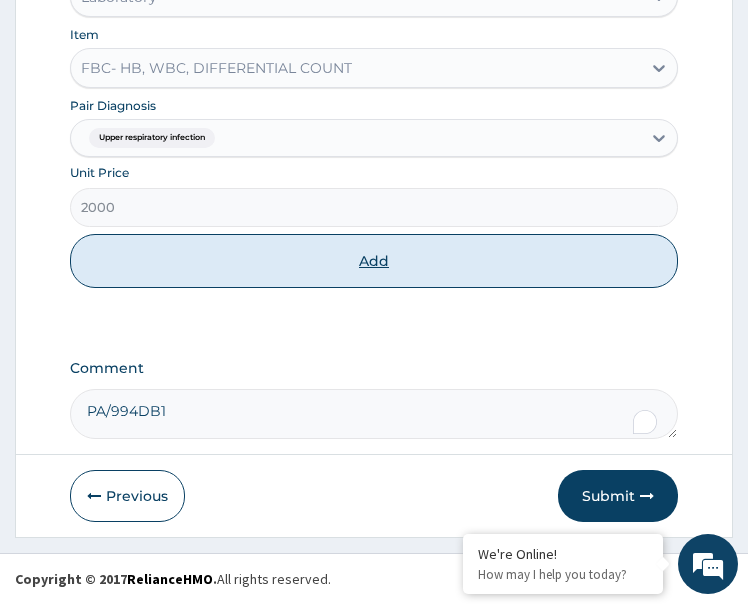 click on "Add" at bounding box center [374, 261] 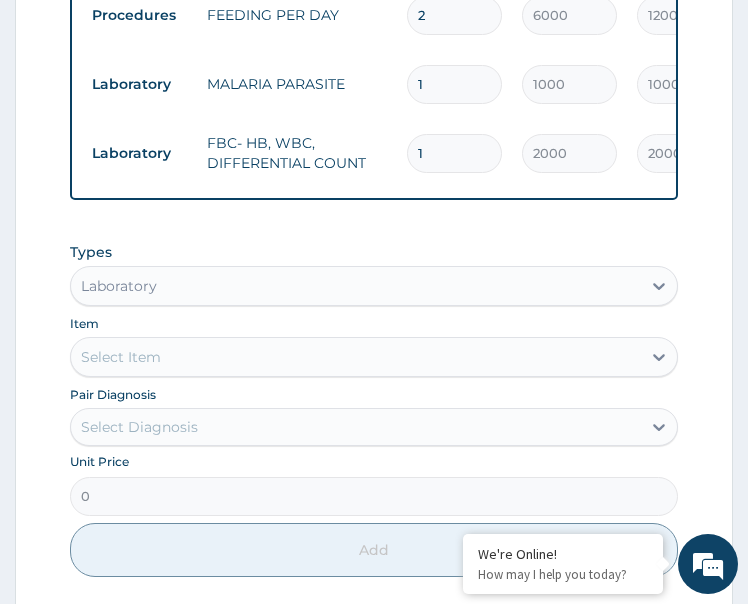 scroll, scrollTop: 1216, scrollLeft: 0, axis: vertical 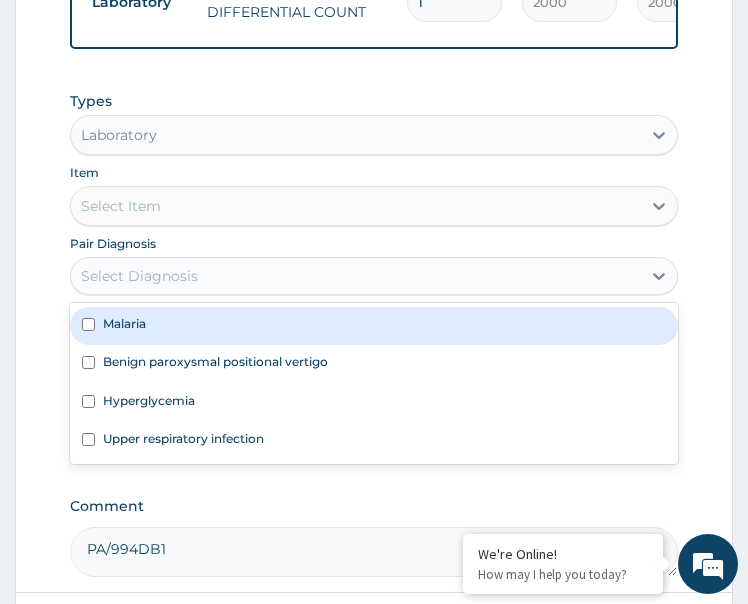 click on "Select Diagnosis" at bounding box center [356, 276] 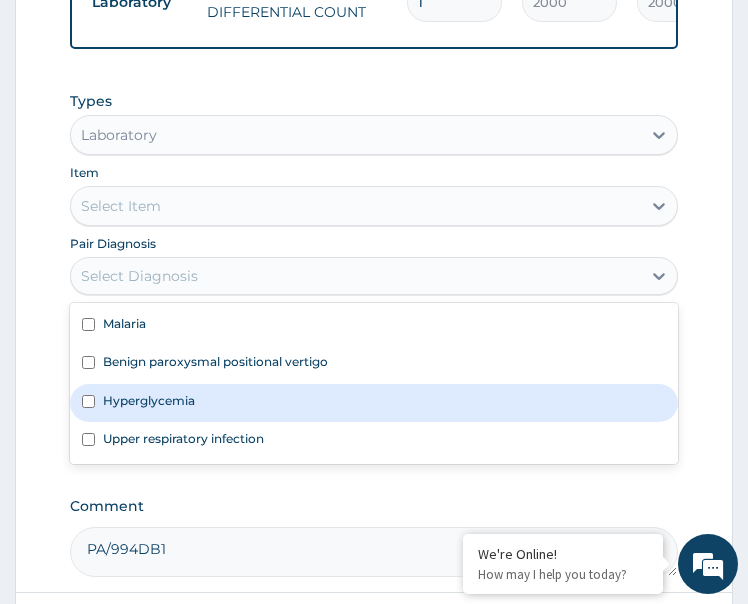 click on "Hyperglycemia" at bounding box center (149, 400) 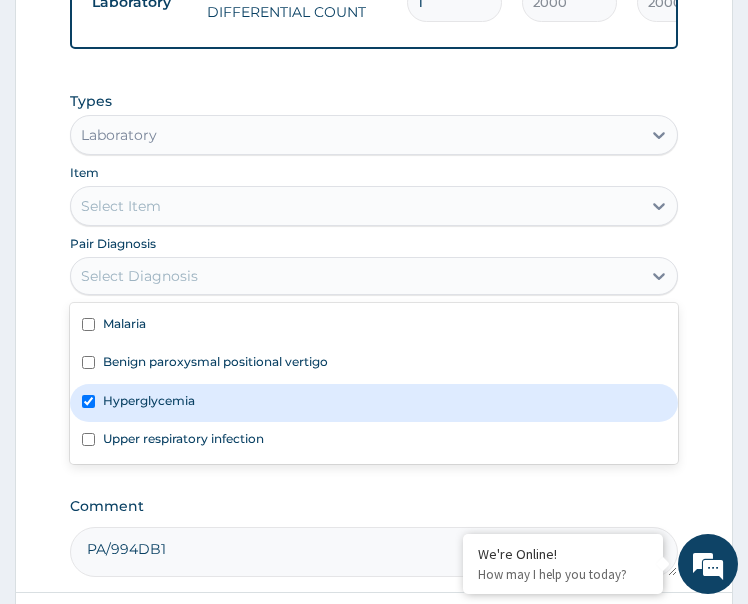 checkbox on "true" 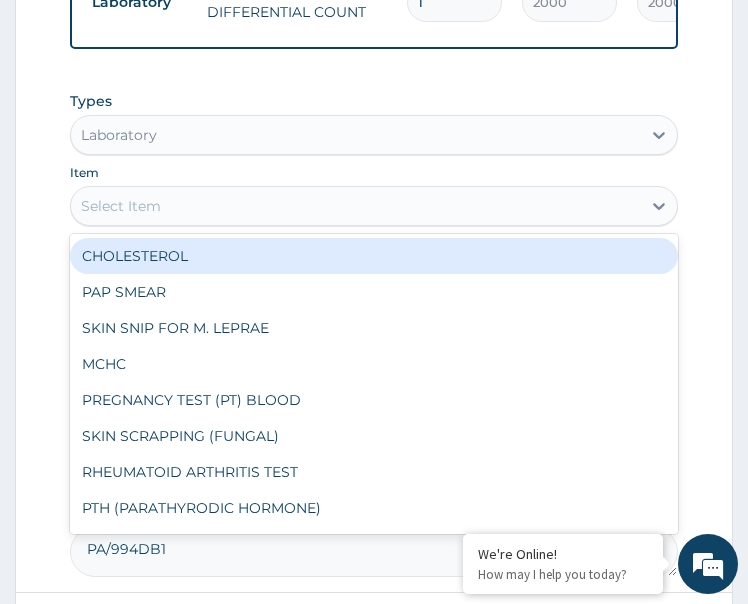 click on "Select Item" at bounding box center [356, 206] 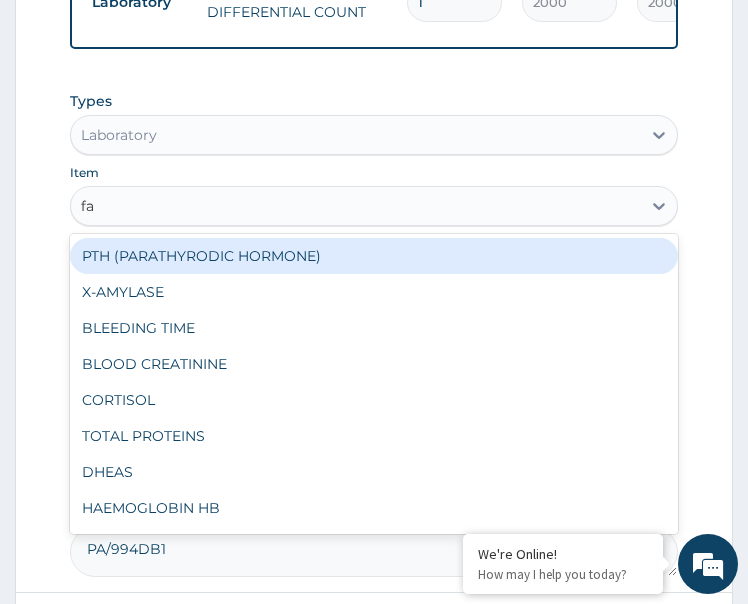 type on "fas" 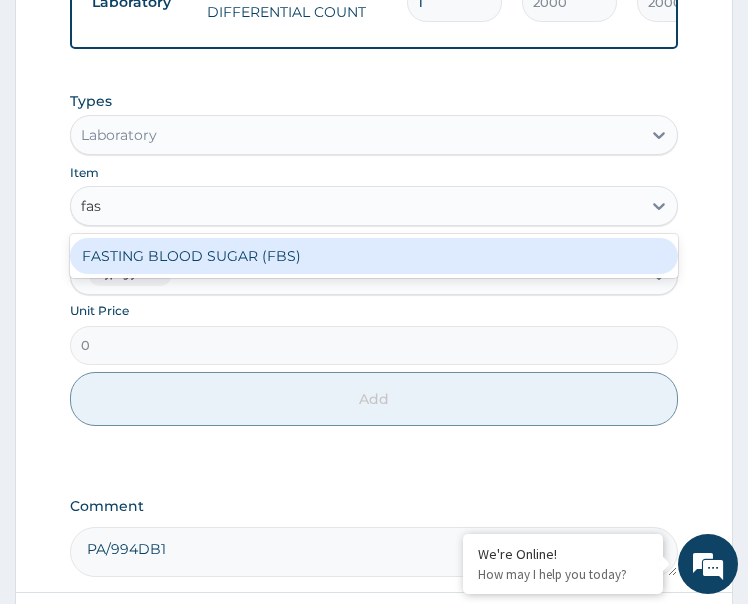 click on "FASTING BLOOD SUGAR (FBS)" at bounding box center [374, 256] 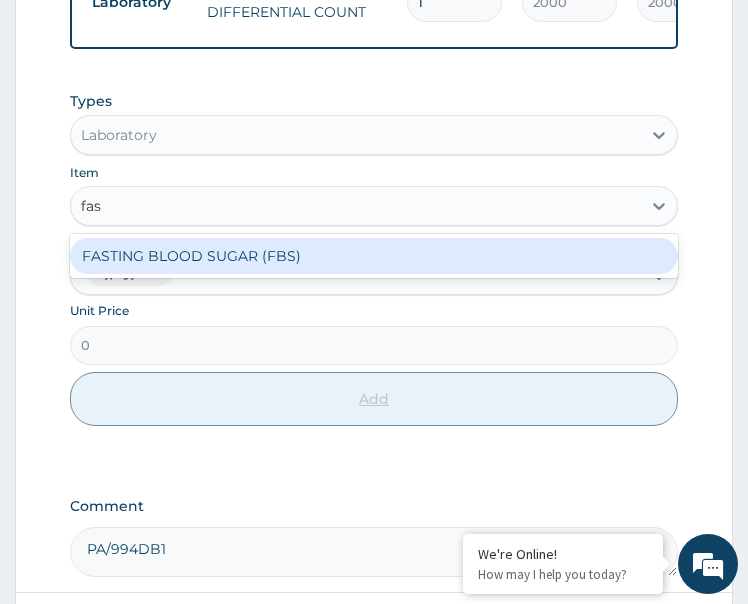 type 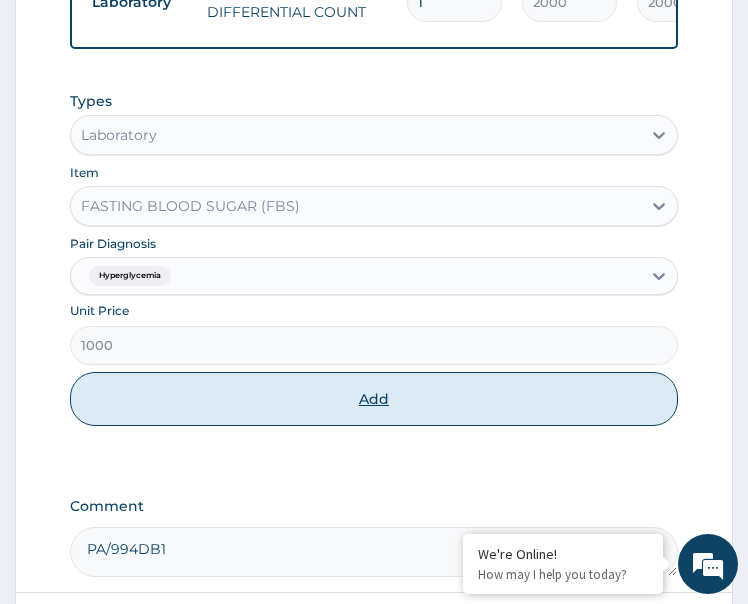 click on "Add" at bounding box center [374, 399] 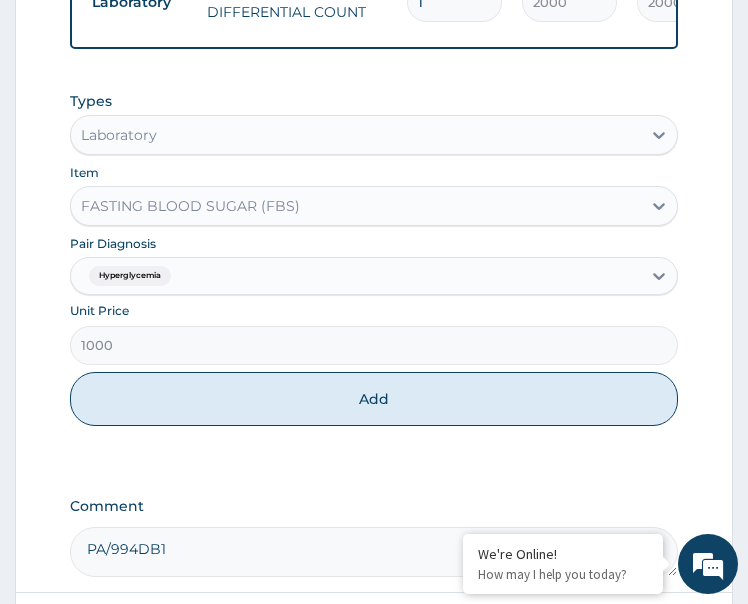 type on "0" 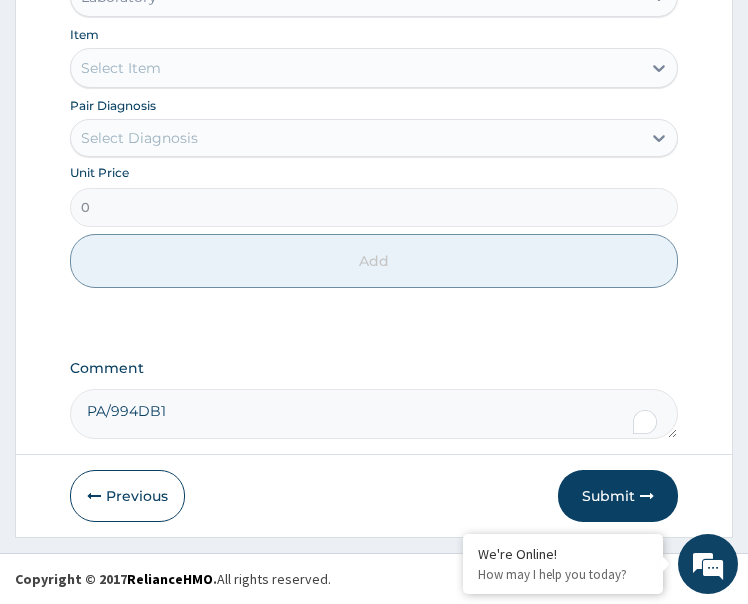 click on "Laboratory" at bounding box center [356, -3] 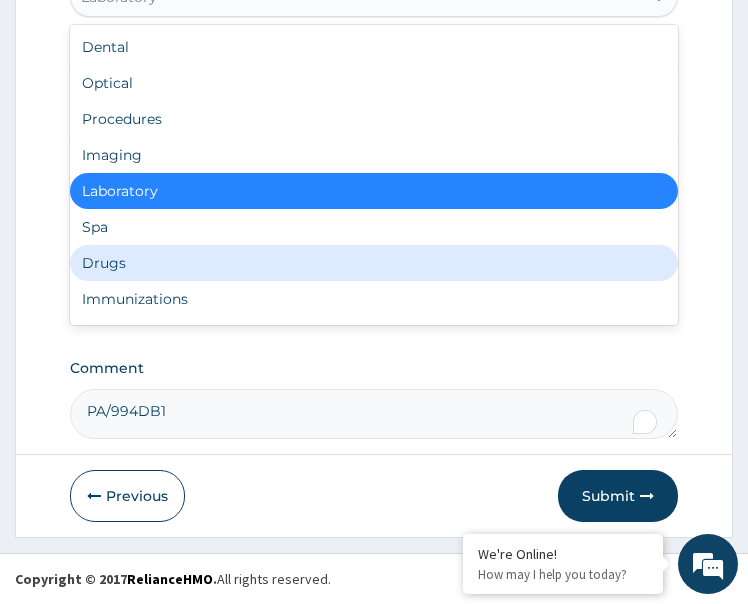 click on "Drugs" at bounding box center (374, 263) 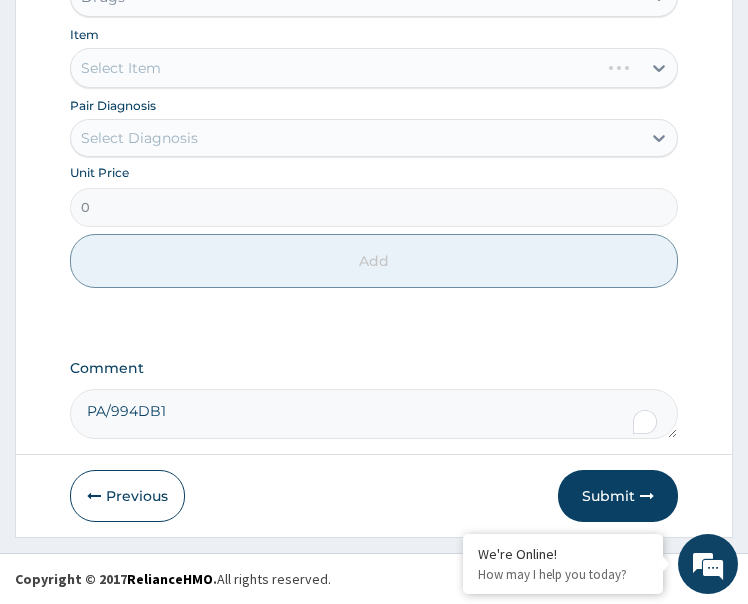 click on "Select Diagnosis" at bounding box center [139, 138] 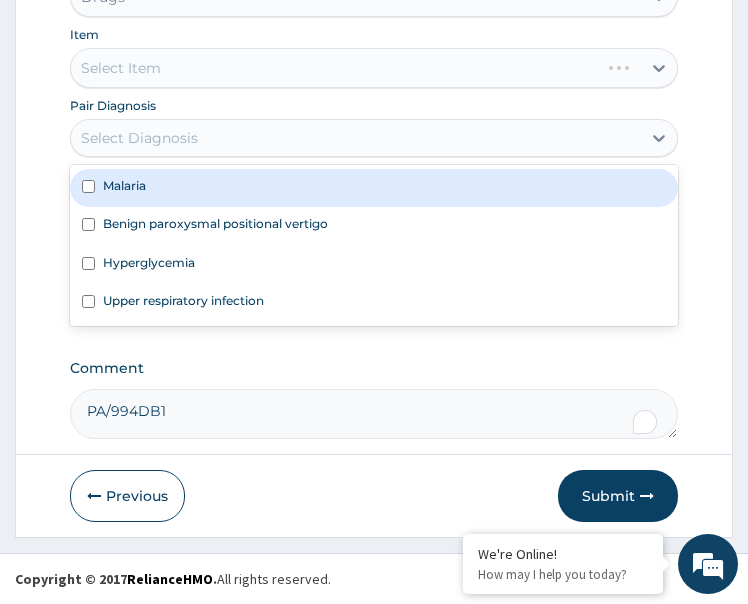 click on "Malaria" at bounding box center [374, 188] 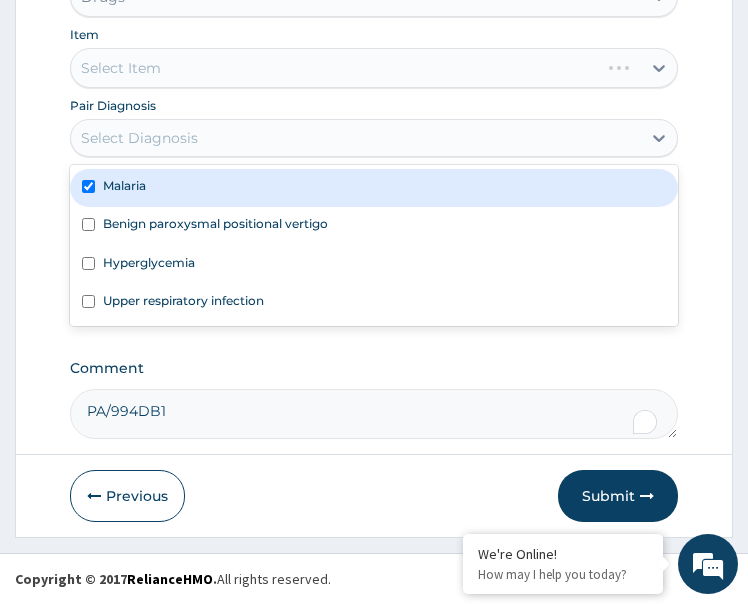 checkbox on "true" 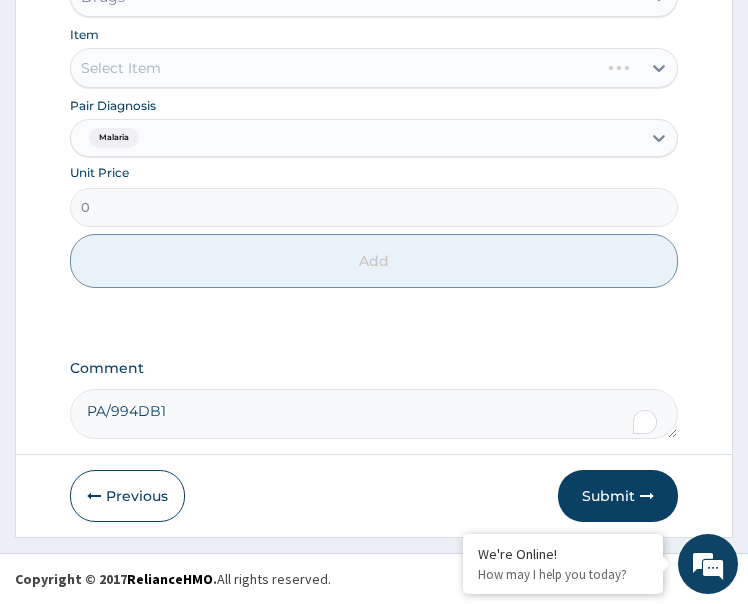 click on "Select Item" at bounding box center [374, 68] 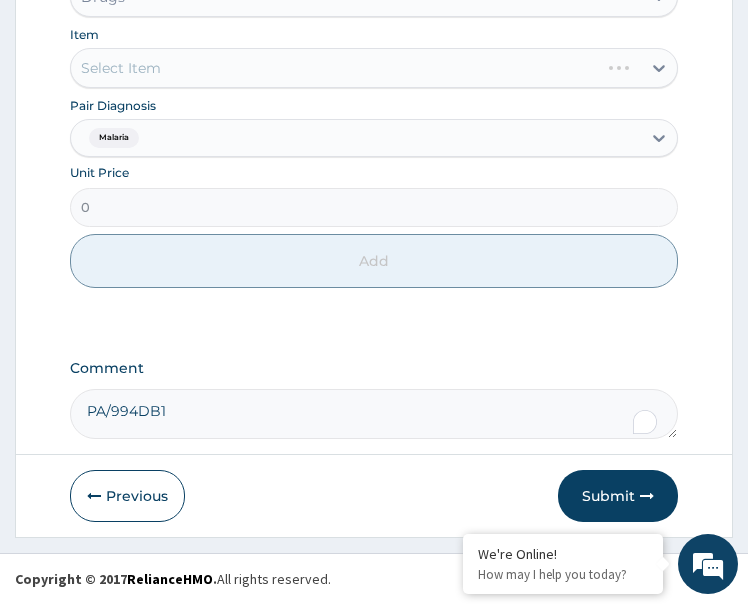 click on "Select Item" at bounding box center (374, 68) 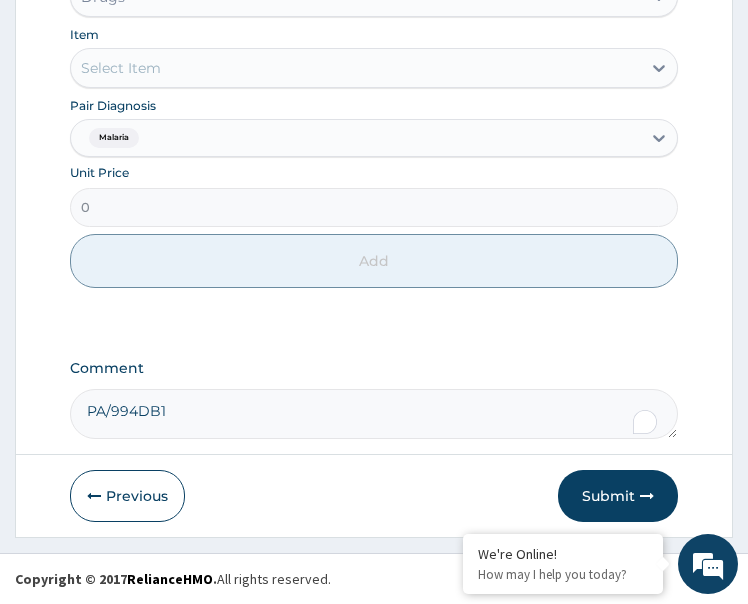 click on "Select Item" at bounding box center [356, 68] 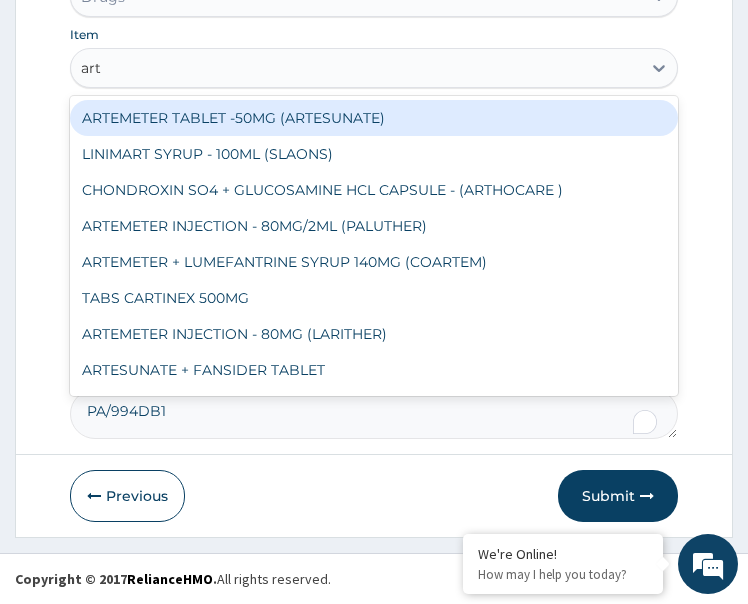 type on "arte" 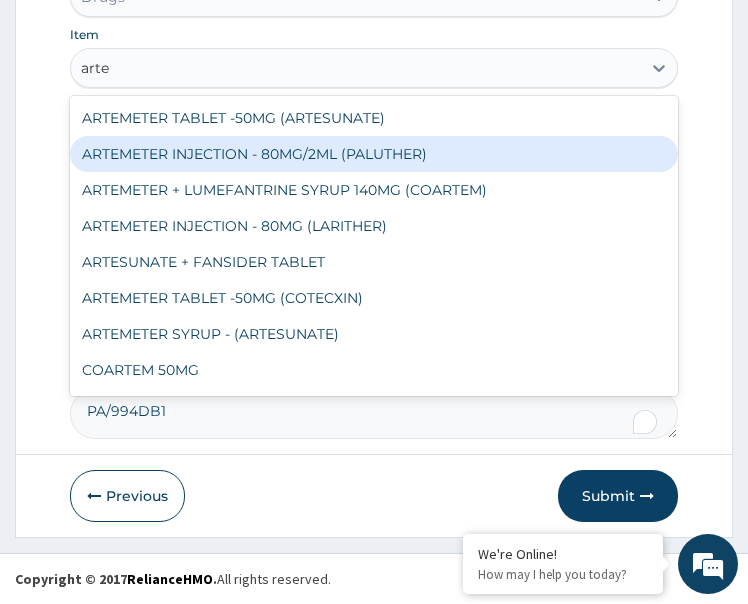 click on "ARTEMETER INJECTION - 80MG/2ML (PALUTHER)" at bounding box center (374, 154) 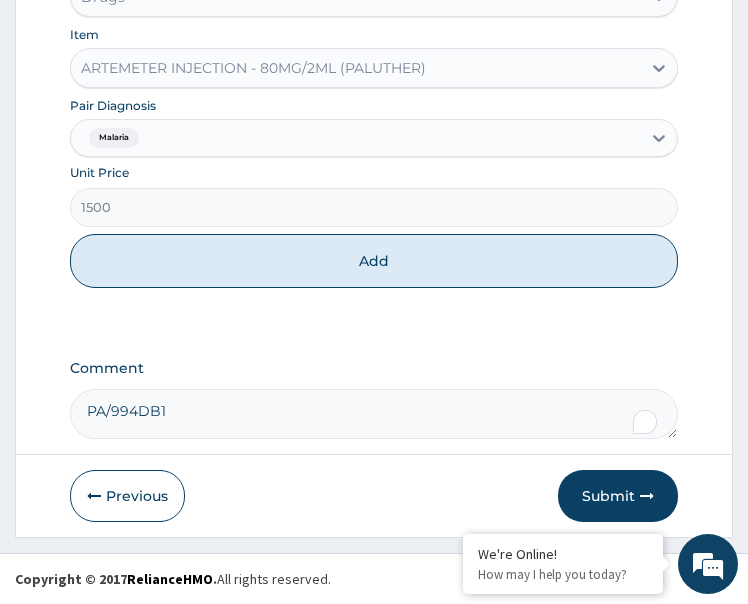 click on "Types Drugs Item ARTEMETER INJECTION - 80MG/2ML (PALUTHER) Pair Diagnosis Malaria Unit Price 1500 Add" at bounding box center [374, 121] 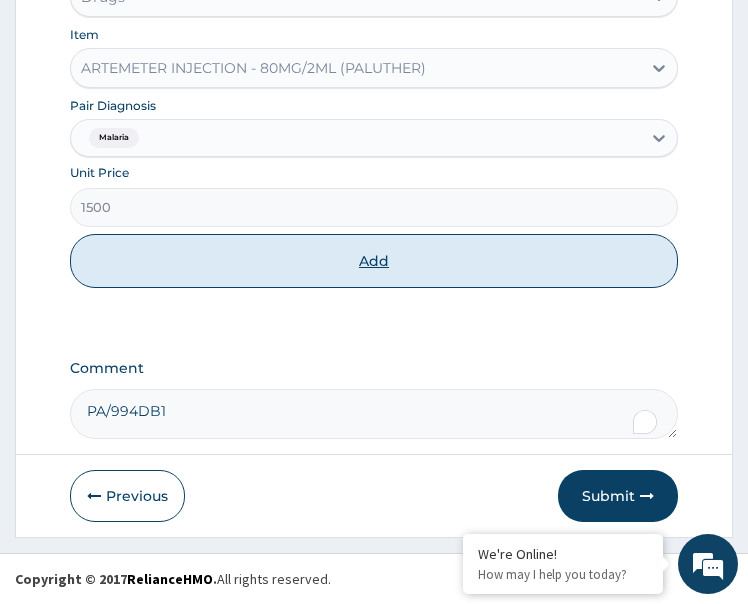 click on "Add" at bounding box center (374, 261) 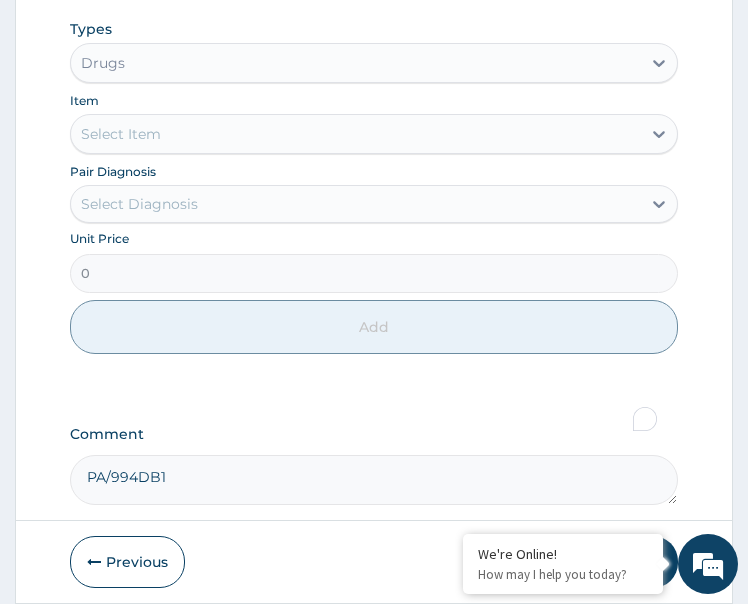 scroll, scrollTop: 1054, scrollLeft: 0, axis: vertical 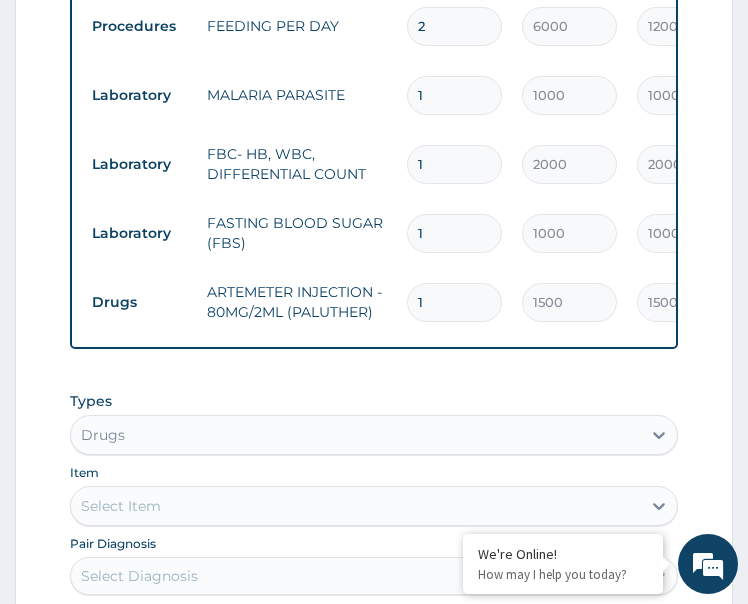 drag, startPoint x: 454, startPoint y: 300, endPoint x: 389, endPoint y: 323, distance: 68.94926 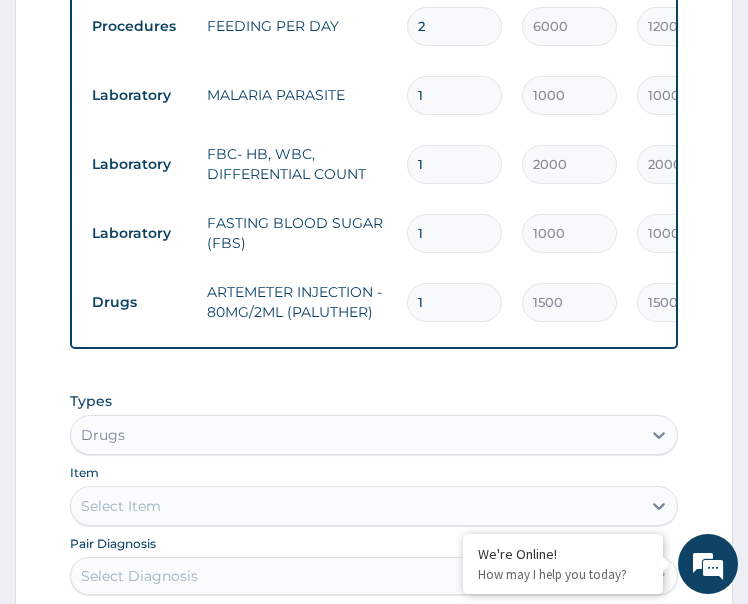 click on "Drugs ARTEMETER INJECTION - 80MG/2ML (PALUTHER) 1 1500 1500.00 Malaria Delete" at bounding box center (572, 302) 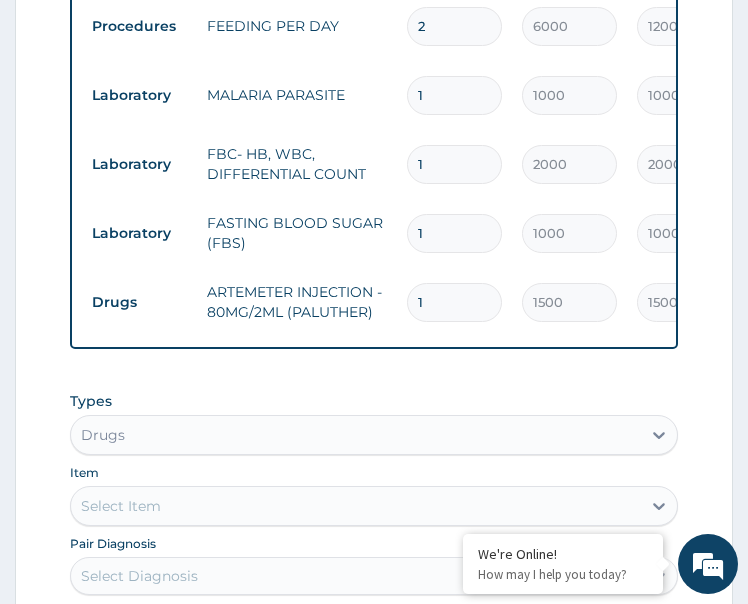 type on "6" 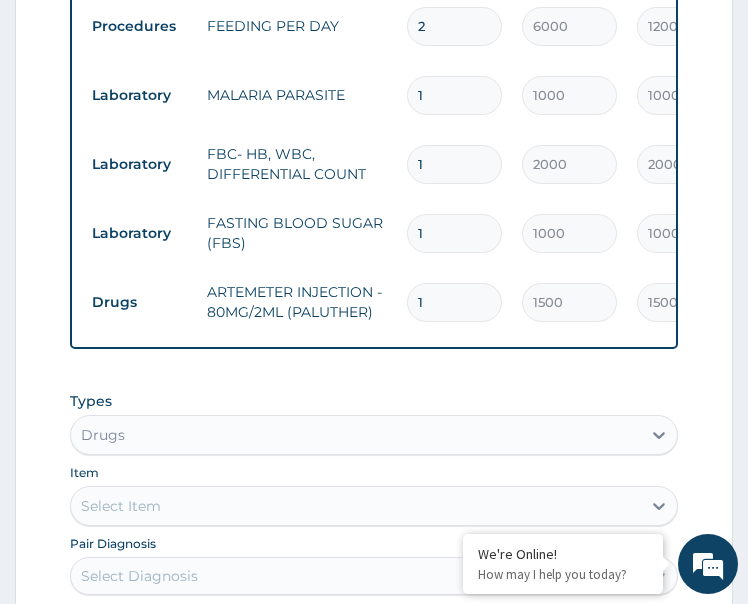 type on "9000.00" 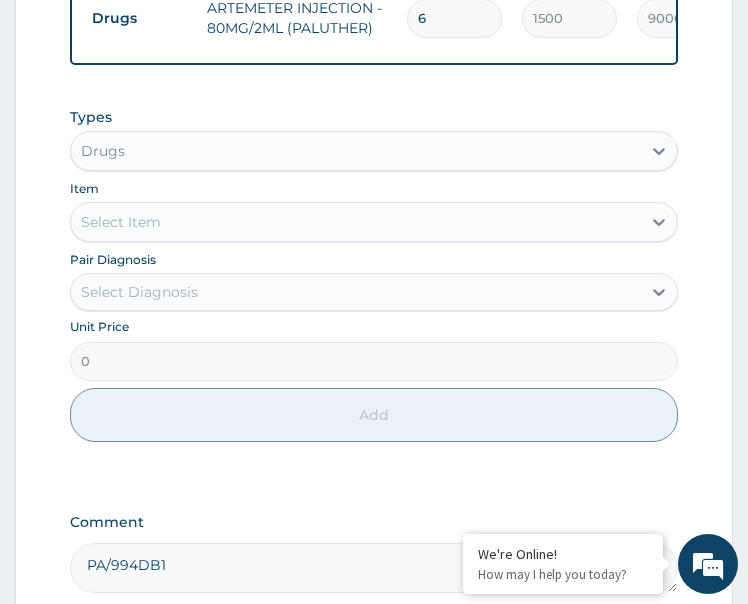 scroll, scrollTop: 1354, scrollLeft: 0, axis: vertical 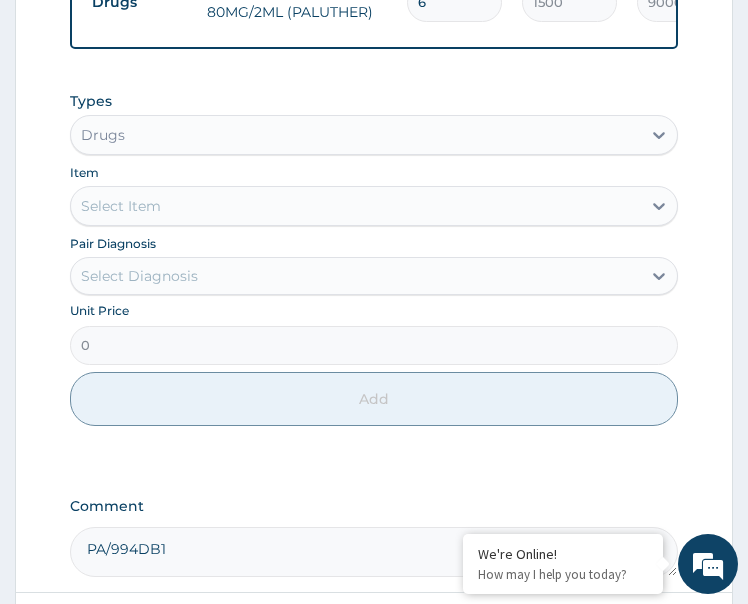 type on "6" 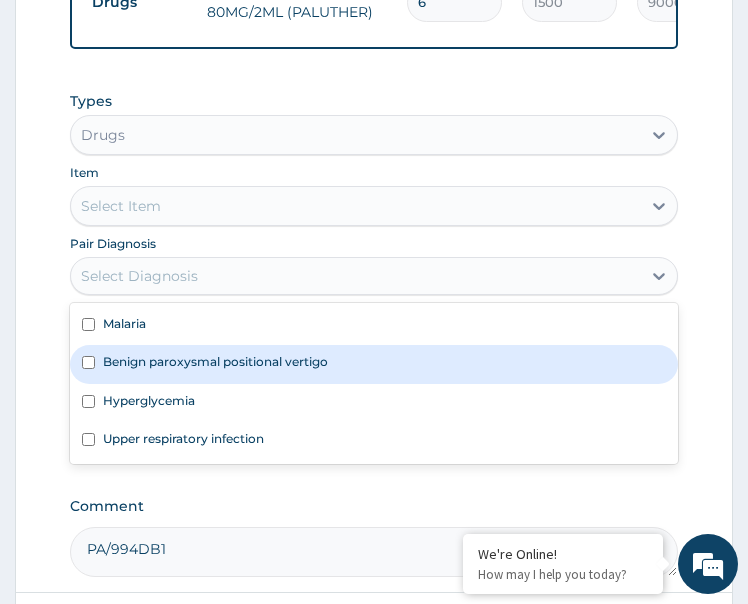 click on "Benign paroxysmal positional vertigo" at bounding box center [215, 361] 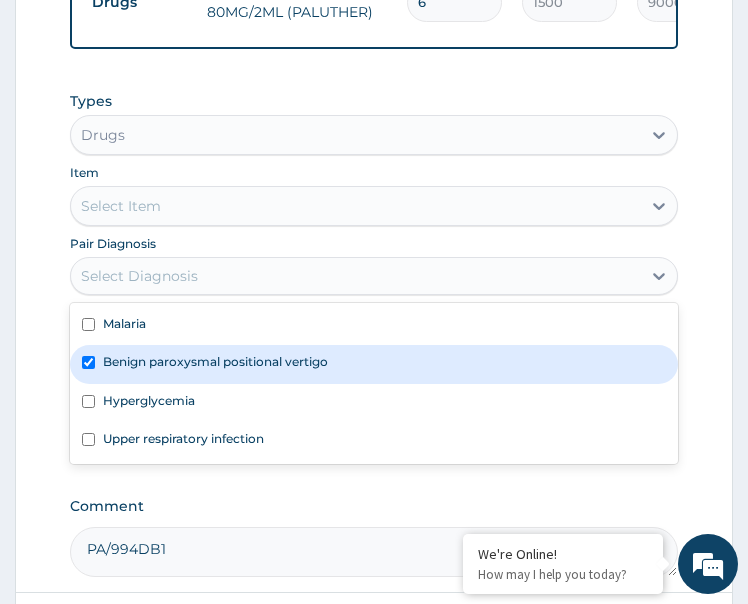 checkbox on "true" 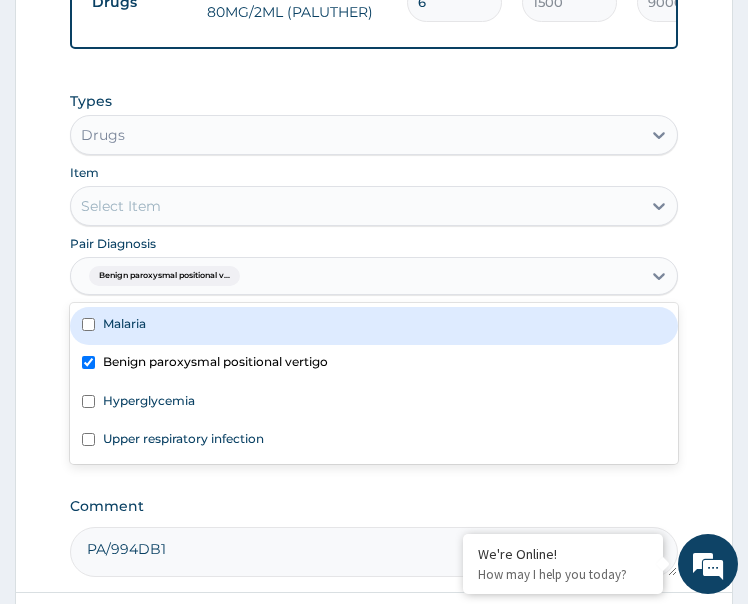 click on "Select Item" at bounding box center (356, 206) 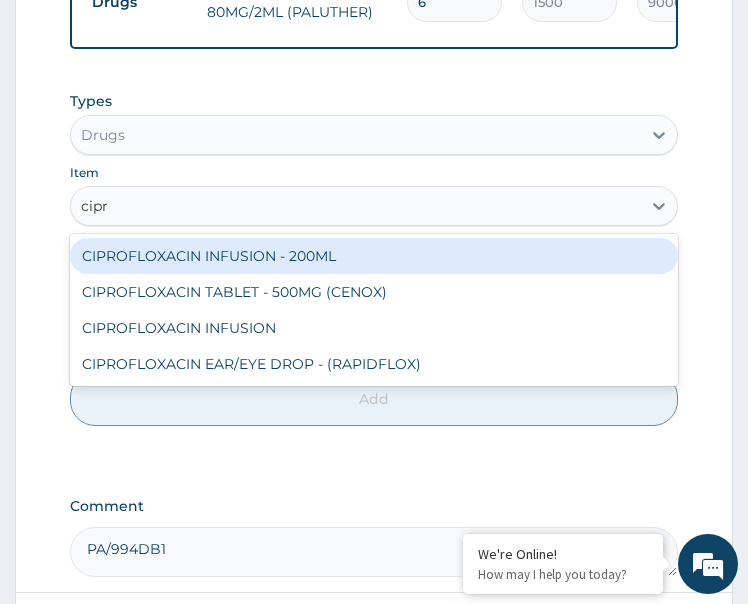 type on "cipro" 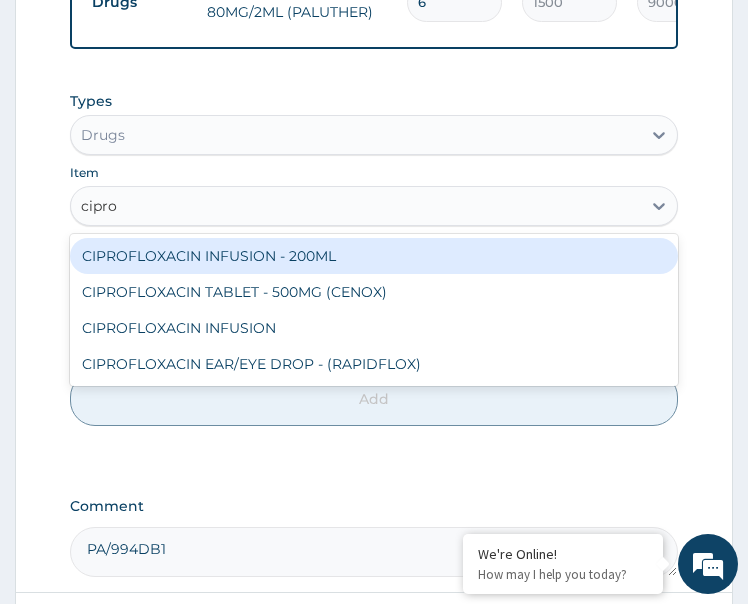 click on "CIPROFLOXACIN INFUSION - 200ML" at bounding box center (374, 256) 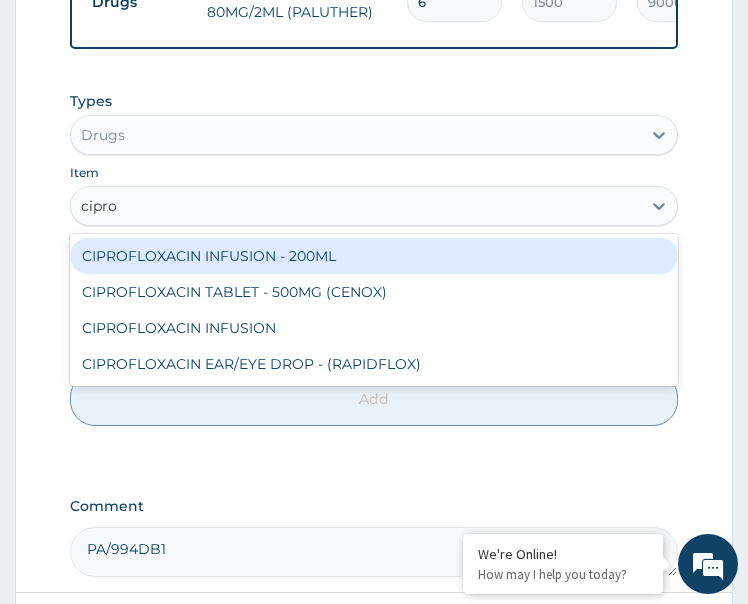 type 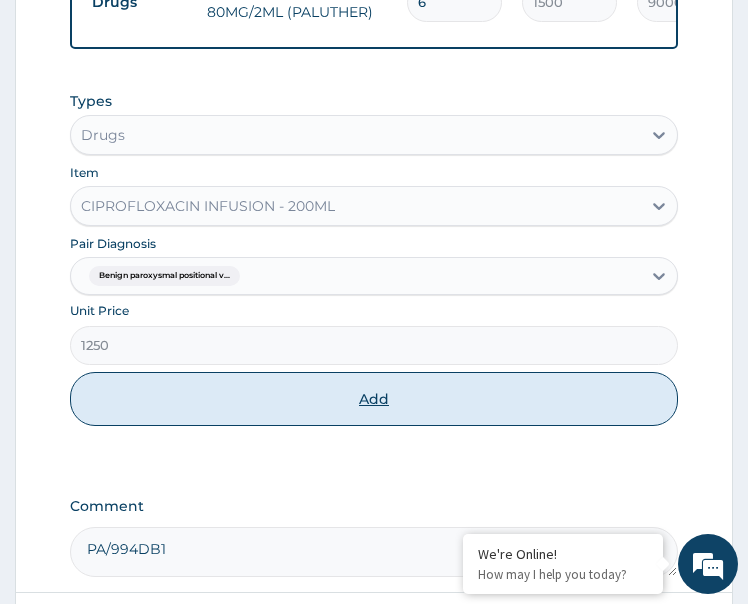 click on "Add" at bounding box center [374, 399] 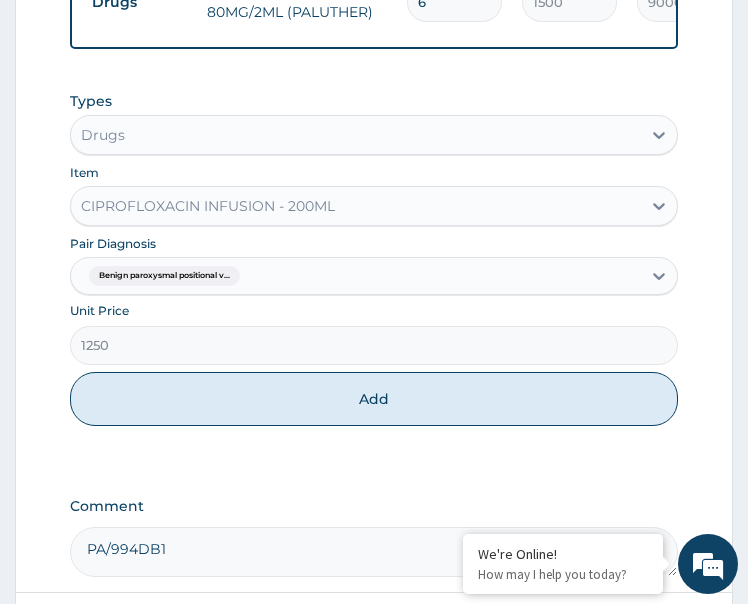 type on "0" 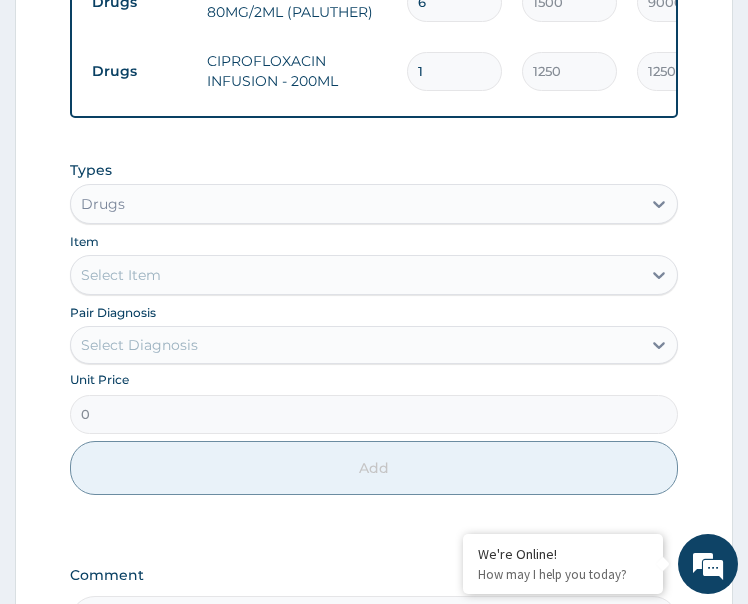 drag, startPoint x: 431, startPoint y: 80, endPoint x: 402, endPoint y: 90, distance: 30.675724 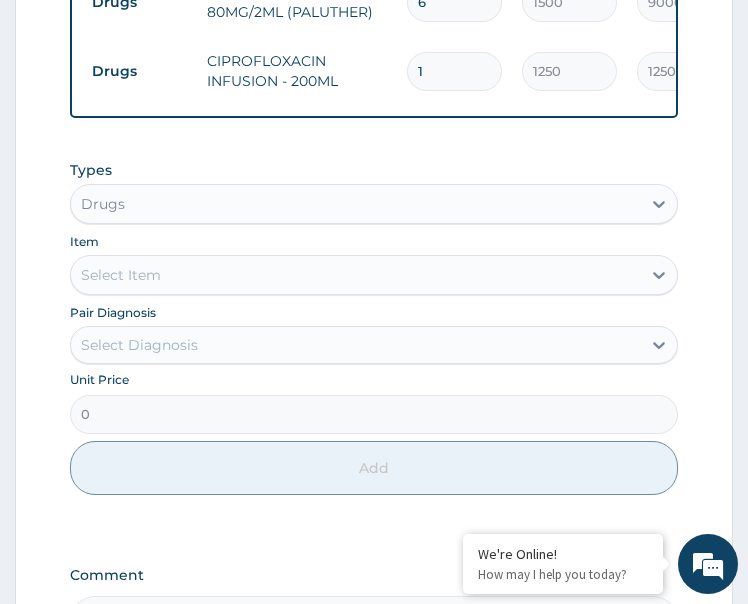 click on "1" at bounding box center (454, 71) 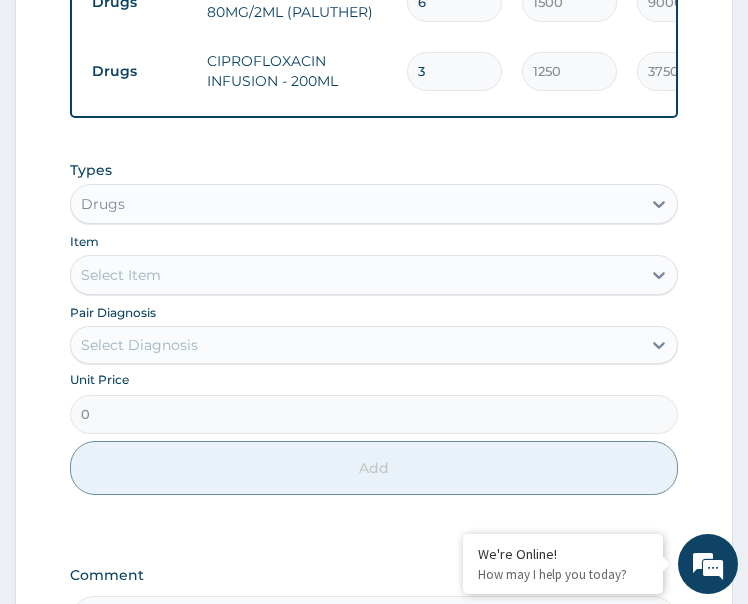 type on "3" 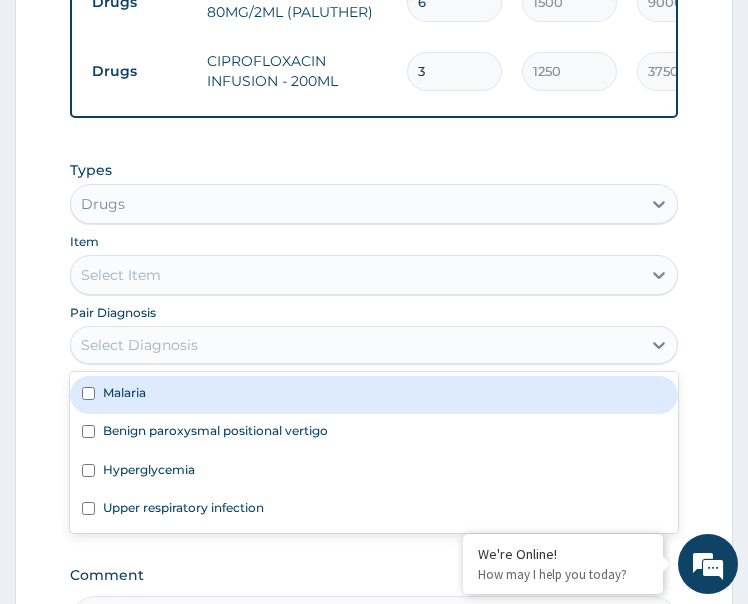 drag, startPoint x: 174, startPoint y: 363, endPoint x: 220, endPoint y: 392, distance: 54.378304 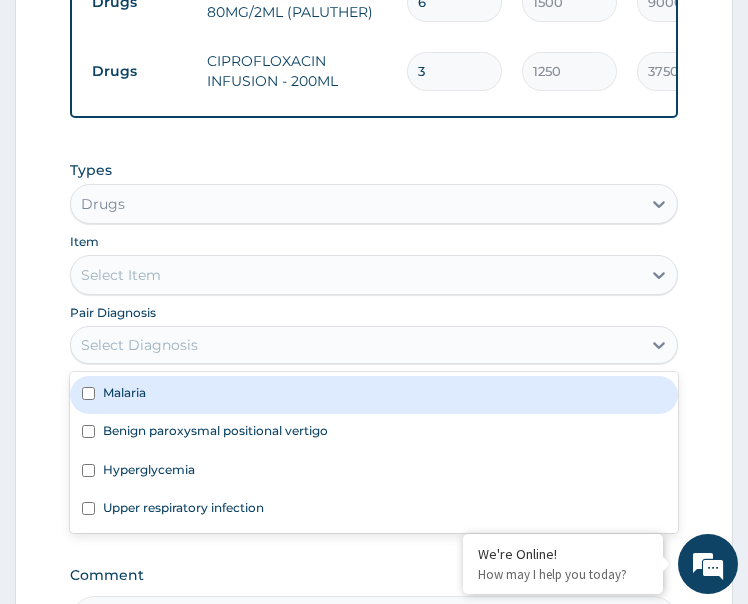 click on "Select Diagnosis" at bounding box center [356, 345] 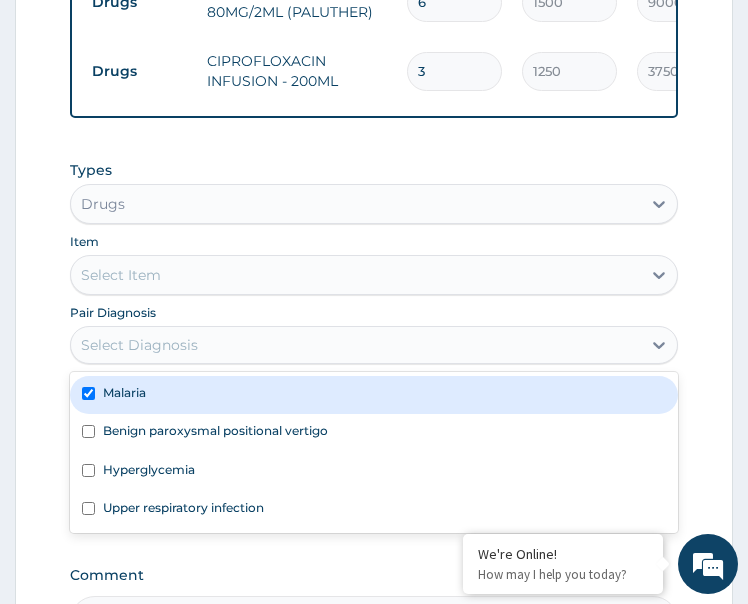 checkbox on "true" 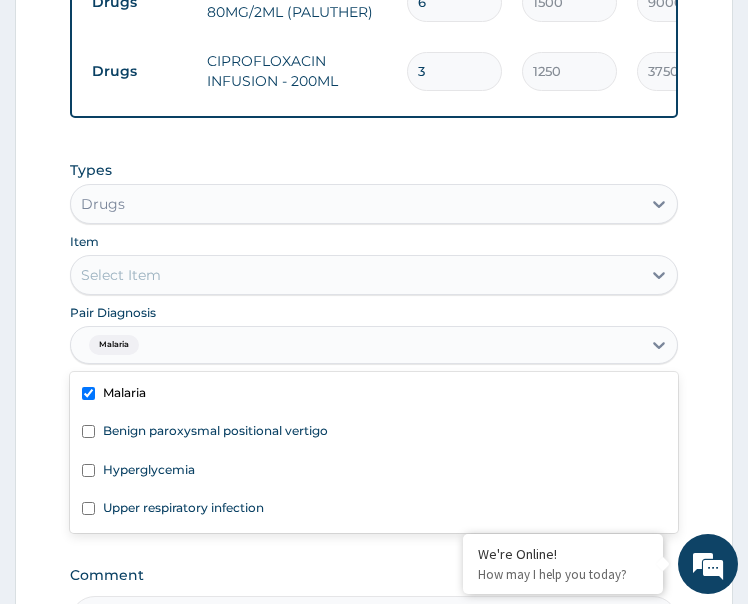 click on "Select Item" at bounding box center [356, 275] 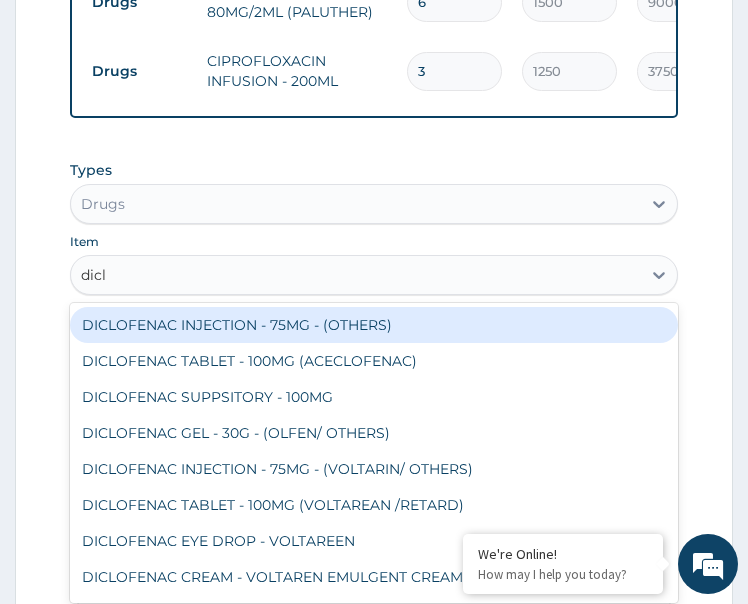 type on "diclo" 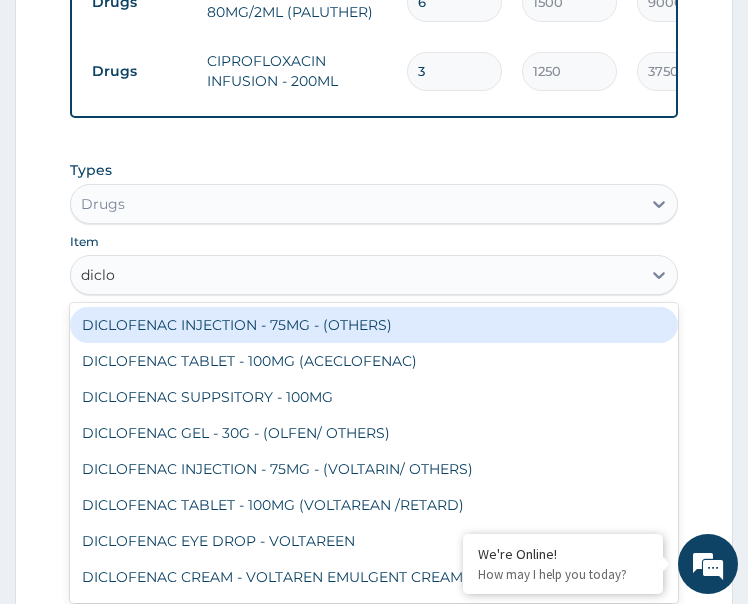 click on "DICLOFENAC INJECTION - 75MG - (OTHERS)" at bounding box center [374, 325] 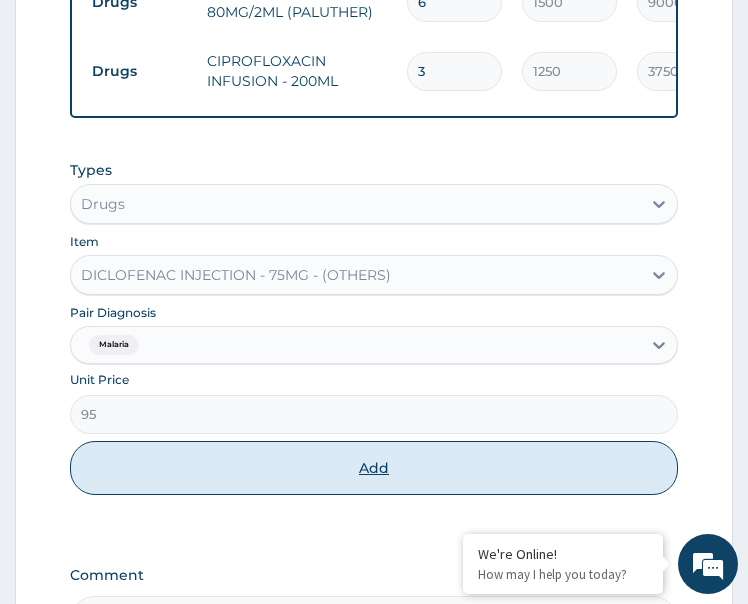 click on "Add" at bounding box center (374, 468) 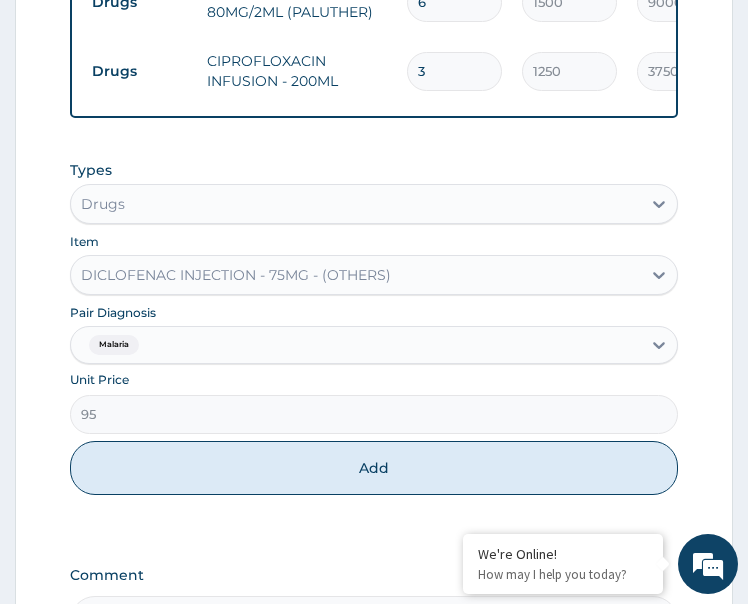 type on "0" 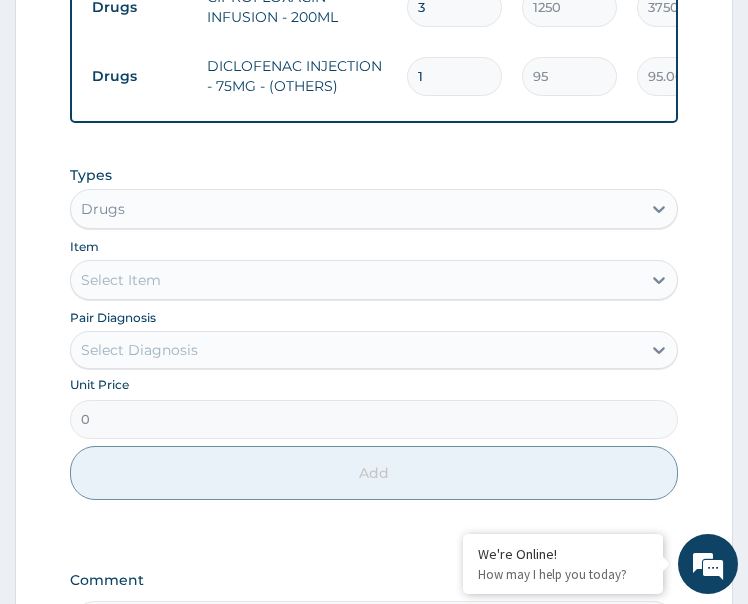 scroll, scrollTop: 1454, scrollLeft: 0, axis: vertical 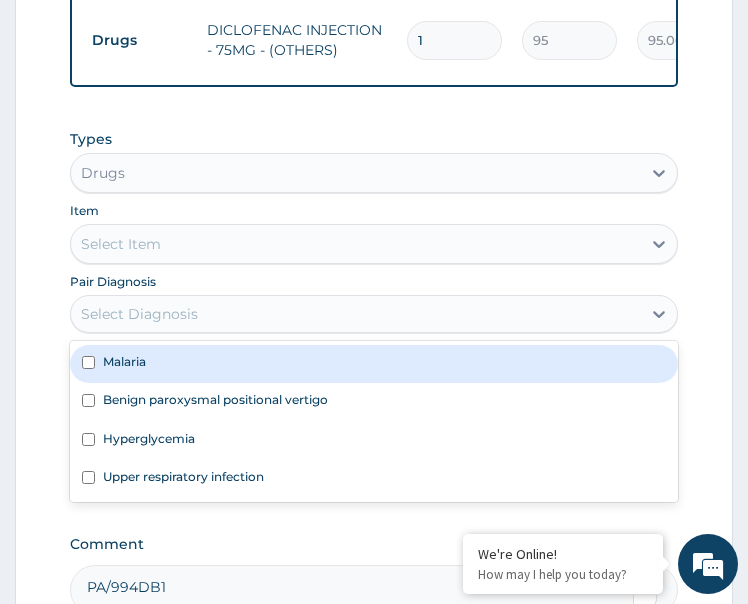 drag, startPoint x: 149, startPoint y: 316, endPoint x: 196, endPoint y: 371, distance: 72.34639 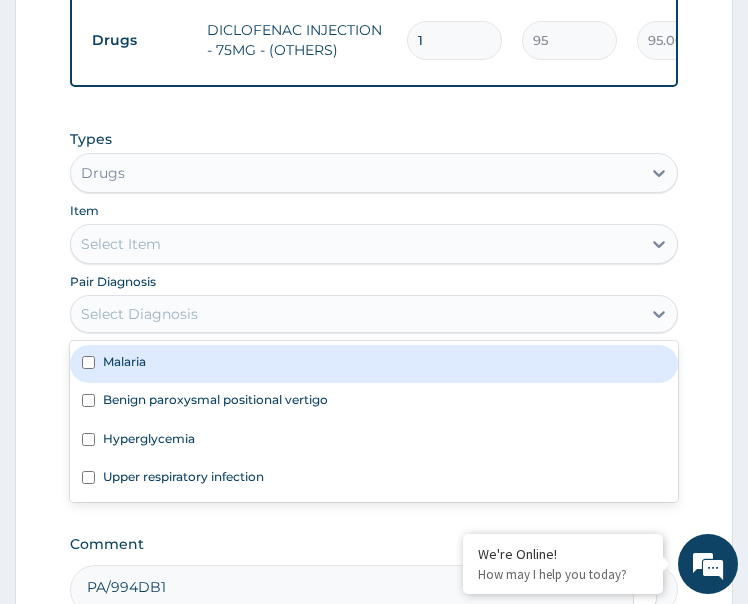 click on "Select Diagnosis" at bounding box center (356, 314) 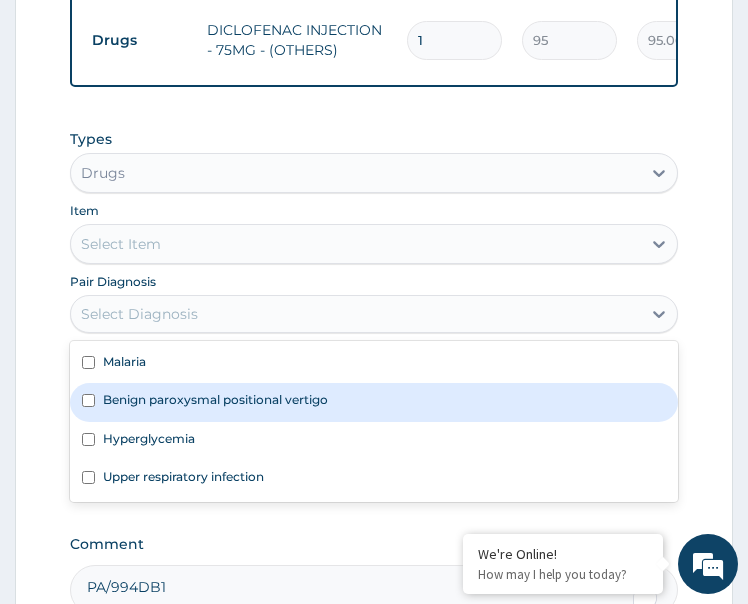 click on "Benign paroxysmal positional vertigo" at bounding box center (215, 399) 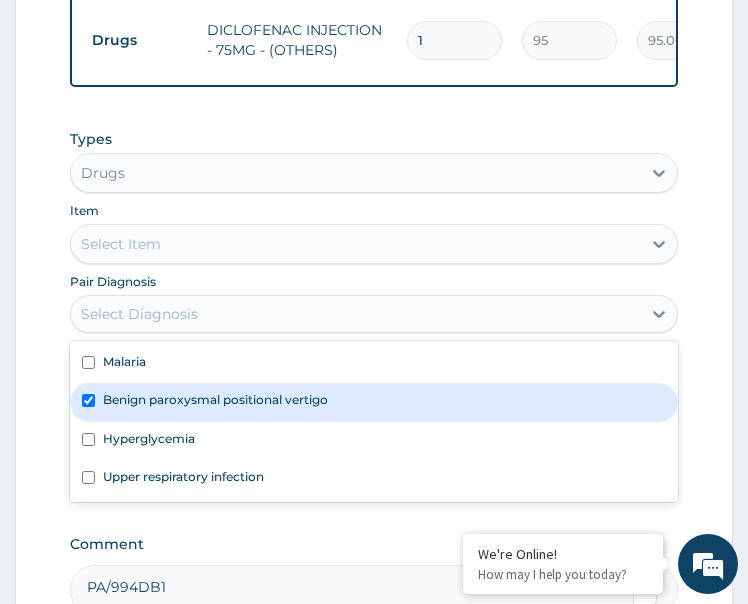 checkbox on "true" 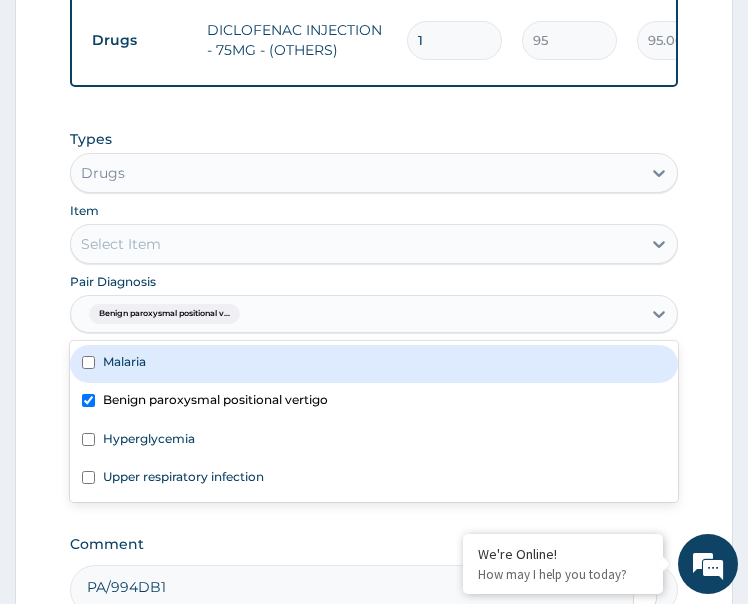 click on "Select Item" at bounding box center (356, 244) 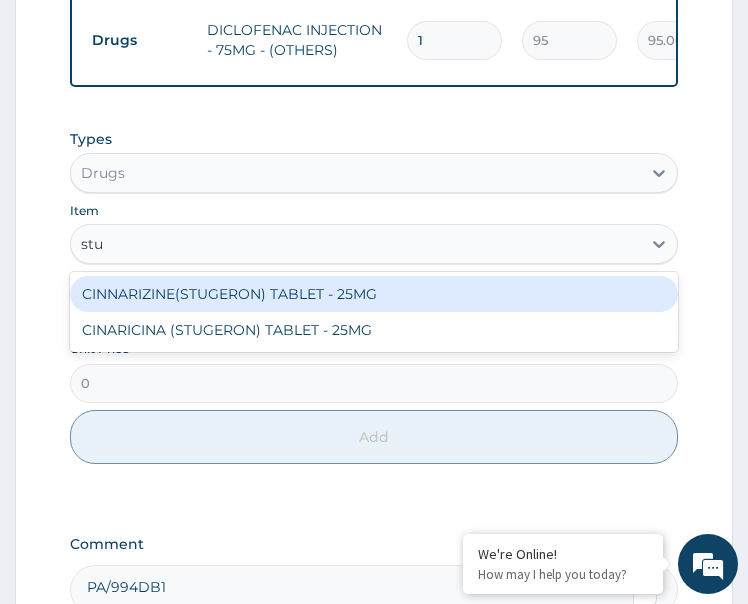type on "stug" 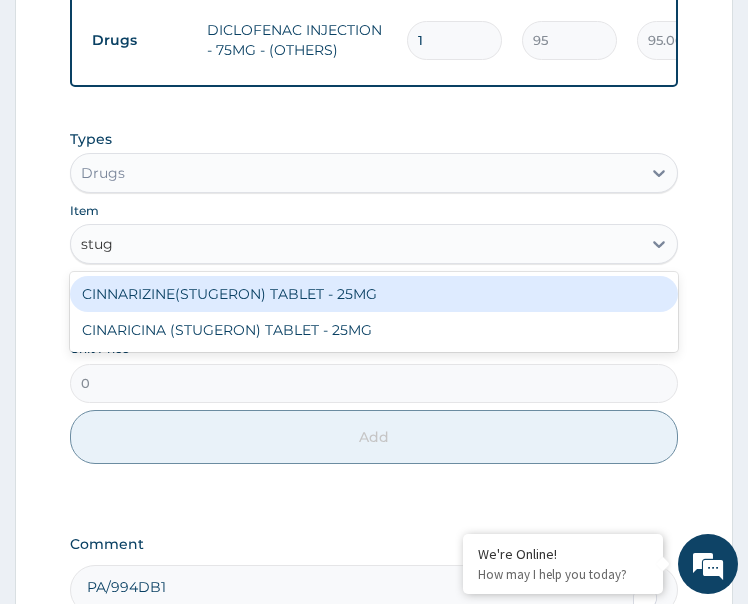 click on "CINNARIZINE(STUGERON) TABLET - 25MG" at bounding box center (374, 294) 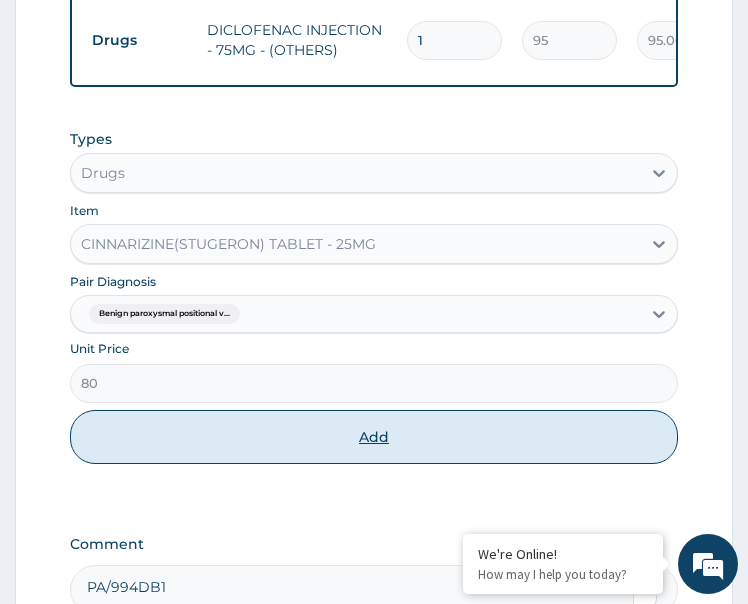 click on "Add" at bounding box center (374, 437) 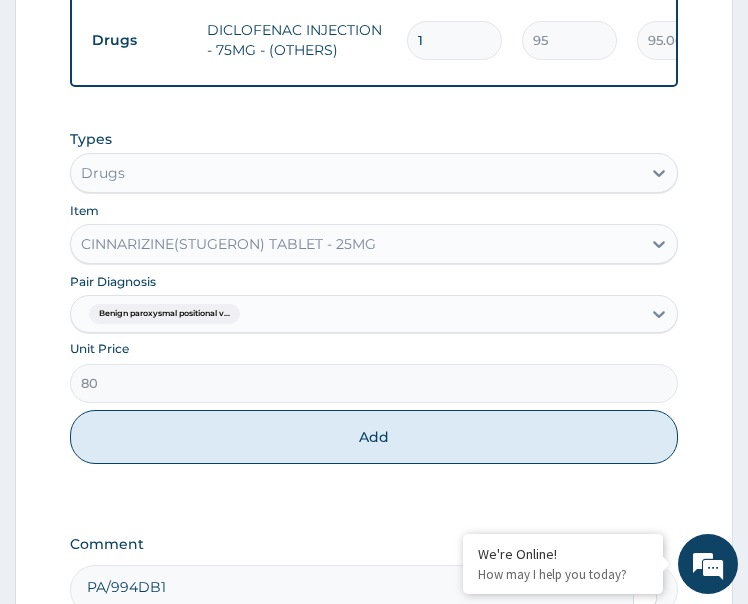 type on "0" 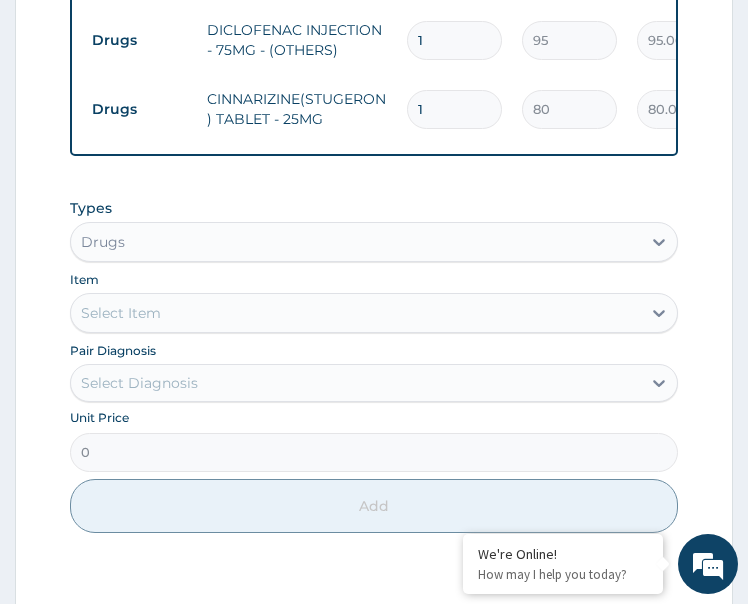 drag, startPoint x: 426, startPoint y: 104, endPoint x: 387, endPoint y: 130, distance: 46.872166 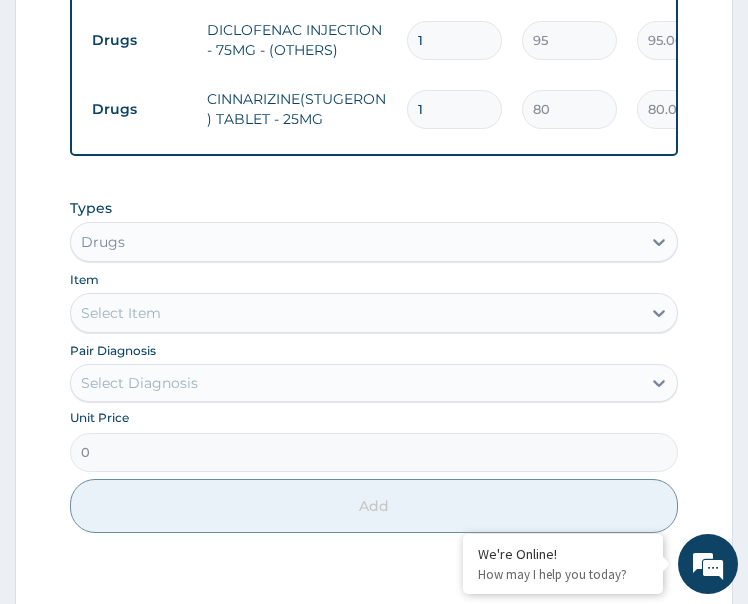click on "Drugs CINNARIZINE(STUGERON) TABLET - 25MG 1 80 80.00 Benign paroxysmal positional v... Delete" at bounding box center [572, 109] 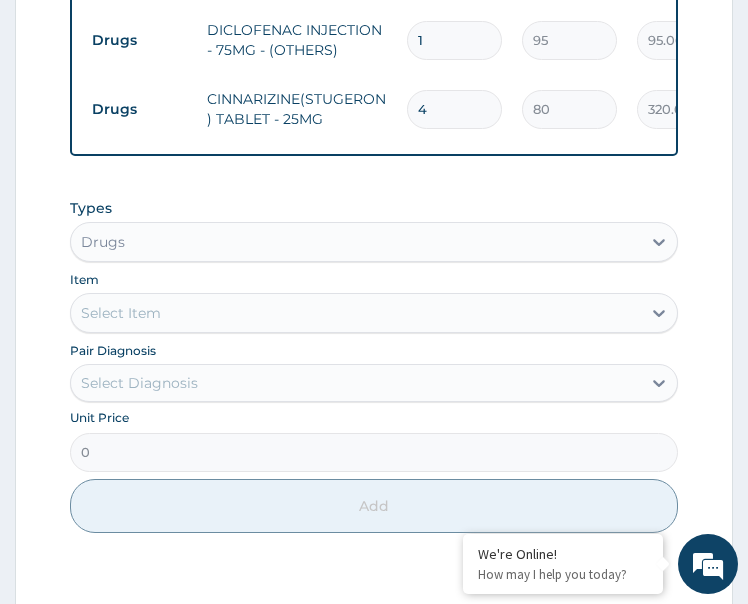 type on "4" 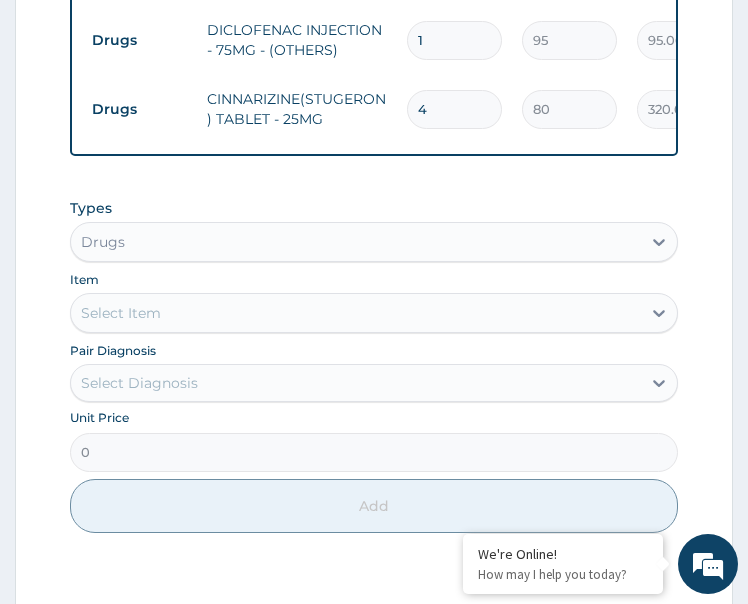 scroll, scrollTop: 1654, scrollLeft: 0, axis: vertical 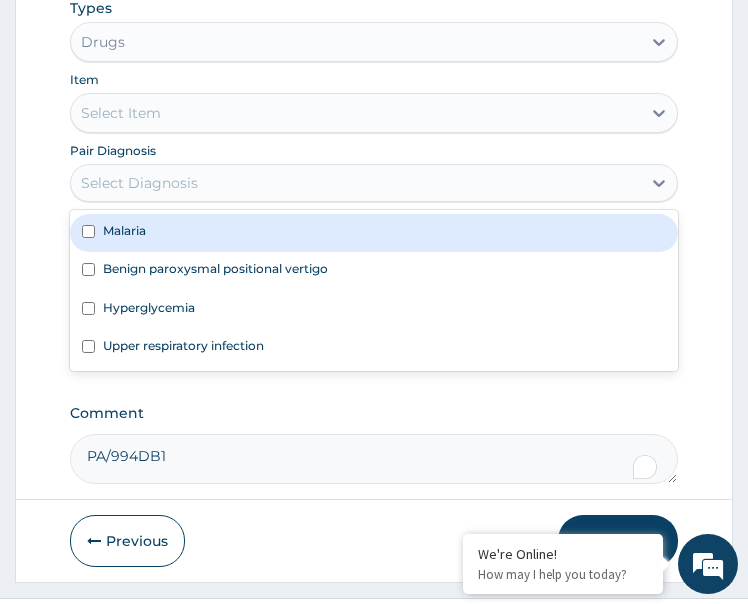 drag, startPoint x: 204, startPoint y: 190, endPoint x: 193, endPoint y: 253, distance: 63.953106 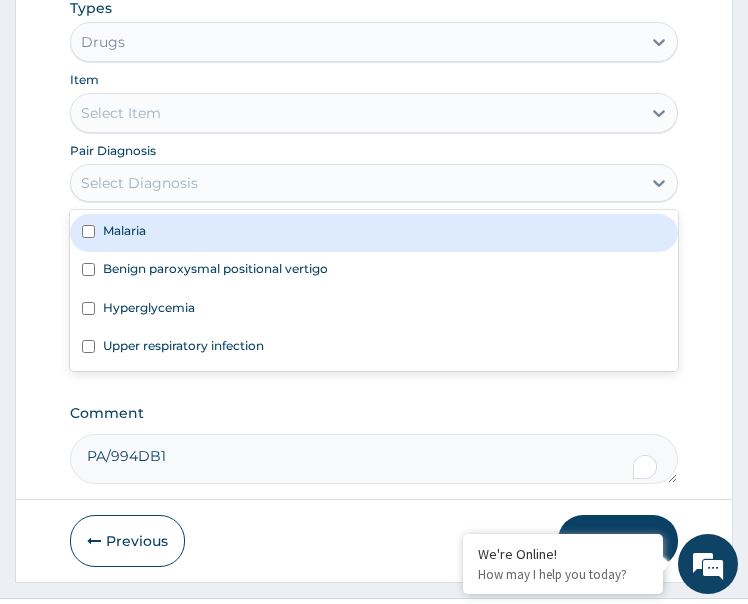 click on "Select Diagnosis" at bounding box center (356, 183) 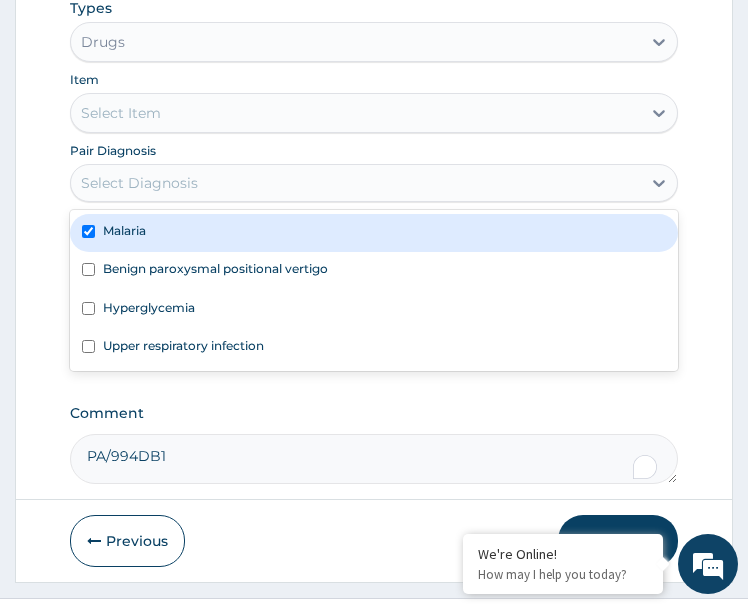 checkbox on "true" 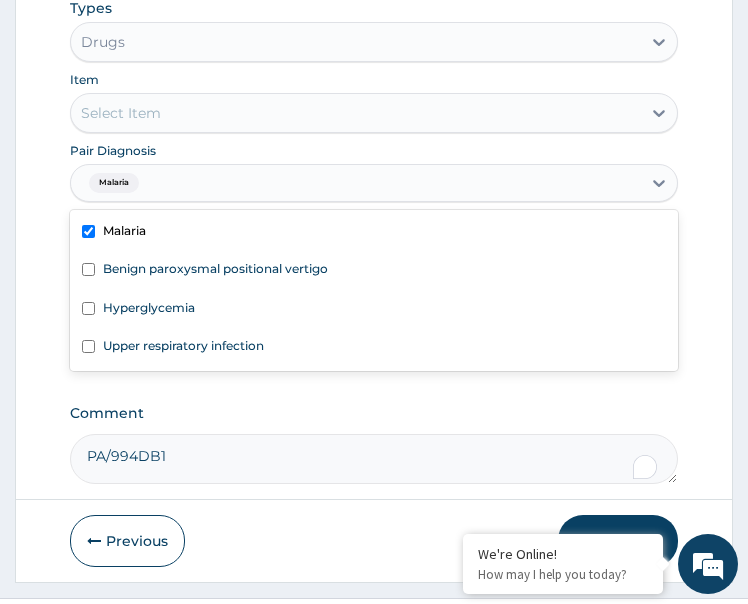 click on "Select Item" at bounding box center (374, 113) 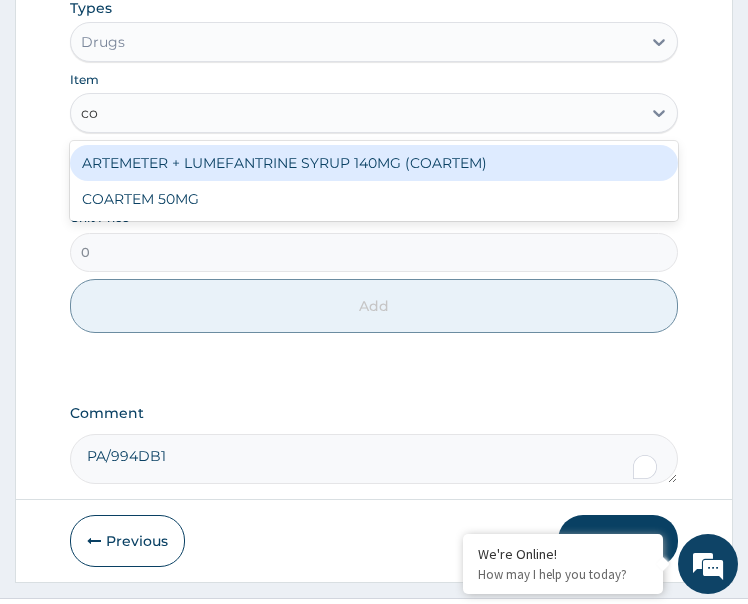 type on "coa" 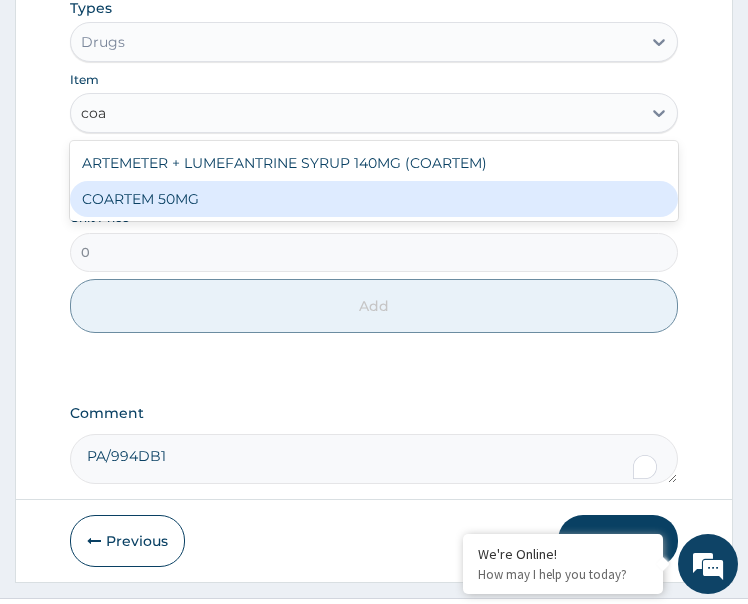 click on "COARTEM 50MG" at bounding box center (374, 199) 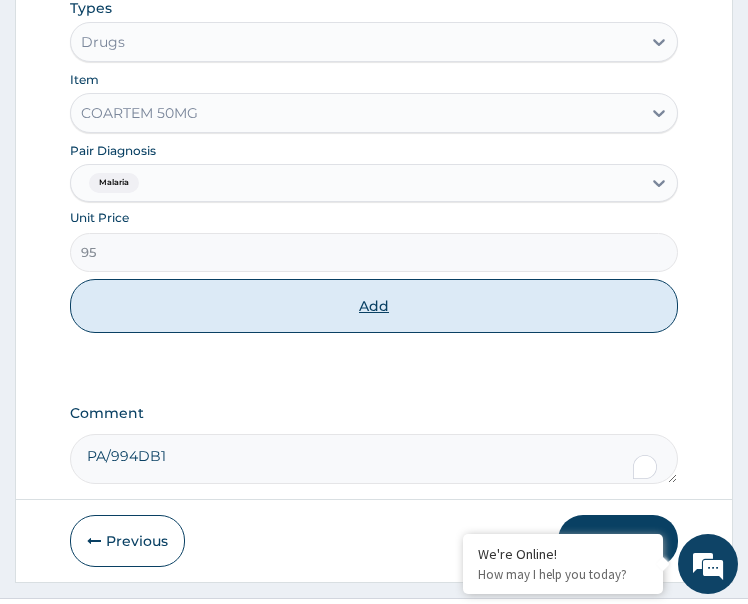 click on "Add" at bounding box center [374, 306] 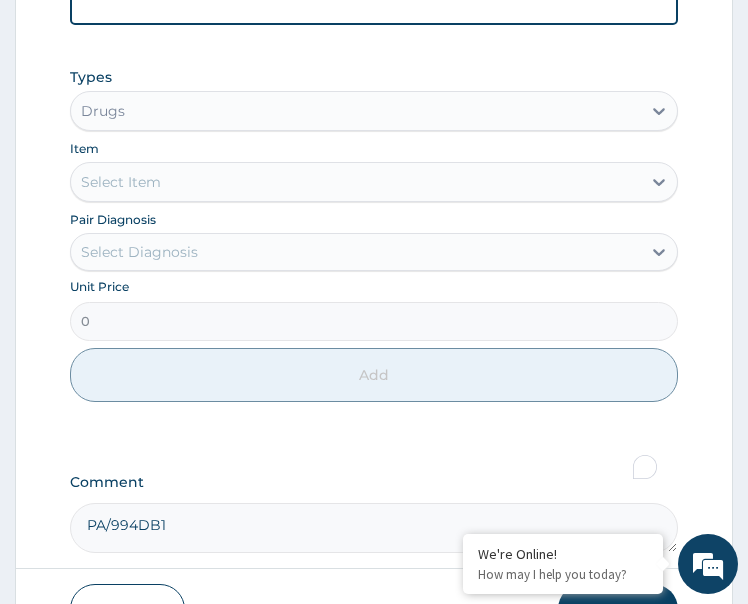 scroll, scrollTop: 1330, scrollLeft: 0, axis: vertical 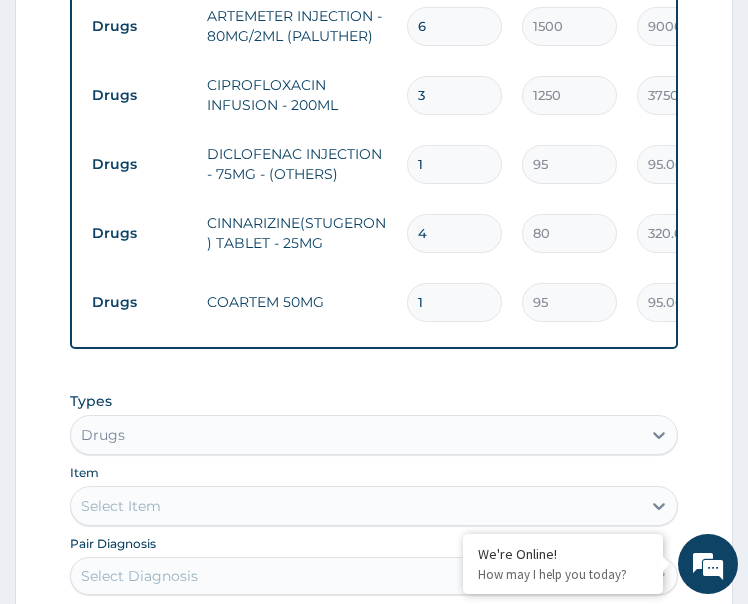 drag, startPoint x: 441, startPoint y: 300, endPoint x: 371, endPoint y: 321, distance: 73.082146 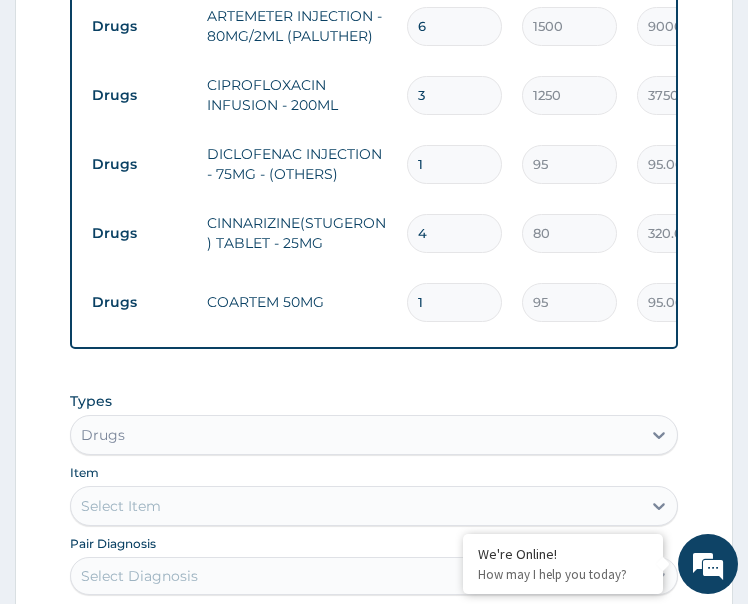 click on "Drugs COARTEM 50MG 1 95 95.00 Malaria Delete" at bounding box center [572, 302] 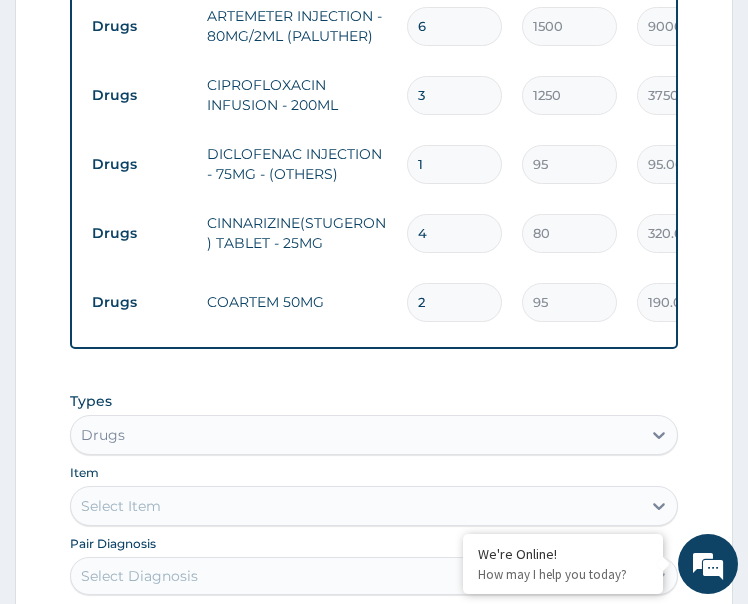 type on "24" 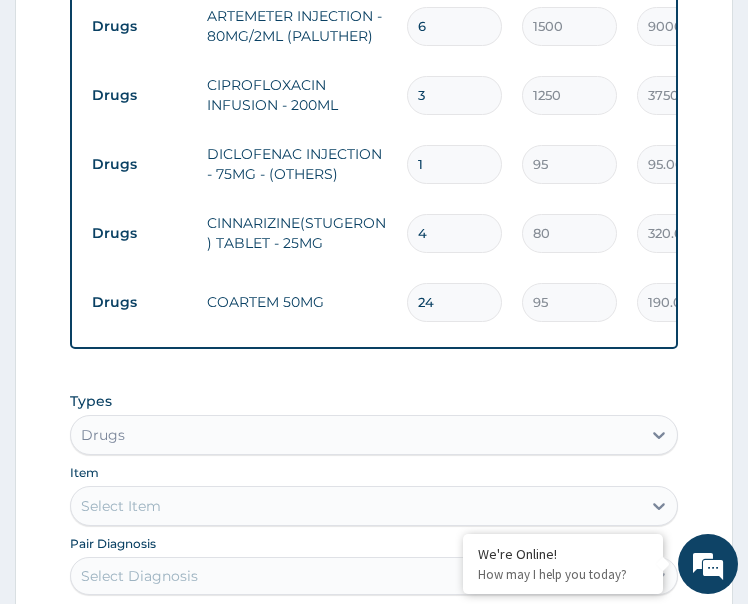 type on "2280.00" 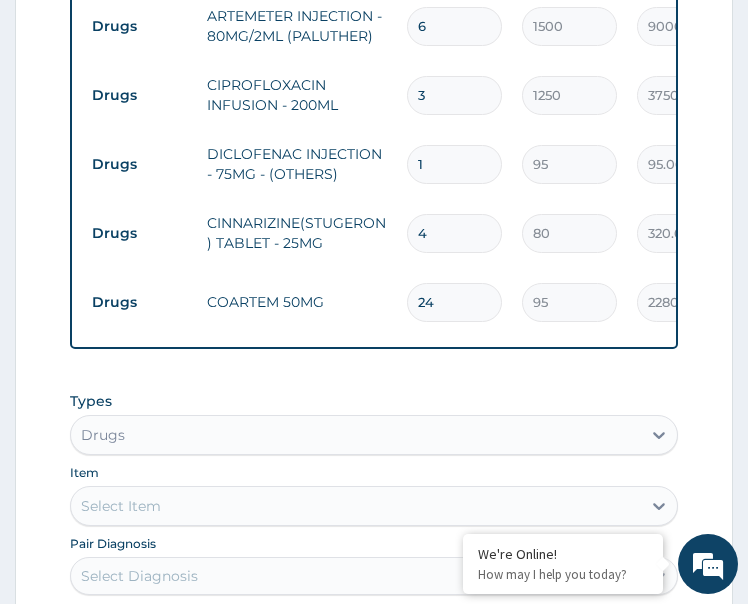 scroll, scrollTop: 1530, scrollLeft: 0, axis: vertical 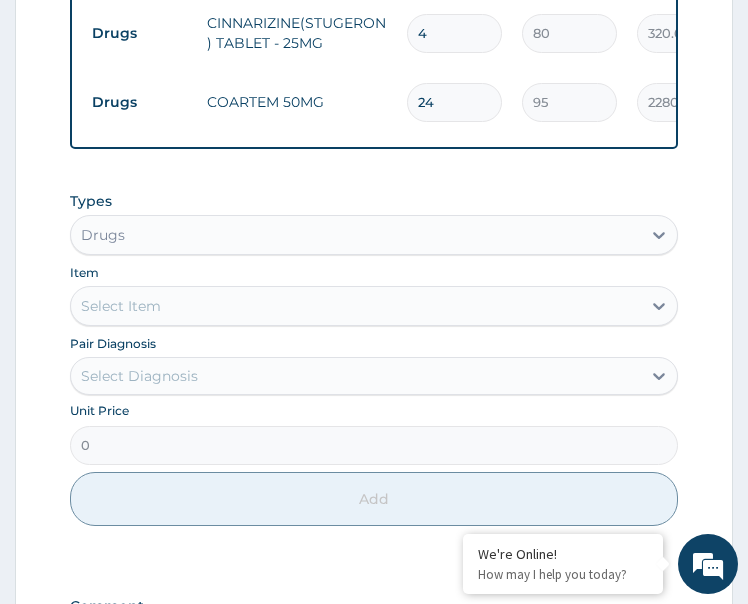 type on "24" 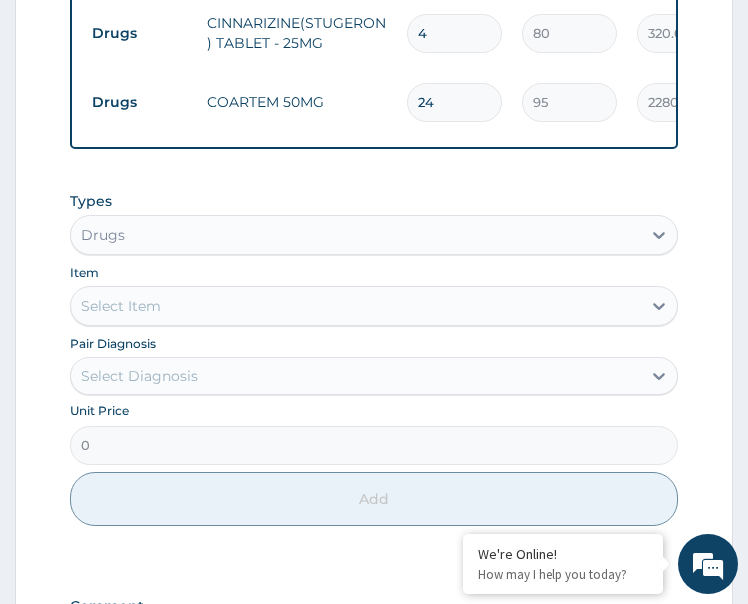 click on "Types Drugs Item Select Item Pair Diagnosis Select Diagnosis Unit Price 0 Add" at bounding box center (374, 359) 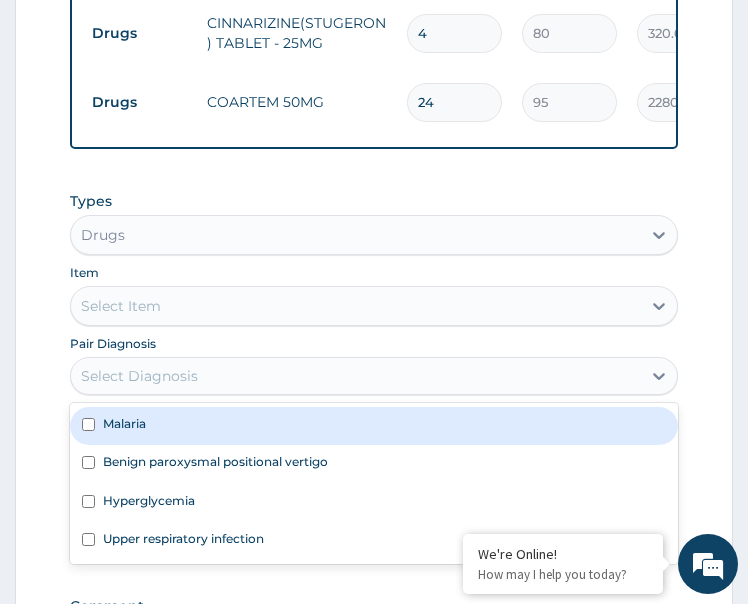 click on "Select Diagnosis" at bounding box center [139, 376] 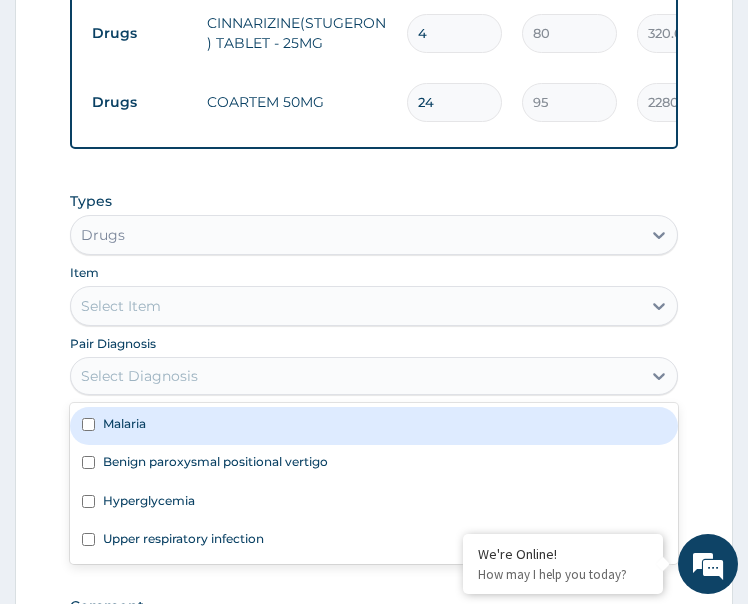 click on "Malaria" at bounding box center [374, 426] 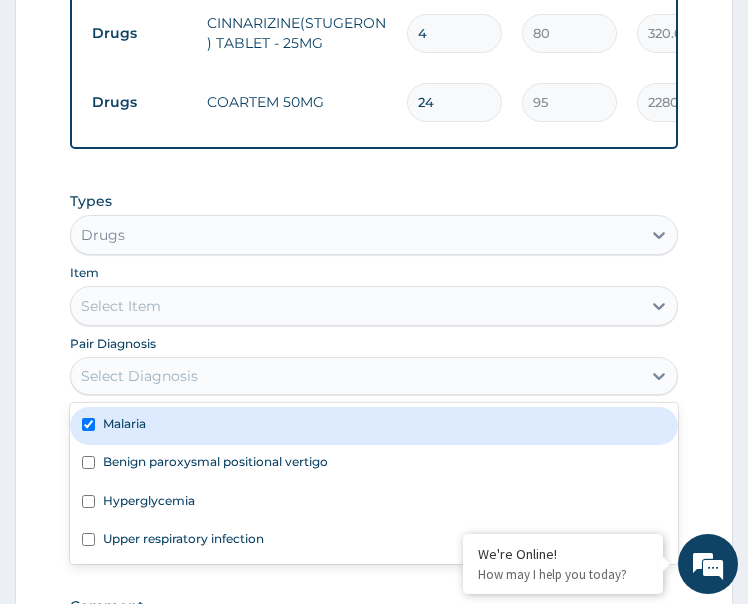 checkbox on "true" 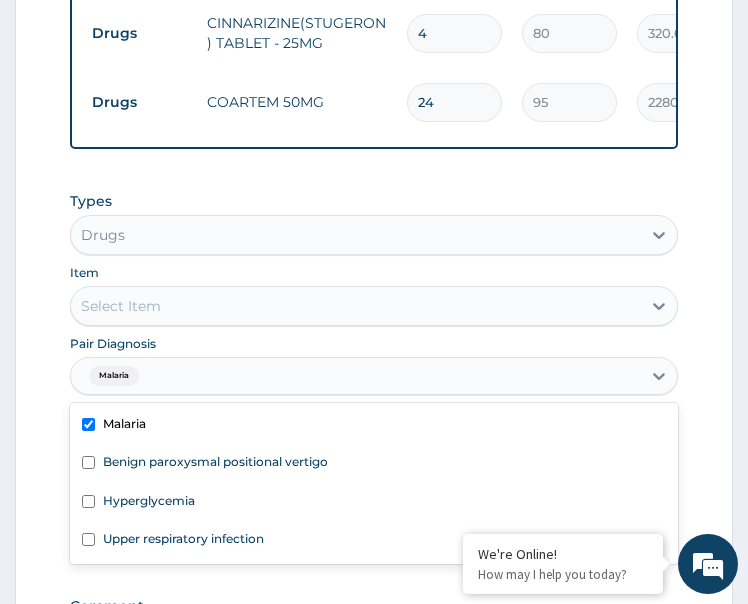 click on "Select Item" at bounding box center [356, 306] 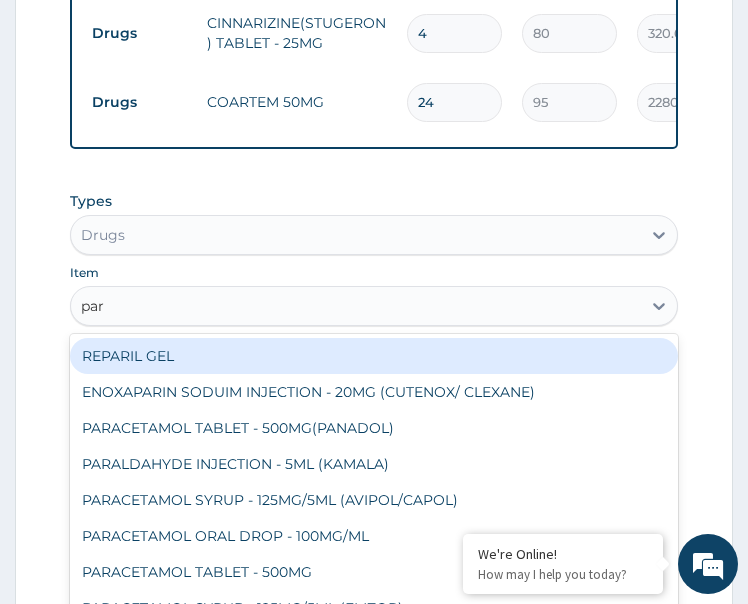 type on "para" 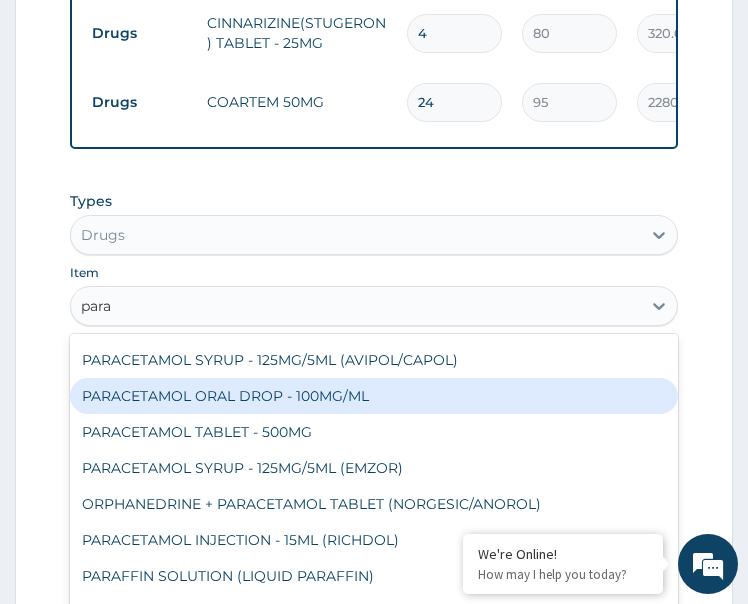 scroll, scrollTop: 104, scrollLeft: 0, axis: vertical 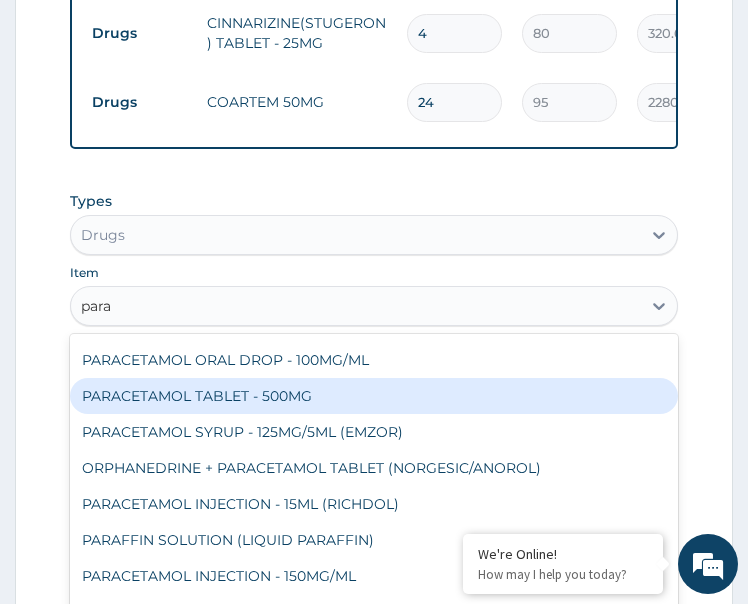 click on "PARACETAMOL TABLET - 500MG" at bounding box center (374, 396) 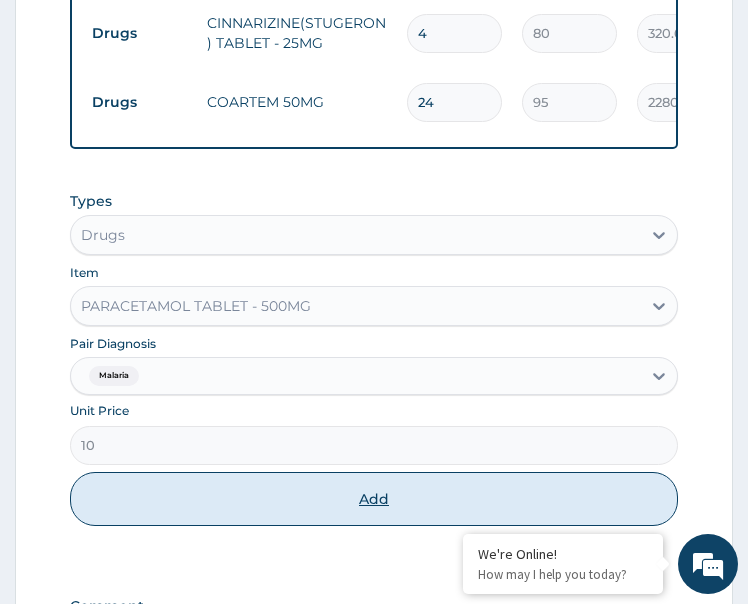click on "Add" at bounding box center [374, 499] 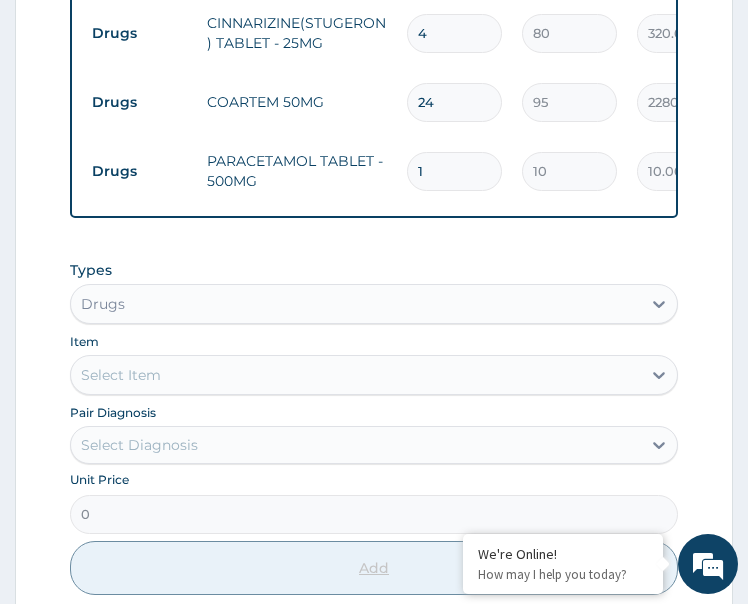 type on "18" 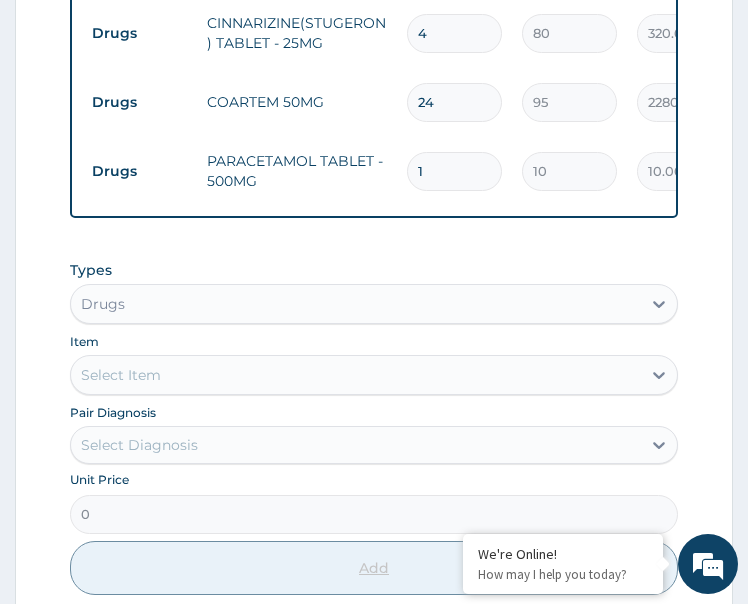 type on "180.00" 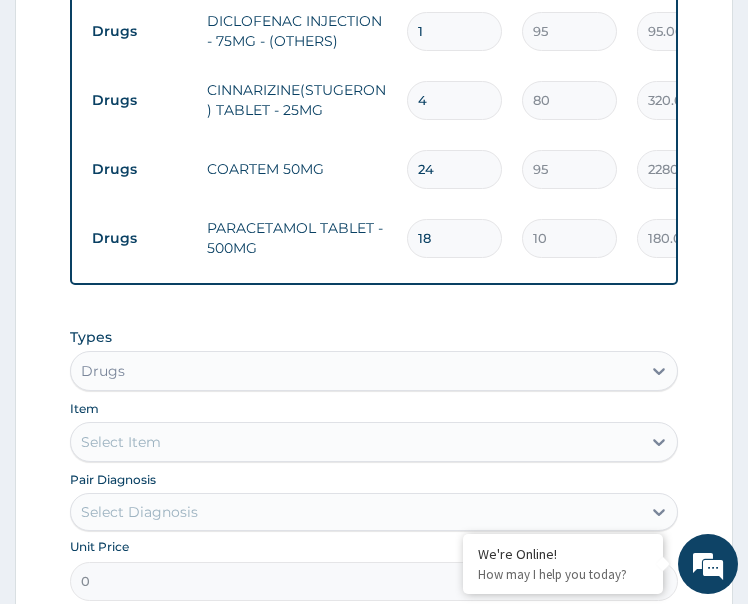scroll, scrollTop: 1430, scrollLeft: 0, axis: vertical 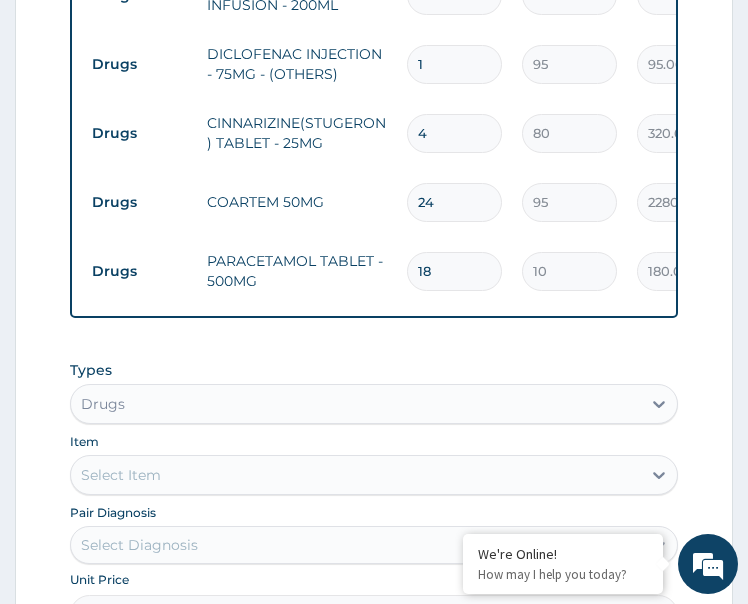 type on "18" 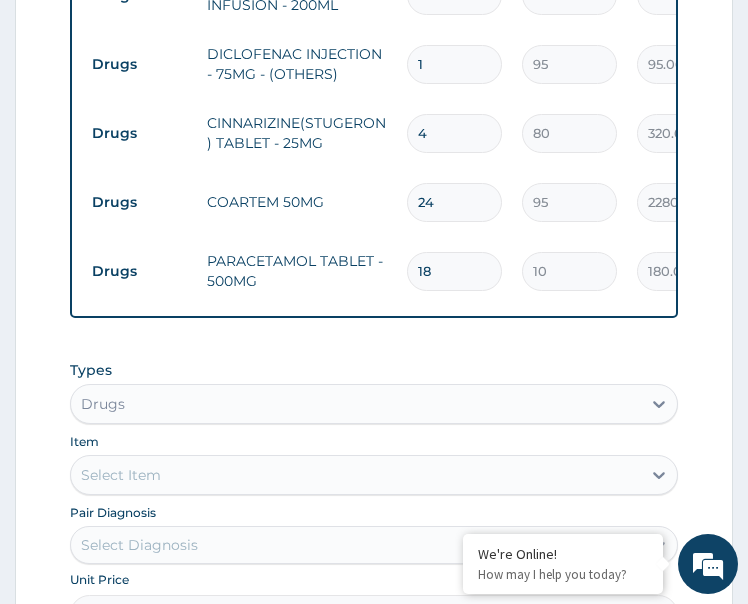 drag, startPoint x: 445, startPoint y: 127, endPoint x: 421, endPoint y: 143, distance: 28.84441 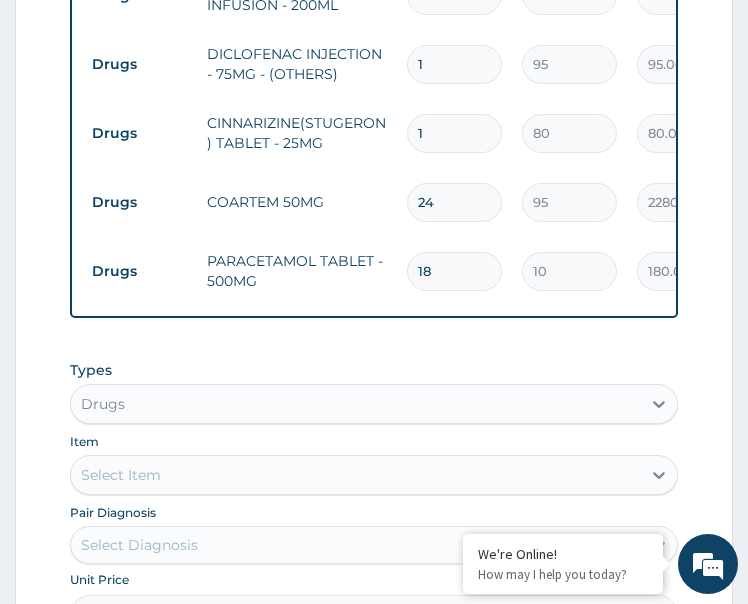 type on "14" 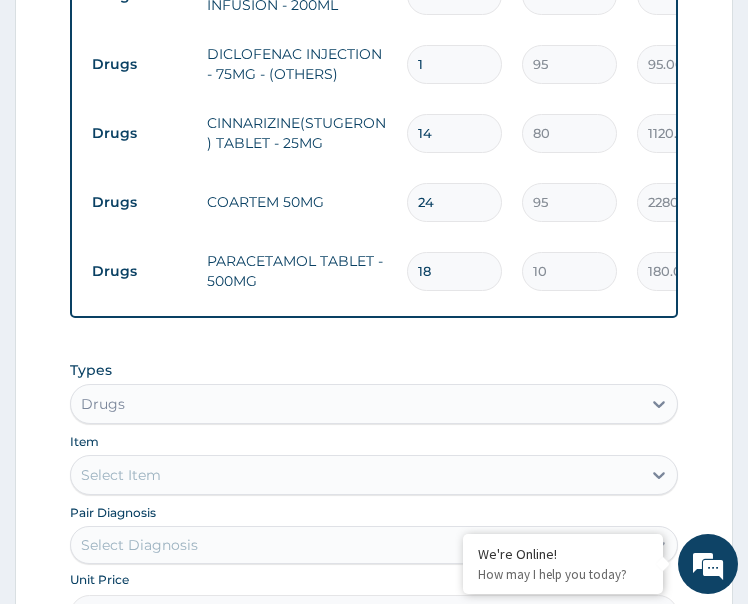 type on "14" 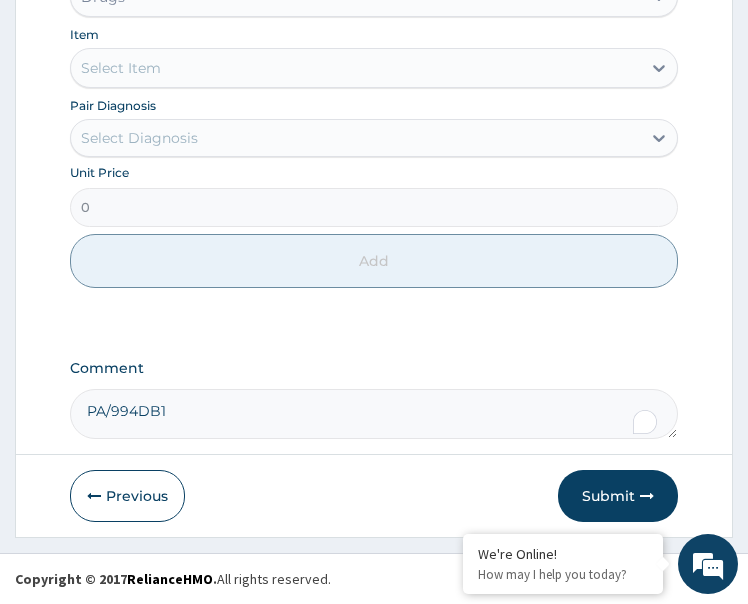 scroll, scrollTop: 1854, scrollLeft: 0, axis: vertical 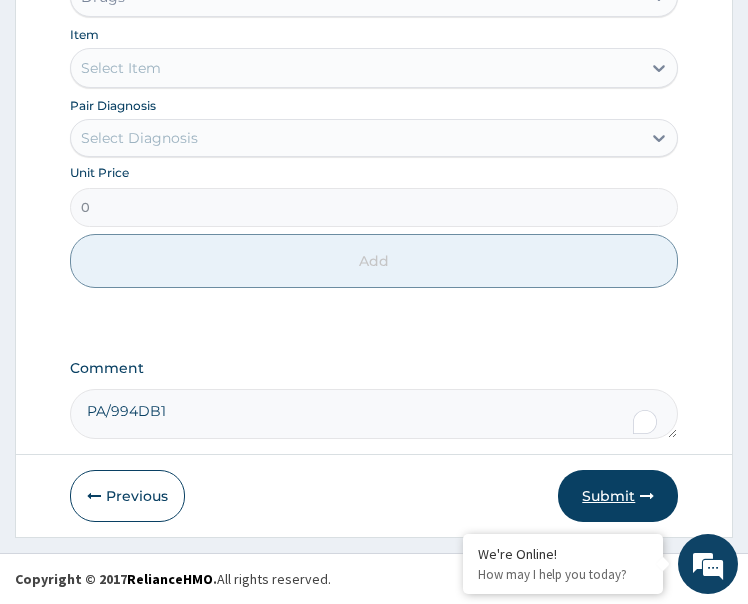 click on "Submit" at bounding box center (618, 496) 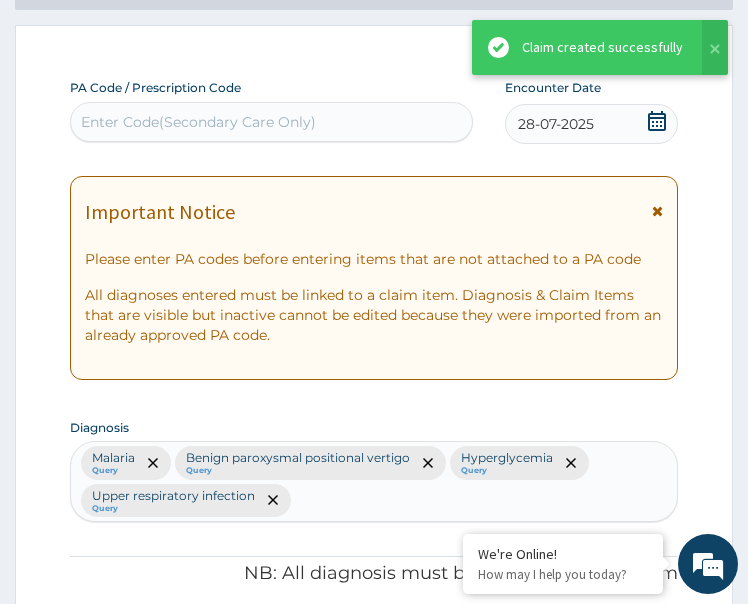 scroll, scrollTop: 1854, scrollLeft: 0, axis: vertical 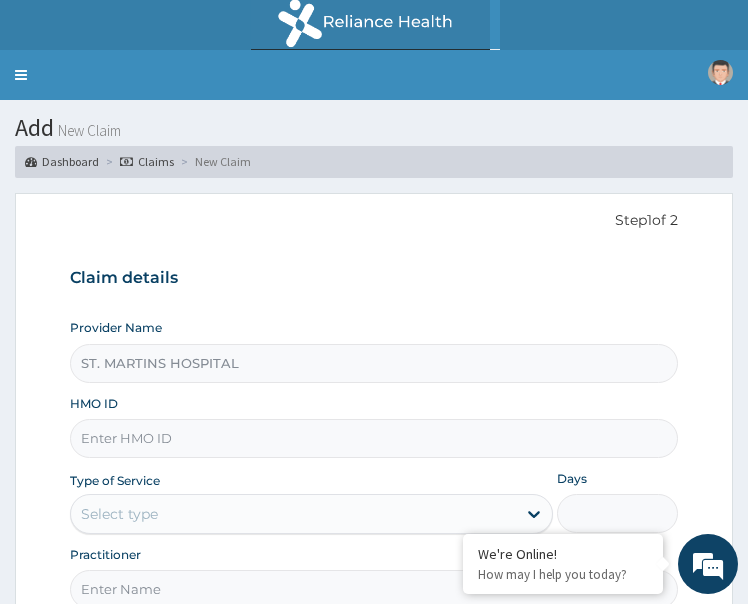 paste on "NTT/10034/D" 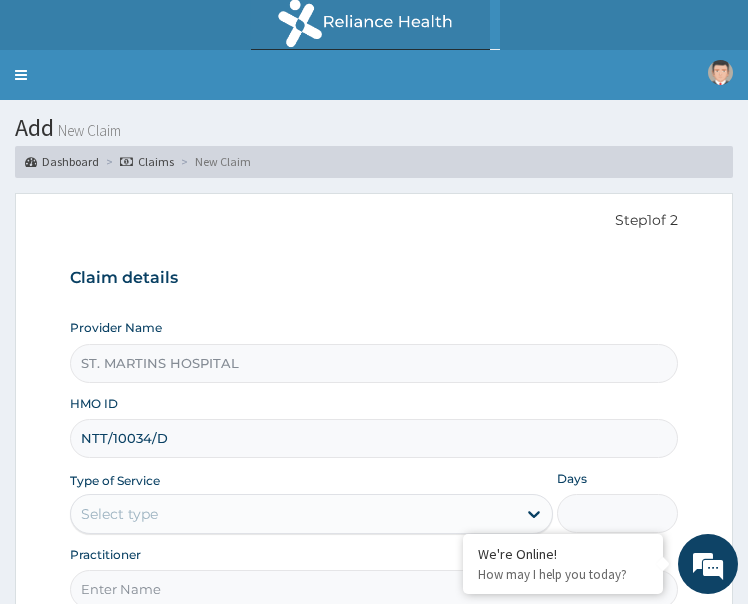 type on "NTT/10034/D" 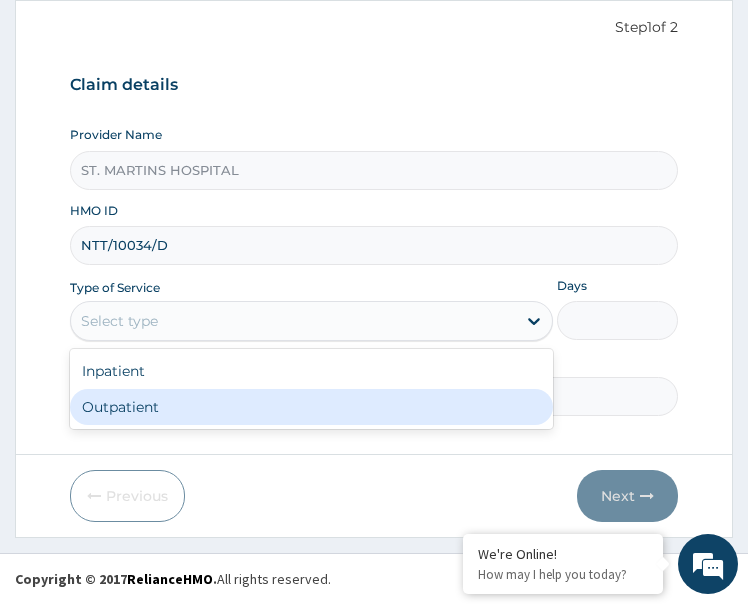 click on "Inpatient" at bounding box center (312, 371) 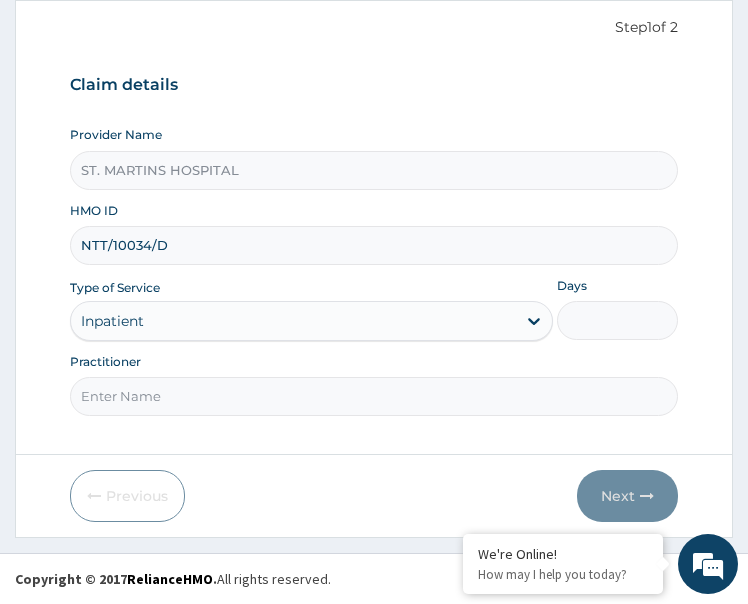 click on "Days" at bounding box center [617, 320] 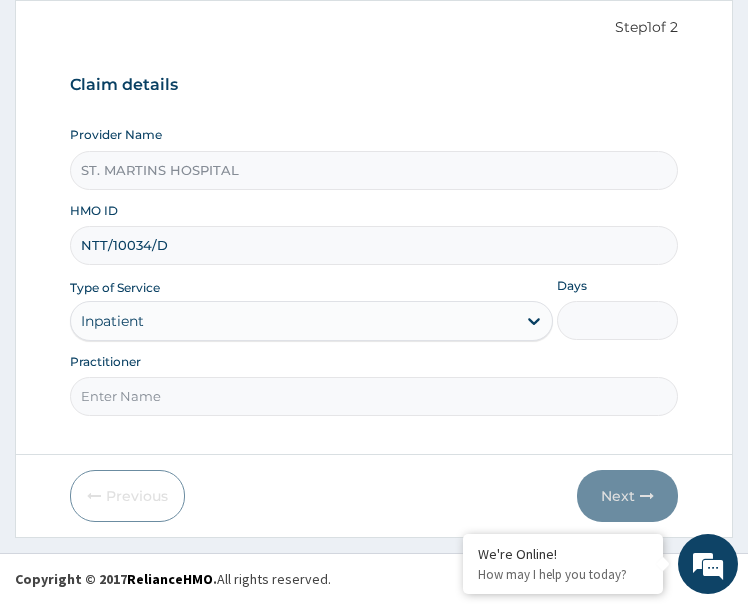 click on "Days" at bounding box center (617, 320) 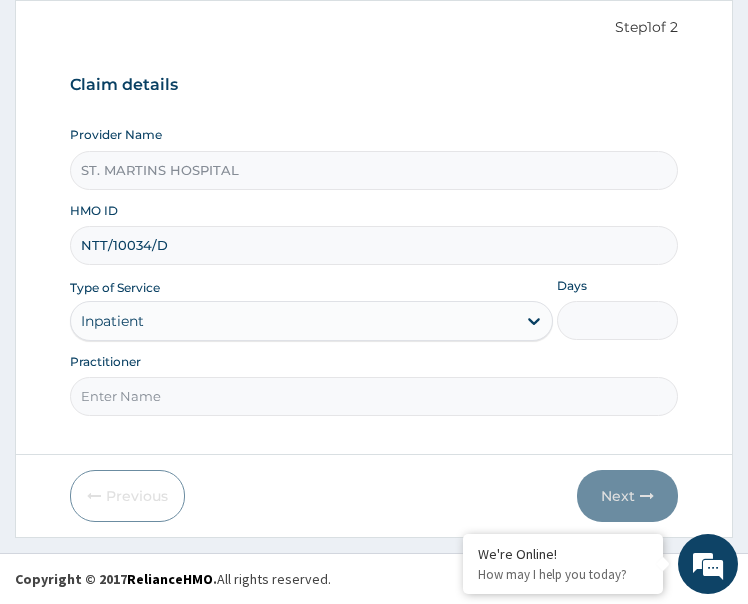 type on "4" 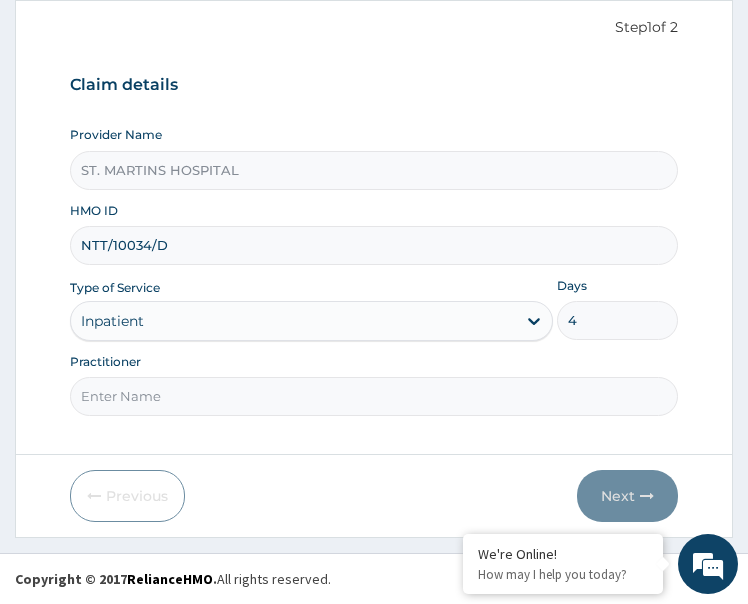 paste on "Dr. Usun" 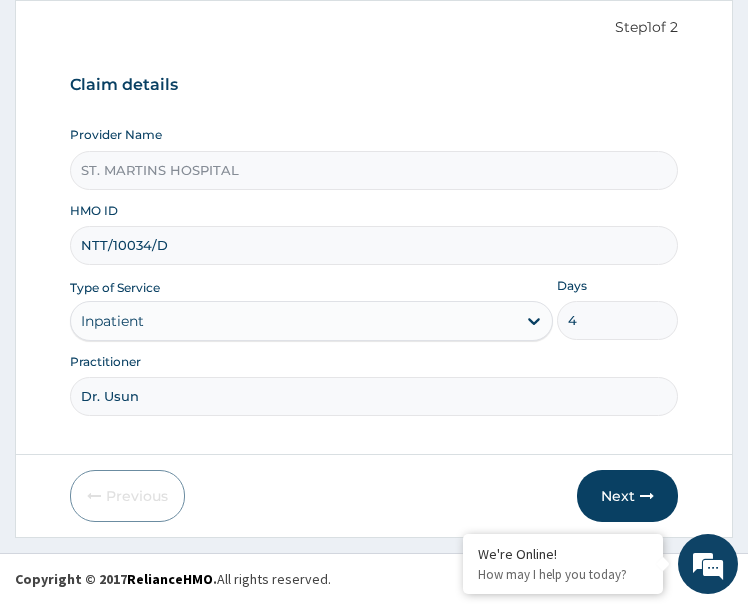 type on "Dr. Usun" 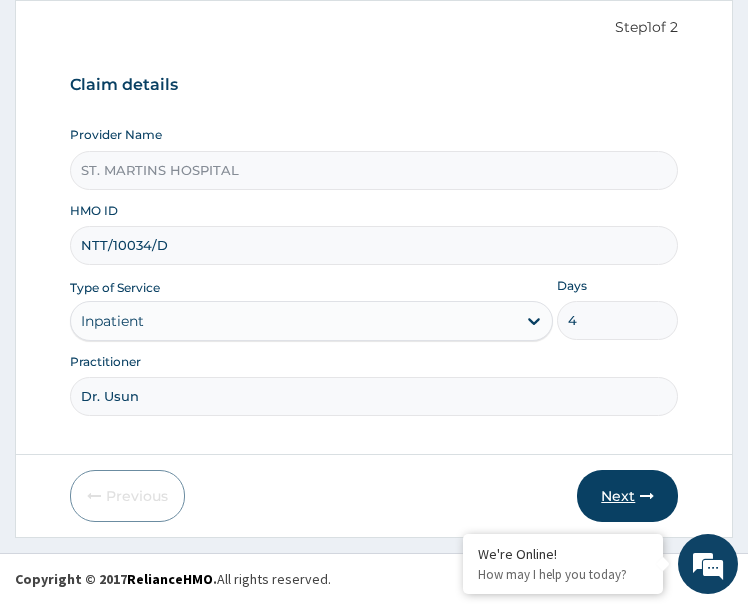 click on "Next" at bounding box center (627, 496) 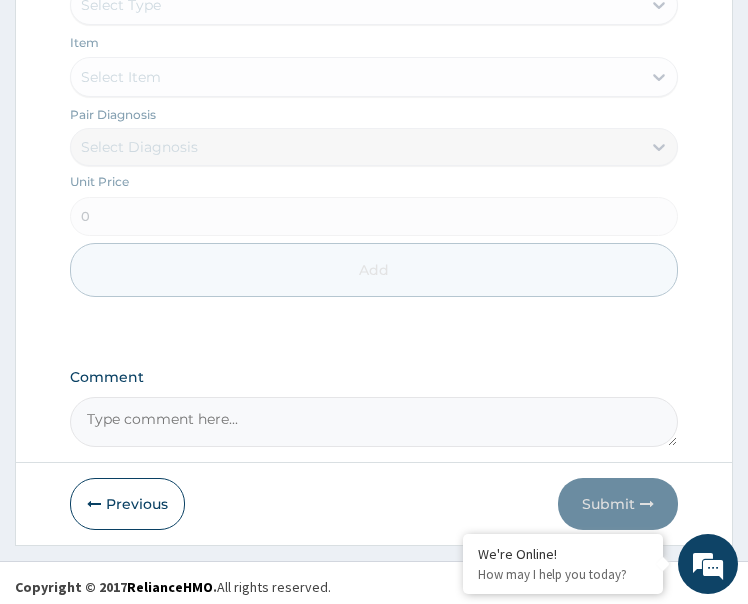 scroll, scrollTop: 1129, scrollLeft: 0, axis: vertical 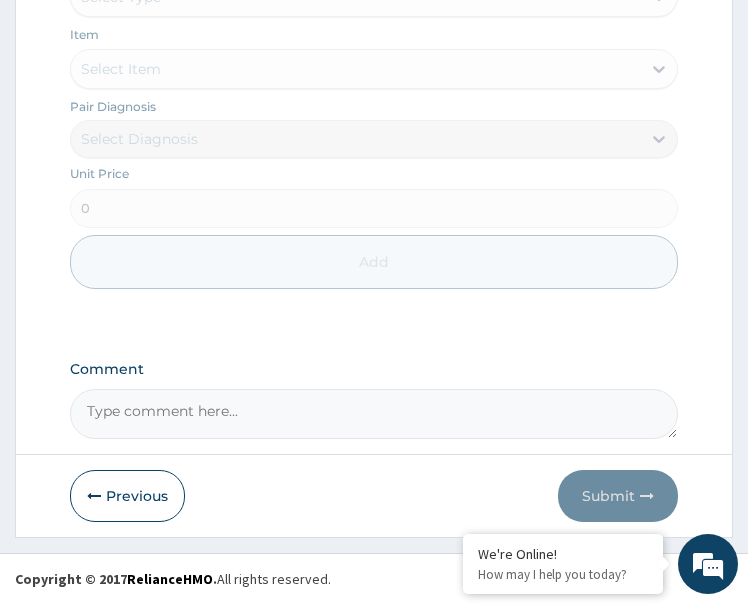 paste on "PA/299823" 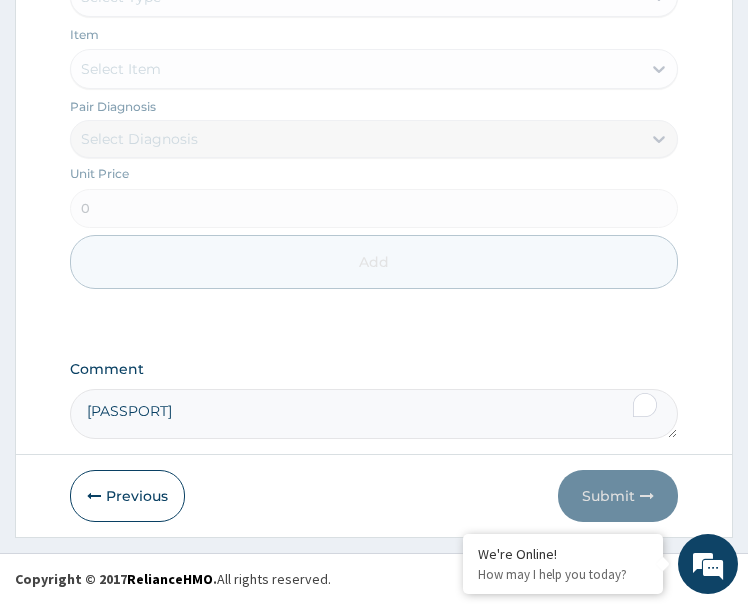 scroll, scrollTop: 329, scrollLeft: 0, axis: vertical 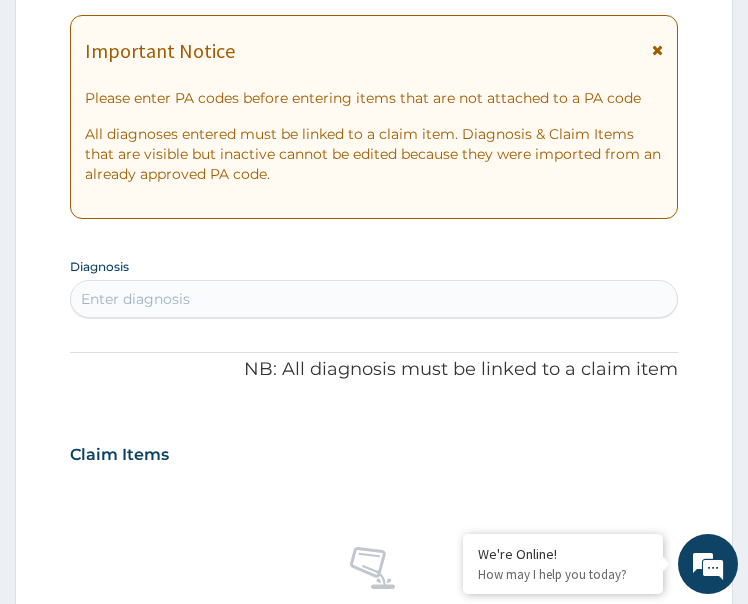 type on "PA/299823" 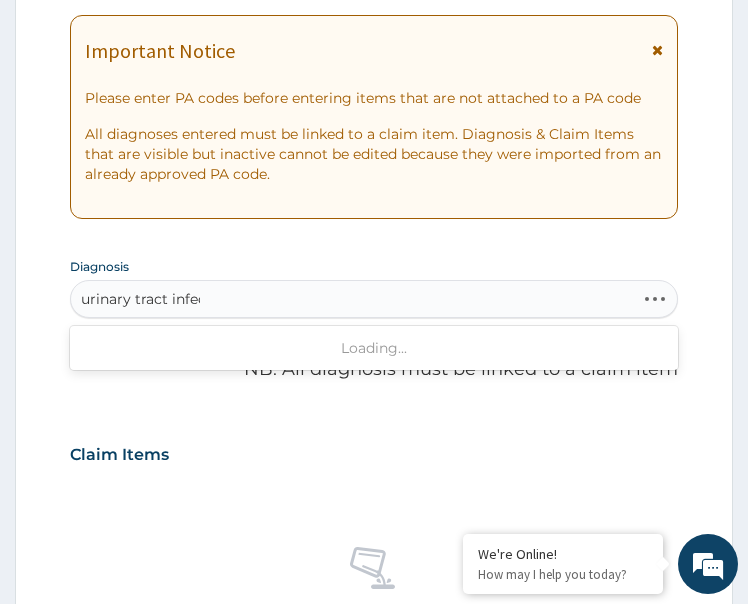type on "urinary tract infect" 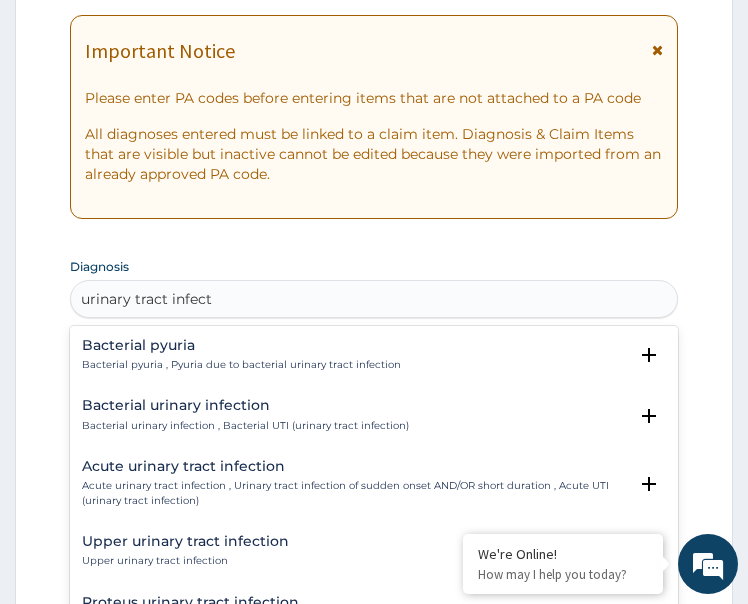 click on "Acute urinary tract infection Acute urinary tract infection , Urinary tract infection of sudden onset AND/OR short duration , Acute UTI (urinary tract infection)" at bounding box center (355, 483) 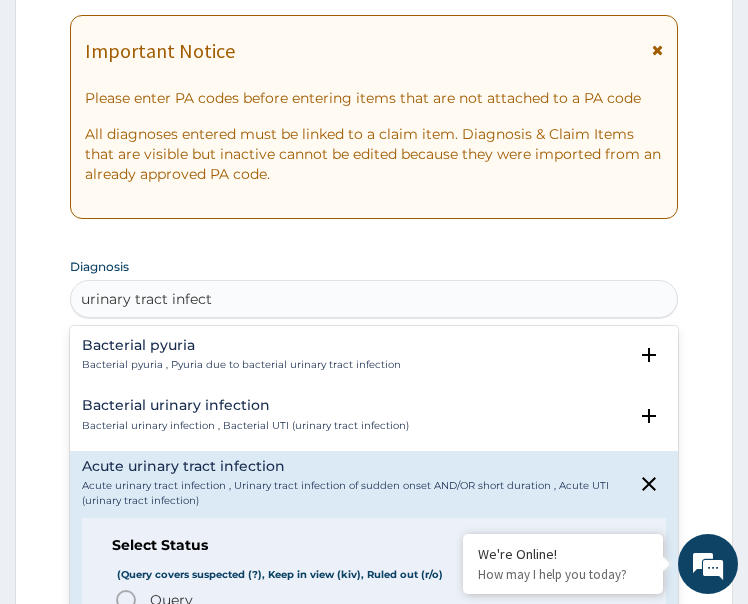 scroll, scrollTop: 100, scrollLeft: 0, axis: vertical 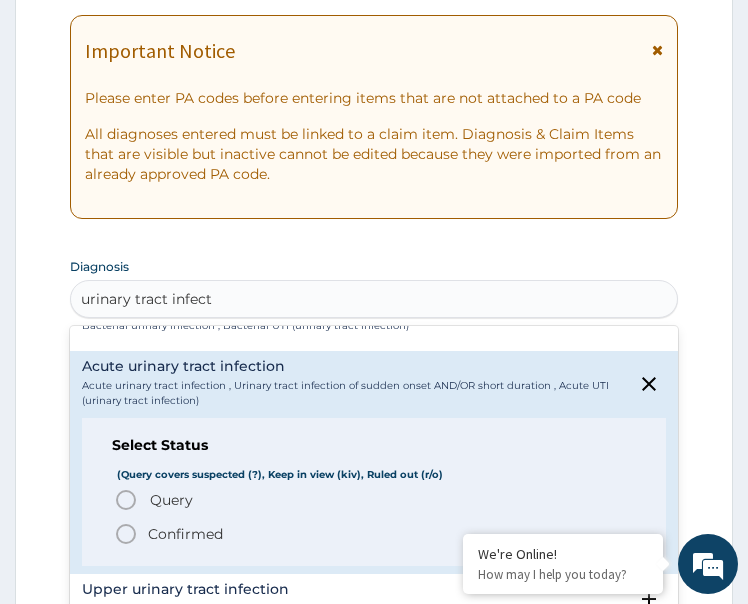 click 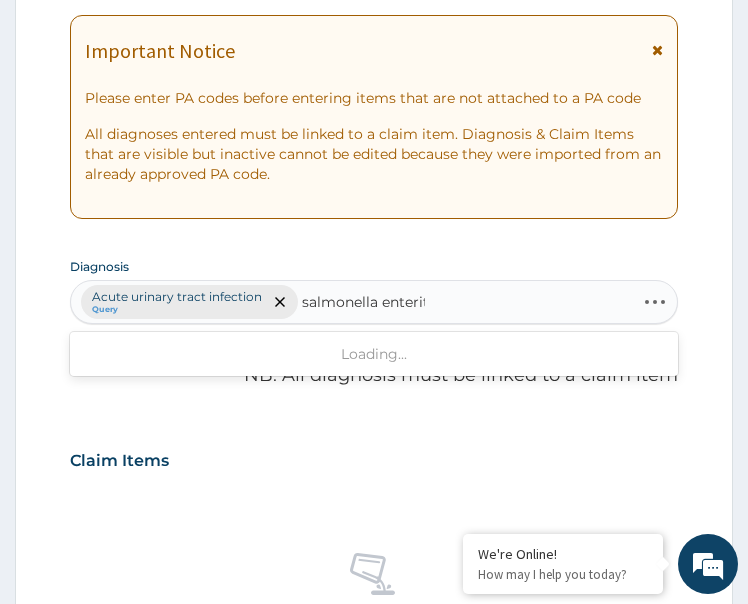 type on "salmonella enteriti" 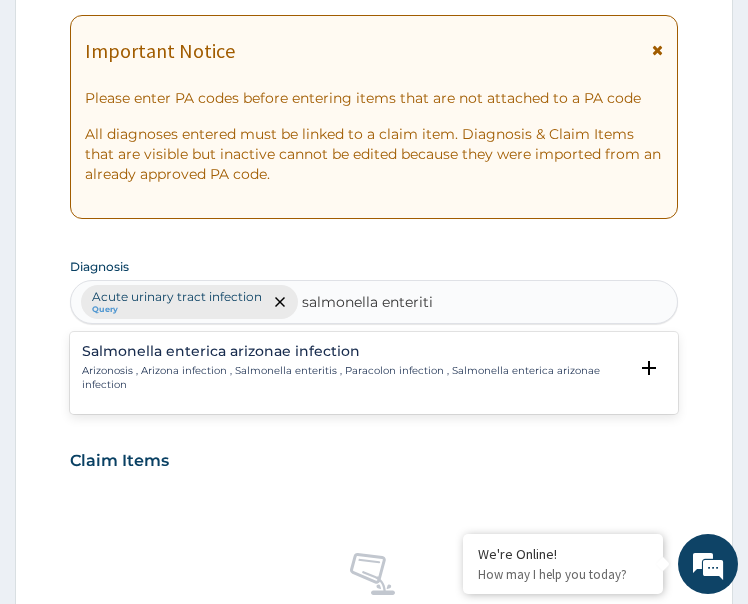 click on "Salmonella enterica arizonae infection Arizonosis , Arizona infection , Salmonella enteritis , Paracolon infection , Salmonella enterica arizonae infection Select Status (Query covers suspected (?), Keep in view (kiv), Ruled out (r/o) Query Query covers suspected (?), Keep in view (kiv), Ruled out (r/o) Confirmed" at bounding box center [374, 373] 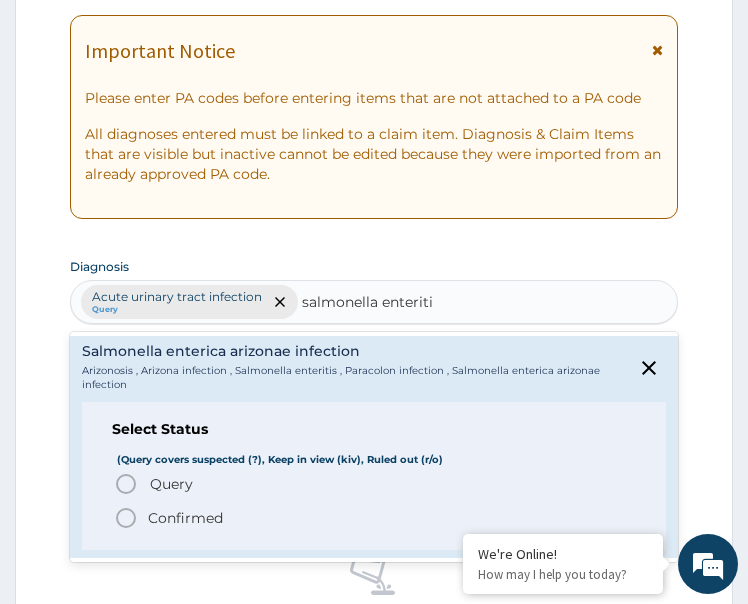 click 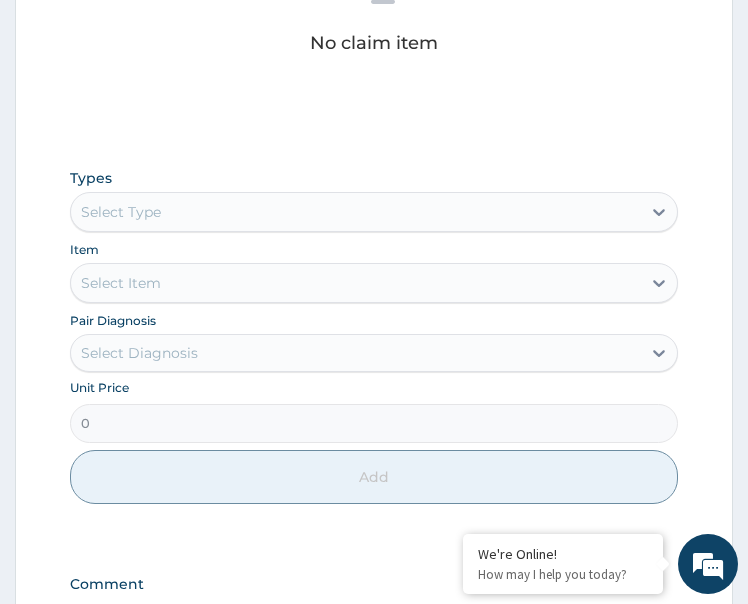 scroll, scrollTop: 929, scrollLeft: 0, axis: vertical 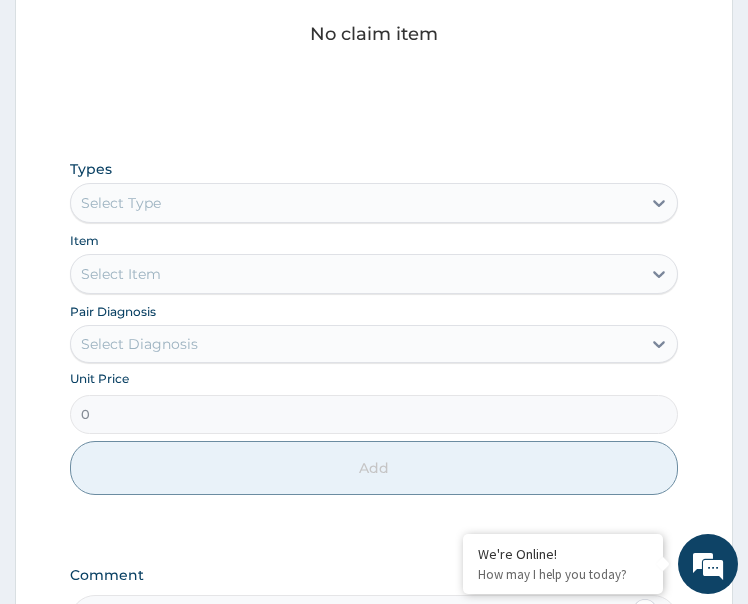 drag, startPoint x: 181, startPoint y: 196, endPoint x: 182, endPoint y: 210, distance: 14.035668 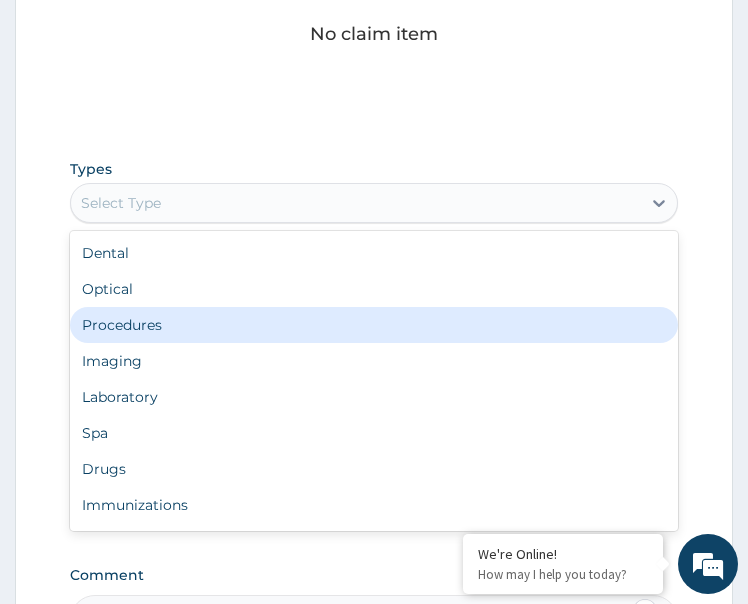 drag, startPoint x: 177, startPoint y: 326, endPoint x: 177, endPoint y: 338, distance: 12 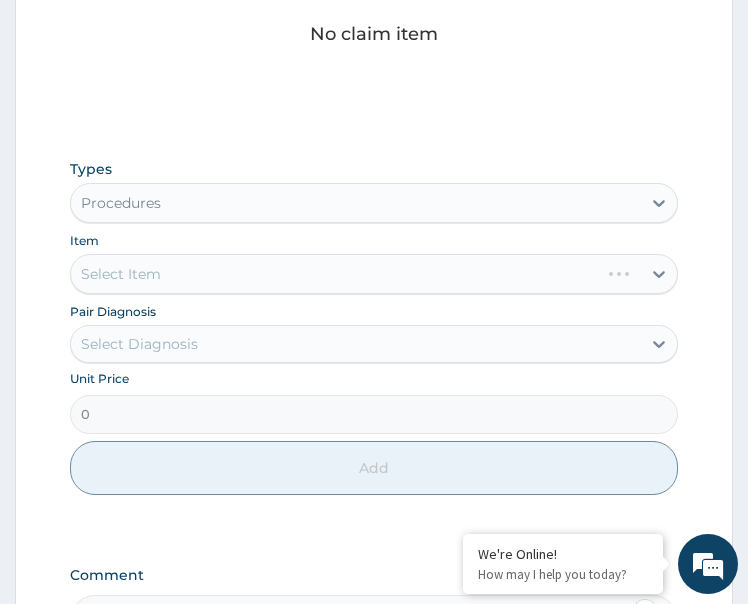 click on "Select Diagnosis" at bounding box center (139, 344) 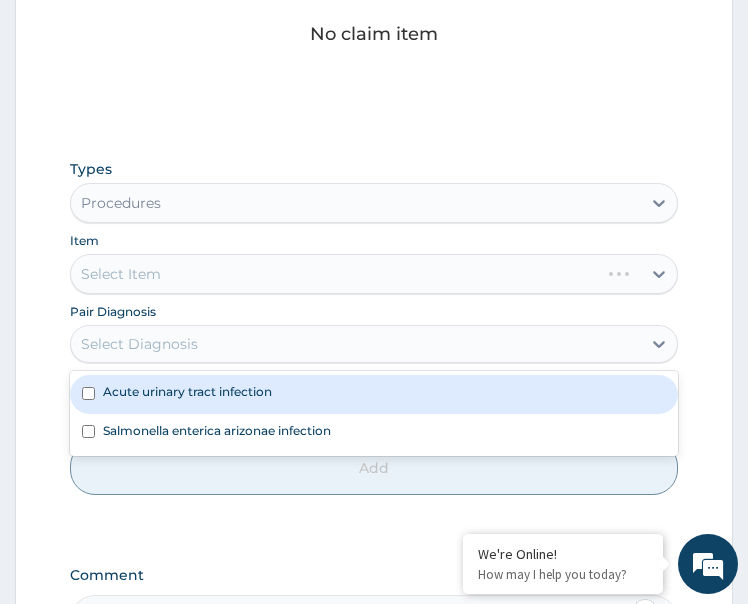 drag, startPoint x: 212, startPoint y: 386, endPoint x: 217, endPoint y: 422, distance: 36.345562 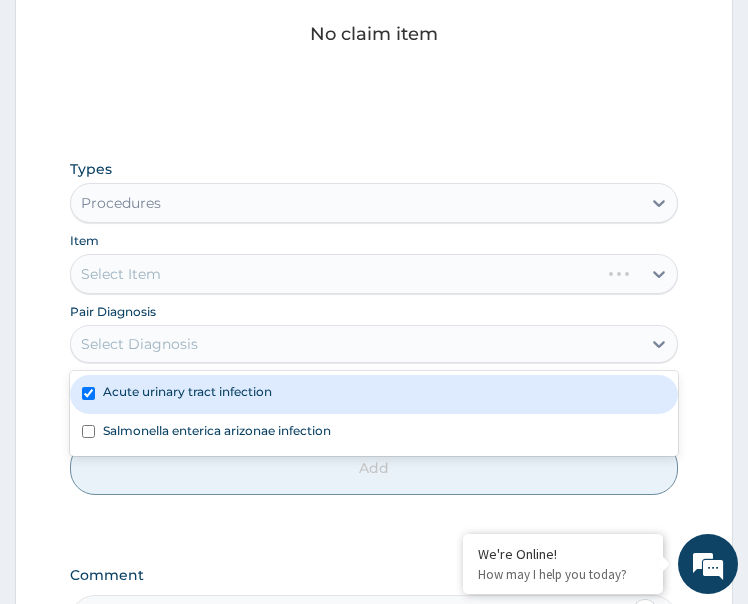 checkbox on "true" 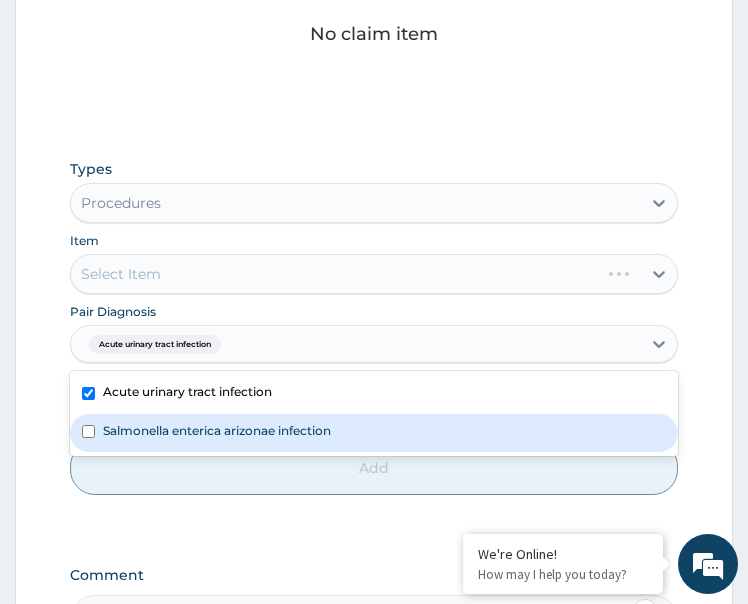 click on "Salmonella enterica arizonae infection" at bounding box center (217, 430) 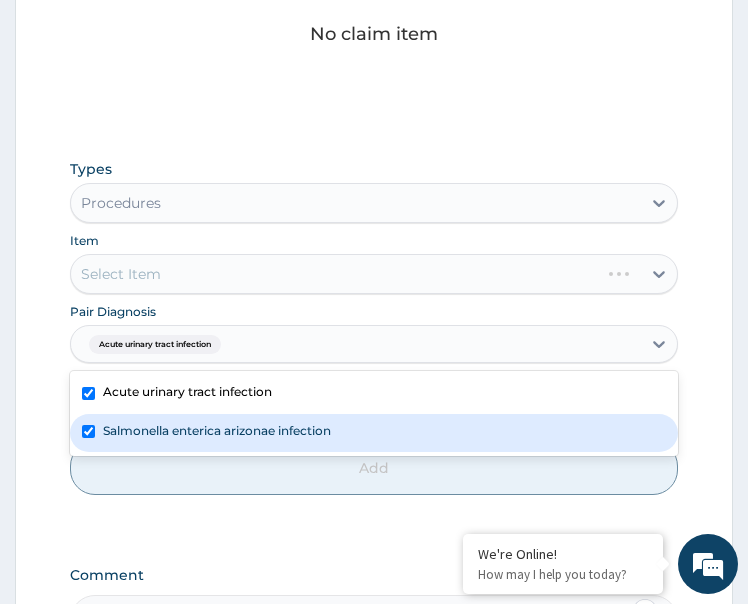 checkbox on "true" 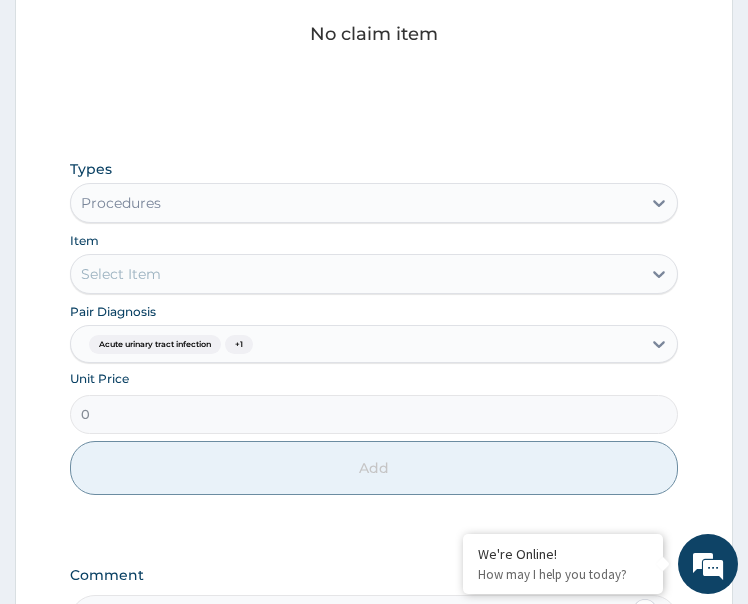 click on "Select Item" at bounding box center [356, 274] 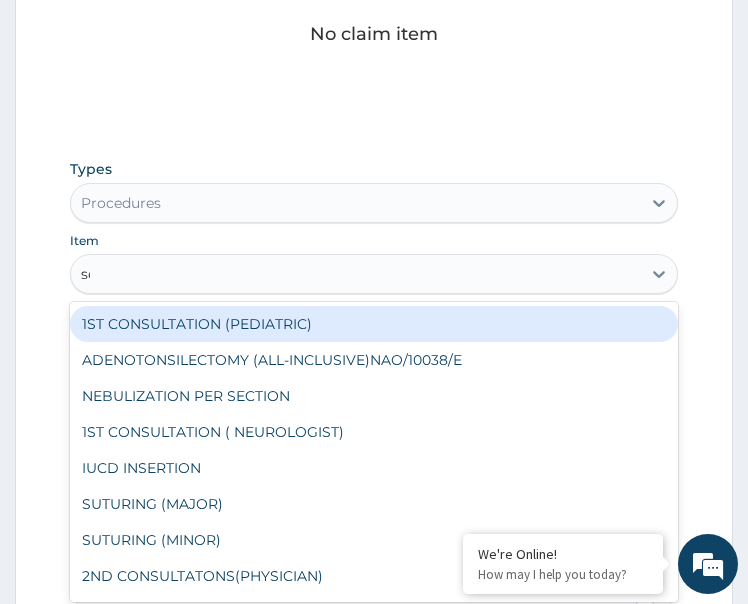 type on "sem" 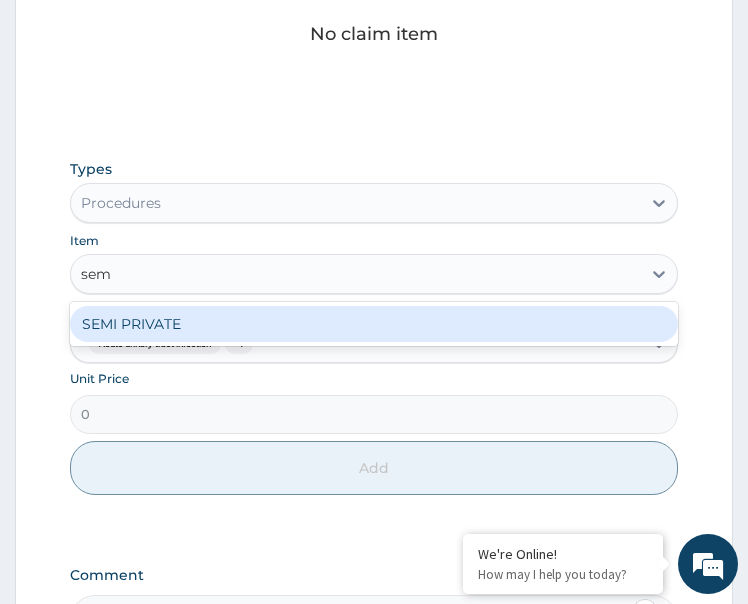 type 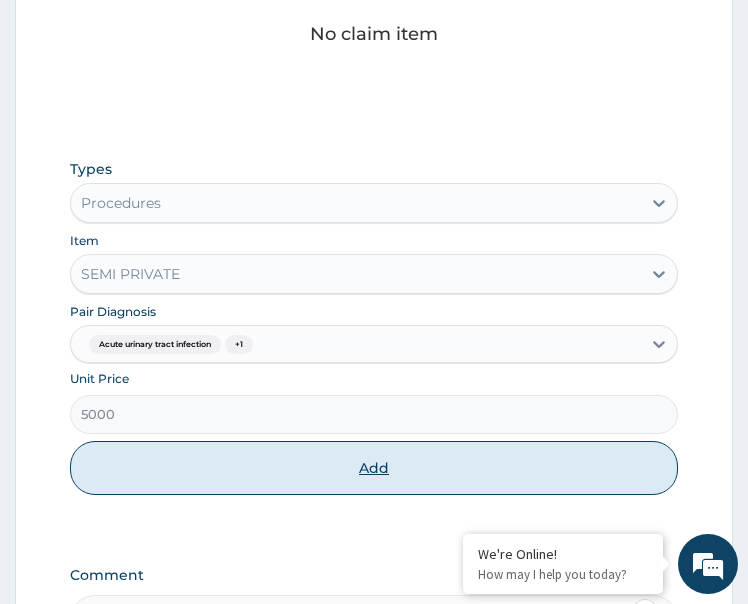 click on "Add" at bounding box center [374, 468] 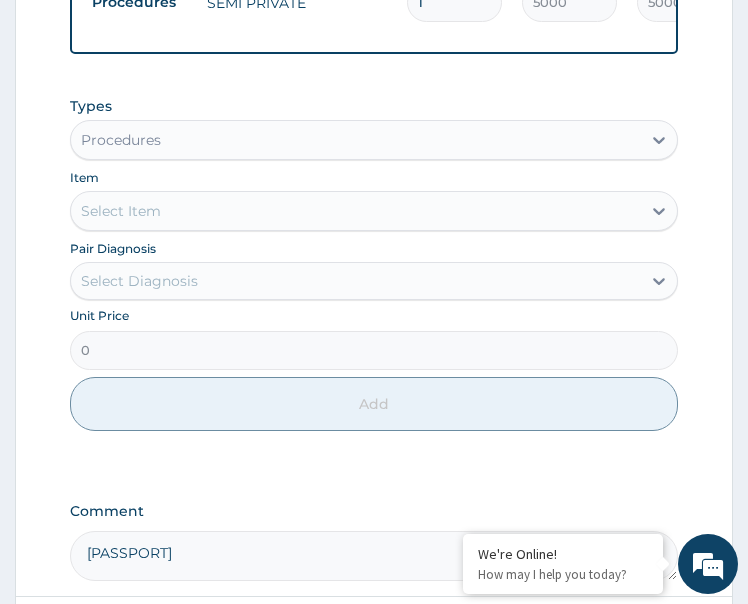 scroll, scrollTop: 706, scrollLeft: 0, axis: vertical 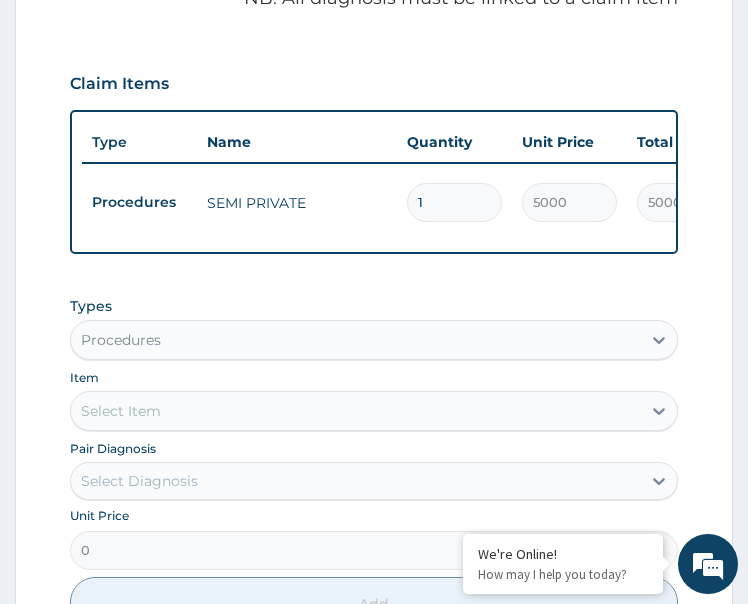 drag, startPoint x: 444, startPoint y: 186, endPoint x: 397, endPoint y: 230, distance: 64.381676 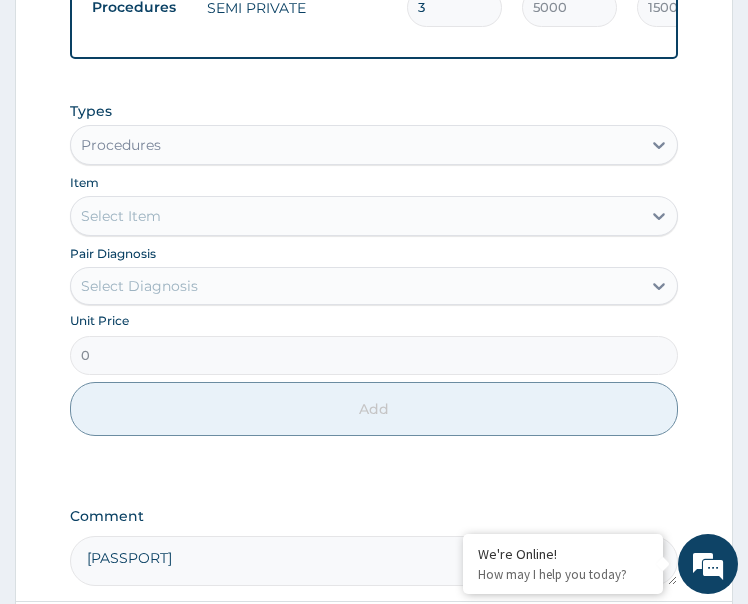 scroll, scrollTop: 906, scrollLeft: 0, axis: vertical 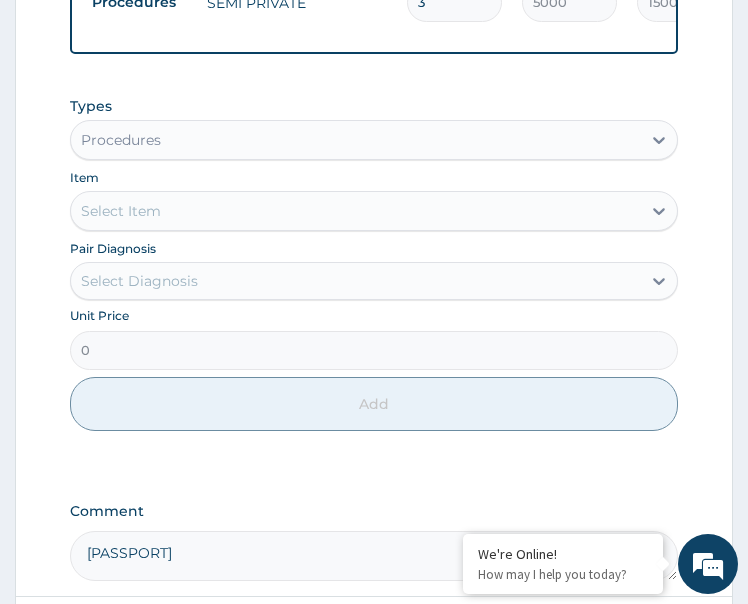type on "3" 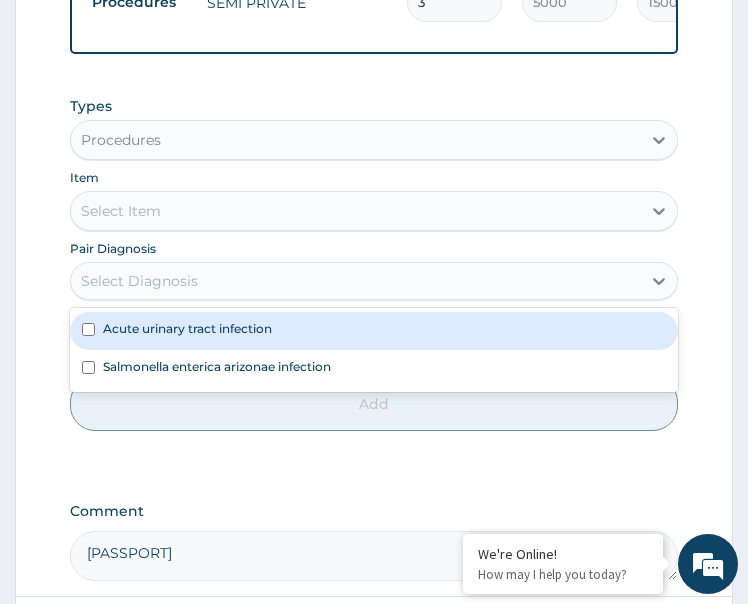 click on "Acute urinary tract infection" at bounding box center [187, 328] 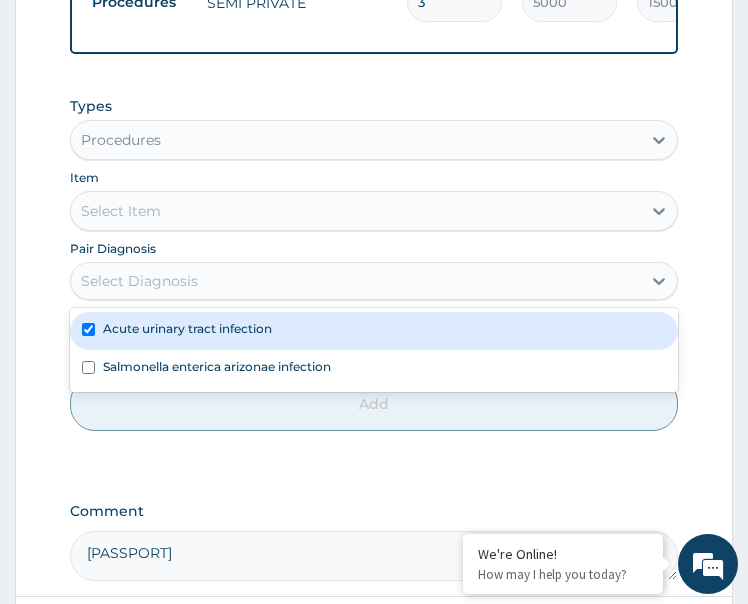 checkbox on "true" 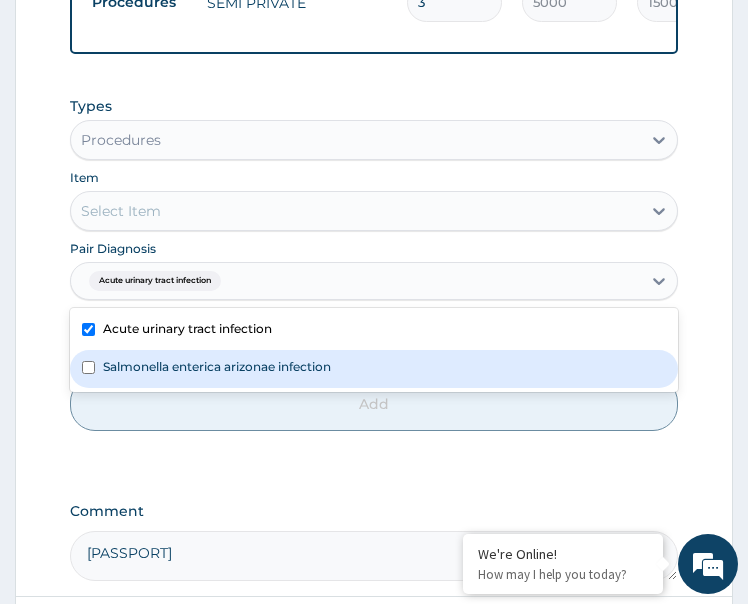 click on "Salmonella enterica arizonae infection" at bounding box center (217, 366) 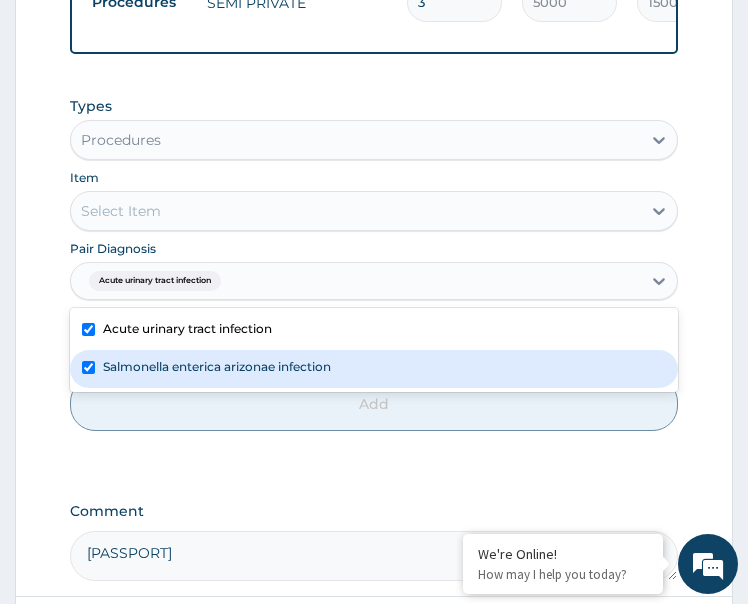 checkbox on "true" 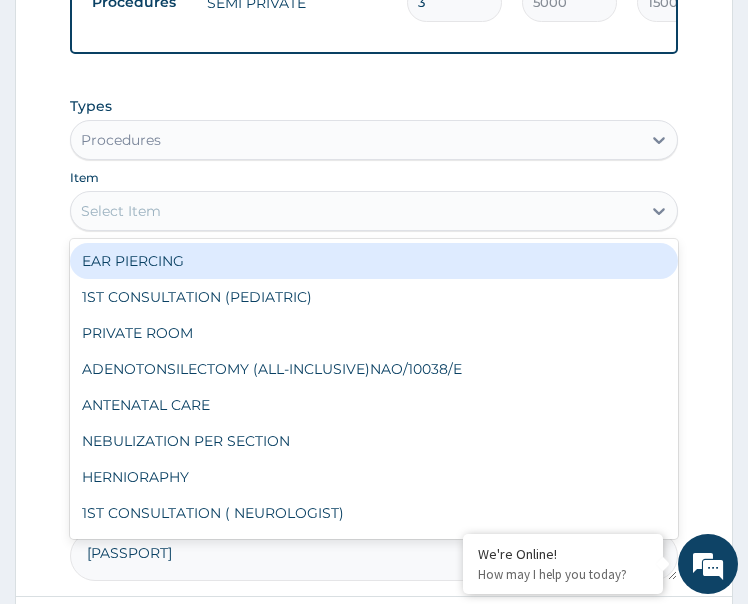 click on "Select Item" at bounding box center [356, 211] 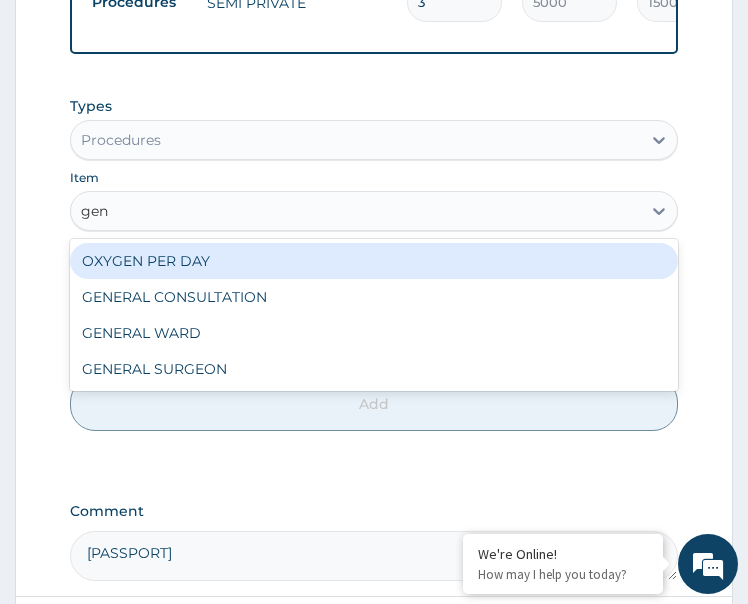 type on "gene" 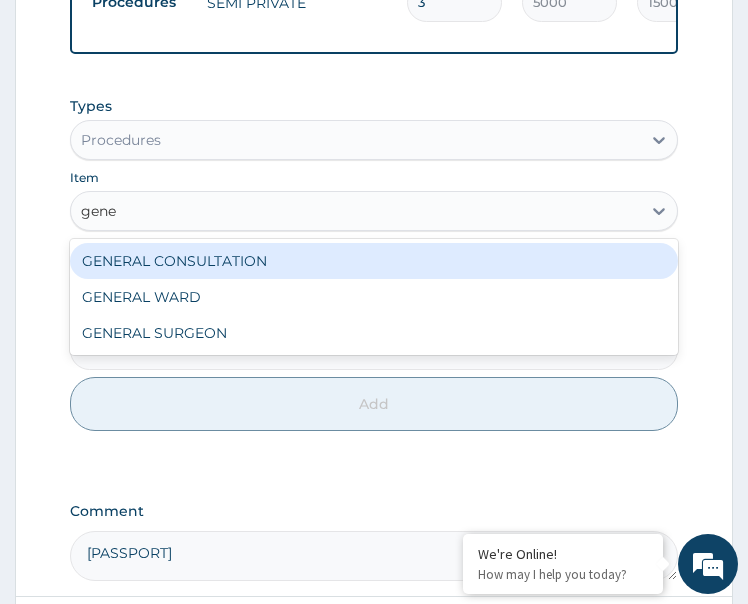 click on "GENERAL CONSULTATION" at bounding box center (374, 261) 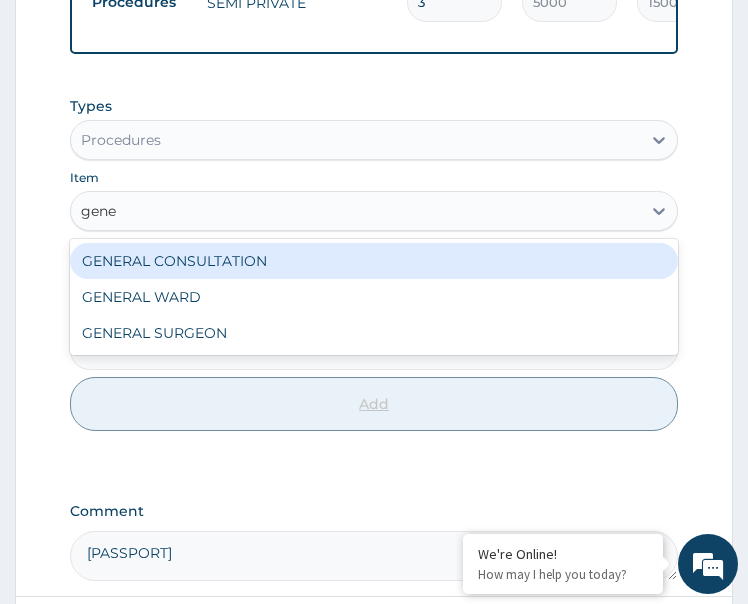 type 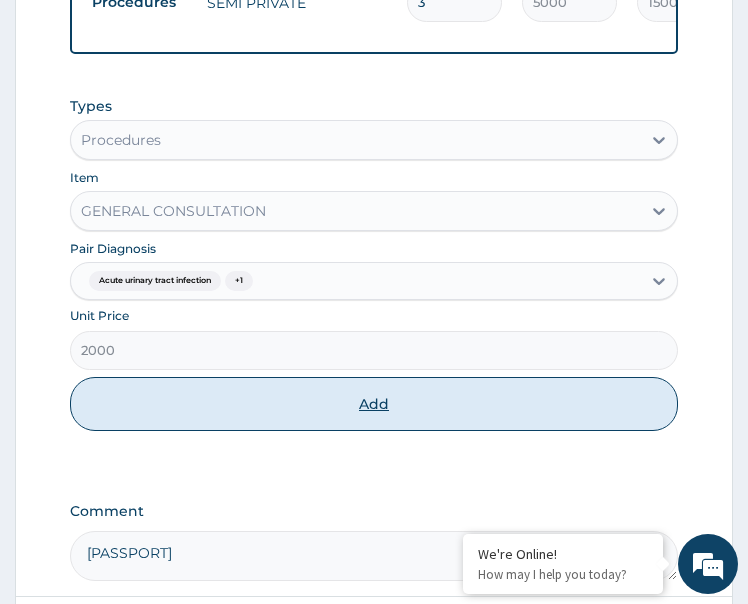 click on "Add" at bounding box center [374, 404] 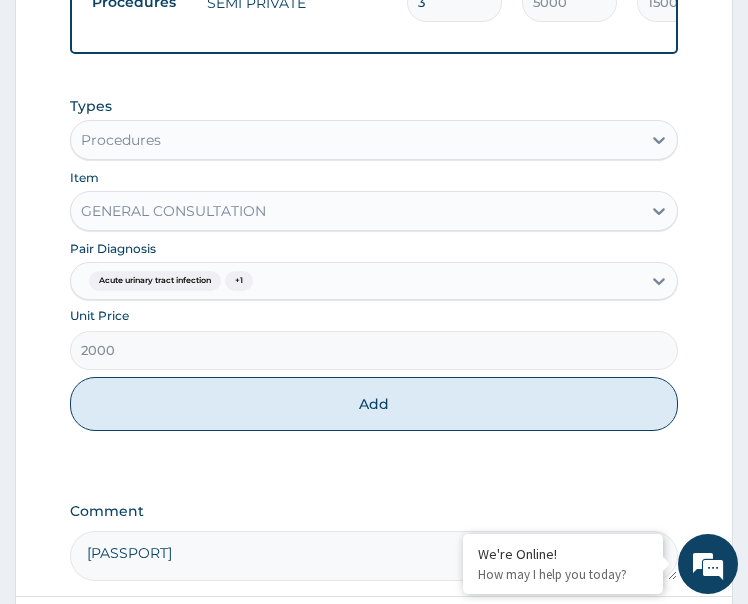 type on "0" 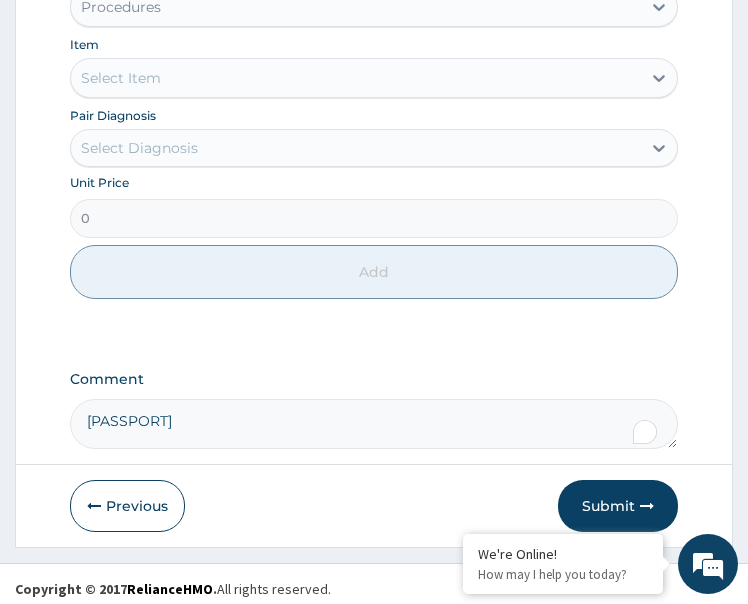 scroll, scrollTop: 1143, scrollLeft: 0, axis: vertical 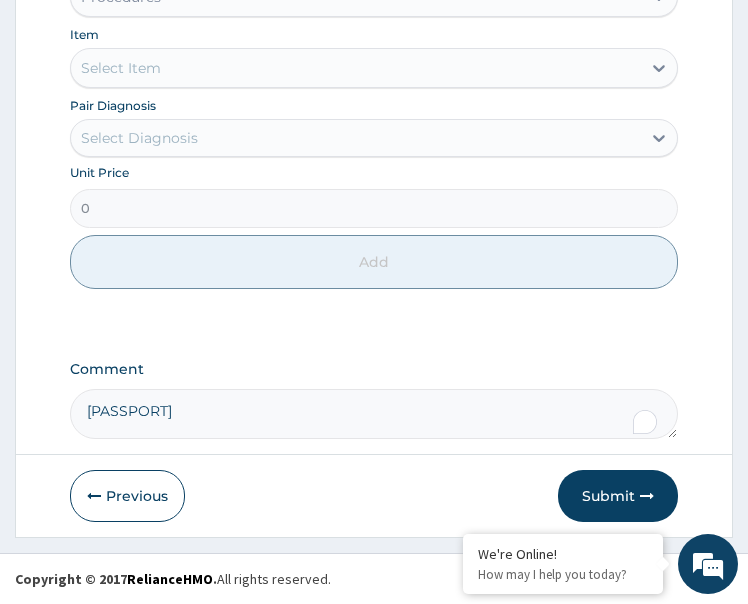 click on "Select Diagnosis" at bounding box center [356, 138] 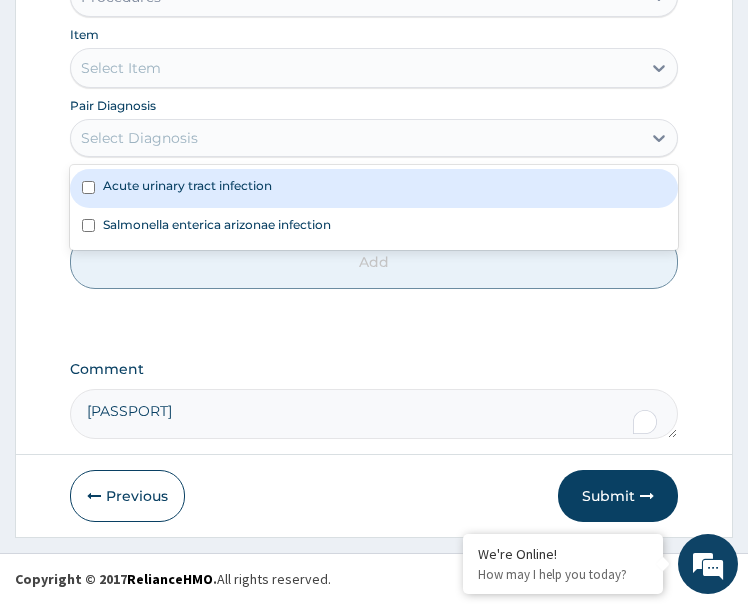 click on "Acute urinary tract infection" at bounding box center [187, 185] 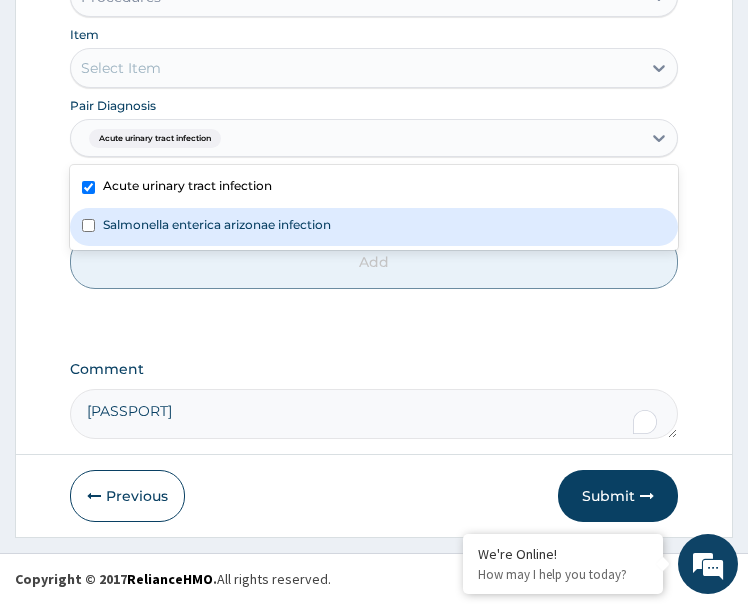 checkbox on "true" 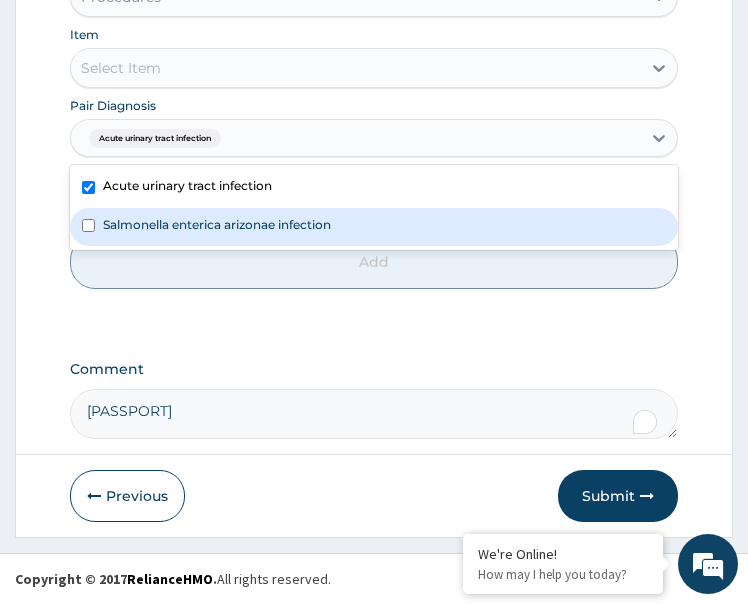 drag, startPoint x: 196, startPoint y: 227, endPoint x: 178, endPoint y: 189, distance: 42.047592 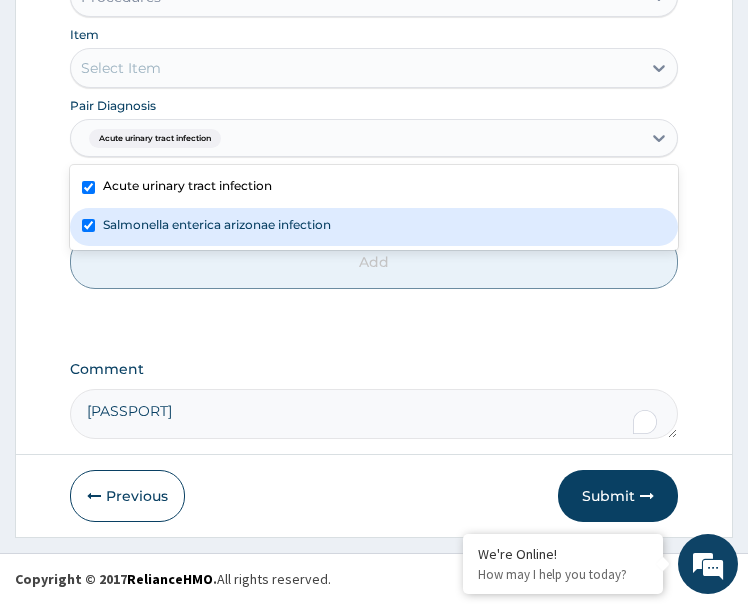 checkbox on "true" 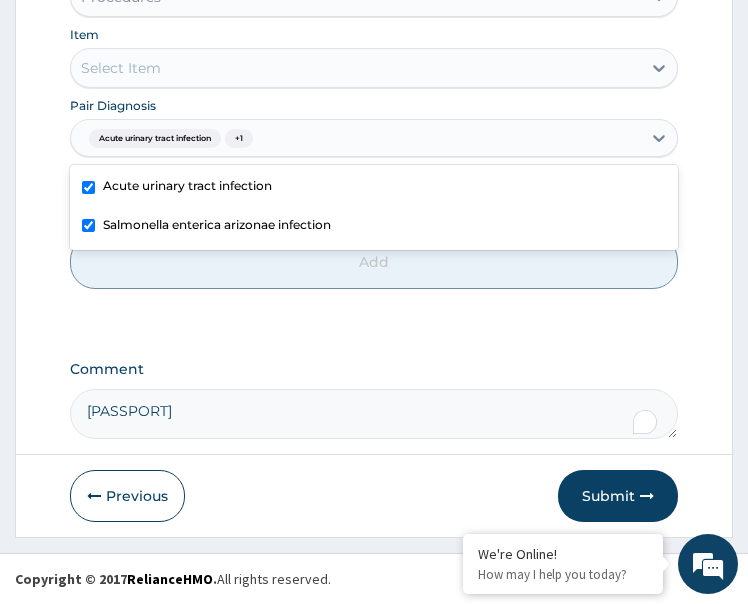 click on "Select Item" at bounding box center [356, 68] 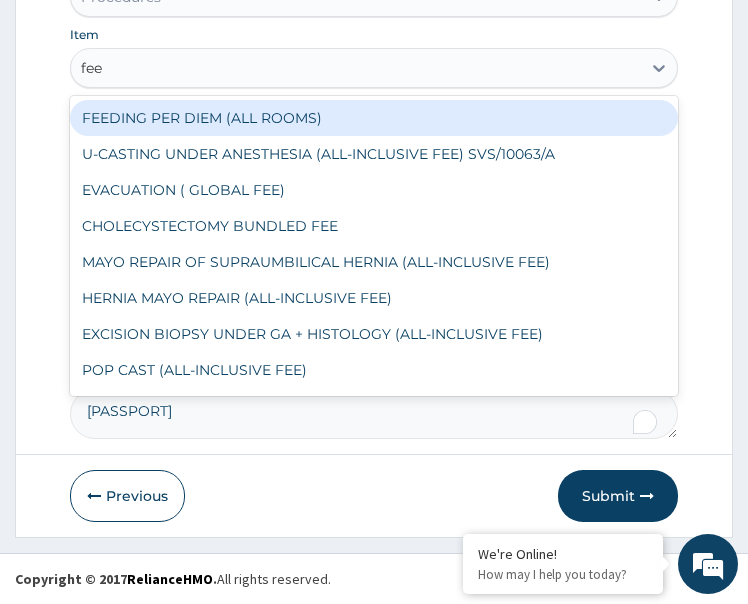 type on "feed" 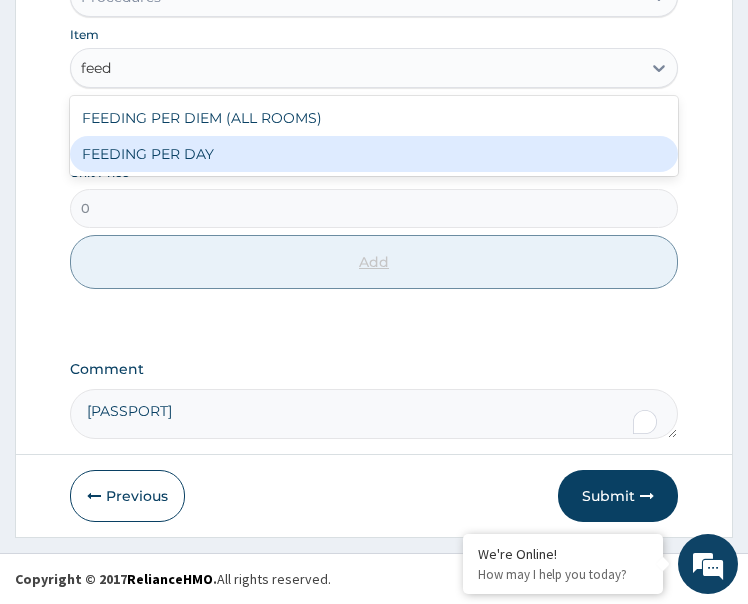 drag, startPoint x: 204, startPoint y: 147, endPoint x: 231, endPoint y: 245, distance: 101.65137 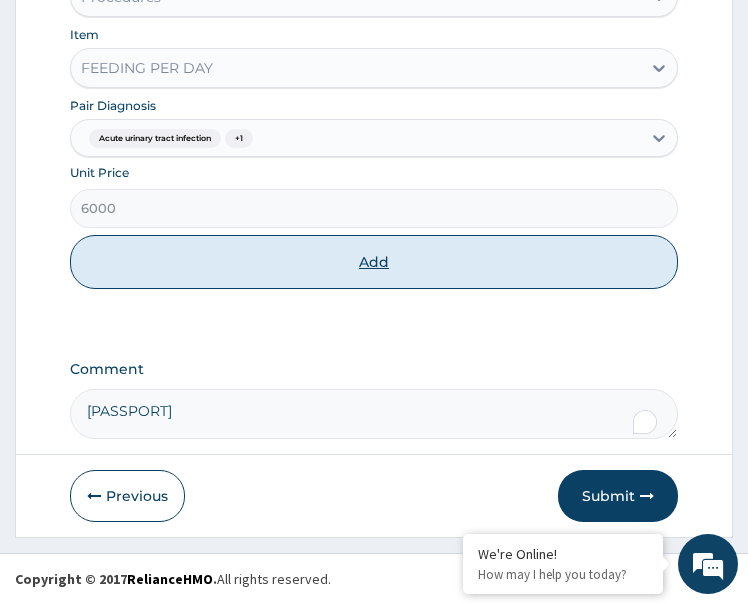 click on "Add" at bounding box center (374, 262) 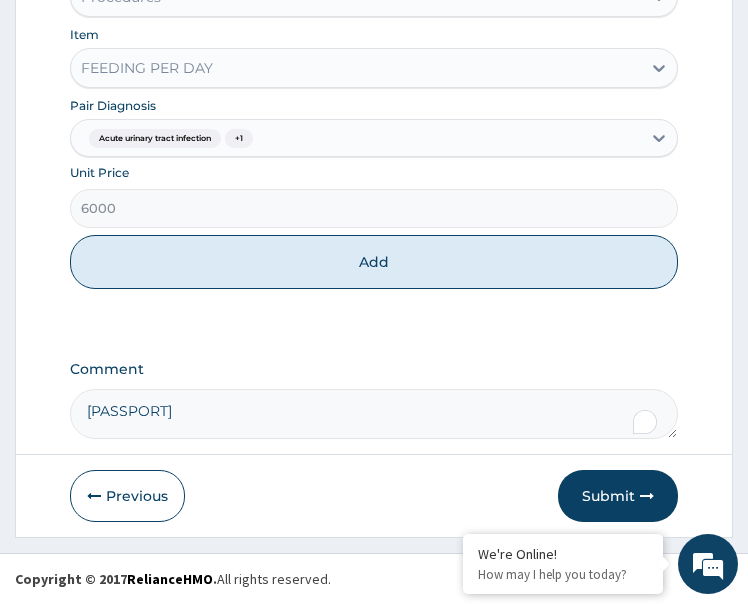 type on "0" 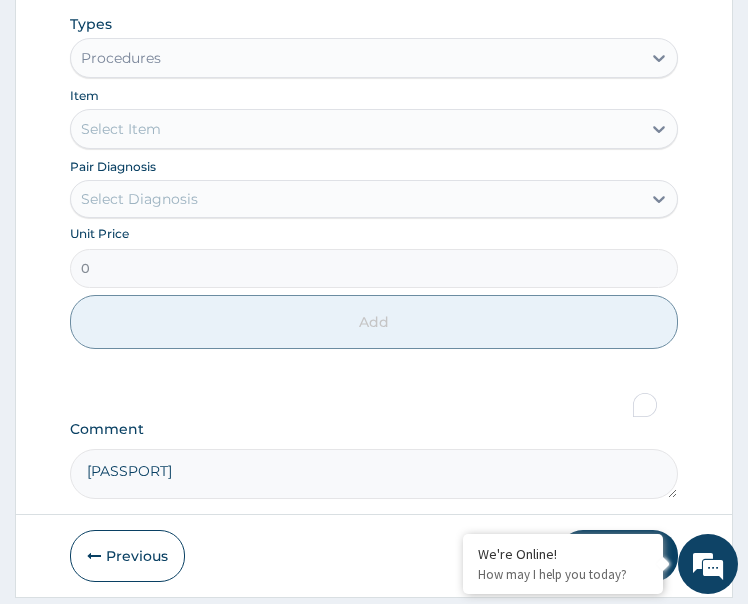 scroll, scrollTop: 761, scrollLeft: 0, axis: vertical 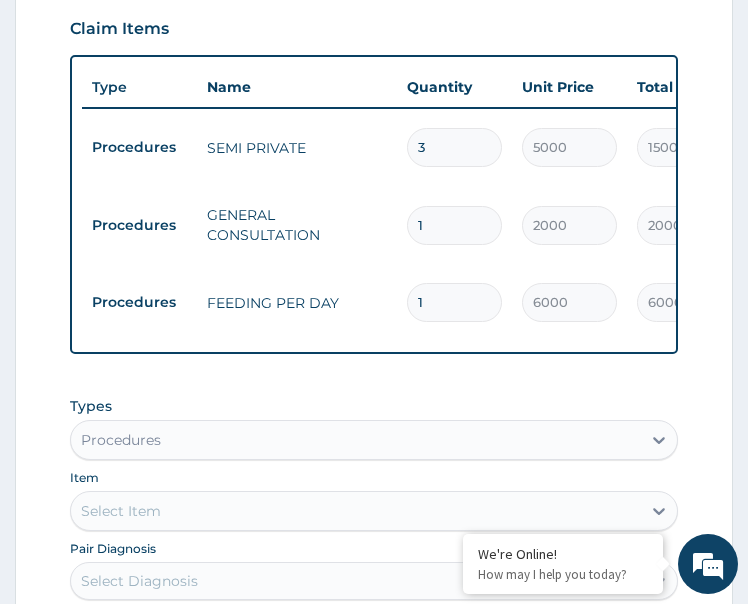 drag, startPoint x: 435, startPoint y: 293, endPoint x: 403, endPoint y: 323, distance: 43.863426 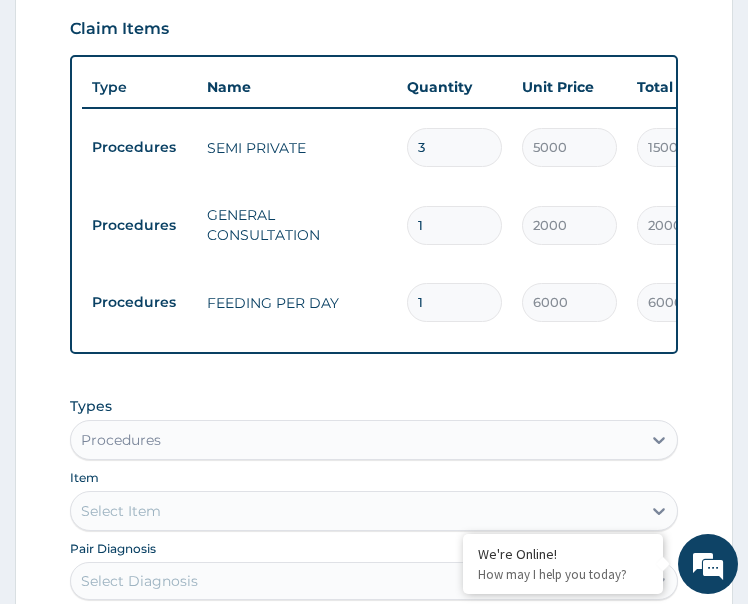 click on "1" at bounding box center [454, 302] 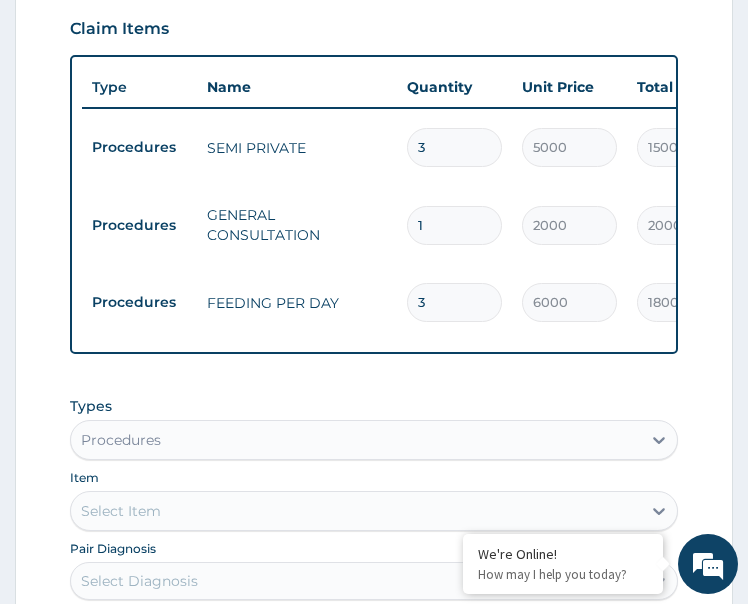type on "3" 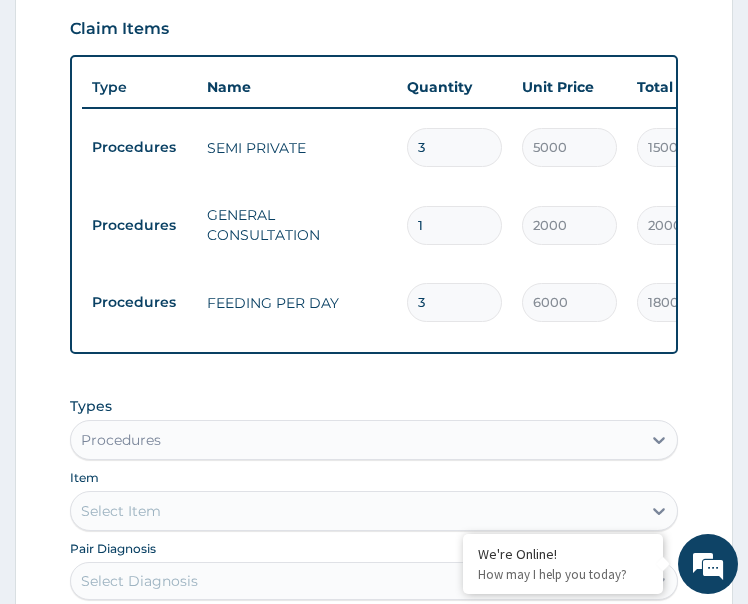 click on "Types Procedures Item Select Item Pair Diagnosis Select Diagnosis Unit Price 0 Add" at bounding box center [374, 564] 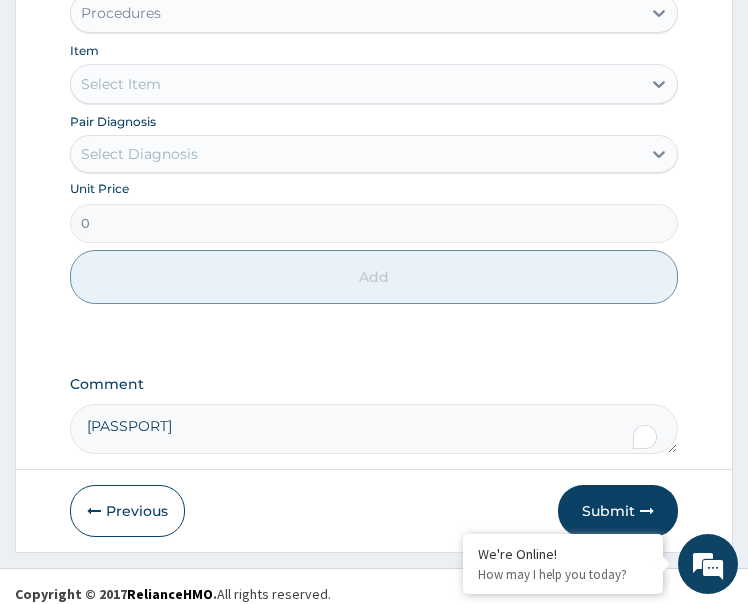 scroll, scrollTop: 1220, scrollLeft: 0, axis: vertical 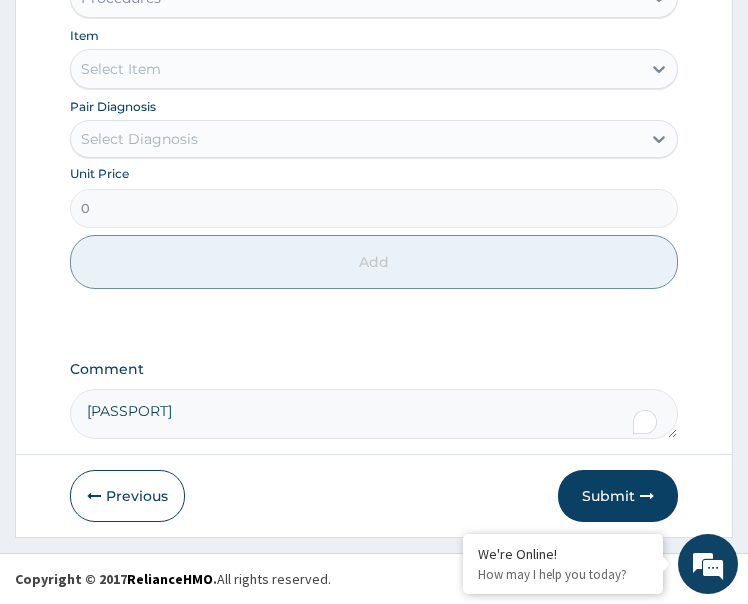 click on "PA/299823" at bounding box center [374, 414] 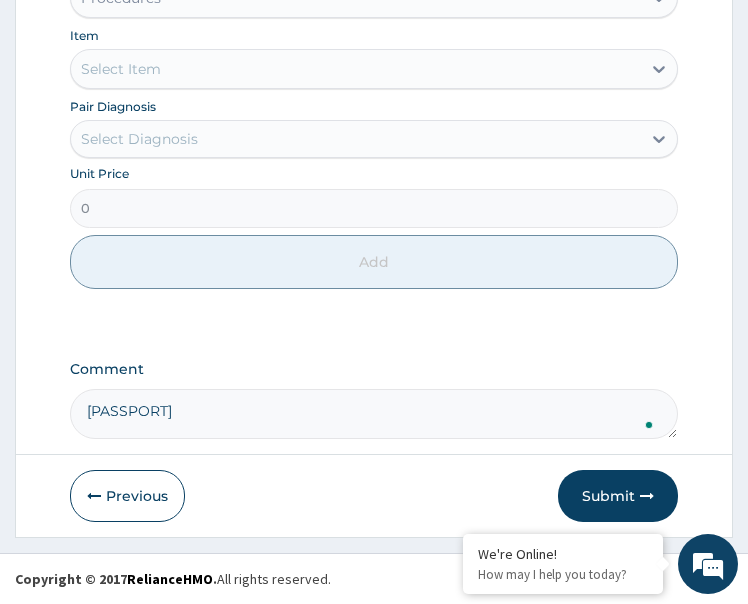 paste on "PA/3DC71A" 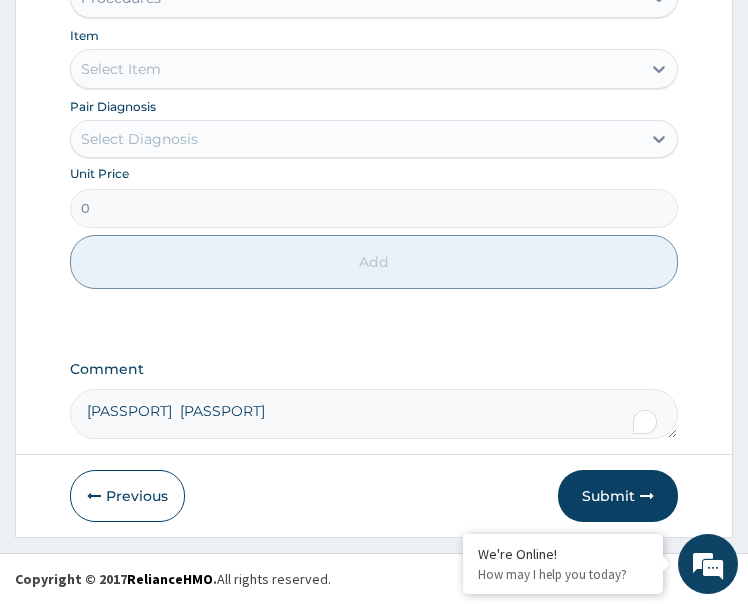 click on "PA/299823  PA/3DC71A" at bounding box center (374, 414) 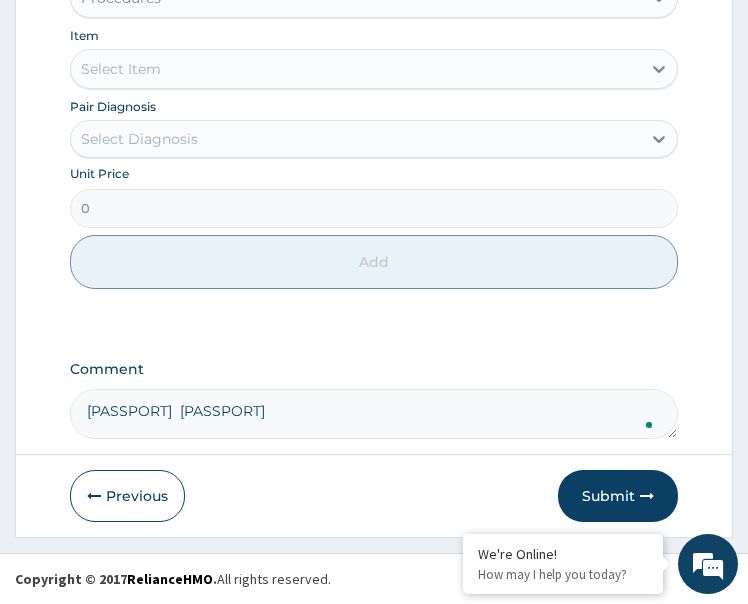 paste on "PA/AB810F" 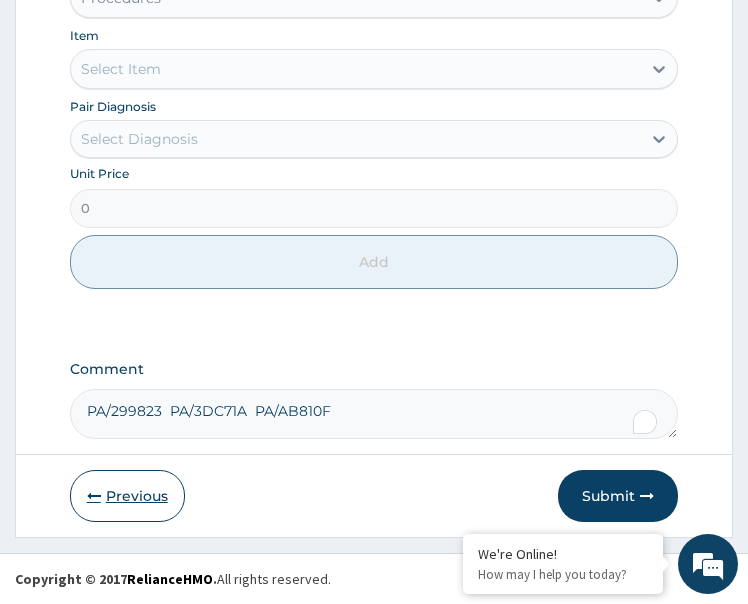 type on "PA/299823  PA/3DC71A  PA/AB810F" 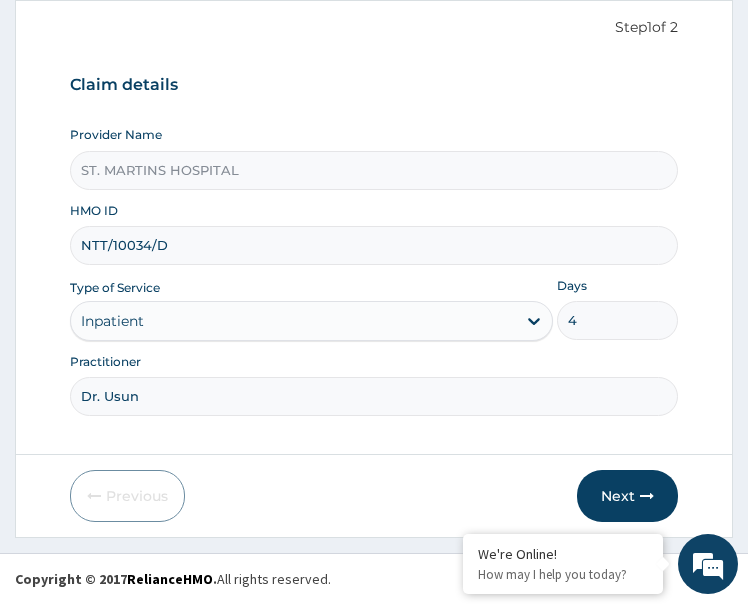 scroll, scrollTop: 193, scrollLeft: 0, axis: vertical 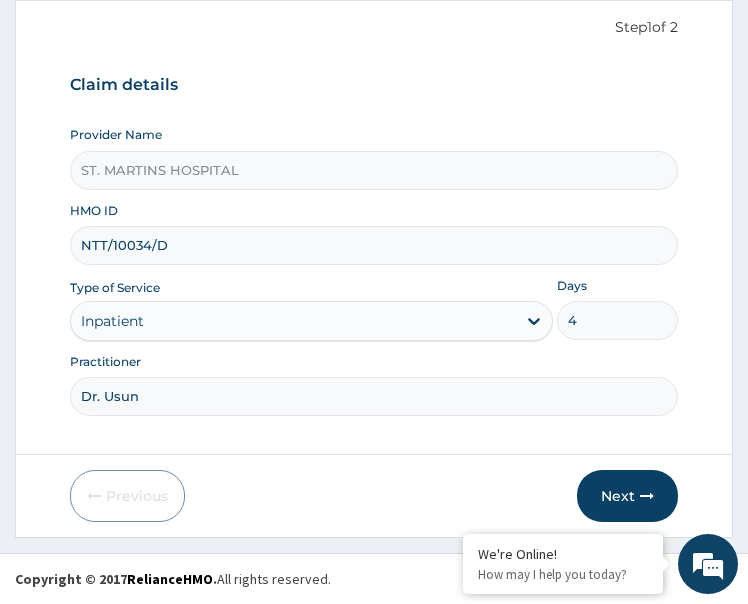 drag, startPoint x: 580, startPoint y: 318, endPoint x: 563, endPoint y: 354, distance: 39.812057 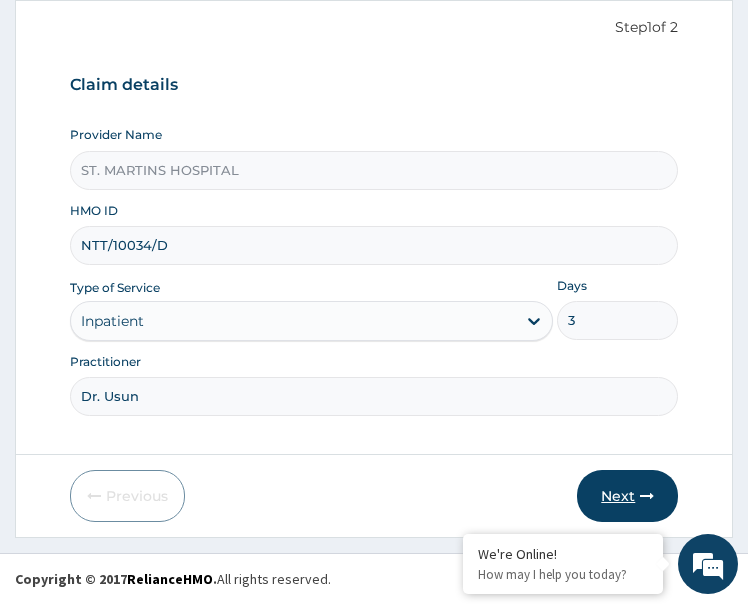 type on "3" 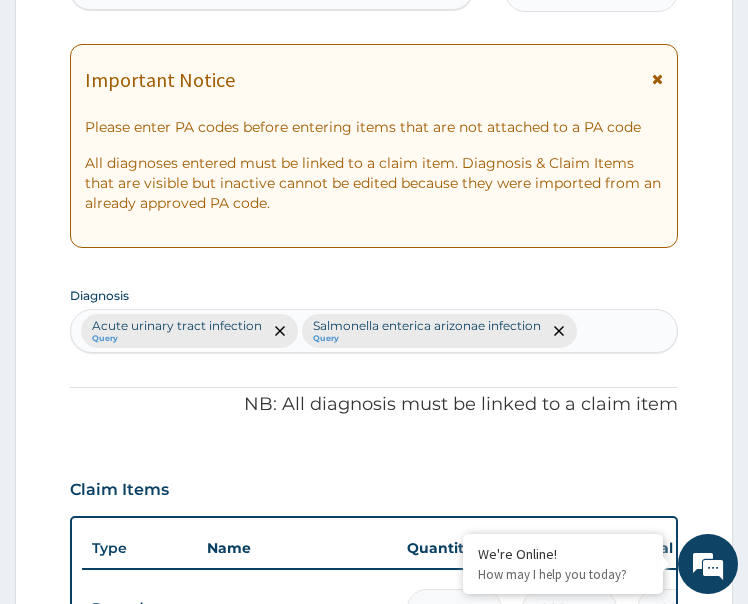 scroll, scrollTop: 200, scrollLeft: 0, axis: vertical 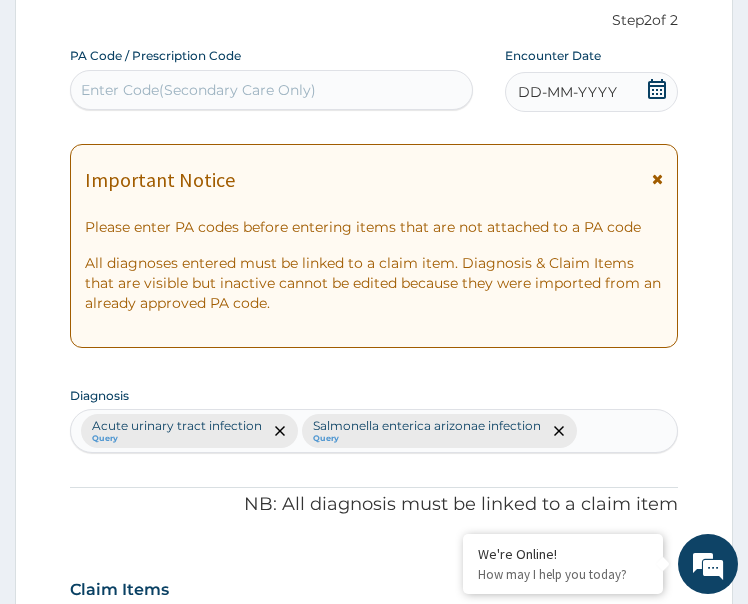 click on "DD-MM-YYYY" at bounding box center (567, 92) 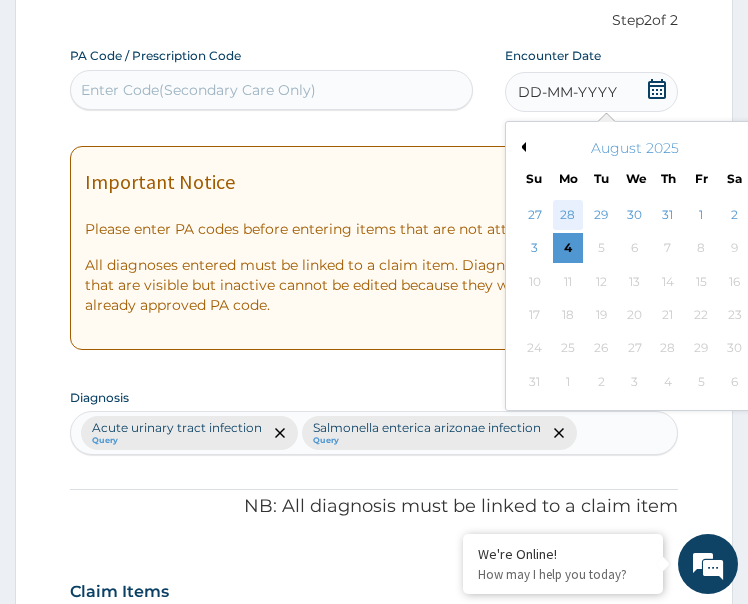 click on "28" at bounding box center [568, 215] 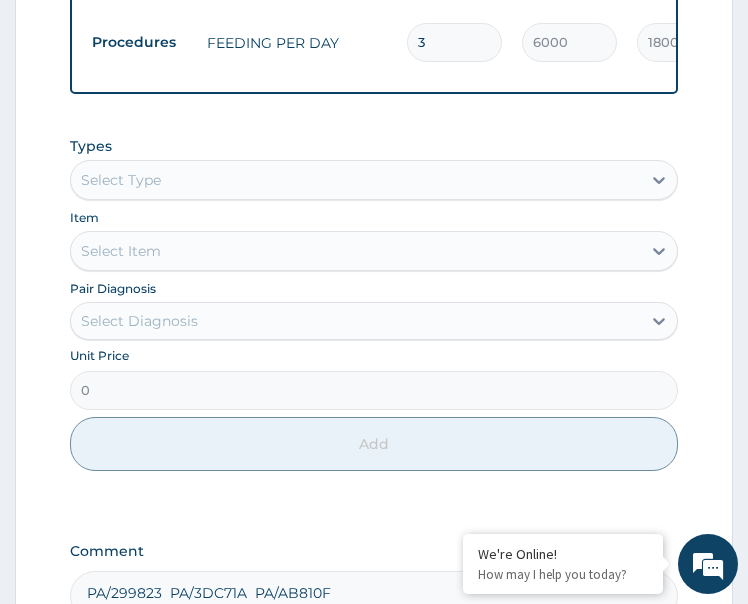 scroll, scrollTop: 1020, scrollLeft: 0, axis: vertical 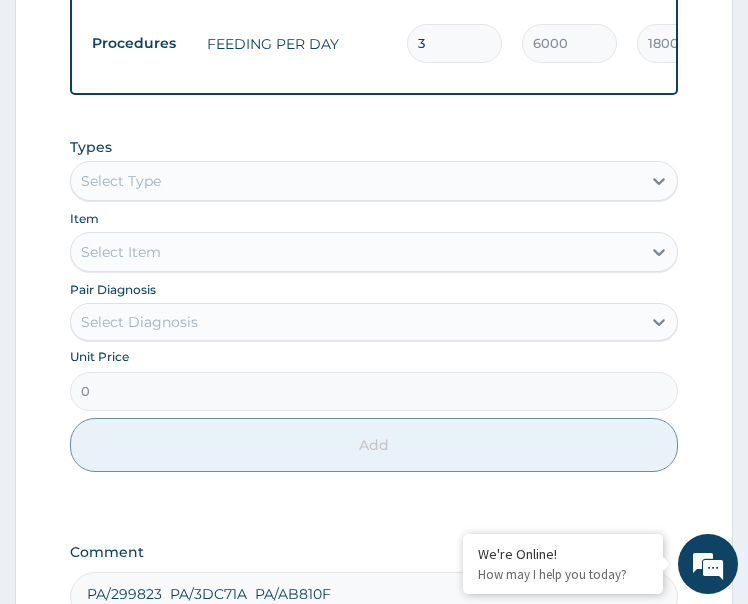 click on "Select Type" at bounding box center [356, 181] 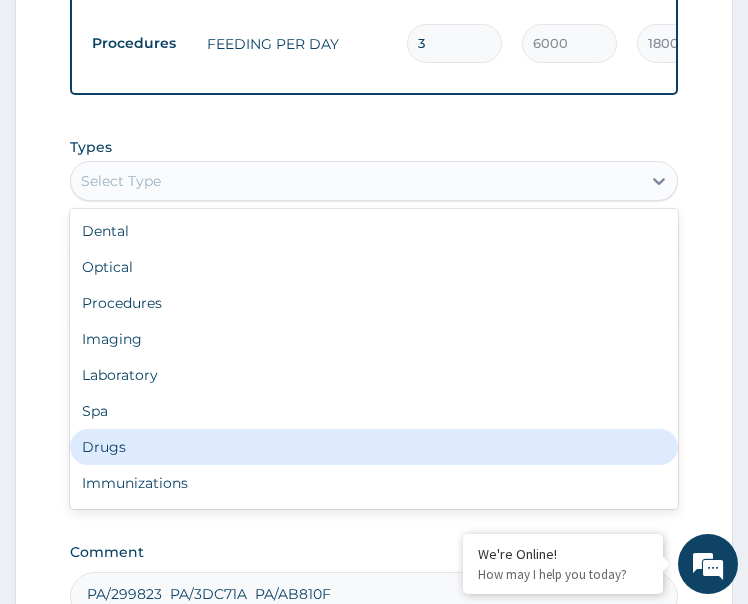 click on "Drugs" at bounding box center (374, 447) 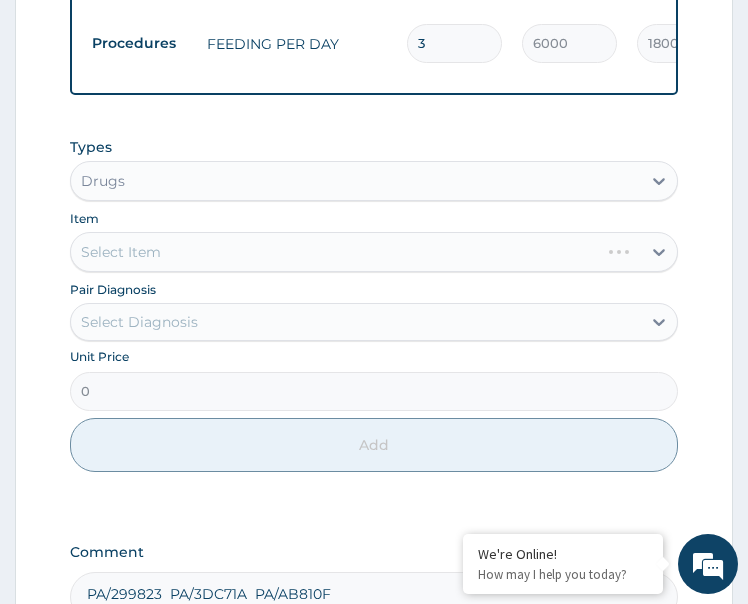 click on "Select Diagnosis" at bounding box center (139, 322) 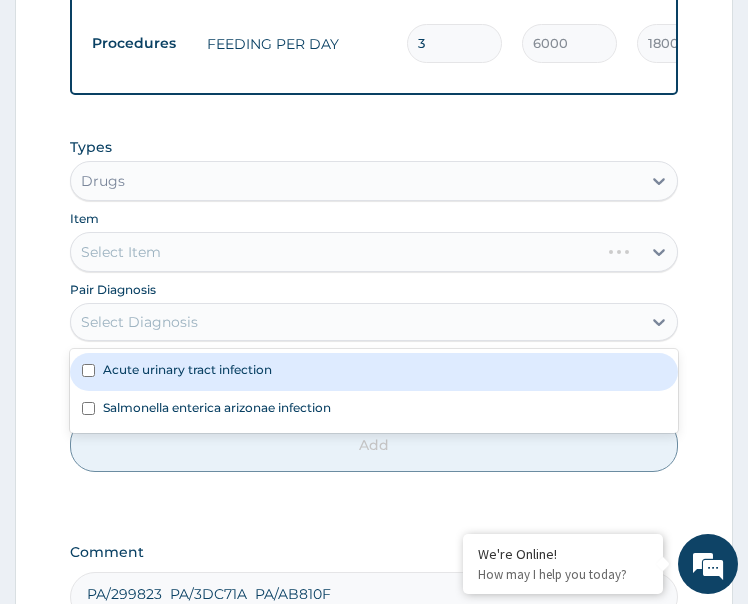 click on "Acute urinary tract infection" at bounding box center (374, 372) 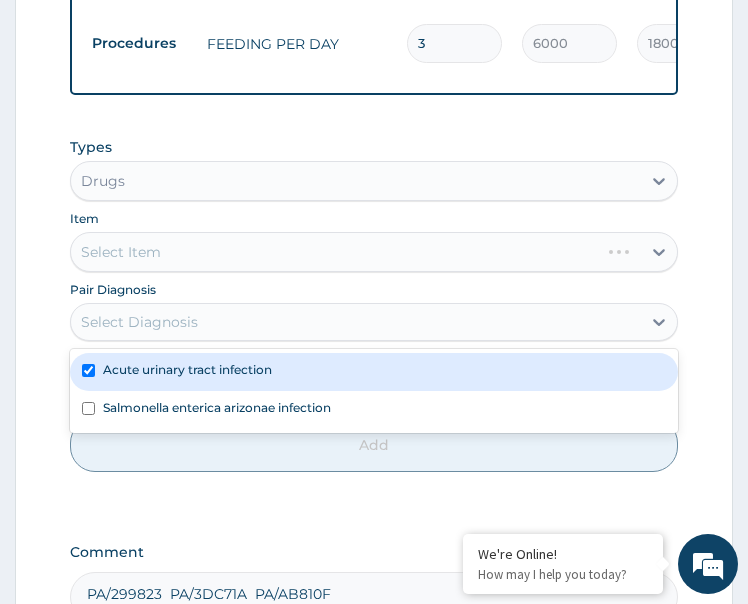 checkbox on "true" 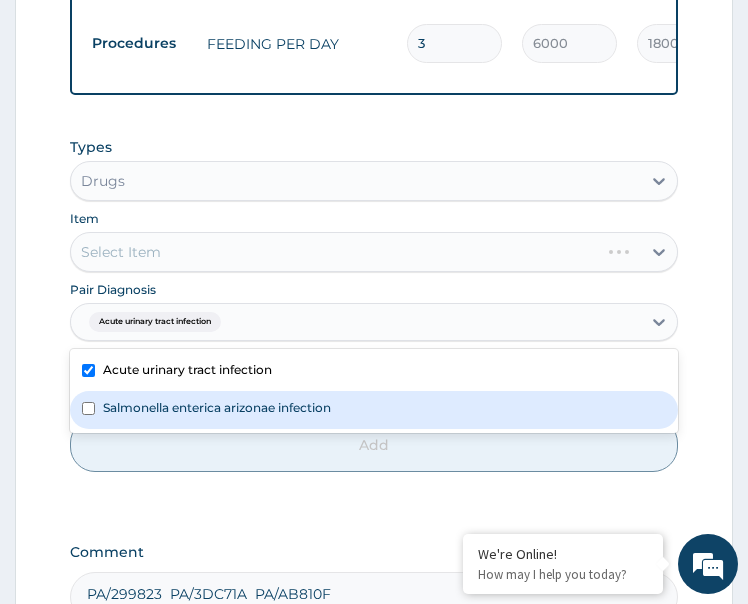 click on "Salmonella enterica arizonae infection" at bounding box center [217, 407] 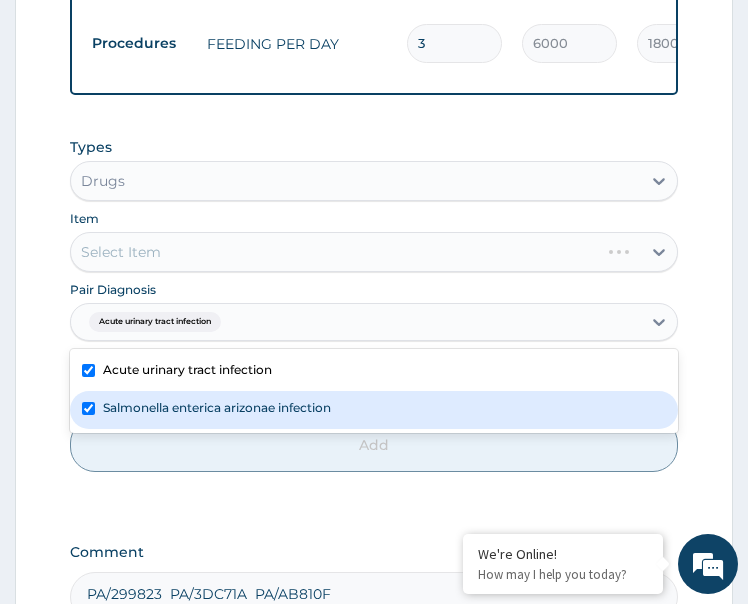 checkbox on "true" 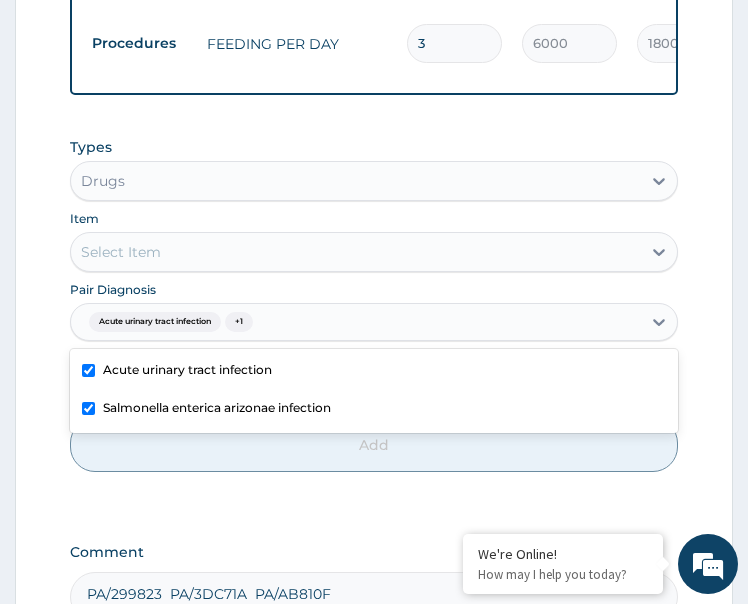 click on "Select Item" at bounding box center [356, 252] 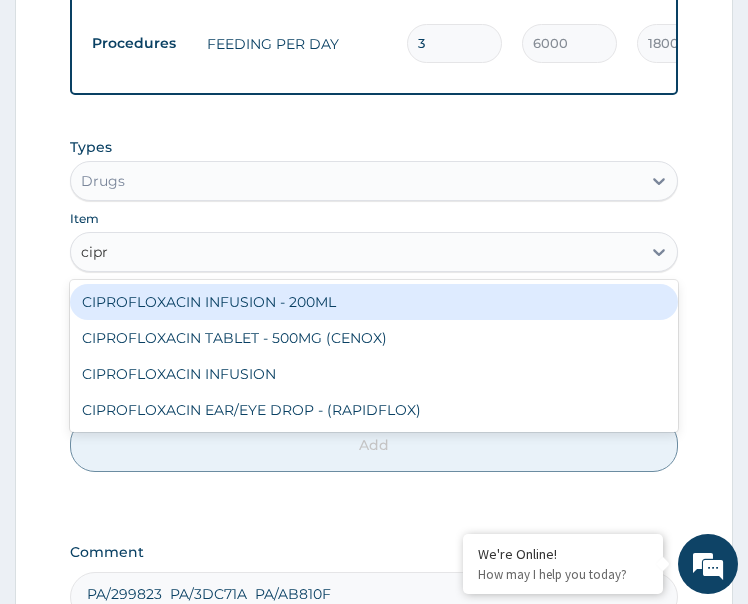 type on "cipro" 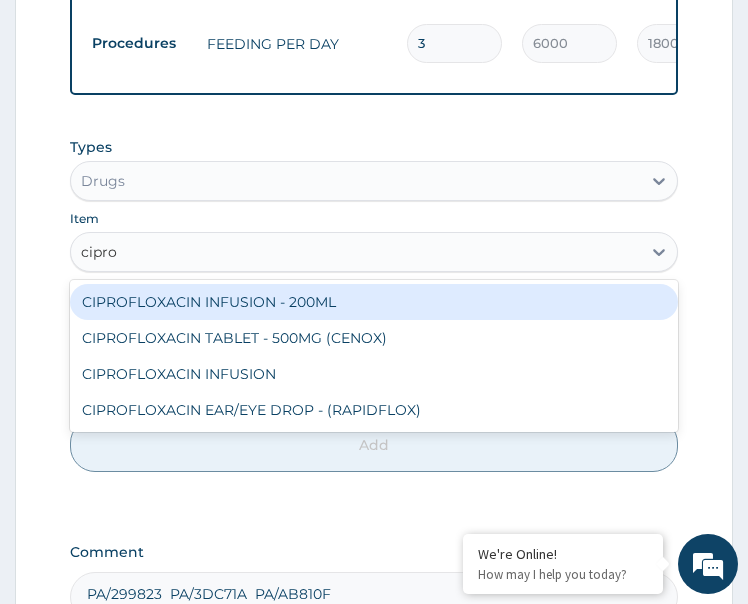 click on "CIPROFLOXACIN INFUSION - 200ML" at bounding box center [374, 302] 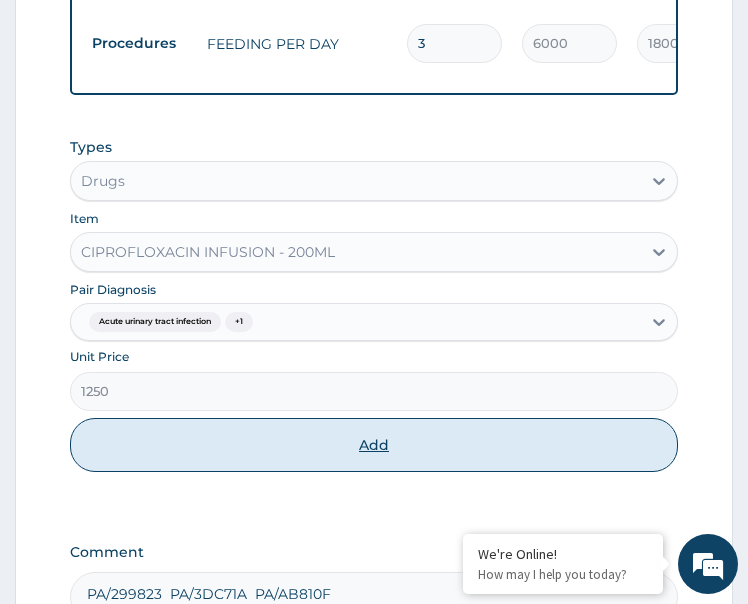 click on "Add" at bounding box center (374, 445) 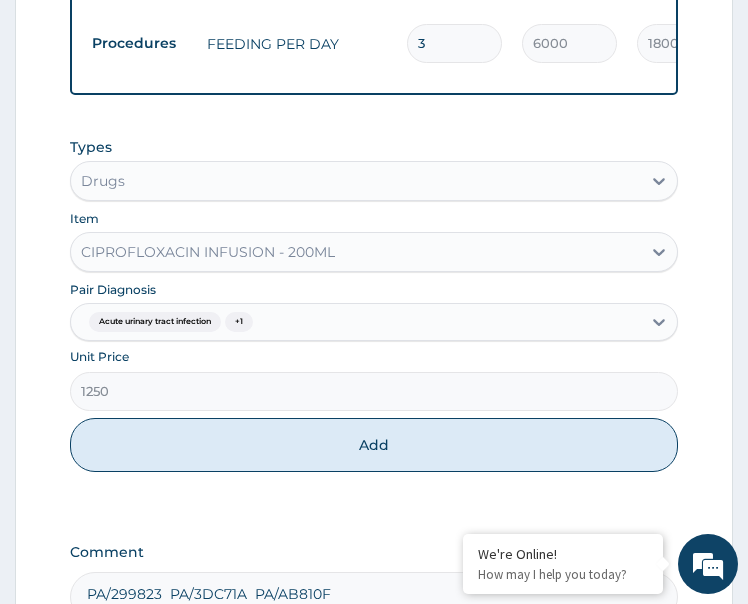 type on "0" 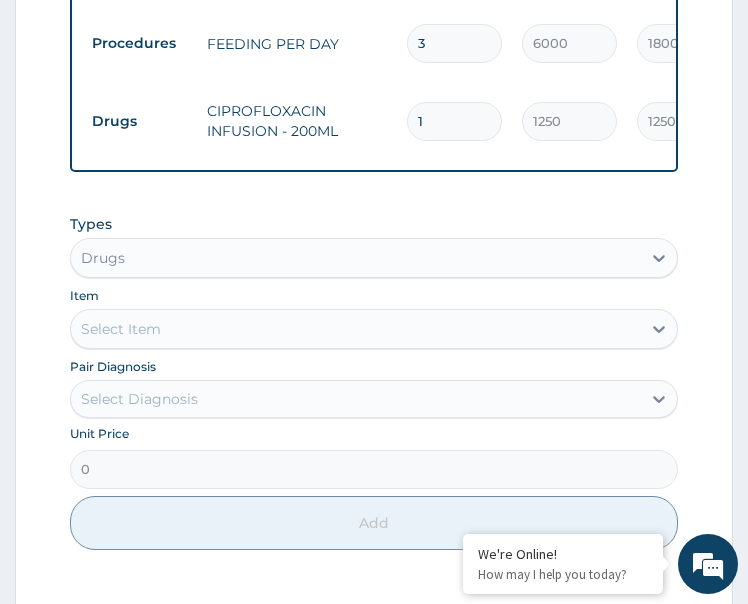 drag, startPoint x: 434, startPoint y: 112, endPoint x: 386, endPoint y: 157, distance: 65.795135 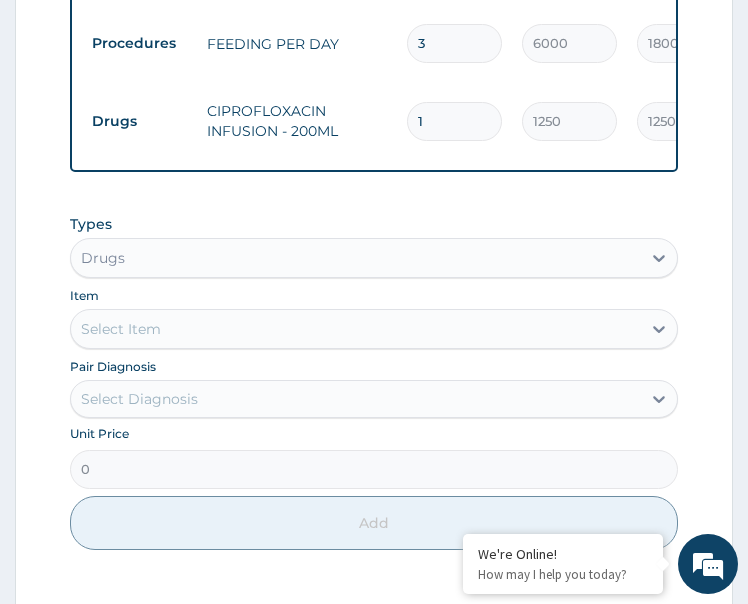 click on "Drugs CIPROFLOXACIN INFUSION - 200ML 1 1250 1250.00 Acute urinary tract infection  + 1 Delete" at bounding box center [572, 122] 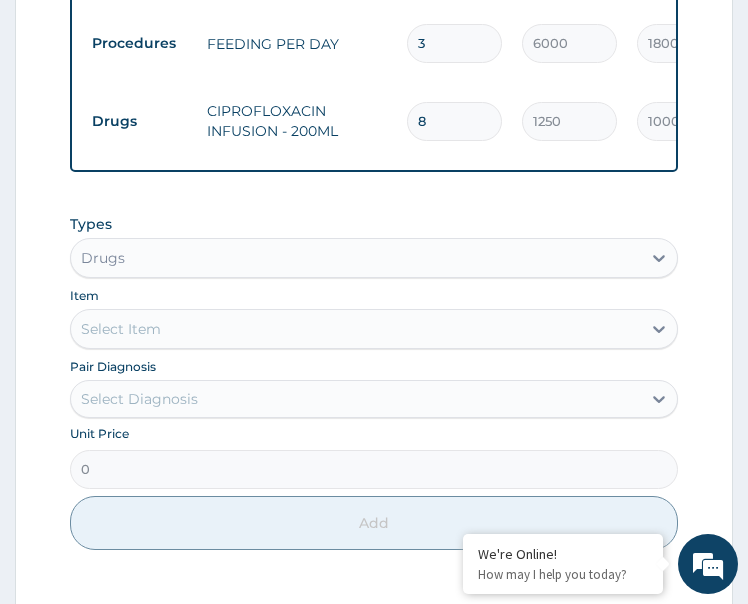 type on "8" 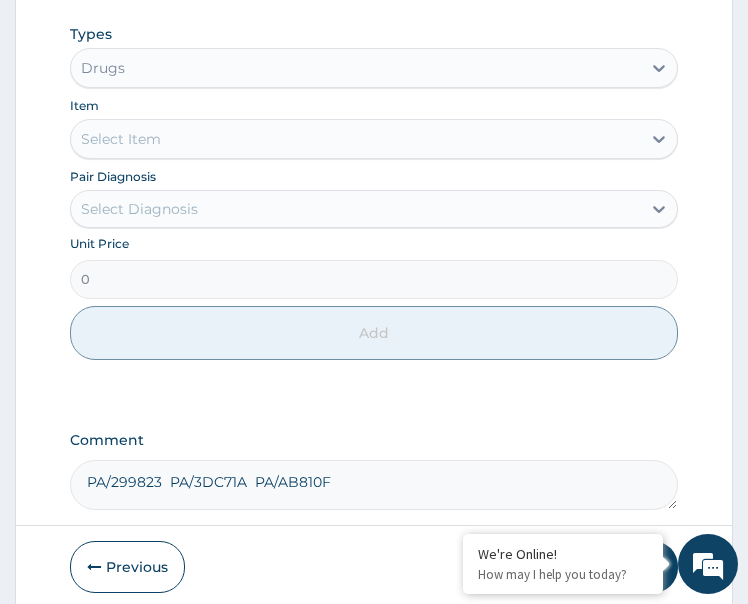 scroll, scrollTop: 1220, scrollLeft: 0, axis: vertical 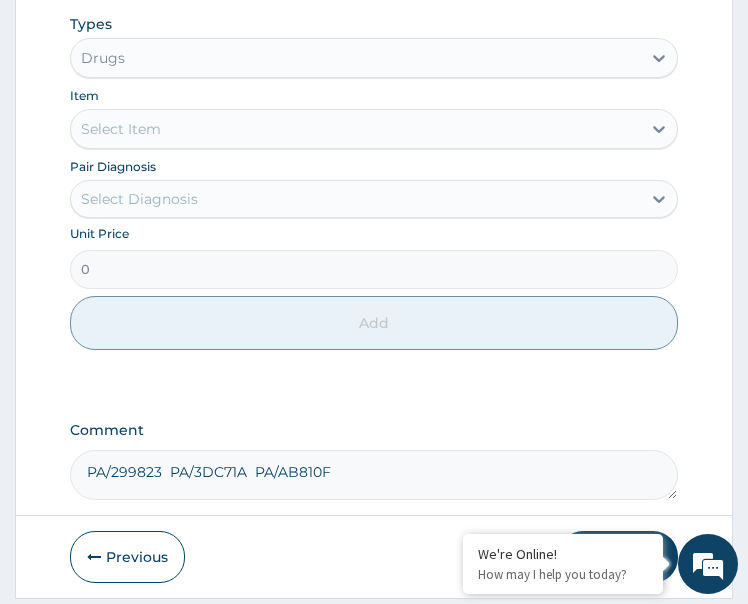 click on "Select Diagnosis" at bounding box center [356, 199] 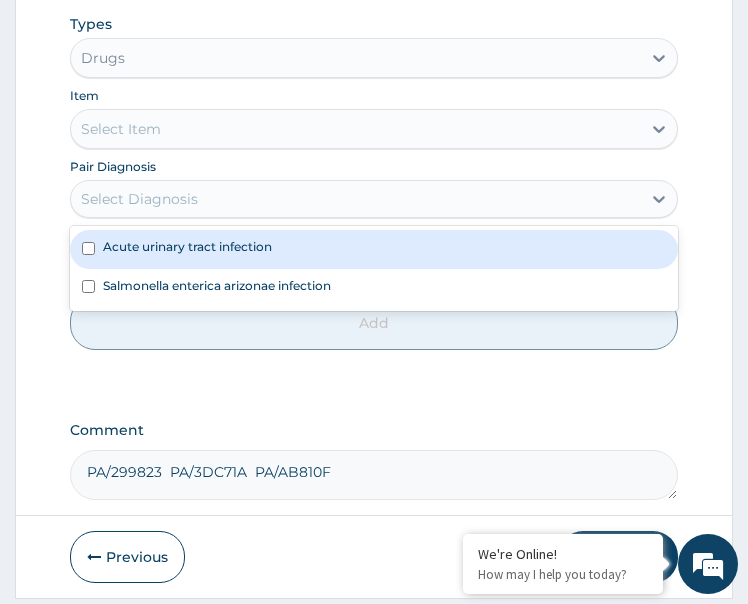 click on "Acute urinary tract infection" at bounding box center (187, 246) 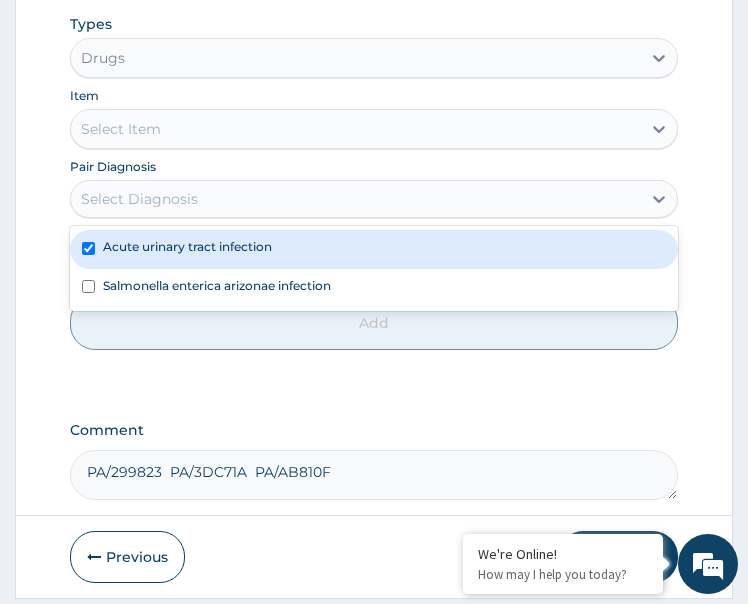 checkbox on "true" 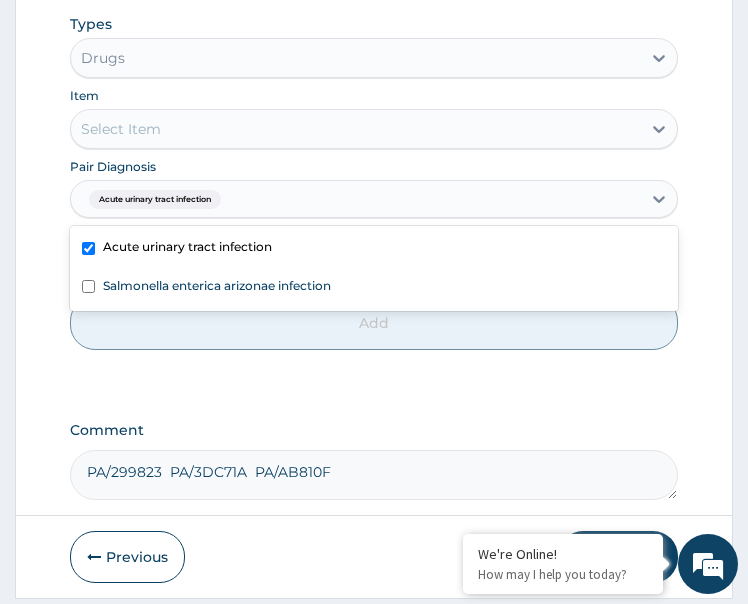 click on "Select Item" at bounding box center (356, 129) 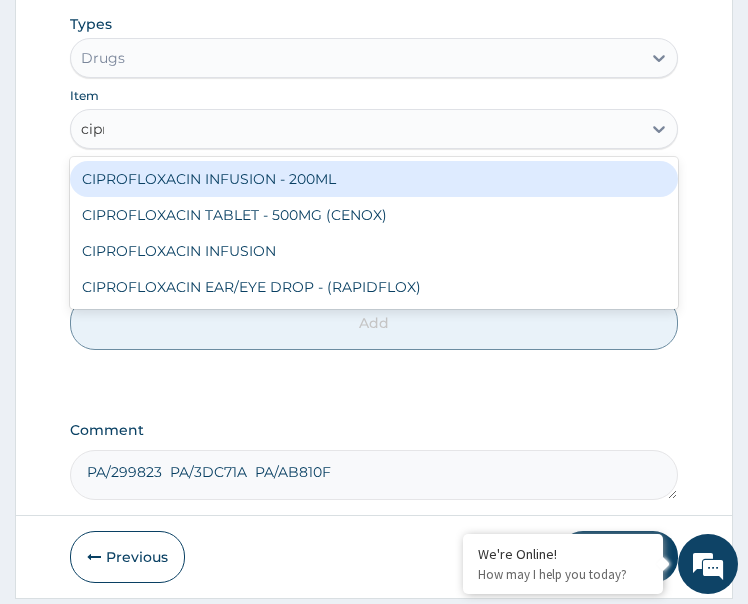 type on "cipro" 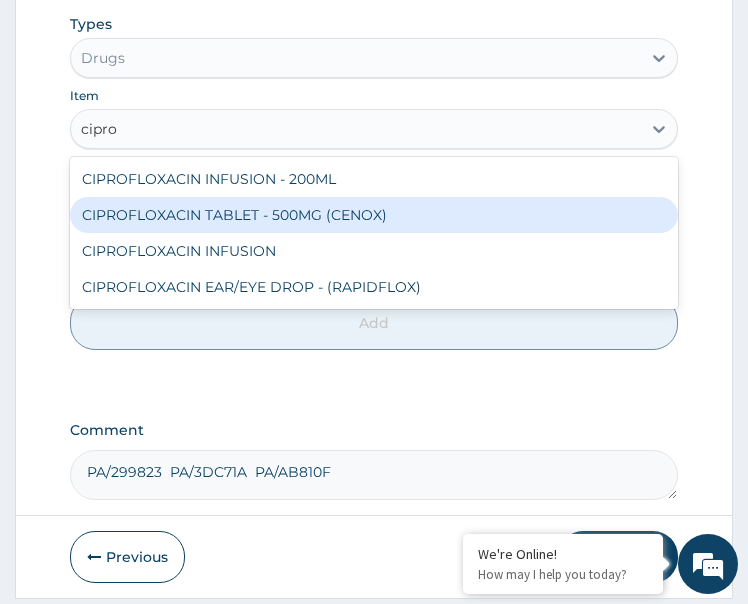 click on "CIPROFLOXACIN TABLET - 500MG (CENOX)" at bounding box center (374, 215) 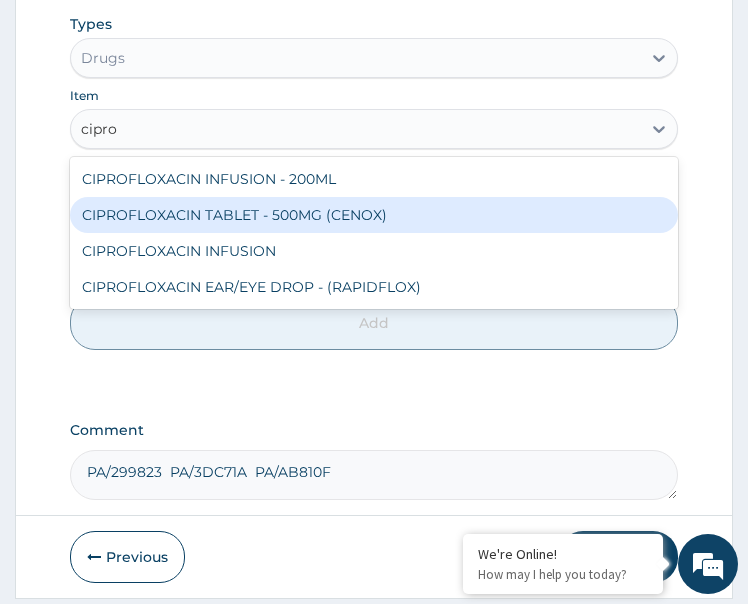 type 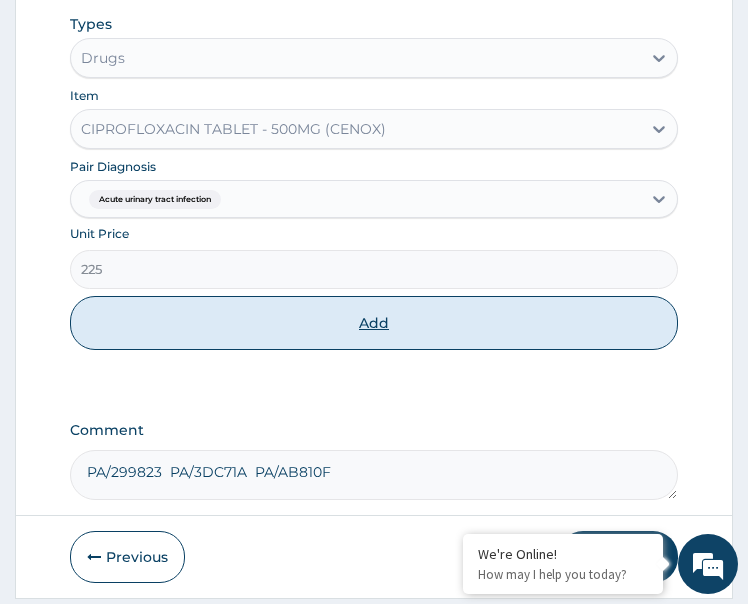 click on "Add" at bounding box center [374, 323] 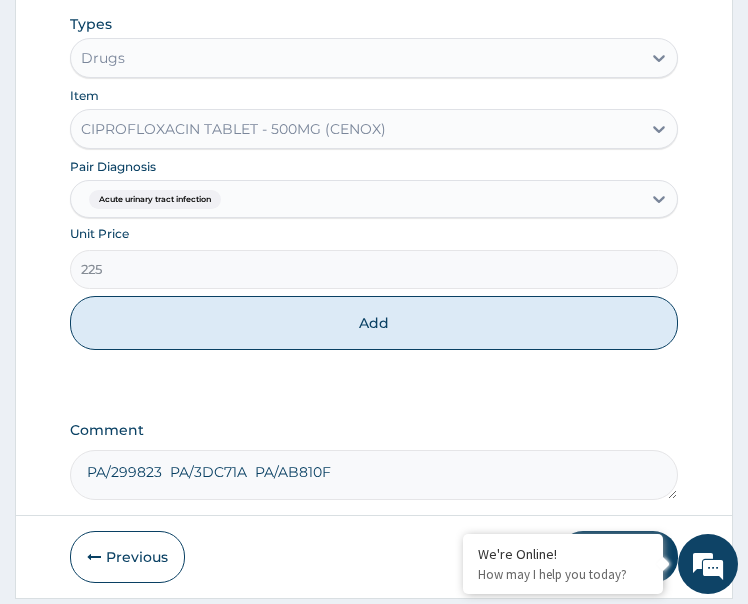 type on "0" 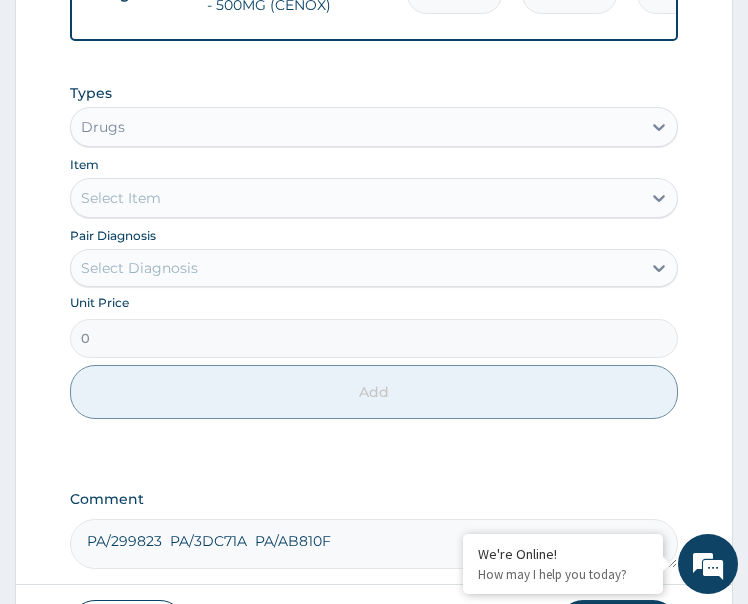 scroll, scrollTop: 912, scrollLeft: 0, axis: vertical 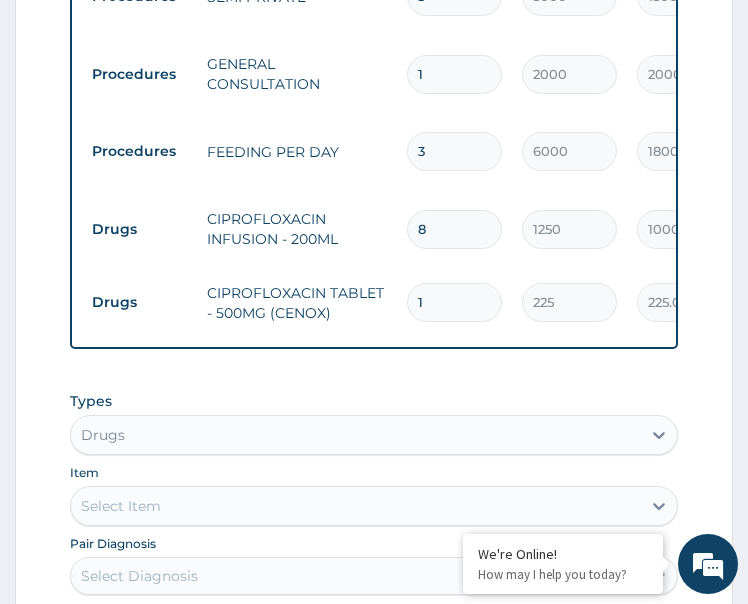 type on "14" 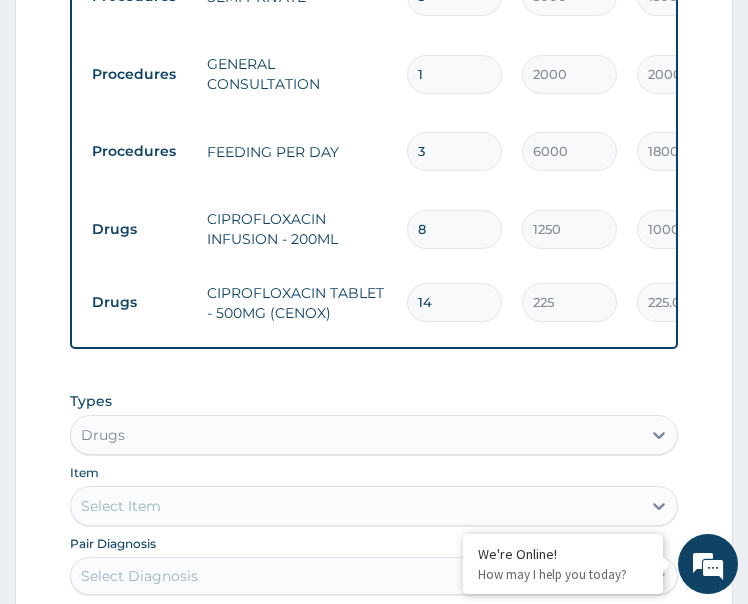 type on "3150.00" 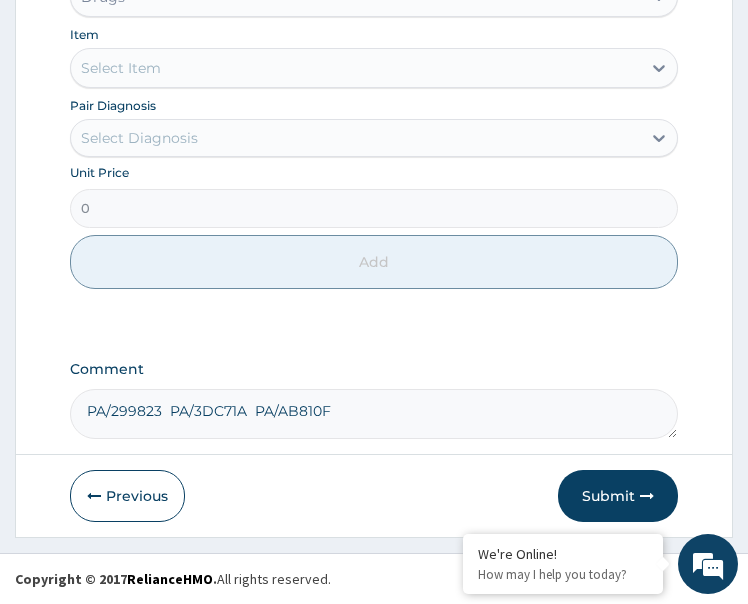 scroll, scrollTop: 1367, scrollLeft: 0, axis: vertical 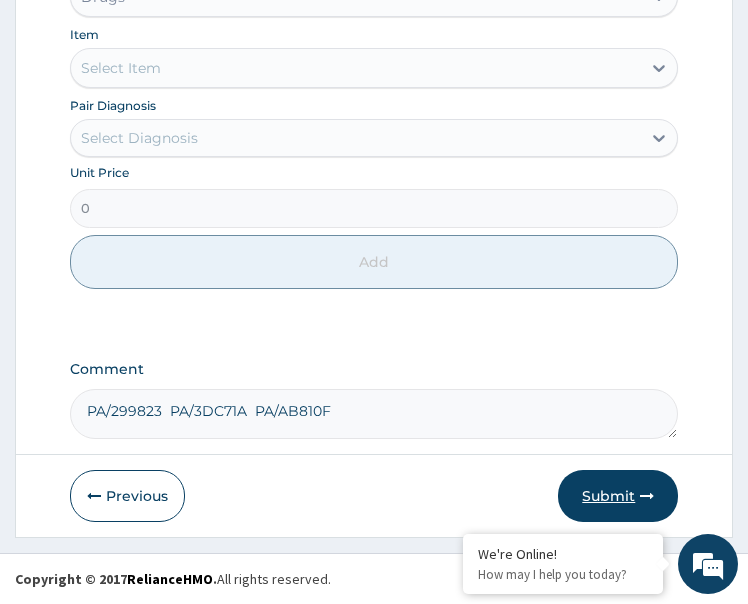 click on "Submit" at bounding box center [618, 496] 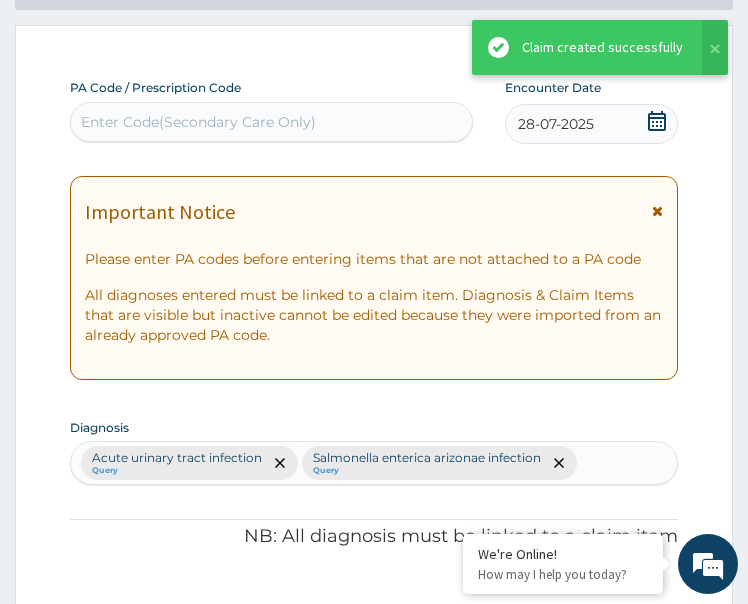 scroll, scrollTop: 1367, scrollLeft: 0, axis: vertical 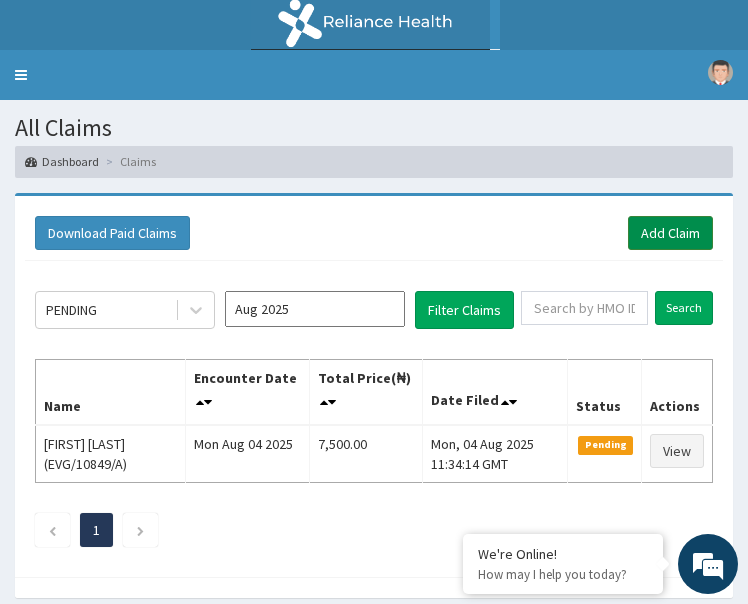 click on "Add Claim" at bounding box center (670, 233) 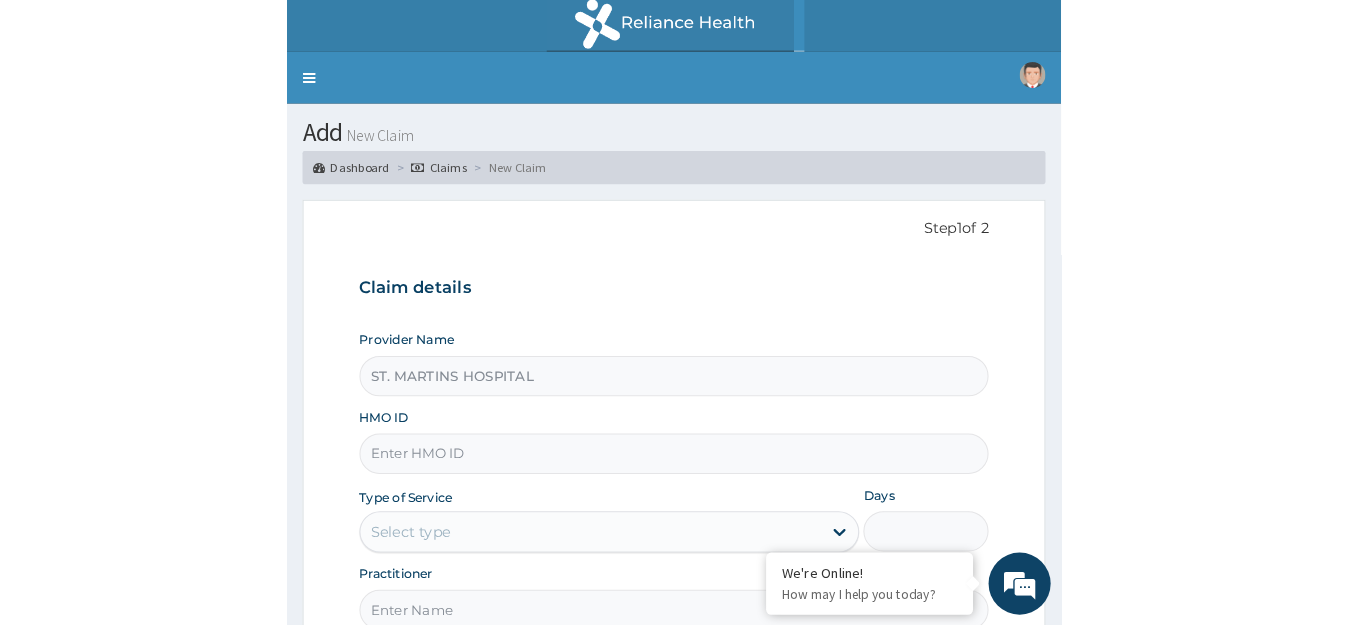 scroll, scrollTop: 0, scrollLeft: 0, axis: both 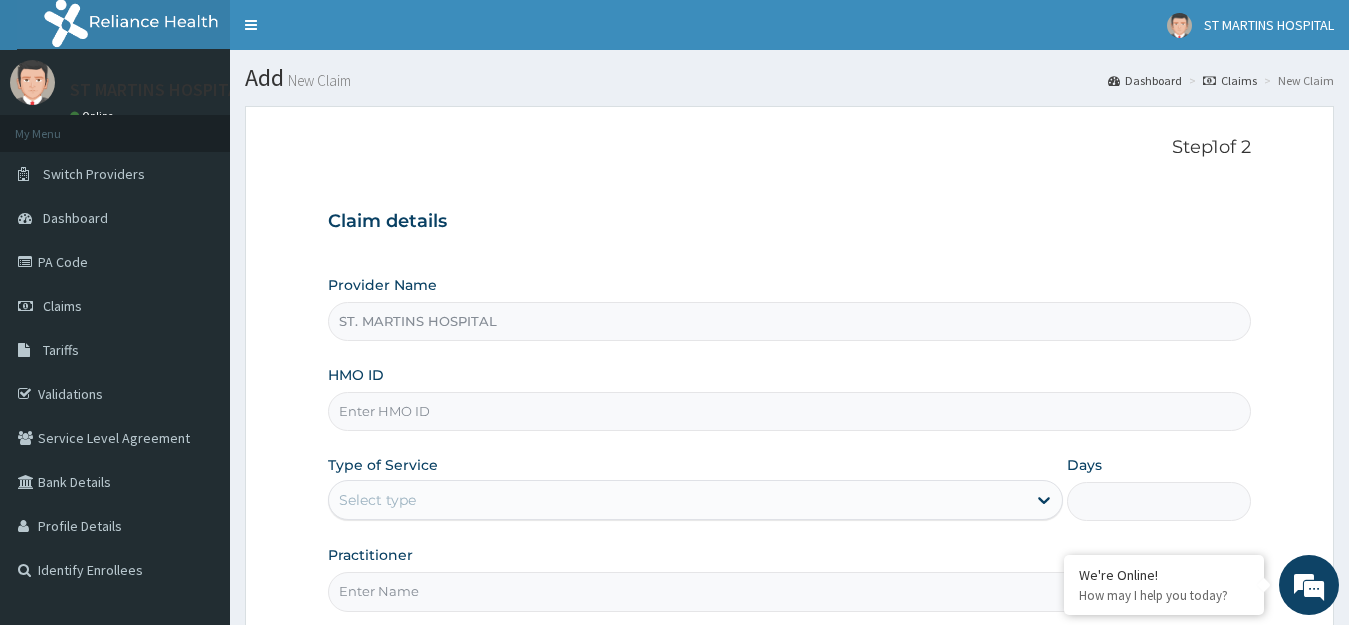 paste on "OQI/10035/A" 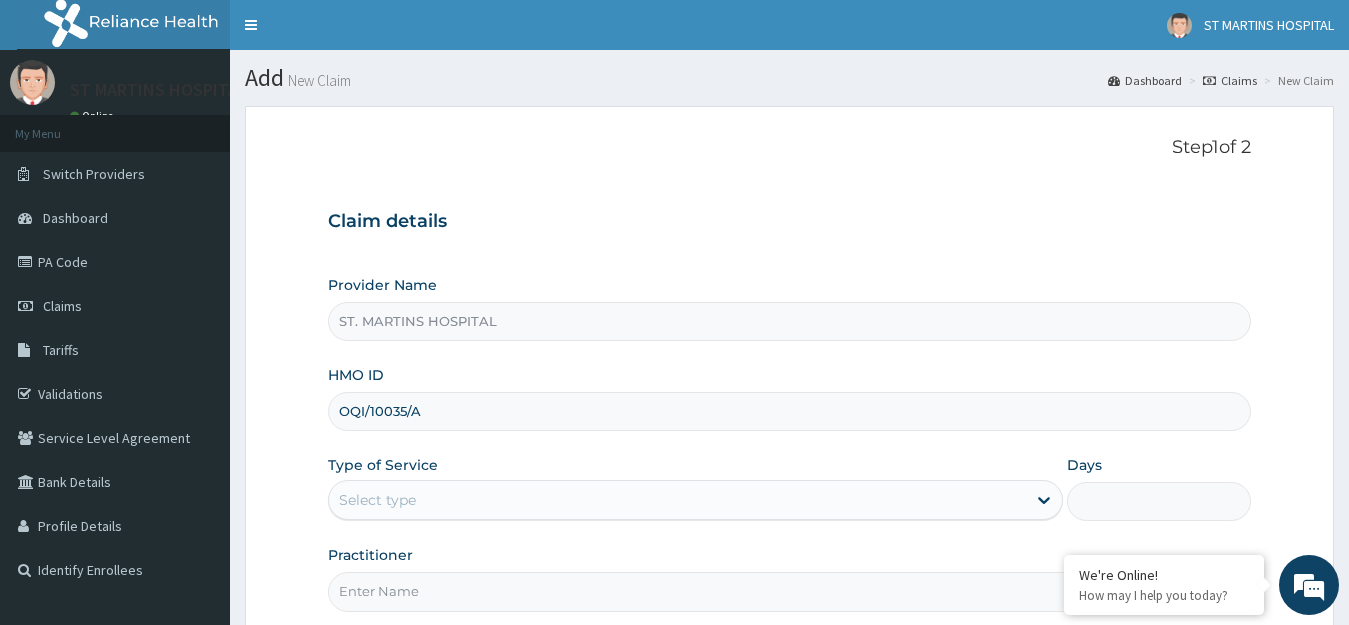 scroll, scrollTop: 197, scrollLeft: 0, axis: vertical 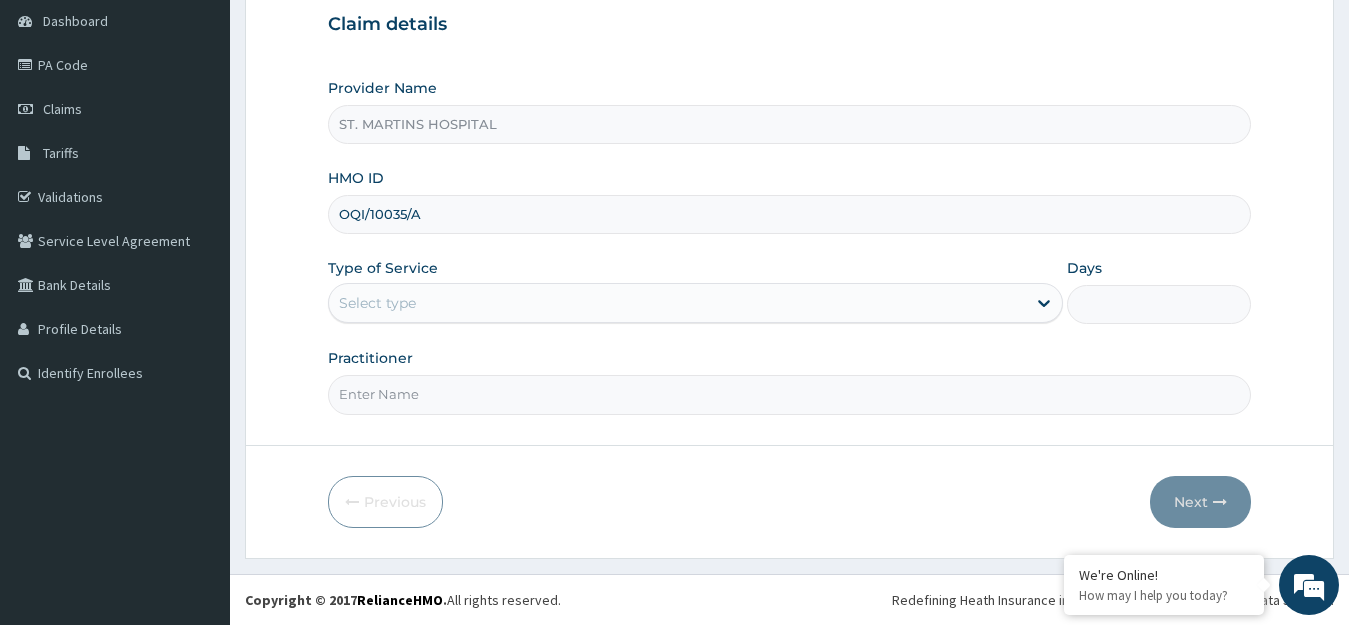 type on "OQI/10035/A" 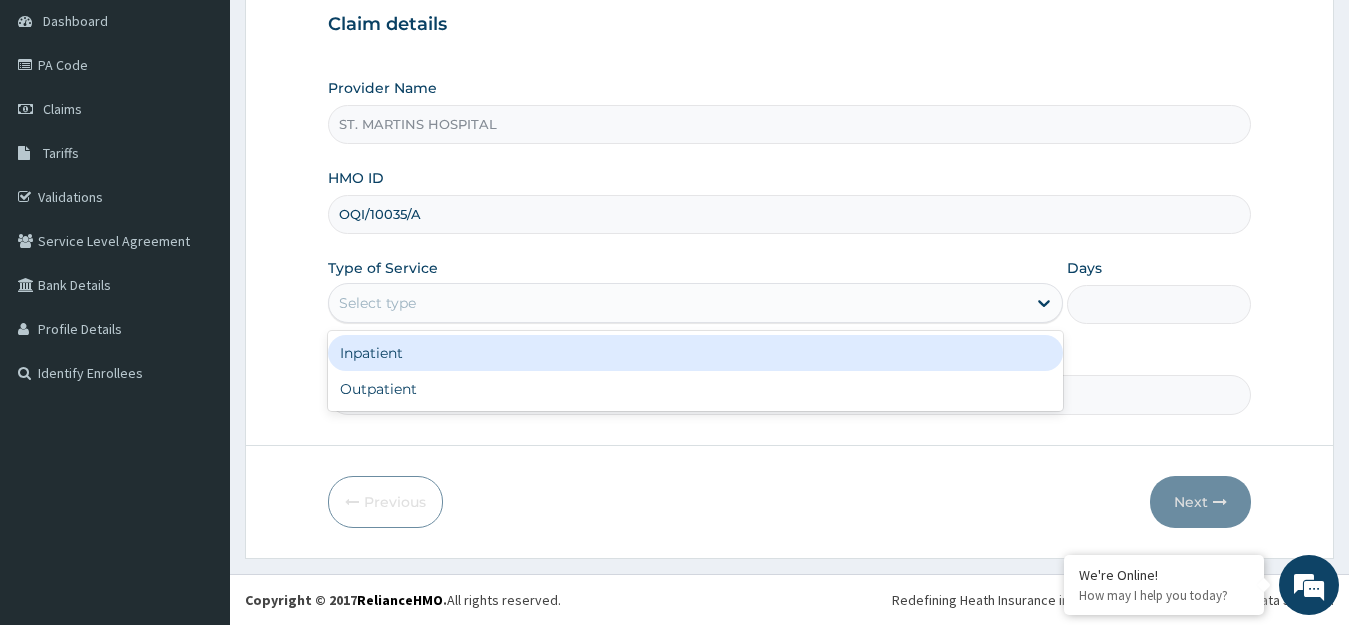 click on "Inpatient" at bounding box center [696, 353] 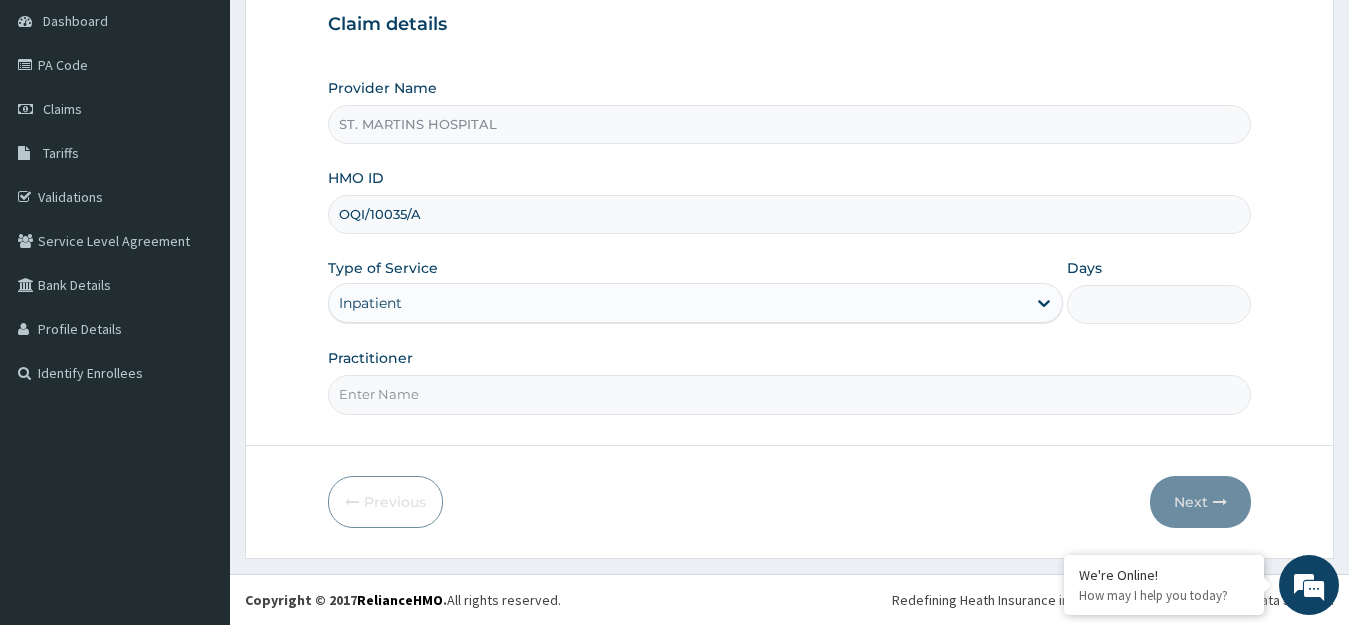 click on "Days" at bounding box center [1159, 304] 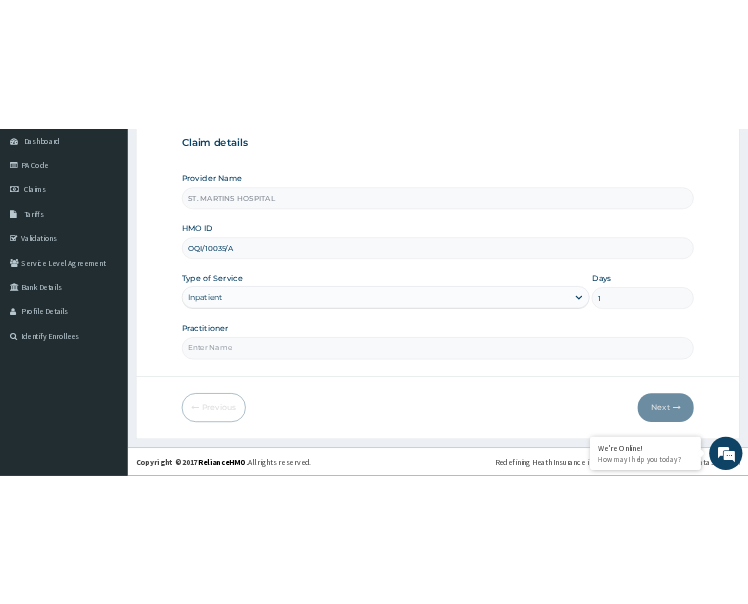 scroll, scrollTop: 193, scrollLeft: 0, axis: vertical 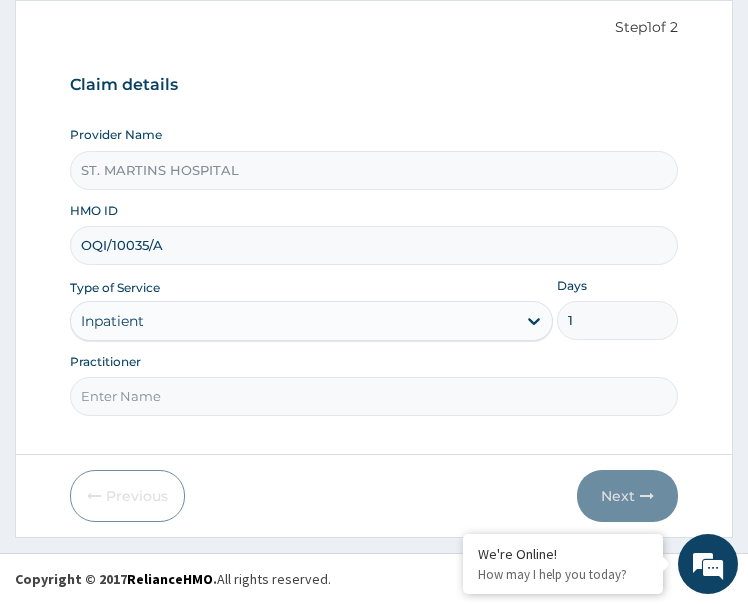 type on "1" 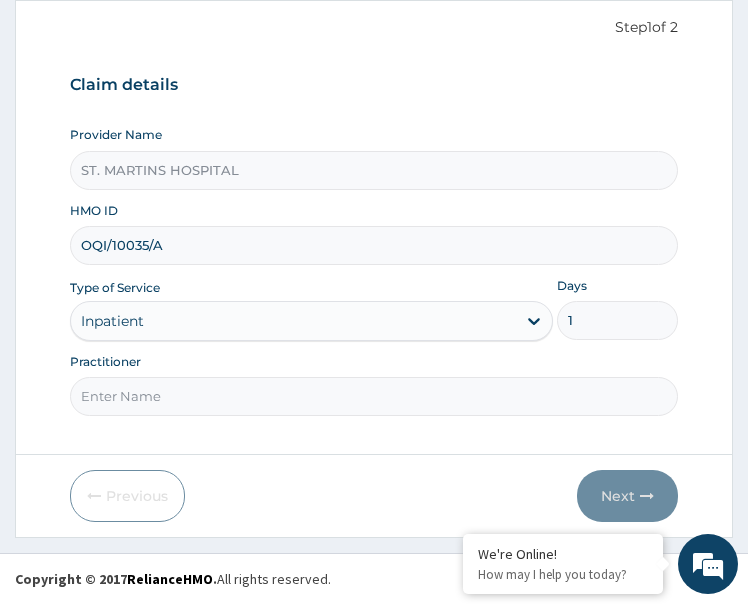 paste on "Dimabo Daniel" 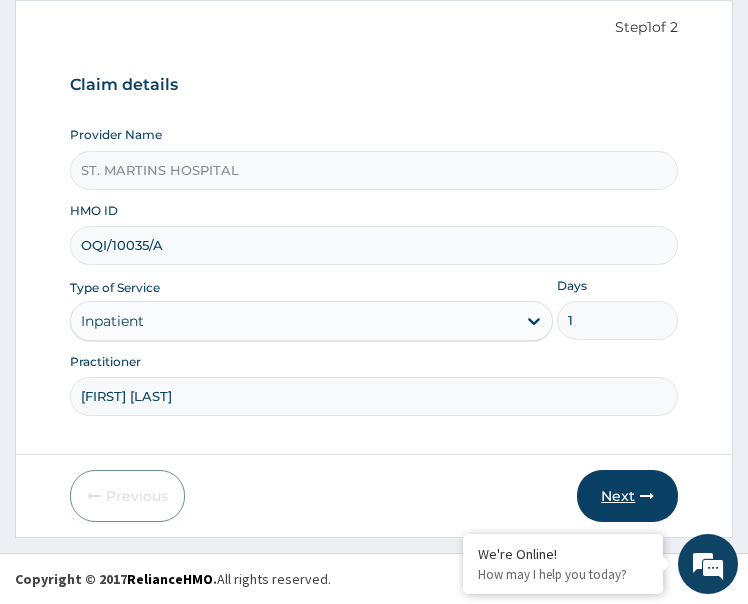 type on "Dimabo Daniel" 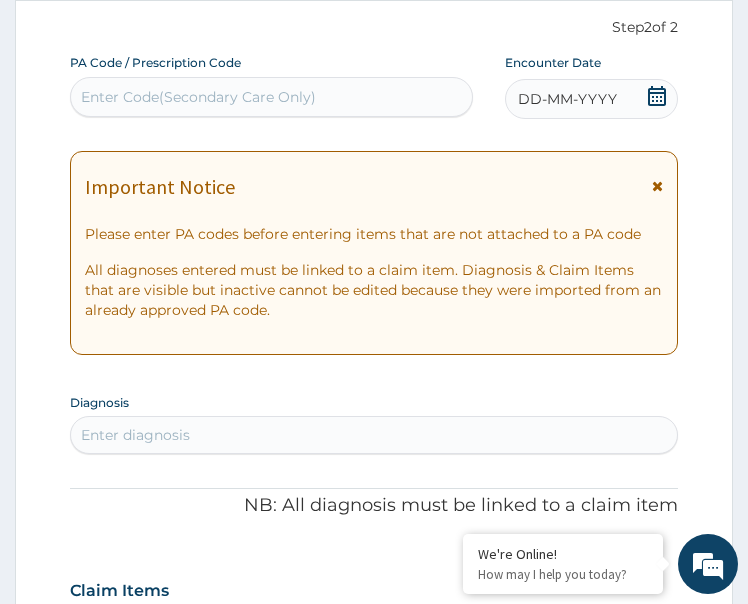 click on "DD-MM-YYYY" at bounding box center (591, 99) 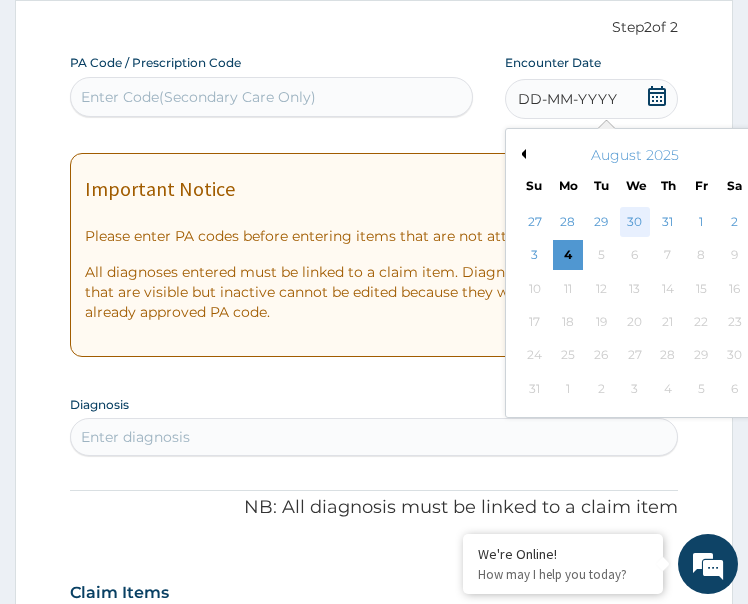 click on "30" at bounding box center (635, 222) 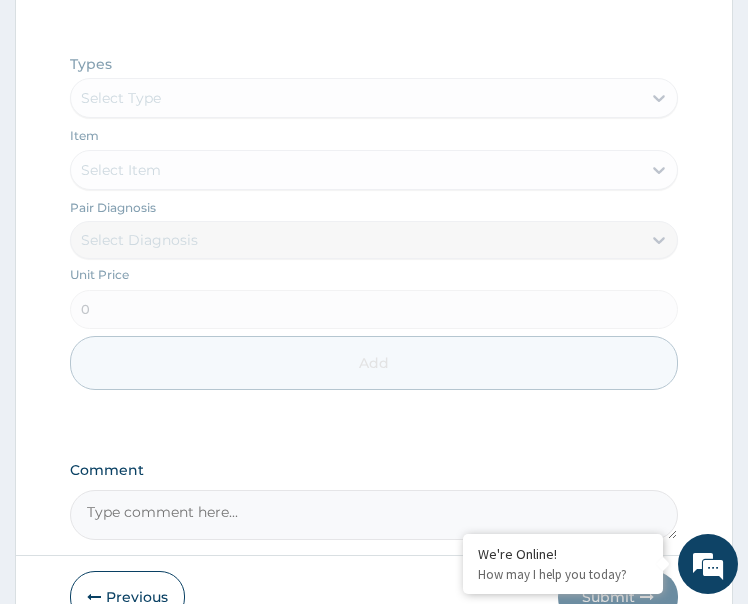 scroll, scrollTop: 1129, scrollLeft: 0, axis: vertical 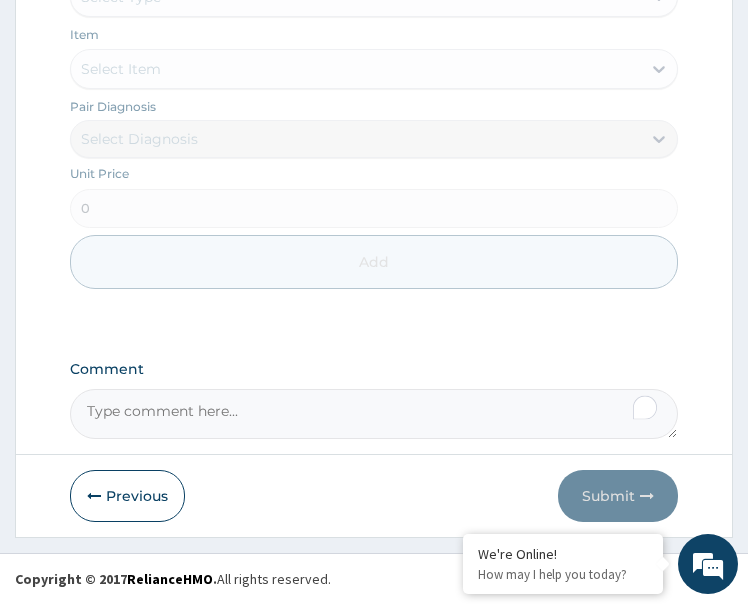 paste on "PA/1B972A" 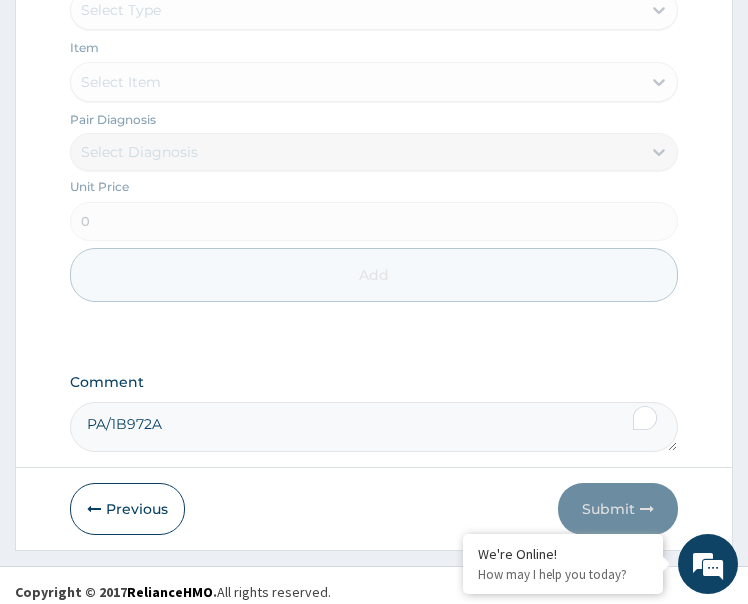 scroll, scrollTop: 529, scrollLeft: 0, axis: vertical 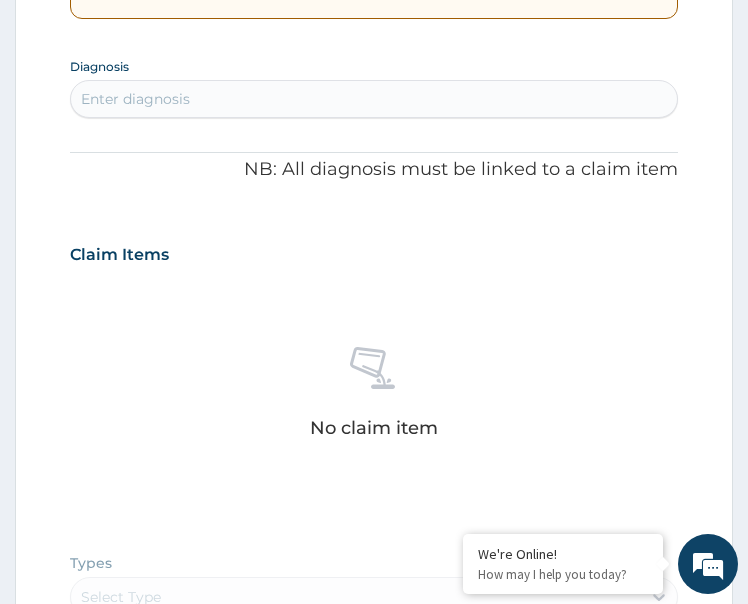 type on "PA/1B972A" 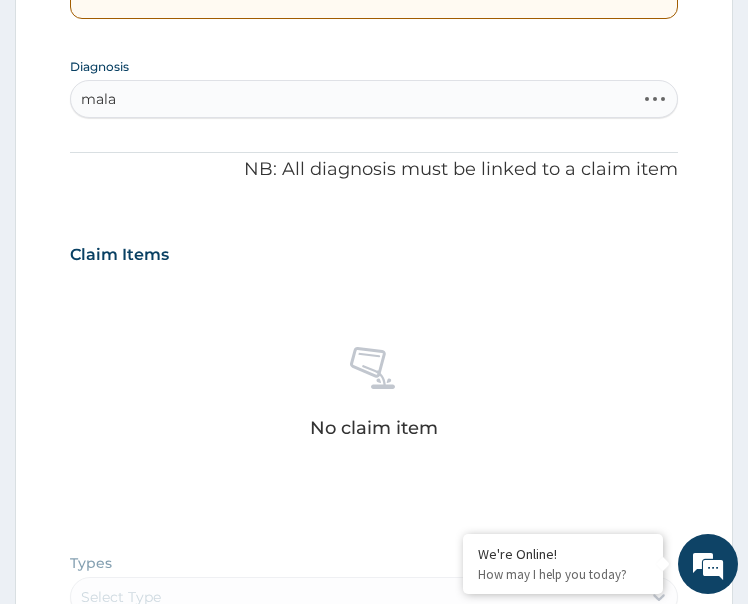 type on "malar" 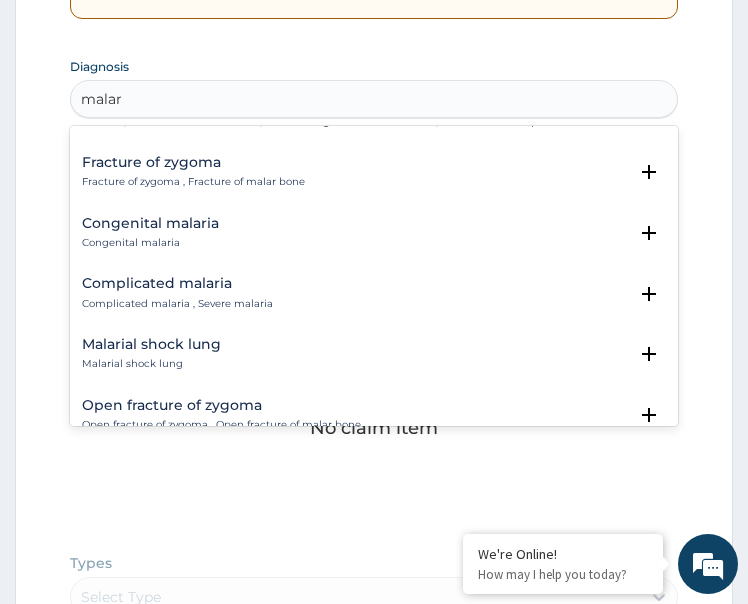 scroll, scrollTop: 1000, scrollLeft: 0, axis: vertical 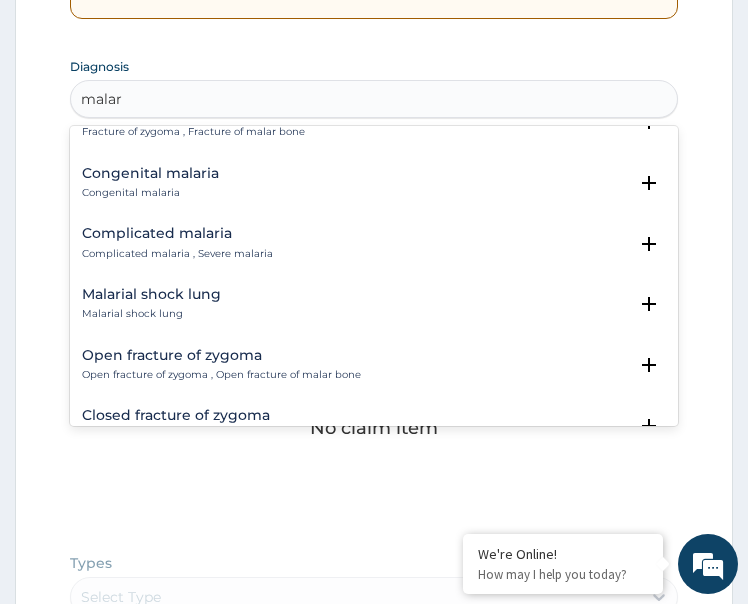 click on "Complicated malaria , Severe malaria" at bounding box center (177, 254) 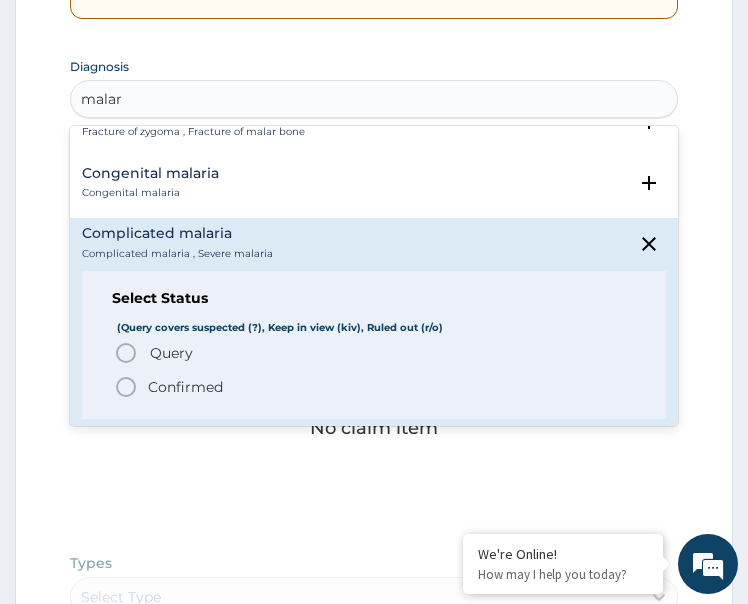 click 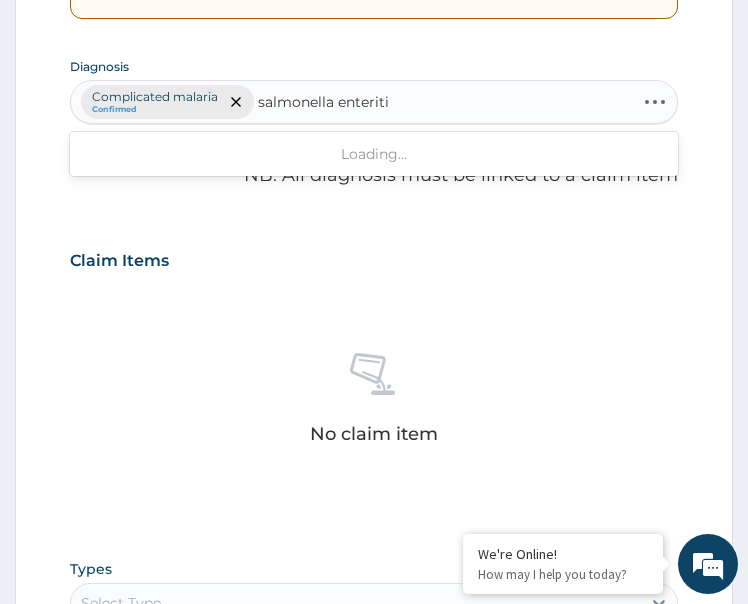 type on "salmonella enteritis" 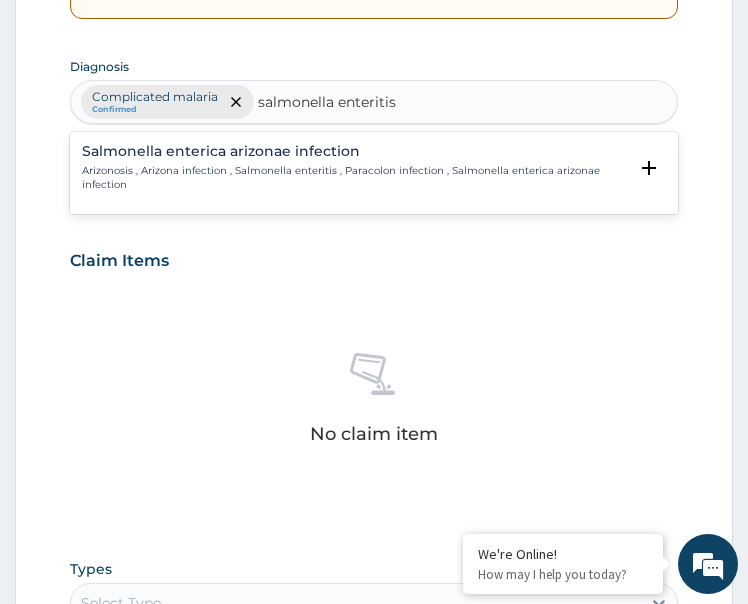 click on "Arizonosis , Arizona infection , Salmonella enteritis , Paracolon infection , Salmonella enterica arizonae infection" at bounding box center (355, 178) 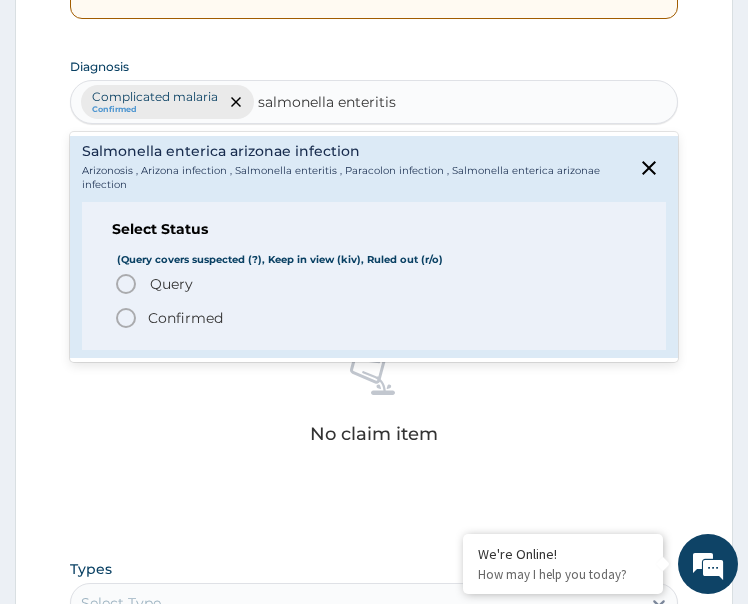 click 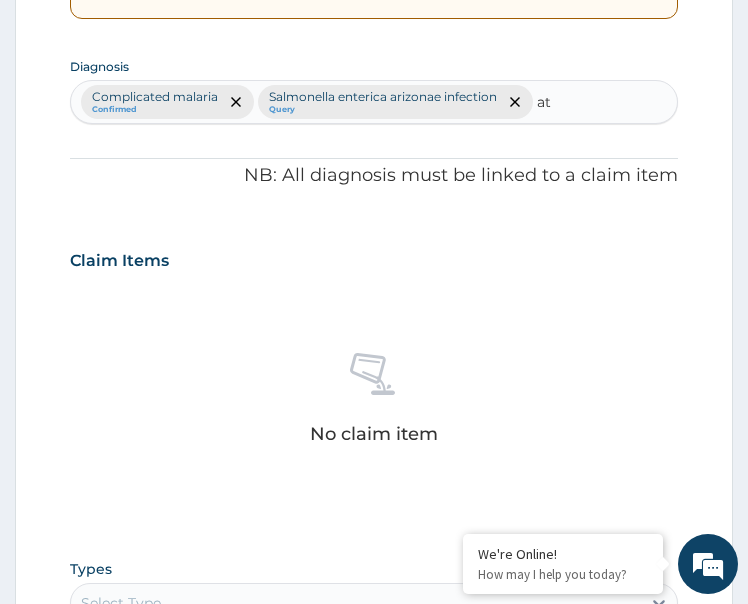 type on "a" 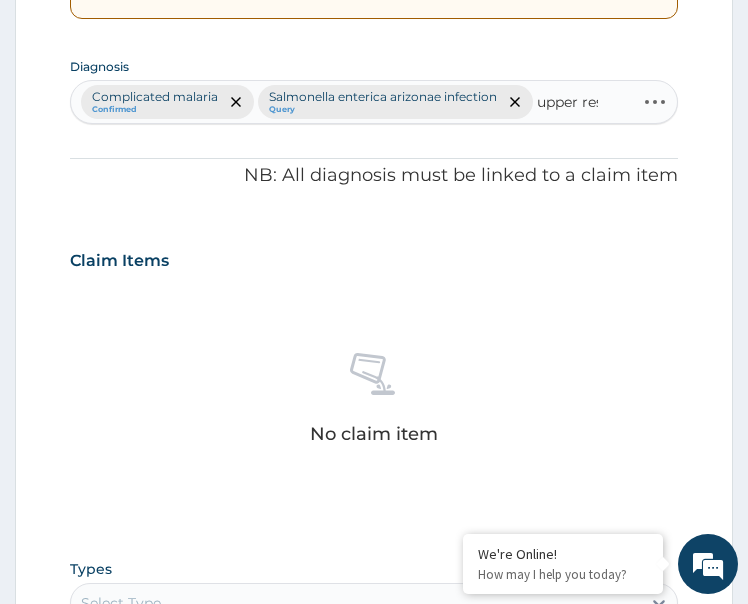 type on "upper resp" 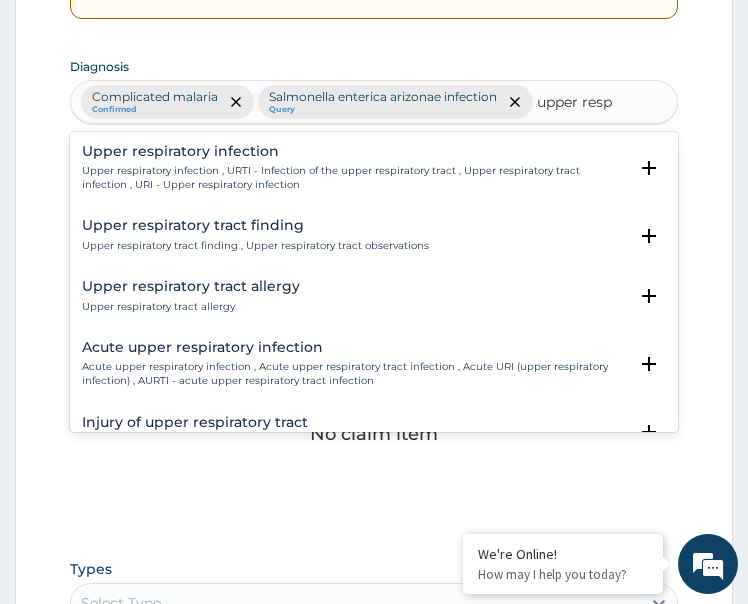 click on "Upper respiratory infection , URTI - Infection of the upper respiratory tract , Upper respiratory tract infection , URI - Upper respiratory infection" at bounding box center (355, 178) 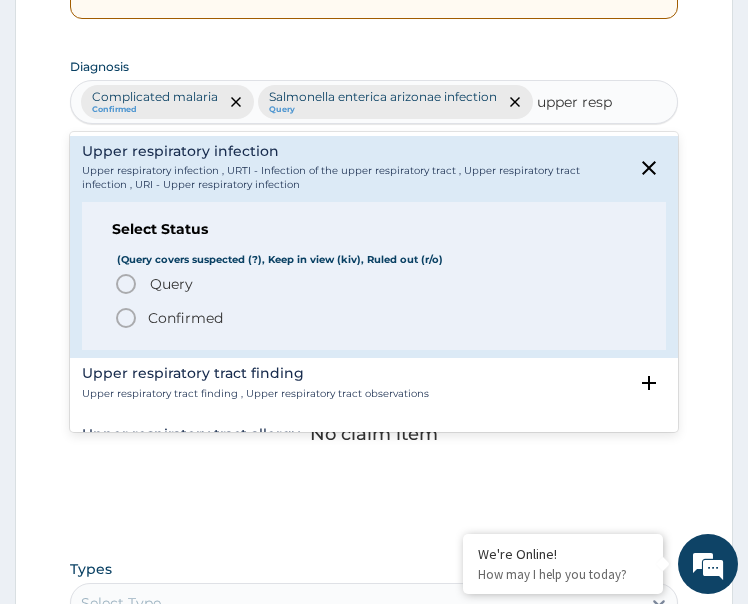 click 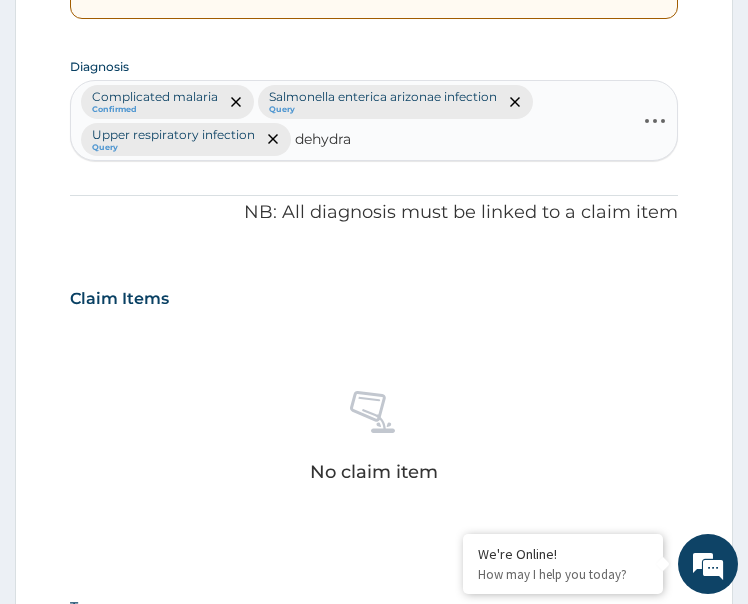 type on "dehydrat" 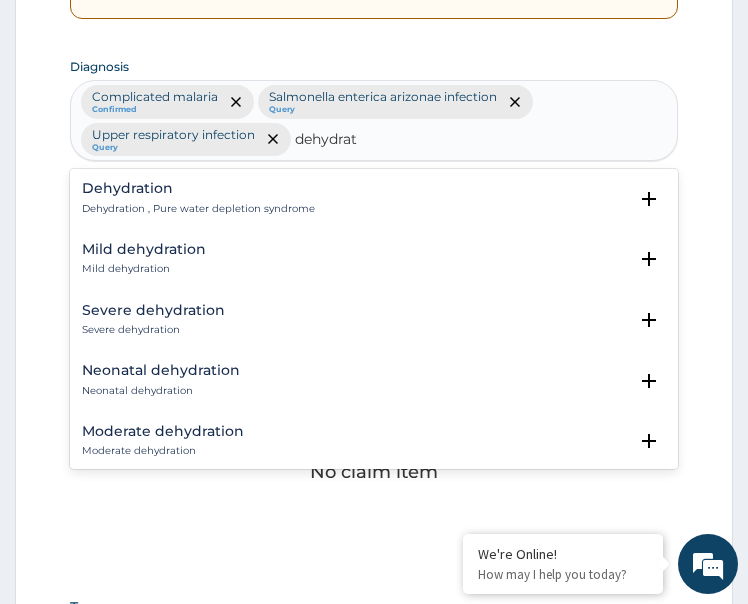 click on "Dehydration Dehydration , Pure water depletion syndrome" at bounding box center (198, 198) 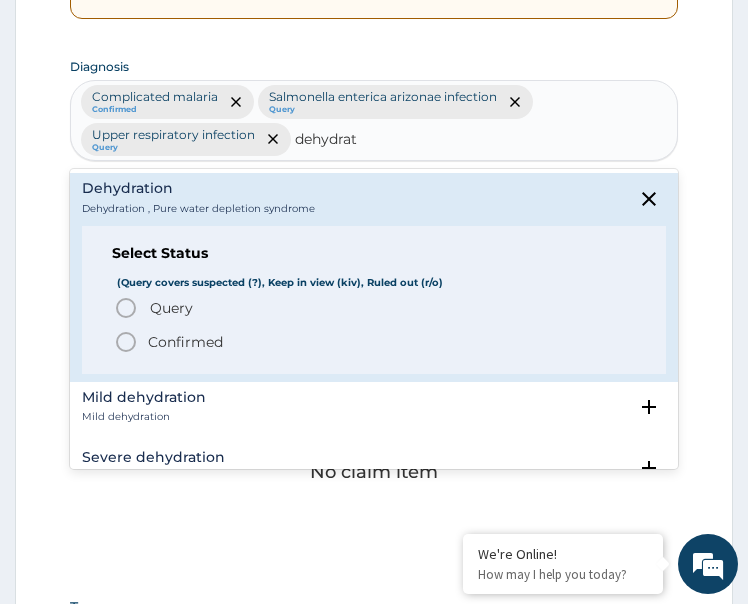 click 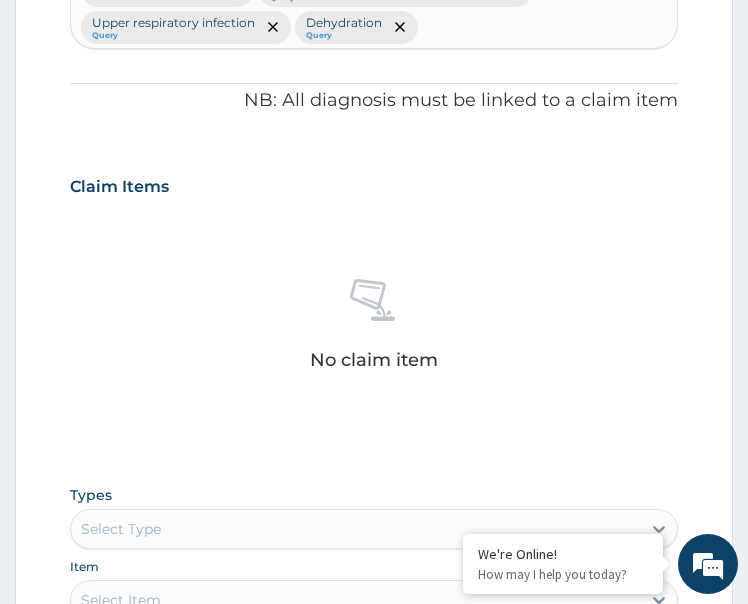 scroll, scrollTop: 1029, scrollLeft: 0, axis: vertical 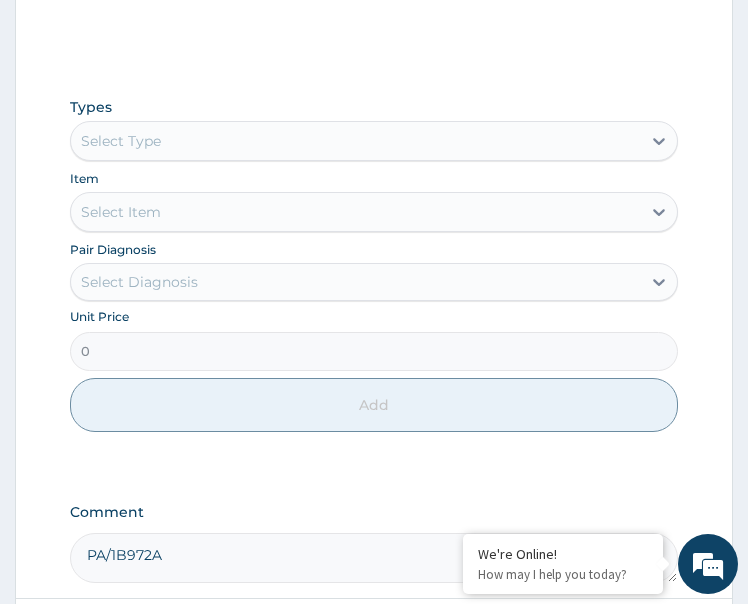 click on "Select Type" at bounding box center (121, 141) 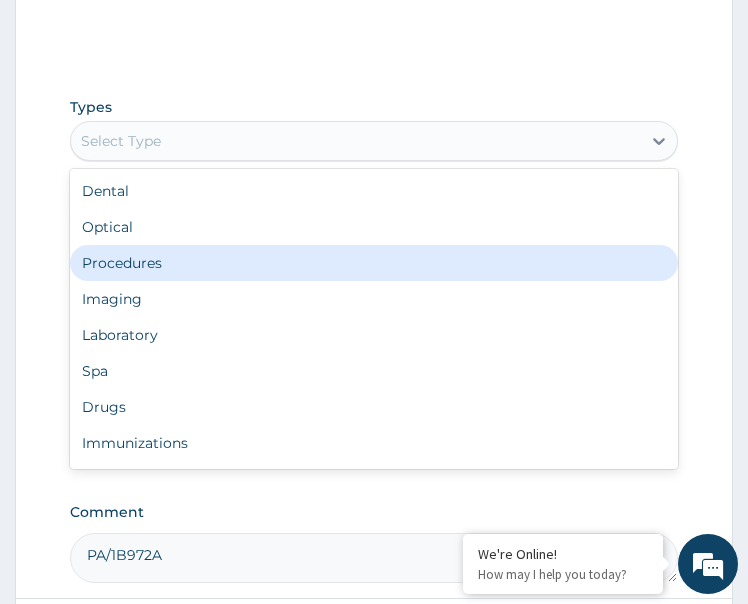 click on "Procedures" at bounding box center [374, 263] 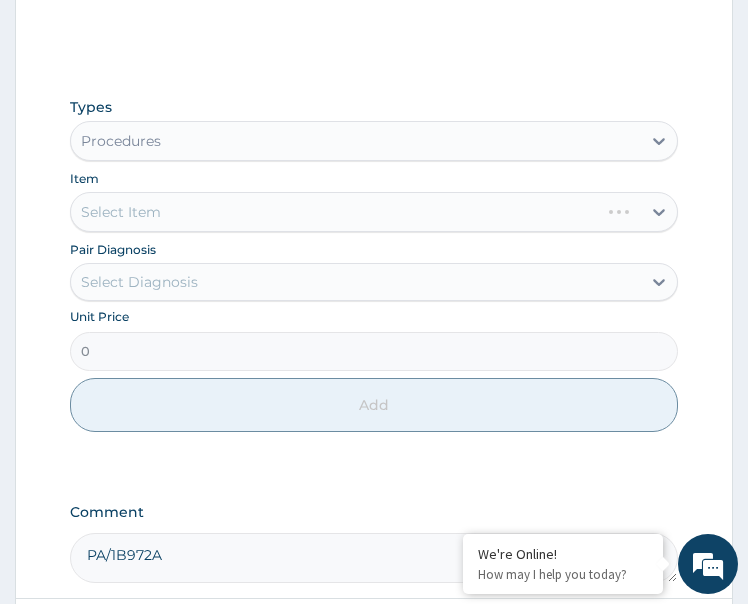 click on "Select Diagnosis" at bounding box center (139, 282) 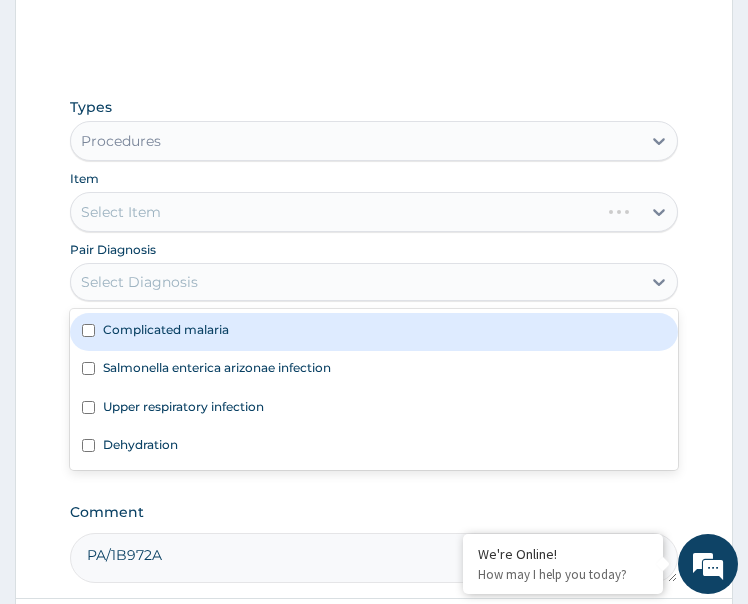 drag, startPoint x: 169, startPoint y: 323, endPoint x: 167, endPoint y: 348, distance: 25.079872 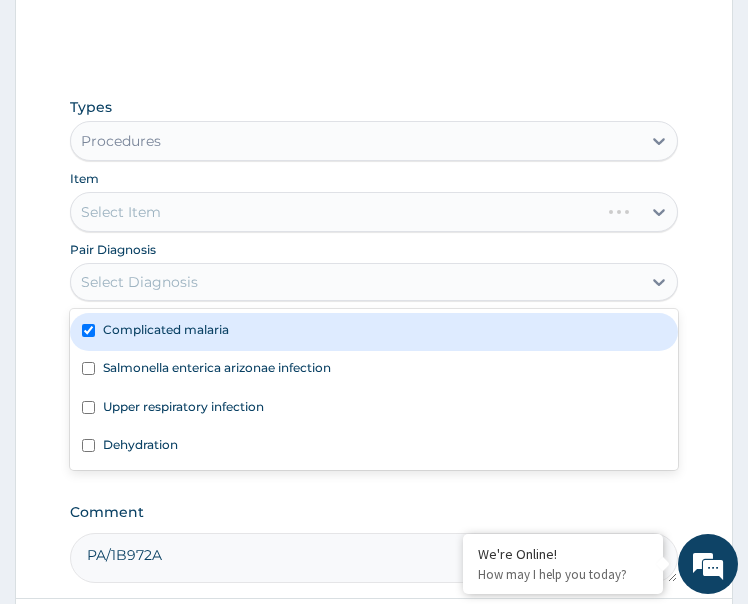 checkbox on "true" 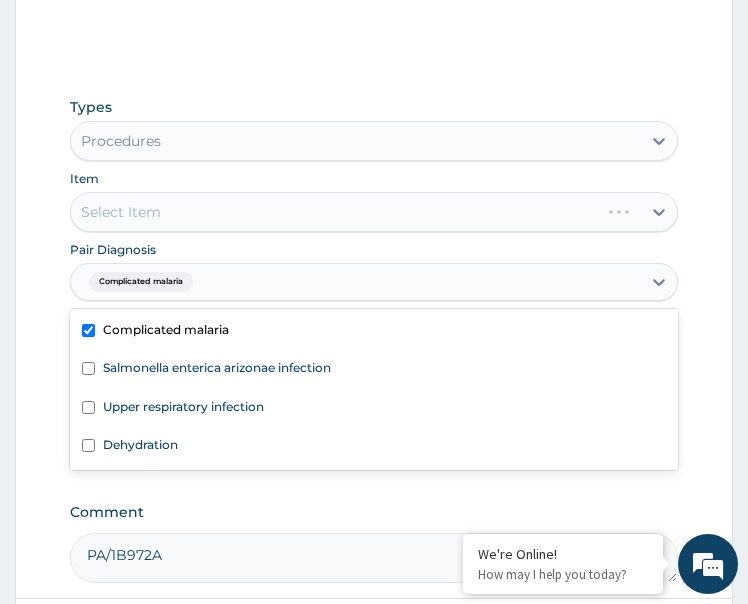 drag, startPoint x: 168, startPoint y: 355, endPoint x: 171, endPoint y: 404, distance: 49.09175 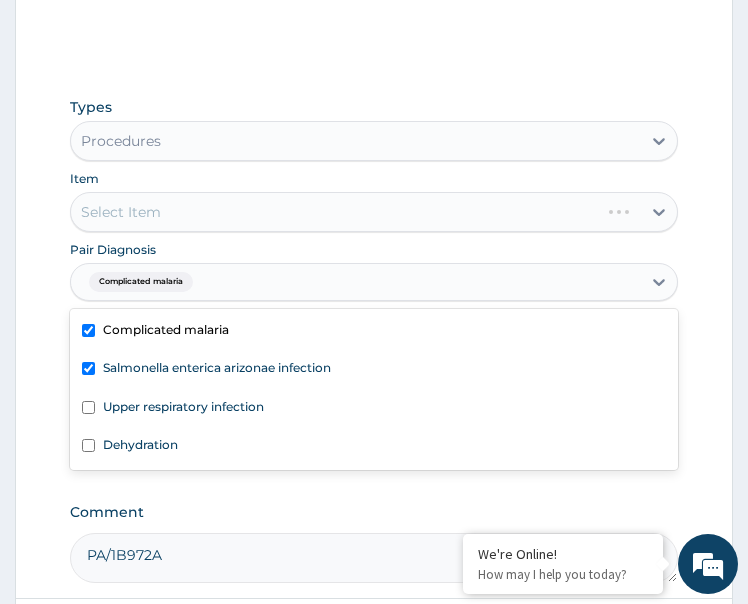 checkbox on "true" 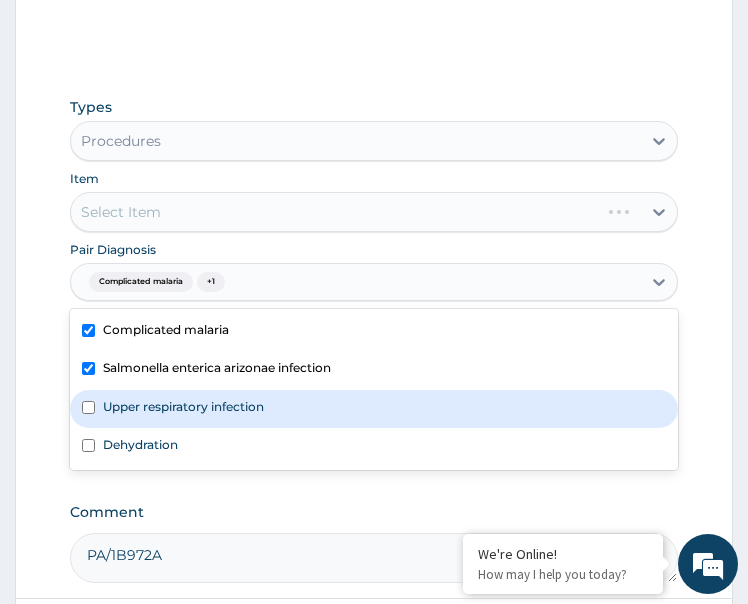 click on "Upper respiratory infection" at bounding box center (183, 406) 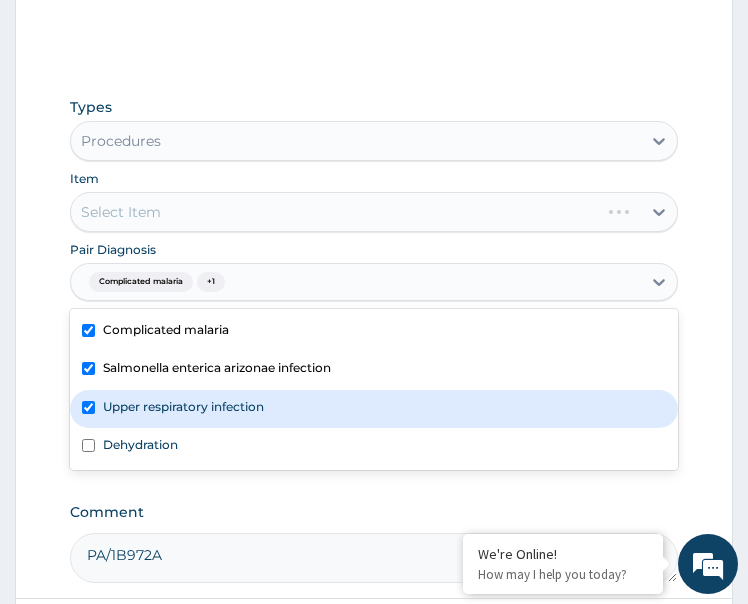 checkbox on "true" 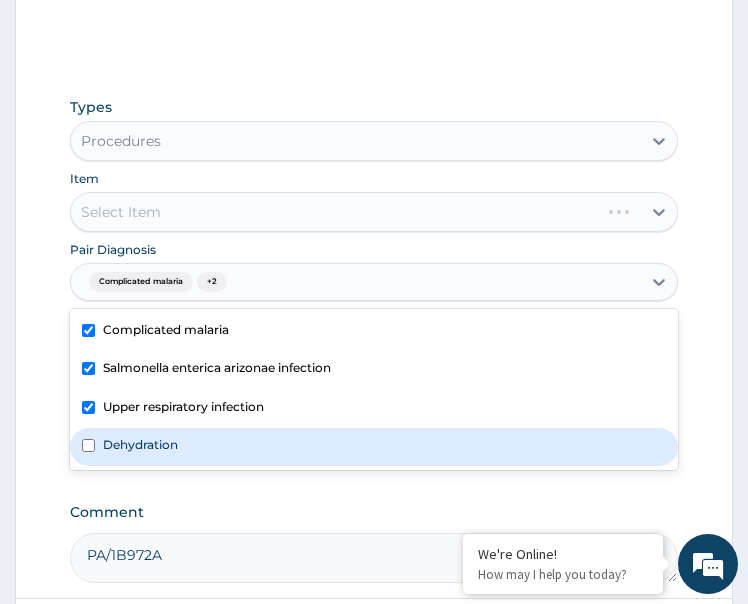 click on "Dehydration" at bounding box center (374, 447) 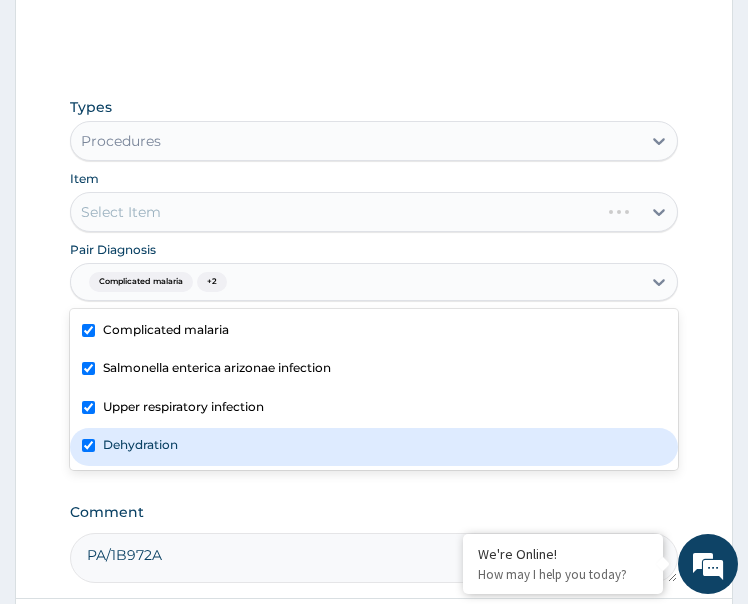 checkbox on "true" 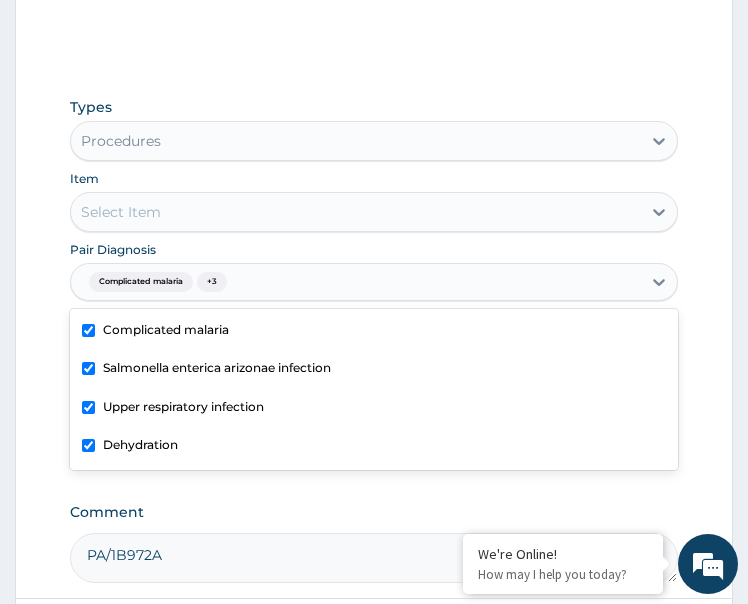 click on "Select Item" at bounding box center [356, 212] 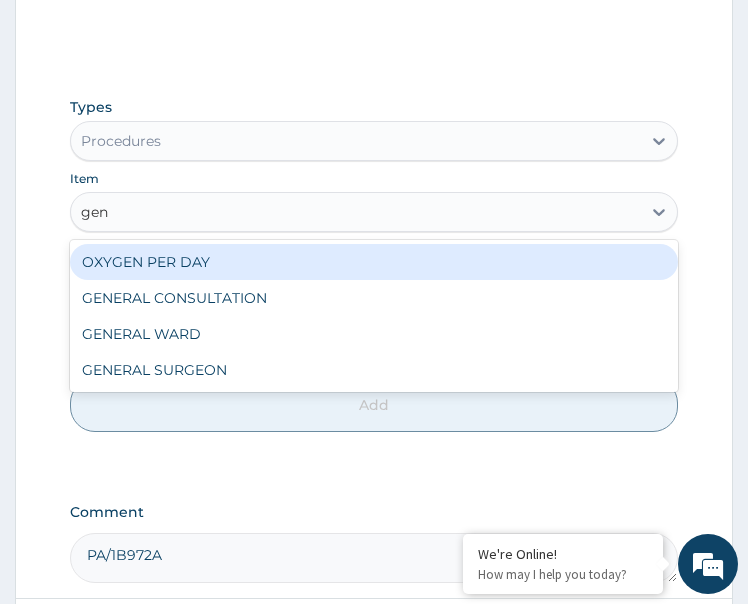 type on "gene" 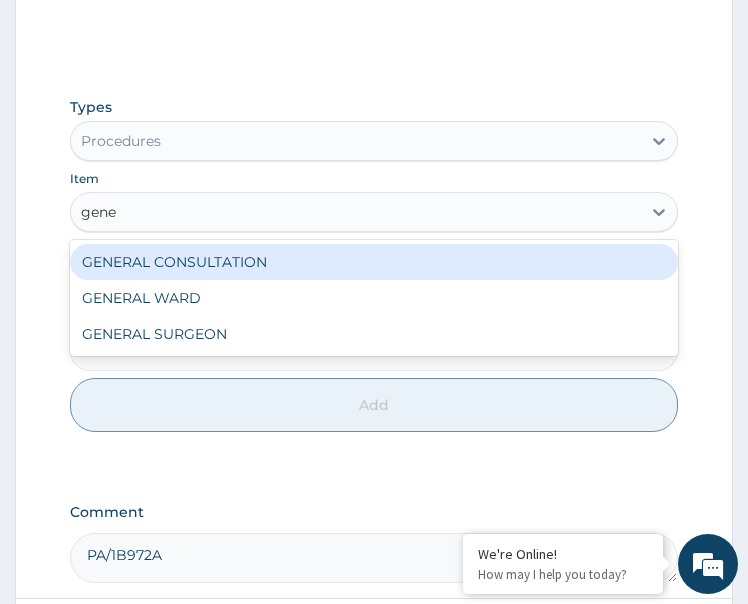 click on "GENERAL CONSULTATION" at bounding box center [374, 262] 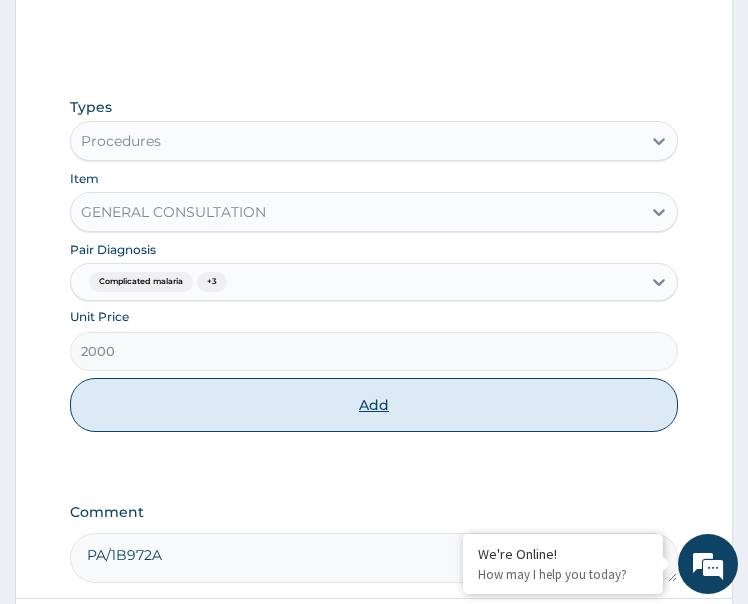 click on "Add" at bounding box center (374, 405) 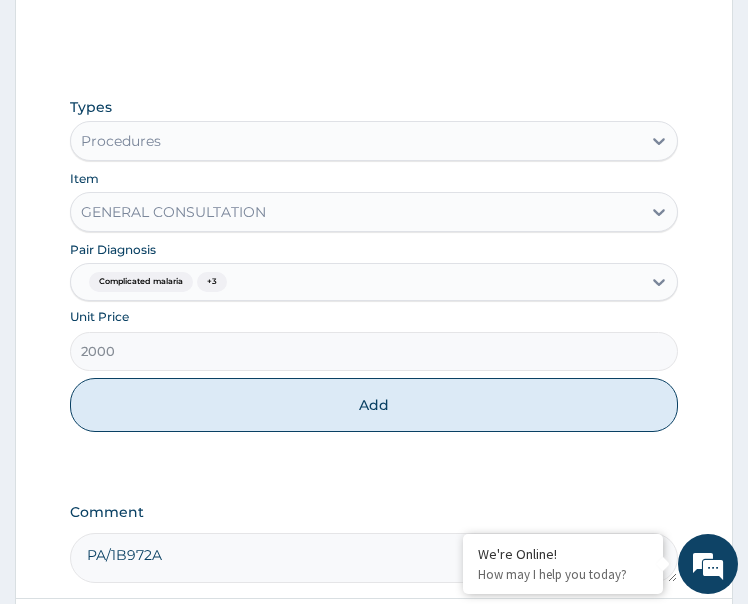 type on "0" 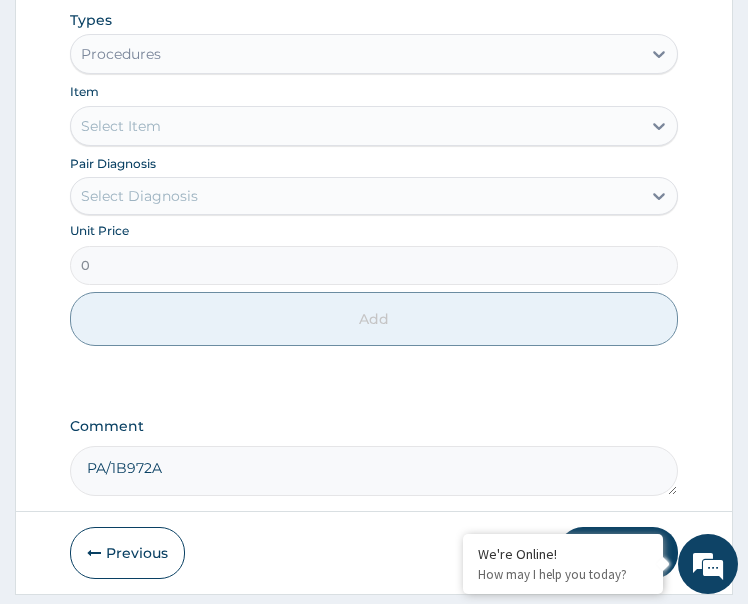 scroll, scrollTop: 644, scrollLeft: 0, axis: vertical 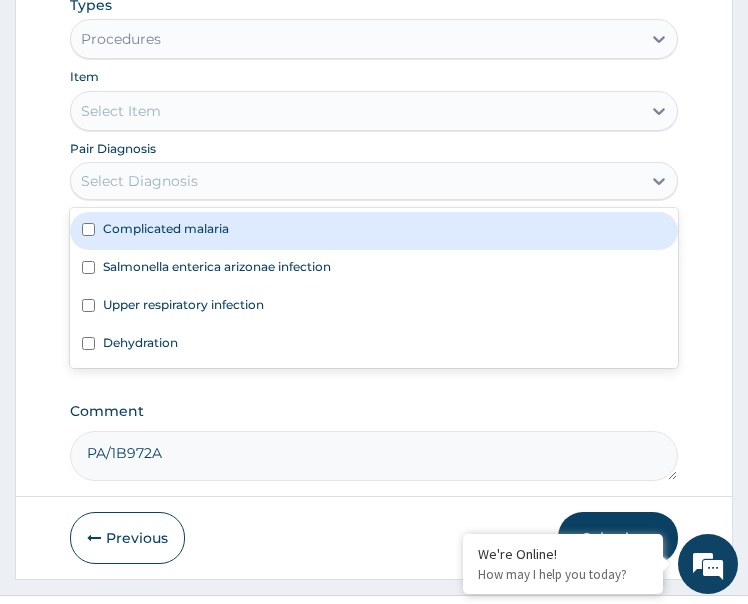 drag, startPoint x: 178, startPoint y: 205, endPoint x: 179, endPoint y: 258, distance: 53.009434 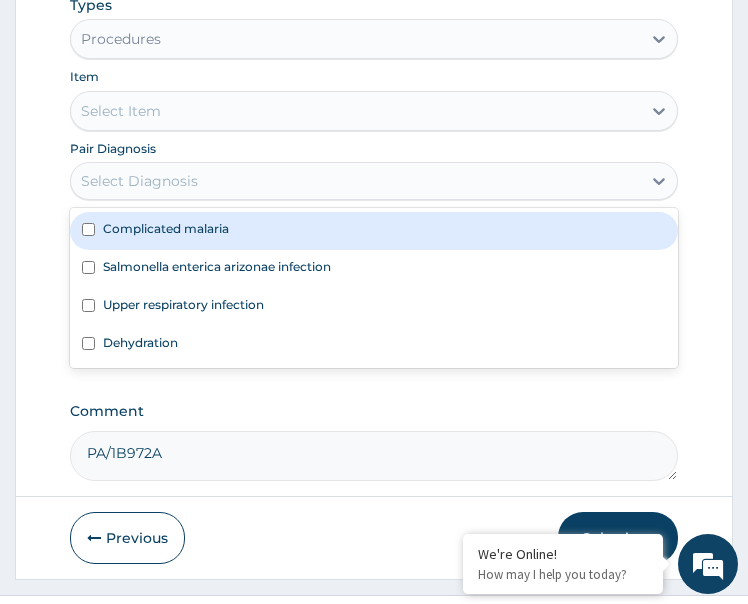 click on "Select Diagnosis" at bounding box center [139, 181] 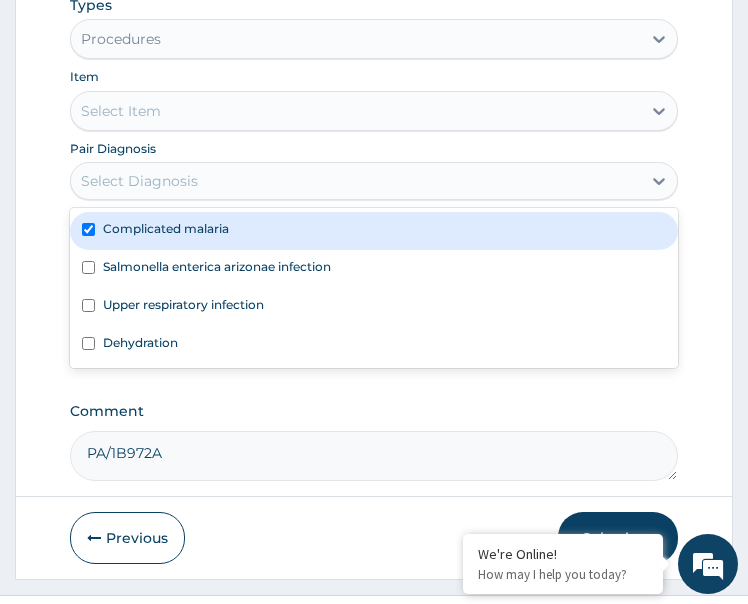 checkbox on "true" 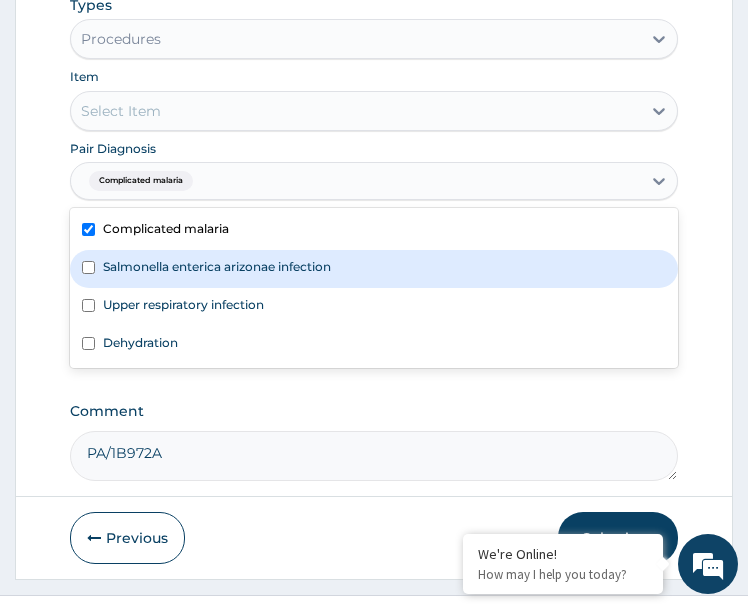 drag, startPoint x: 220, startPoint y: 282, endPoint x: 219, endPoint y: 320, distance: 38.013157 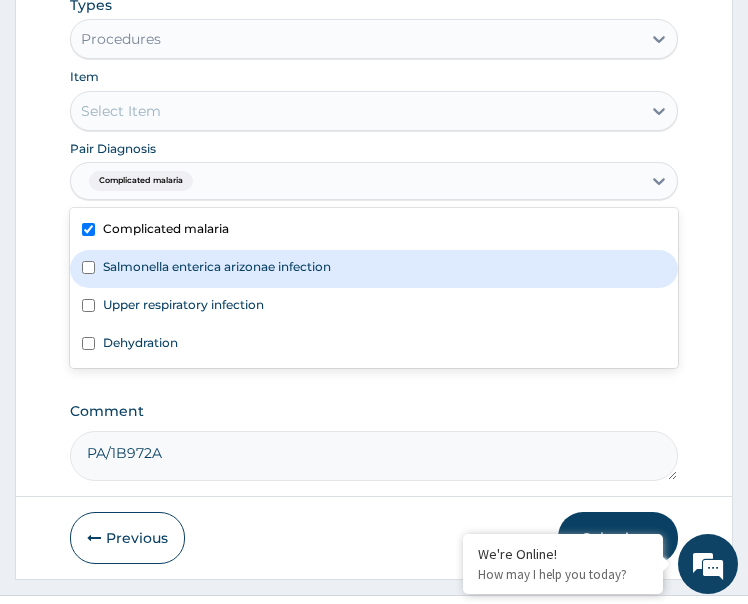 click on "Salmonella enterica arizonae infection" at bounding box center (217, 266) 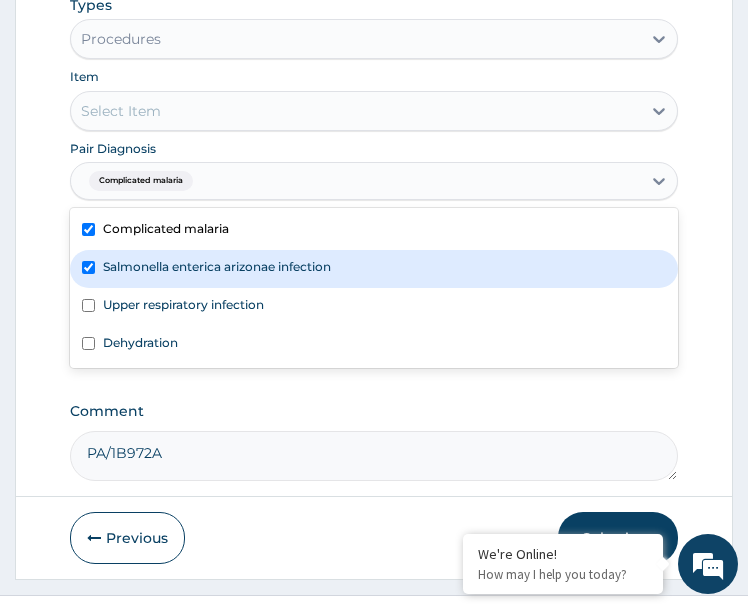 checkbox on "true" 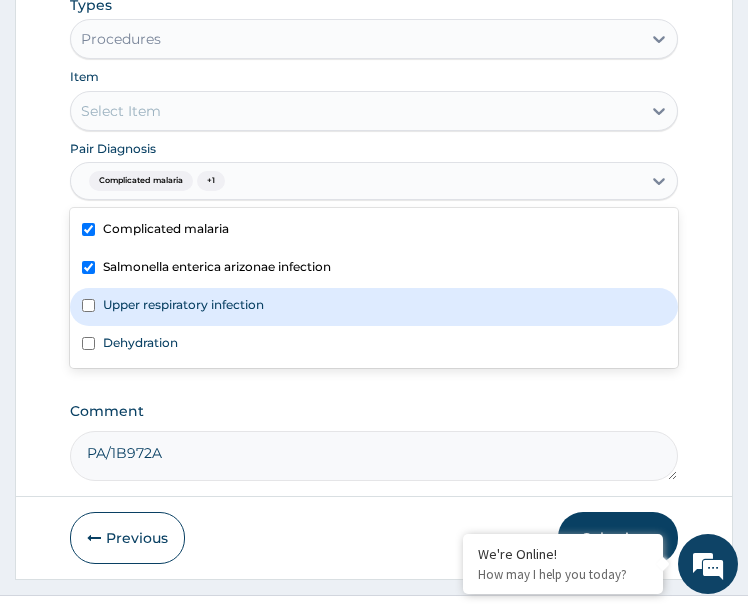 click on "Upper respiratory infection" at bounding box center (183, 304) 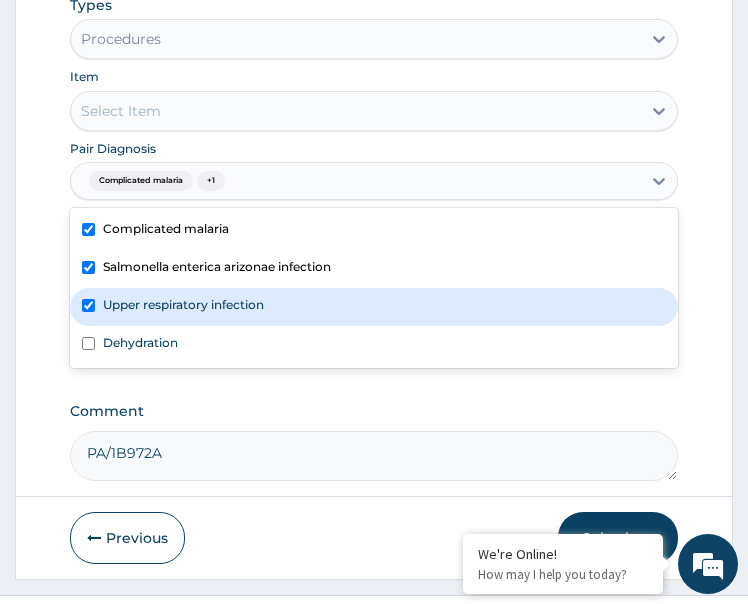 checkbox on "true" 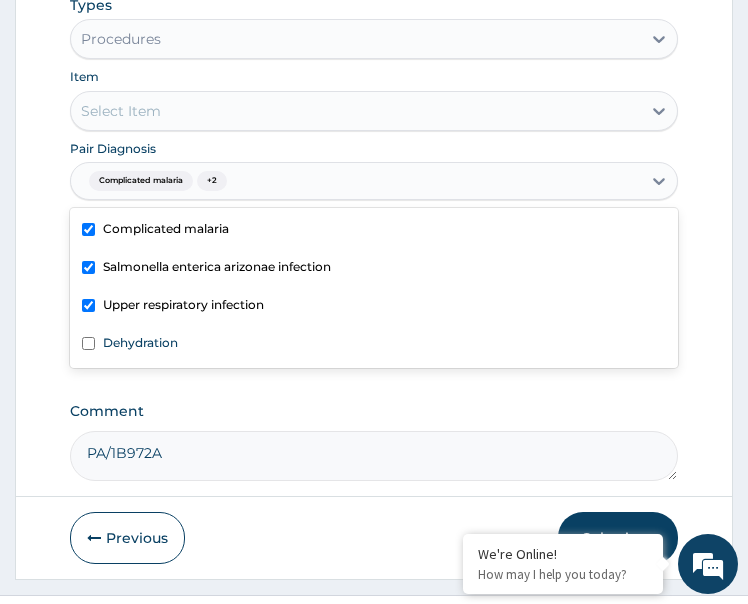 click on "Dehydration" at bounding box center [374, 345] 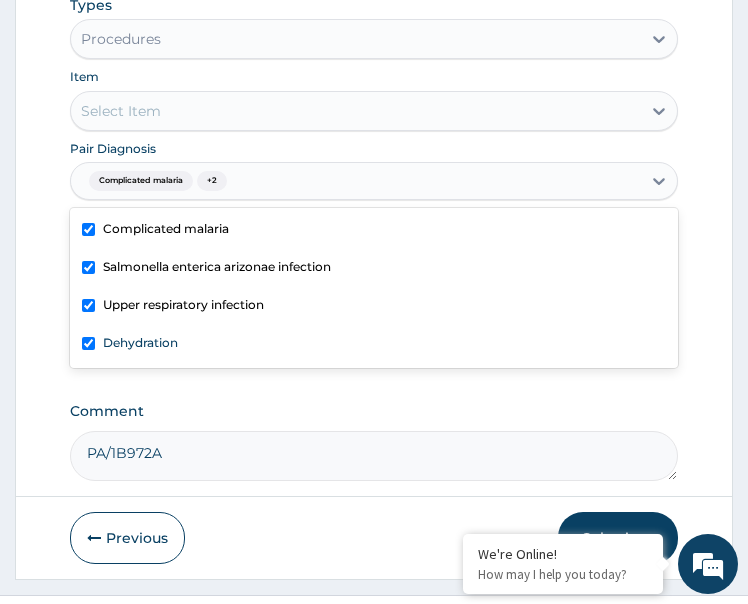 checkbox on "true" 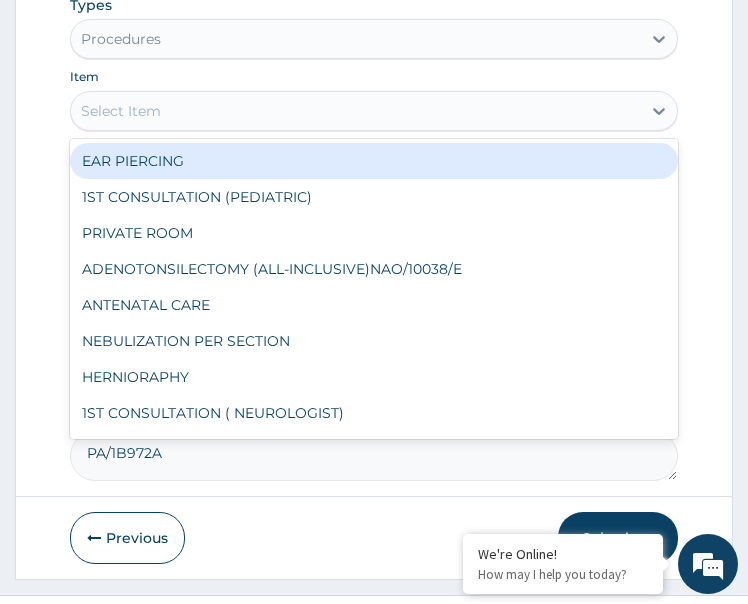 click on "Select Item" at bounding box center [356, 111] 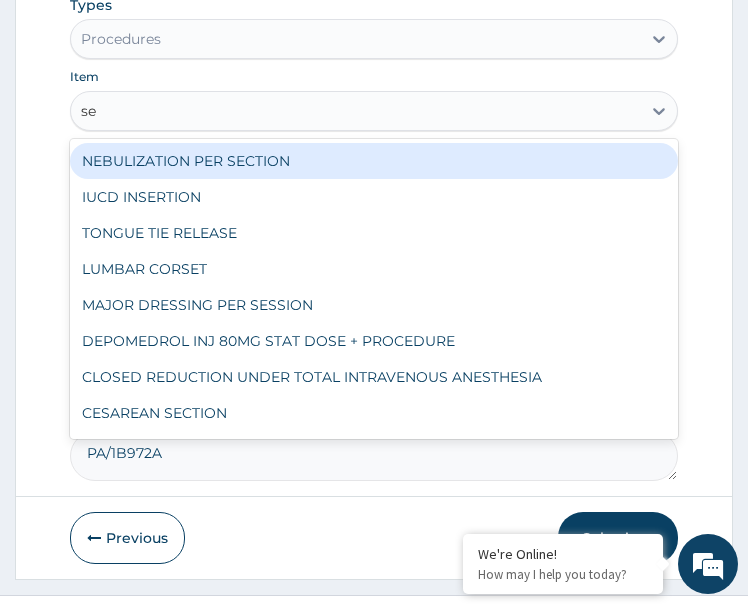 type on "sem" 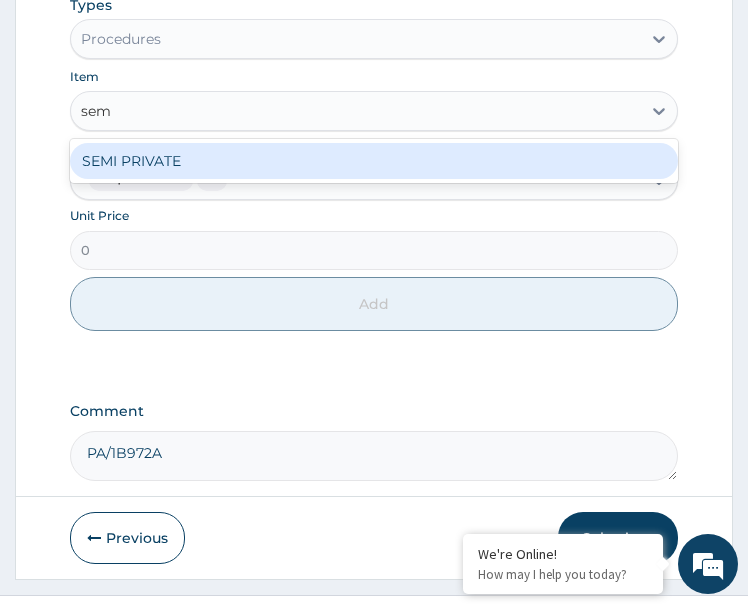 click on "SEMI PRIVATE" at bounding box center [374, 161] 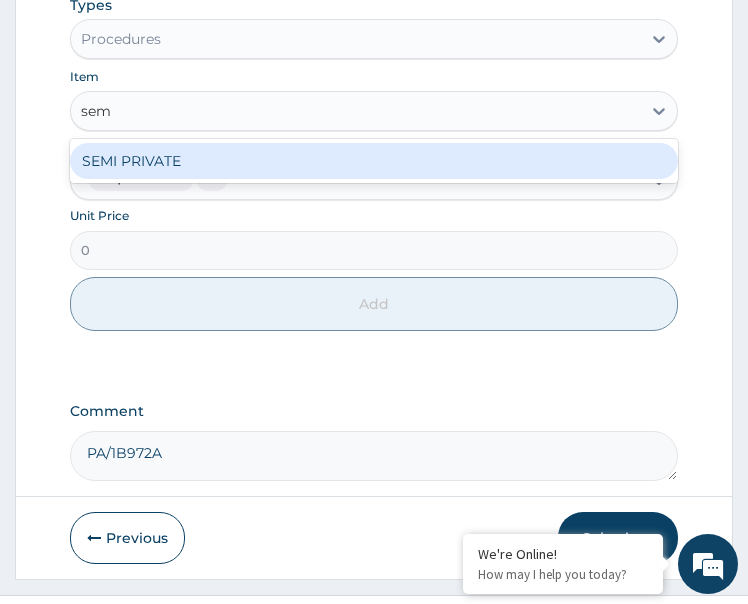 type 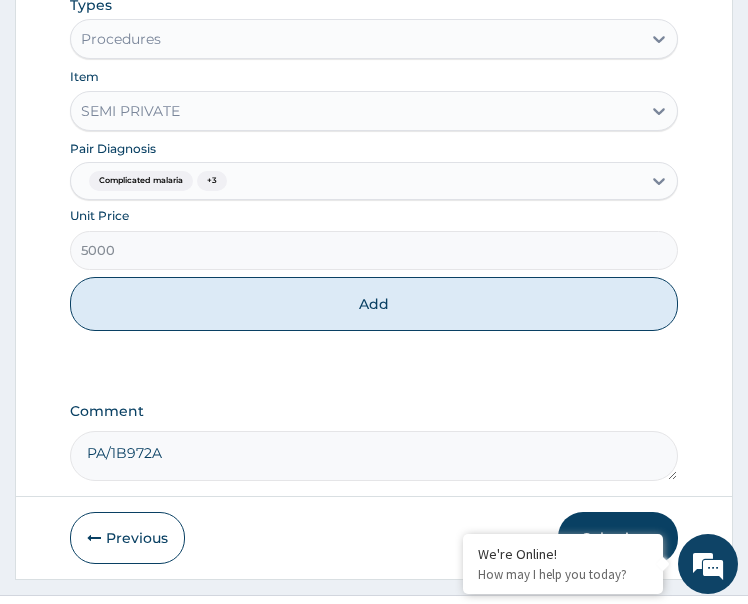 click on "Add" at bounding box center (374, 304) 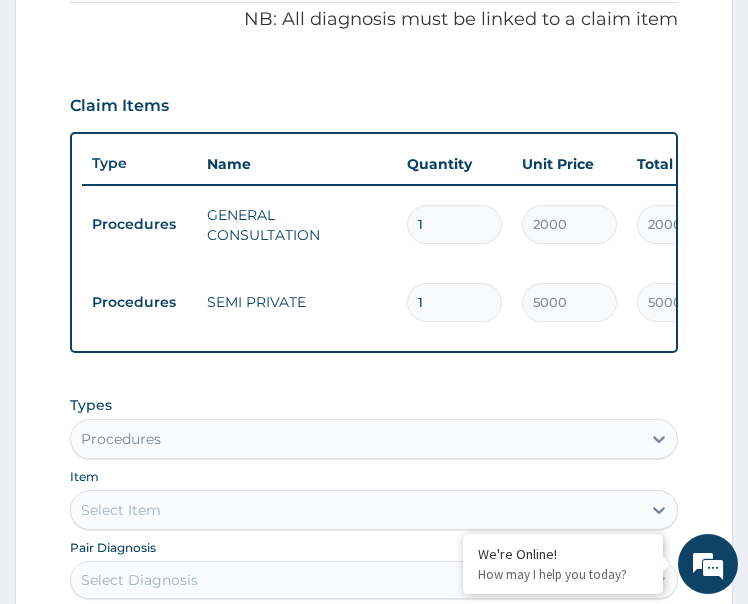 scroll, scrollTop: 1022, scrollLeft: 0, axis: vertical 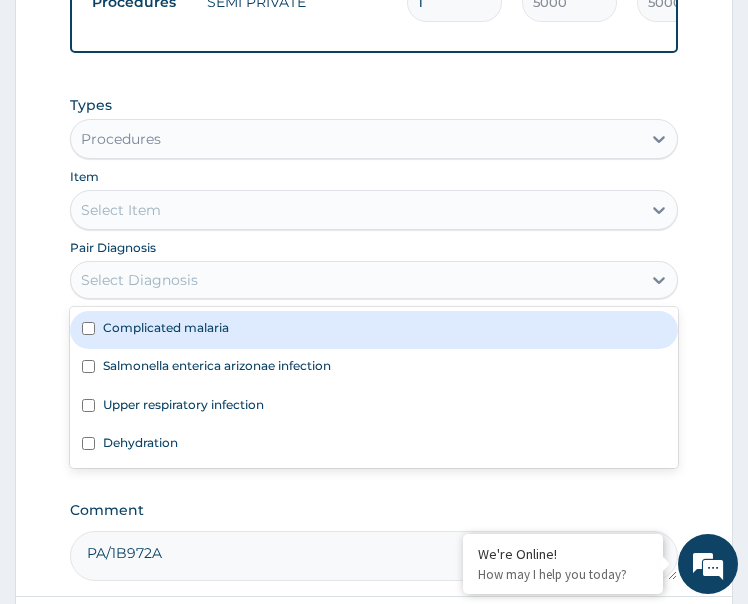 click on "Select Diagnosis" at bounding box center [374, 280] 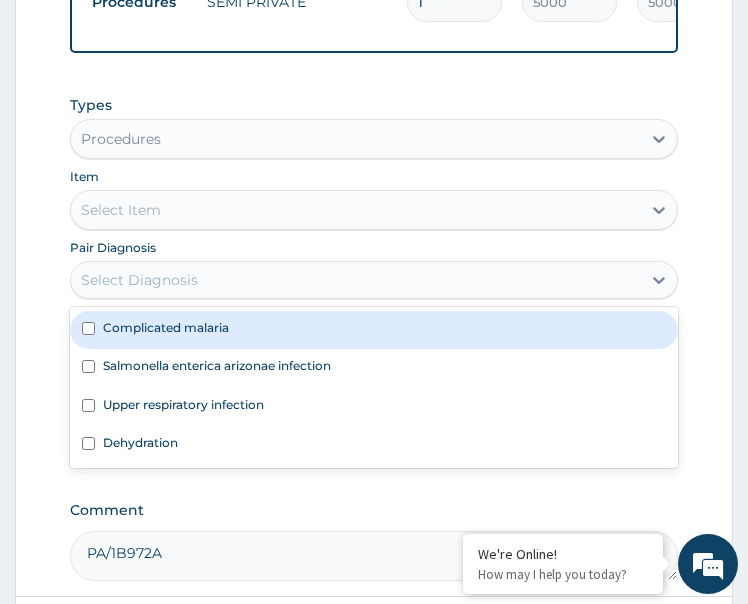 click on "Complicated malaria" at bounding box center (374, 330) 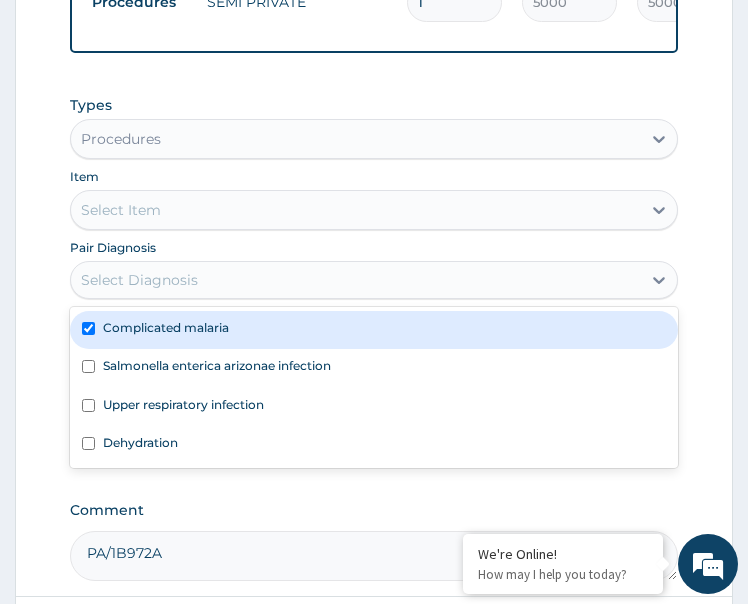 checkbox on "true" 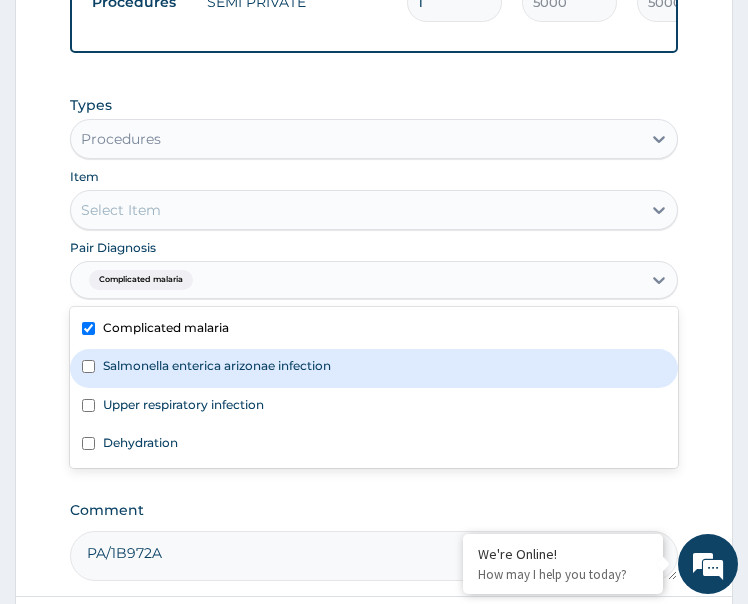drag, startPoint x: 194, startPoint y: 391, endPoint x: 195, endPoint y: 408, distance: 17.029387 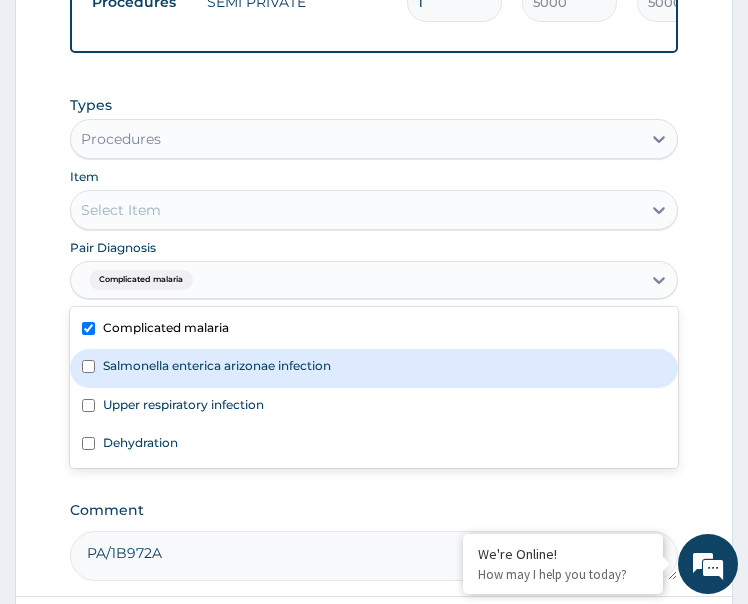 click on "Salmonella enterica arizonae infection" at bounding box center (374, 368) 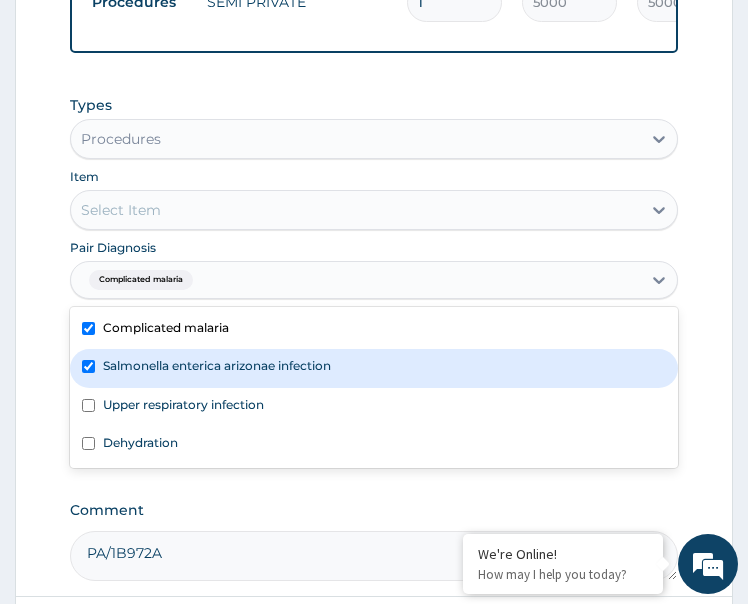 checkbox on "true" 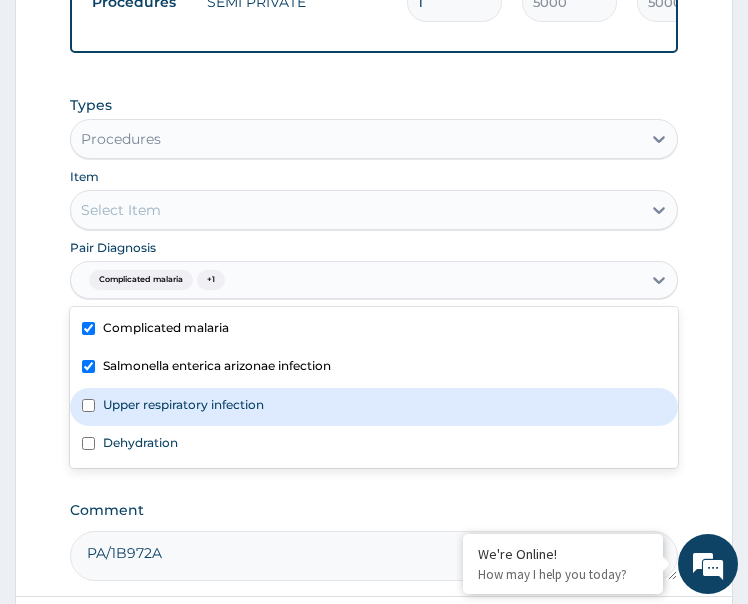 click on "Upper respiratory infection" at bounding box center (183, 404) 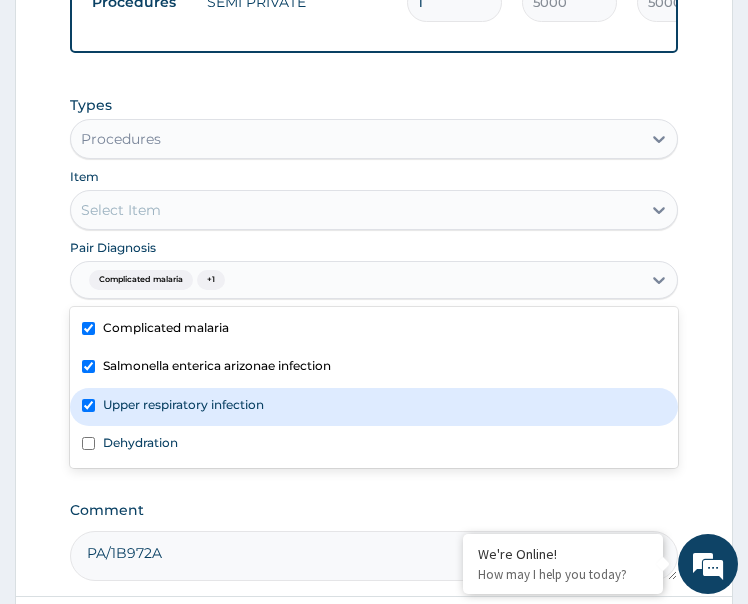 checkbox on "true" 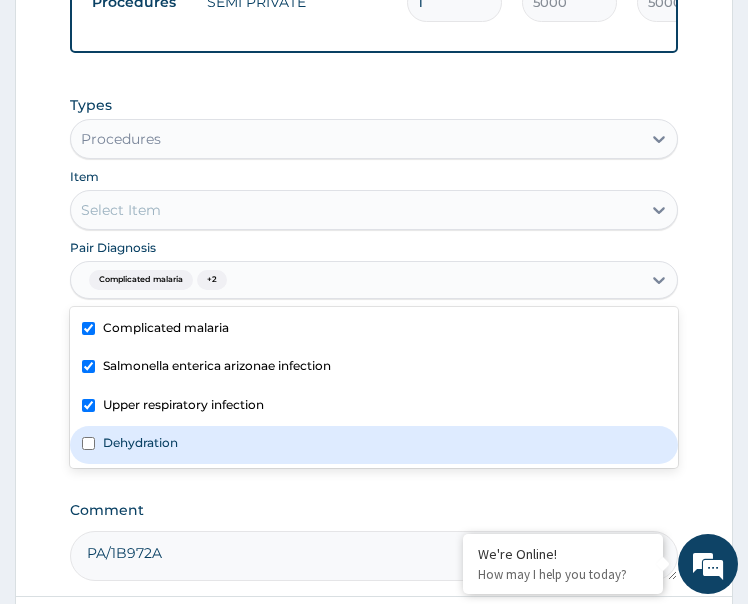 click on "Dehydration" at bounding box center [374, 445] 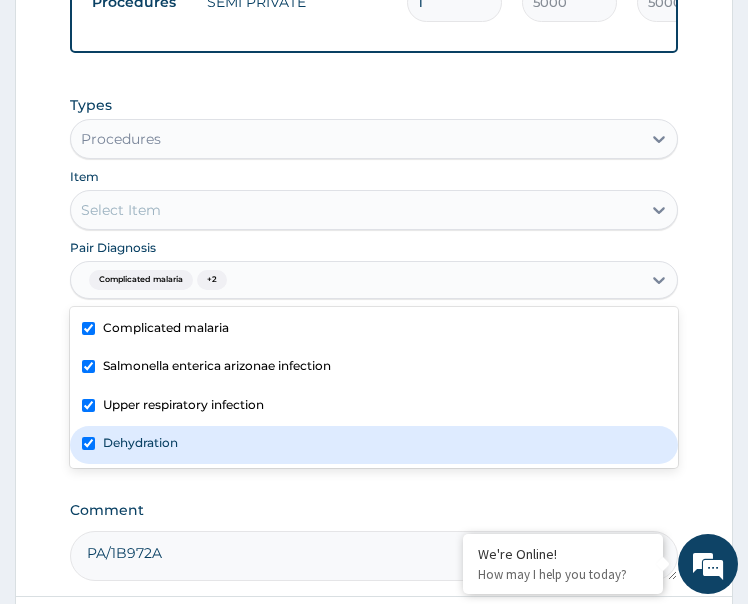 checkbox on "true" 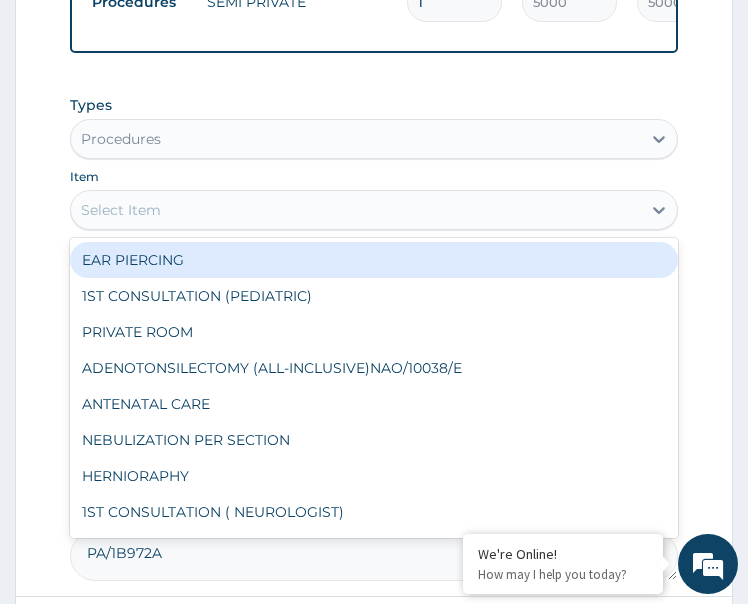 click on "Select Item" at bounding box center [356, 210] 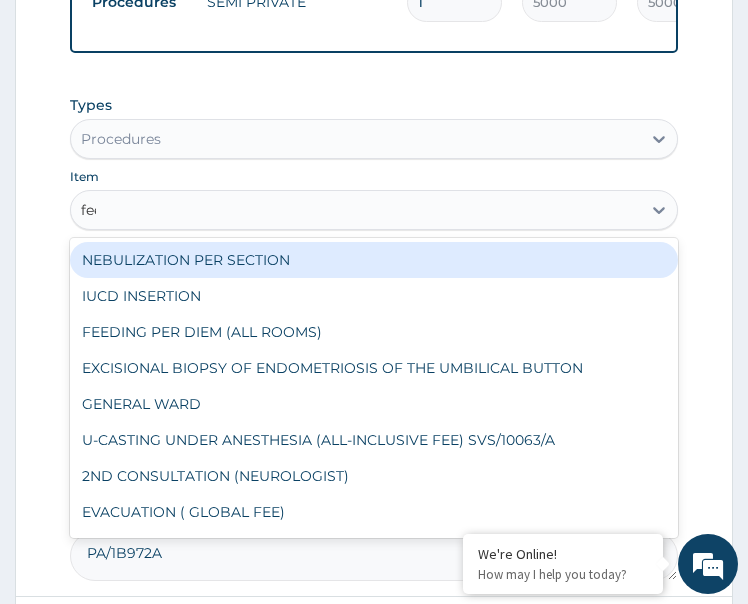 type on "feed" 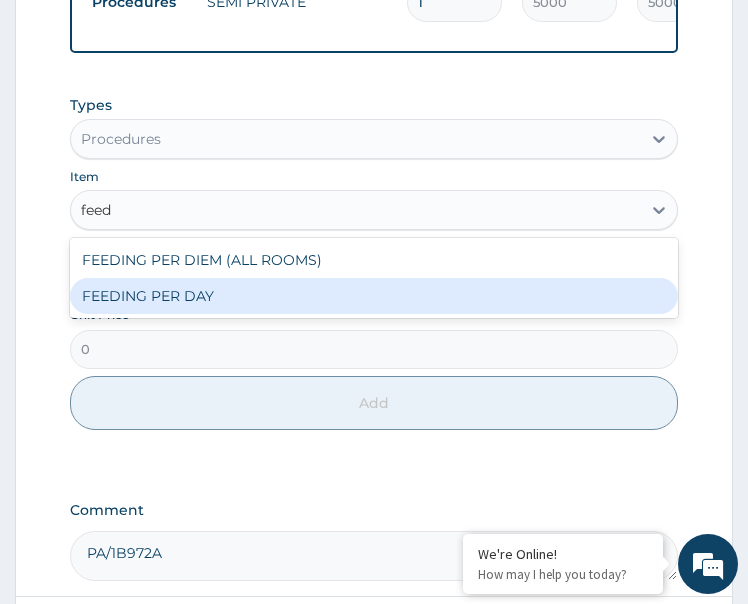 click on "FEEDING PER DAY" at bounding box center (374, 296) 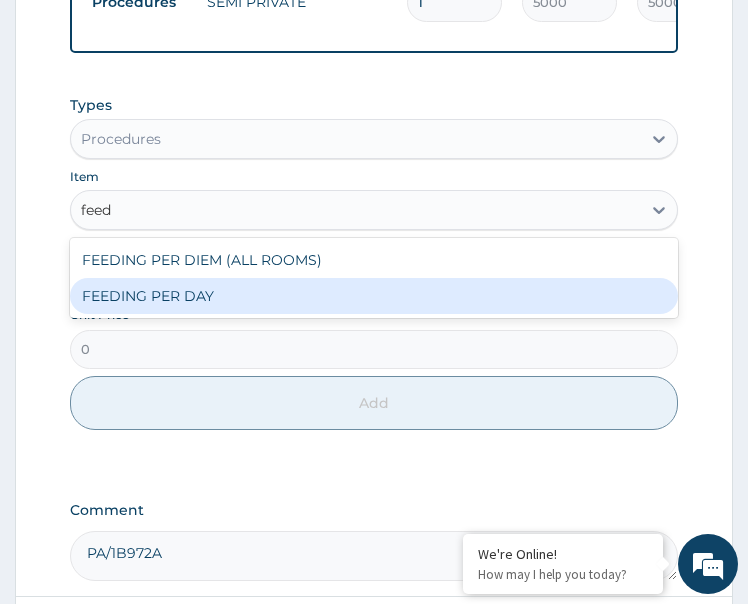 type 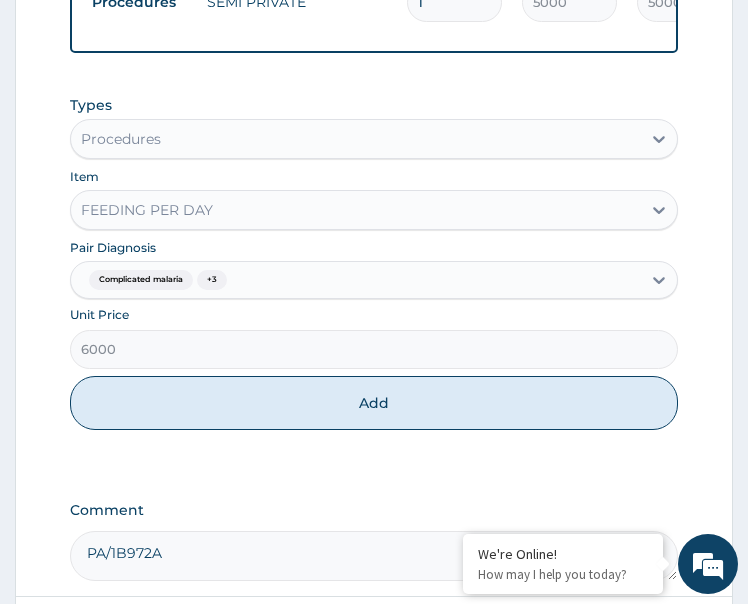 drag, startPoint x: 219, startPoint y: 427, endPoint x: 287, endPoint y: 427, distance: 68 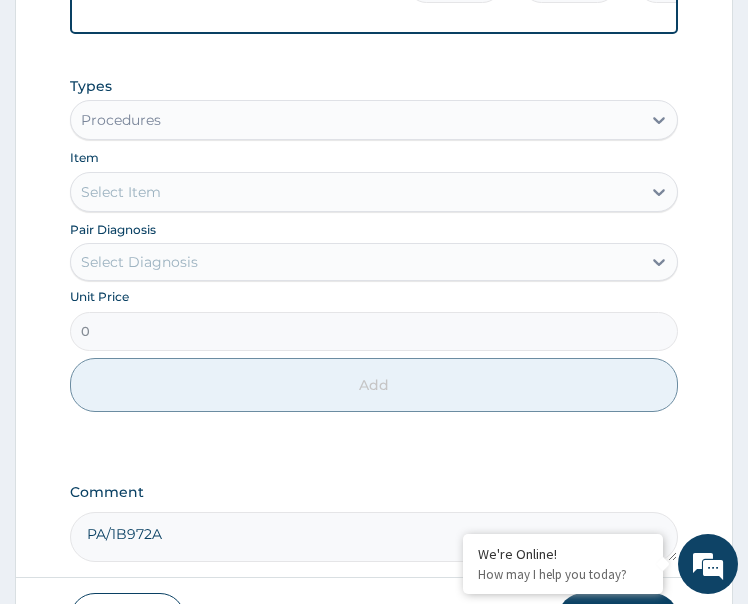 scroll, scrollTop: 1222, scrollLeft: 0, axis: vertical 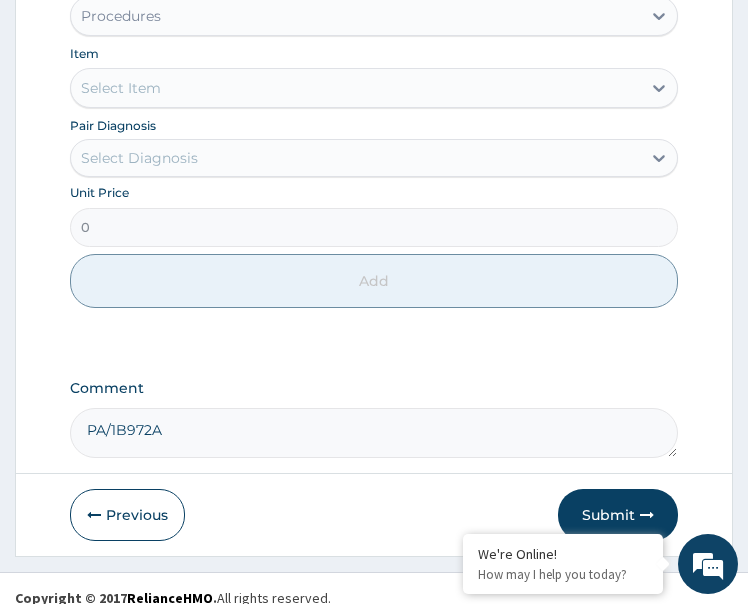 click on "Types Procedures Item Select Item Pair Diagnosis Select Diagnosis Unit Price 0 Add" at bounding box center (374, 155) 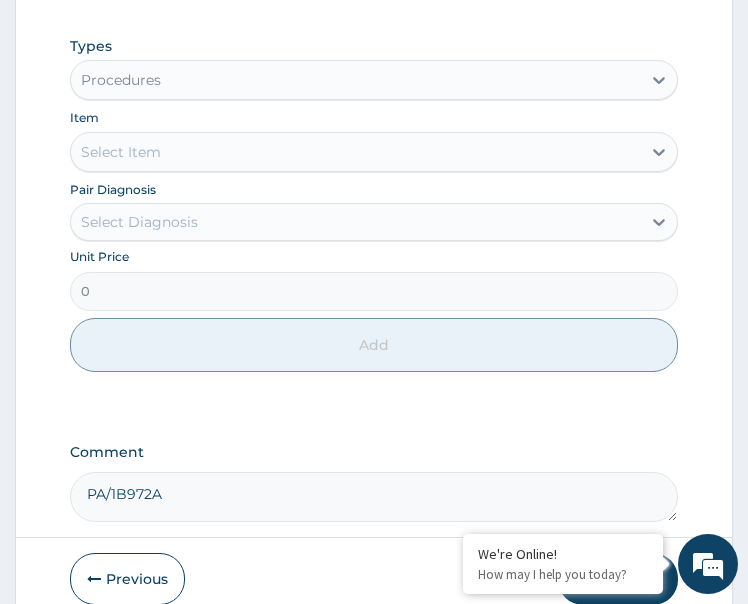 scroll, scrollTop: 1122, scrollLeft: 0, axis: vertical 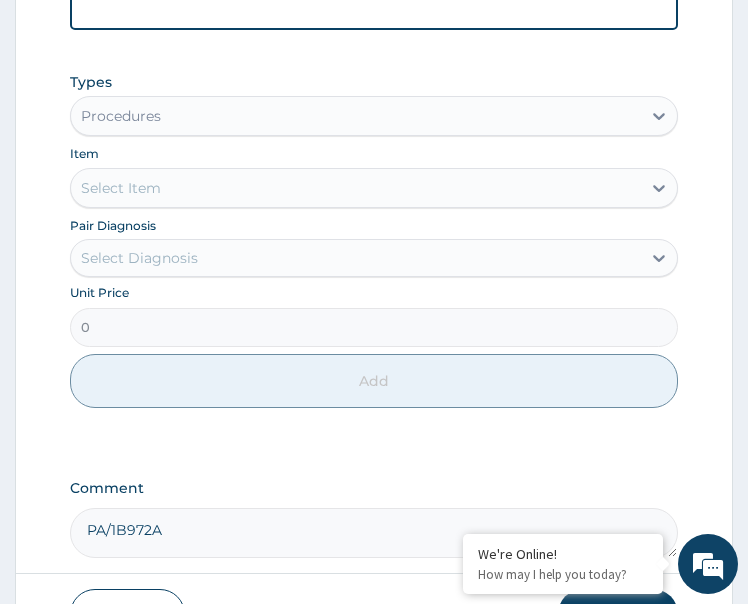 click on "Procedures" at bounding box center [356, 116] 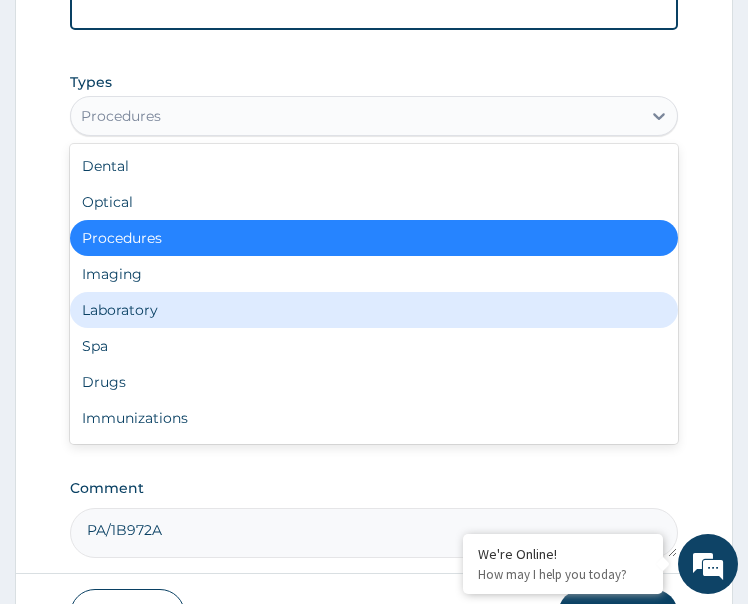 click on "Laboratory" at bounding box center [374, 310] 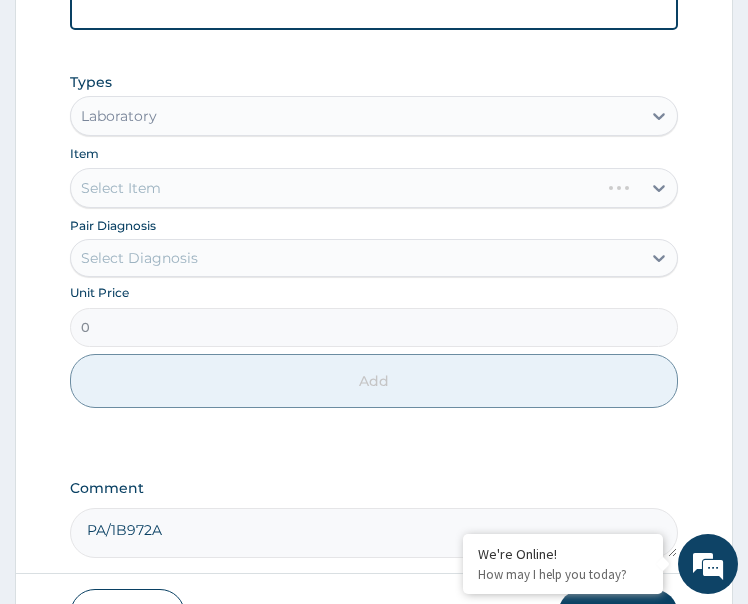 click on "Select Diagnosis" at bounding box center [356, 258] 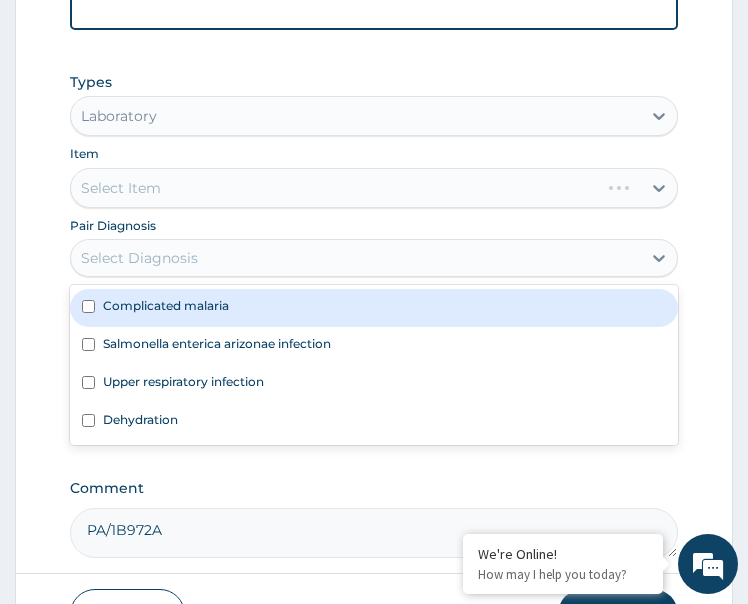 click on "Complicated malaria" at bounding box center [166, 305] 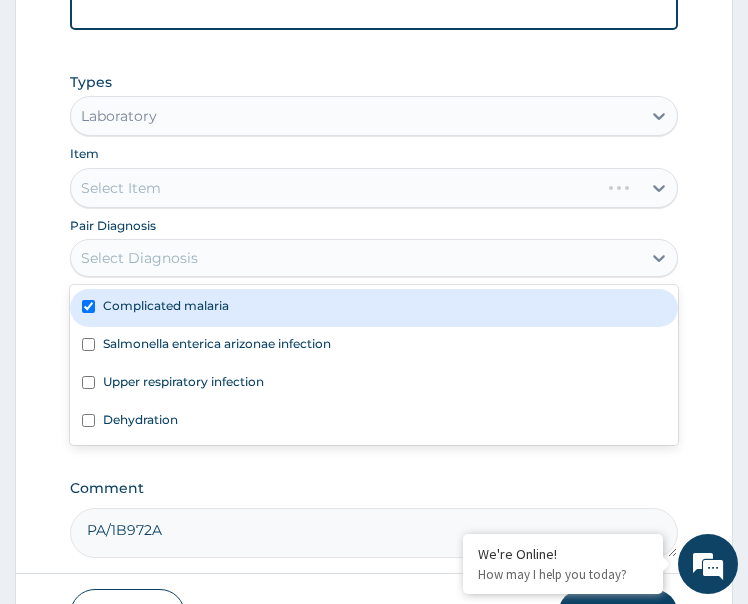 checkbox on "true" 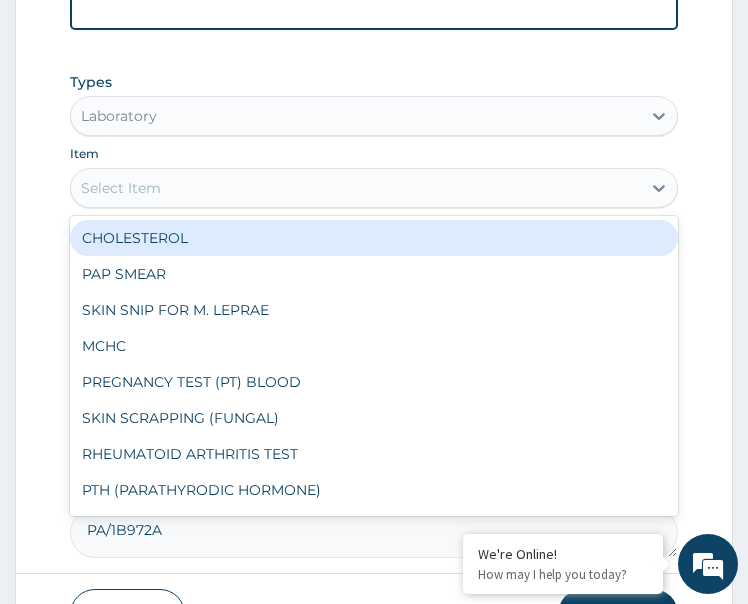 click on "Select Item" at bounding box center [356, 188] 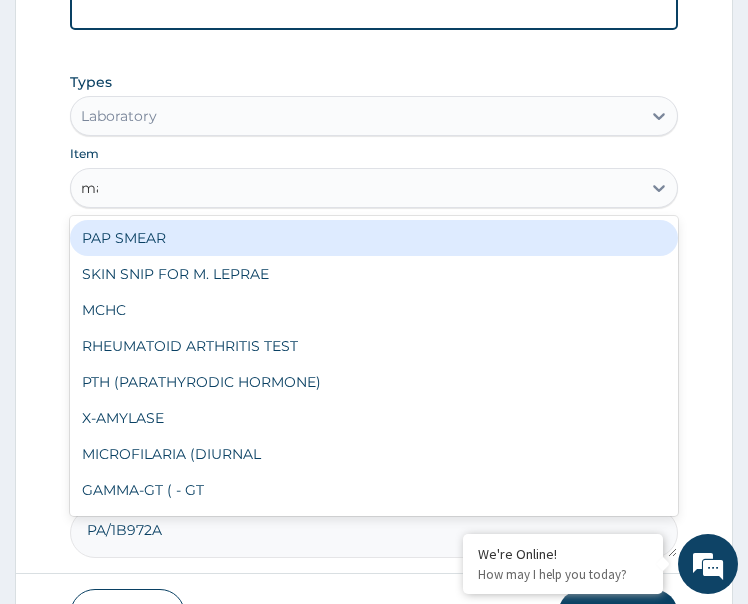 type on "mal" 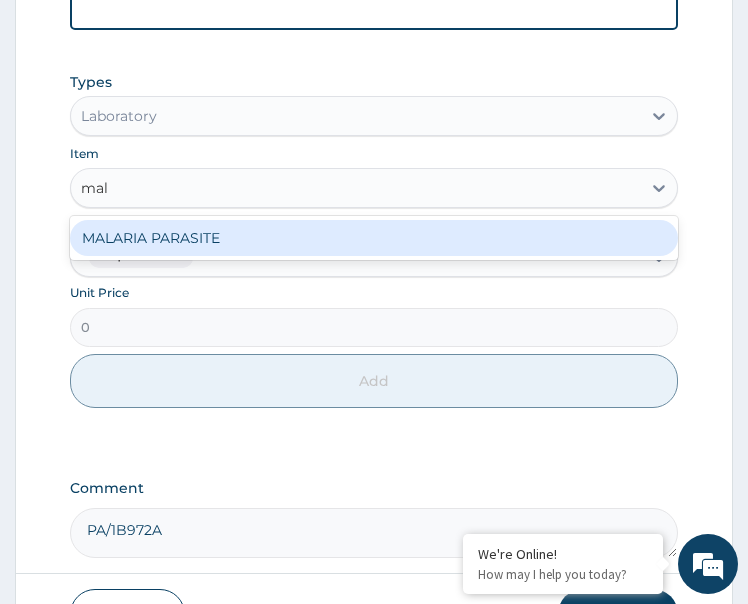 type 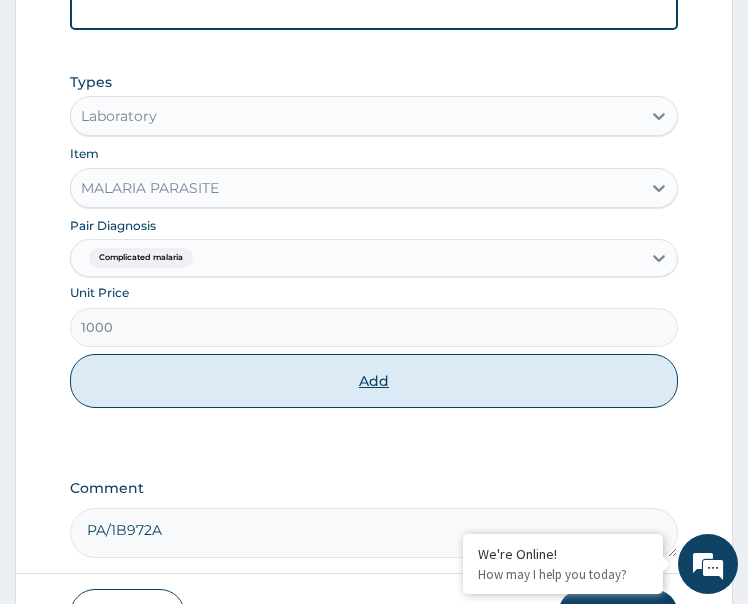 click on "Add" at bounding box center [374, 381] 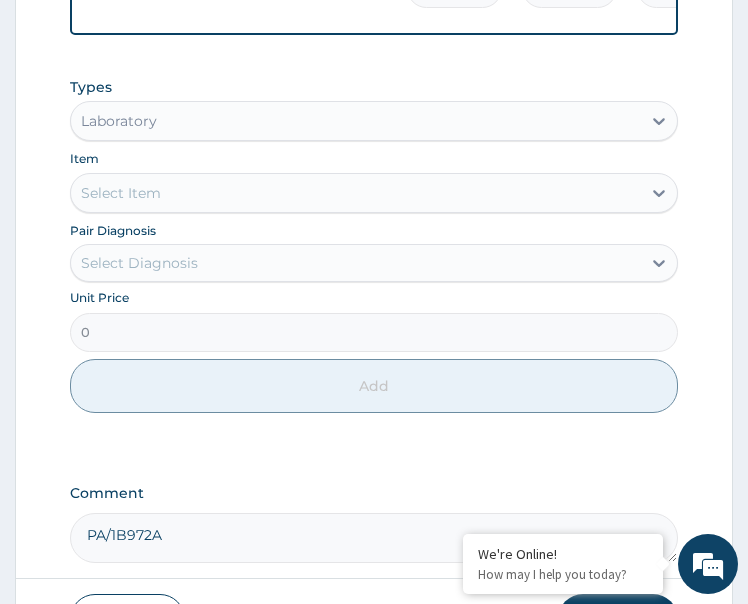scroll, scrollTop: 1222, scrollLeft: 0, axis: vertical 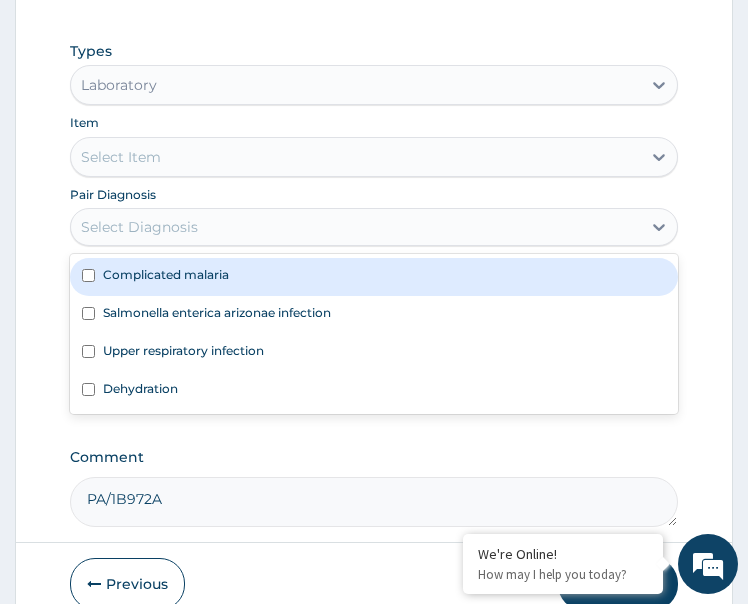 click on "Select Diagnosis" at bounding box center [139, 227] 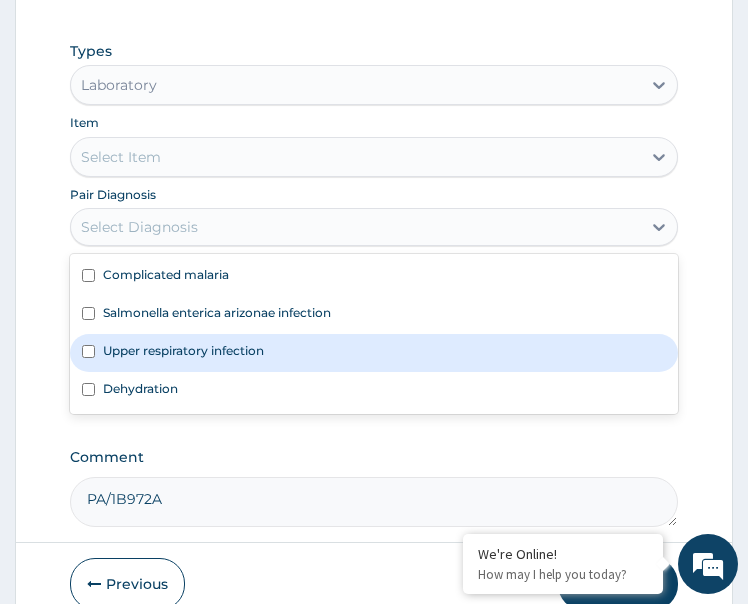 click on "Upper respiratory infection" at bounding box center (183, 350) 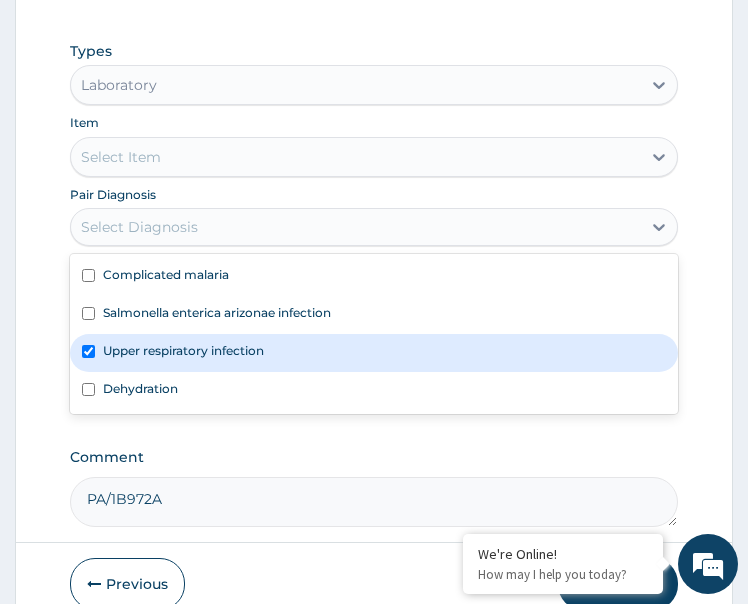 checkbox on "true" 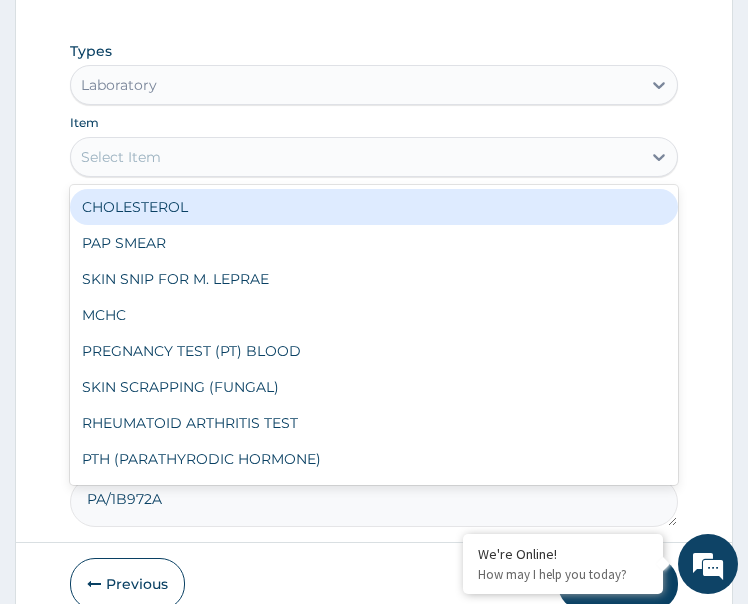 click on "Select Item" at bounding box center (356, 157) 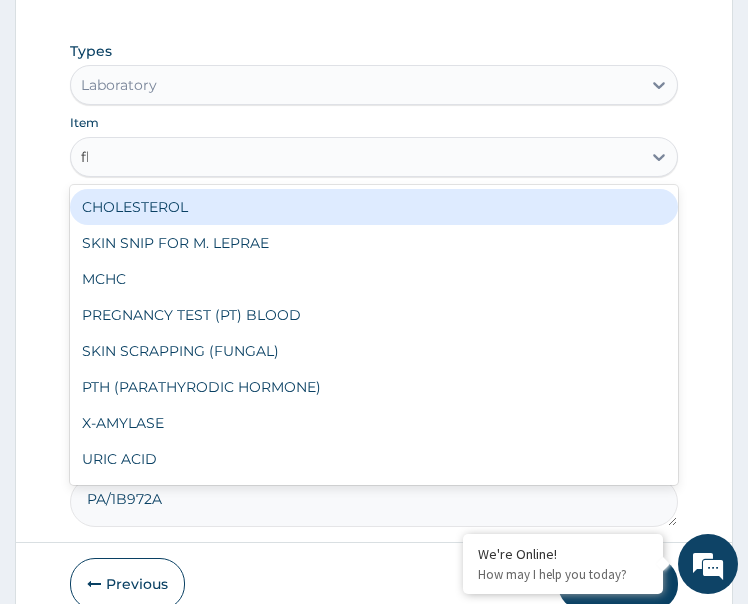 type on "fbc" 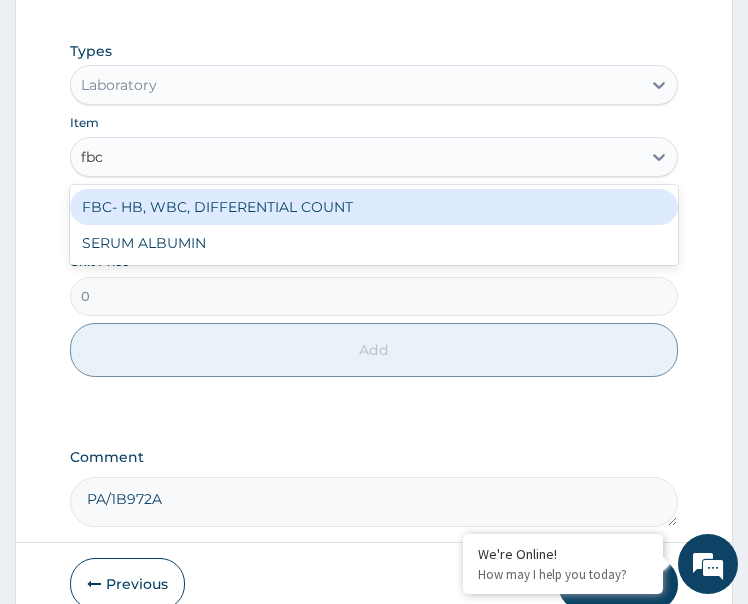 click on "FBC- HB, WBC, DIFFERENTIAL COUNT" at bounding box center [374, 207] 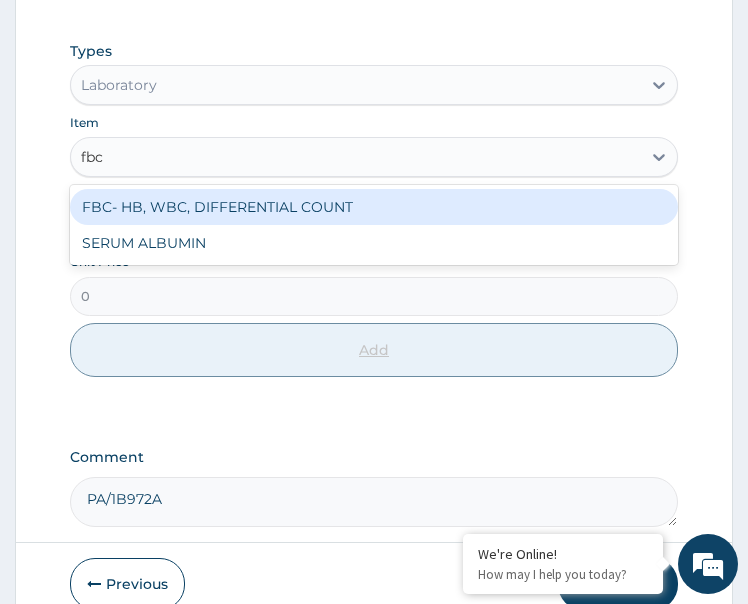 type 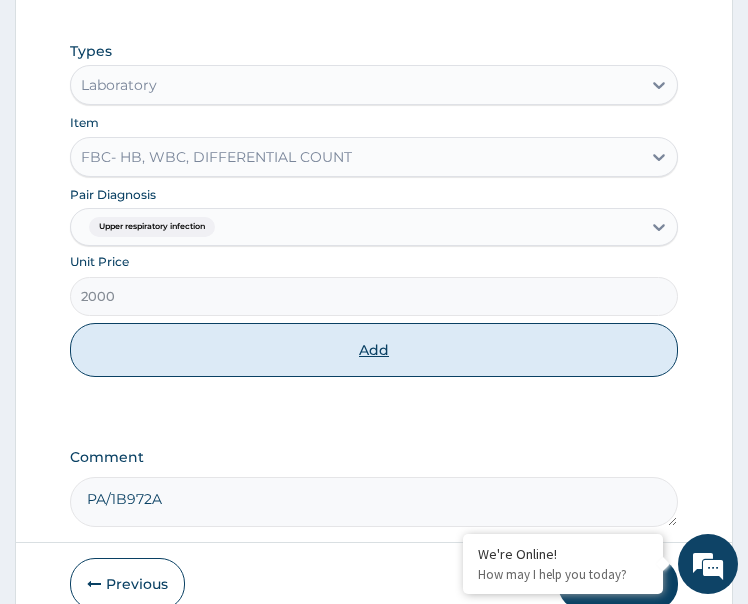 click on "Add" at bounding box center [374, 350] 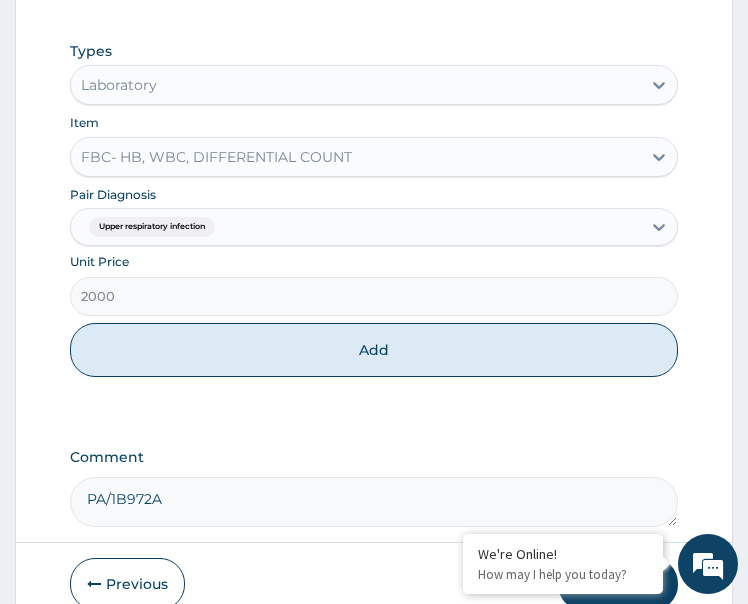 type on "0" 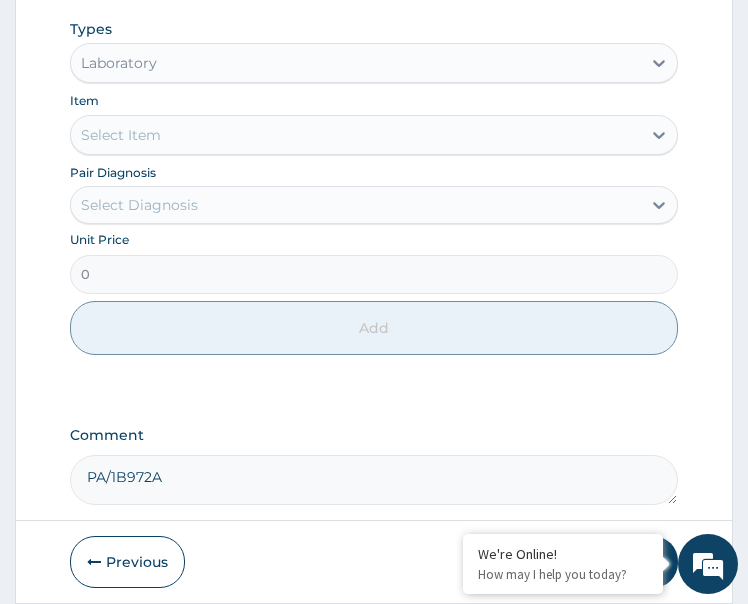 scroll, scrollTop: 1396, scrollLeft: 0, axis: vertical 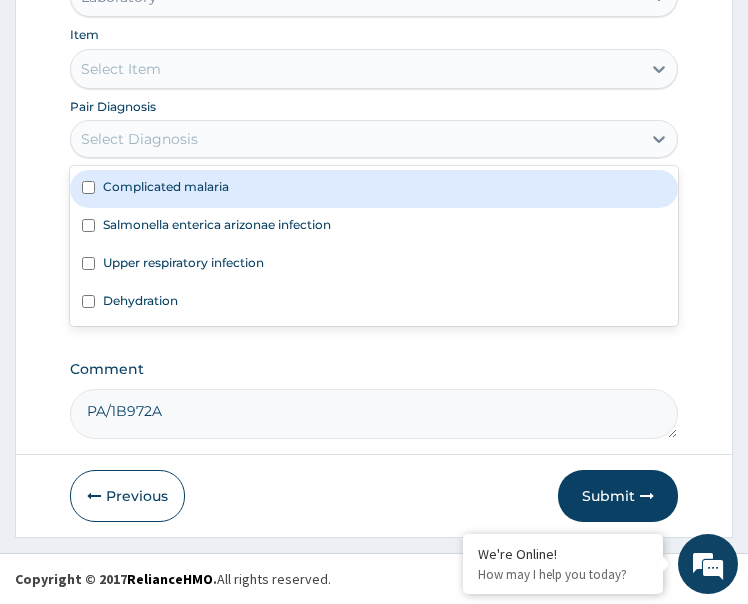 click on "Select Diagnosis" at bounding box center (356, 139) 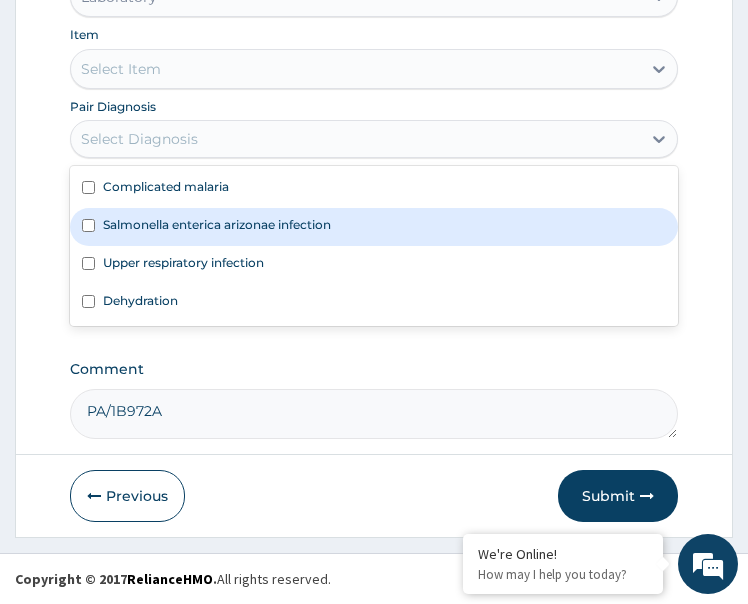 click on "Salmonella enterica arizonae infection" at bounding box center [217, 224] 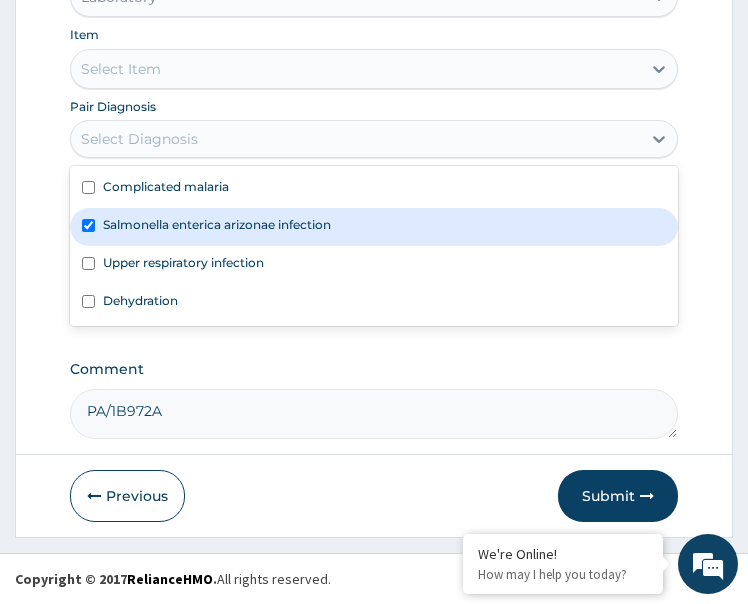 checkbox on "true" 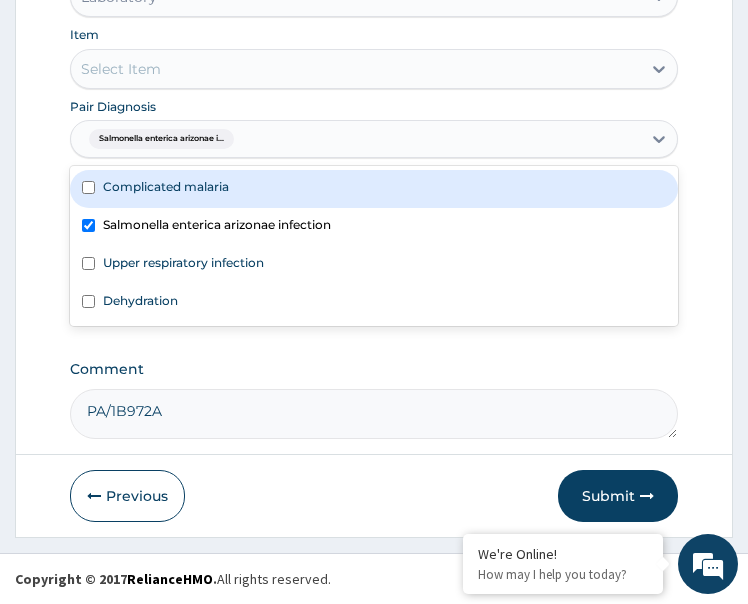 click on "Select Item" at bounding box center [356, 69] 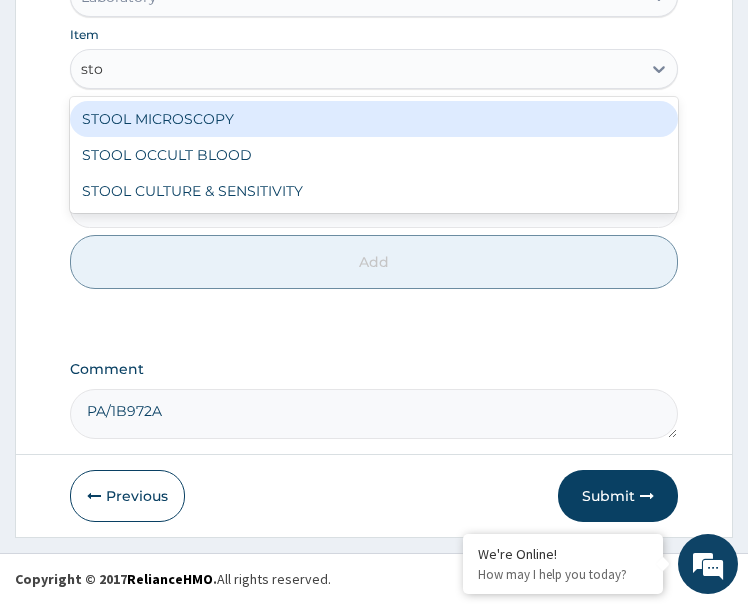 type on "stoo" 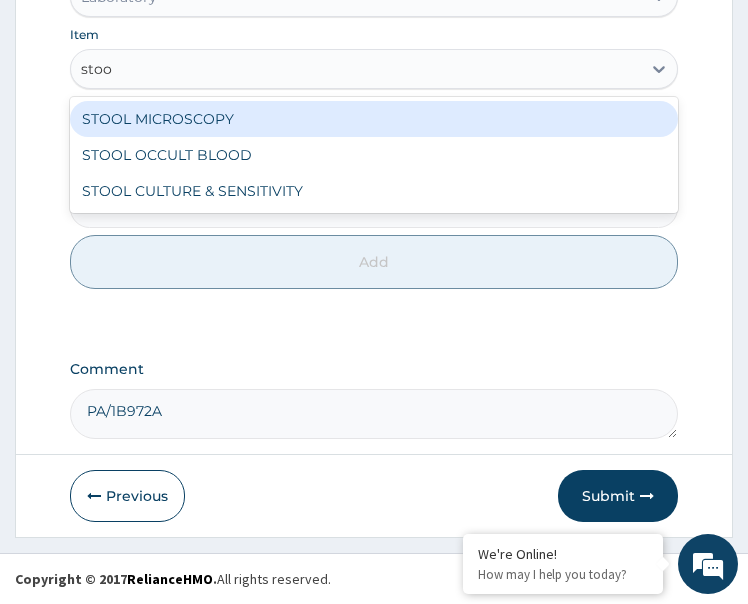 click on "STOOL MICROSCOPY" at bounding box center [374, 119] 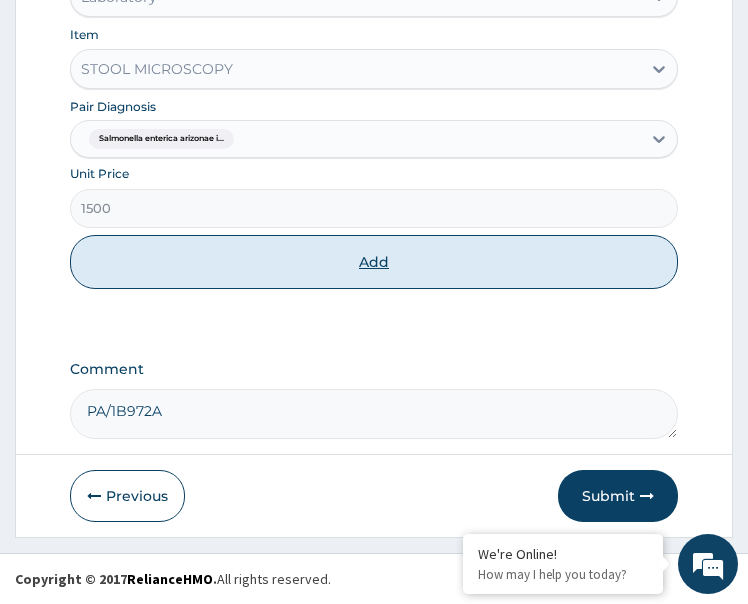 click on "Add" at bounding box center (374, 262) 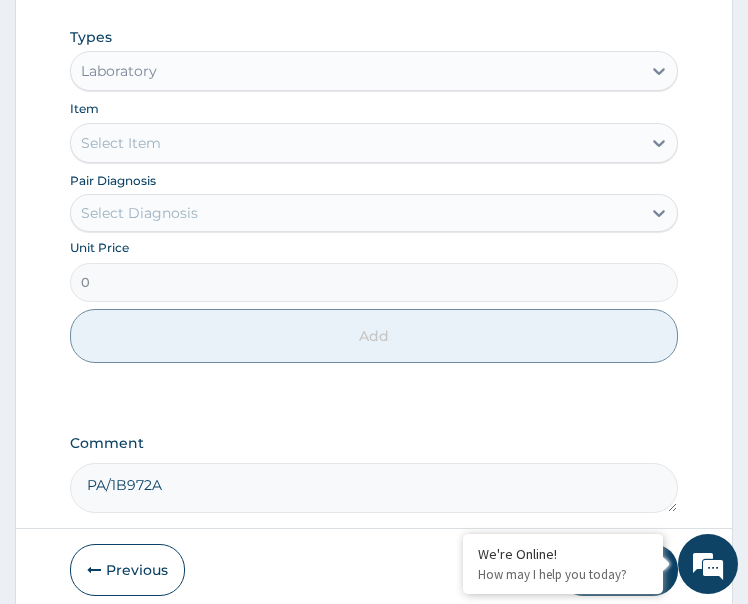 scroll, scrollTop: 1410, scrollLeft: 0, axis: vertical 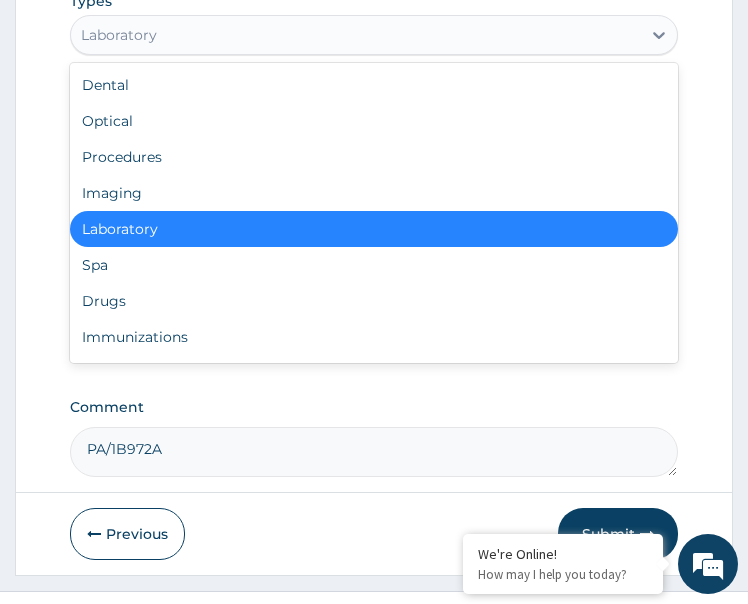 click on "Laboratory" at bounding box center (356, 35) 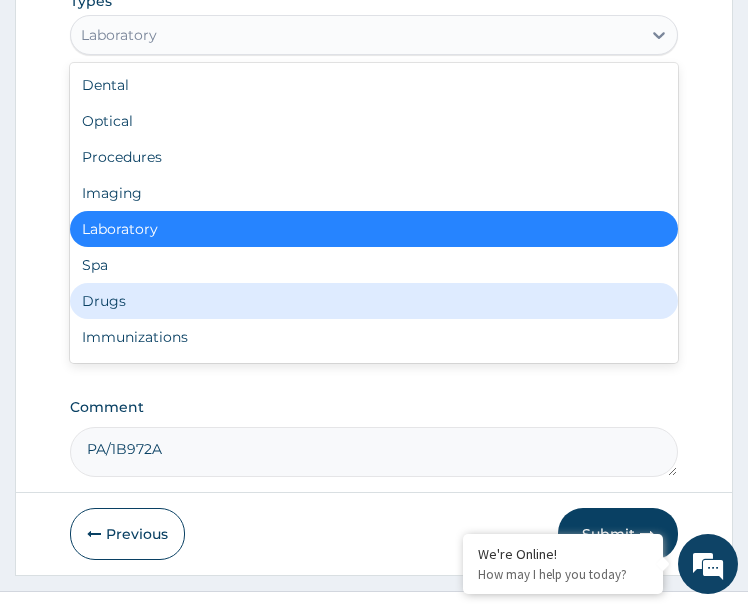 click on "Drugs" at bounding box center (374, 301) 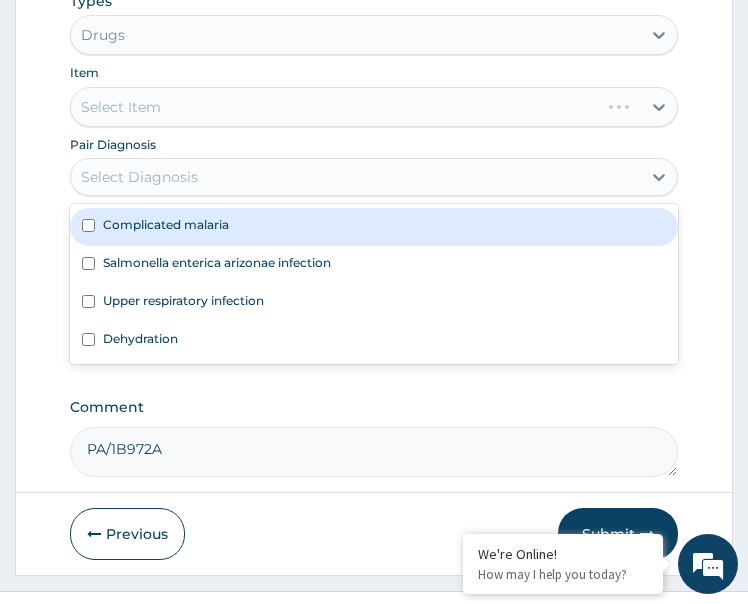 click on "Select Diagnosis" at bounding box center (356, 177) 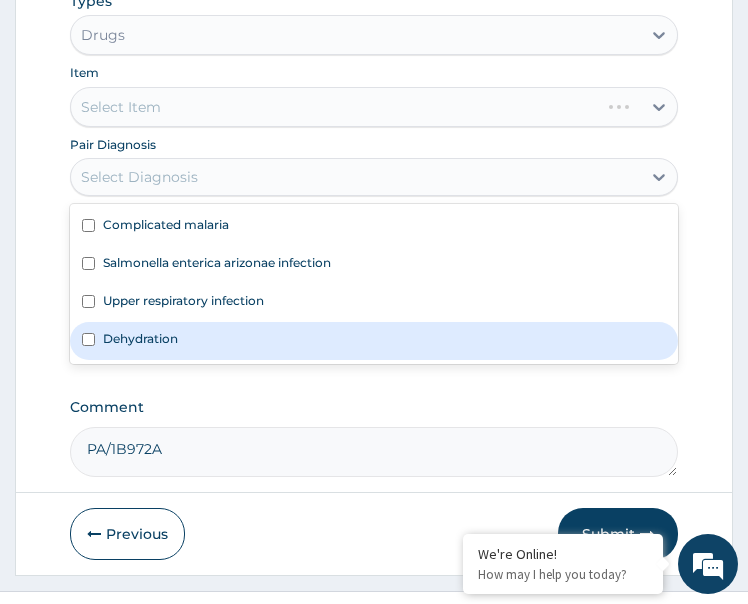 click on "Dehydration" at bounding box center (374, 341) 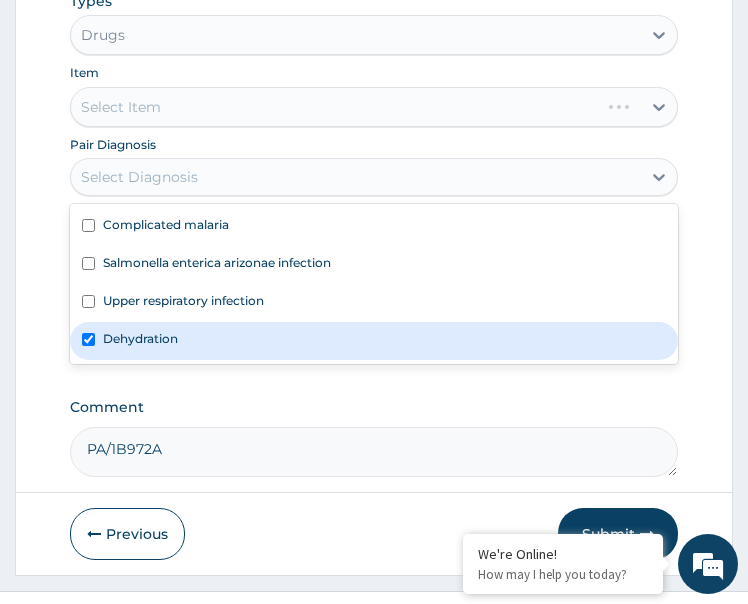 checkbox on "true" 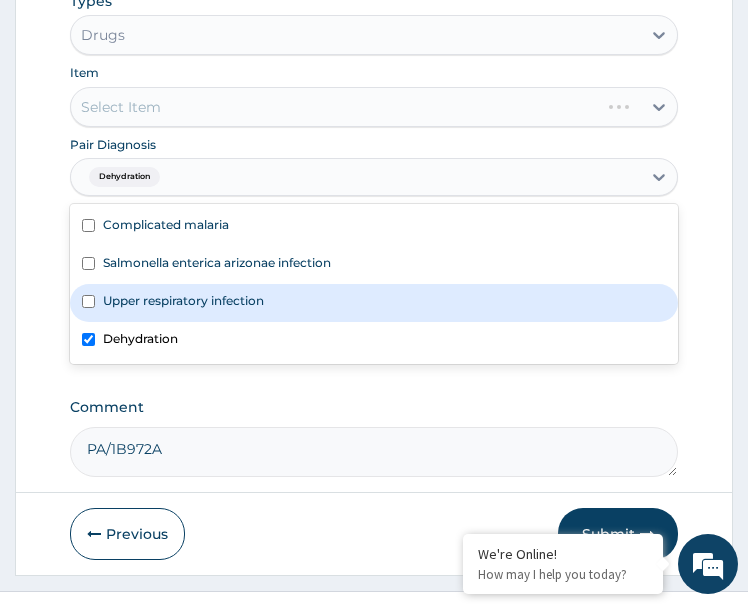 click on "Upper respiratory infection" at bounding box center [183, 300] 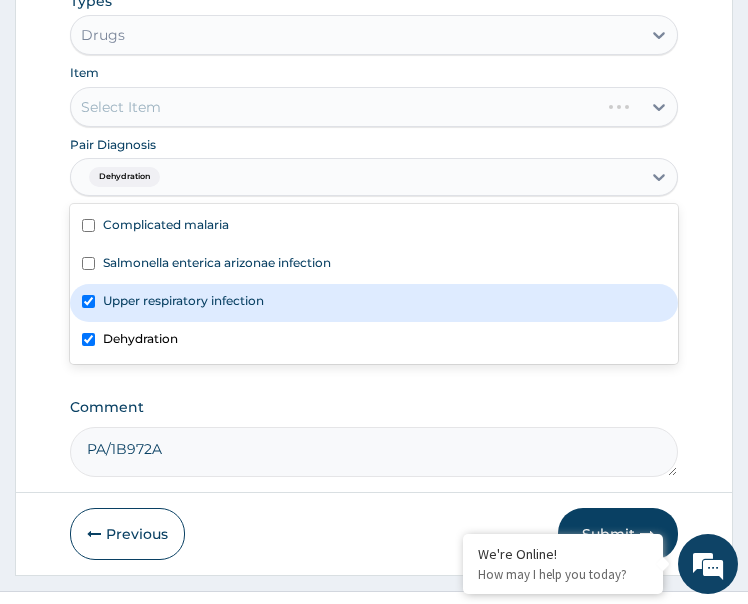 checkbox on "true" 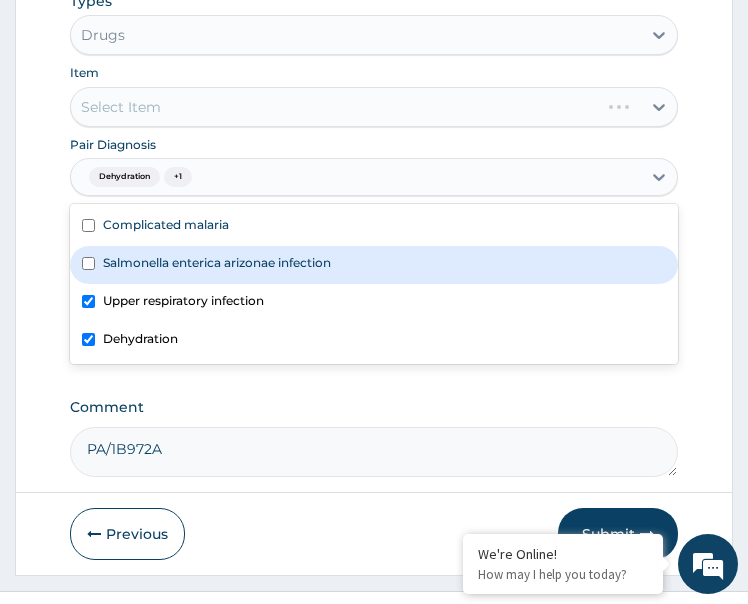 click on "Salmonella enterica arizonae infection" at bounding box center (374, 265) 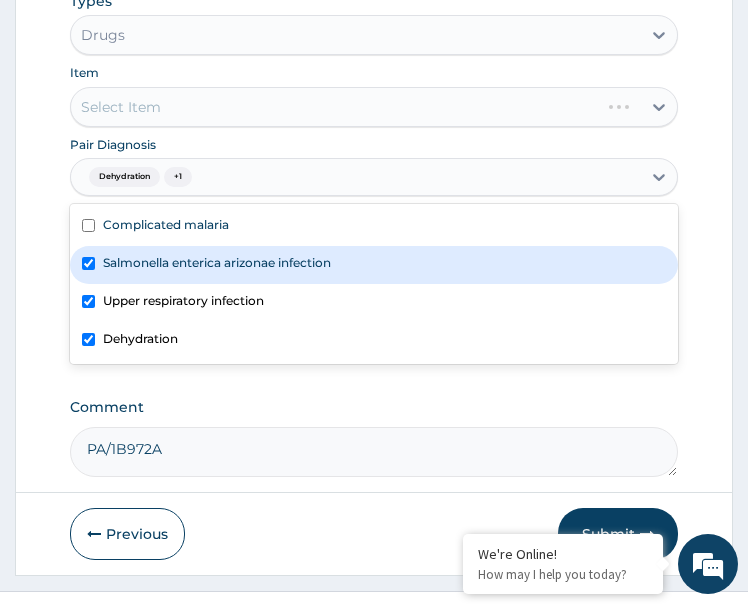 checkbox on "true" 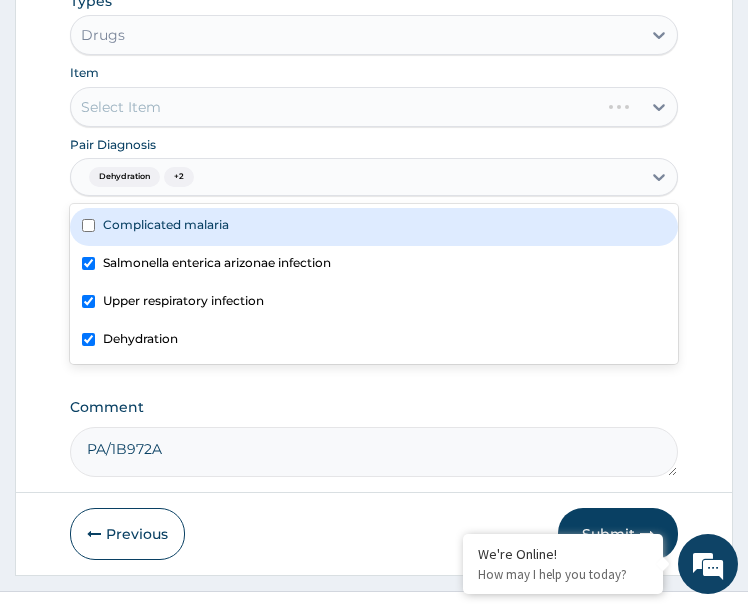 click on "Complicated malaria" at bounding box center [166, 224] 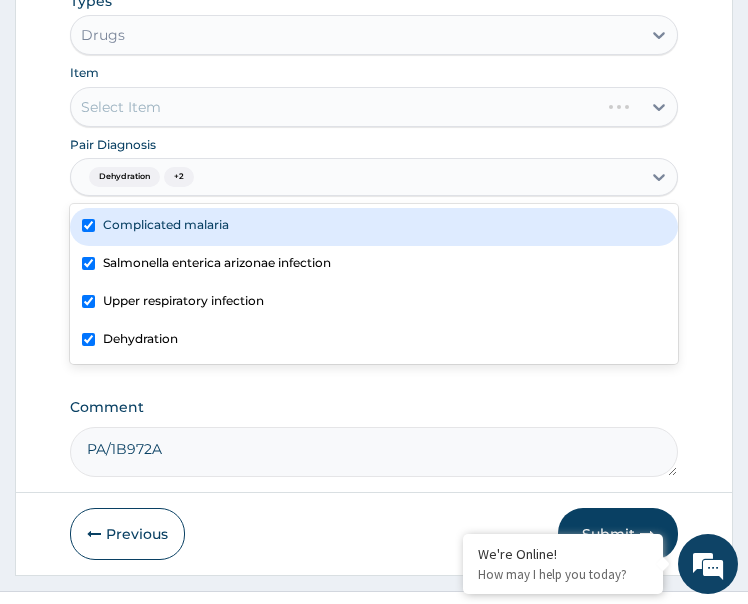 checkbox on "true" 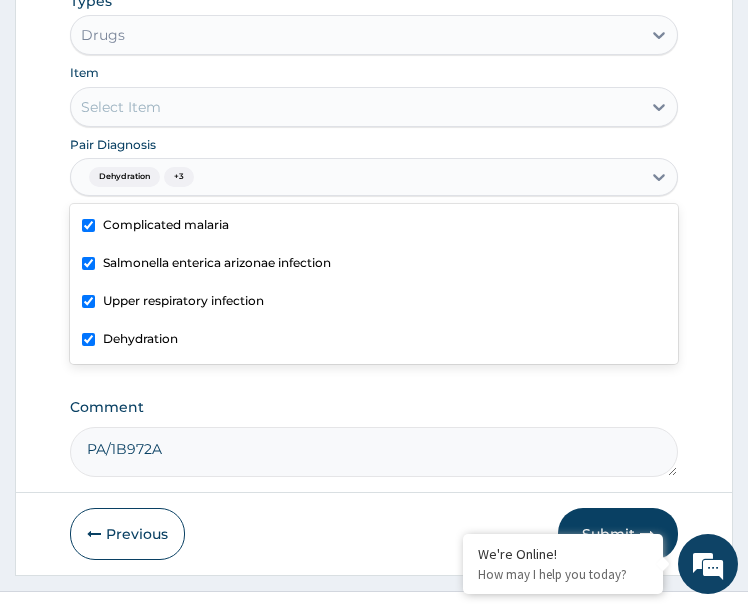 click on "Select Item" at bounding box center [356, 107] 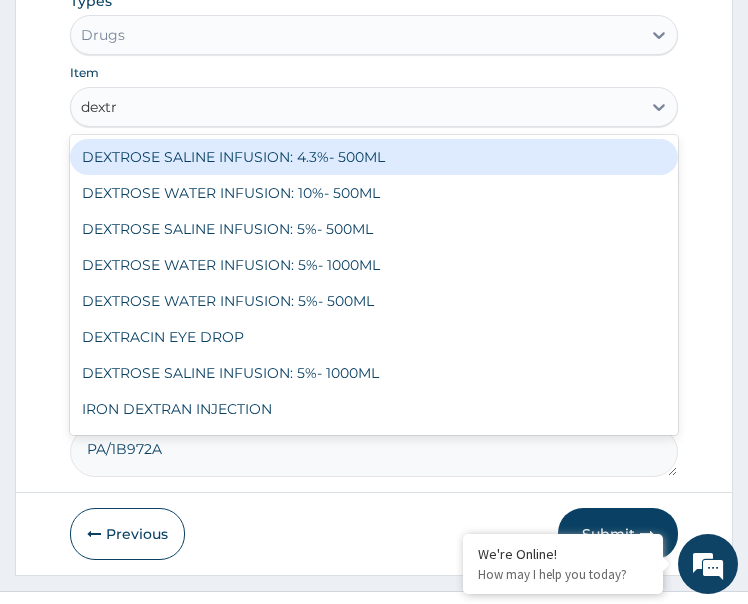 type on "dextro" 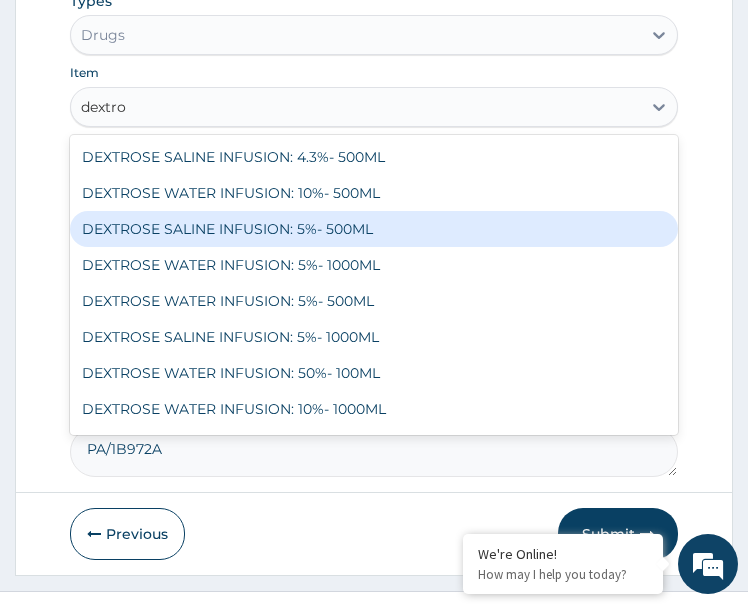 click on "DEXTROSE SALINE INFUSION: 5%- 500ML" at bounding box center (374, 229) 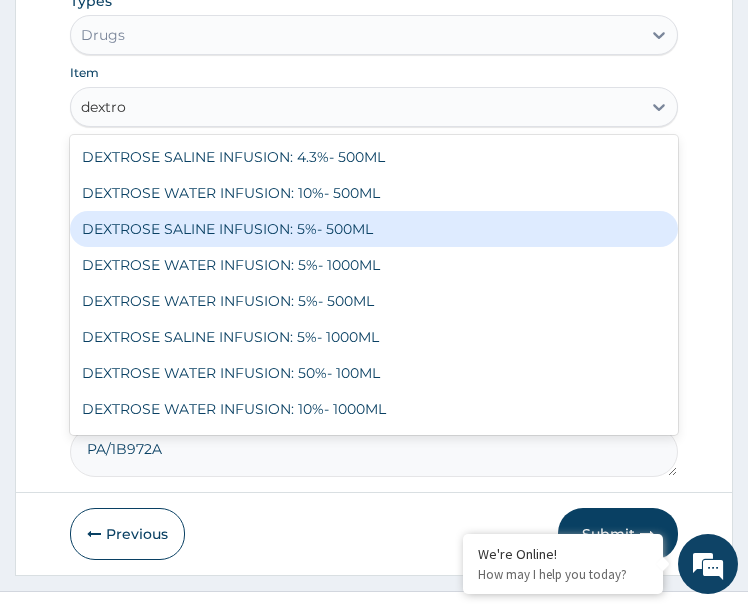 type 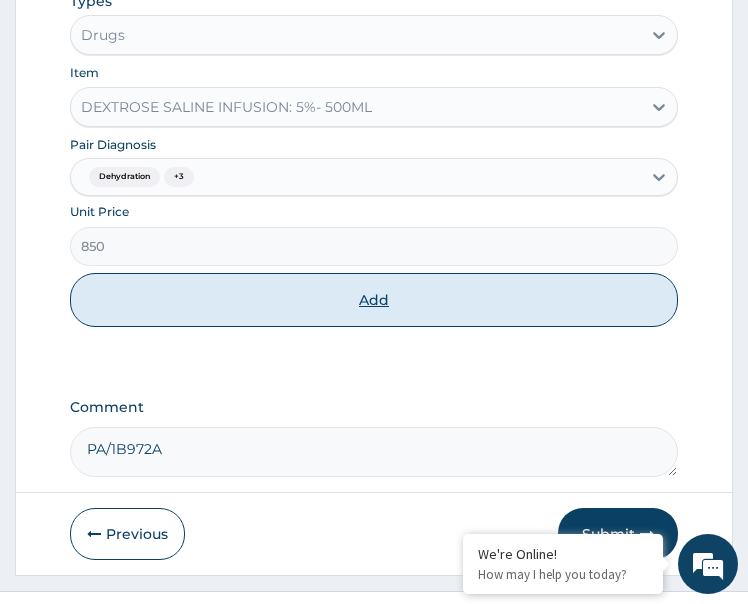 drag, startPoint x: 312, startPoint y: 323, endPoint x: 317, endPoint y: 335, distance: 13 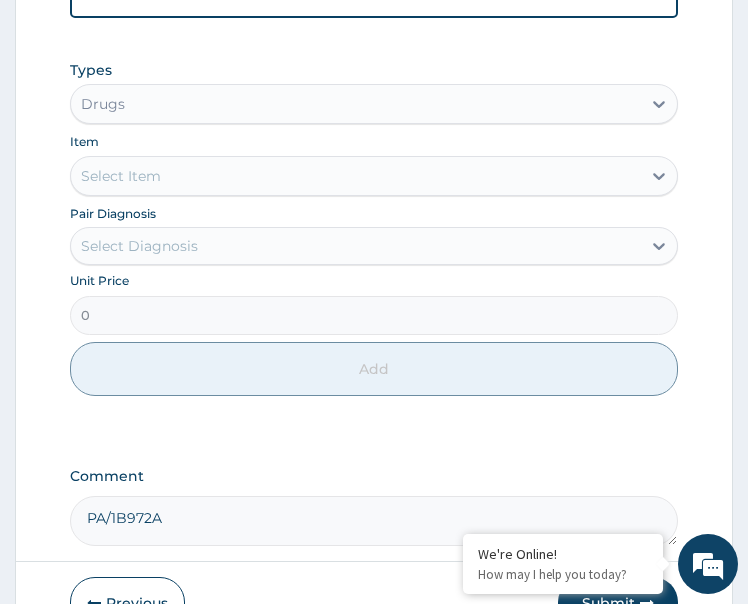 scroll, scrollTop: 1079, scrollLeft: 0, axis: vertical 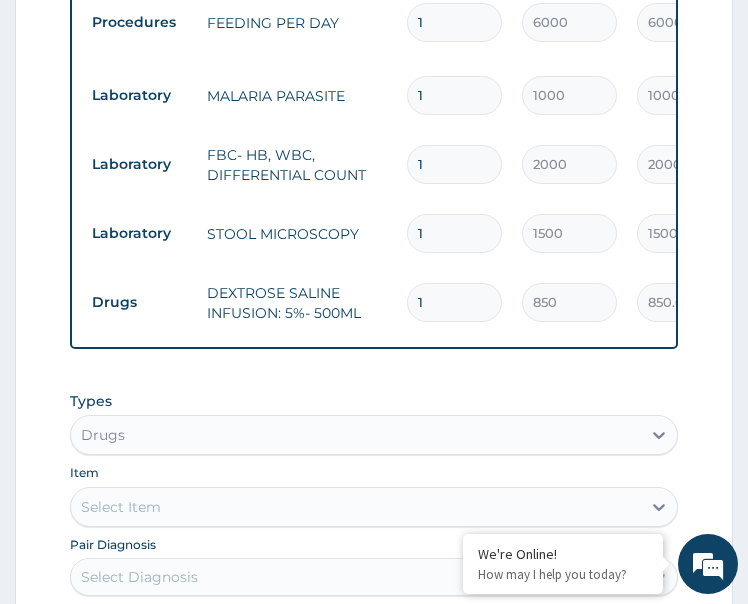 drag, startPoint x: 435, startPoint y: 306, endPoint x: 407, endPoint y: 316, distance: 29.732138 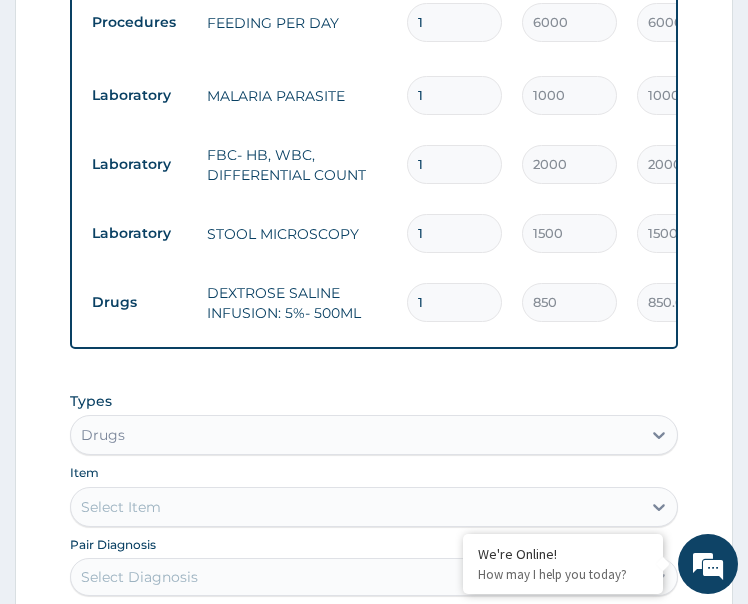 click on "1" at bounding box center (454, 302) 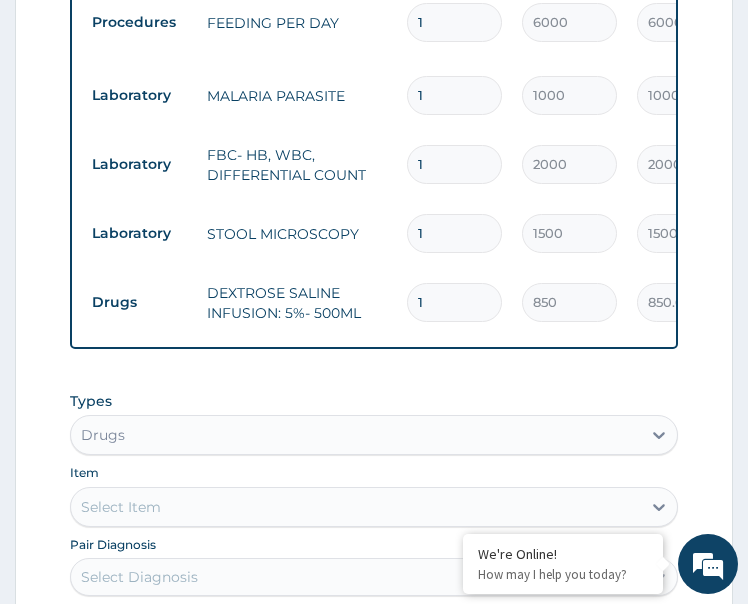 type on "3" 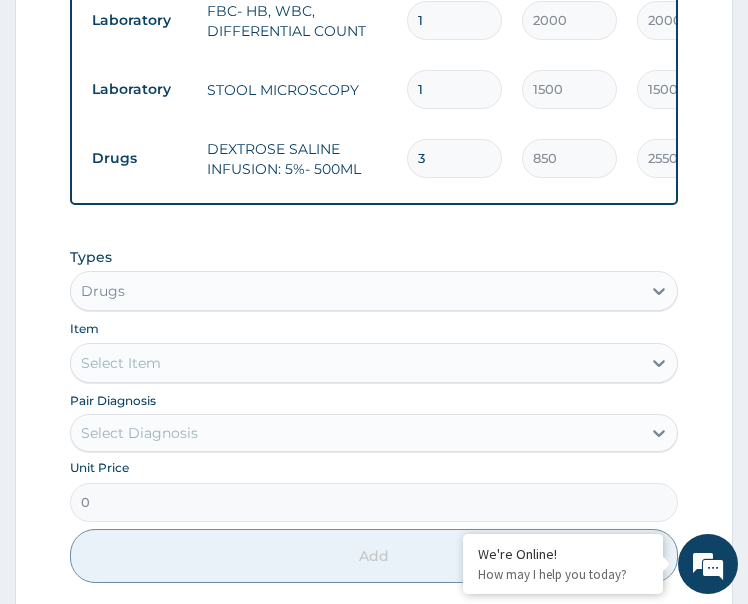 scroll, scrollTop: 1379, scrollLeft: 0, axis: vertical 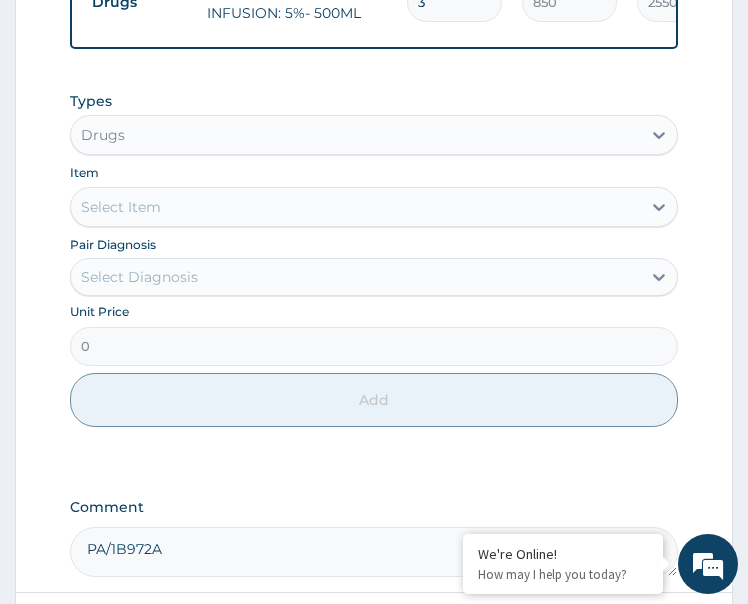 type on "3" 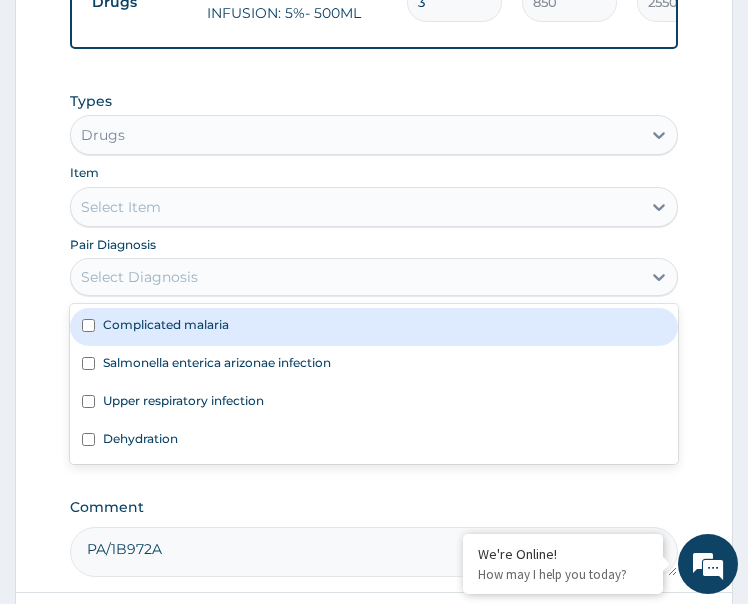 click on "Complicated malaria" at bounding box center (374, 327) 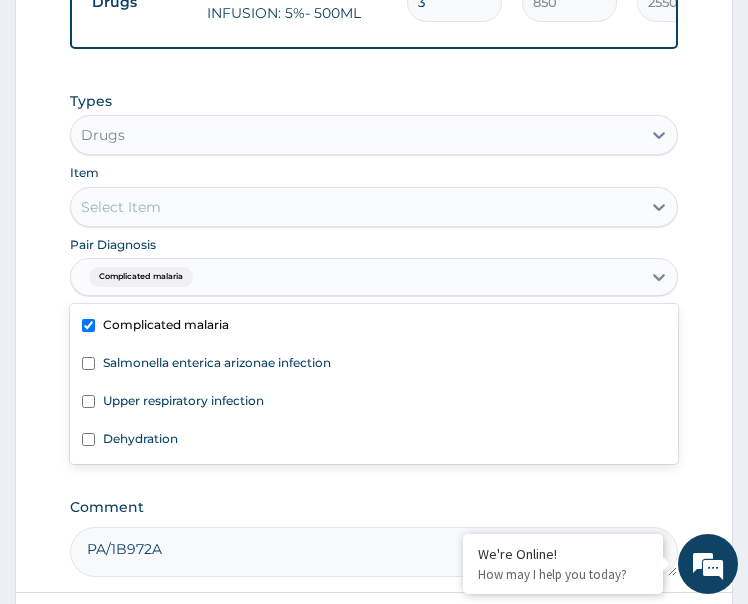 checkbox on "true" 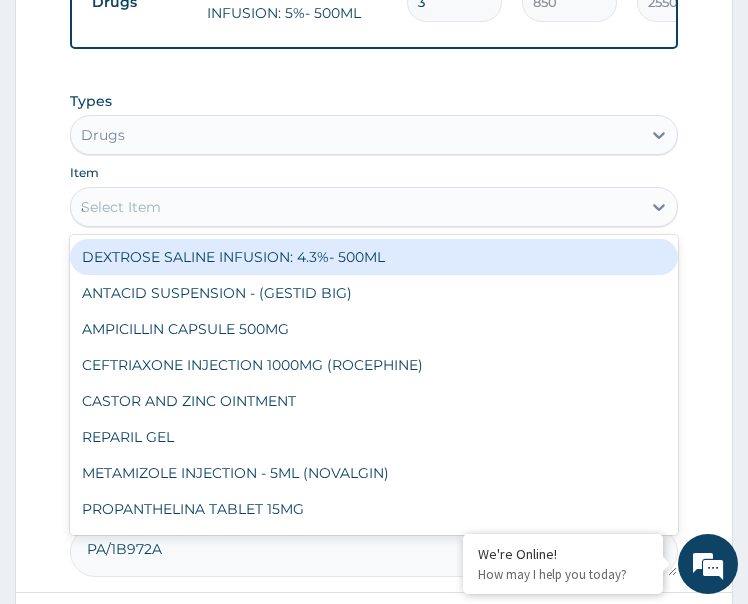 type on "arte" 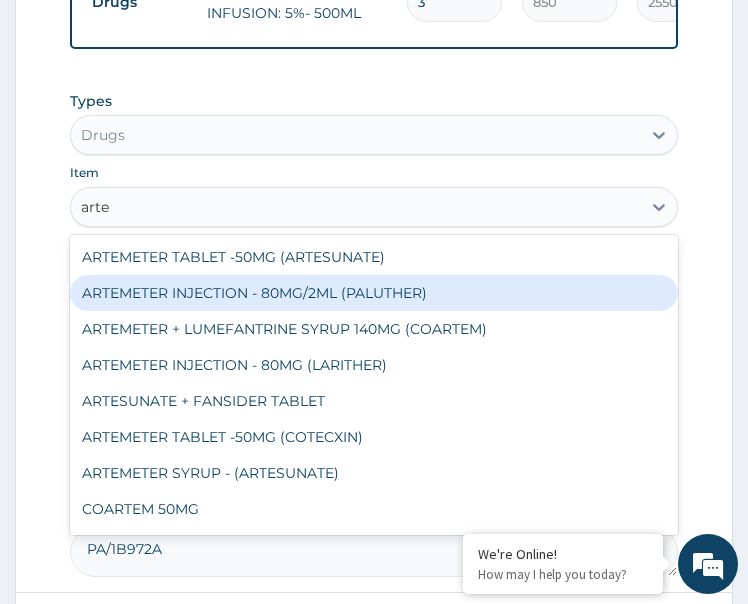click on "ARTEMETER INJECTION - 80MG/2ML (PALUTHER)" at bounding box center [374, 293] 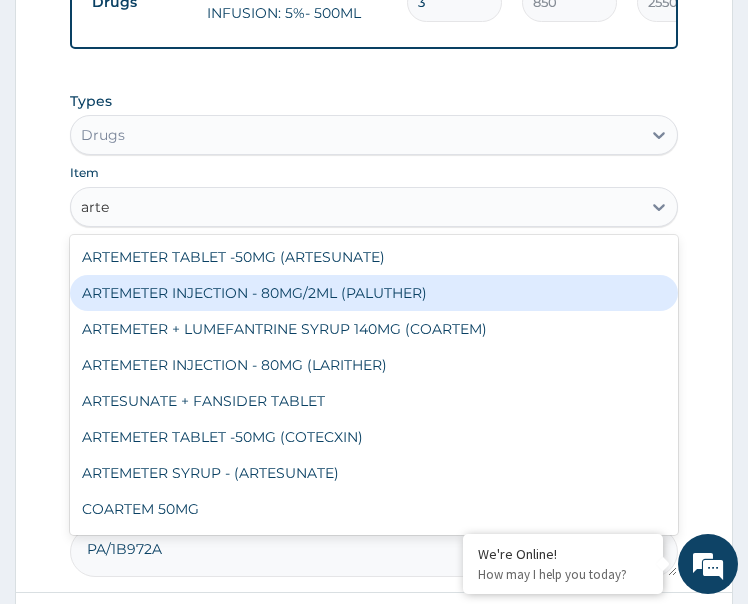 type 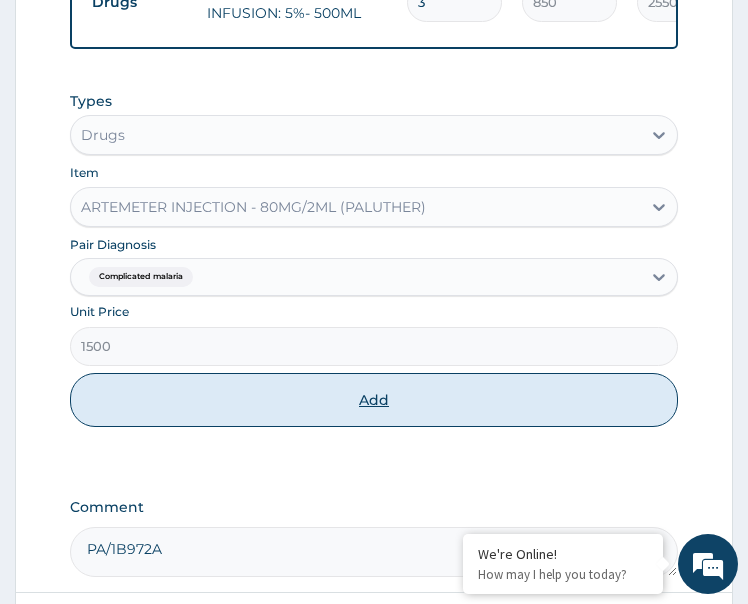click on "Add" at bounding box center [374, 400] 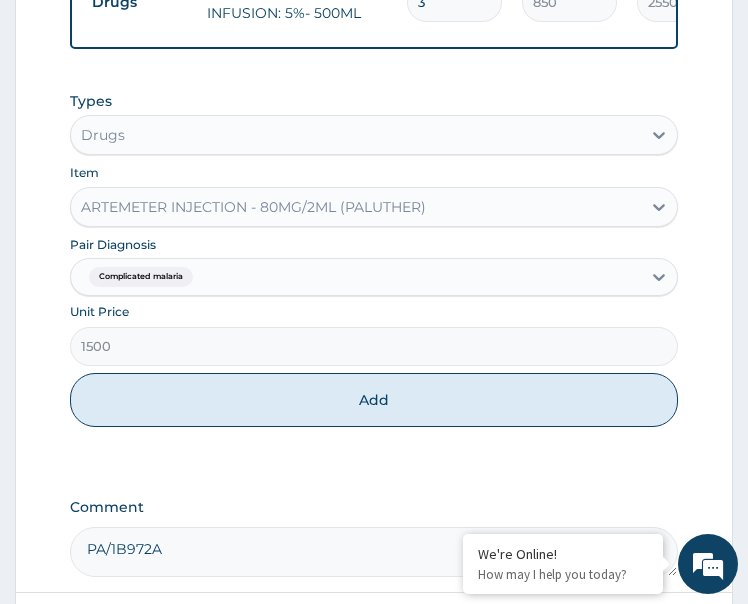 type on "0" 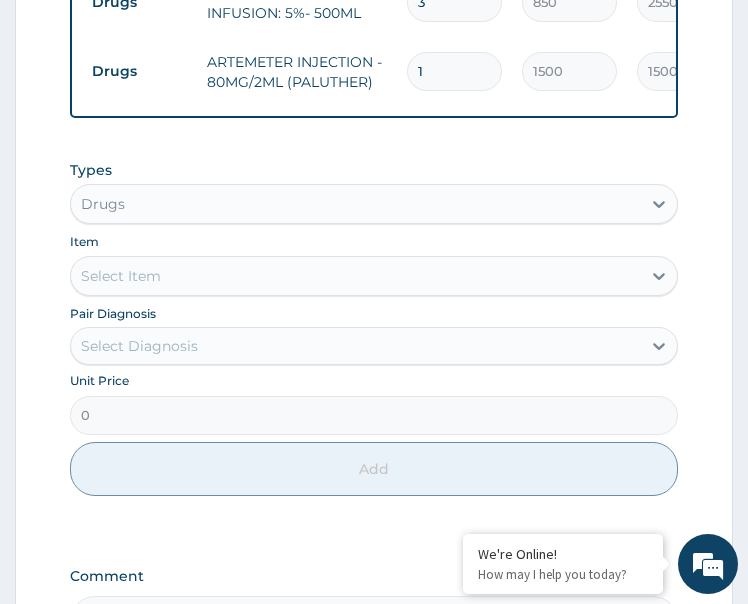 drag, startPoint x: 437, startPoint y: 80, endPoint x: 393, endPoint y: 100, distance: 48.332184 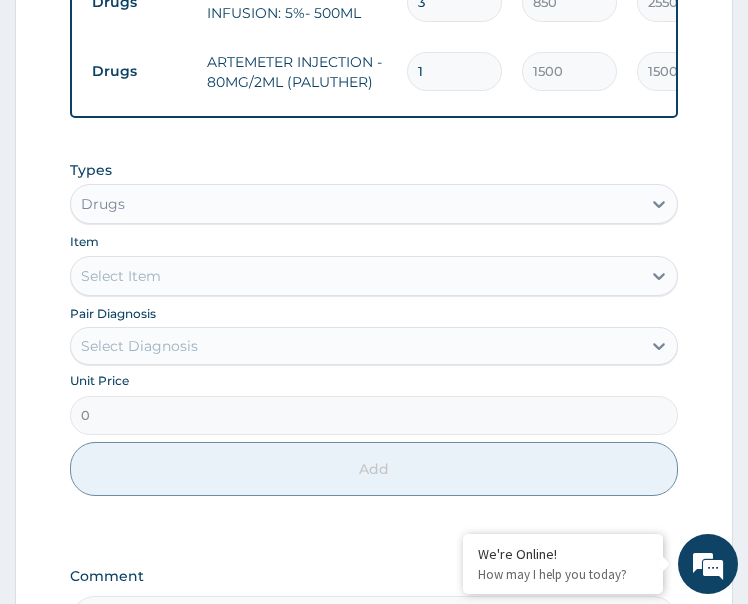 click on "Drugs ARTEMETER INJECTION - 80MG/2ML (PALUTHER) 1 1500 1500.00 Complicated malaria Delete" at bounding box center [572, 71] 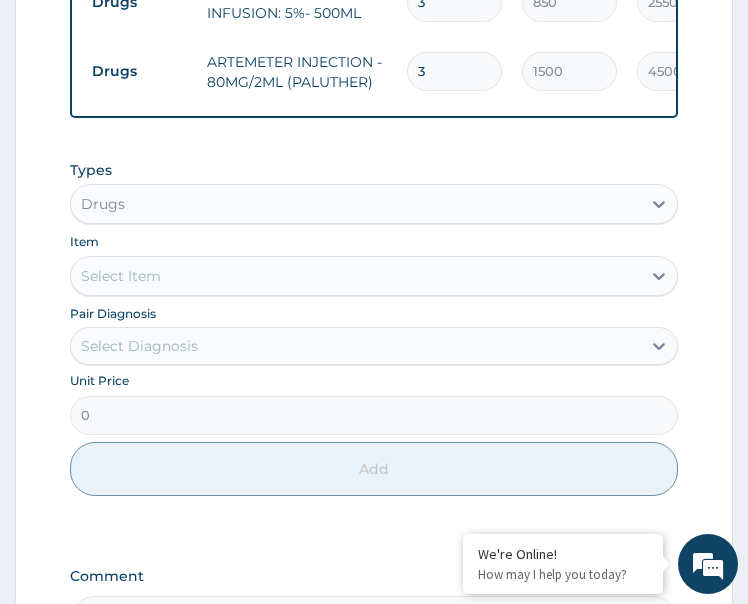 drag, startPoint x: 435, startPoint y: 62, endPoint x: 407, endPoint y: 75, distance: 30.870699 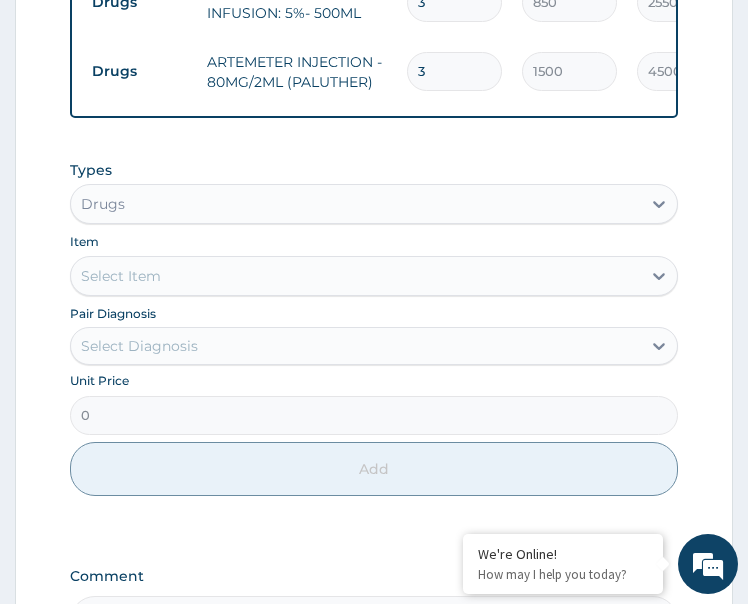 click on "3" at bounding box center [454, 71] 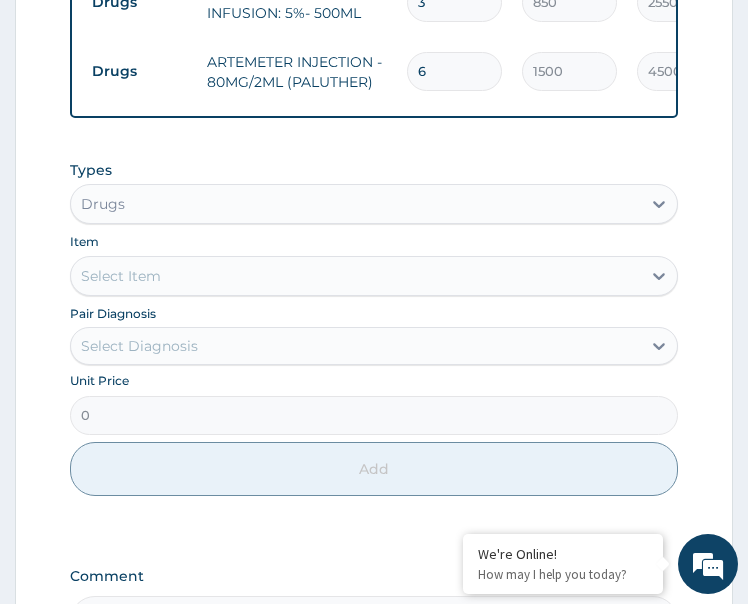 type on "9000.00" 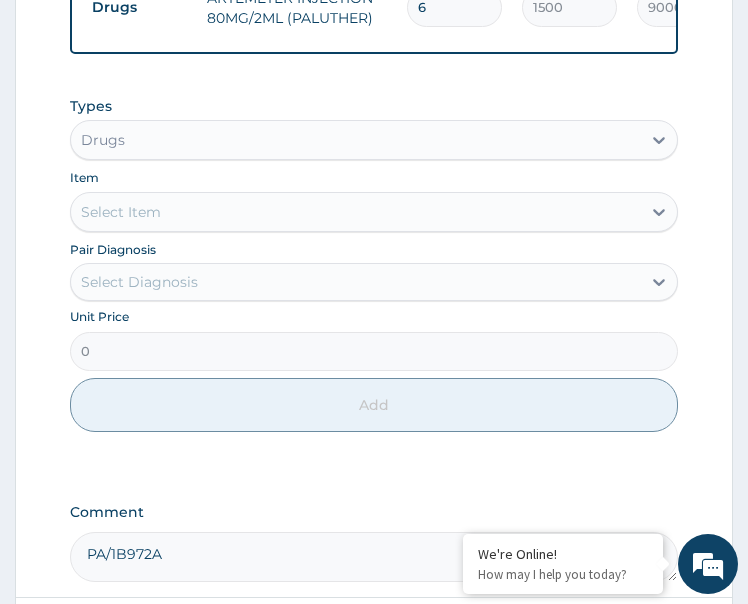 scroll, scrollTop: 1479, scrollLeft: 0, axis: vertical 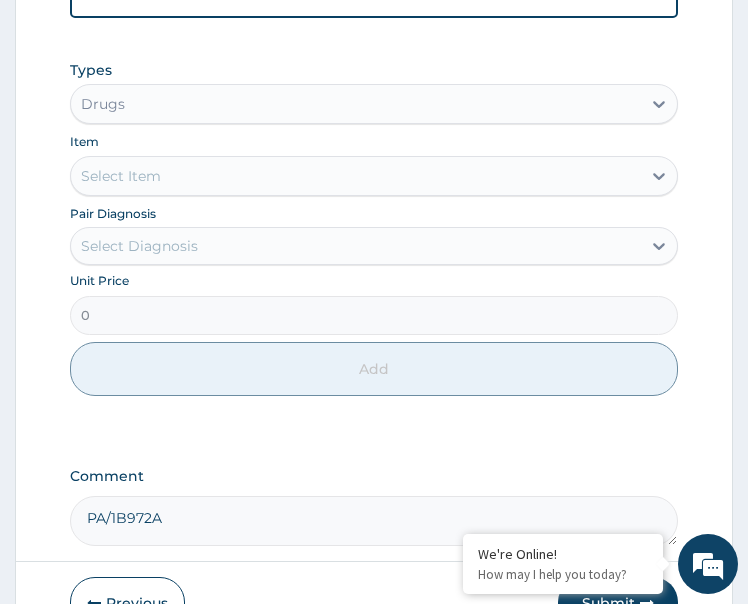 type on "6" 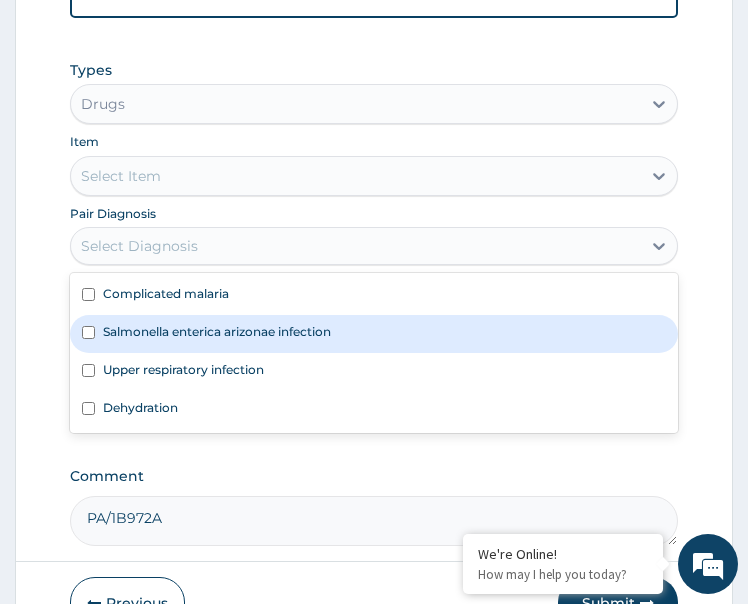 click on "Salmonella enterica arizonae infection" at bounding box center [217, 331] 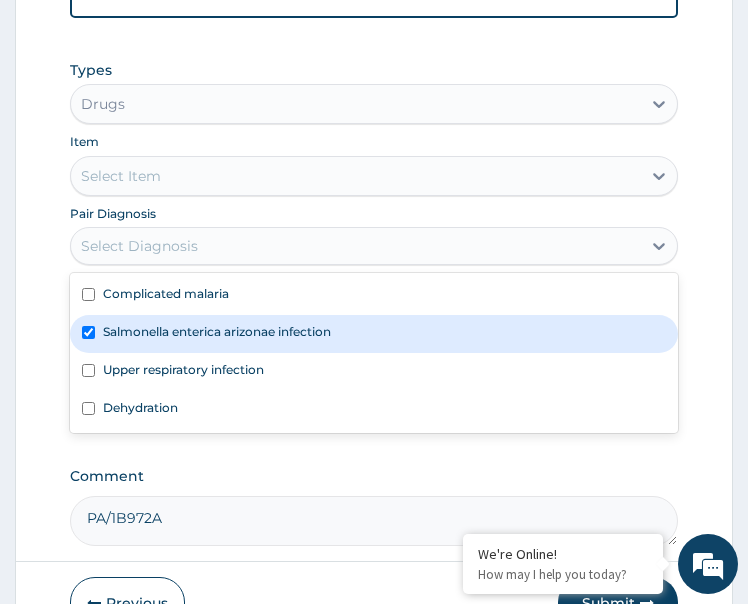 checkbox on "true" 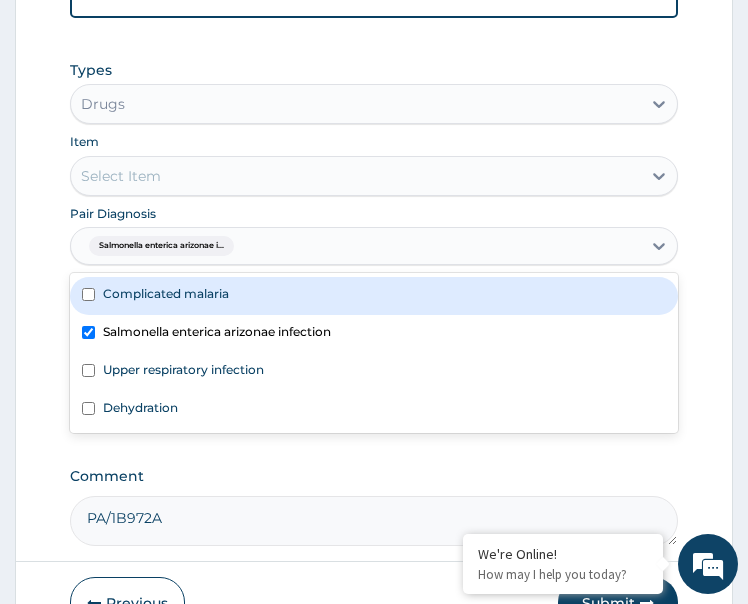 click on "Select Item" at bounding box center (356, 176) 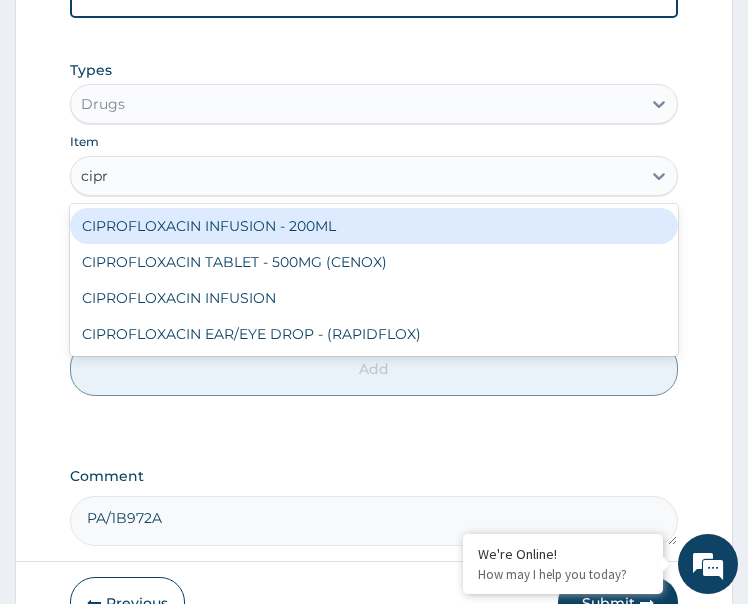 type on "cipro" 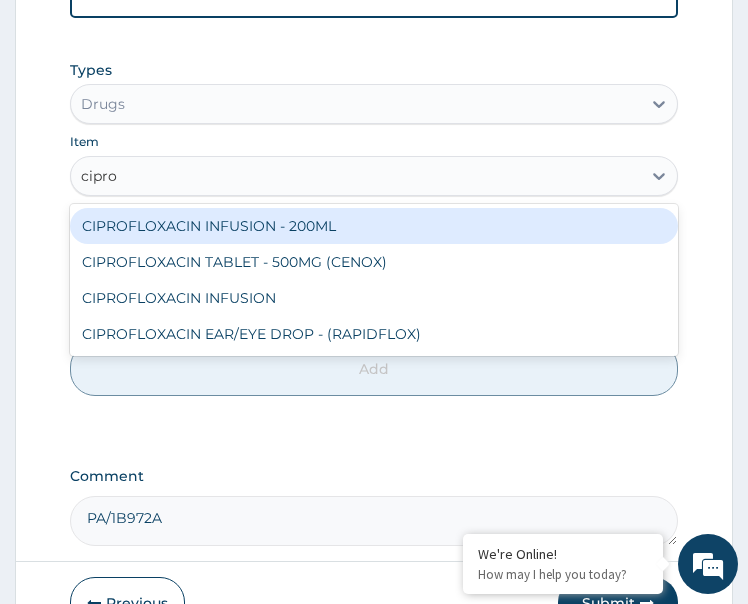 click on "CIPROFLOXACIN INFUSION - 200ML" at bounding box center (374, 226) 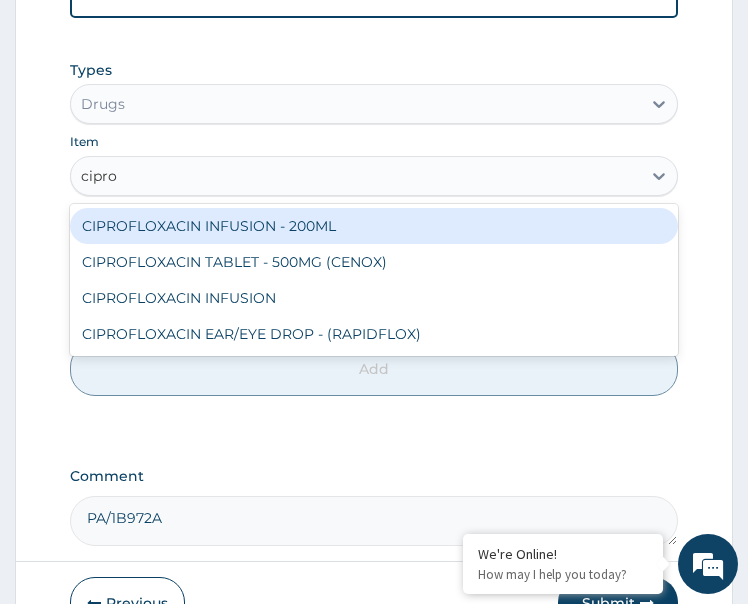 type 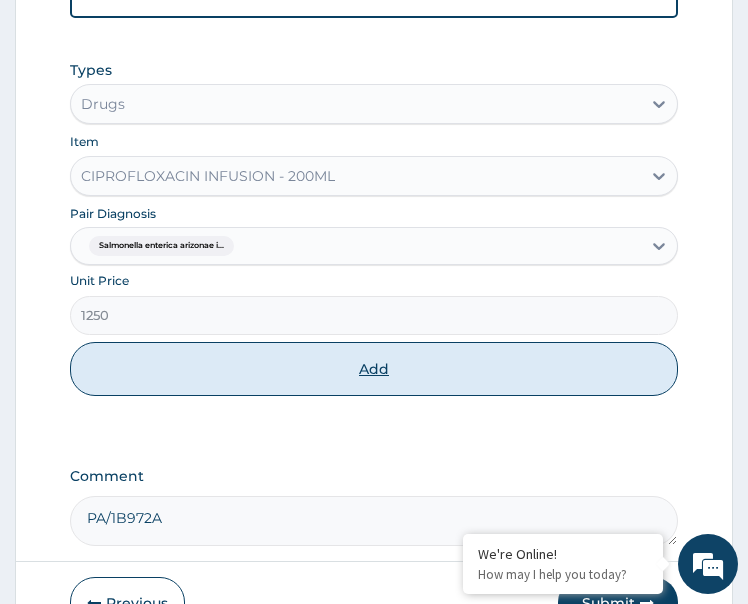click on "Add" at bounding box center (374, 369) 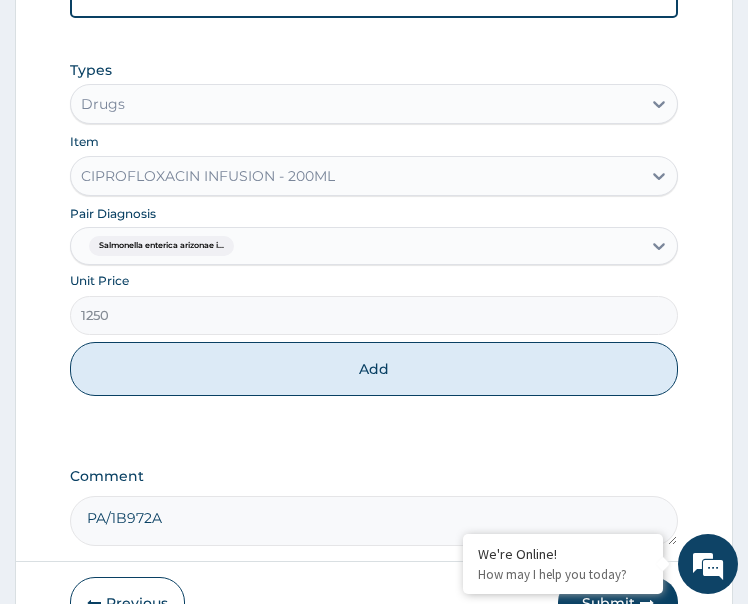 type on "0" 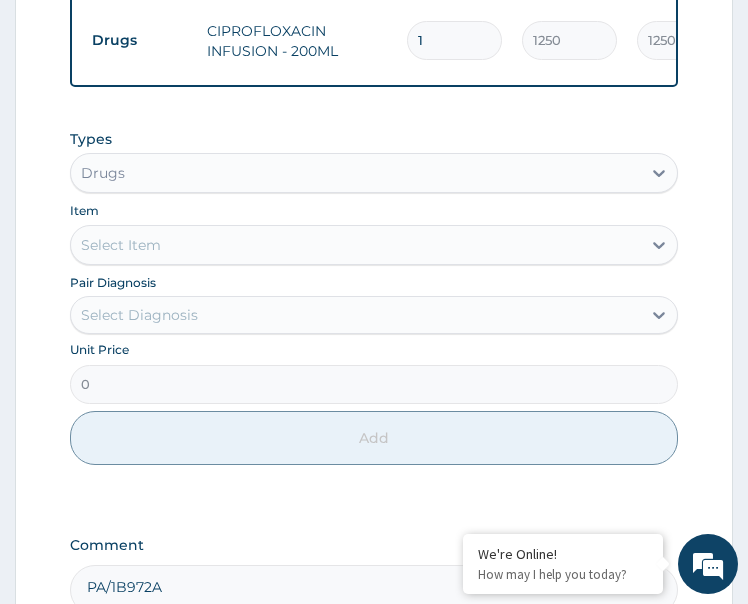 drag, startPoint x: 411, startPoint y: 45, endPoint x: 367, endPoint y: 106, distance: 75.21303 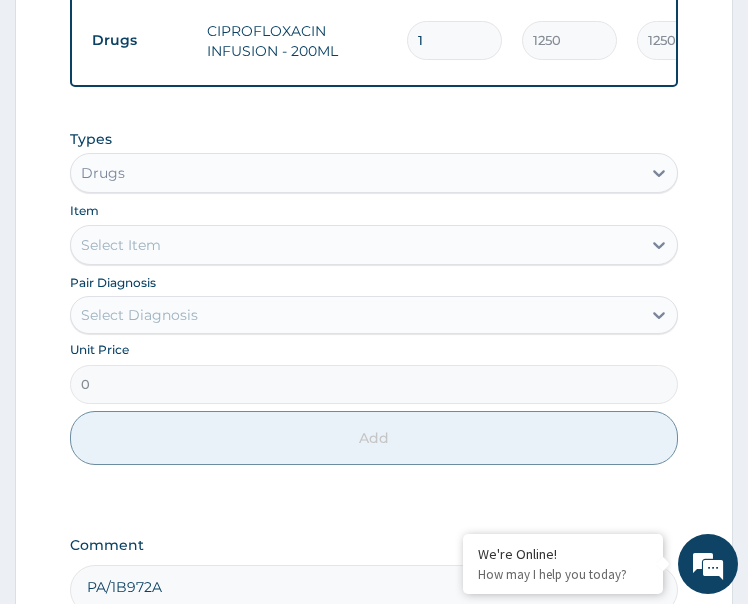 click on "PA Code / Prescription Code Enter Code(Secondary Care Only) Encounter Date 30-07-2025 Important Notice Please enter PA codes before entering items that are not attached to a PA code   All diagnoses entered must be linked to a claim item. Diagnosis & Claim Items that are visible but inactive cannot be edited because they were imported from an already approved PA code. Diagnosis Complicated malaria Confirmed Salmonella enterica arizonae infection Query Upper respiratory infection Query Dehydration Query NB: All diagnosis must be linked to a claim item Claim Items Type Name Quantity Unit Price Total Price Pair Diagnosis Actions Procedures GENERAL CONSULTATION 1 2000 2000.00 Complicated malaria  + 3 Delete Procedures SEMI PRIVATE 1 5000 5000.00 Complicated malaria  + 3 Delete Procedures FEEDING PER DAY 1 6000 6000.00 Complicated malaria  + 3 Delete Laboratory MALARIA PARASITE 1 1000 1000.00 Complicated malaria Delete Laboratory FBC- HB, WBC, DIFFERENTIAL COUNT 1 2000 2000.00 Upper respiratory infection Delete 1 3" at bounding box center (374, -309) 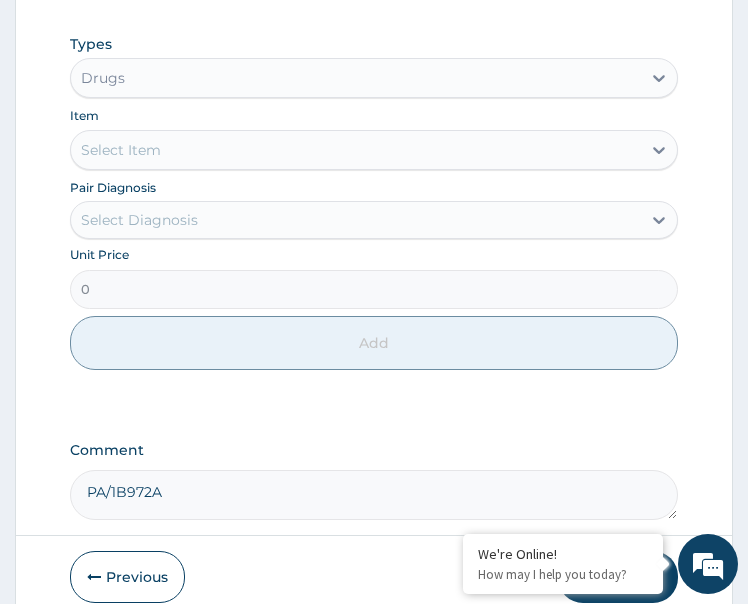 scroll, scrollTop: 1672, scrollLeft: 0, axis: vertical 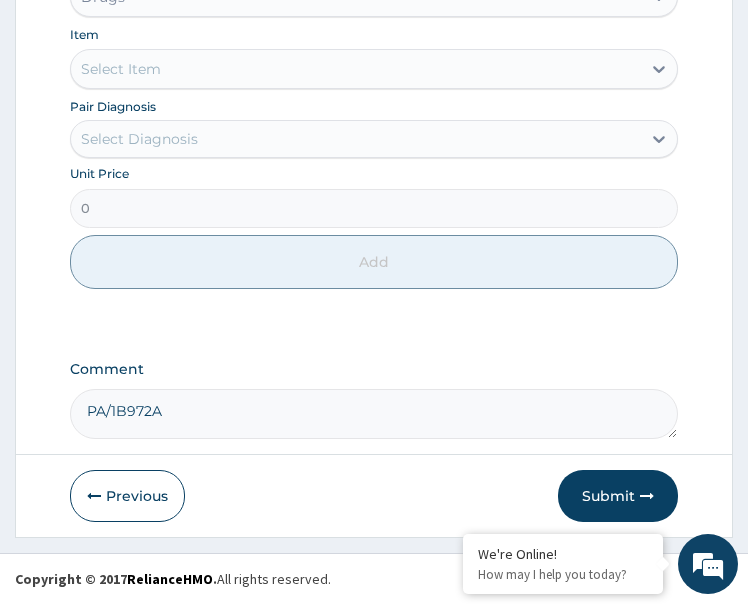 type on "2" 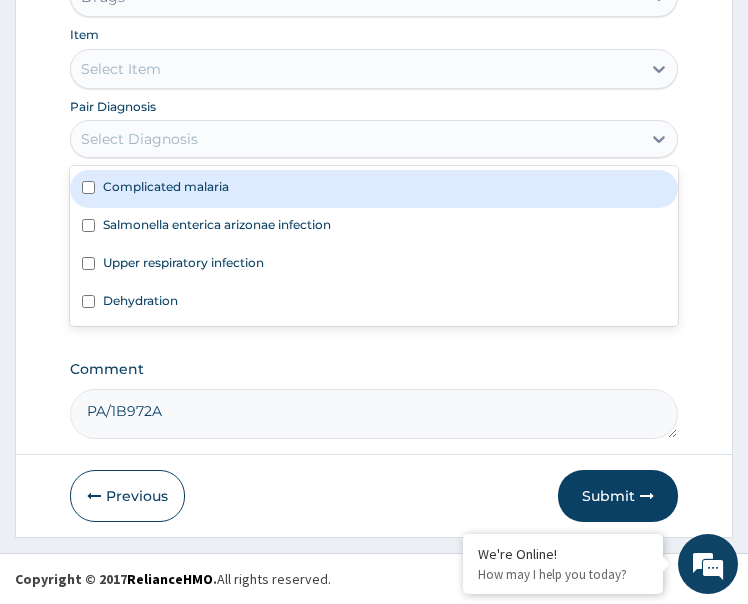 drag, startPoint x: 182, startPoint y: 123, endPoint x: 170, endPoint y: 194, distance: 72.00694 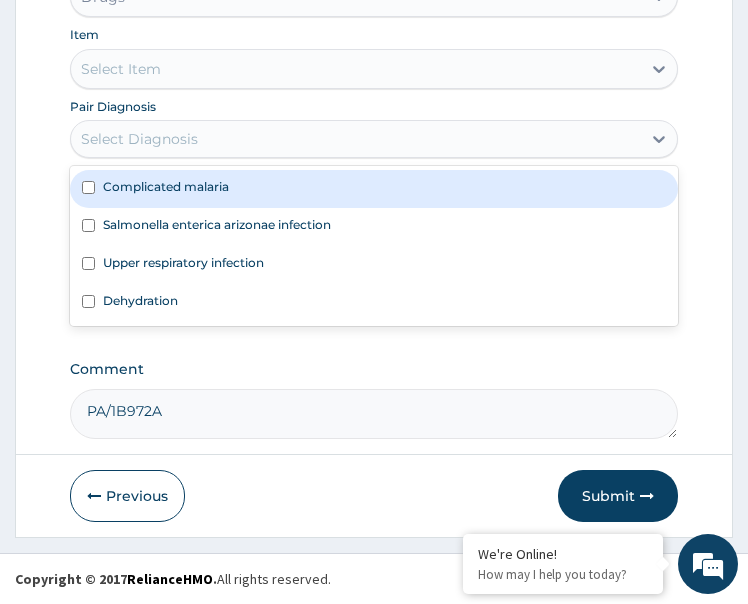 click on "Select Diagnosis" at bounding box center [356, 139] 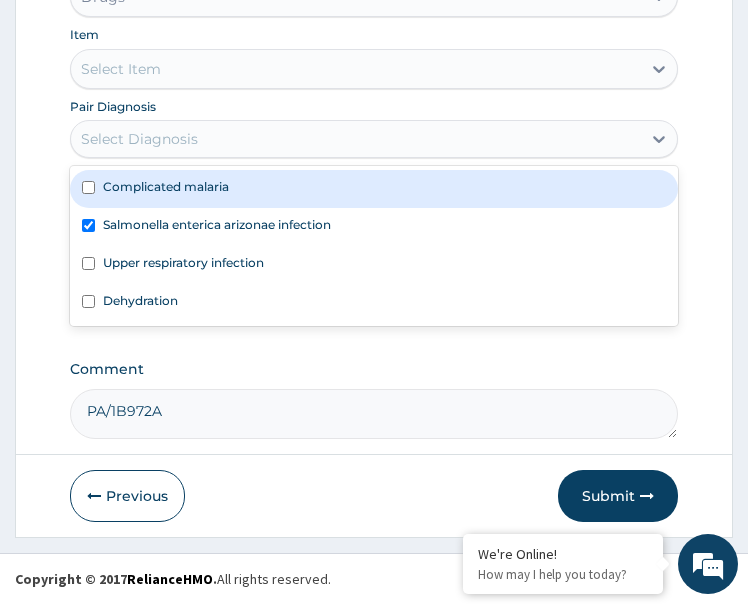 checkbox on "true" 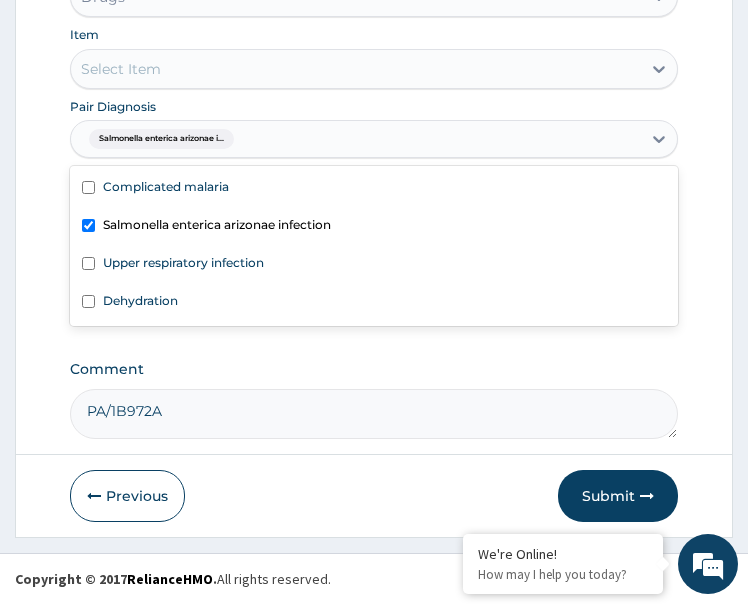 click on "Select Item" at bounding box center (356, 69) 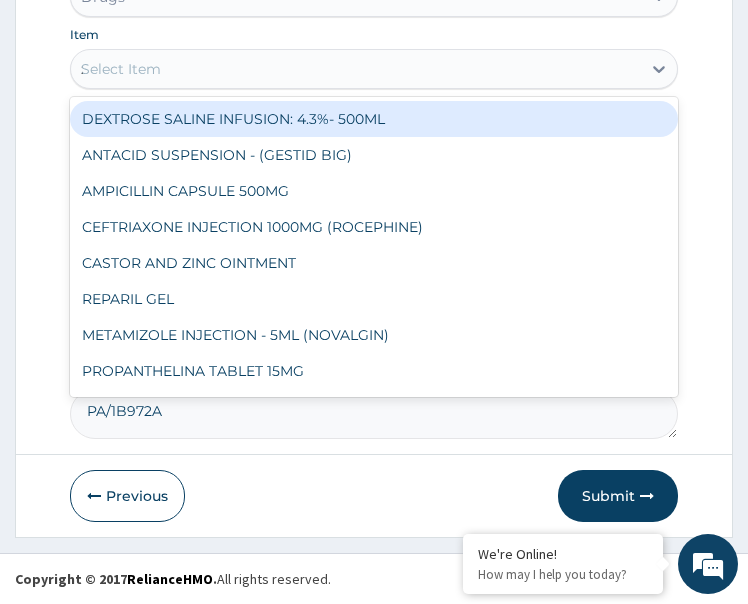 type on "zinc" 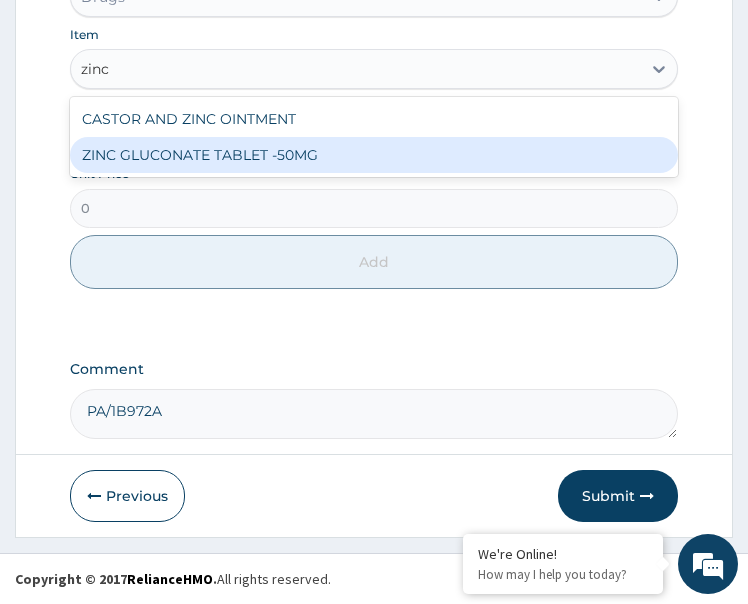 click on "ZINC GLUCONATE TABLET -50MG" at bounding box center [374, 155] 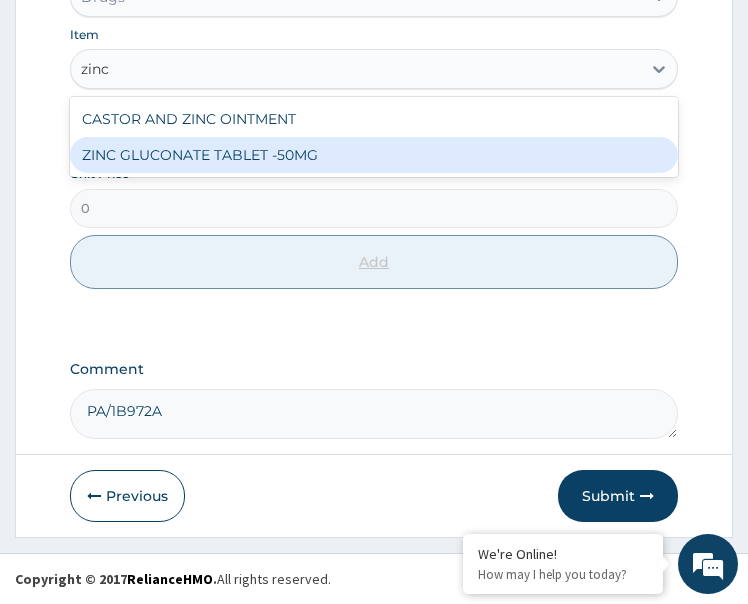 type 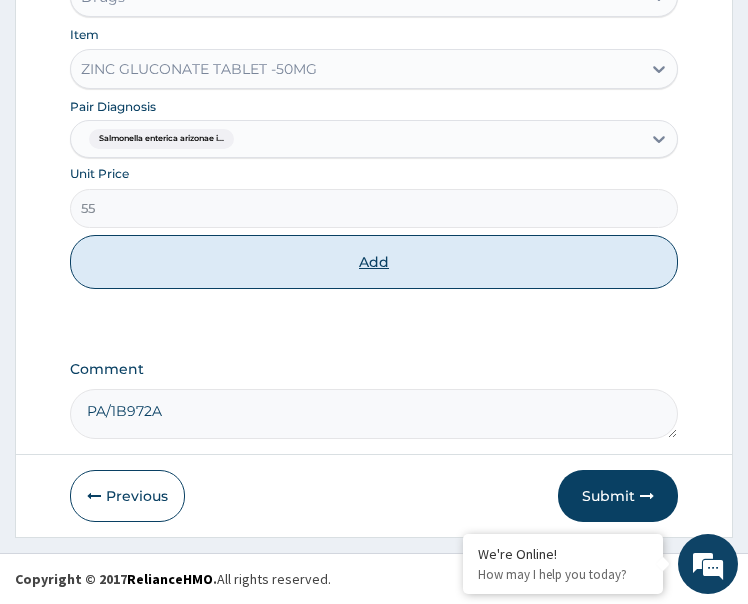 click on "Add" at bounding box center [374, 262] 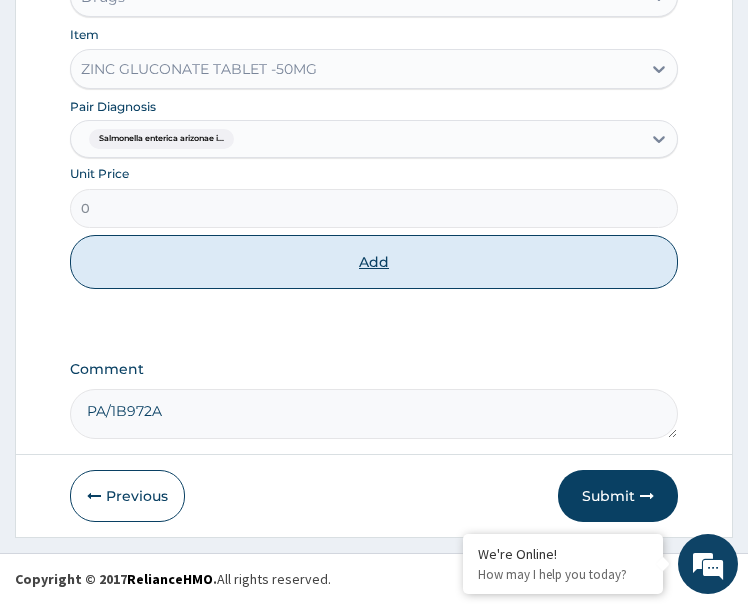 scroll, scrollTop: 1286, scrollLeft: 0, axis: vertical 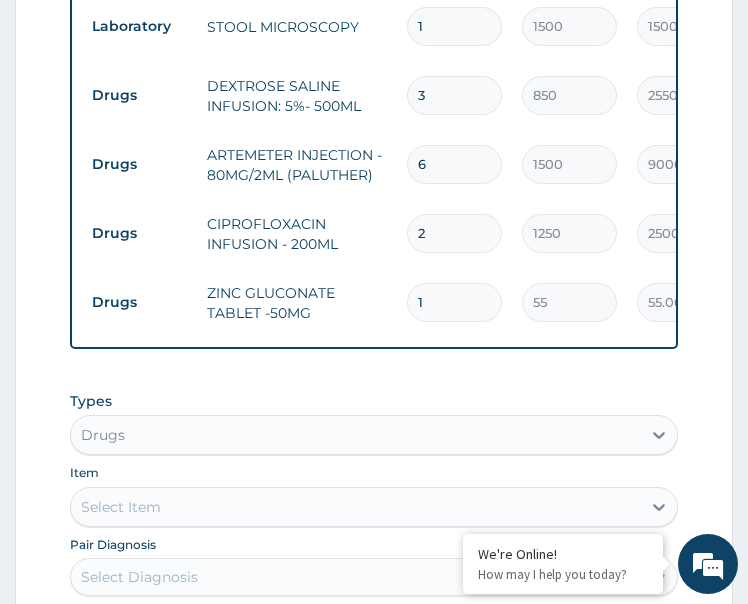 drag, startPoint x: 433, startPoint y: 298, endPoint x: 398, endPoint y: 316, distance: 39.357338 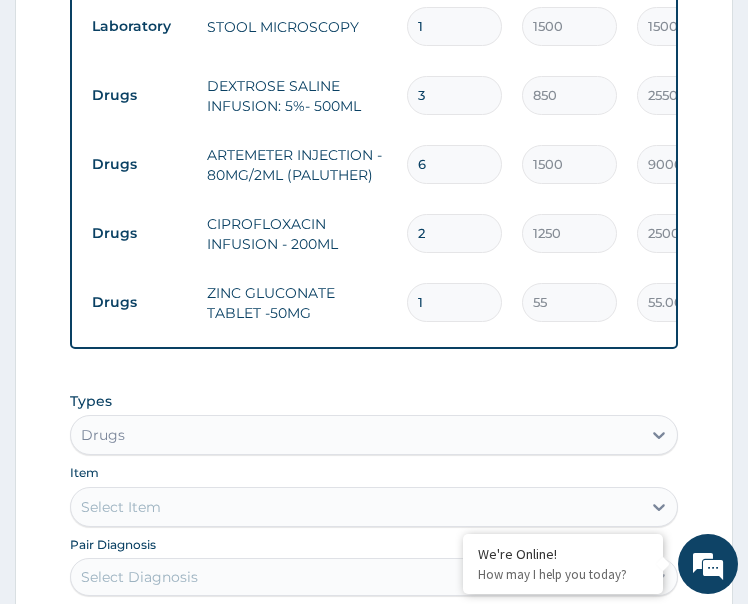 click on "1" at bounding box center [454, 302] 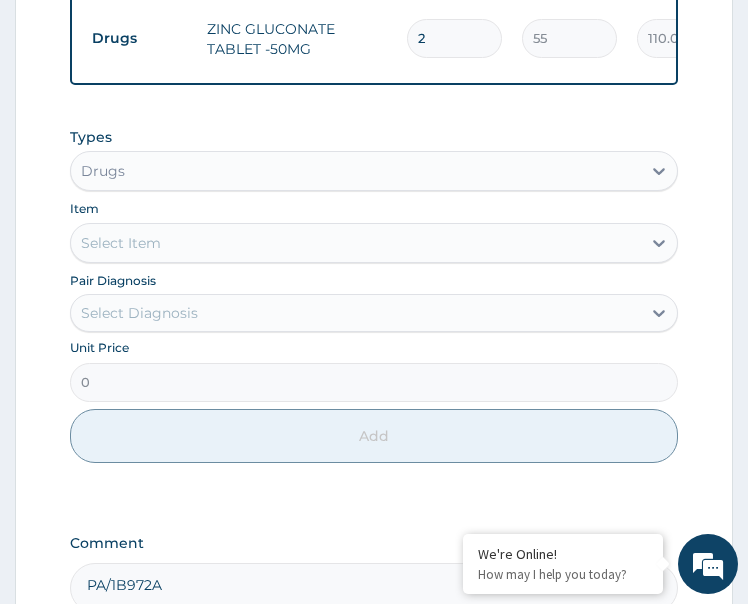 scroll, scrollTop: 1586, scrollLeft: 0, axis: vertical 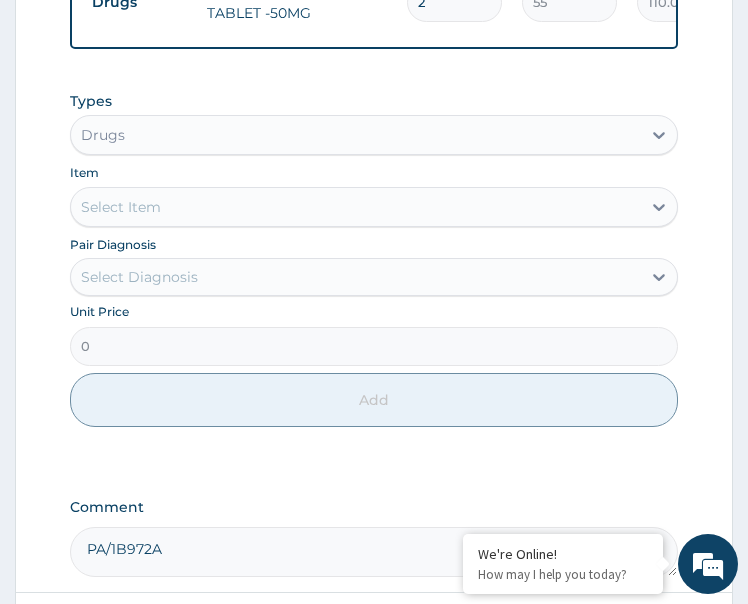 type on "2" 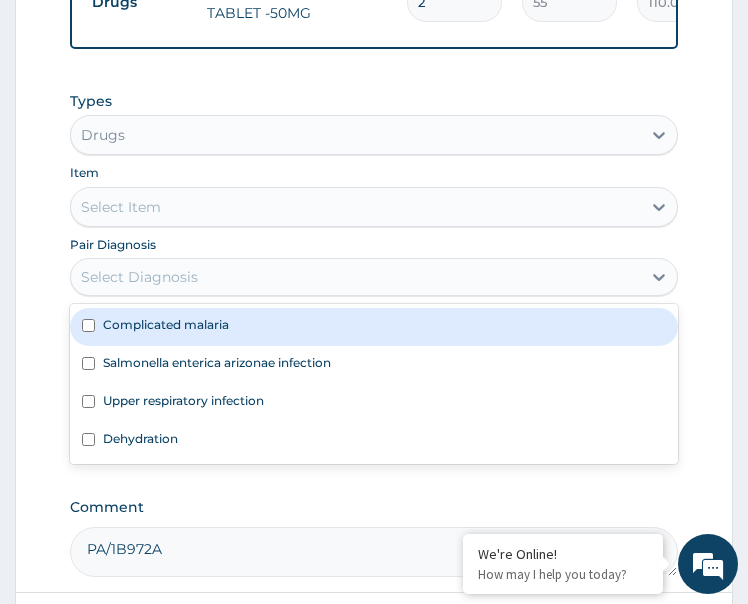 click on "Select Diagnosis" at bounding box center (139, 277) 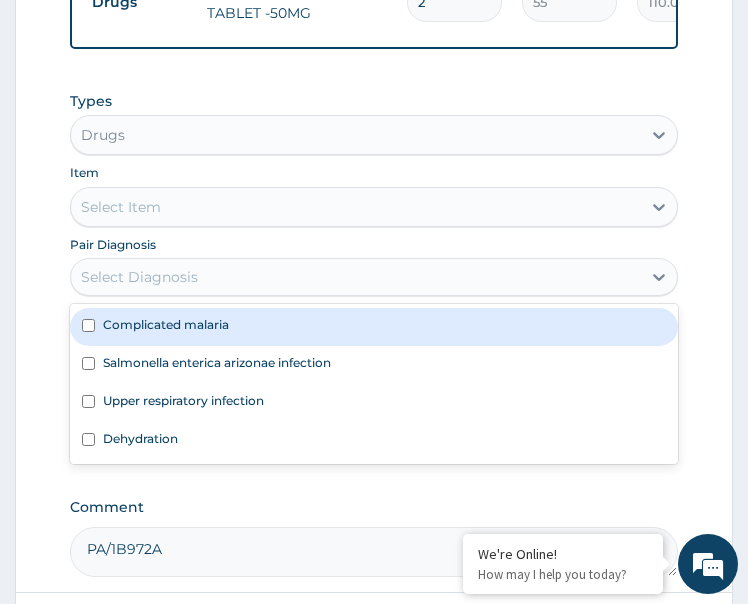 click on "Complicated malaria" at bounding box center (166, 324) 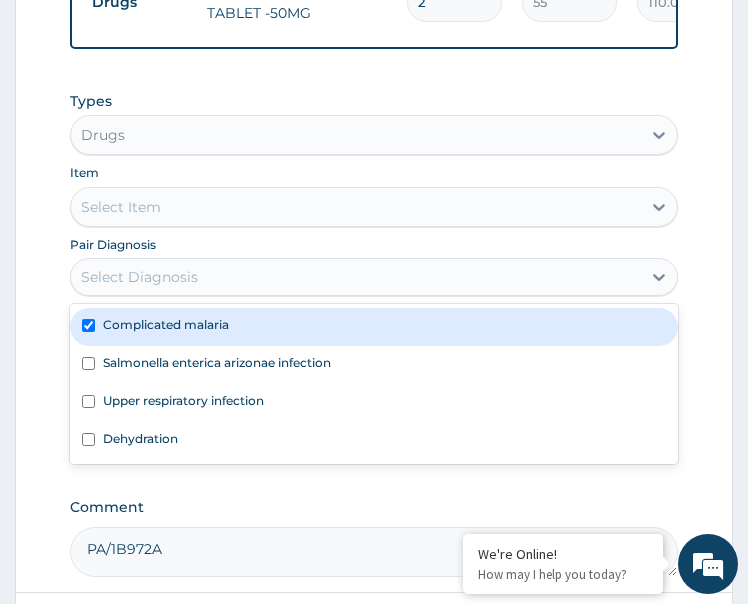 checkbox on "true" 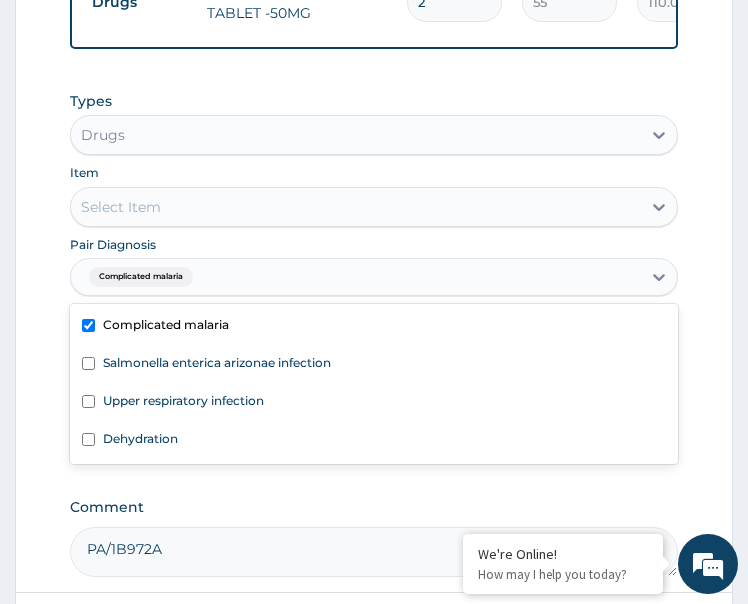 click on "Select Item" at bounding box center (356, 207) 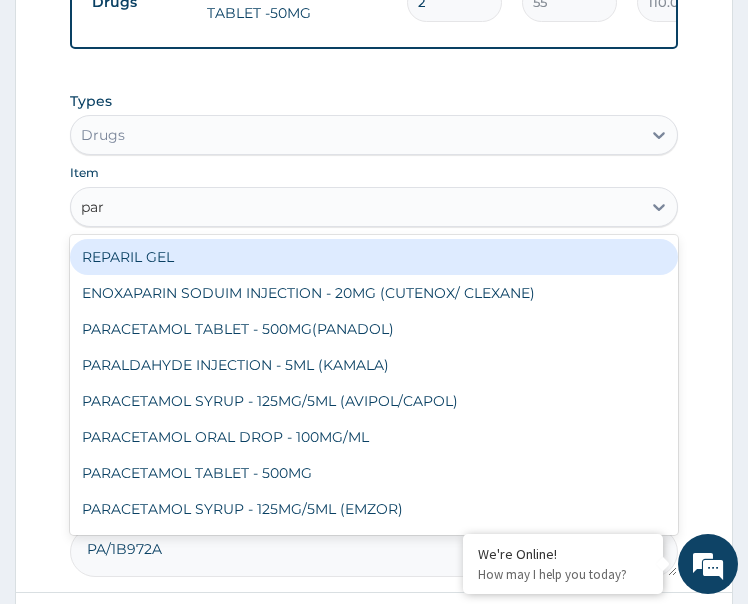type on "para" 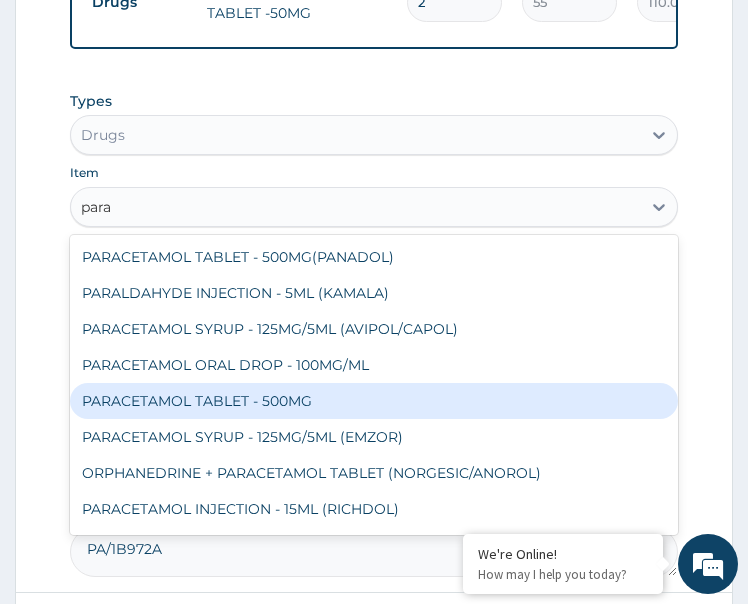 click on "PARACETAMOL TABLET - 500MG" at bounding box center [374, 401] 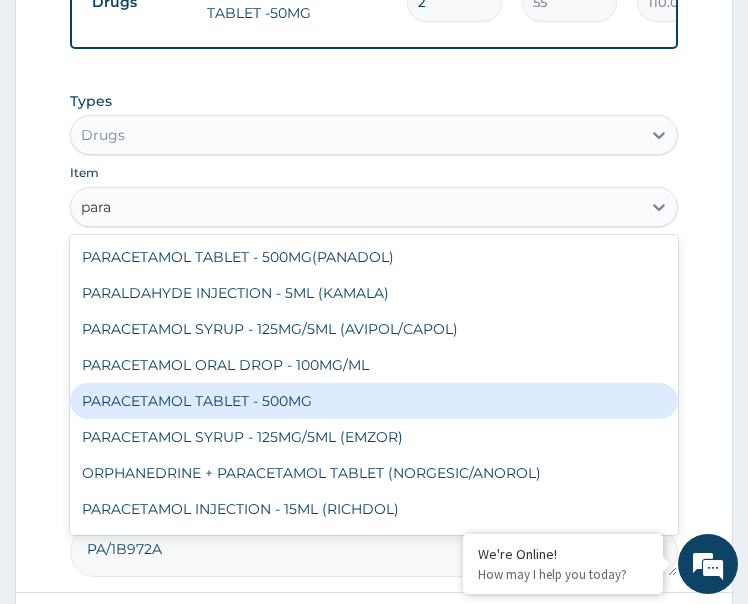 type 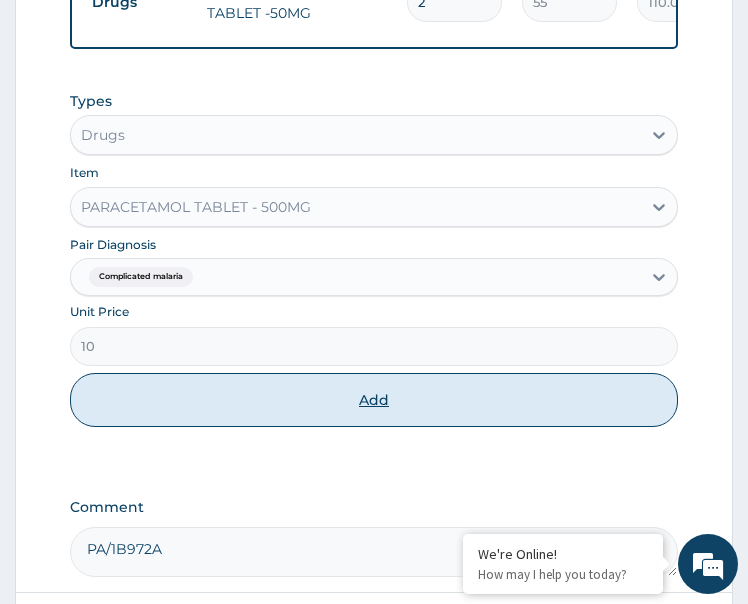click on "Add" at bounding box center (374, 400) 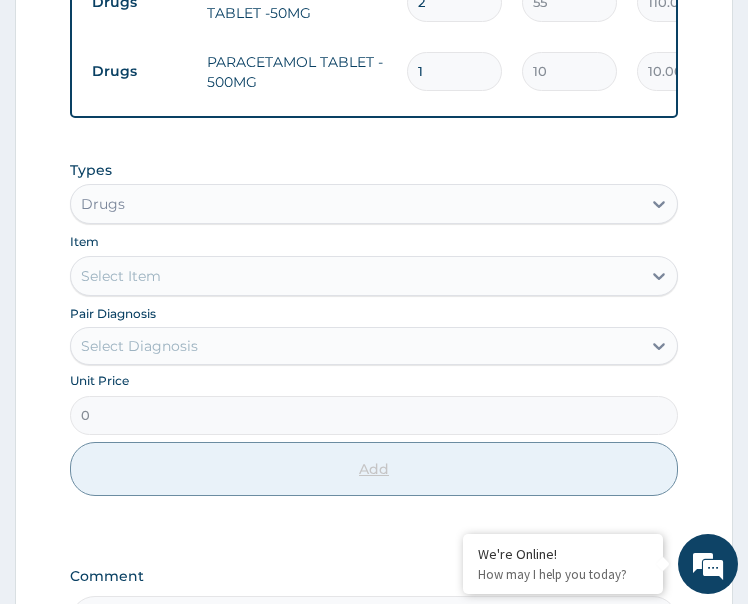 type on "18" 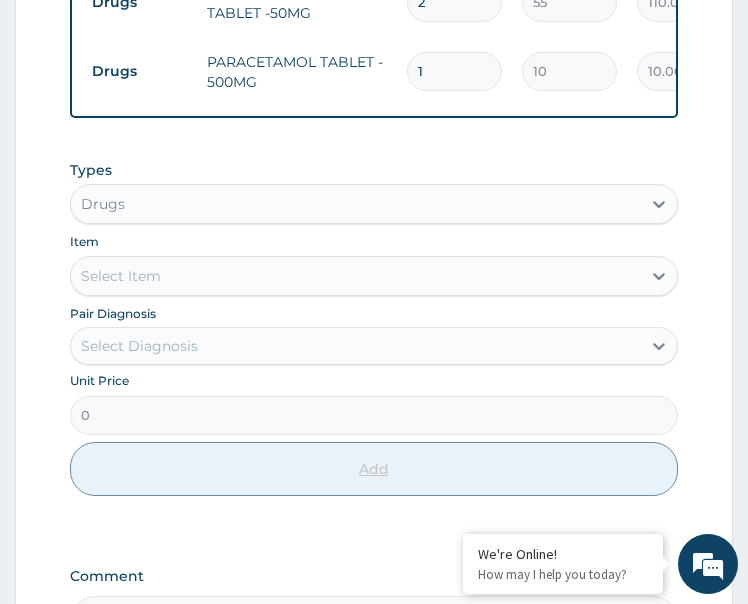 type on "180.00" 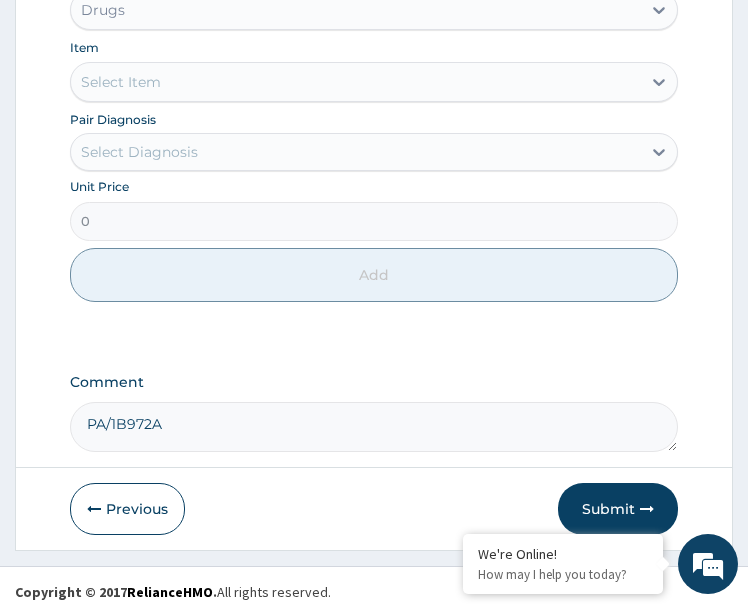 scroll, scrollTop: 1786, scrollLeft: 0, axis: vertical 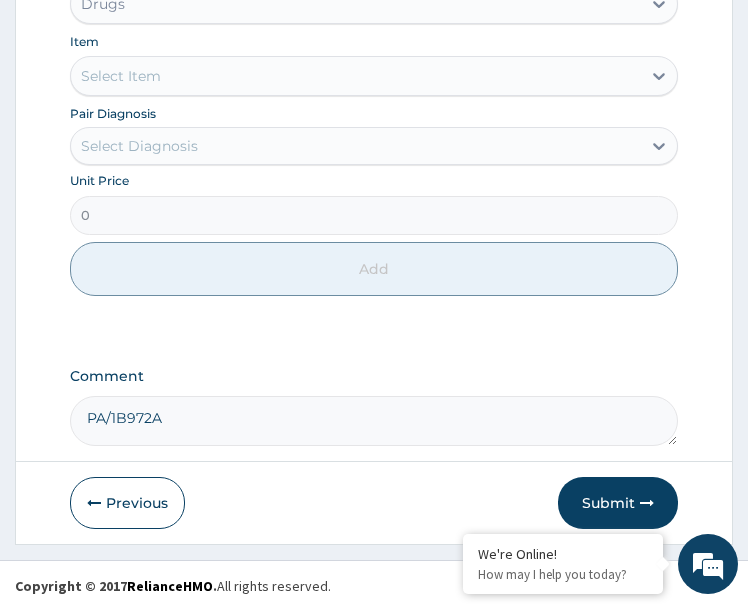 type on "18" 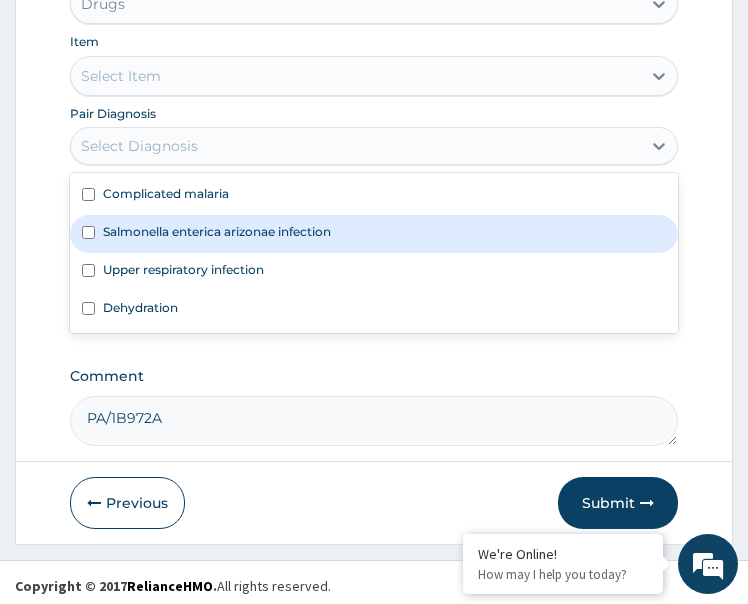 click on "Salmonella enterica arizonae infection" at bounding box center [217, 231] 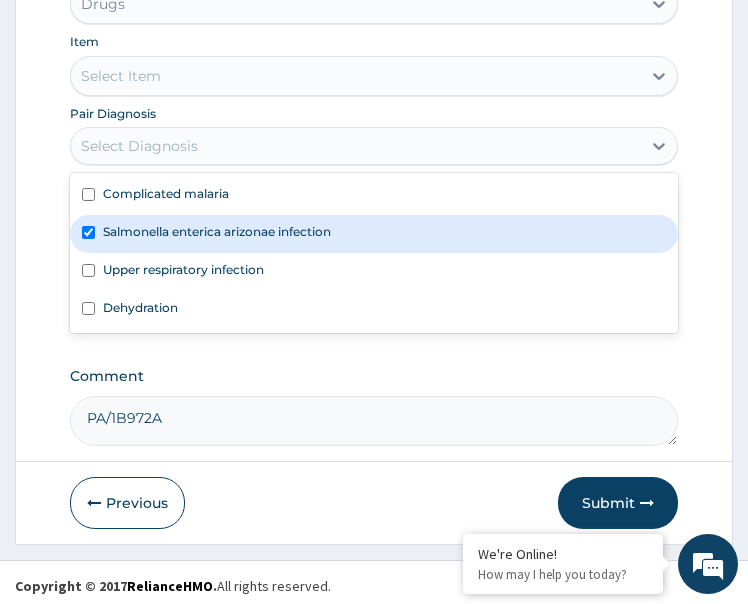 checkbox on "true" 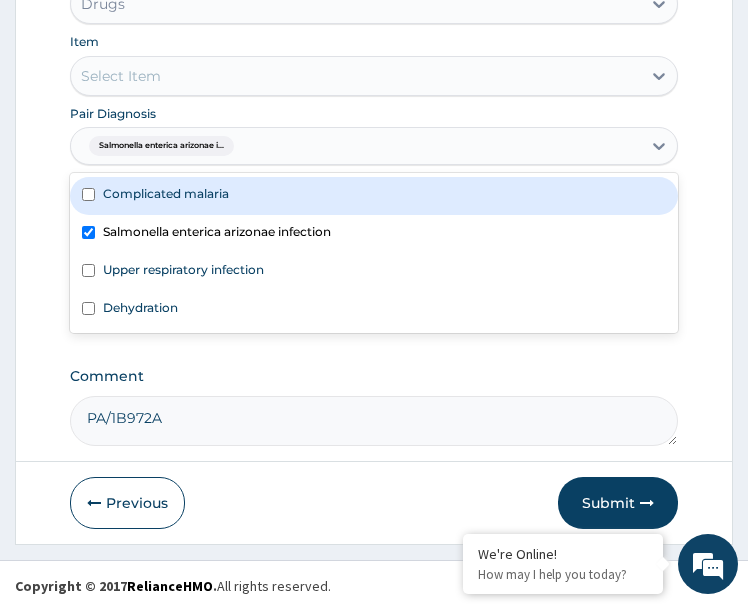 click on "Select Item" at bounding box center (356, 76) 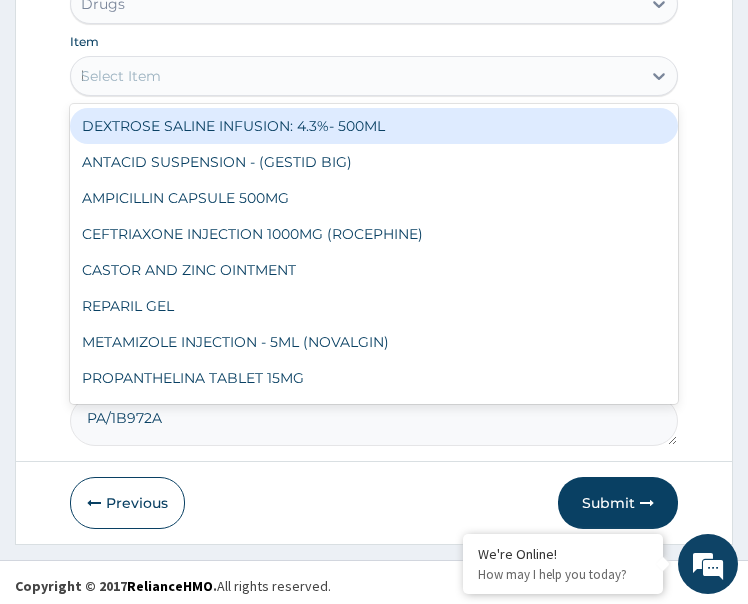 type on "lomo" 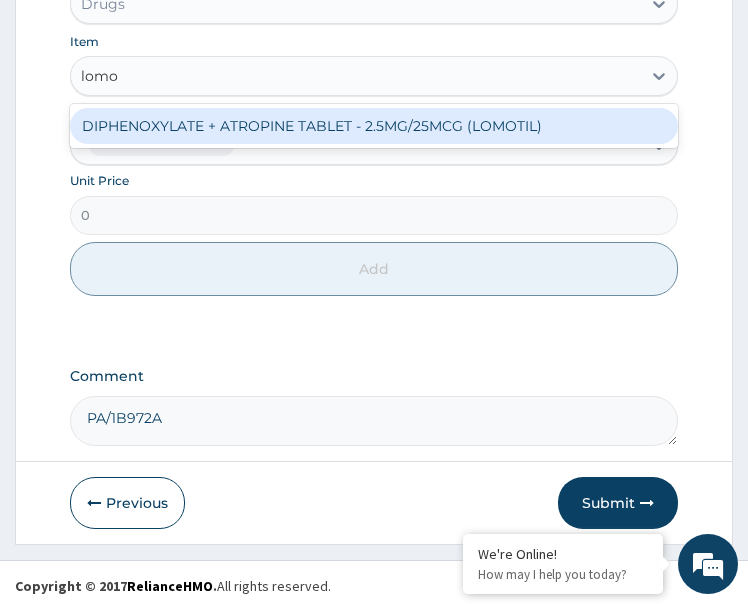 click on "DIPHENOXYLATE + ATROPINE TABLET - 2.5MG/25MCG (LOMOTIL)" at bounding box center (374, 126) 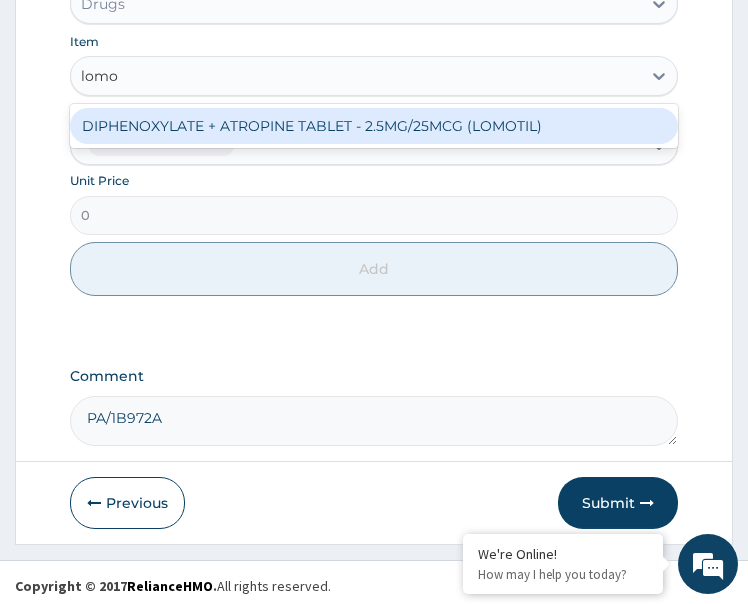 type 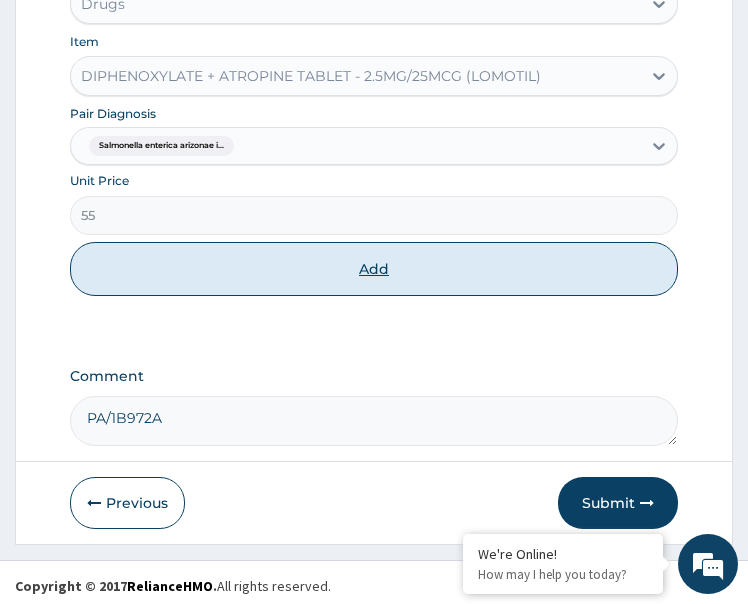 click on "Add" at bounding box center (374, 269) 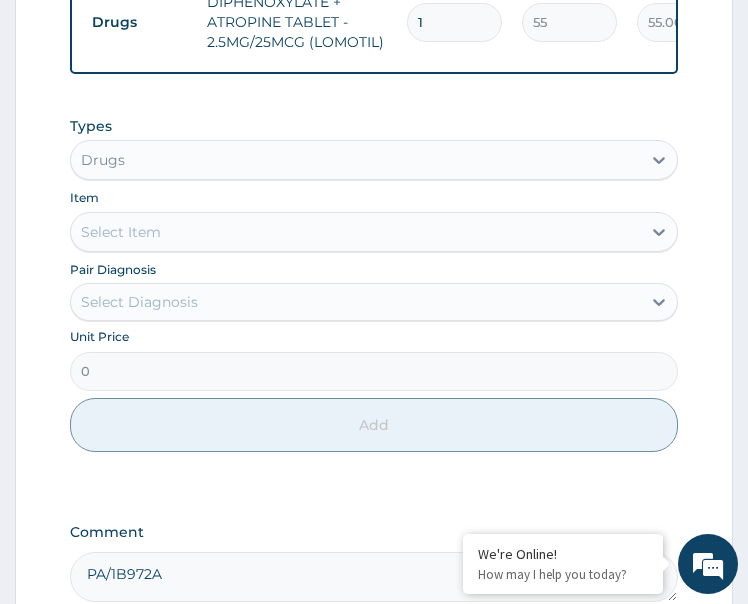 scroll, scrollTop: 1730, scrollLeft: 0, axis: vertical 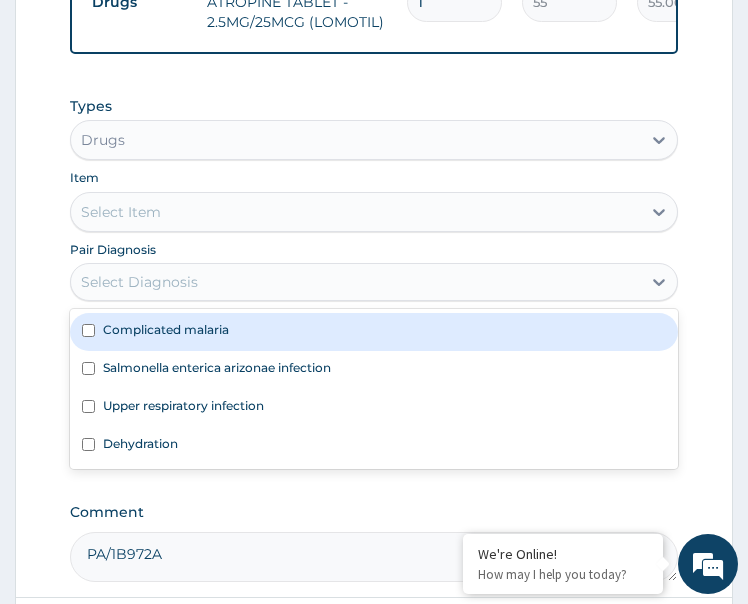 click on "Select Diagnosis" at bounding box center (139, 282) 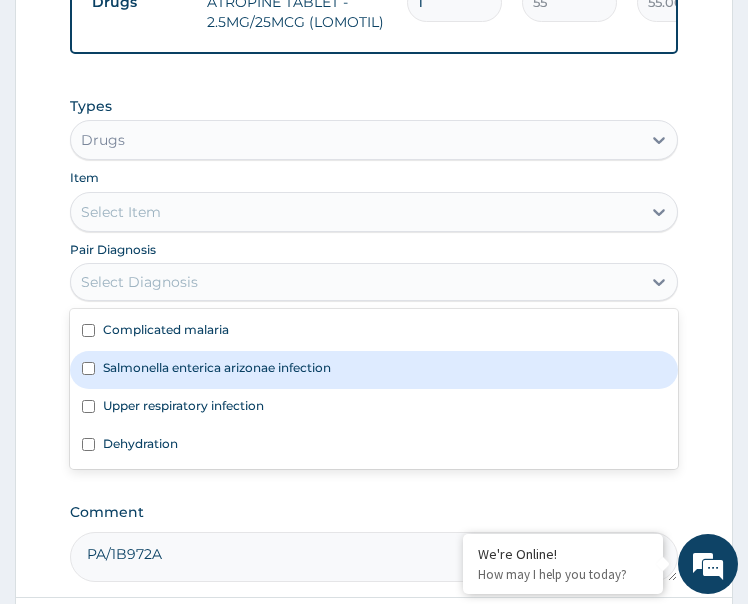 click on "Salmonella enterica arizonae infection" at bounding box center [217, 367] 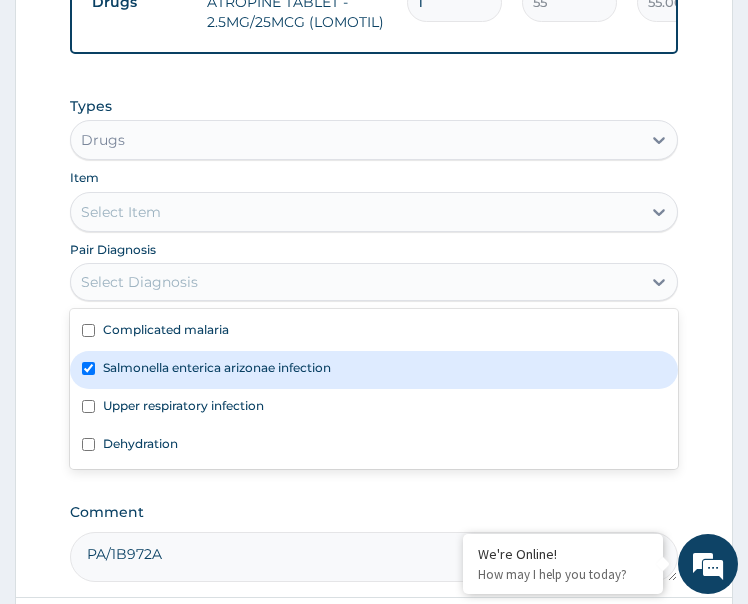 checkbox on "true" 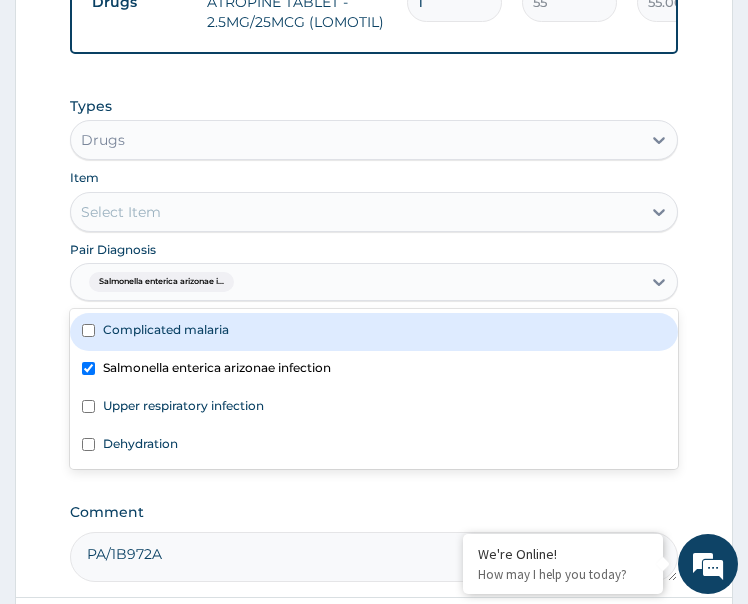 click on "Select Item" at bounding box center [356, 212] 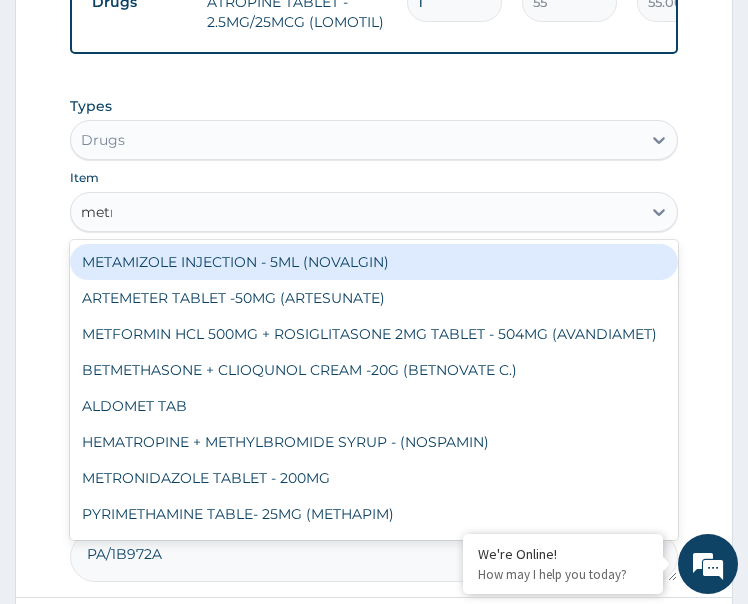 type on "metro" 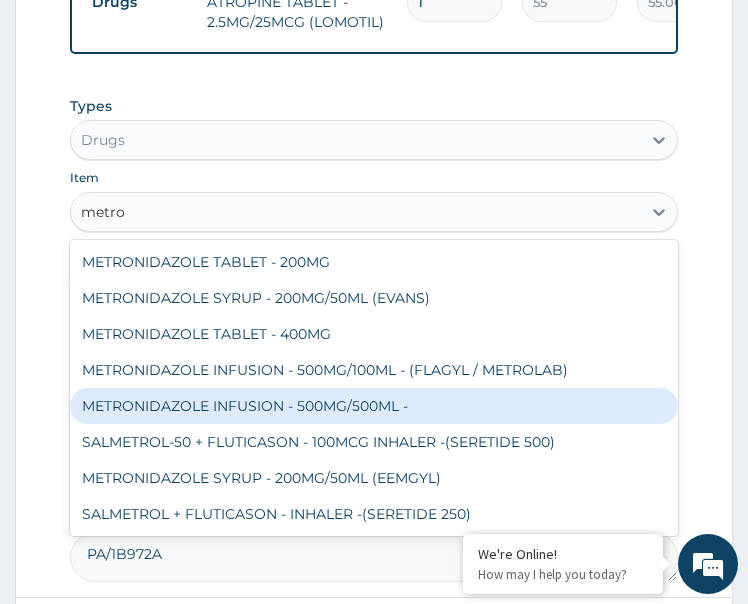 click on "METRONIDAZOLE INFUSION - 500MG/500ML -" at bounding box center (374, 406) 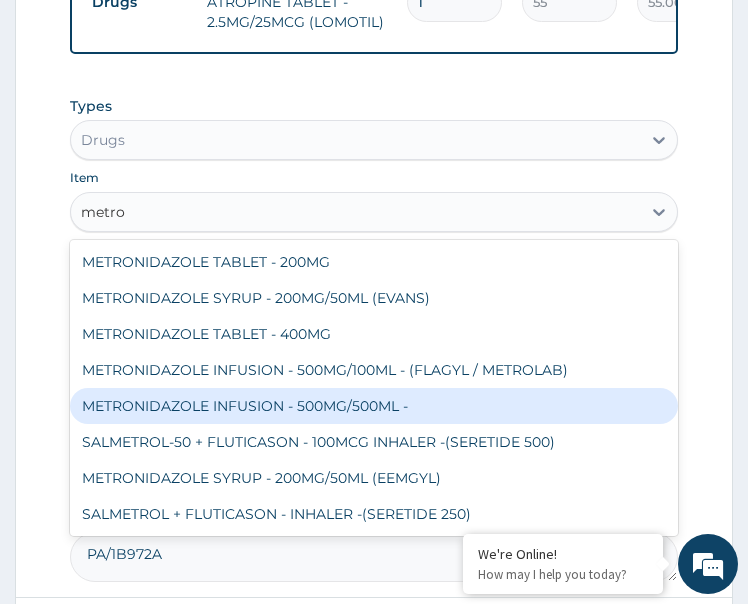 type 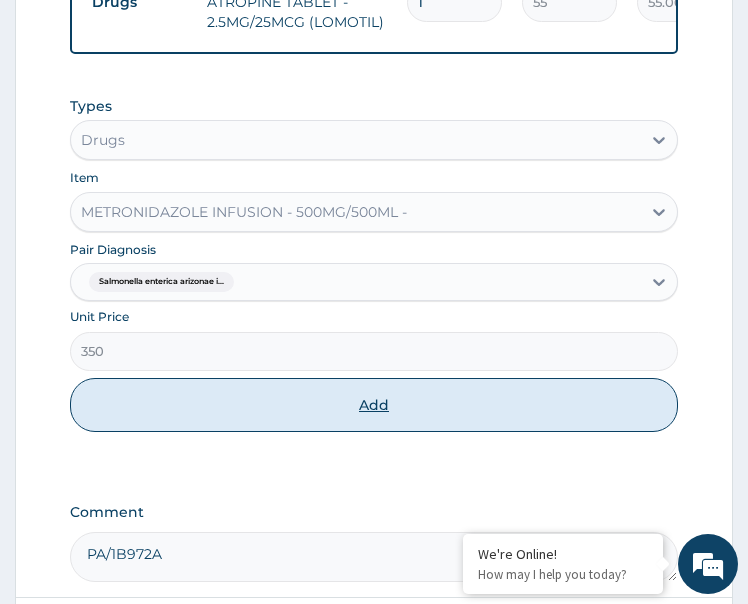 click on "Add" at bounding box center (374, 405) 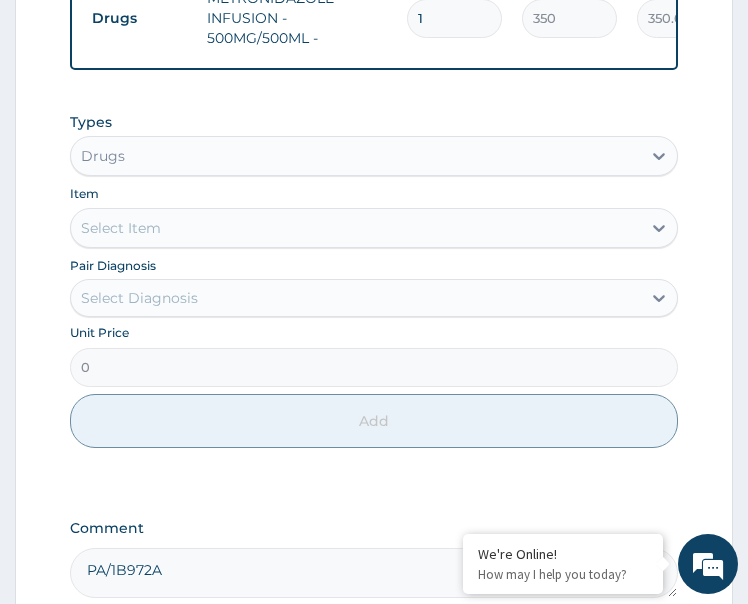 scroll, scrollTop: 1830, scrollLeft: 0, axis: vertical 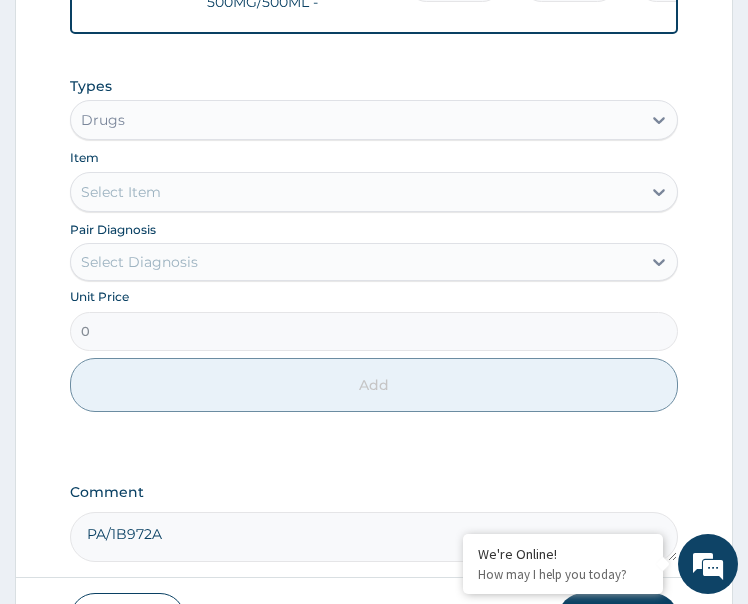 click on "Select Diagnosis" at bounding box center [139, 262] 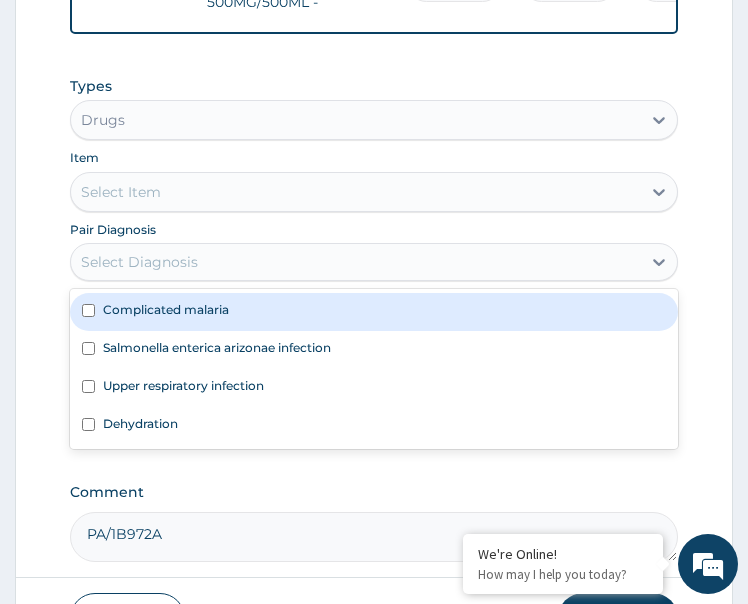 click on "Complicated malaria" at bounding box center [166, 309] 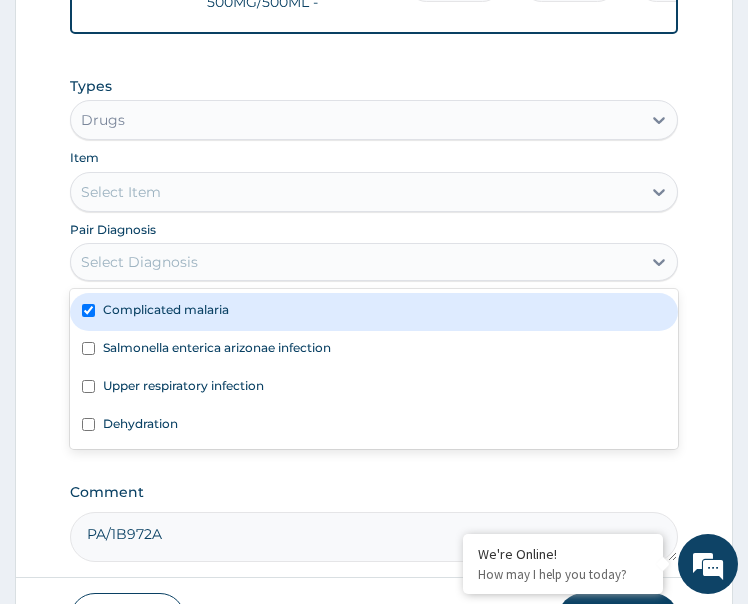 checkbox on "true" 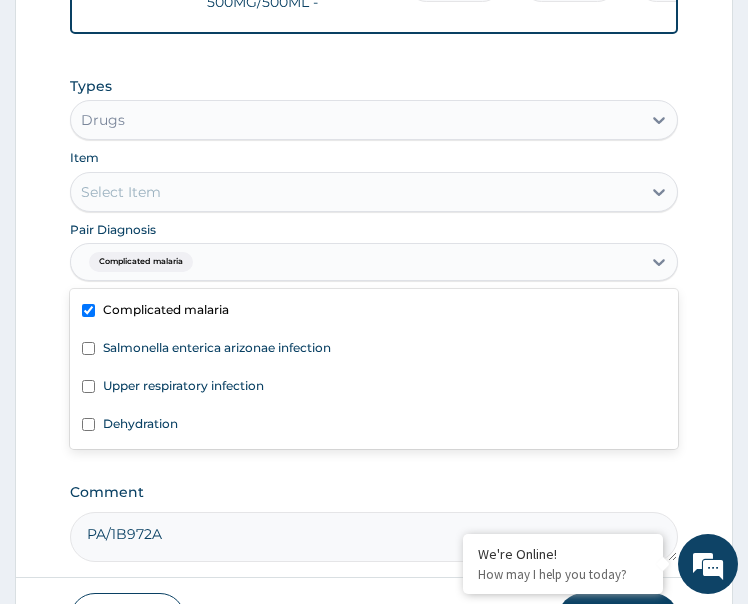click on "Select Item" at bounding box center (356, 192) 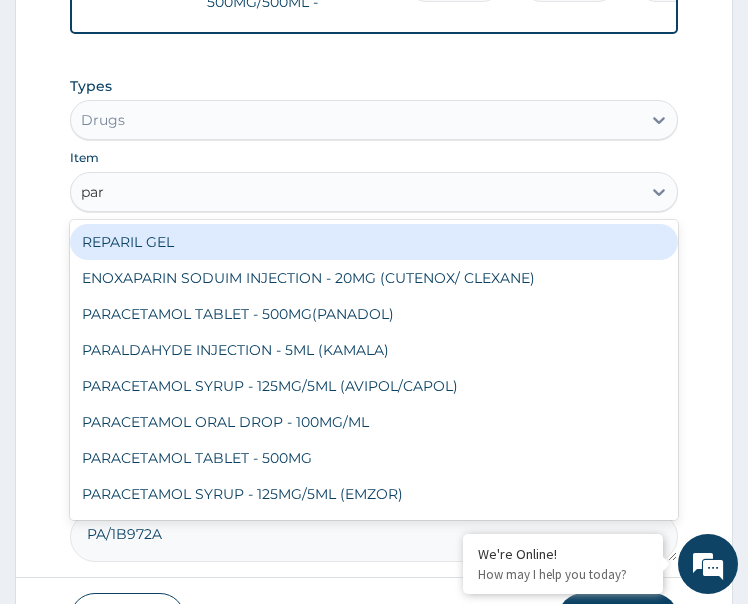type on "para" 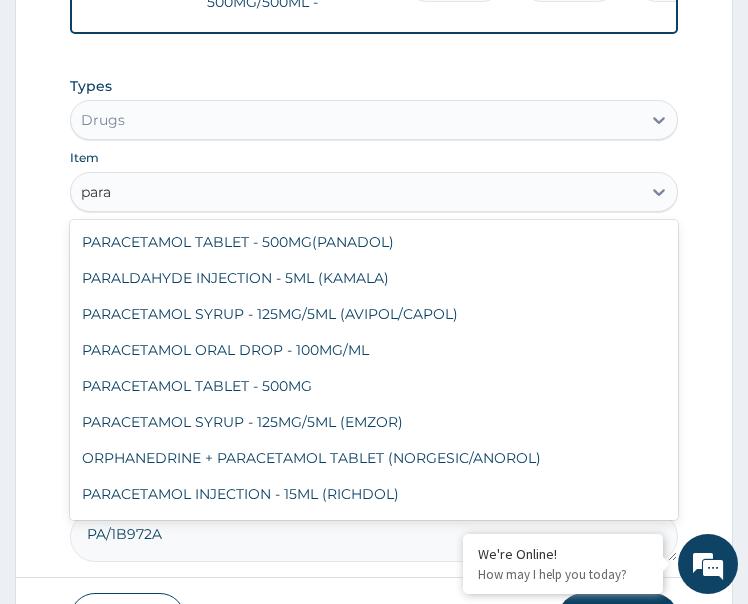scroll, scrollTop: 104, scrollLeft: 0, axis: vertical 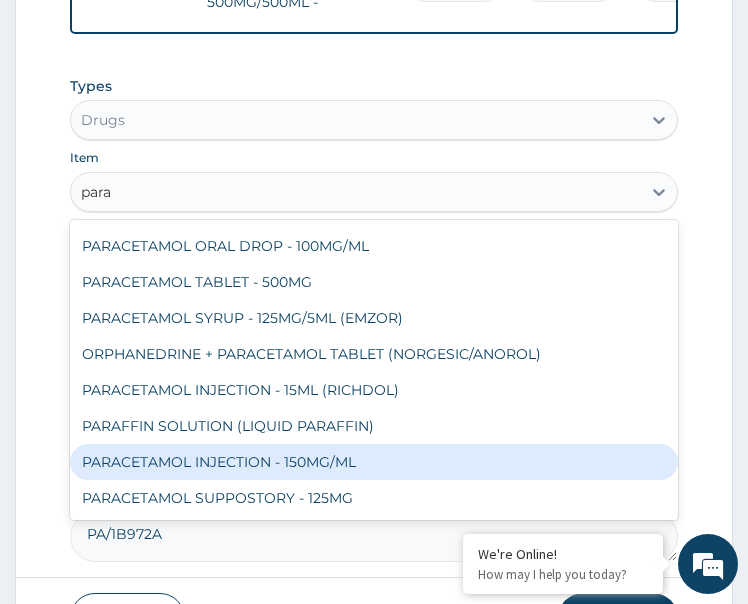 click on "PARACETAMOL INJECTION - 150MG/ML" at bounding box center (374, 462) 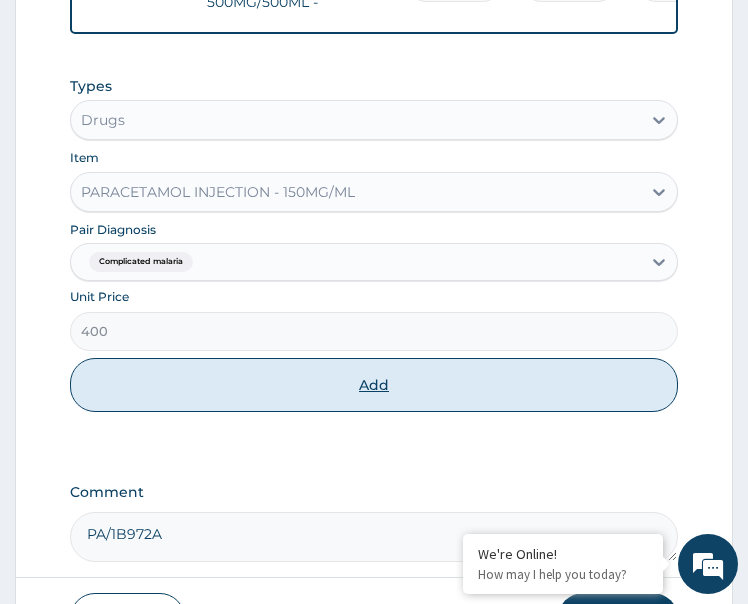 click on "Add" at bounding box center (374, 385) 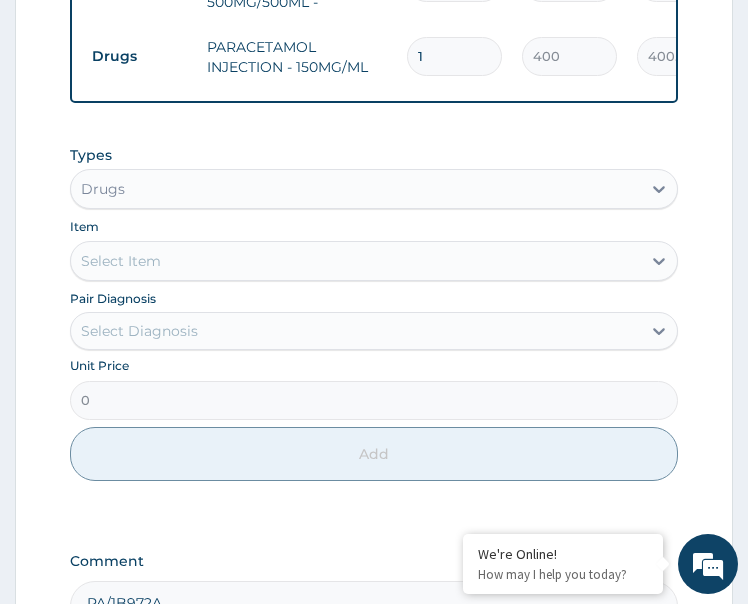 drag, startPoint x: 429, startPoint y: 42, endPoint x: 395, endPoint y: 89, distance: 58.00862 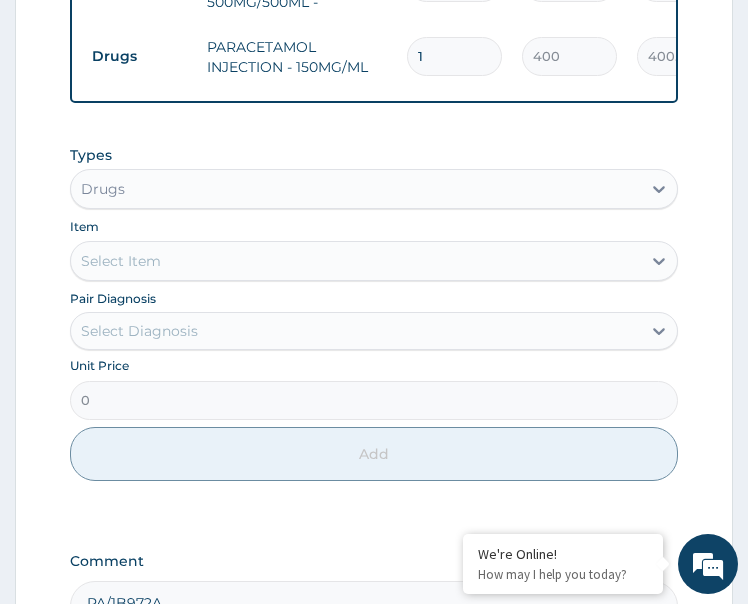 click on "Drugs PARACETAMOL INJECTION - 150MG/ML 1 400 400.00 Complicated malaria Delete" at bounding box center (572, 56) 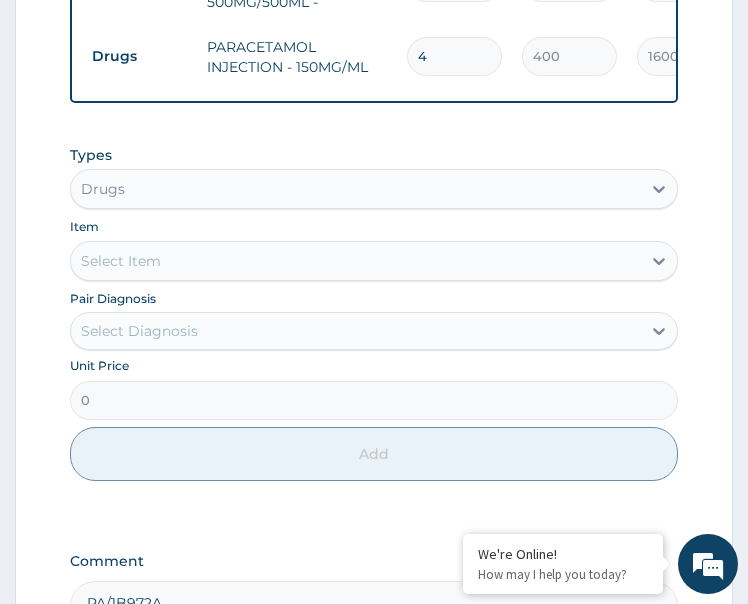 type on "4" 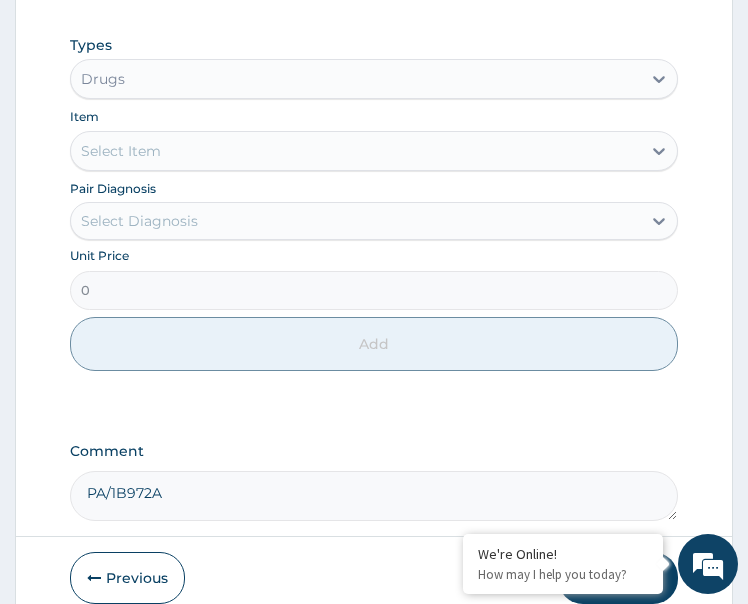 scroll, scrollTop: 2039, scrollLeft: 0, axis: vertical 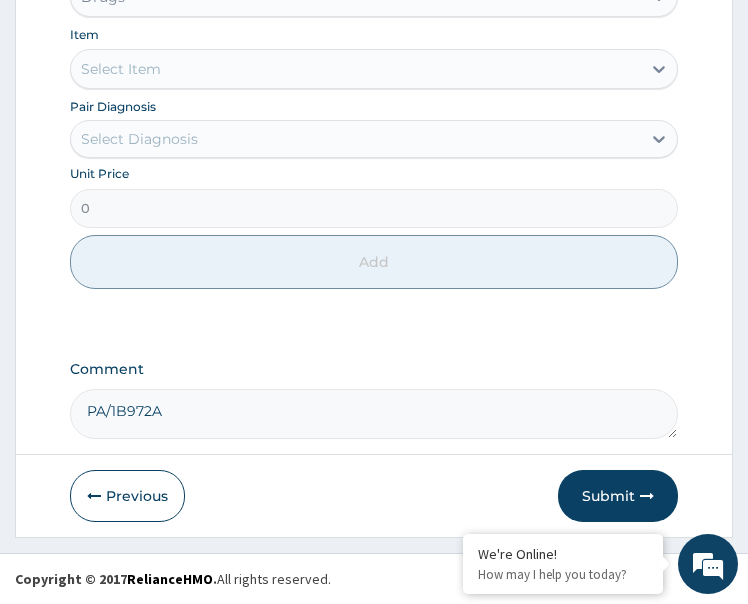 click on "PA/1B972A" at bounding box center [374, 414] 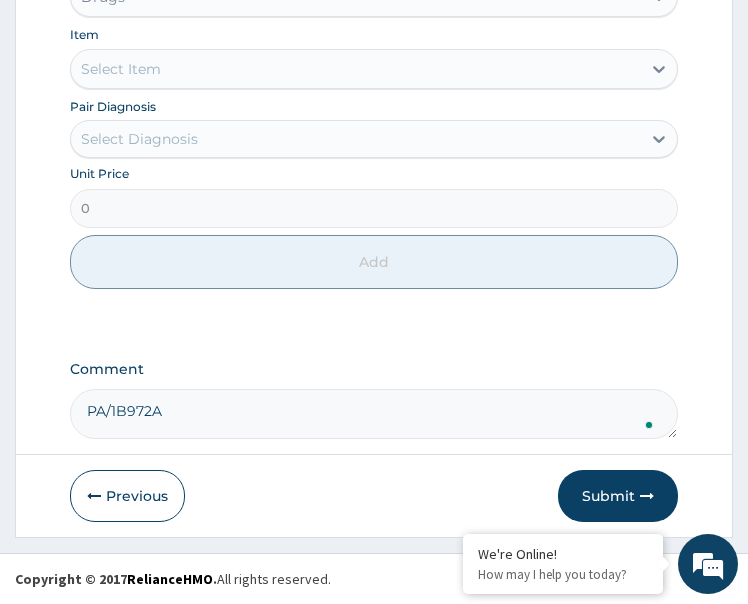 paste on "PA/A5E872" 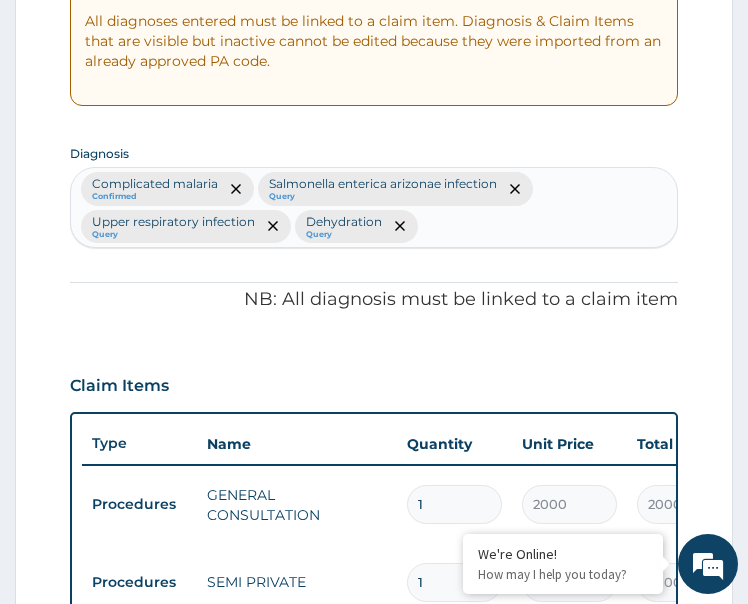 scroll, scrollTop: 439, scrollLeft: 0, axis: vertical 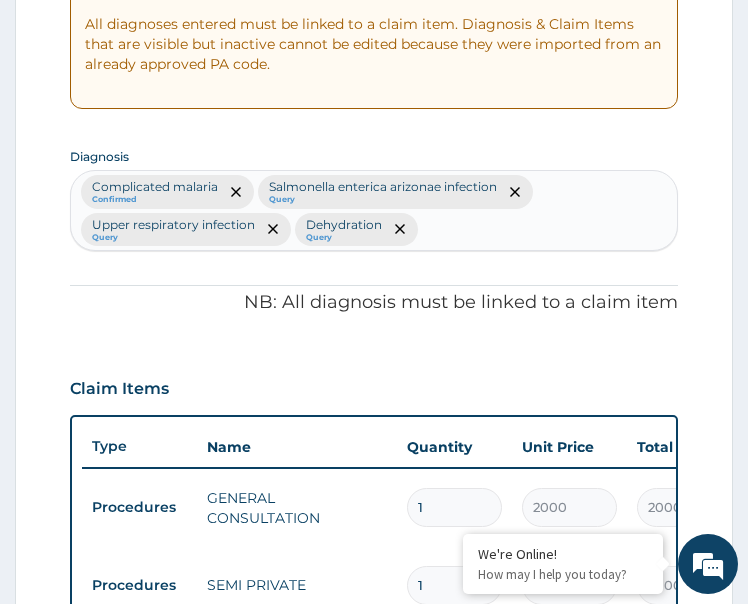 type on "PA/1B972A  PA/A5E872" 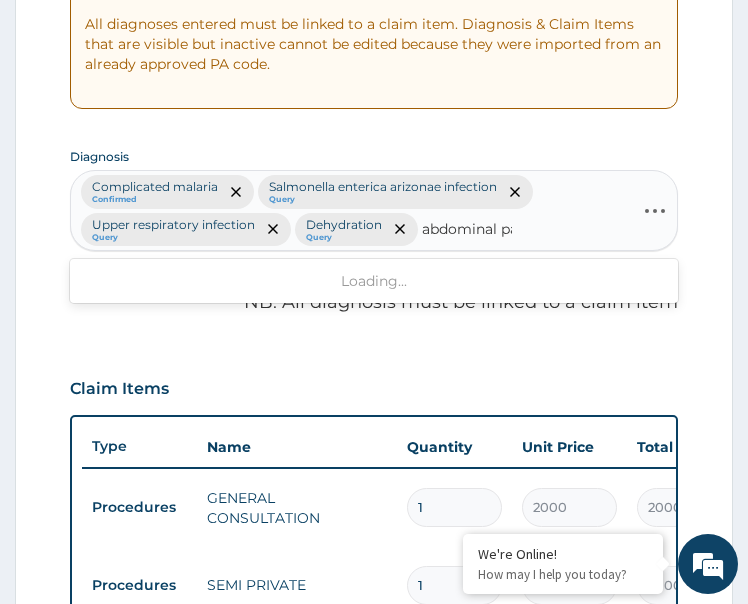 type on "abdominal pai" 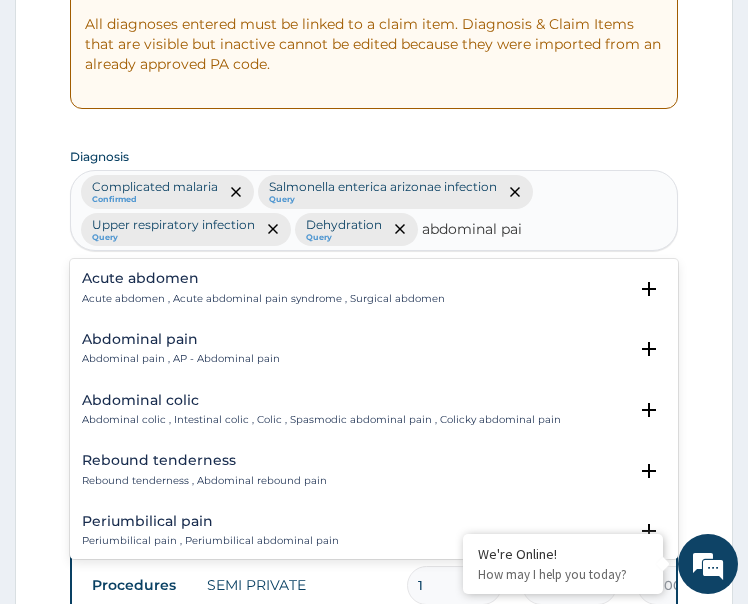 click on "Abdominal pain" at bounding box center [181, 339] 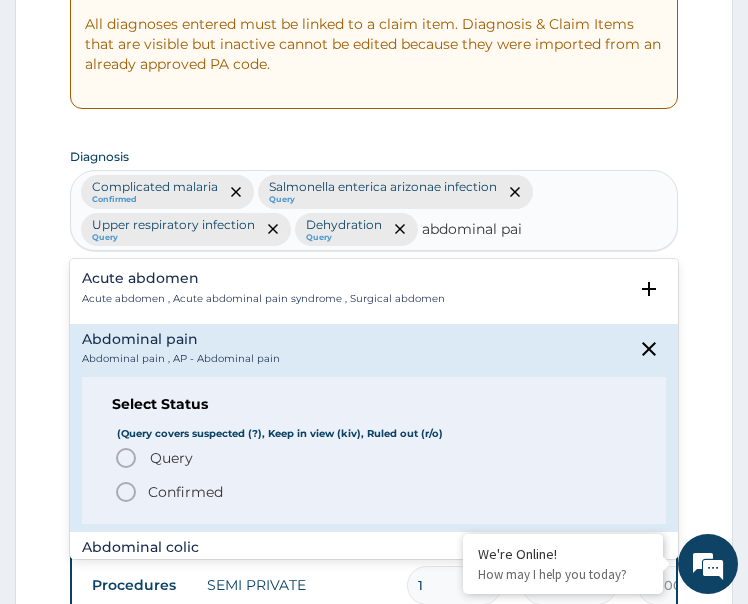 click 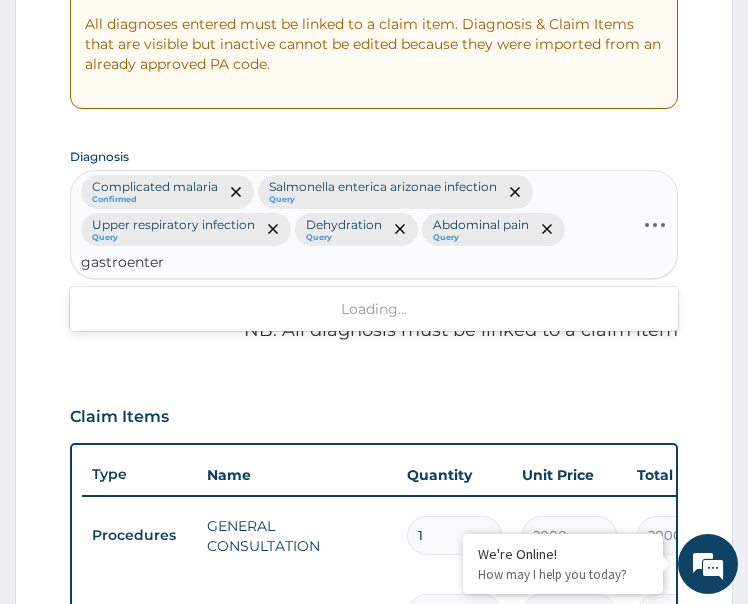 type on "gastroenteri" 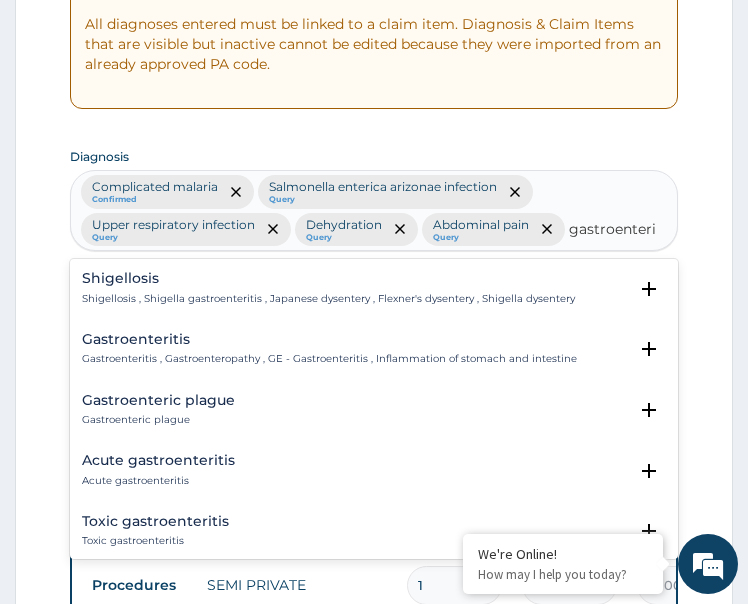 click on "Gastroenteritis , Gastroenteropathy , GE - Gastroenteritis , Inflammation of stomach and intestine" at bounding box center (329, 359) 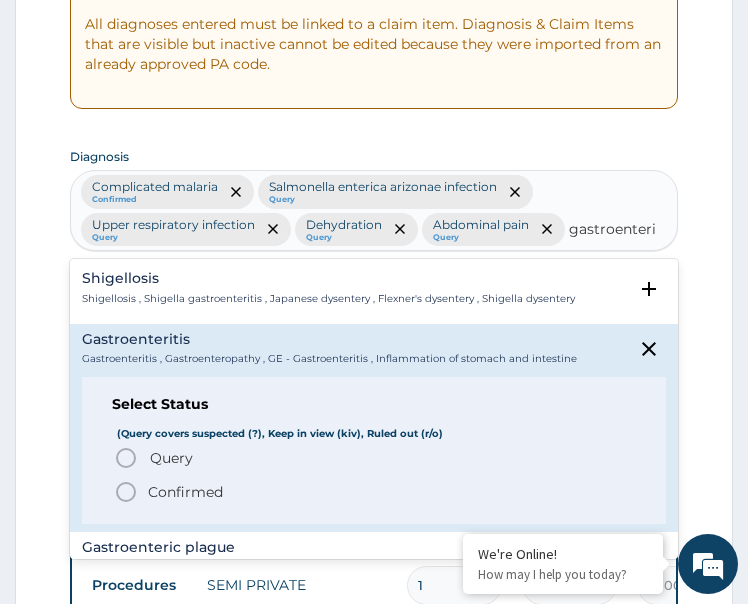 click 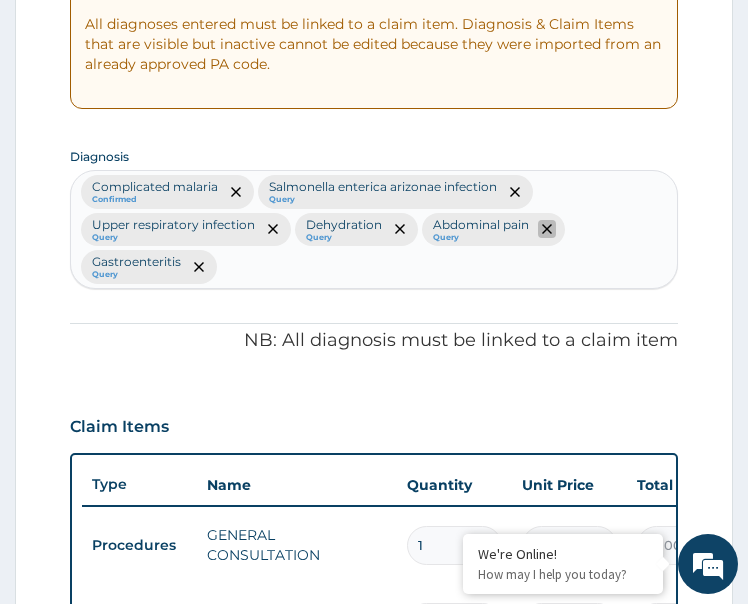 click 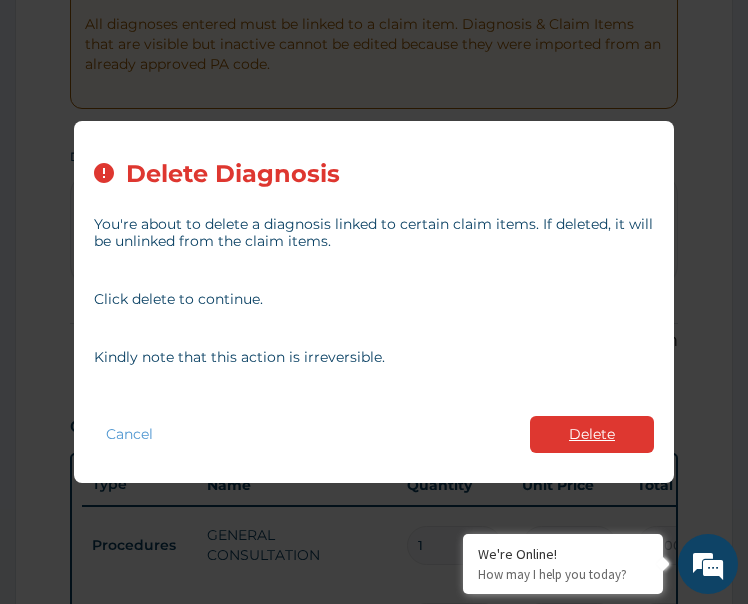 click on "Delete" at bounding box center [592, 434] 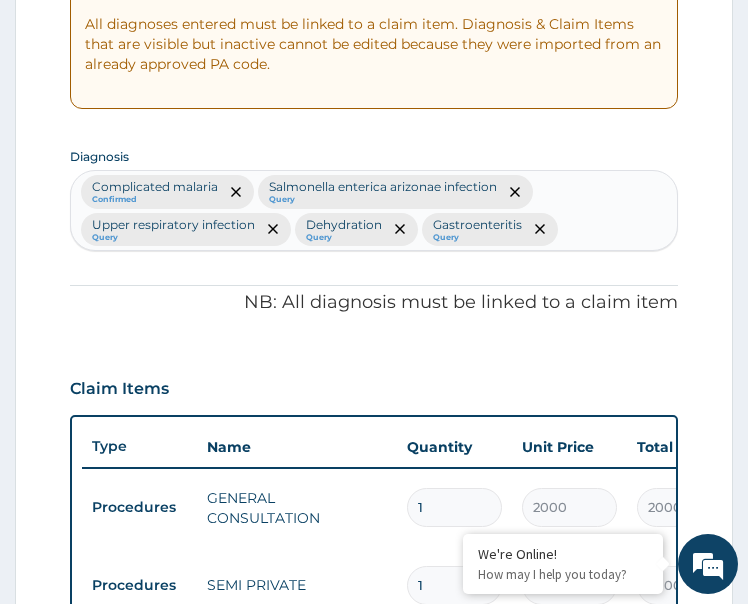 click on "Complicated malaria Confirmed Salmonella enterica arizonae infection Query Upper respiratory infection Query Dehydration Query Gastroenteritis Query" at bounding box center (374, 211) 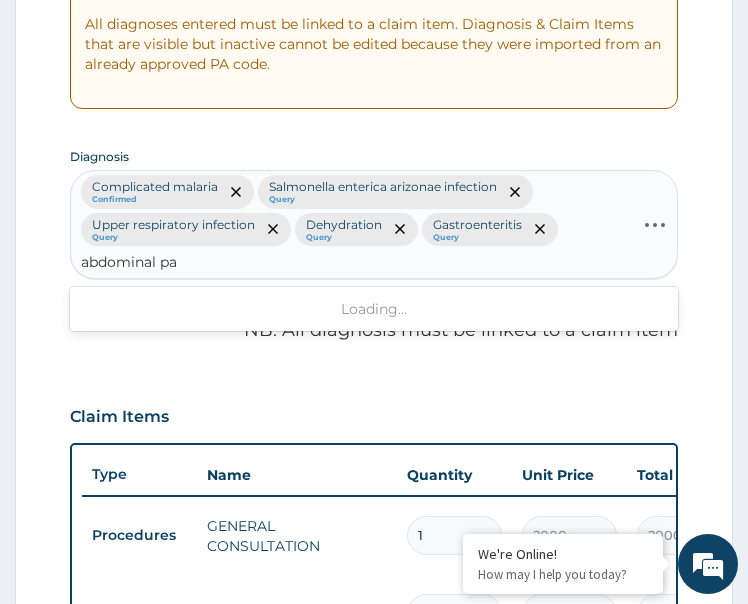 type on "abdominal pai" 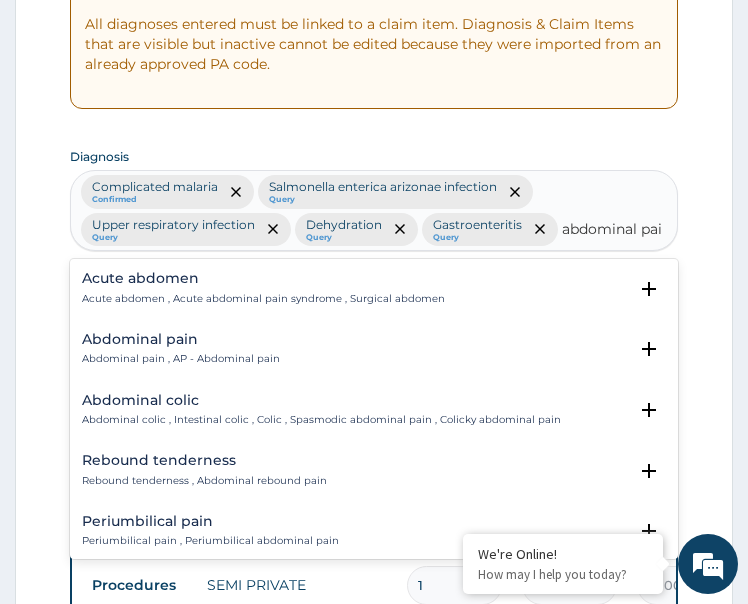 drag, startPoint x: 124, startPoint y: 353, endPoint x: 103, endPoint y: 459, distance: 108.060165 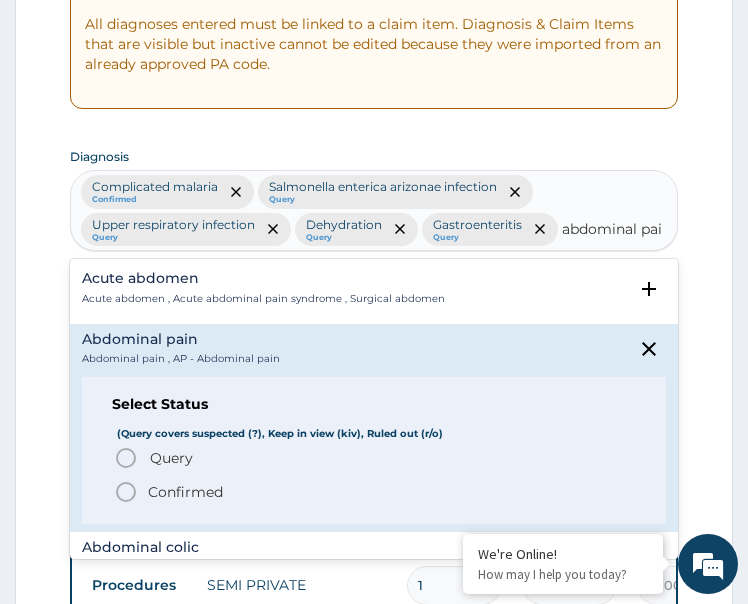 click 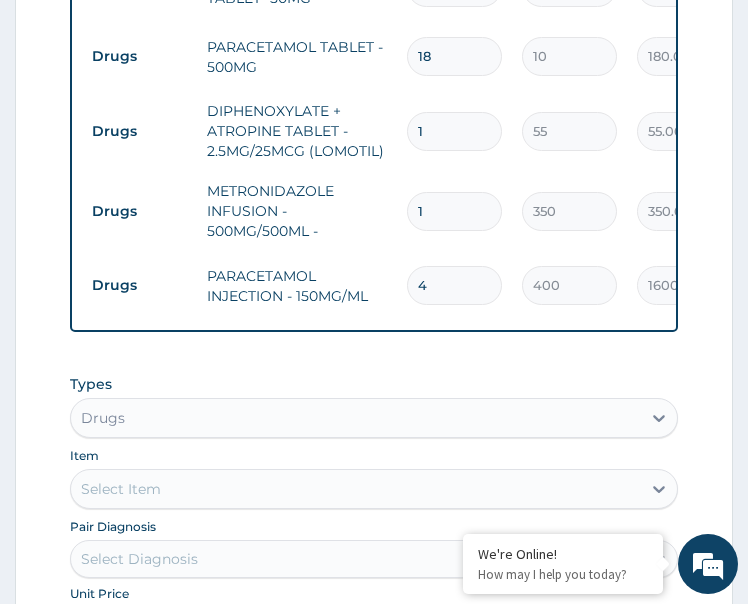 scroll, scrollTop: 1939, scrollLeft: 0, axis: vertical 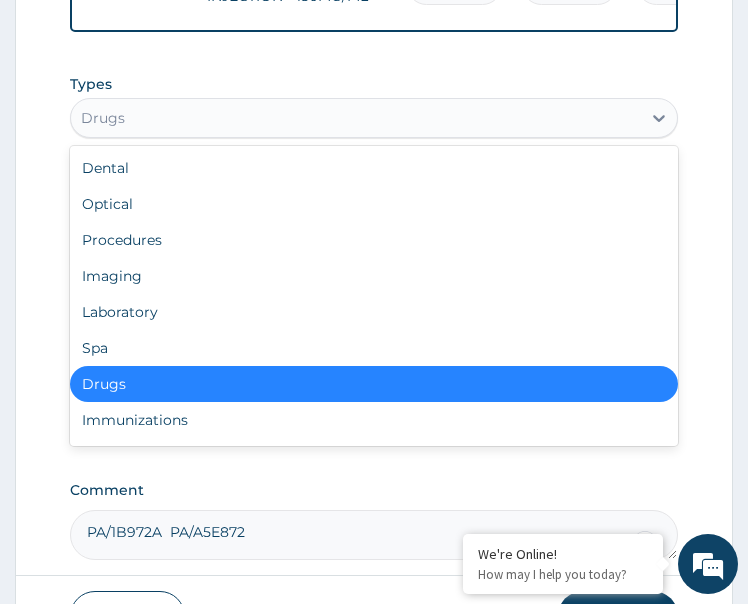 click on "Drugs" at bounding box center (356, 118) 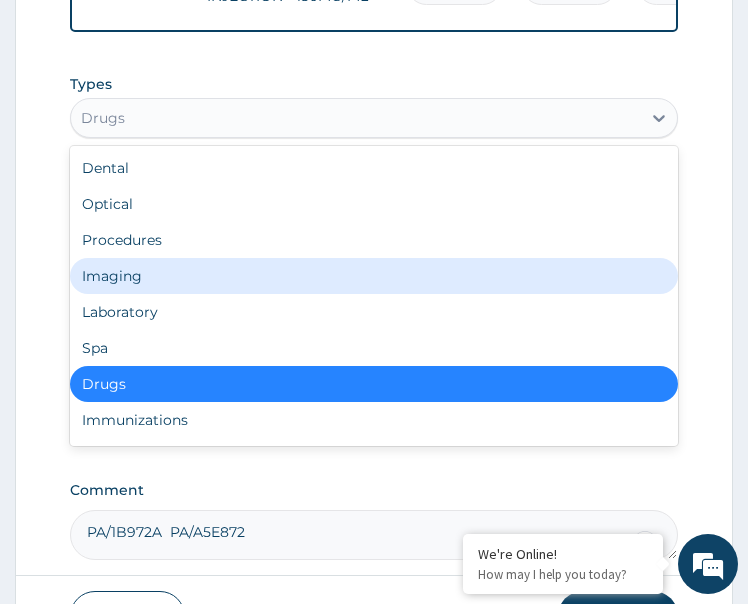 click on "Imaging" at bounding box center [374, 276] 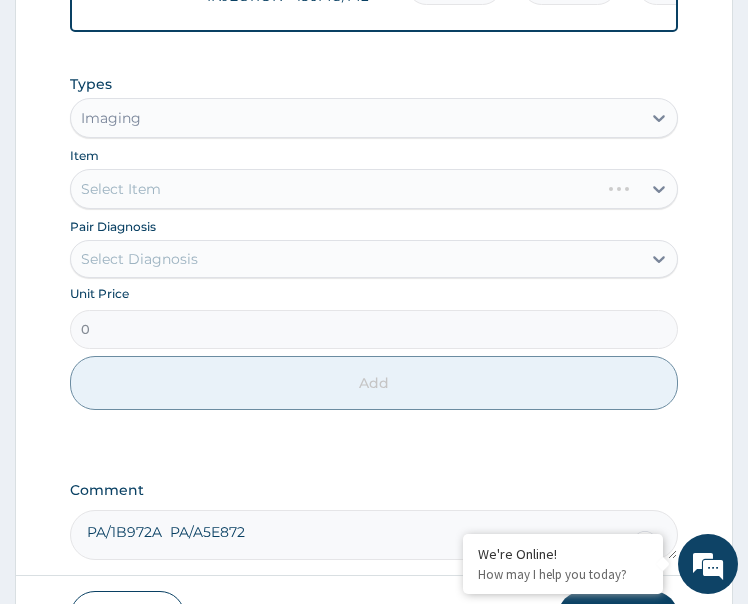 click on "Select Diagnosis" at bounding box center [356, 259] 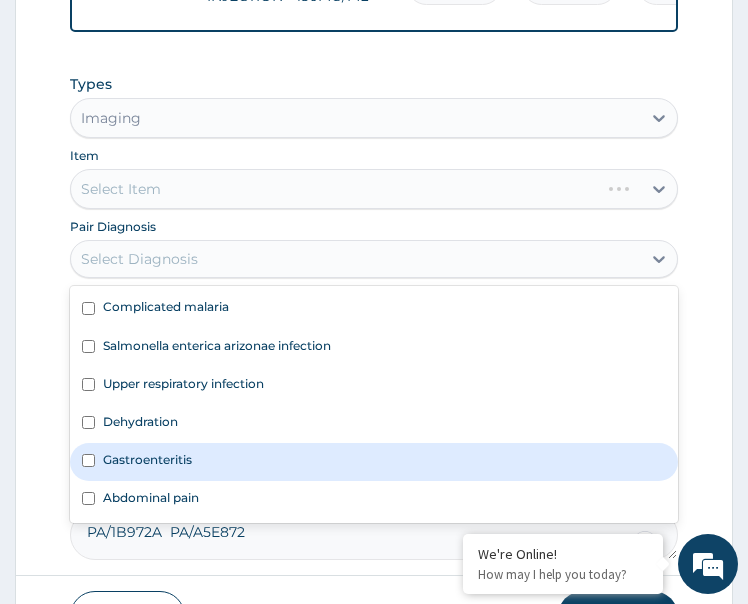 drag, startPoint x: 171, startPoint y: 476, endPoint x: 203, endPoint y: 517, distance: 52.009613 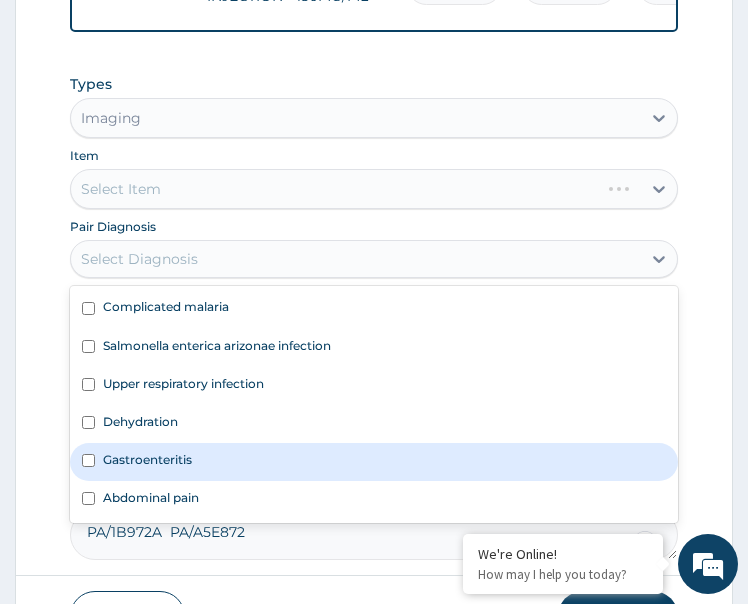 click on "Gastroenteritis" at bounding box center [147, 459] 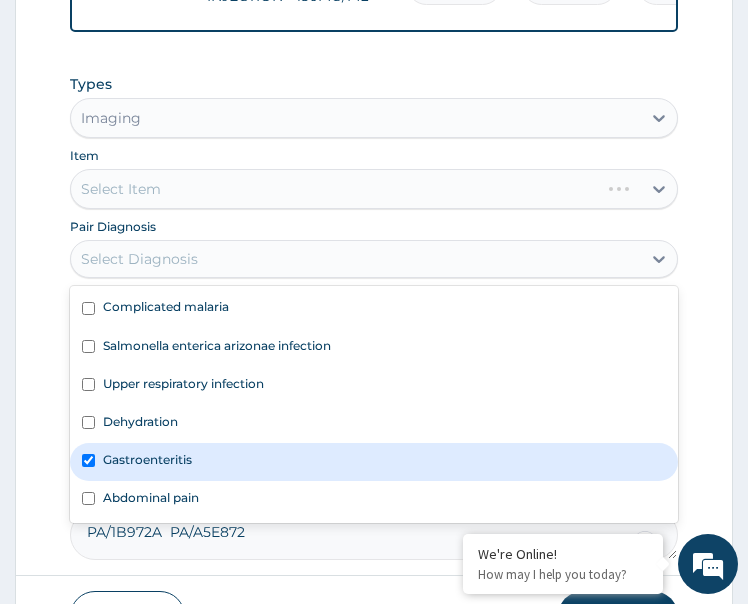 checkbox on "true" 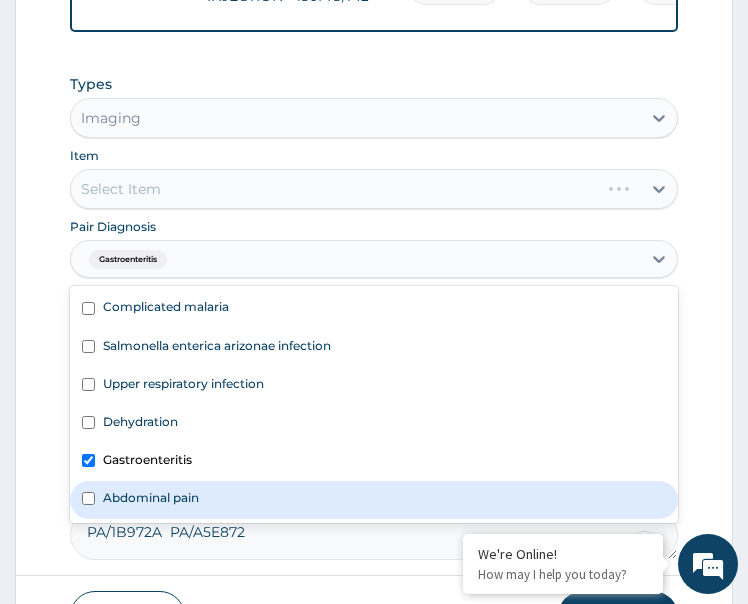 click on "Abdominal pain" at bounding box center (151, 497) 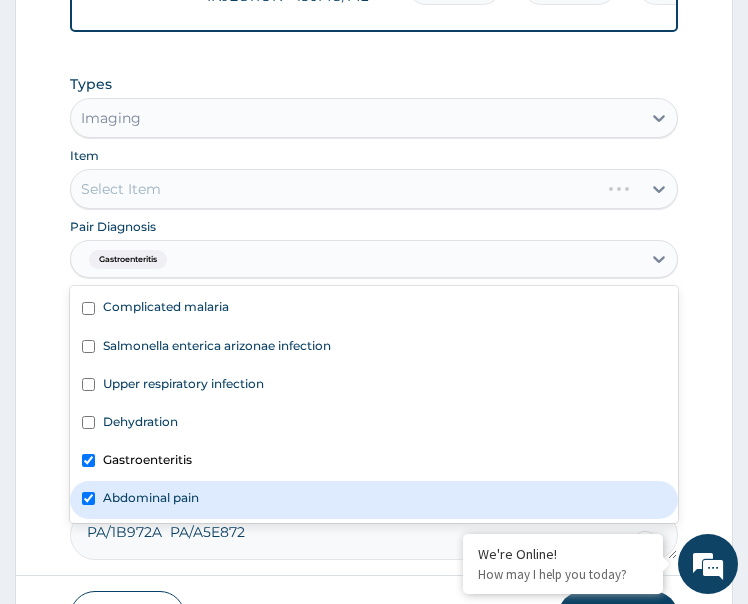 checkbox on "true" 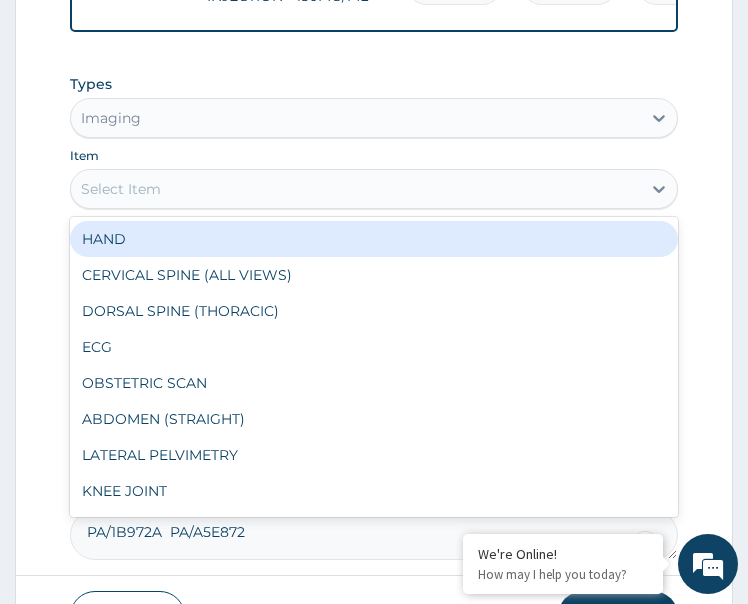 click on "Select Item" at bounding box center (356, 189) 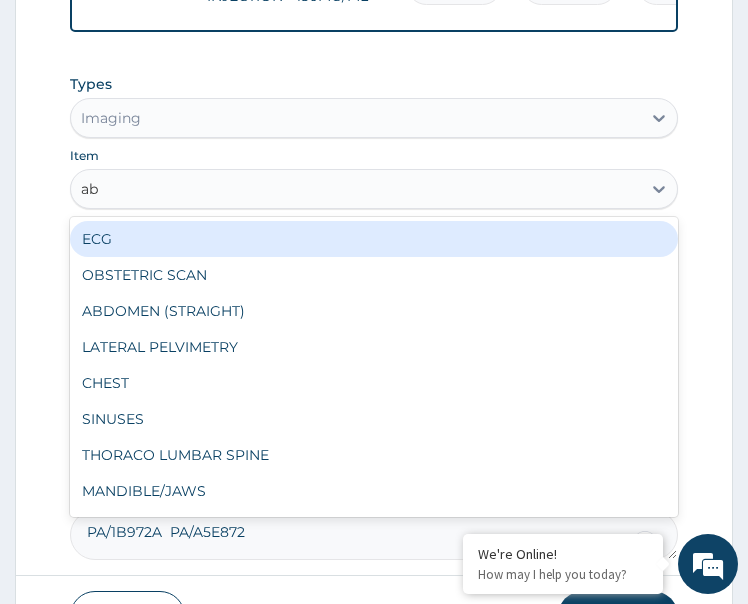 type on "abd" 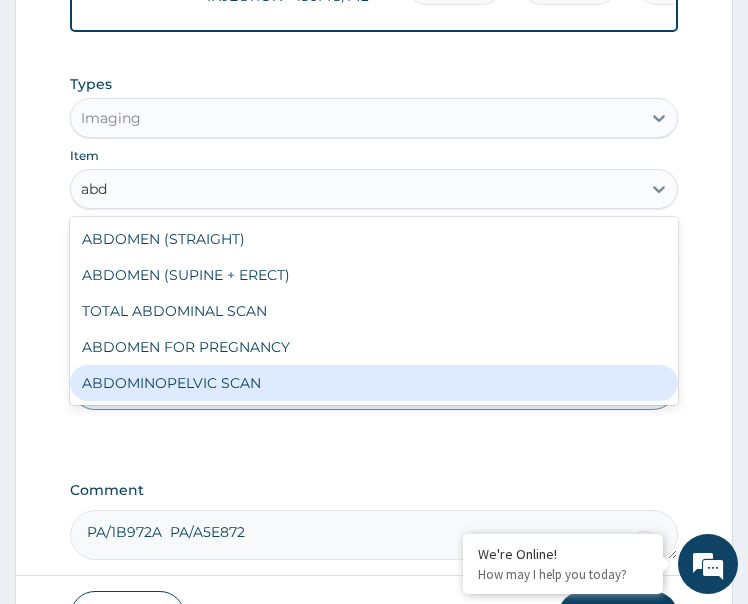 click on "ABDOMINOPELVIC SCAN" at bounding box center (374, 383) 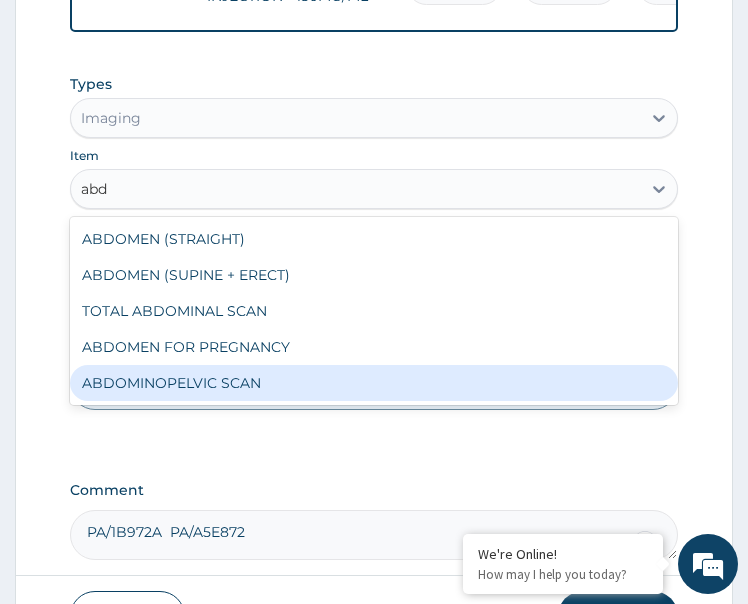 type 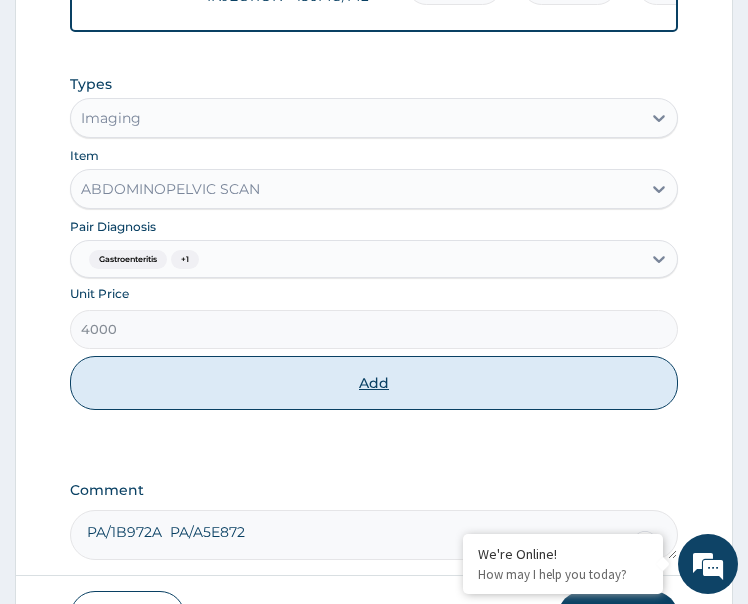 click on "Add" at bounding box center (374, 383) 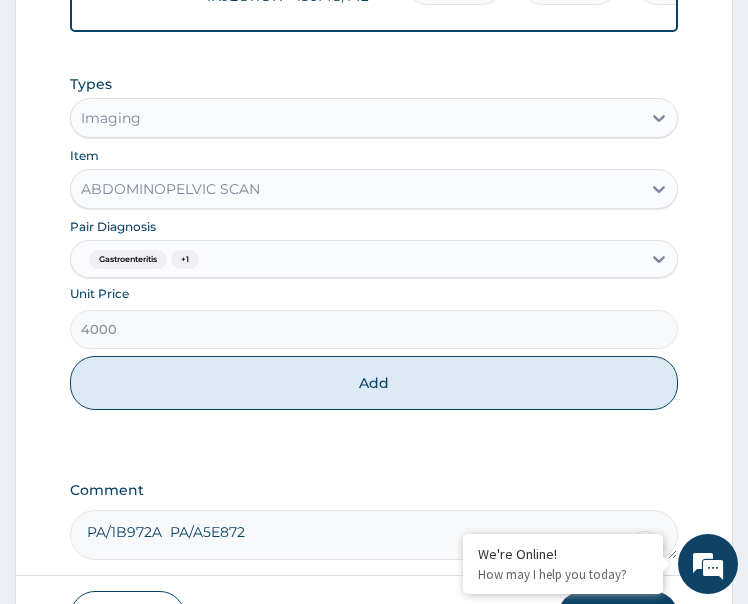 type on "0" 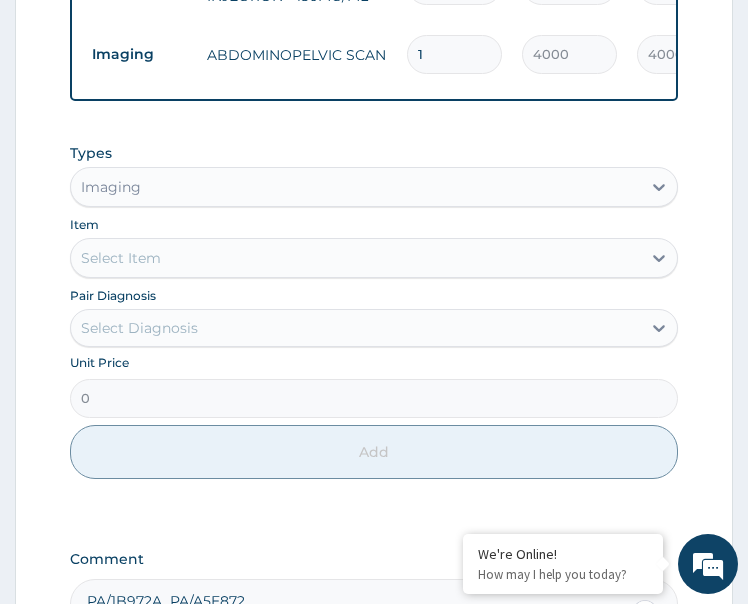 click on "PA Code / Prescription Code Enter Code(Secondary Care Only) Encounter Date 30-07-2025 Important Notice Please enter PA codes before entering items that are not attached to a PA code   All diagnoses entered must be linked to a claim item. Diagnosis & Claim Items that are visible but inactive cannot be edited because they were imported from an already approved PA code. Diagnosis Complicated malaria Confirmed Salmonella enterica arizonae infection Query Upper respiratory infection Query Dehydration Query Gastroenteritis Query Abdominal pain Confirmed NB: All diagnosis must be linked to a claim item Claim Items Type Name Quantity Unit Price Total Price Pair Diagnosis Actions Procedures GENERAL CONSULTATION 1 2000 2000.00 Complicated malaria  + 3 Delete Procedures SEMI PRIVATE 1 5000 5000.00 Complicated malaria  + 3 Delete Procedures FEEDING PER DAY 1 6000 6000.00 Complicated malaria  + 3 Delete Laboratory MALARIA PARASITE 1 1000 1000.00 Complicated malaria Delete Laboratory FBC- HB, WBC, DIFFERENTIAL COUNT 1 2000" at bounding box center [374, -532] 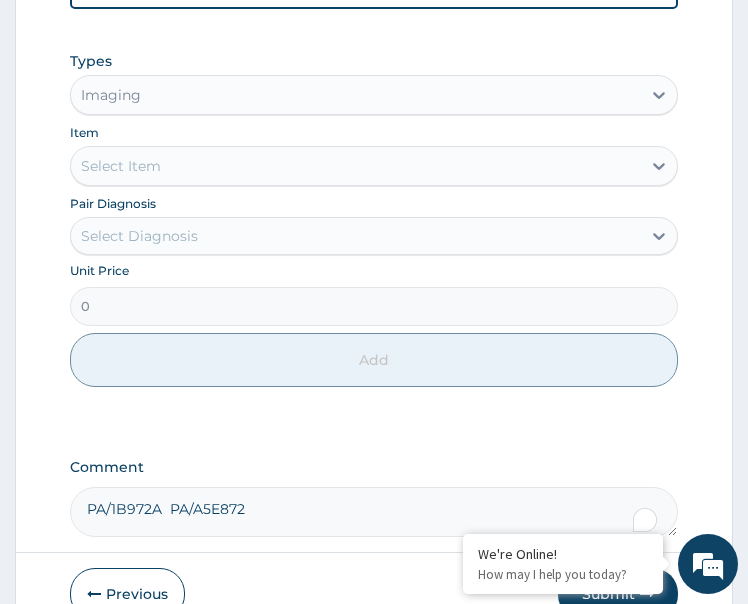 scroll, scrollTop: 2146, scrollLeft: 0, axis: vertical 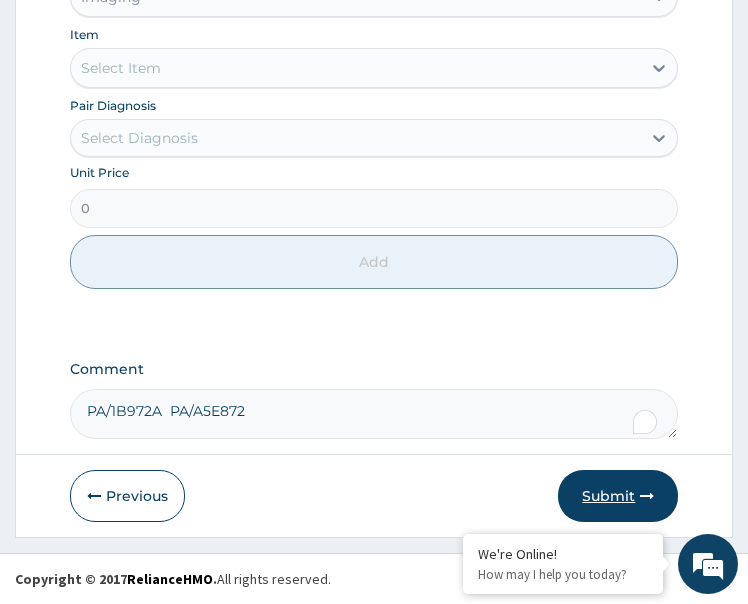 click on "Submit" at bounding box center (618, 496) 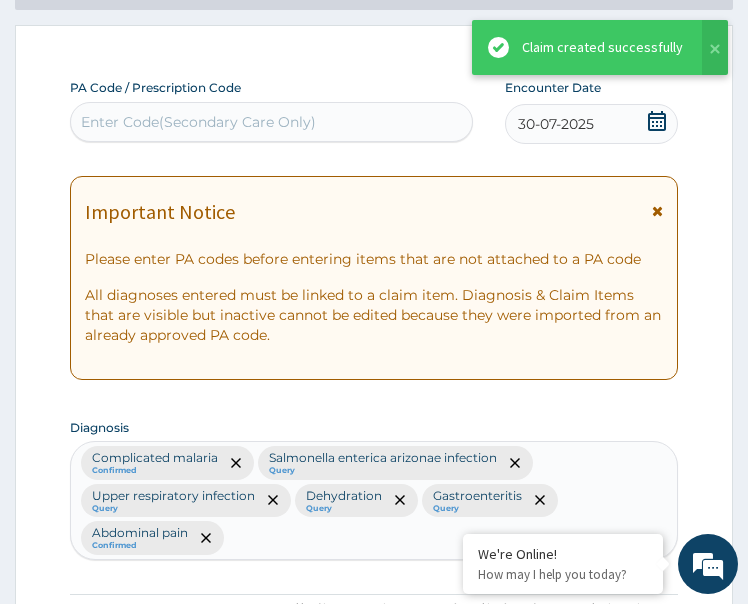 scroll, scrollTop: 2146, scrollLeft: 0, axis: vertical 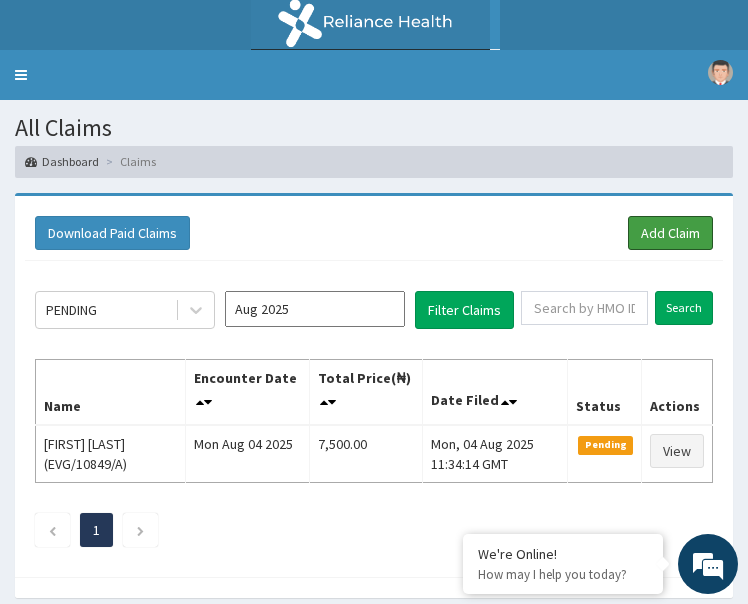 click on "Add Claim" at bounding box center (670, 233) 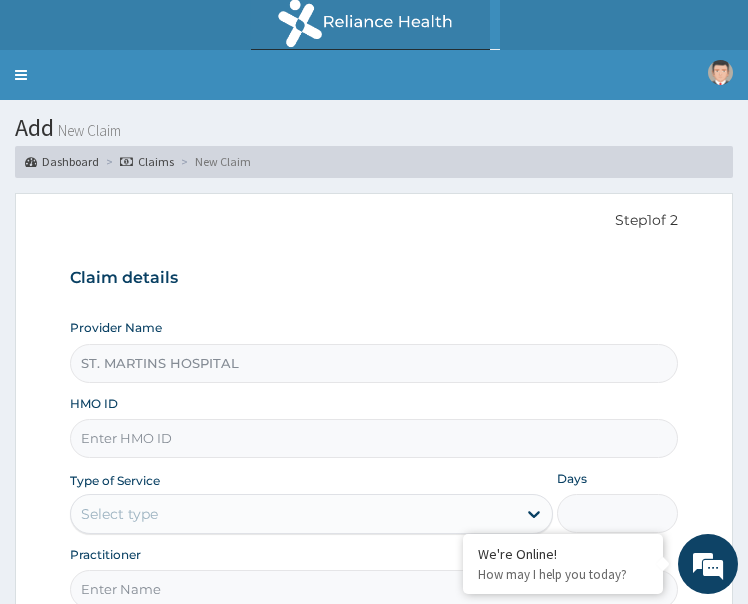 scroll, scrollTop: 0, scrollLeft: 0, axis: both 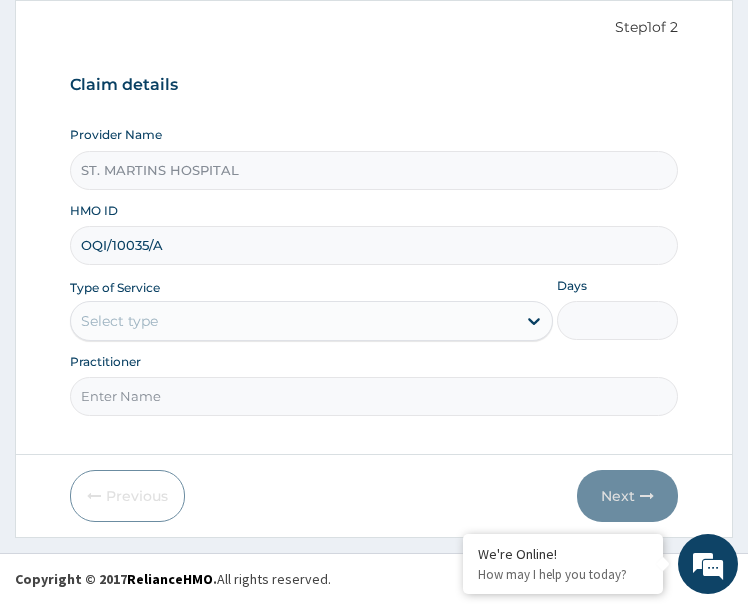 type on "OQI/10035/A" 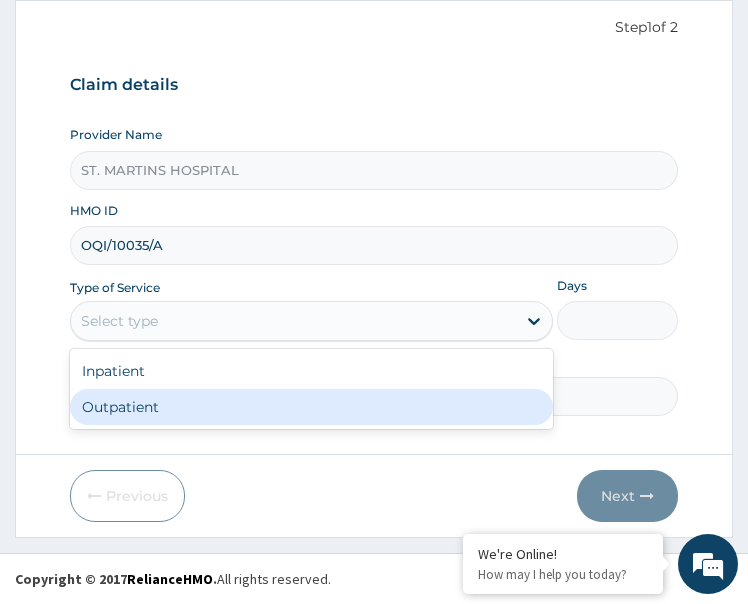 click on "Outpatient" at bounding box center (312, 407) 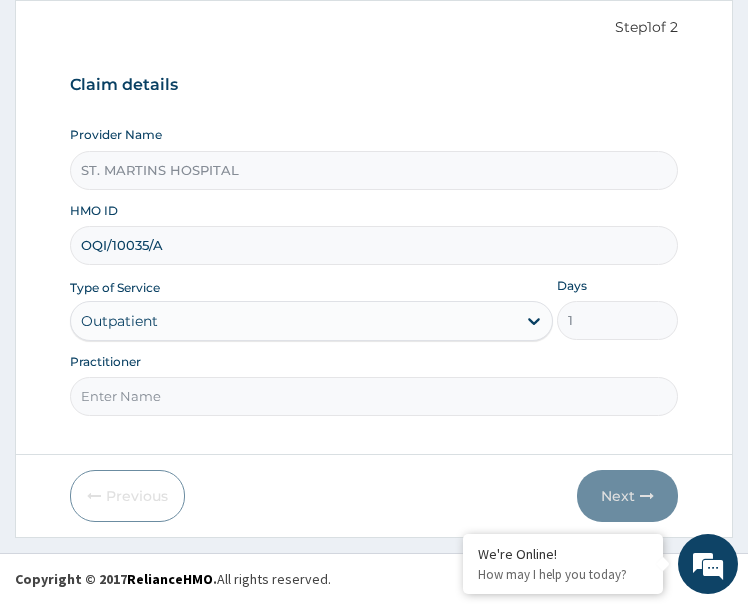 click on "Practitioner" at bounding box center [374, 396] 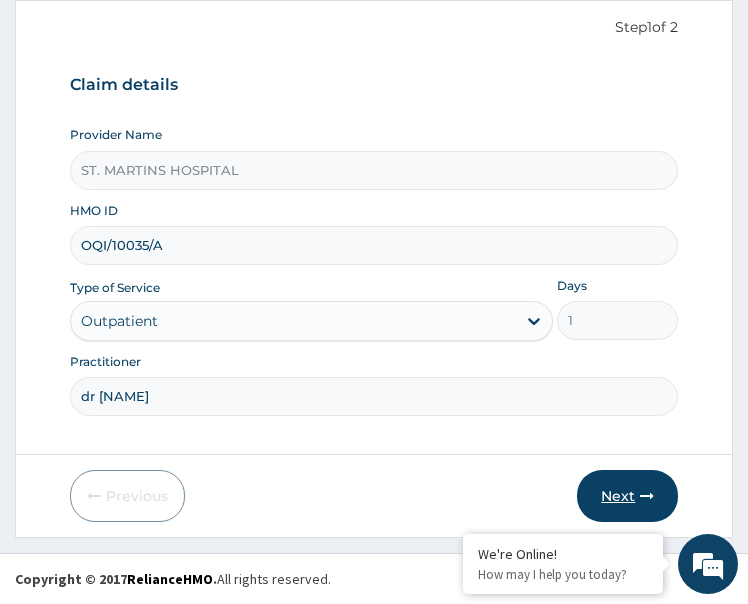 type on "dr [NAME]" 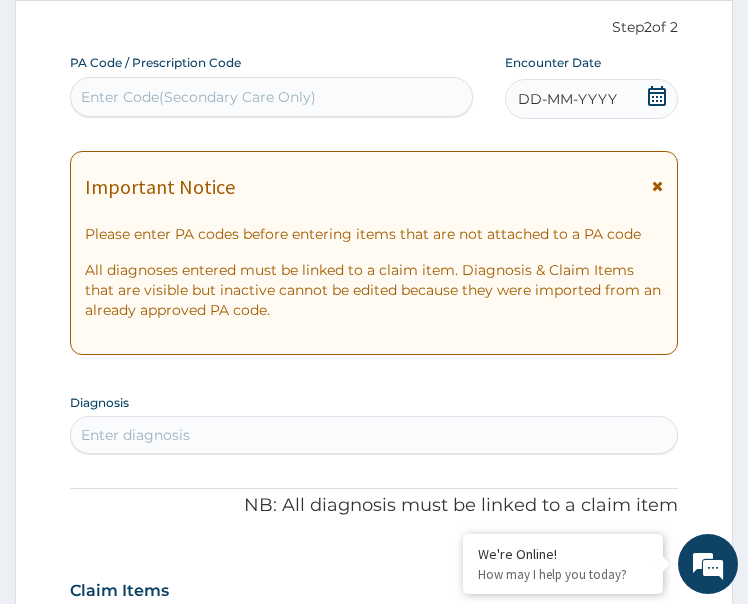 click on "DD-MM-YYYY" at bounding box center [591, 99] 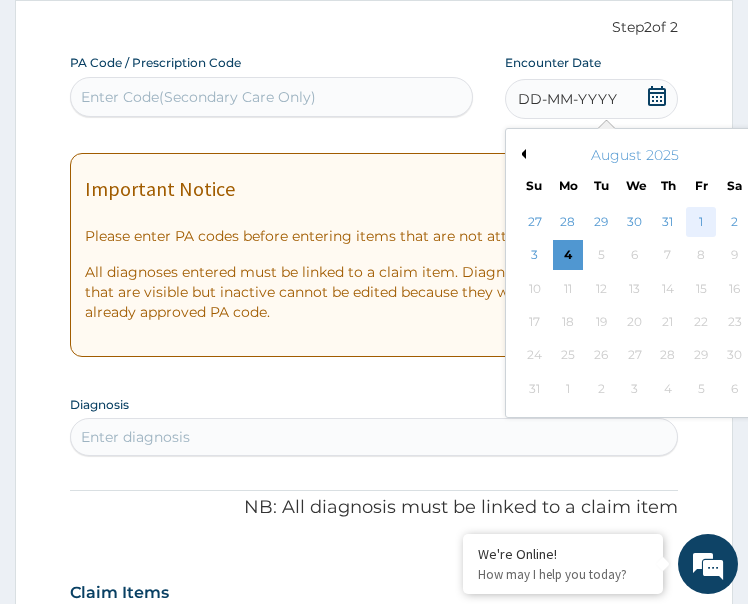 click on "1" at bounding box center (702, 222) 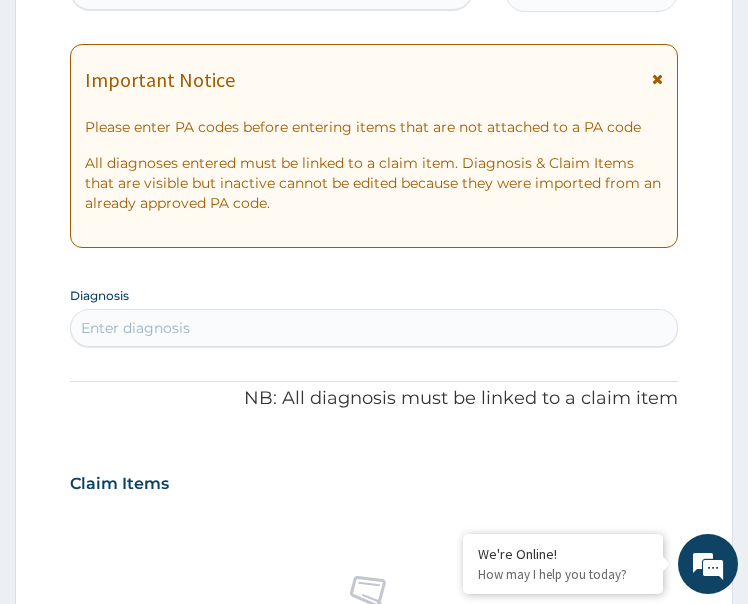 scroll, scrollTop: 393, scrollLeft: 0, axis: vertical 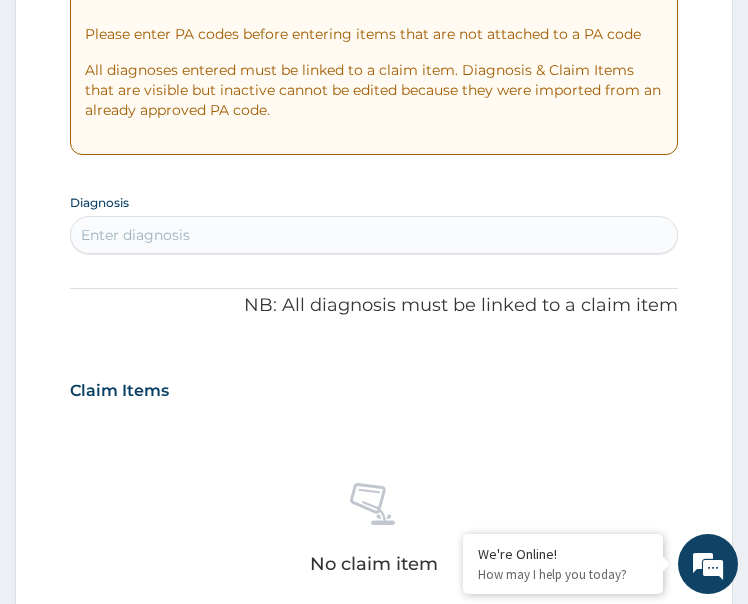 click on "Enter diagnosis" at bounding box center [374, 235] 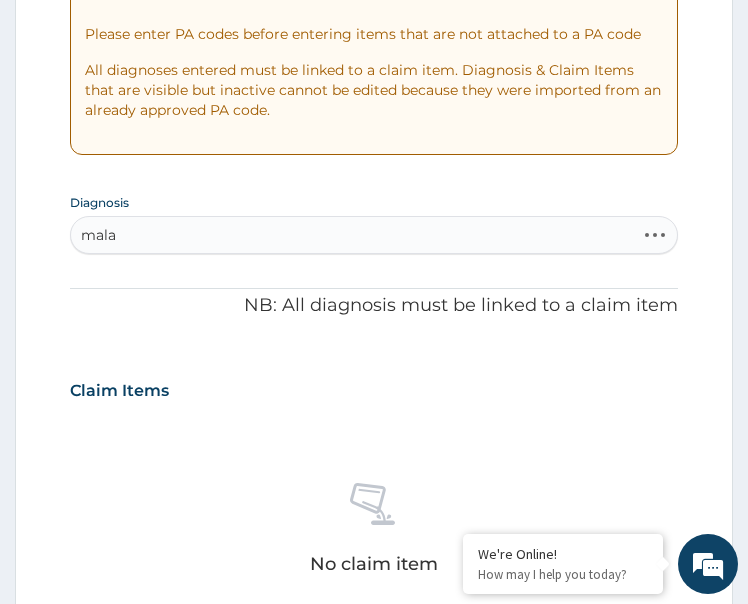 type on "malar" 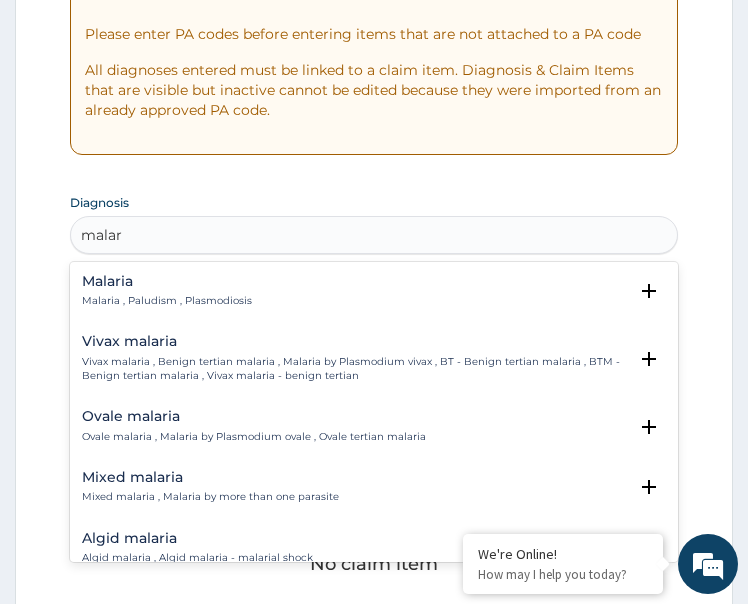 click on "Malaria Malaria , Paludism , Plasmodiosis" at bounding box center (167, 291) 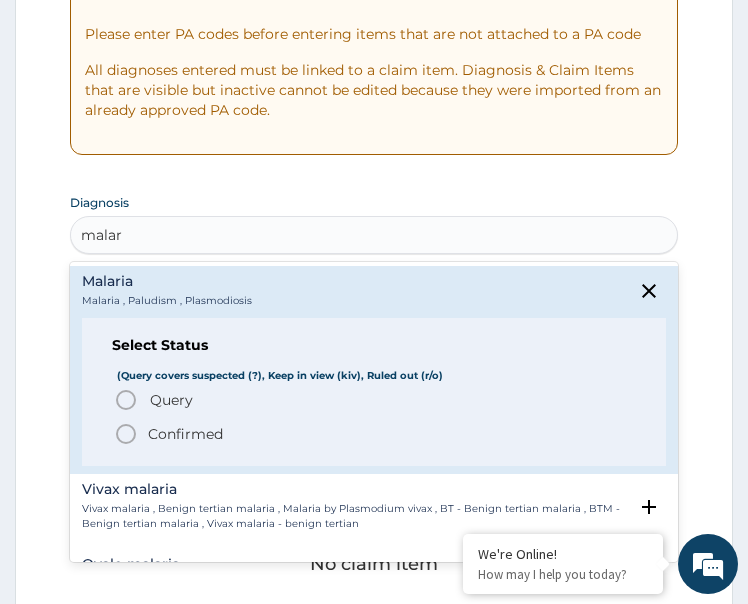 click 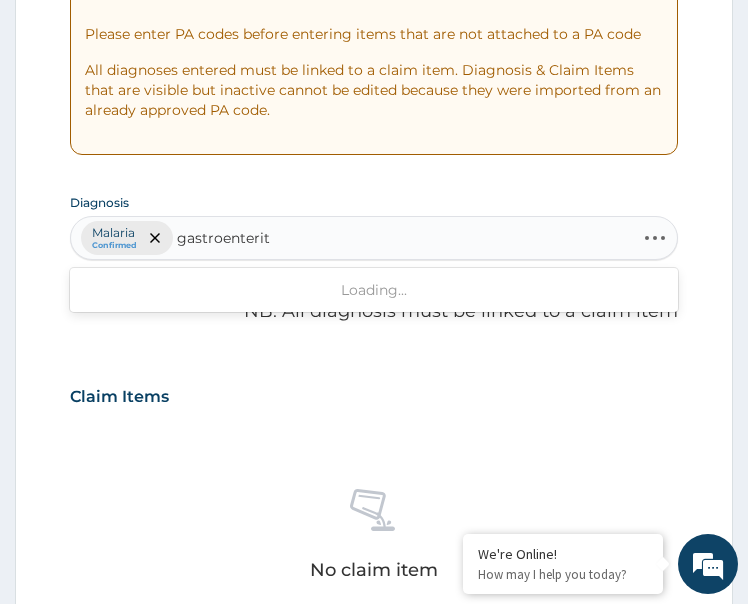 type on "gastroenteriti" 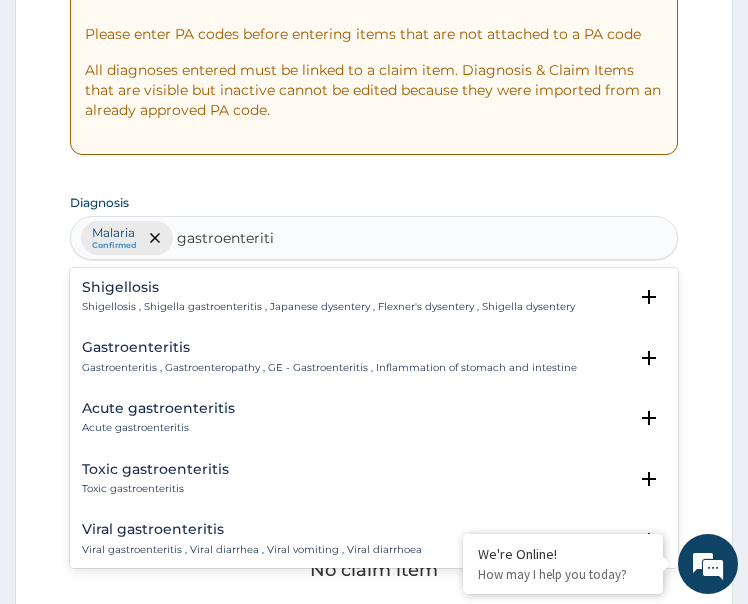 click on "Gastroenteritis" at bounding box center [329, 347] 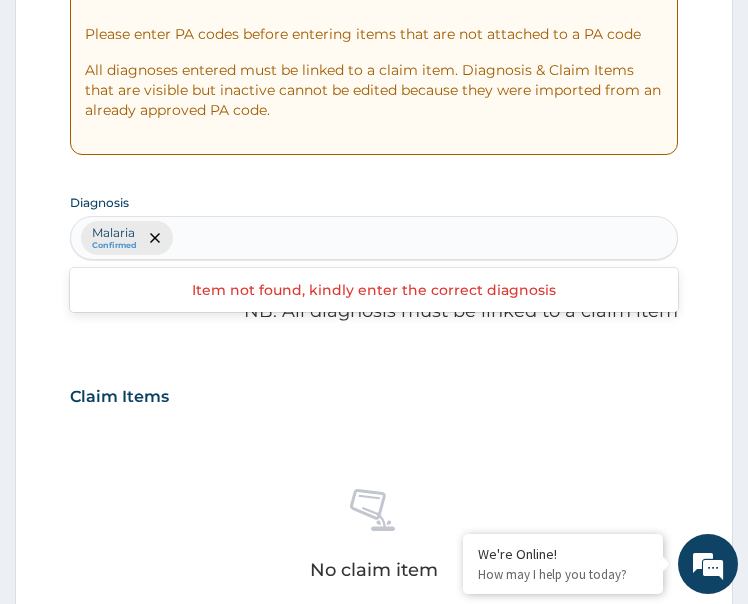 click on "Malaria Confirmed" at bounding box center (374, 238) 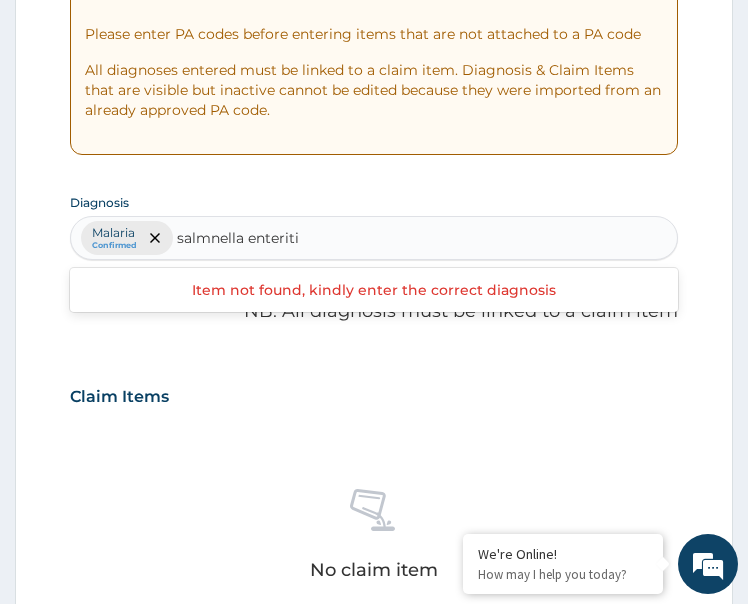 click on "salmnella enteriti" at bounding box center [239, 238] 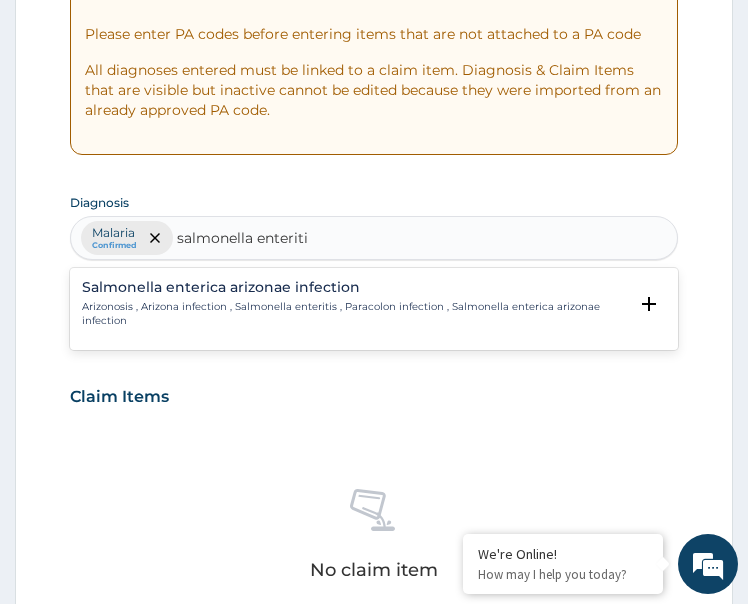 click on "Arizonosis , Arizona infection , Salmonella enteritis , Paracolon infection , Salmonella enterica arizonae infection" at bounding box center [355, 314] 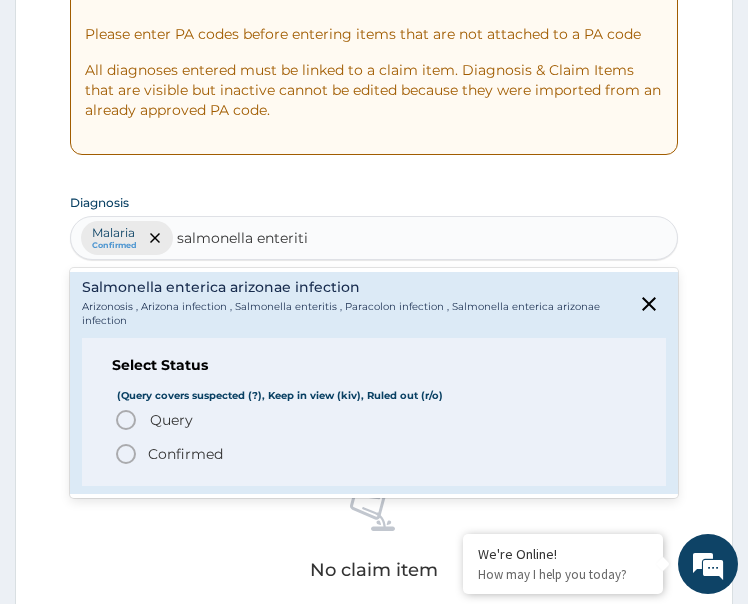click on "Query Query covers suspected (?), Keep in view (kiv), Ruled out (r/o)" at bounding box center [375, 420] 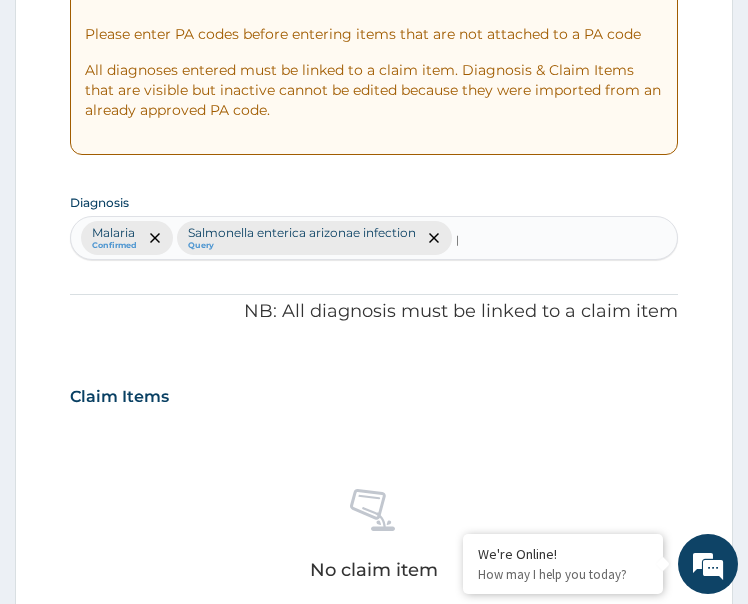 type on "pep" 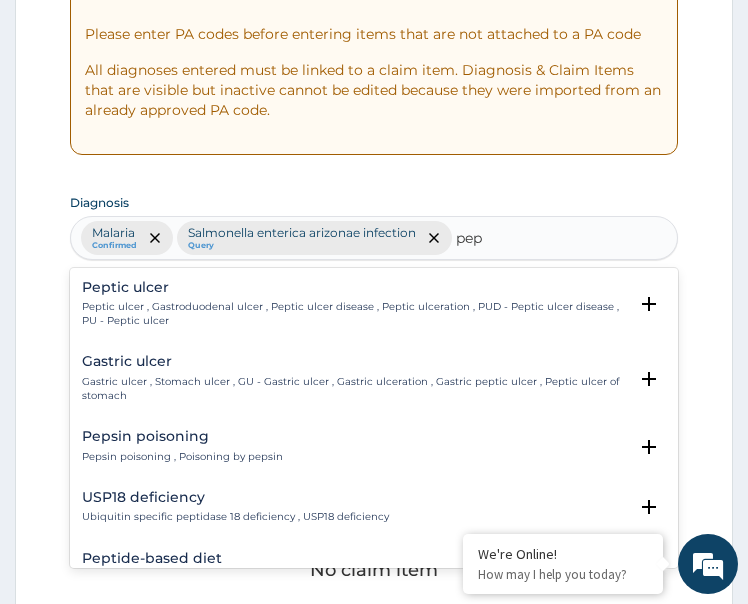 click on "Peptic ulcer Peptic ulcer , Gastroduodenal ulcer , Peptic ulcer disease , Peptic ulceration , PUD - Peptic ulcer disease , PU - Peptic ulcer" at bounding box center [355, 304] 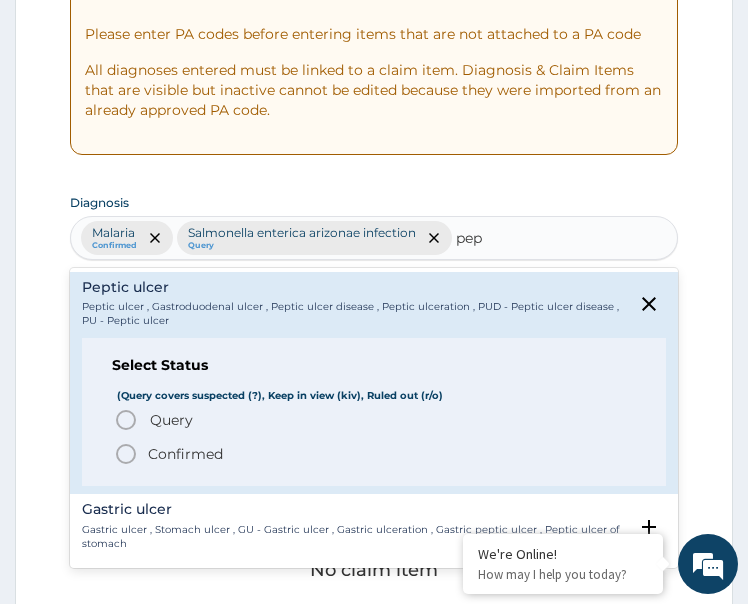 click 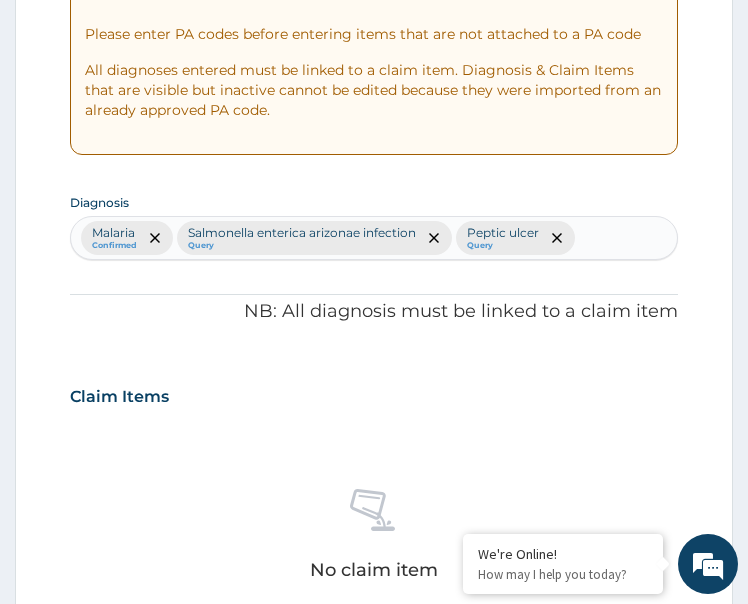 scroll, scrollTop: 1093, scrollLeft: 0, axis: vertical 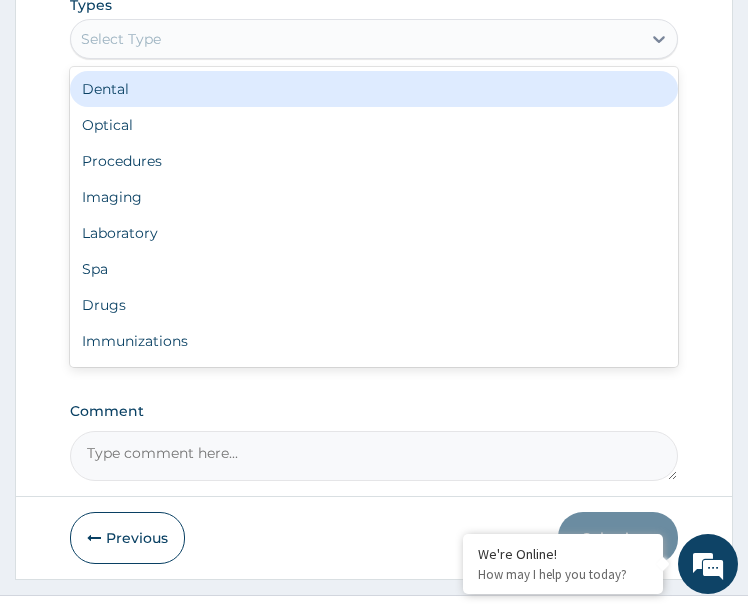 click on "Select Type" at bounding box center (121, 39) 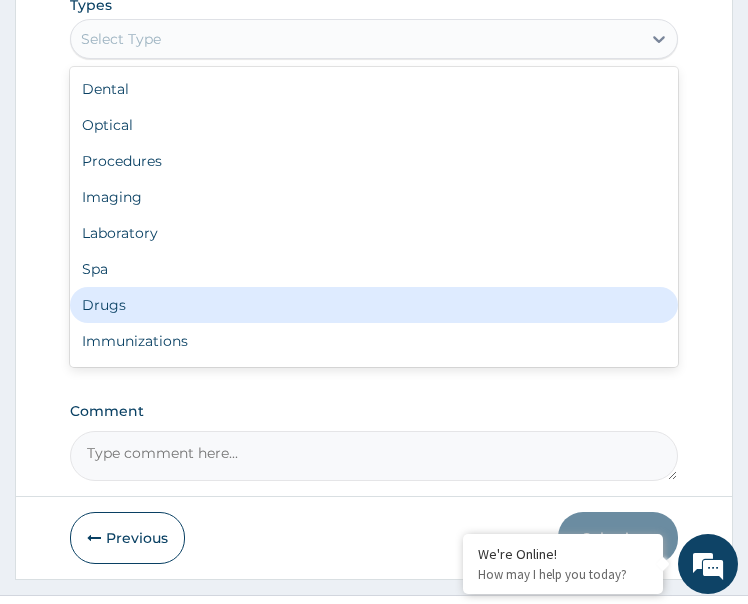 click on "Drugs" at bounding box center [374, 305] 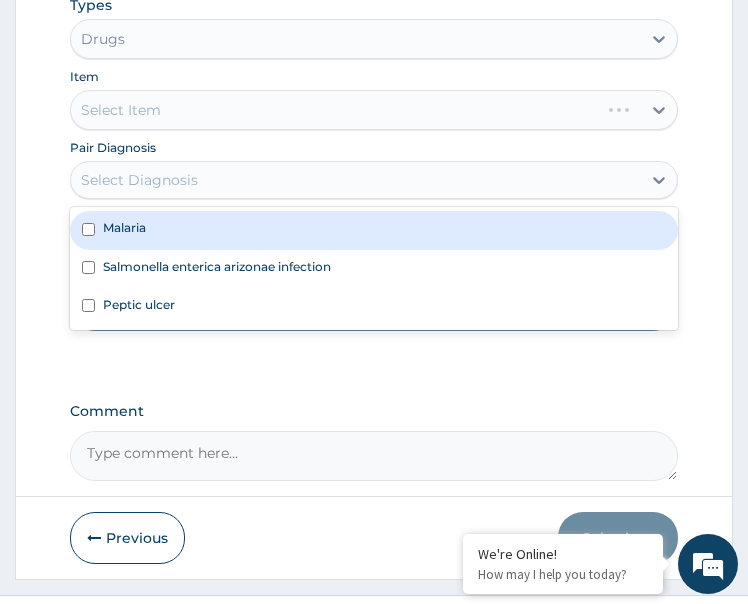 click on "Select Diagnosis" at bounding box center (356, 180) 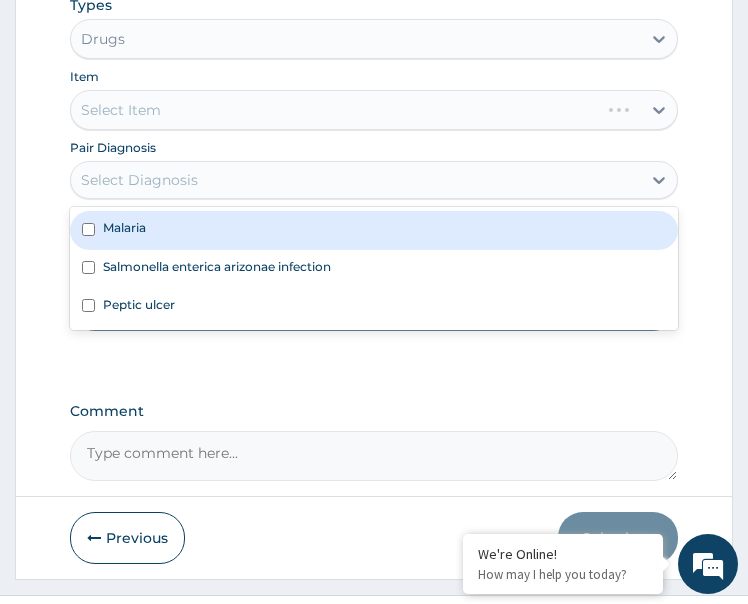 click on "Malaria" at bounding box center (374, 230) 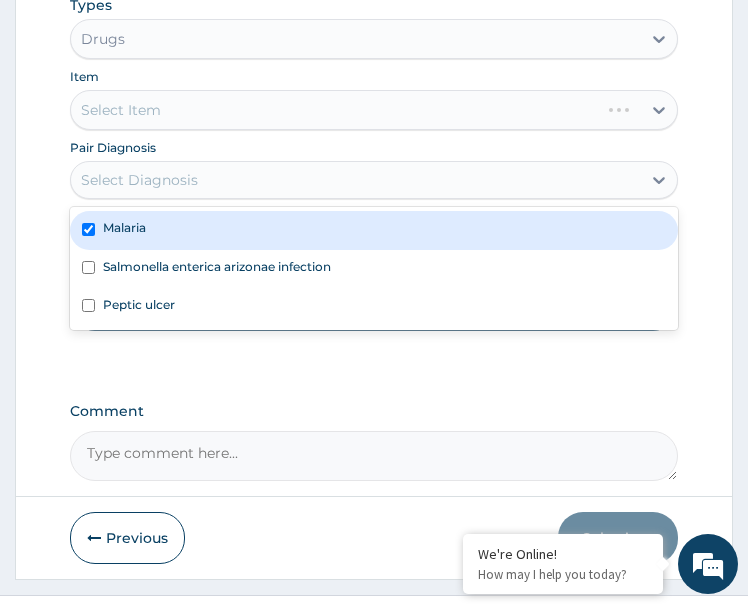 checkbox on "true" 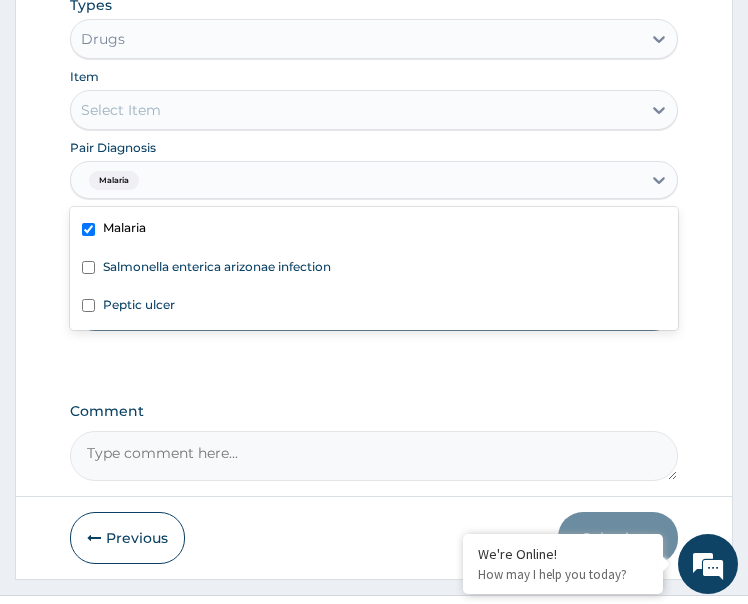 click on "Select Item" at bounding box center [356, 110] 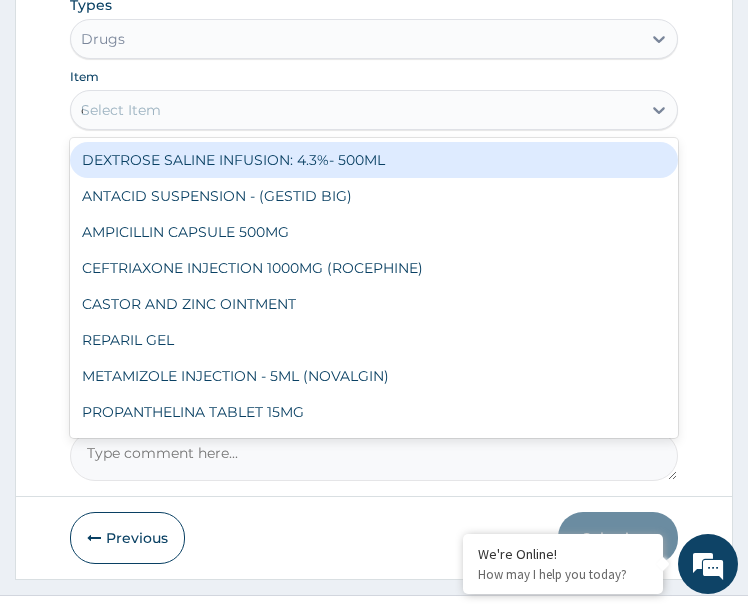 type on "coa" 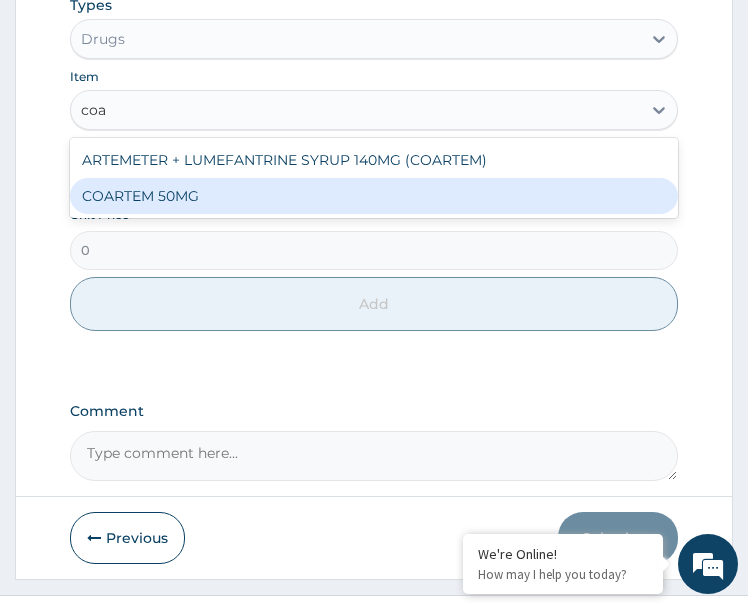 drag, startPoint x: 220, startPoint y: 194, endPoint x: 199, endPoint y: 335, distance: 142.55525 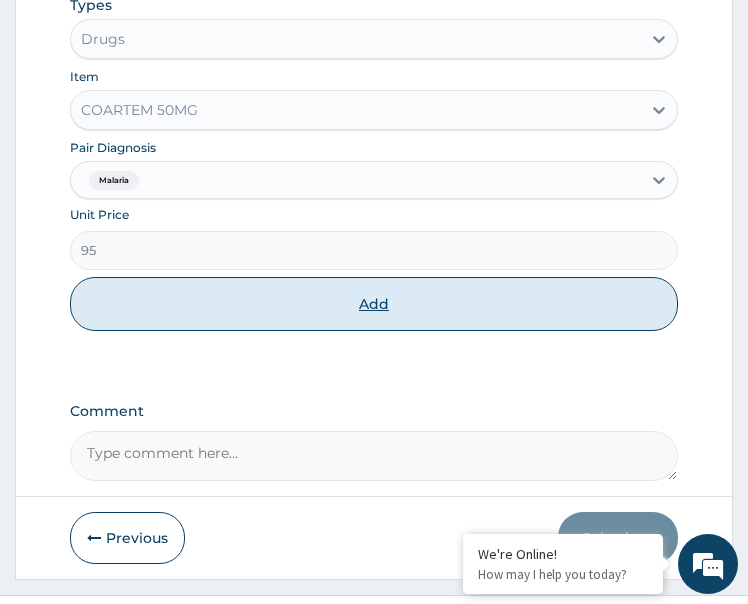 click on "Add" at bounding box center [374, 304] 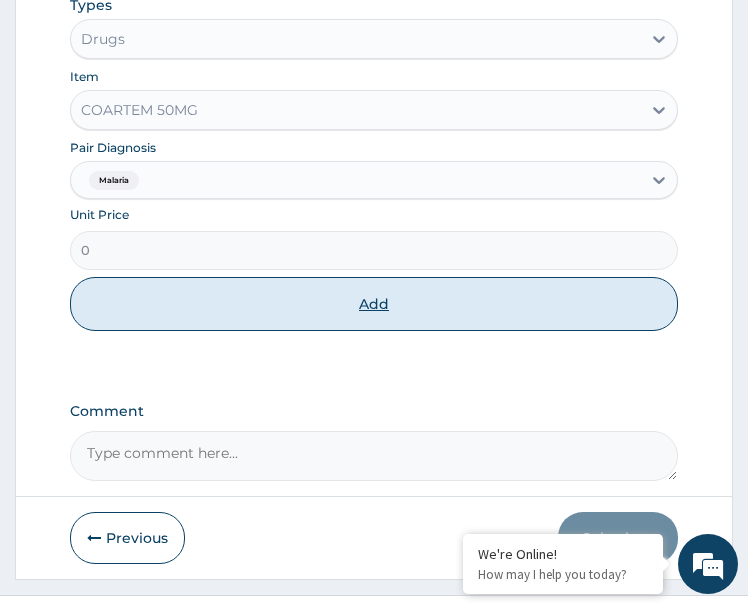 scroll, scrollTop: 602, scrollLeft: 0, axis: vertical 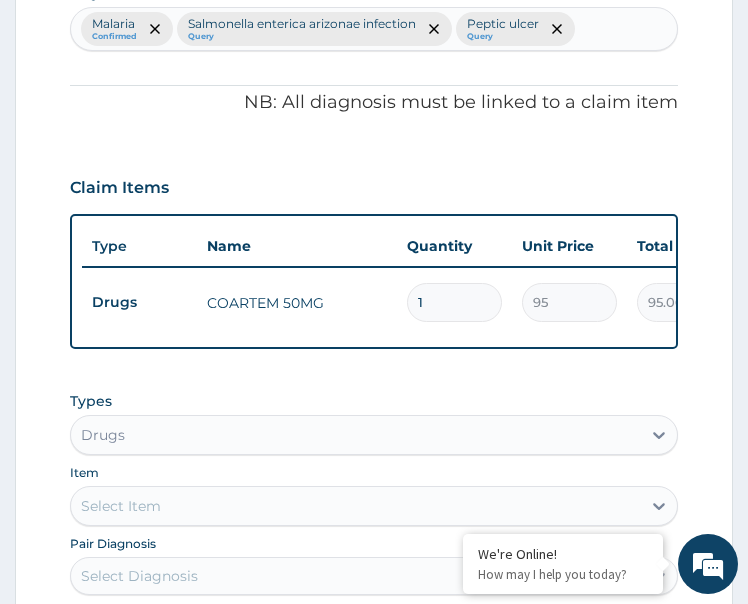 drag, startPoint x: 444, startPoint y: 303, endPoint x: 405, endPoint y: 318, distance: 41.785164 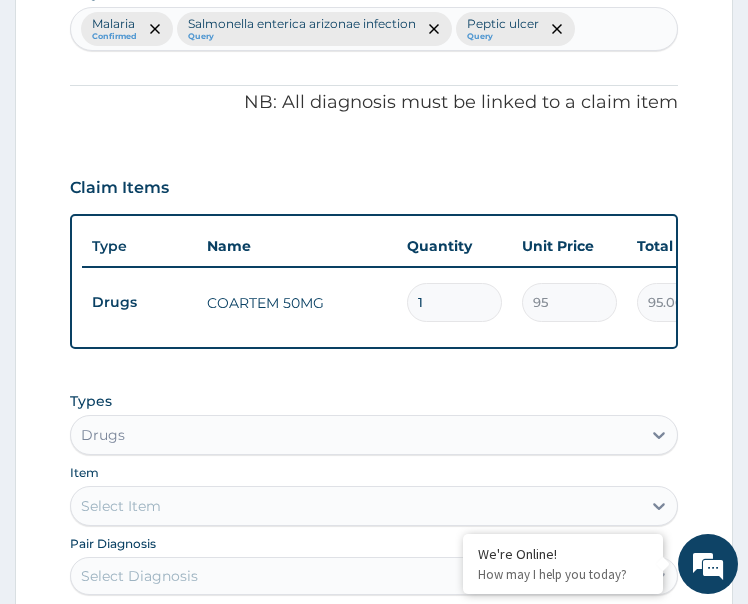 click on "1" at bounding box center [454, 302] 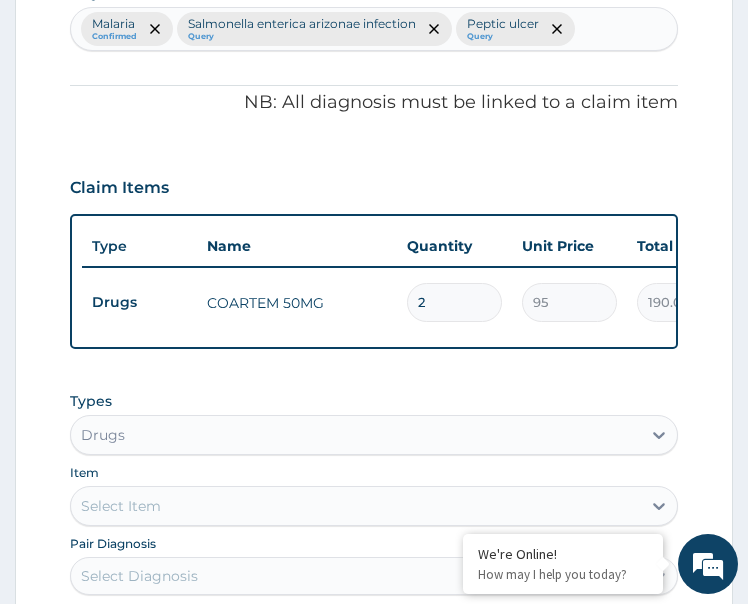 type on "24" 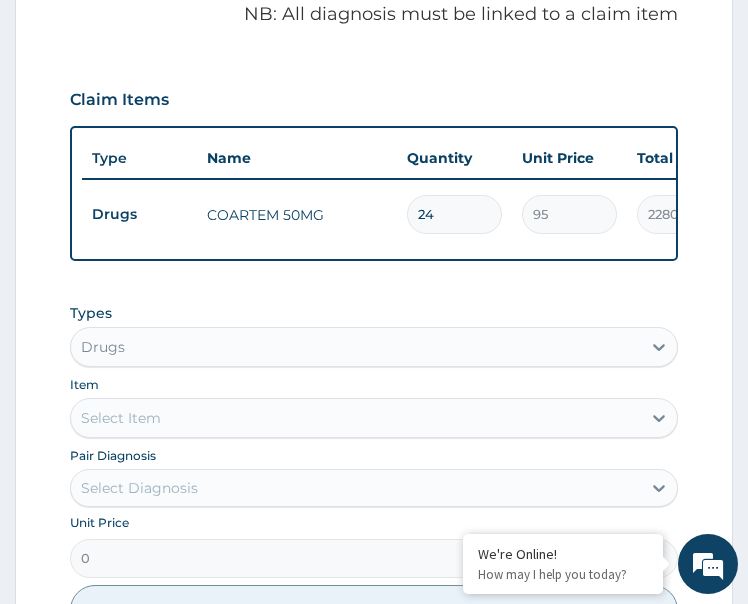 scroll, scrollTop: 902, scrollLeft: 0, axis: vertical 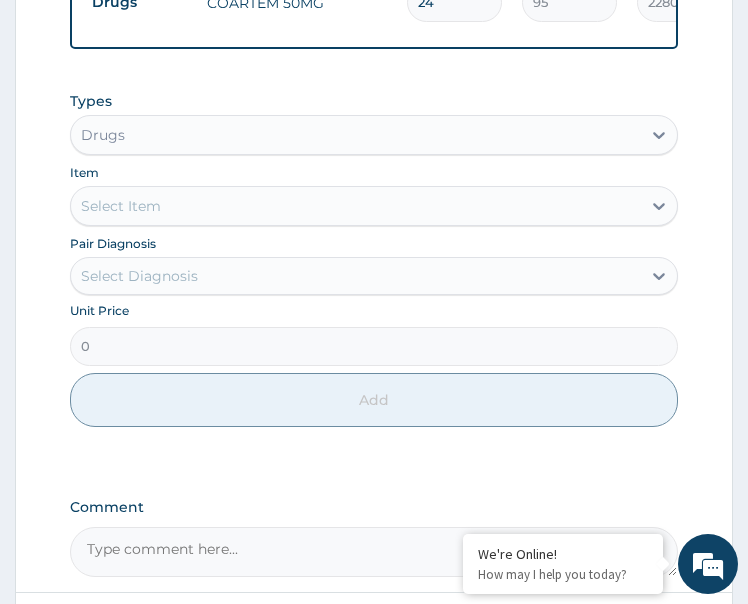 type on "24" 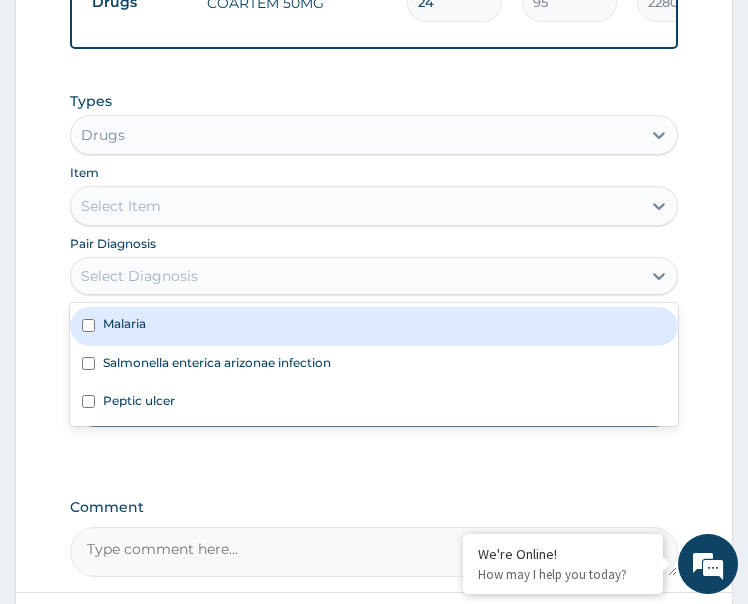 click on "Malaria" at bounding box center [374, 326] 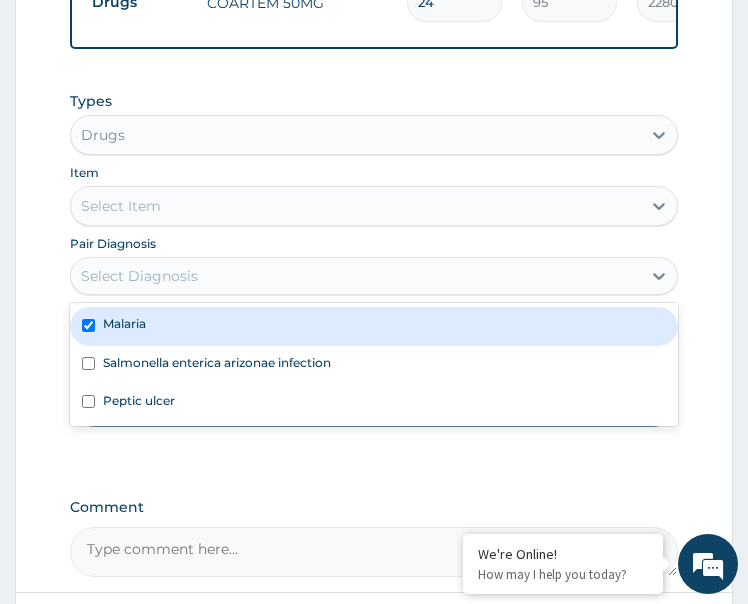 checkbox on "true" 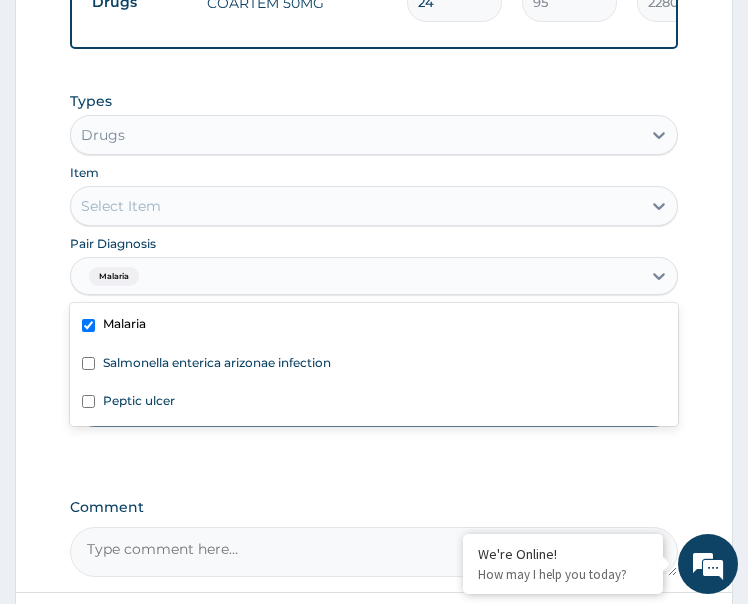 click on "Select Item" at bounding box center [356, 206] 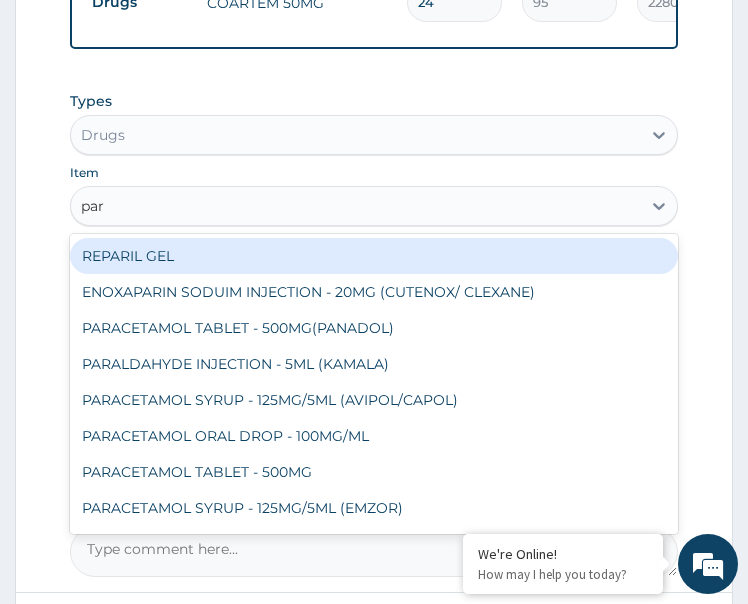 type on "para" 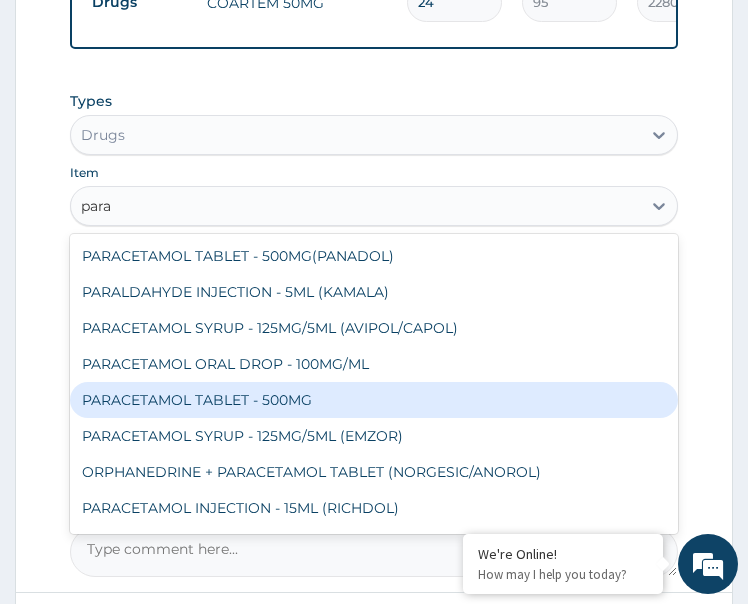 click on "PARACETAMOL TABLET - 500MG" at bounding box center (374, 400) 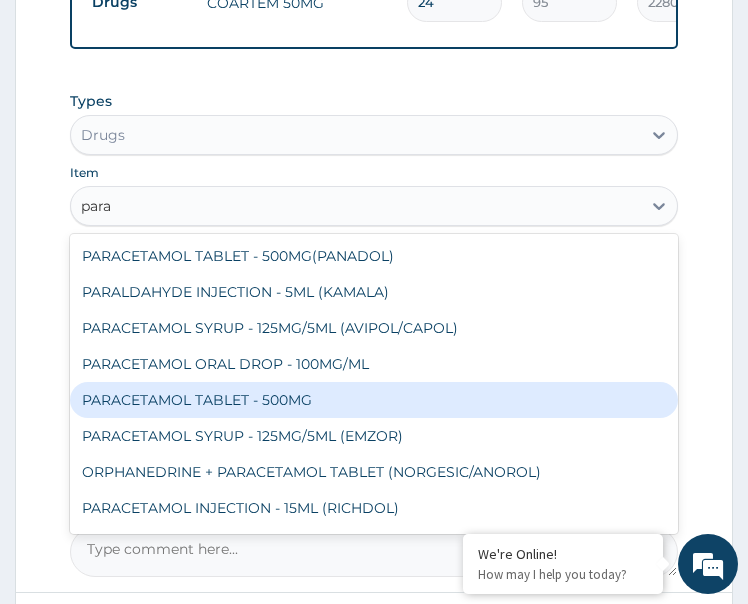 type 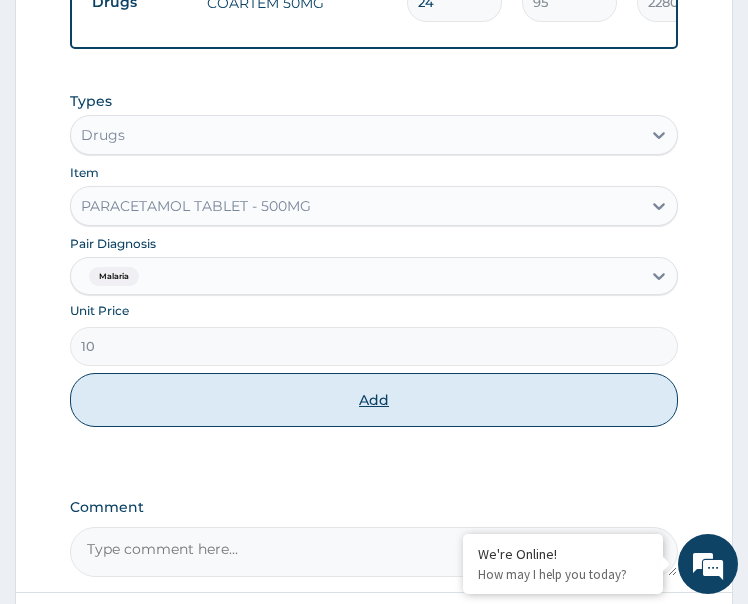 click on "Add" at bounding box center (374, 400) 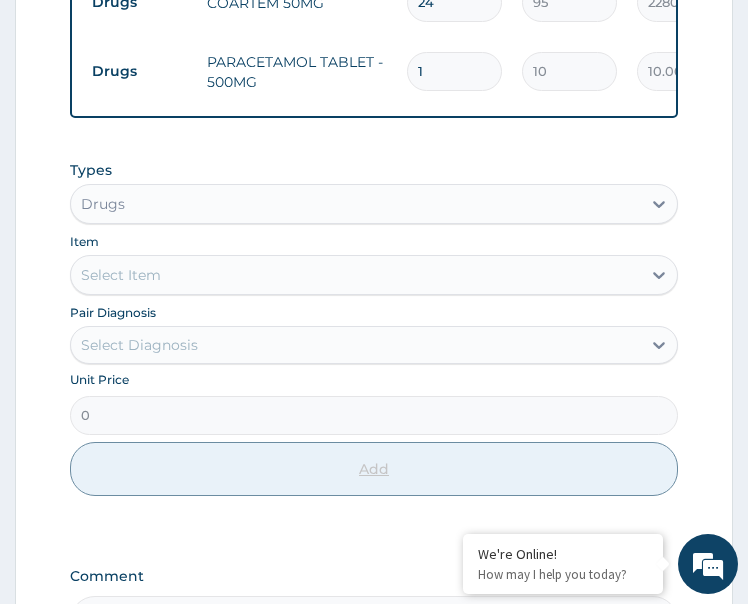 type on "18" 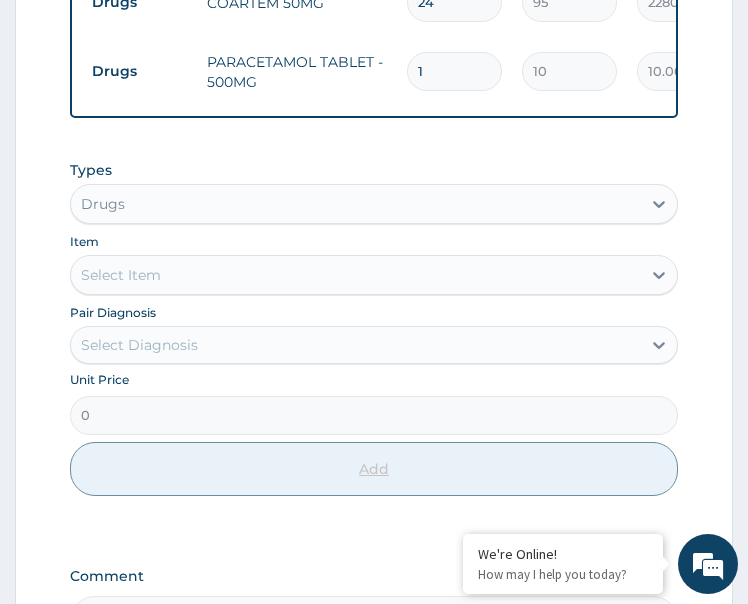 type on "180.00" 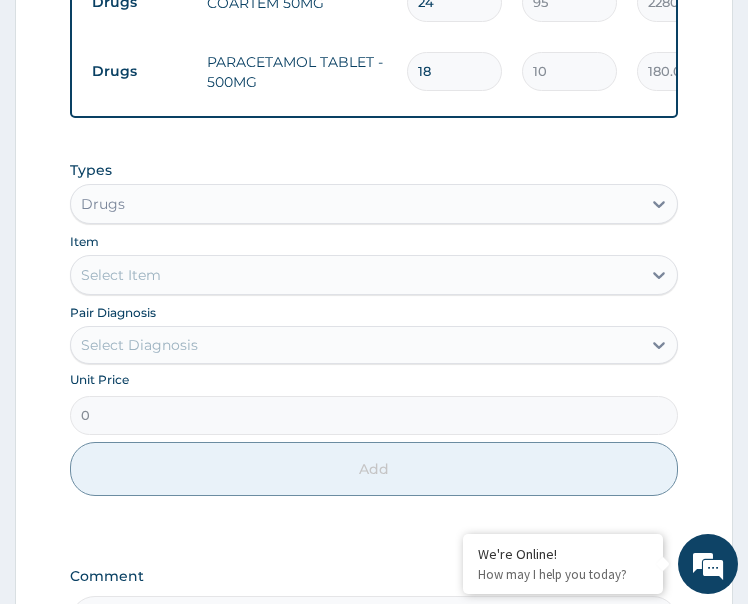 scroll, scrollTop: 1102, scrollLeft: 0, axis: vertical 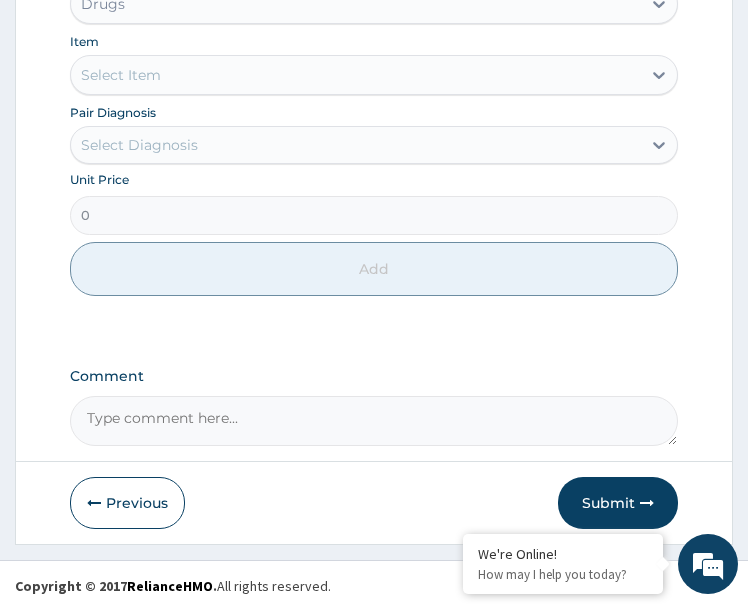 type on "18" 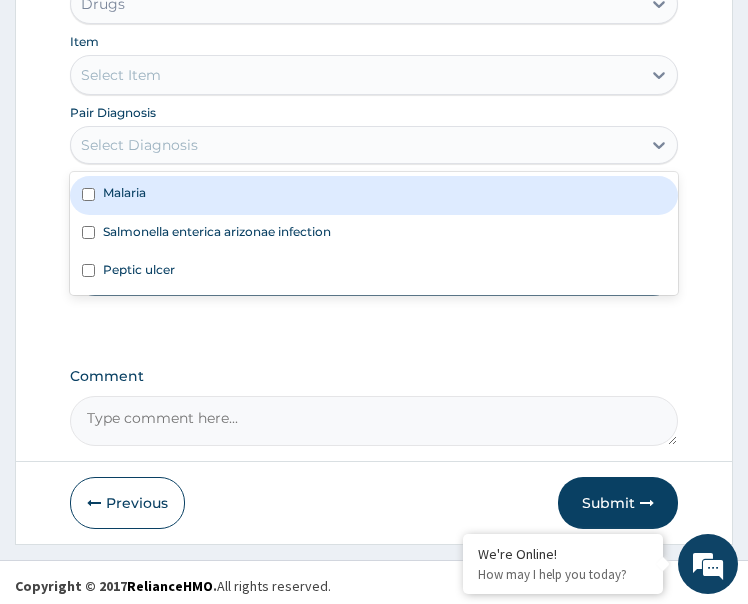 drag, startPoint x: 184, startPoint y: 144, endPoint x: 205, endPoint y: 201, distance: 60.74537 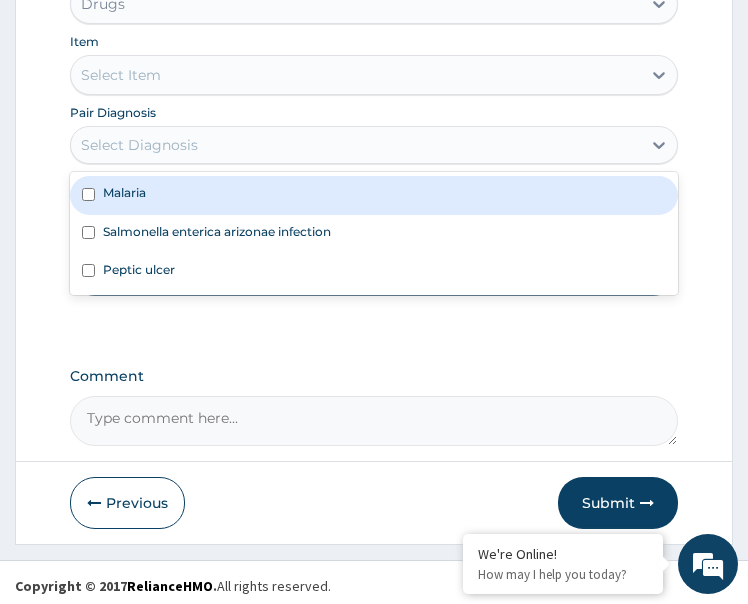 click on "Select Diagnosis" at bounding box center [374, 145] 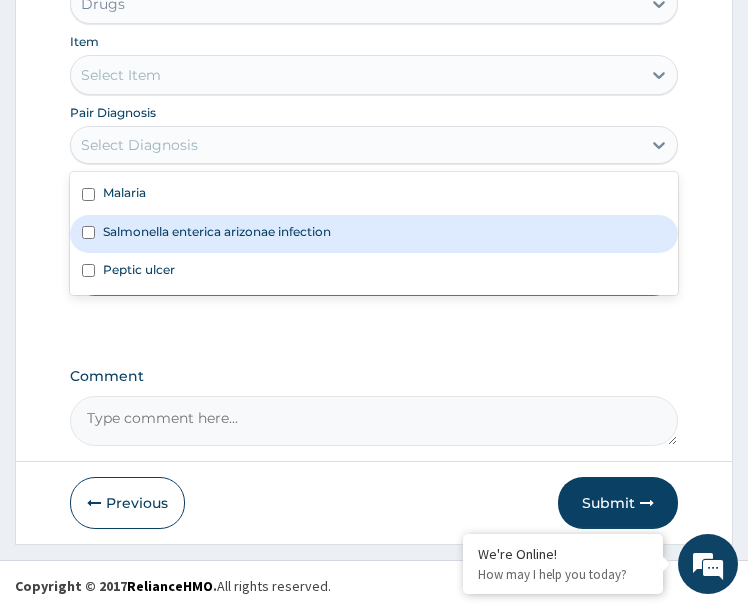 click on "Salmonella enterica arizonae infection" at bounding box center [217, 231] 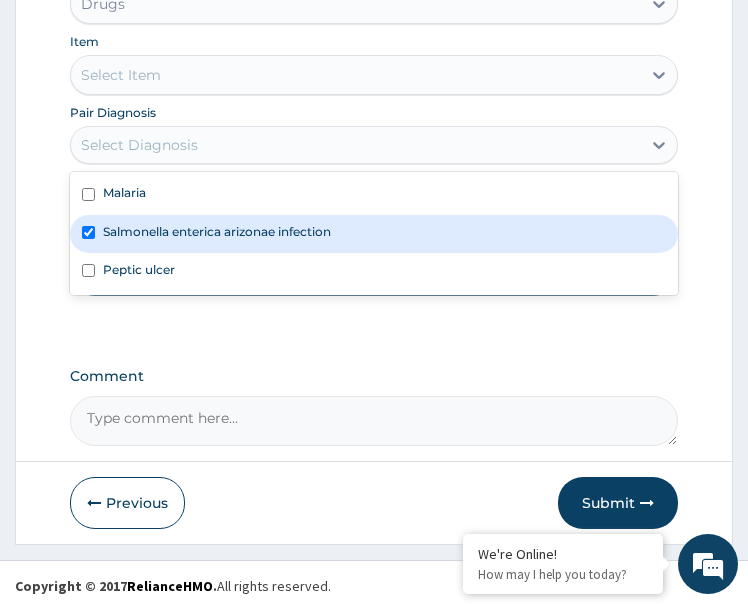 checkbox on "true" 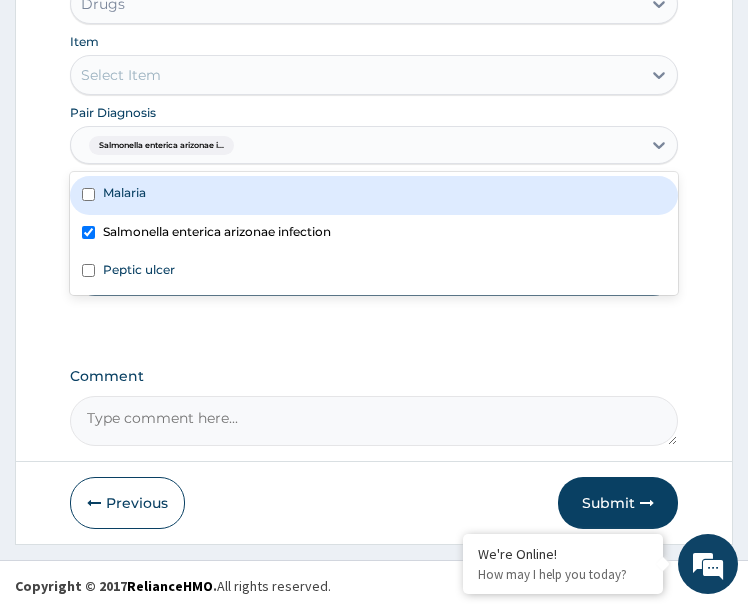 click on "Select Item" at bounding box center [356, 75] 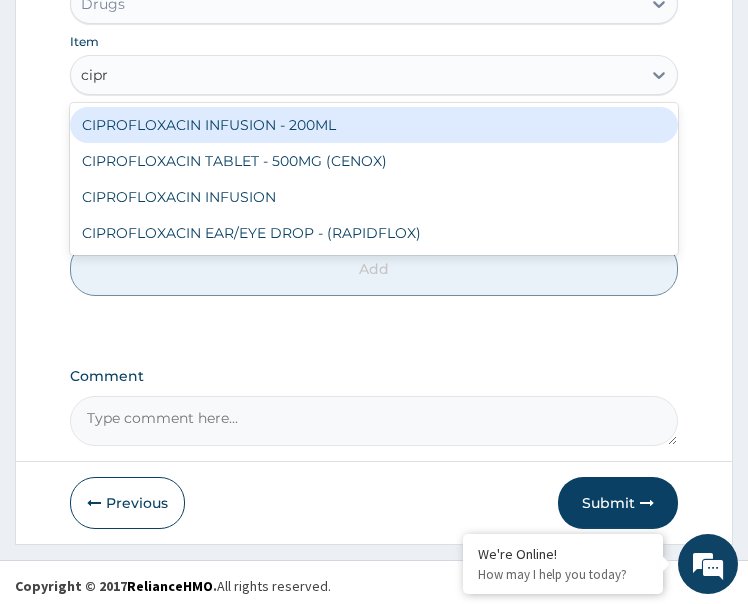 type on "cipro" 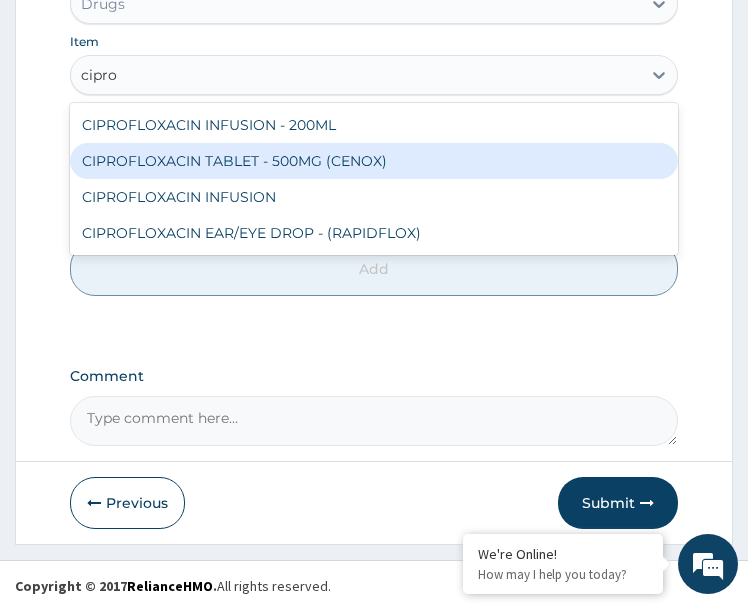 click on "CIPROFLOXACIN TABLET - 500MG (CENOX)" at bounding box center [374, 161] 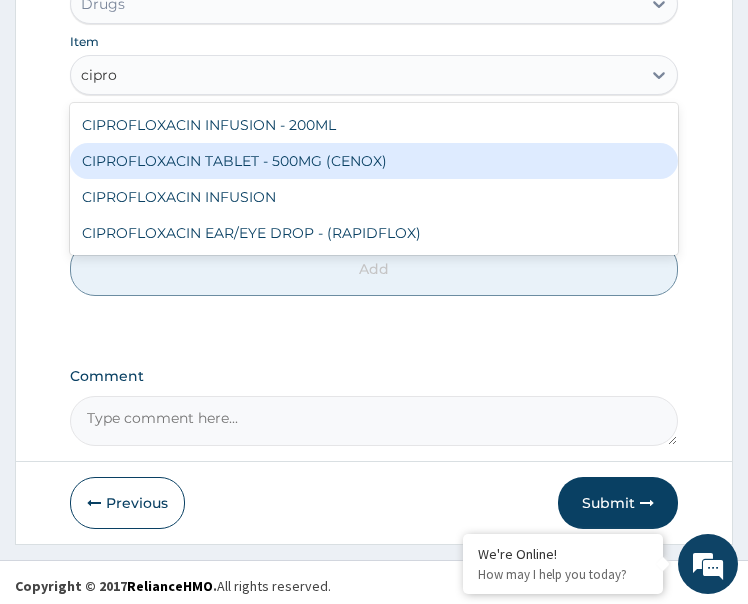 type 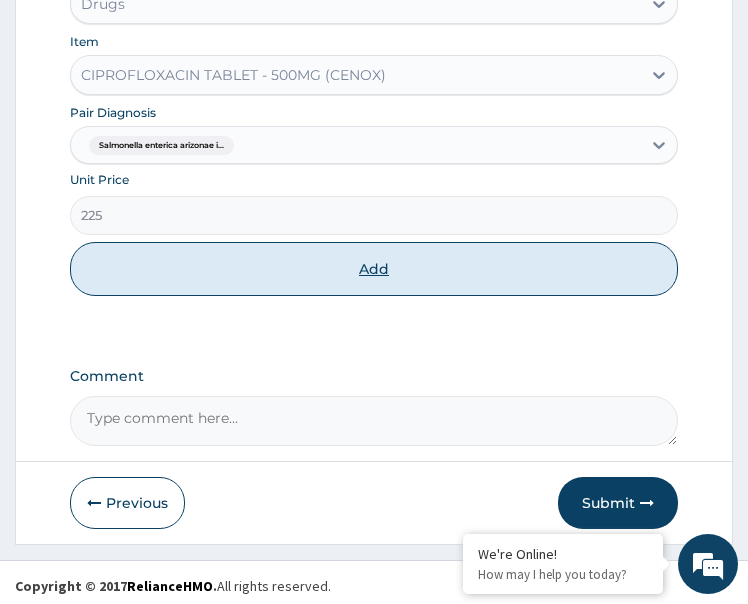 click on "Add" at bounding box center (374, 269) 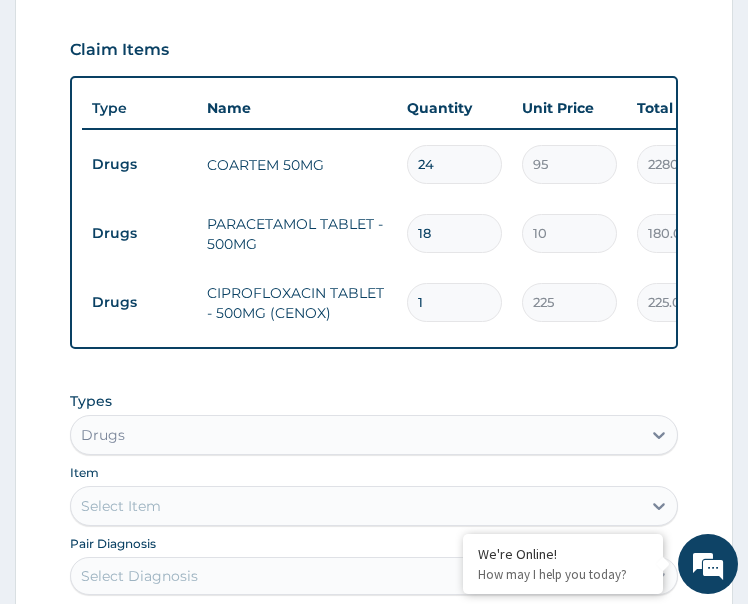 type on "10" 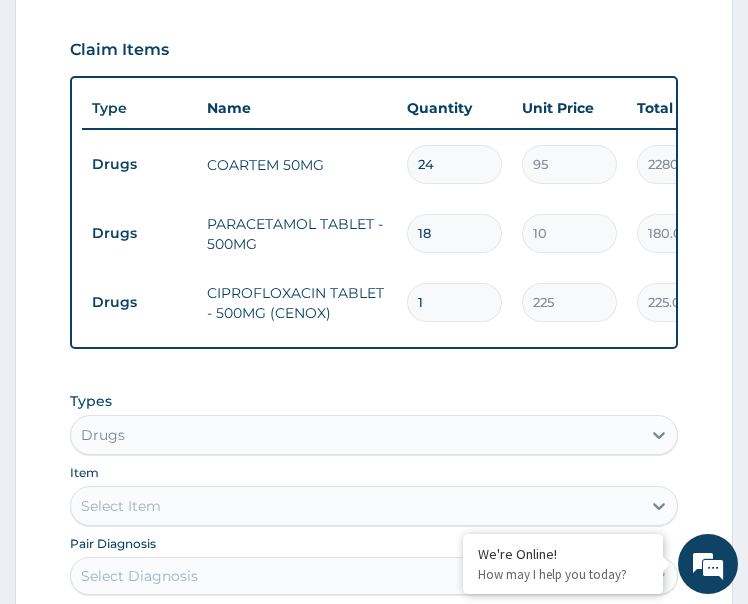 type on "2250.00" 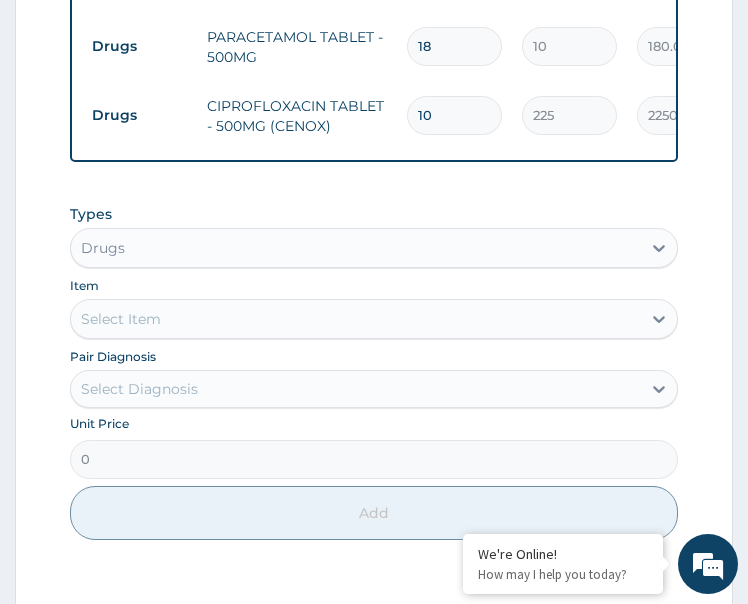 scroll, scrollTop: 940, scrollLeft: 0, axis: vertical 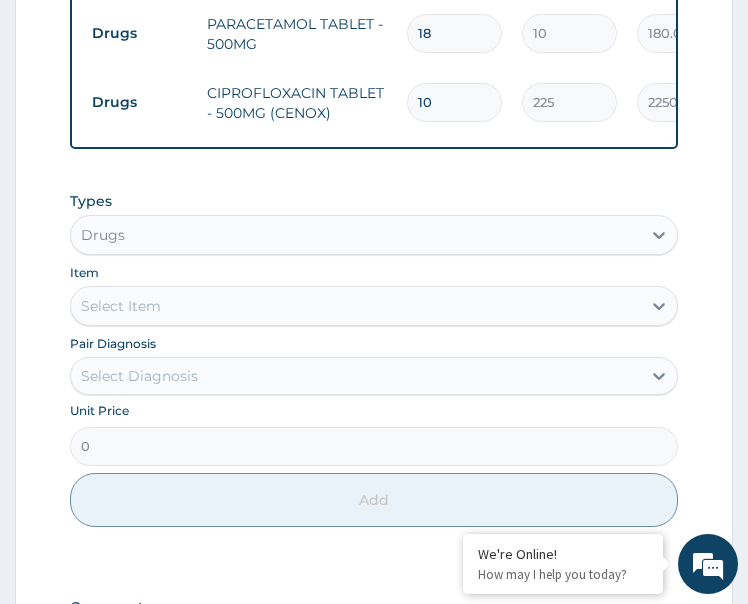 type on "10" 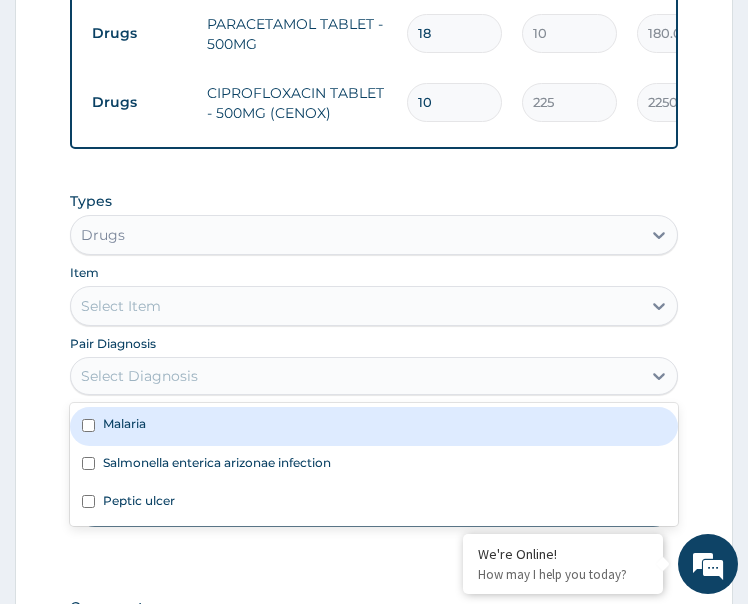 click on "Select Diagnosis" at bounding box center [139, 376] 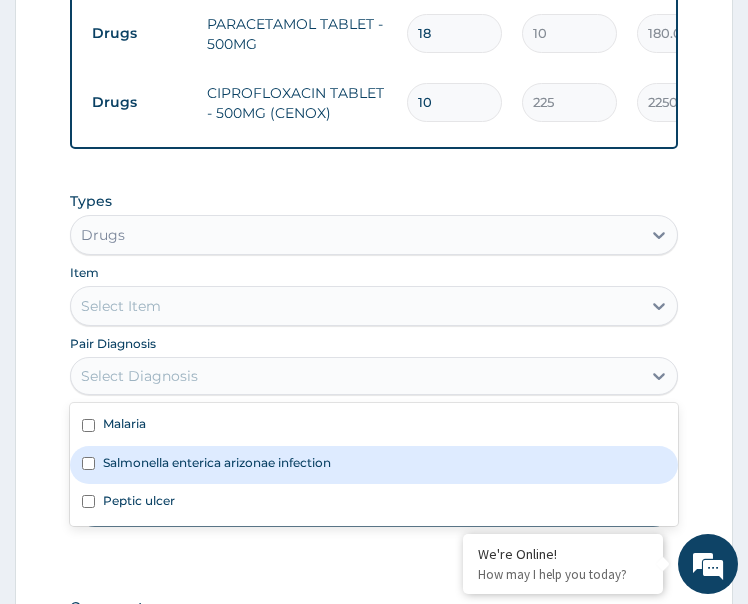 click on "Salmonella enterica arizonae infection" at bounding box center (217, 462) 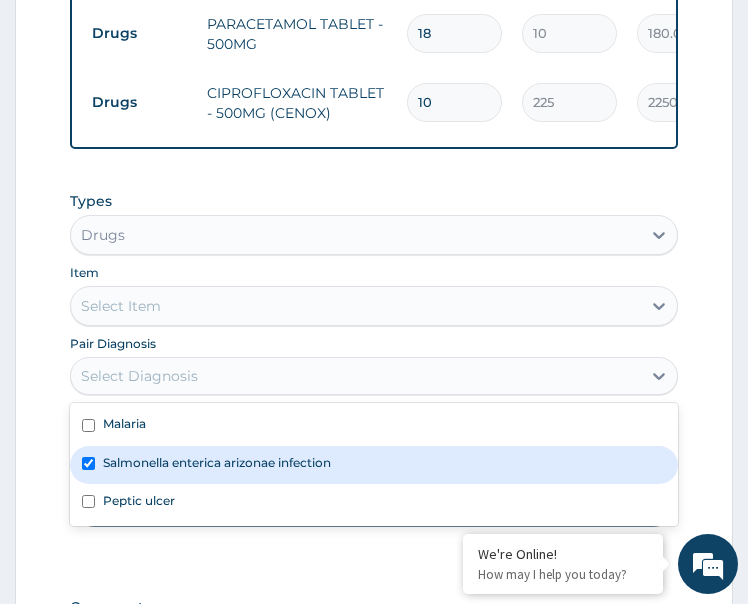checkbox on "true" 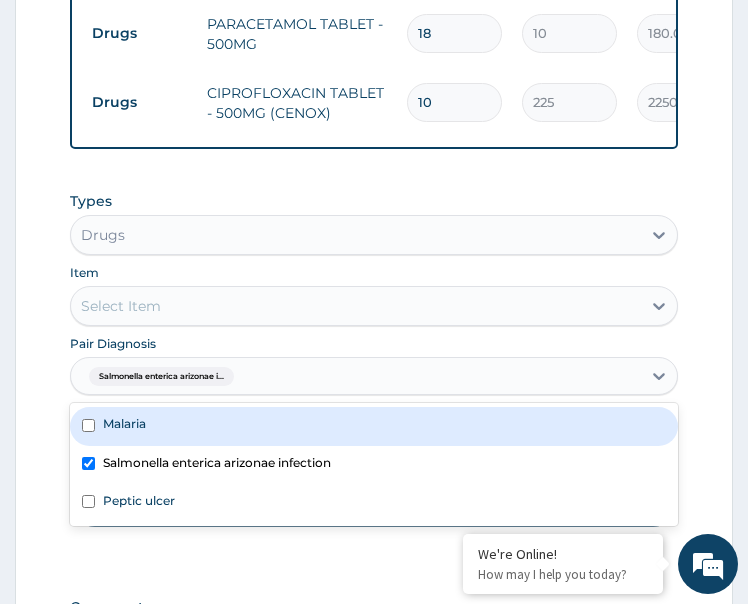 click on "Select Item" at bounding box center [356, 306] 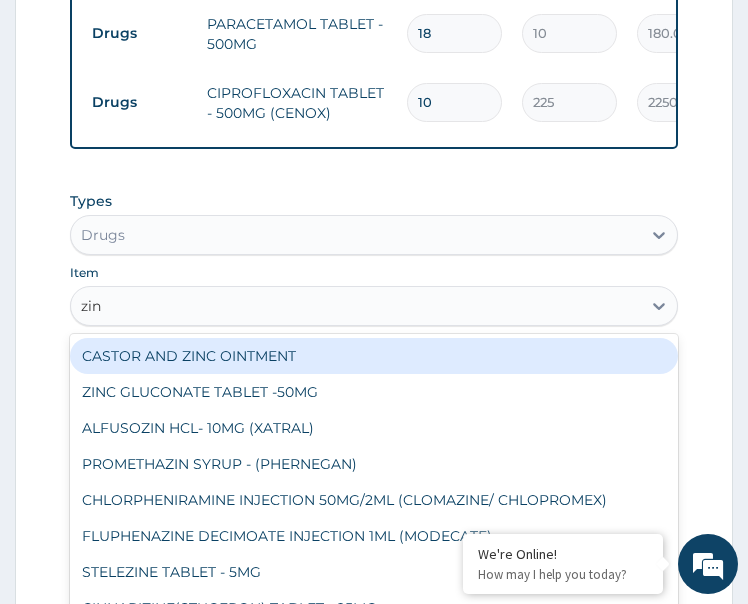 type on "zinc" 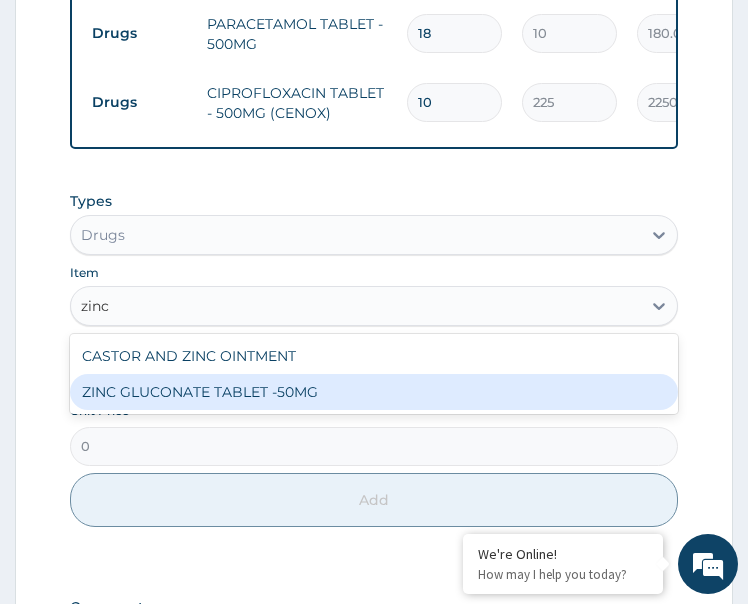 click on "ZINC GLUCONATE TABLET -50MG" at bounding box center (374, 392) 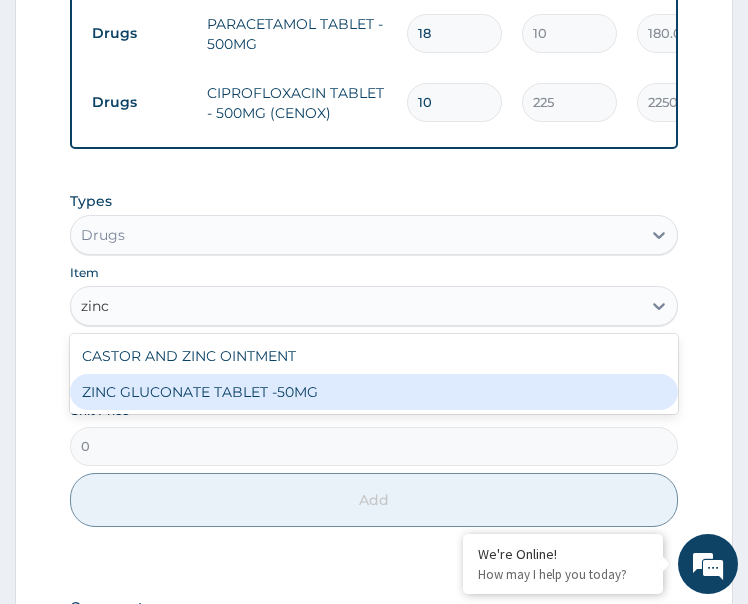 type 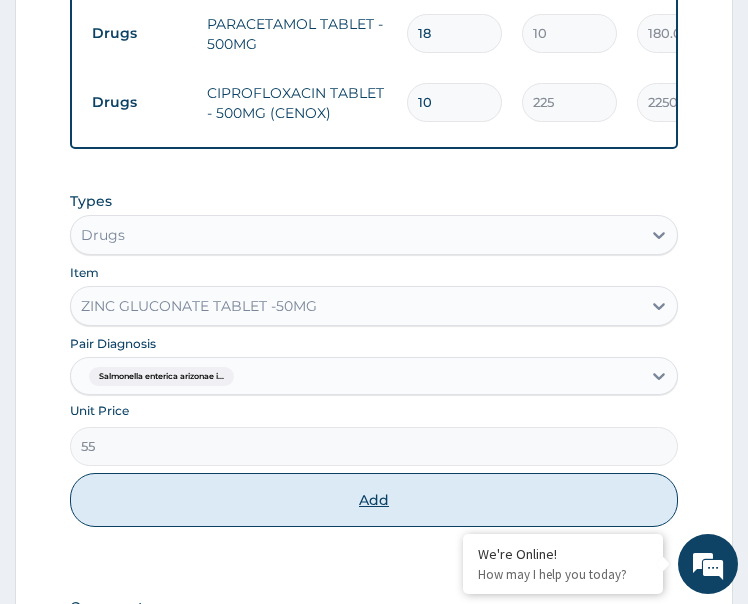click on "Add" at bounding box center [374, 500] 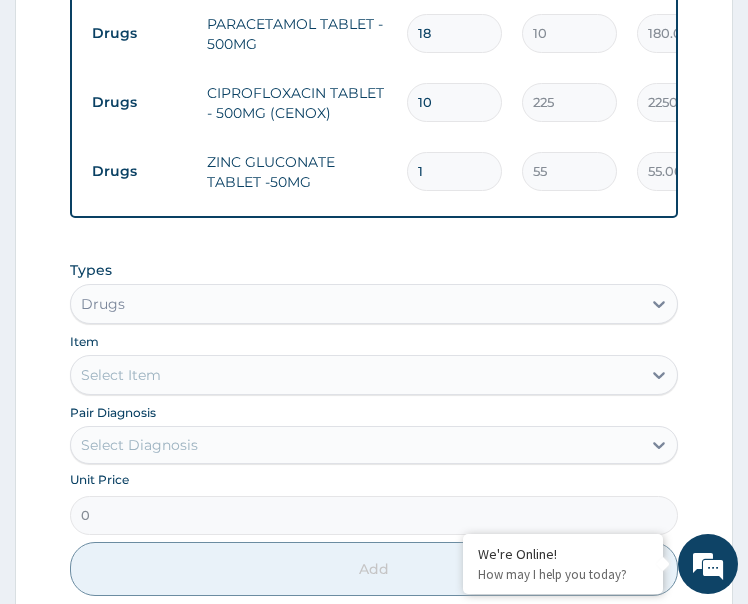 drag, startPoint x: 414, startPoint y: 171, endPoint x: 381, endPoint y: 194, distance: 40.22437 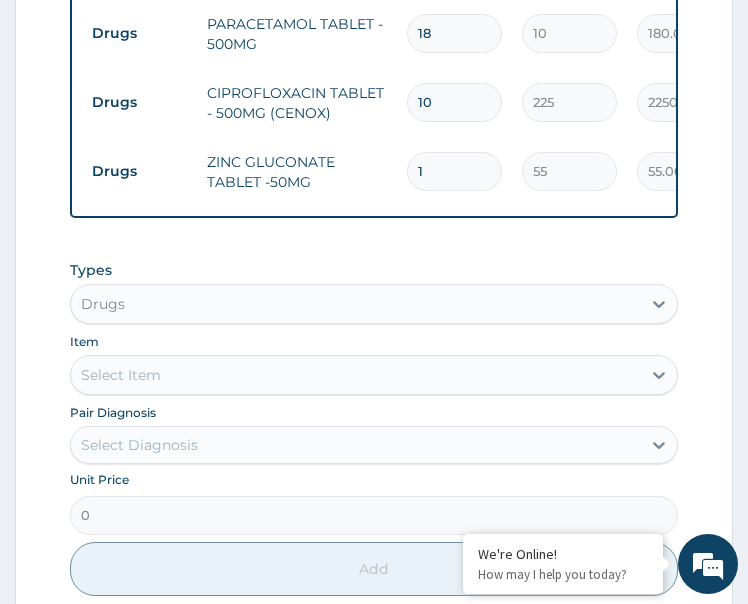 click on "Drugs ZINC GLUCONATE TABLET -50MG 1 55 55.00 Salmonella enterica arizonae i... Delete" at bounding box center [572, 171] 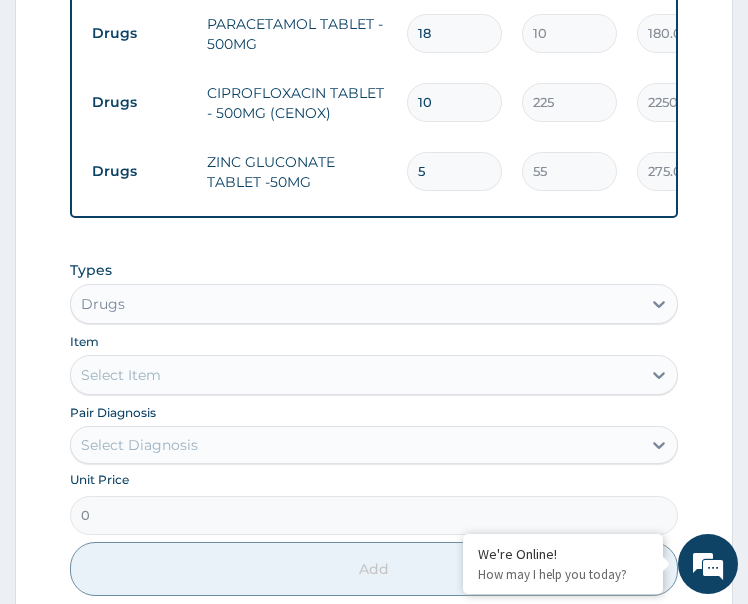 type on "5" 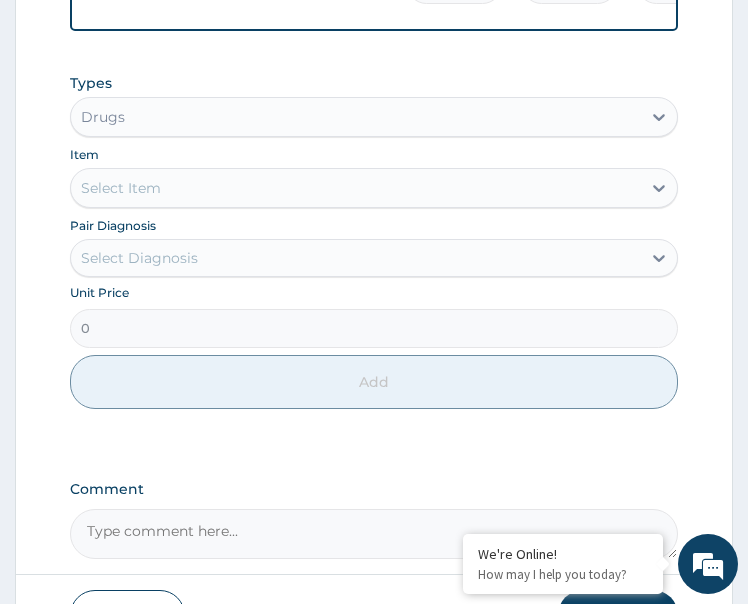 scroll, scrollTop: 1140, scrollLeft: 0, axis: vertical 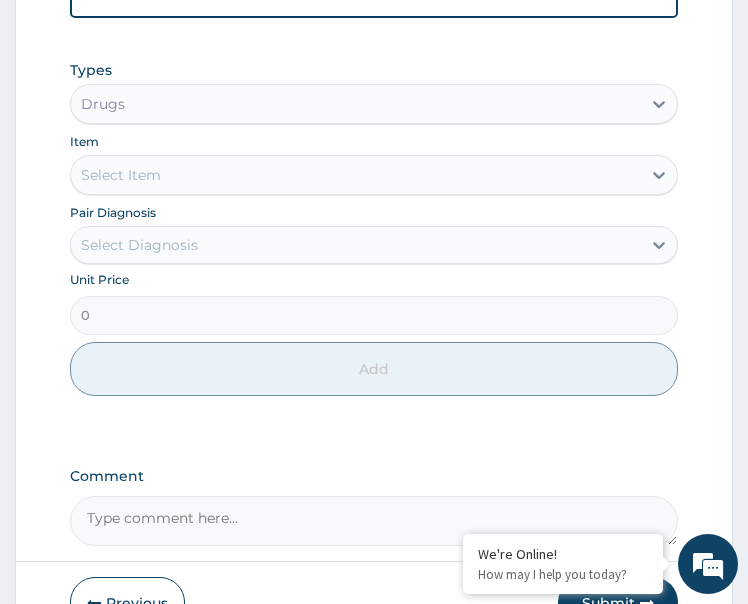 click on "Select Diagnosis" at bounding box center [356, 245] 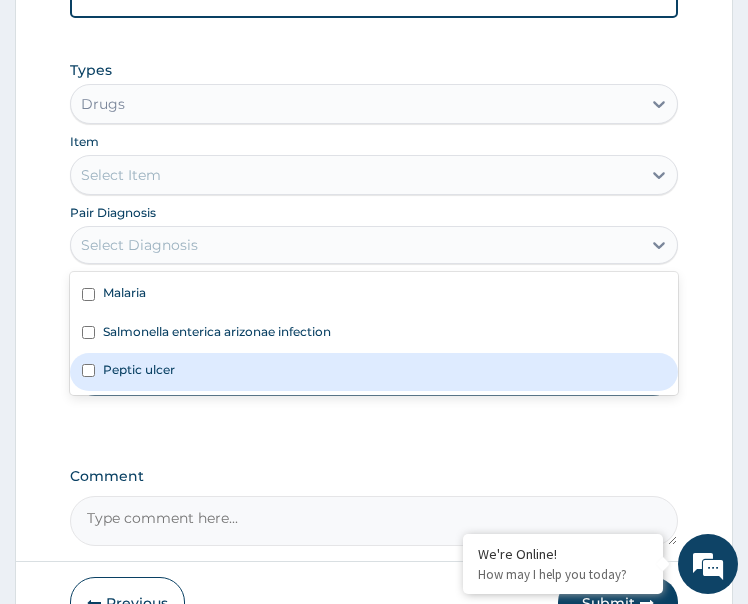 click on "Peptic ulcer" at bounding box center (374, 372) 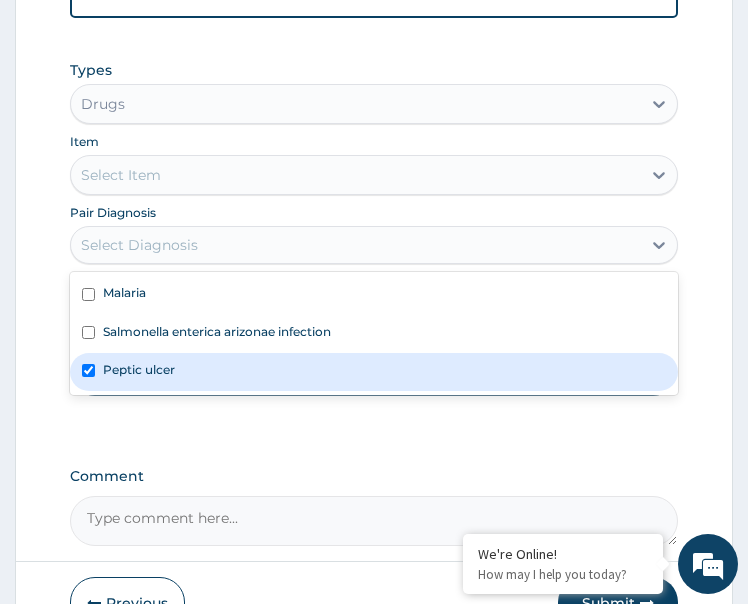 checkbox on "true" 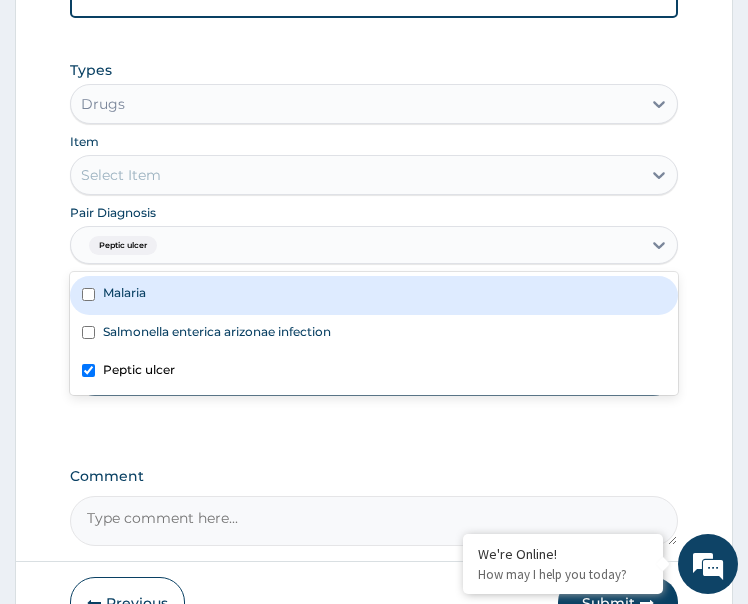 click on "Select Item" at bounding box center [356, 175] 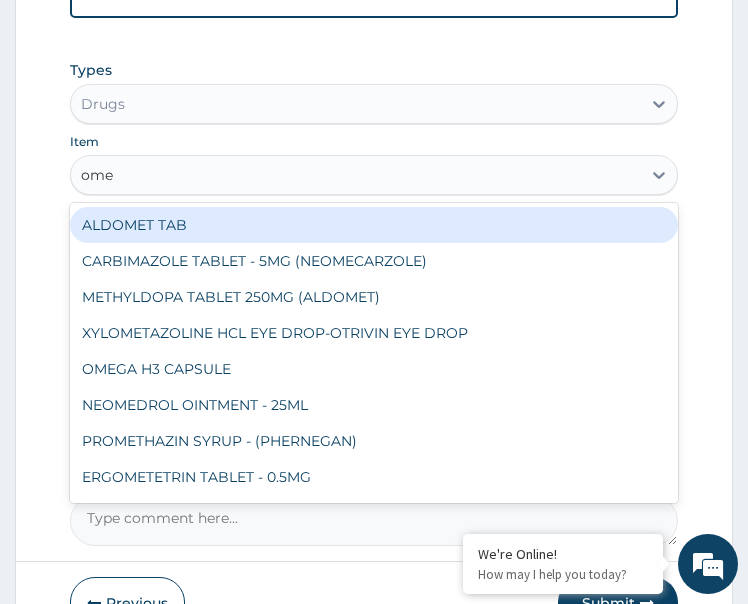 type on "omep" 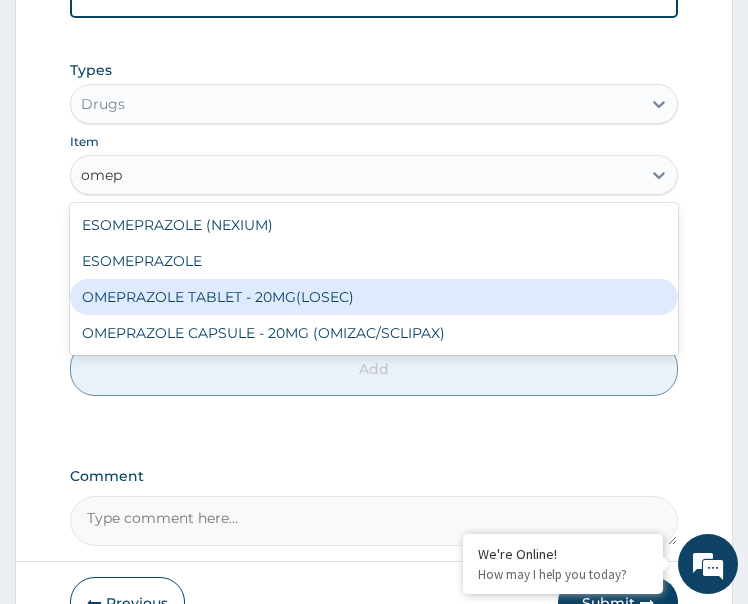 click on "OMEPRAZOLE TABLET - 20MG(LOSEC)" at bounding box center [374, 297] 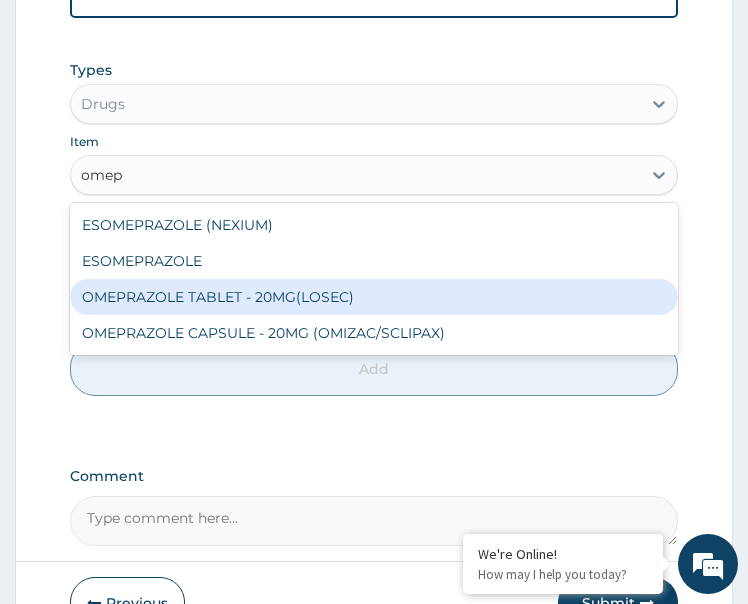 type 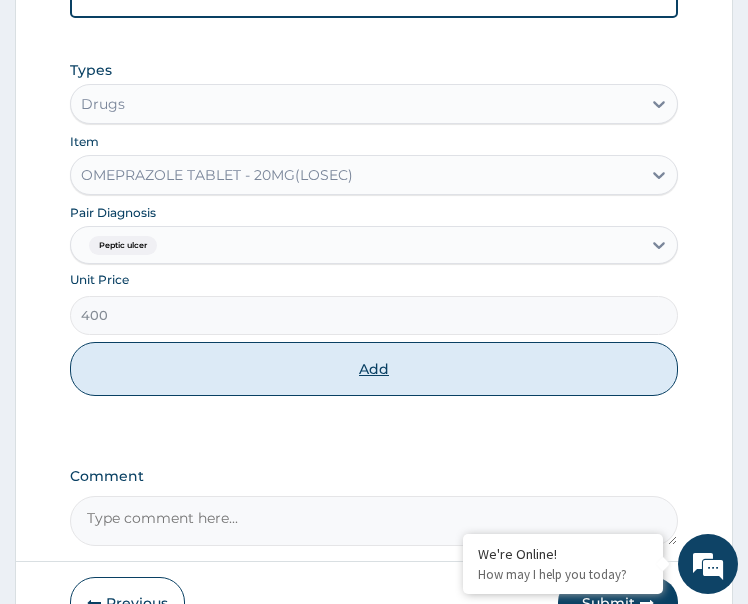 click on "Add" at bounding box center (374, 369) 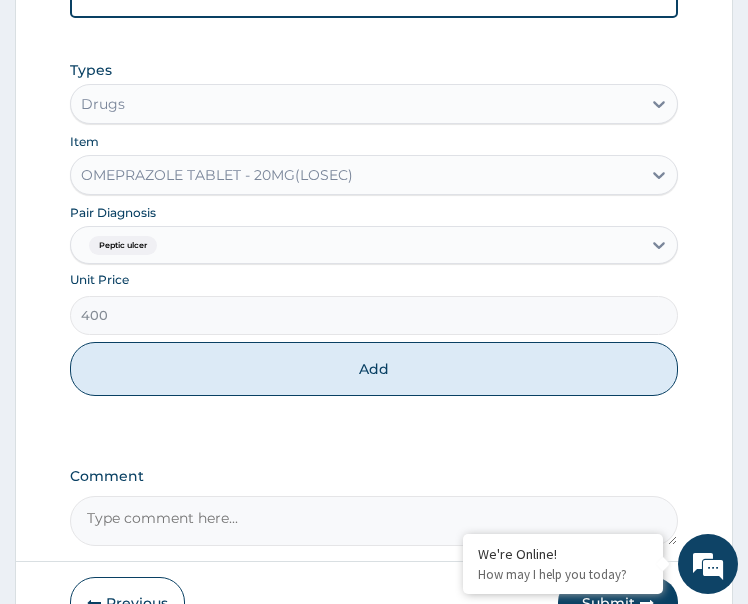 type on "0" 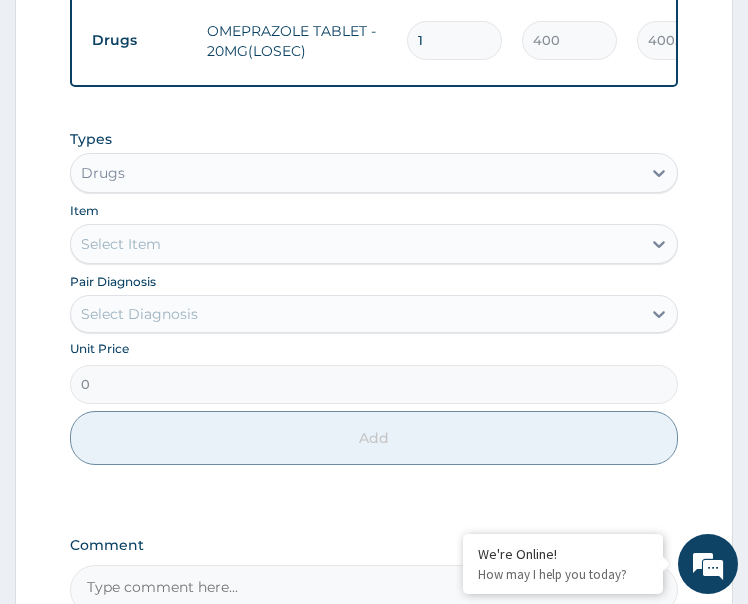 type on "10" 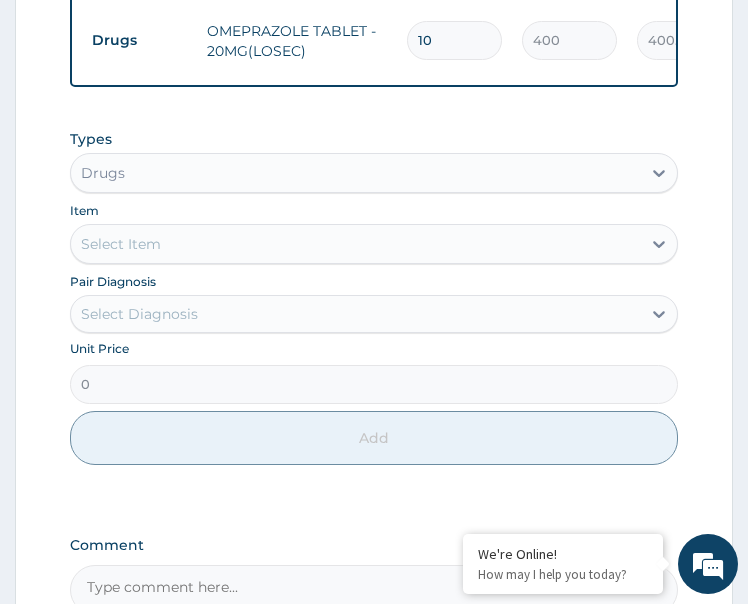 type on "4000.00" 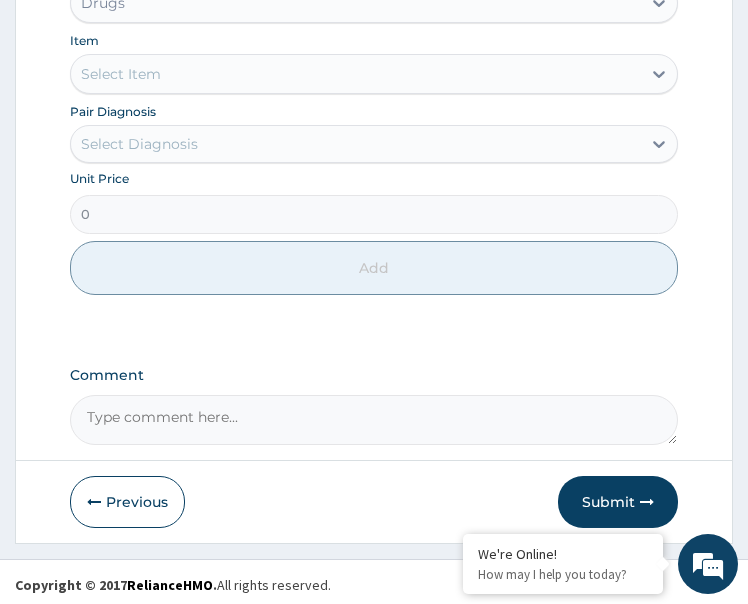 scroll, scrollTop: 1333, scrollLeft: 0, axis: vertical 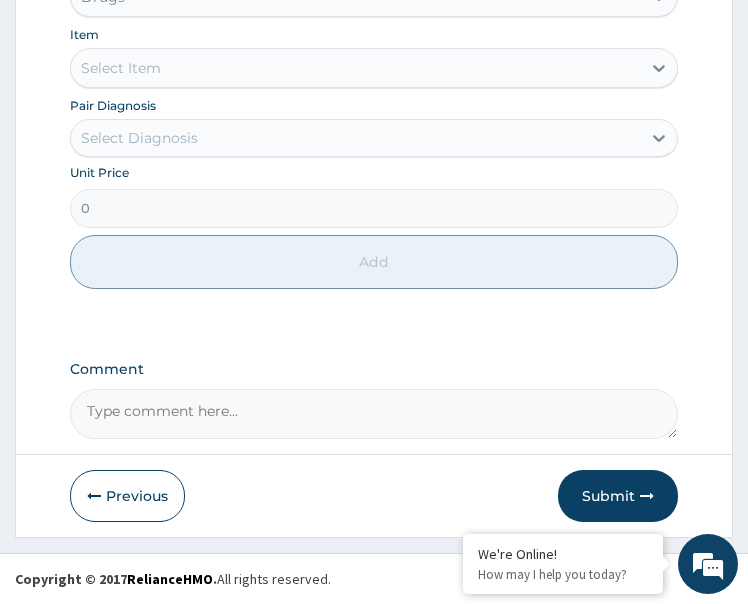 type on "10" 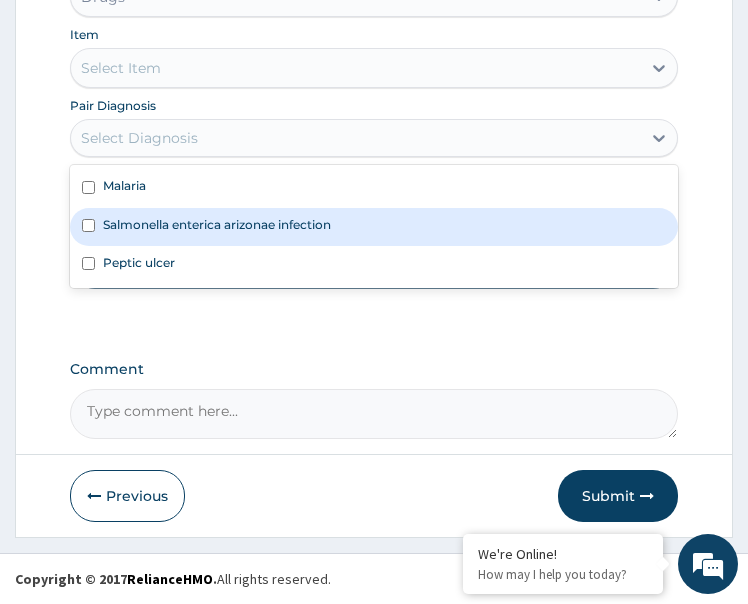 click on "Peptic ulcer" 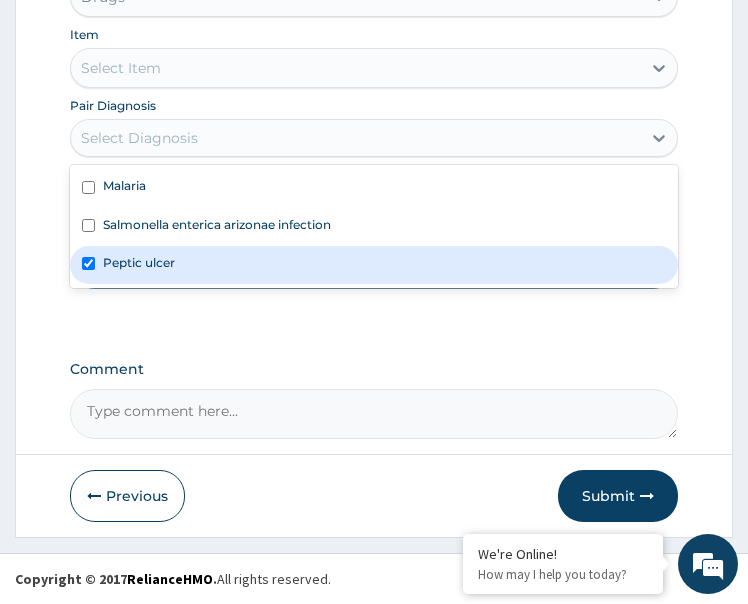 checkbox on "true" 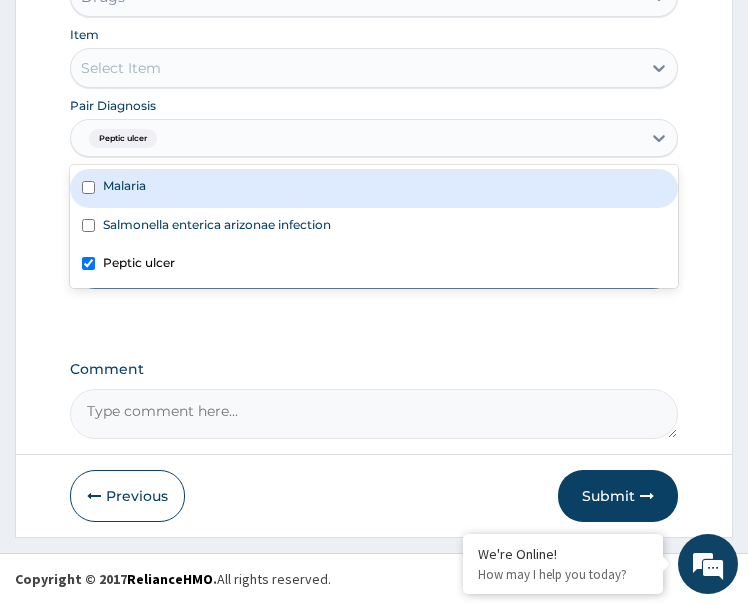 click on "Select Item" at bounding box center [356, 68] 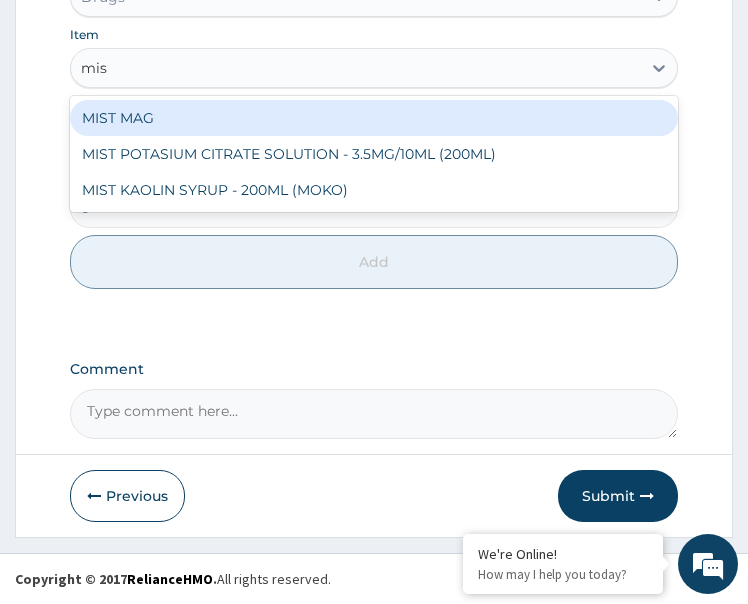 type on "mist" 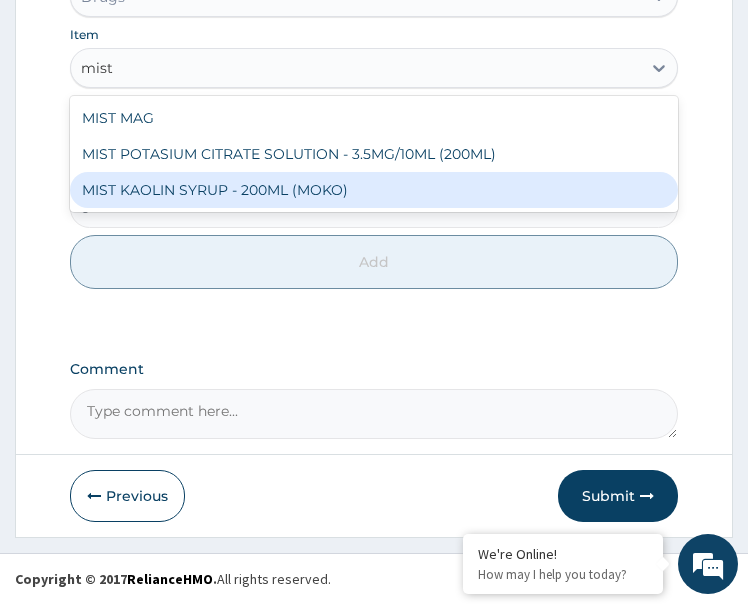 click on "MIST KAOLIN SYRUP - 200ML (MOKO)" at bounding box center (374, 190) 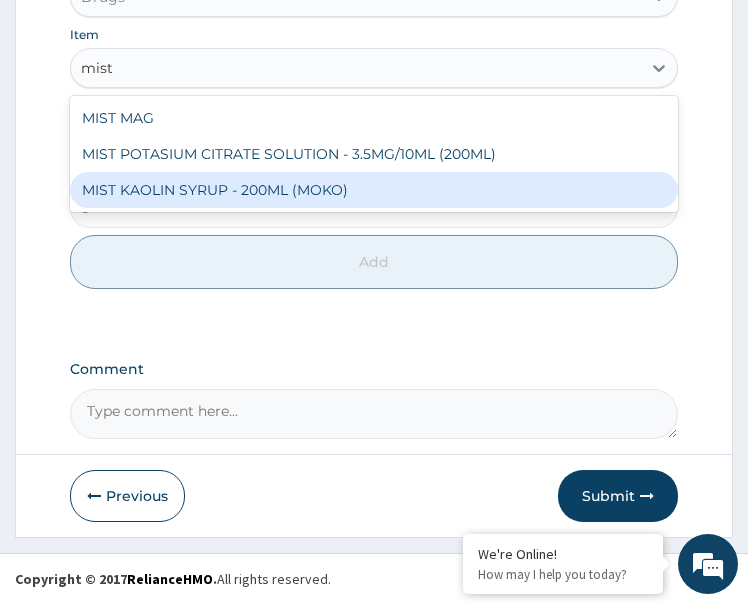 type 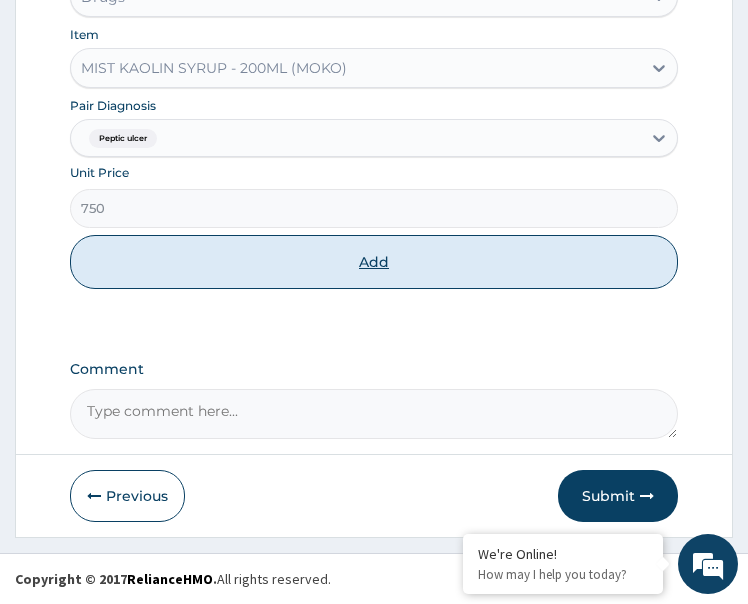click on "Add" at bounding box center (374, 262) 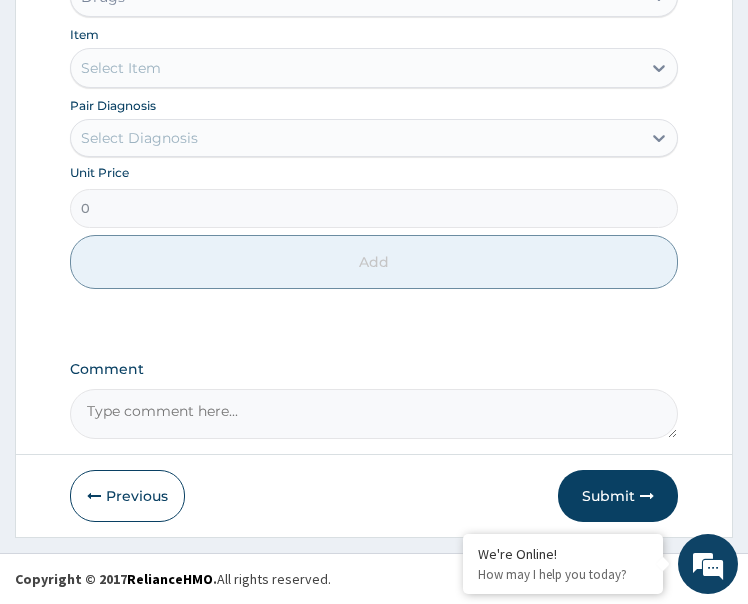 scroll, scrollTop: 1402, scrollLeft: 0, axis: vertical 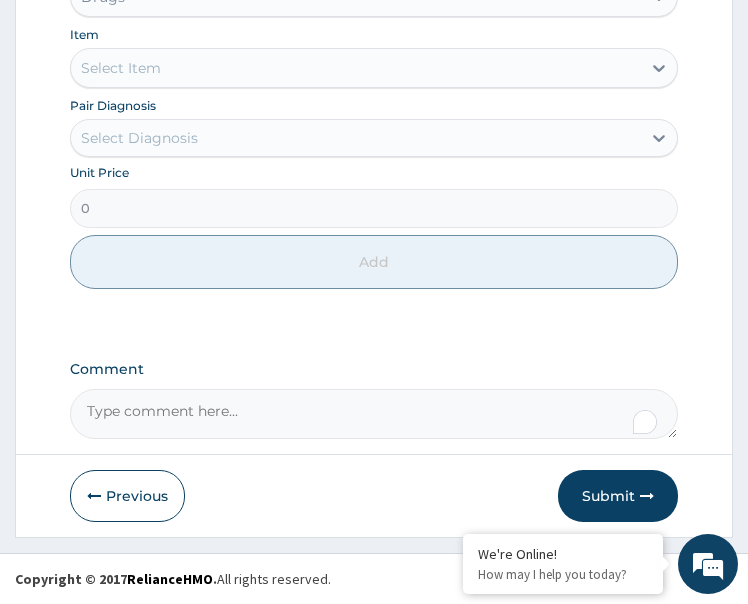 click on "Submit" at bounding box center (618, 496) 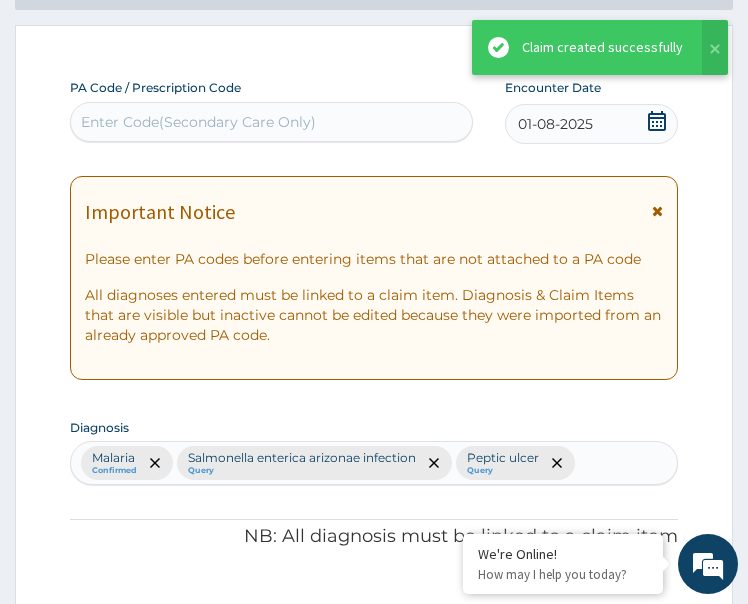 scroll, scrollTop: 1402, scrollLeft: 0, axis: vertical 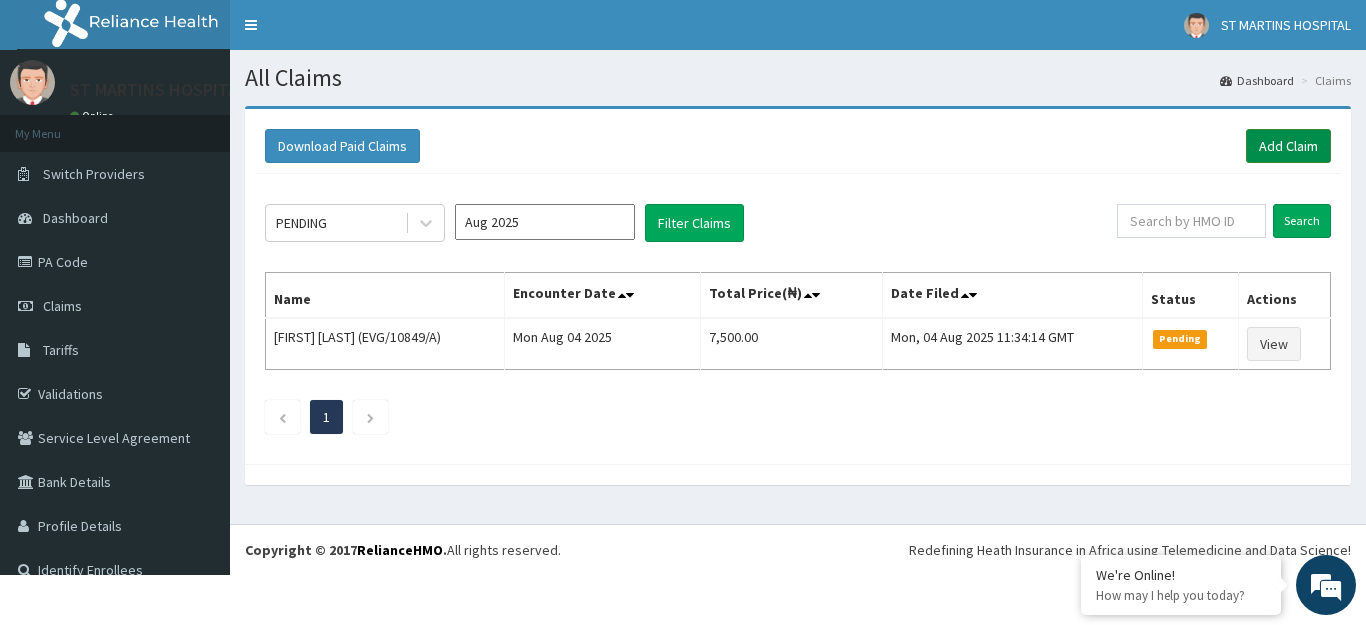 click on "Add Claim" at bounding box center (1288, 146) 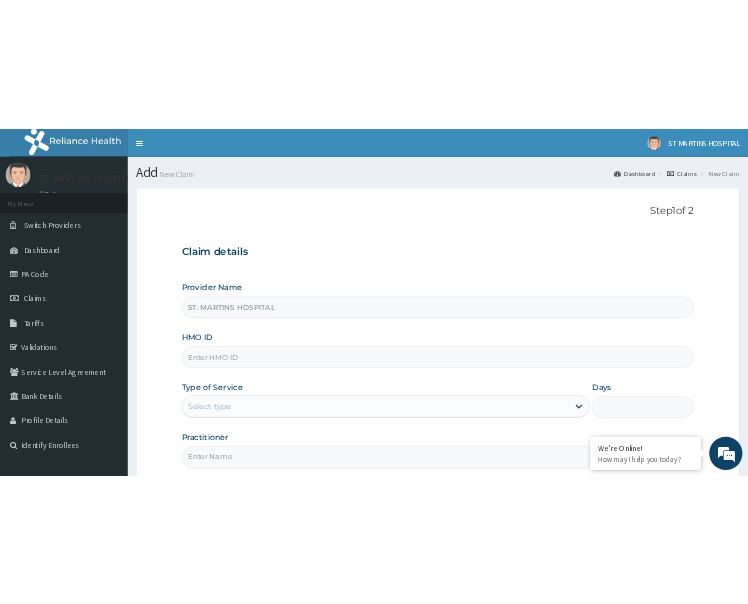 scroll, scrollTop: 0, scrollLeft: 0, axis: both 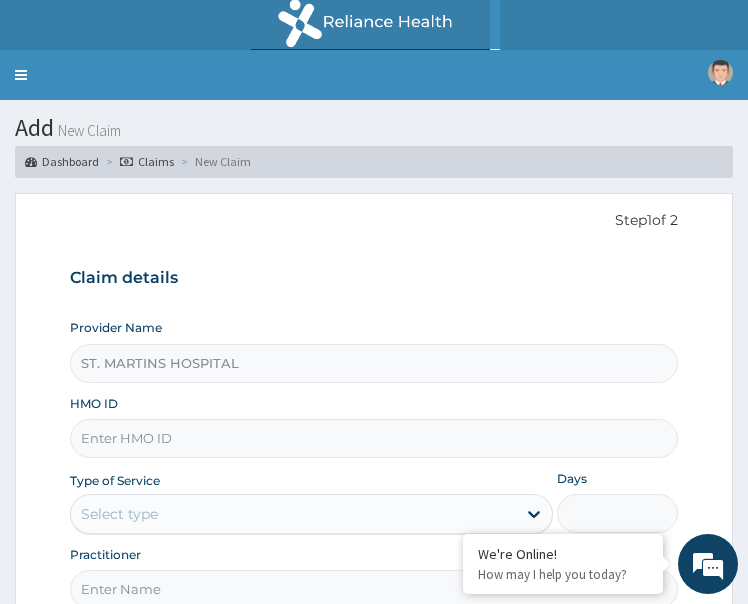 click on "Claims" at bounding box center [147, 161] 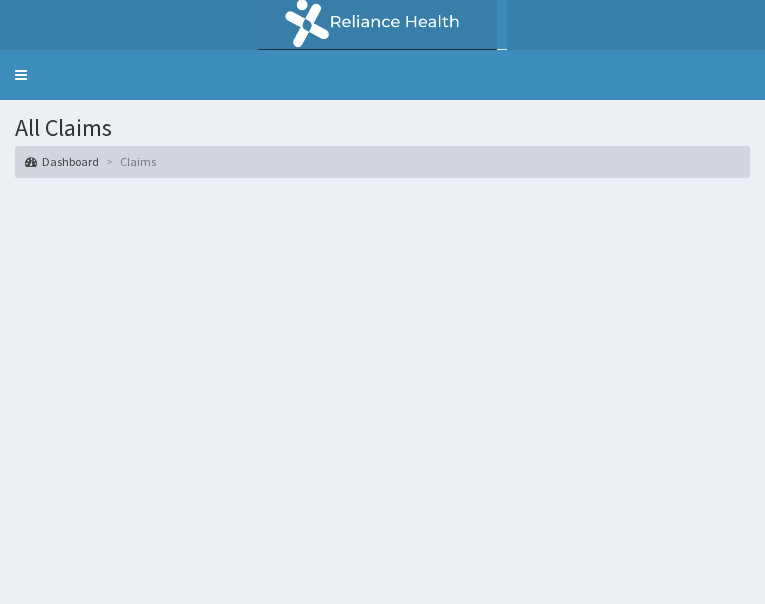 scroll, scrollTop: 0, scrollLeft: 0, axis: both 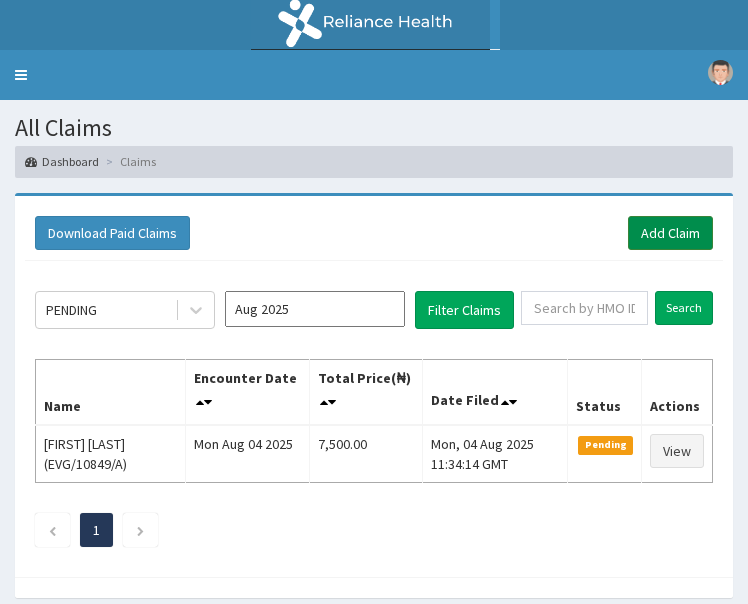 click on "Add Claim" at bounding box center (670, 233) 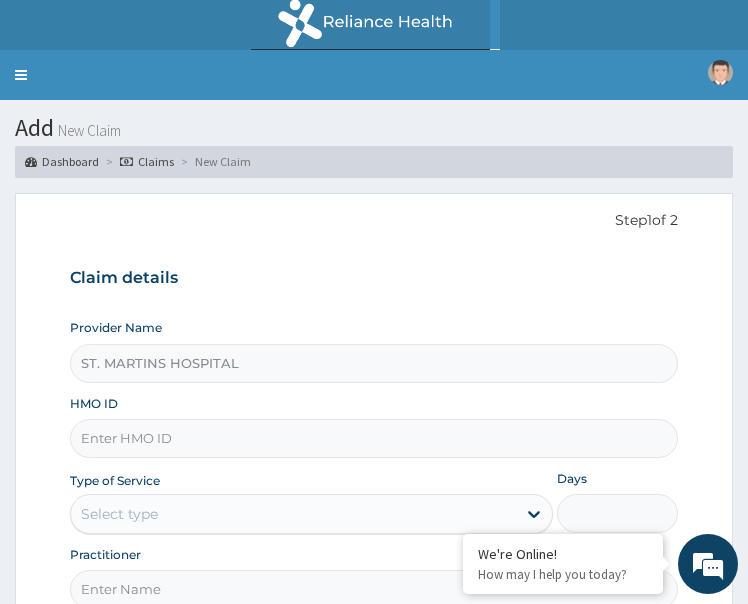 scroll, scrollTop: 0, scrollLeft: 0, axis: both 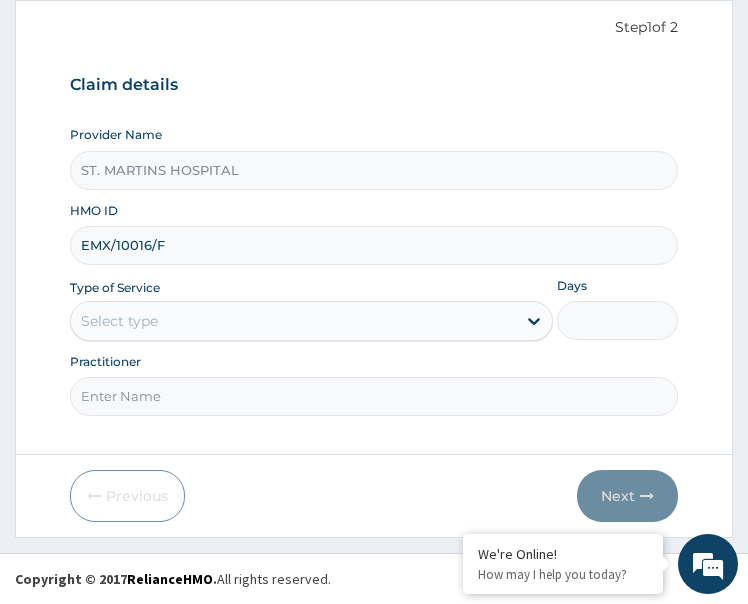 type on "EMX/10016/F" 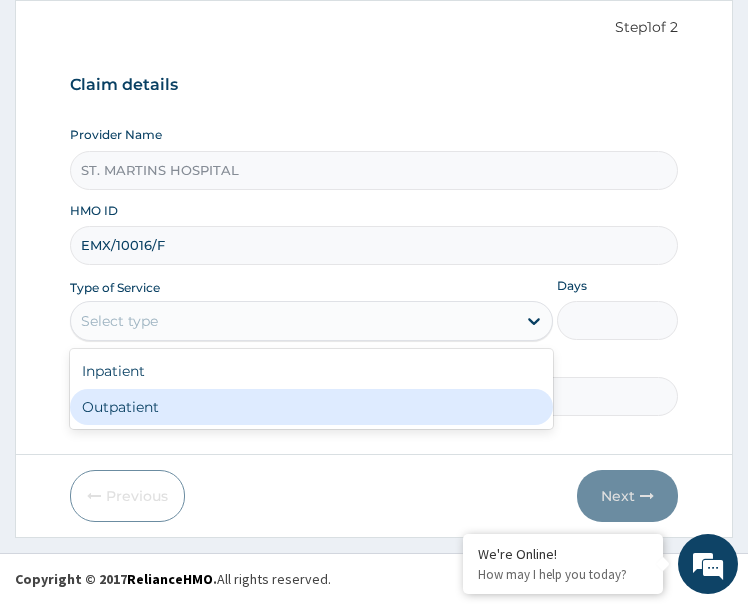 click on "Outpatient" at bounding box center (312, 407) 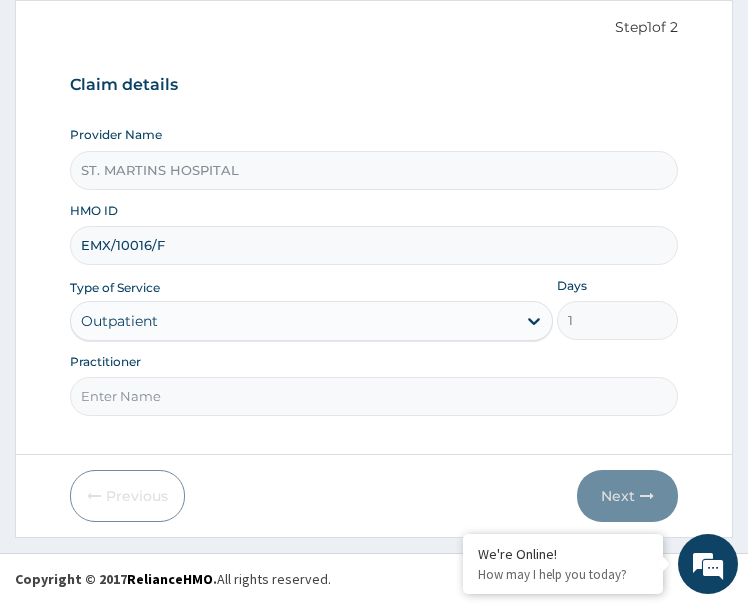 click on "Practitioner" at bounding box center (374, 396) 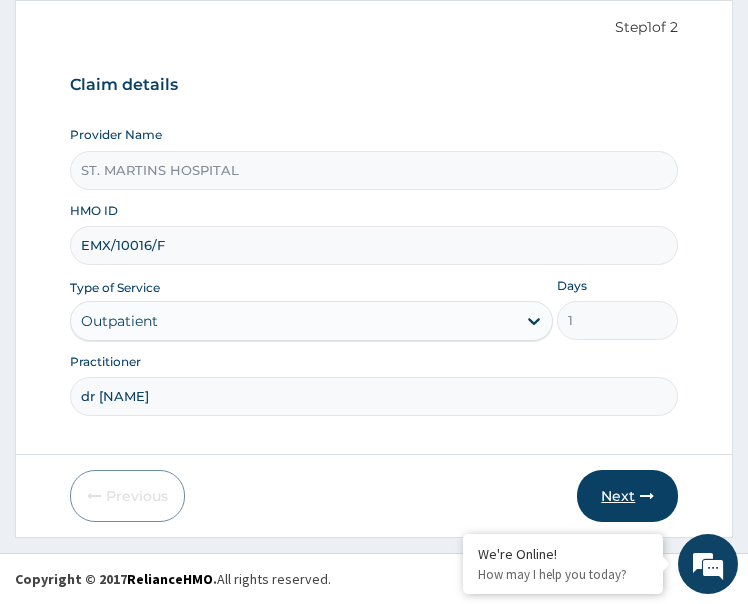 type on "dr [NAME]" 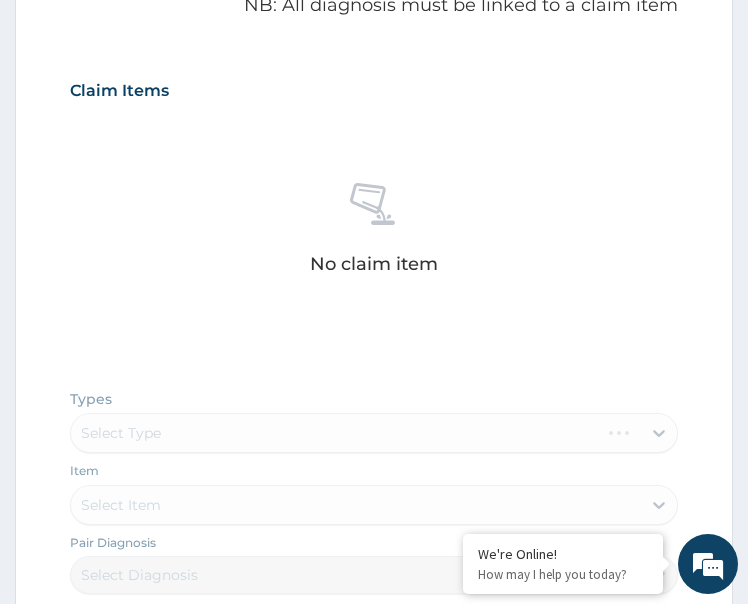 scroll, scrollTop: 1129, scrollLeft: 0, axis: vertical 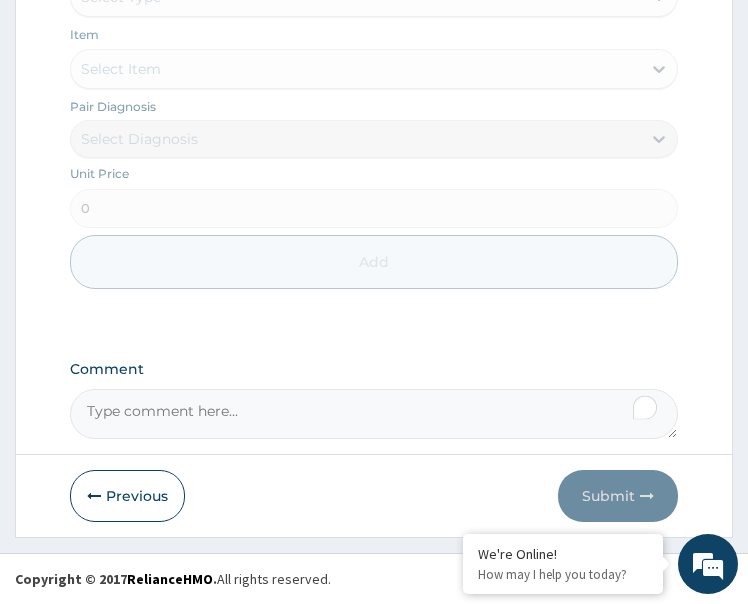 paste on "PA/A1CD91" 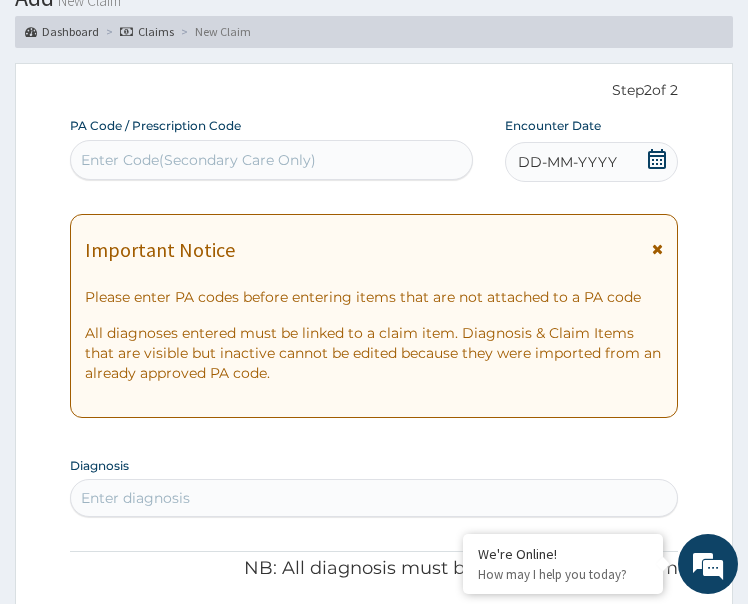 scroll, scrollTop: 129, scrollLeft: 0, axis: vertical 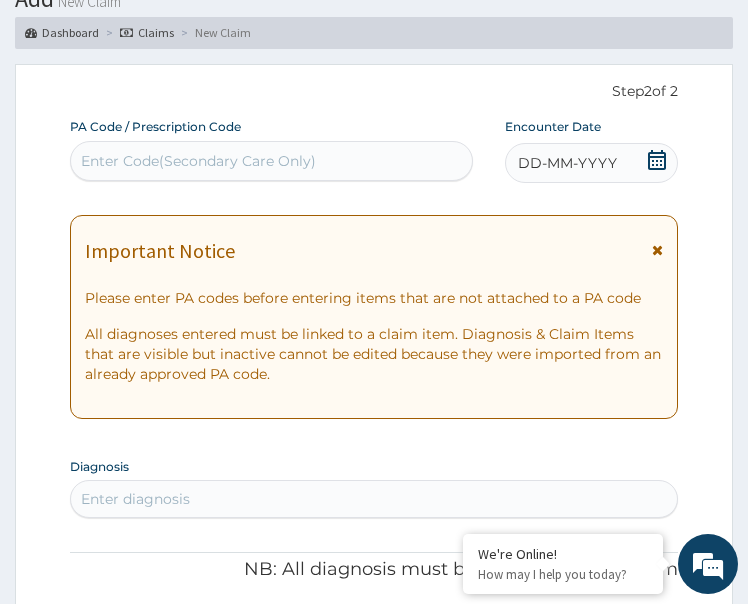 type on "PA/A1CD91" 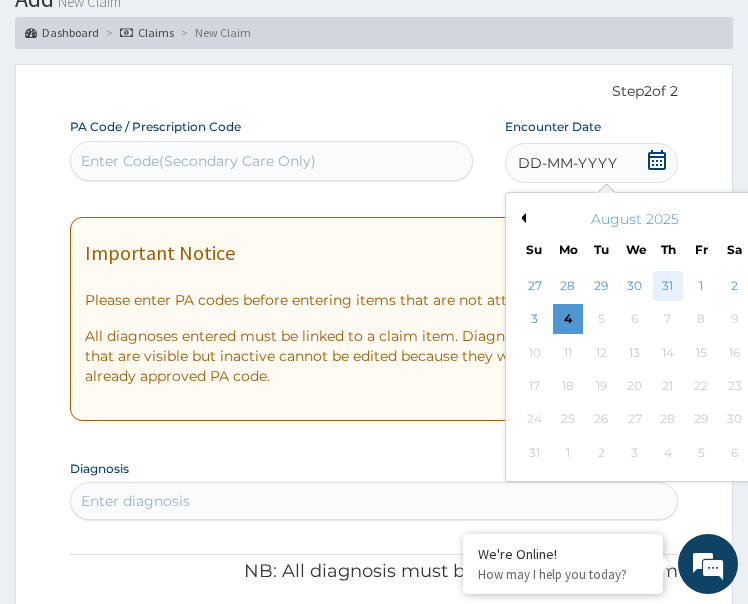 click on "31" at bounding box center [668, 286] 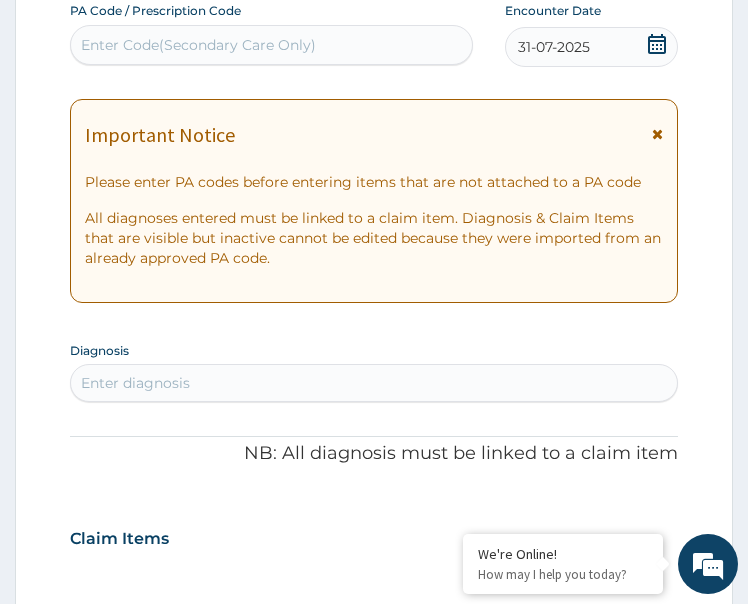 scroll, scrollTop: 429, scrollLeft: 0, axis: vertical 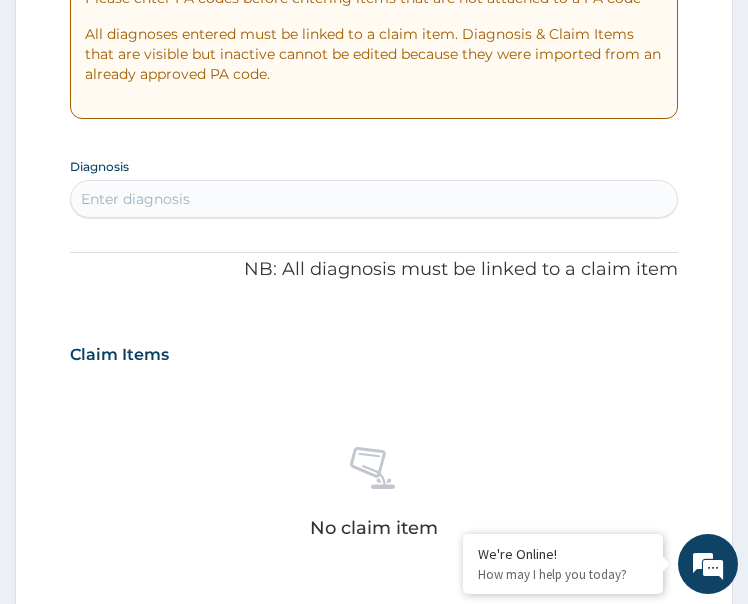 click on "Enter diagnosis" at bounding box center [374, 199] 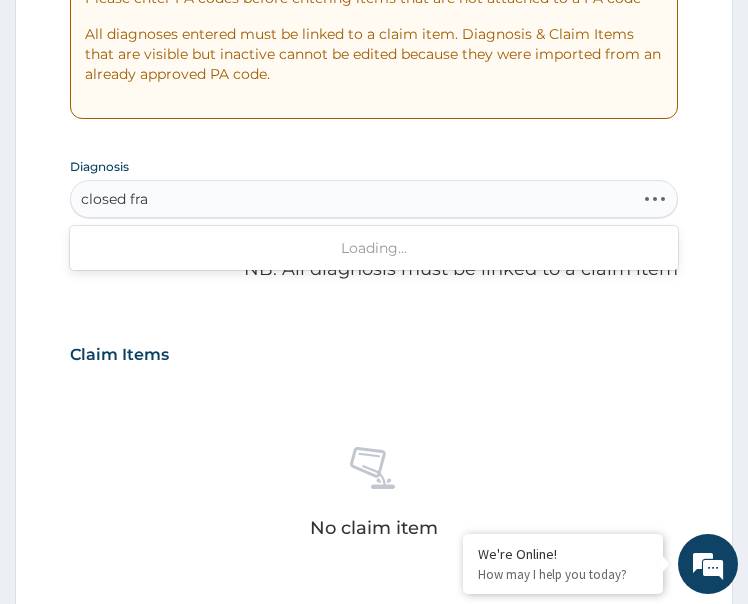 type on "closed frac" 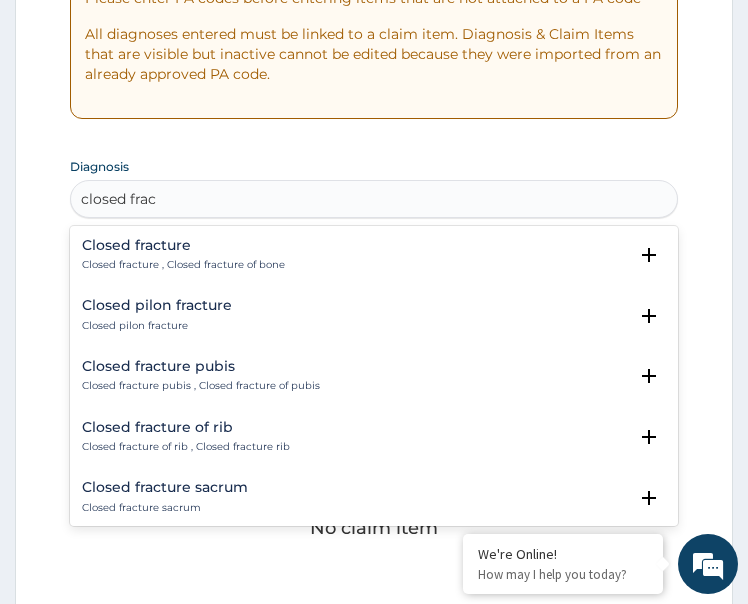click on "Closed fracture" at bounding box center (183, 245) 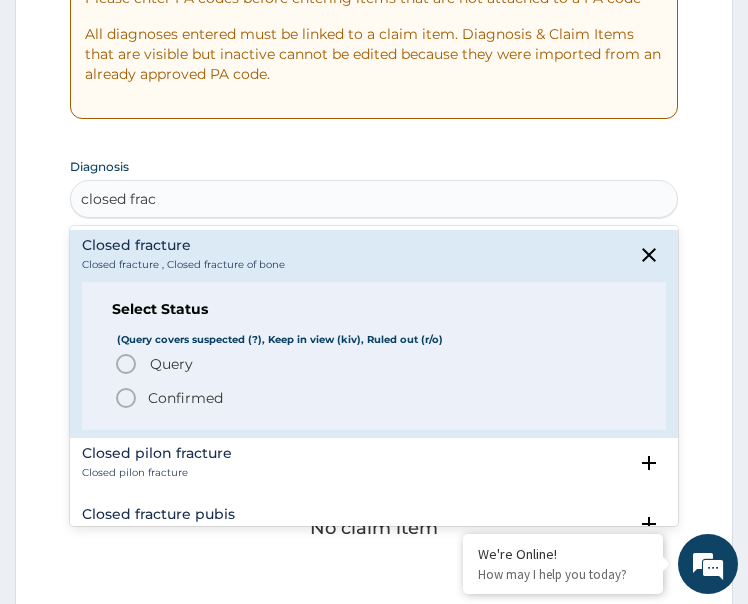 click 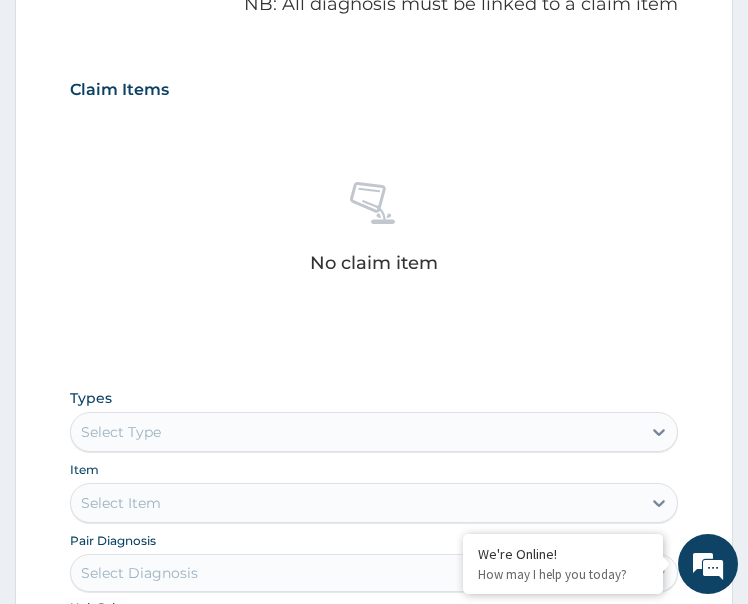 scroll, scrollTop: 1029, scrollLeft: 0, axis: vertical 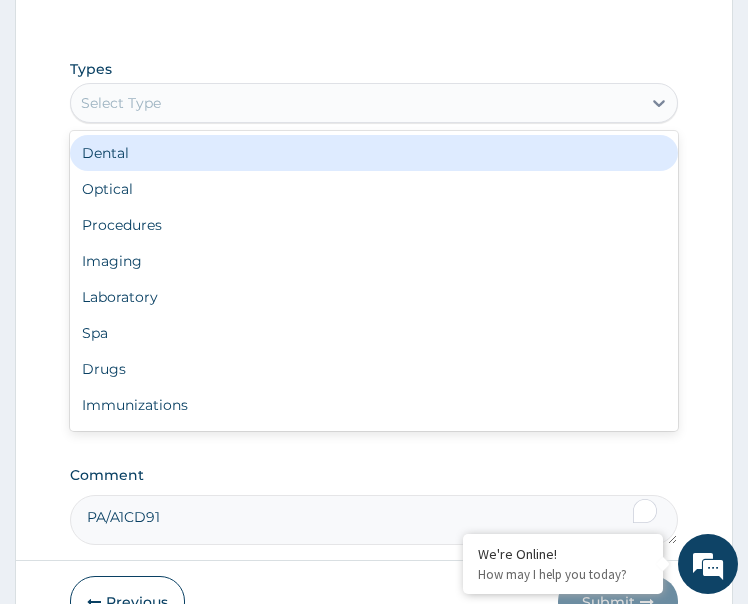 drag, startPoint x: 202, startPoint y: 90, endPoint x: 221, endPoint y: 178, distance: 90.02777 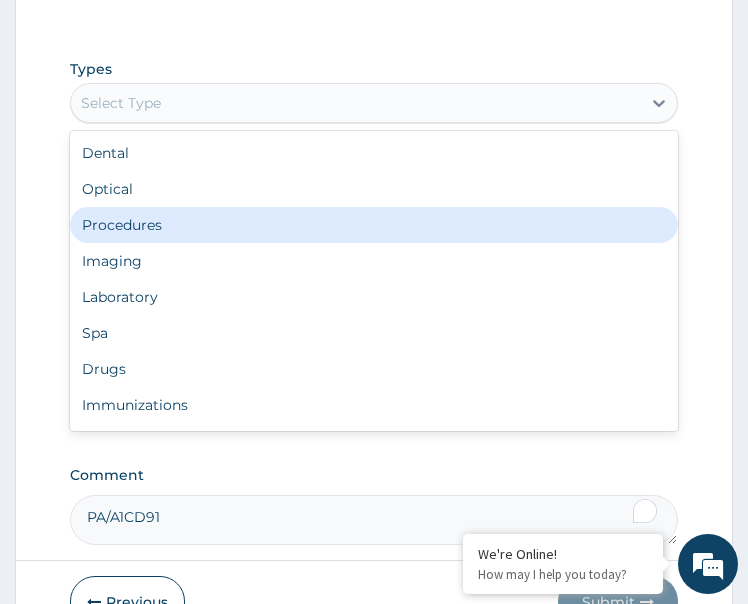 click on "Procedures" at bounding box center [374, 225] 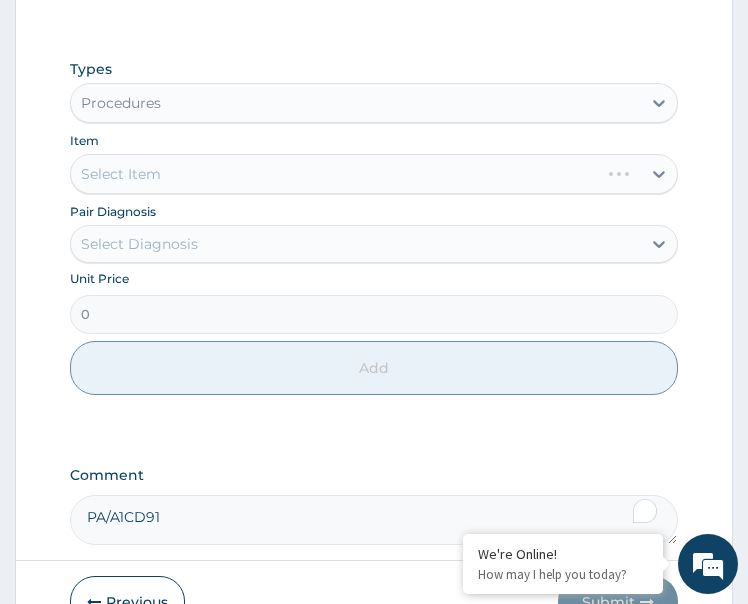 click on "Select Diagnosis" at bounding box center [139, 244] 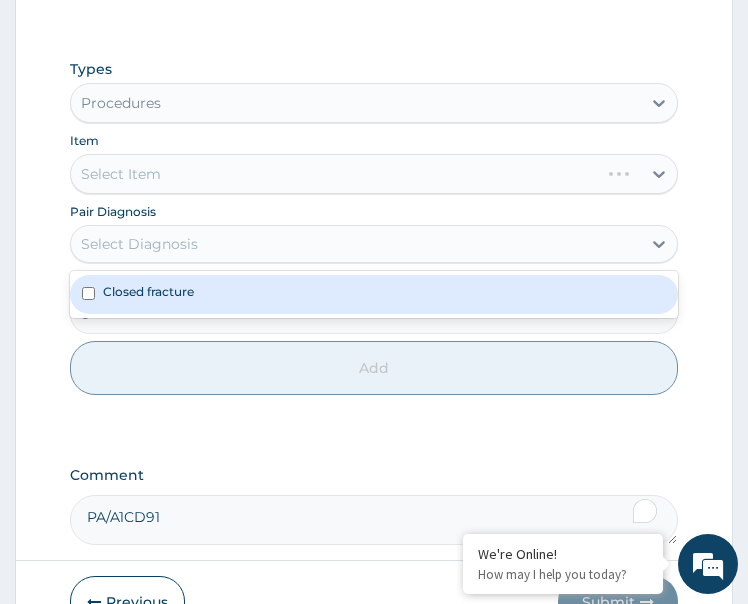 click on "Closed fracture" at bounding box center (374, 294) 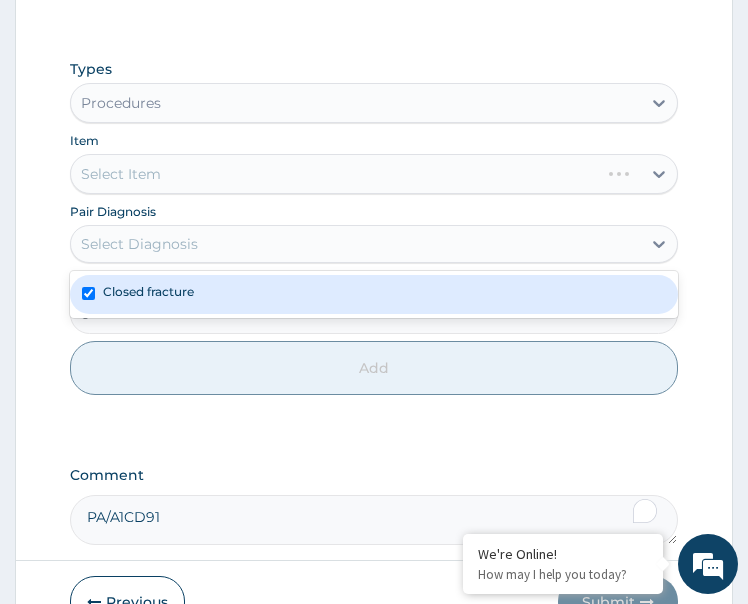 checkbox on "true" 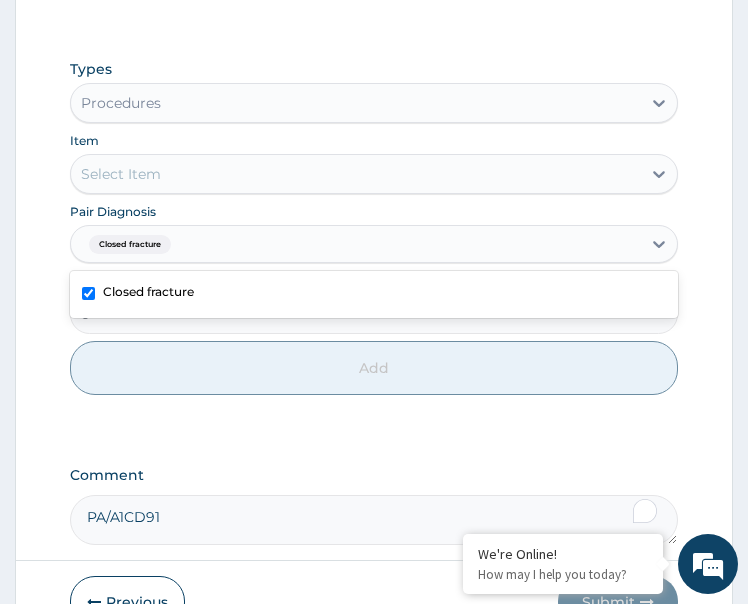 click on "Select Item" at bounding box center (356, 174) 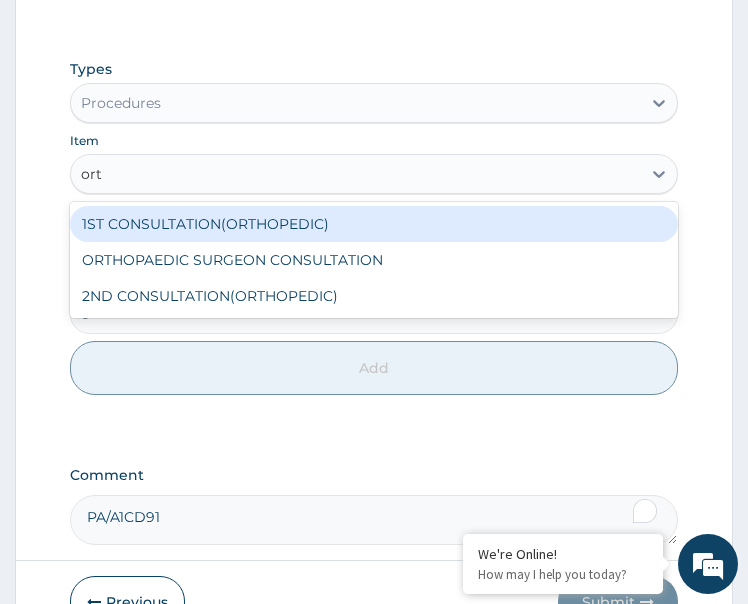 type on "orth" 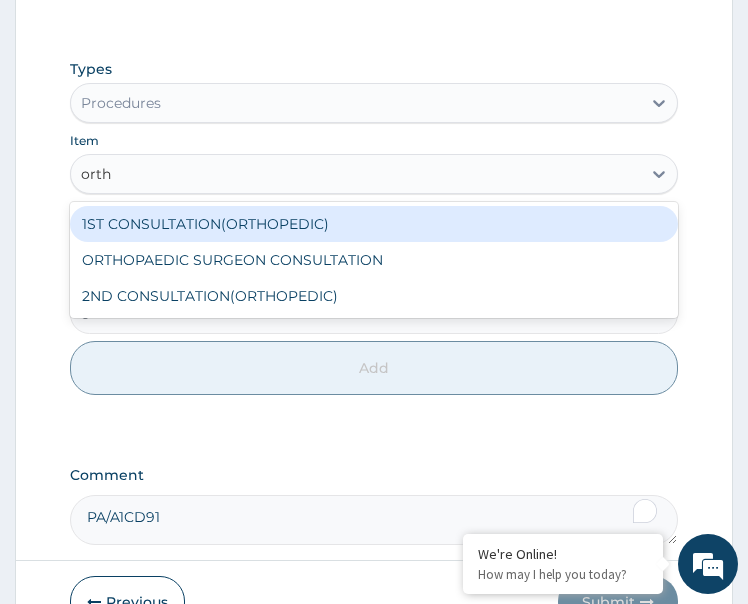 type 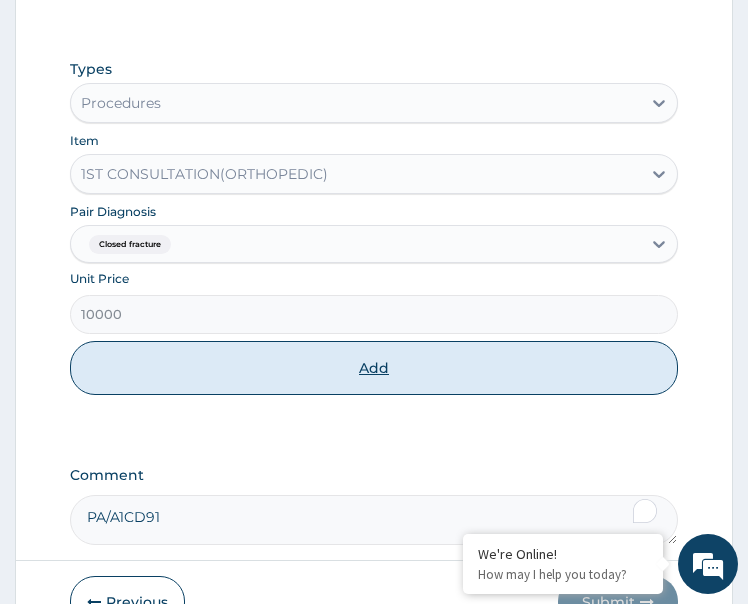 click on "Add" at bounding box center [374, 368] 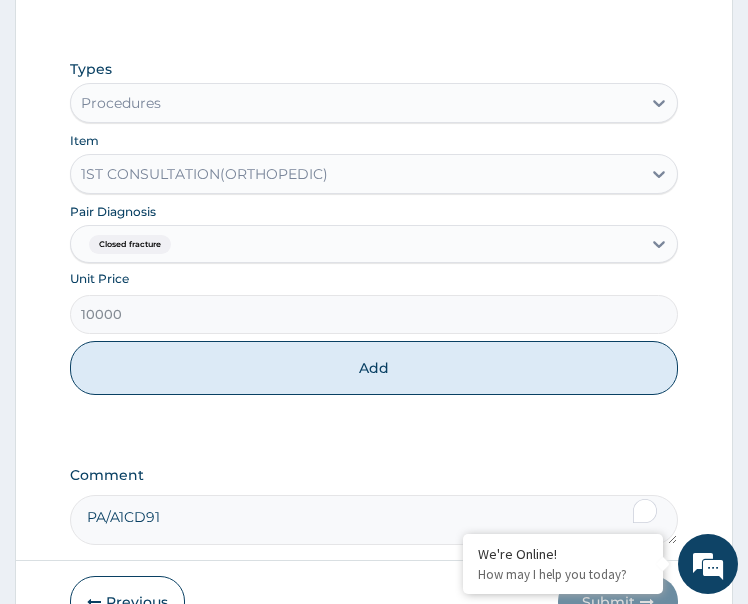 type on "0" 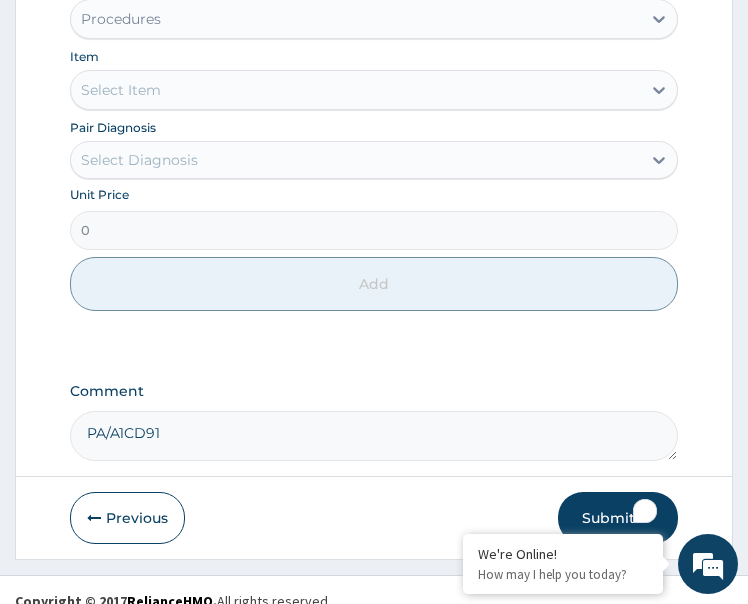 scroll, scrollTop: 608, scrollLeft: 0, axis: vertical 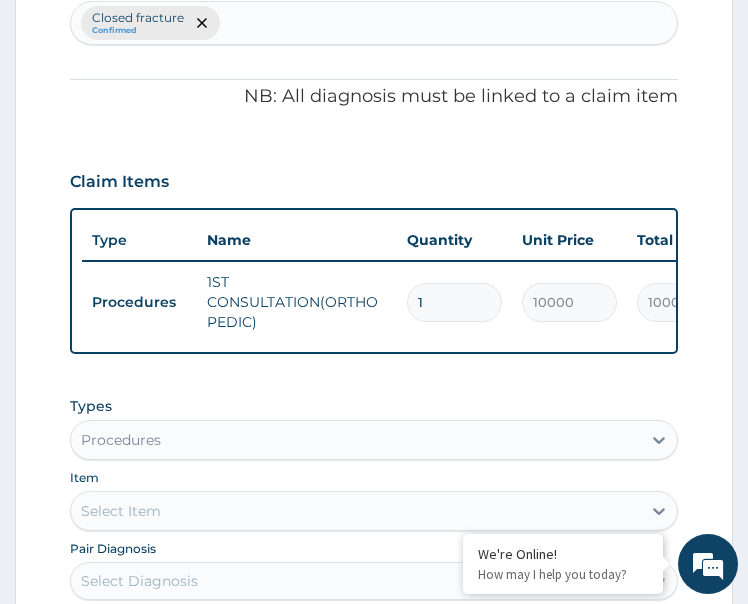 click on "PA Code / Prescription Code Enter Code(Secondary Care Only) Encounter Date 31-07-2025 Important Notice Please enter PA codes before entering items that are not attached to a PA code   All diagnoses entered must be linked to a claim item. Diagnosis & Claim Items that are visible but inactive cannot be edited because they were imported from an already approved PA code. Diagnosis Closed fracture Confirmed NB: All diagnosis must be linked to a claim item Claim Items Type Name Quantity Unit Price Total Price Pair Diagnosis Actions Procedures 1ST CONSULTATION(ORTHOPEDIC) 1 10000 10000.00 Closed fracture Delete Types Procedures Item Select Item Pair Diagnosis Select Diagnosis Unit Price 0 Add Comment PA/A1CD91" at bounding box center [374, 260] 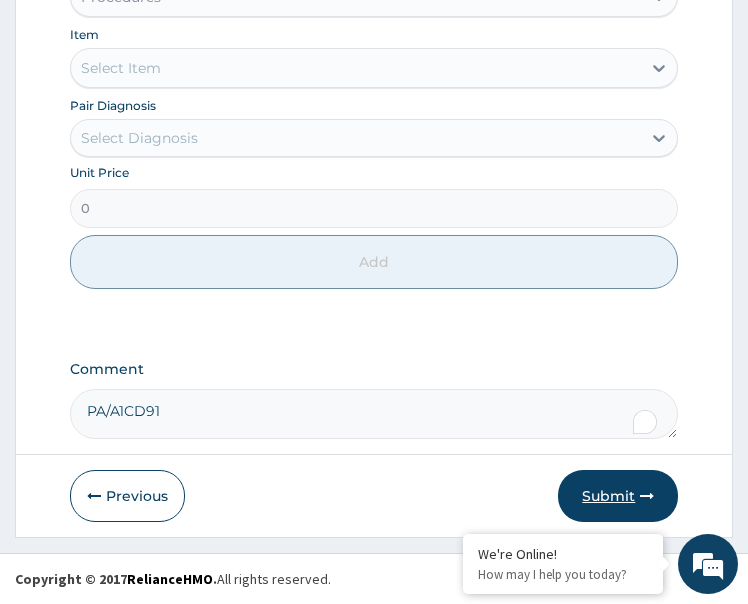click on "Submit" at bounding box center (618, 496) 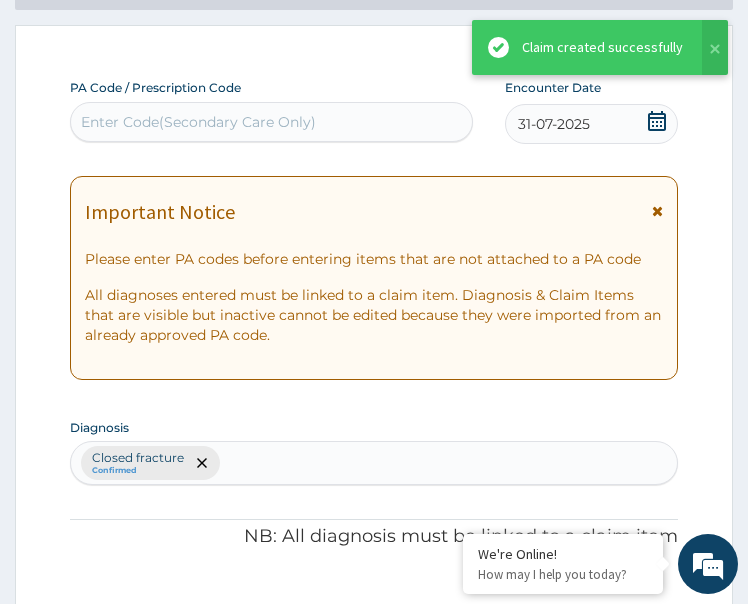 scroll, scrollTop: 1068, scrollLeft: 0, axis: vertical 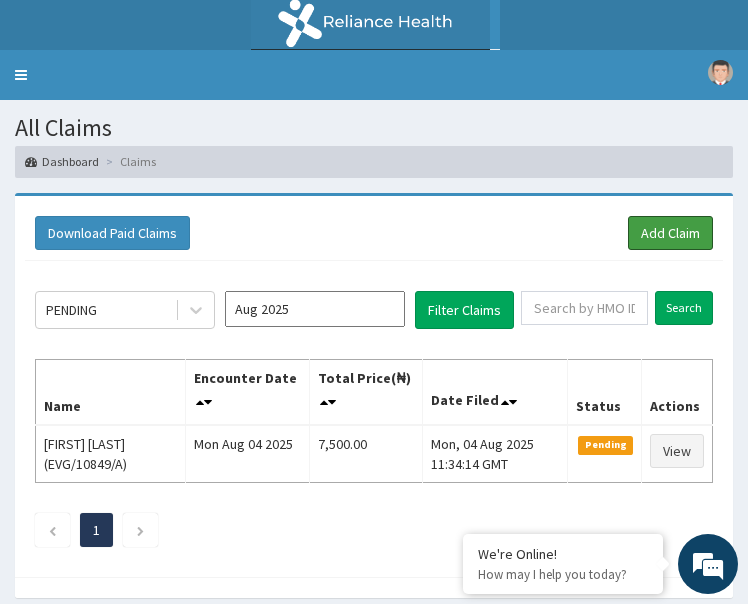 click on "Add Claim" at bounding box center [670, 233] 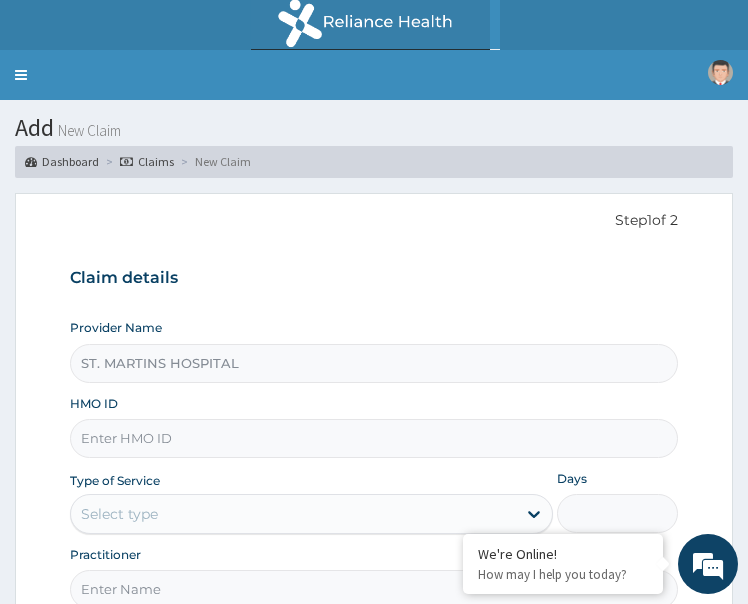 scroll, scrollTop: 0, scrollLeft: 0, axis: both 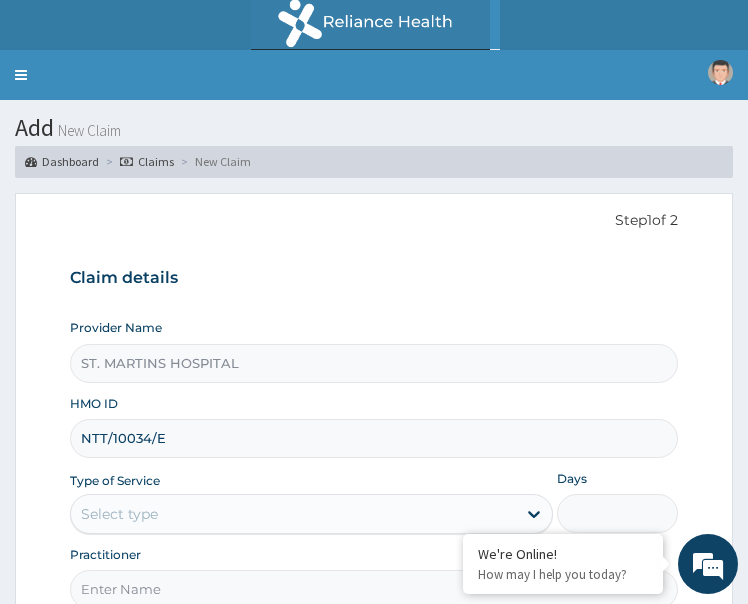 type on "NTT/10034/E" 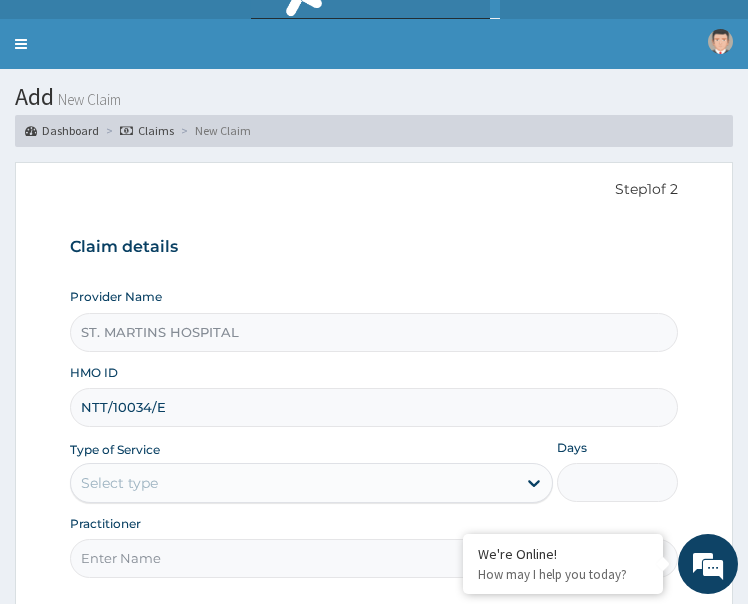 scroll, scrollTop: 193, scrollLeft: 0, axis: vertical 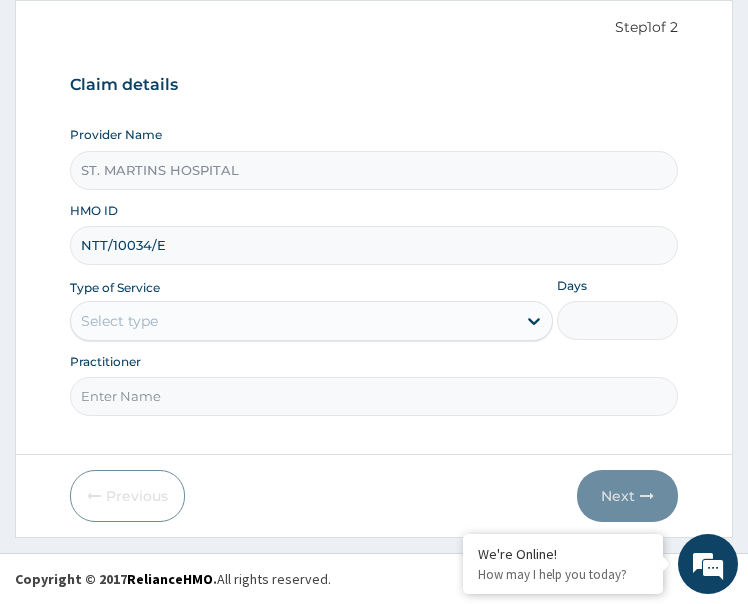 drag, startPoint x: 172, startPoint y: 320, endPoint x: 174, endPoint y: 340, distance: 20.09975 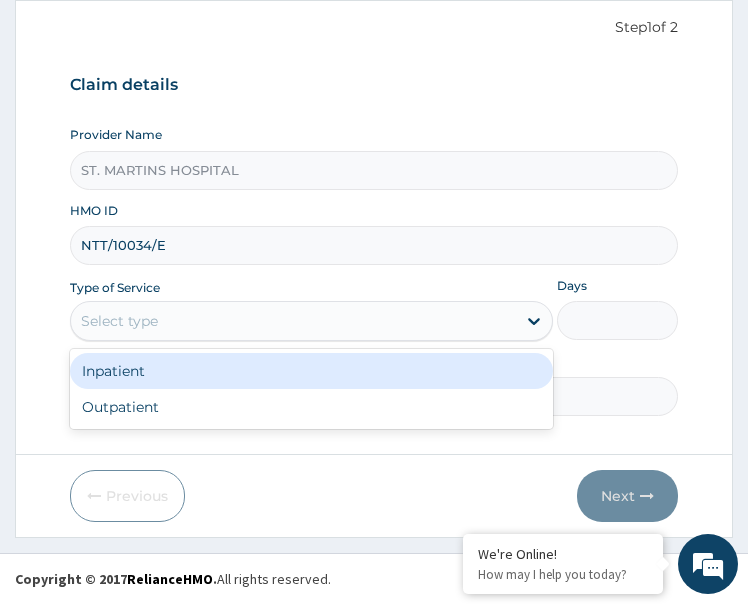 click on "Inpatient" at bounding box center [312, 371] 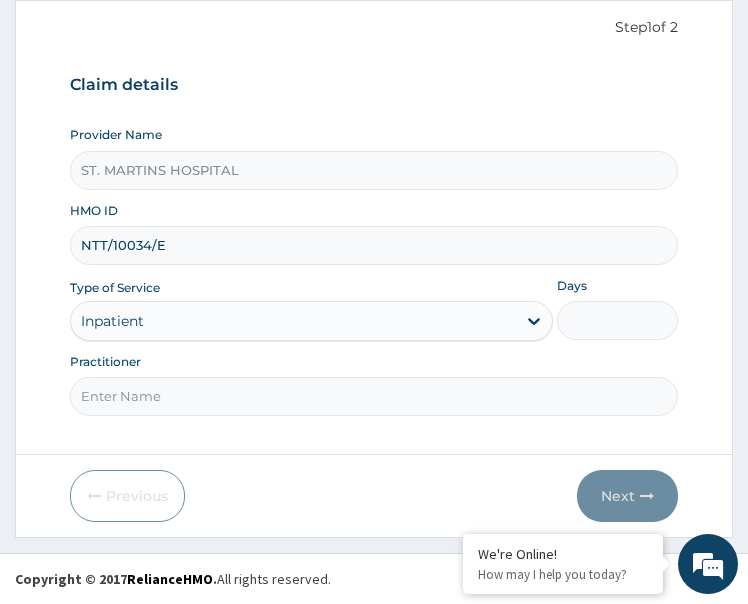 click on "Days" at bounding box center (617, 320) 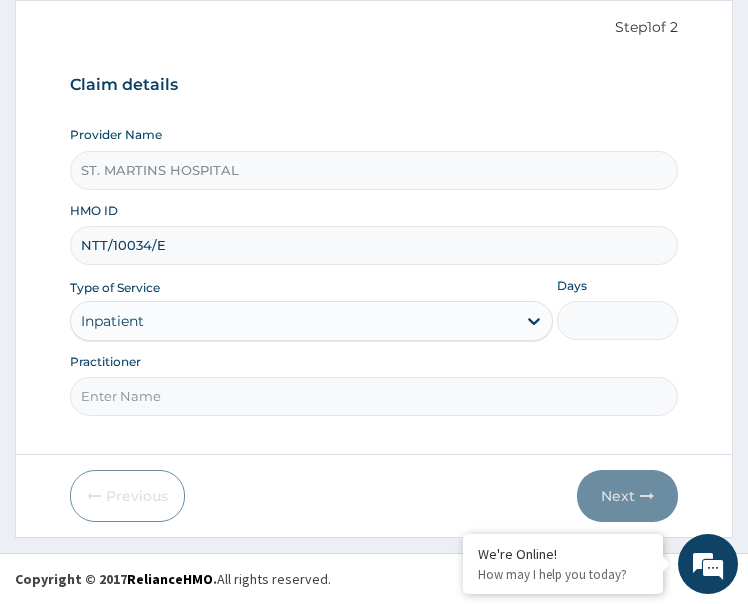 type on "2" 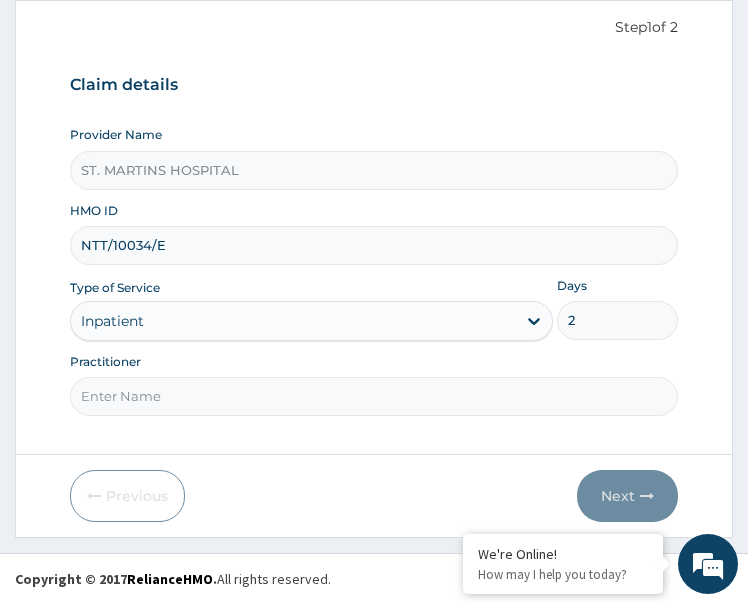 drag, startPoint x: 320, startPoint y: 413, endPoint x: 325, endPoint y: 398, distance: 15.811388 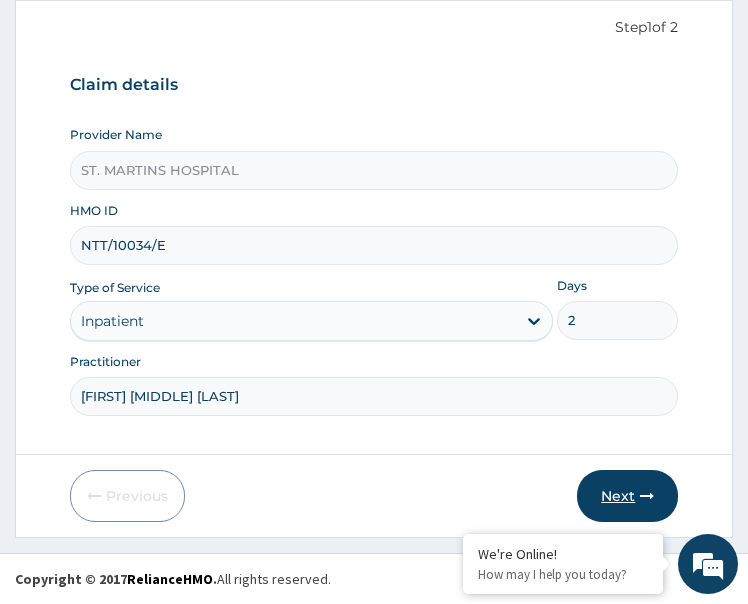 type on "[FIRST] [MIDDLE] [LAST]" 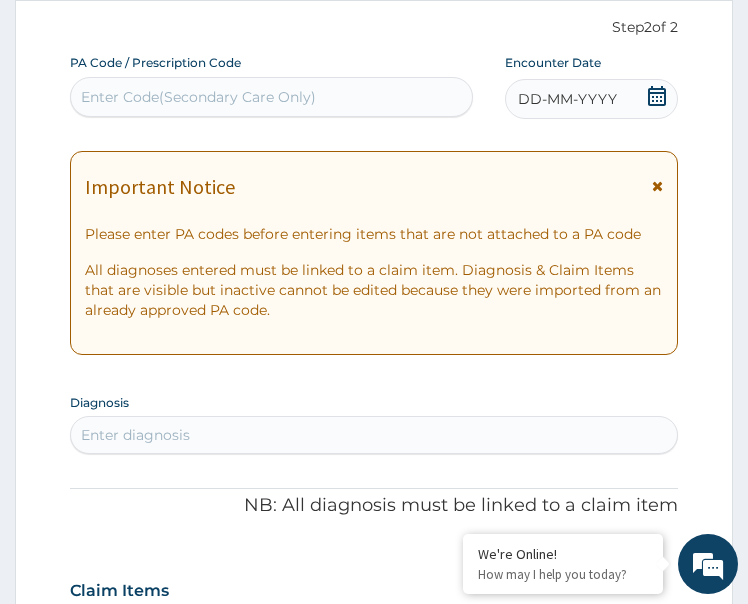 click on "DD-MM-YYYY" at bounding box center (567, 99) 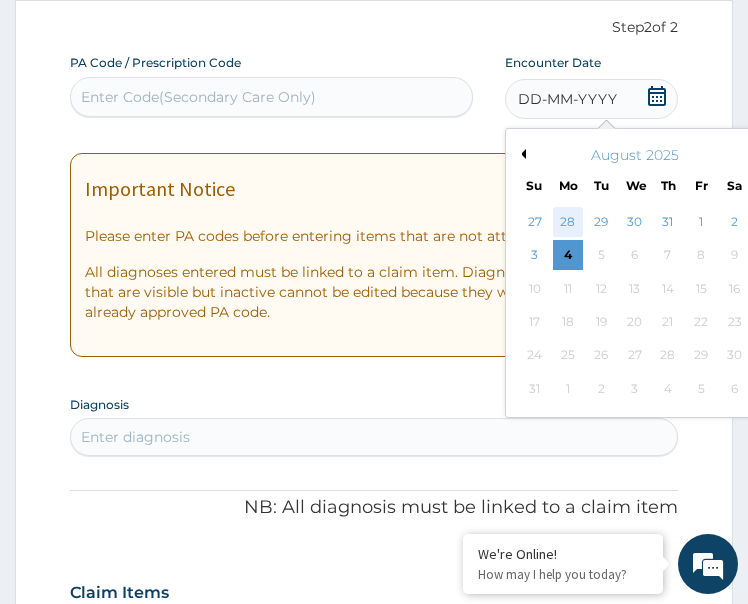 click on "28" at bounding box center (568, 222) 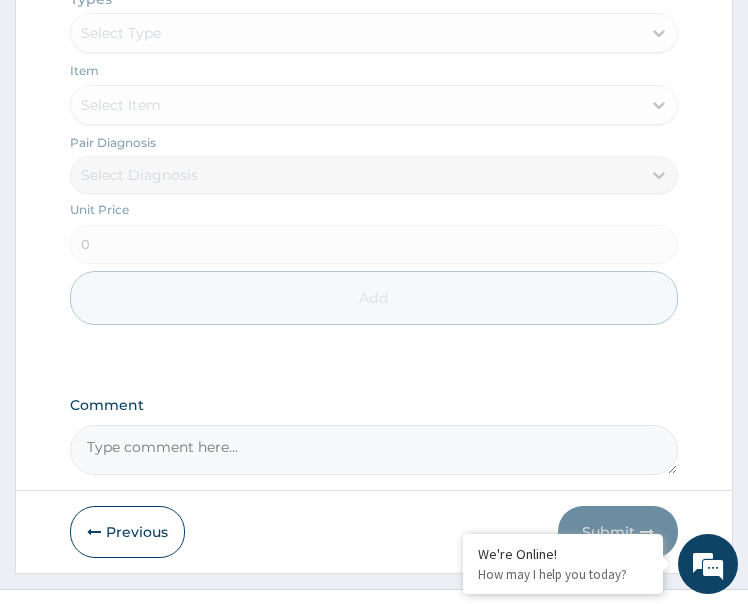 scroll, scrollTop: 1129, scrollLeft: 0, axis: vertical 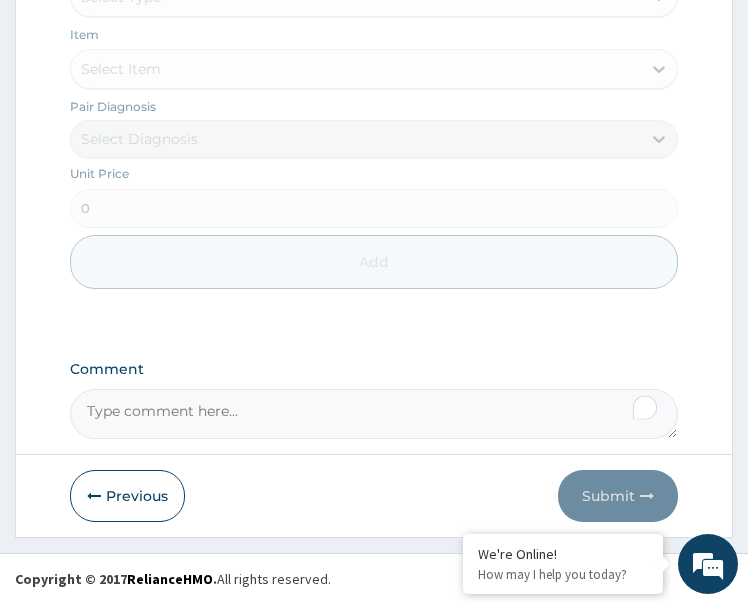 paste on "PA/0E8BB3" 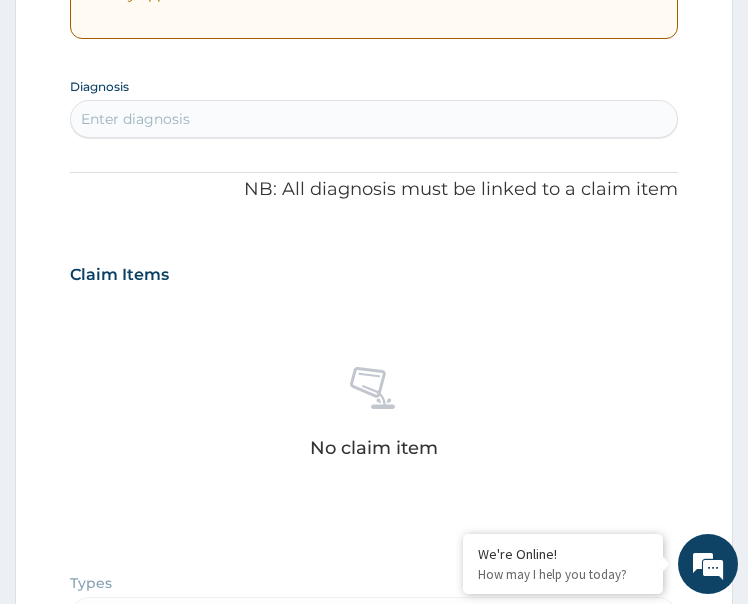 scroll, scrollTop: 429, scrollLeft: 0, axis: vertical 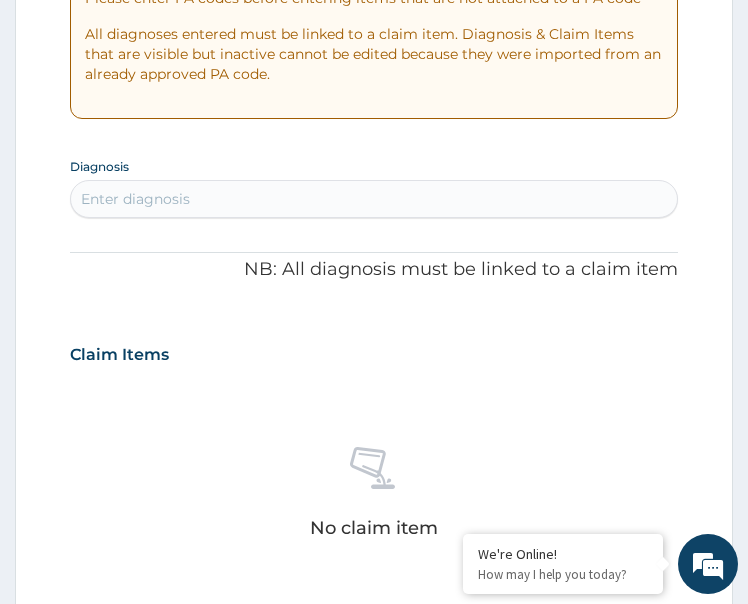 type on "PA/0E8BB3" 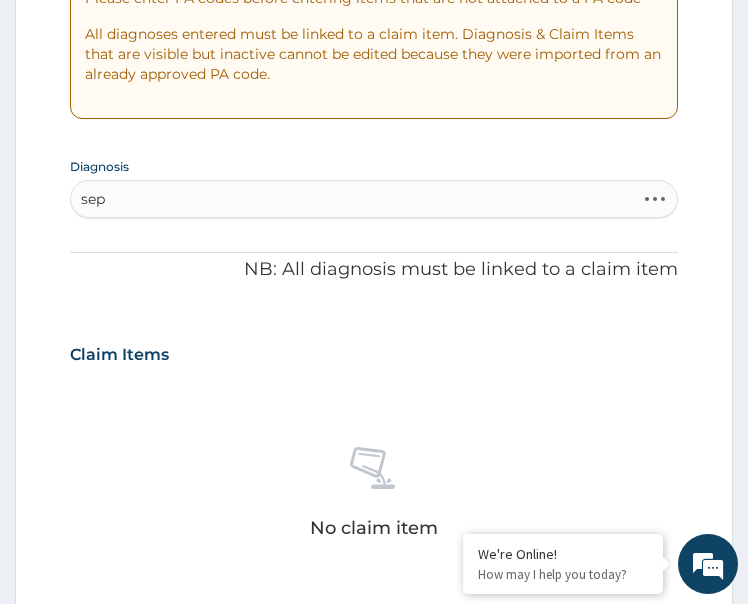 type on "seps" 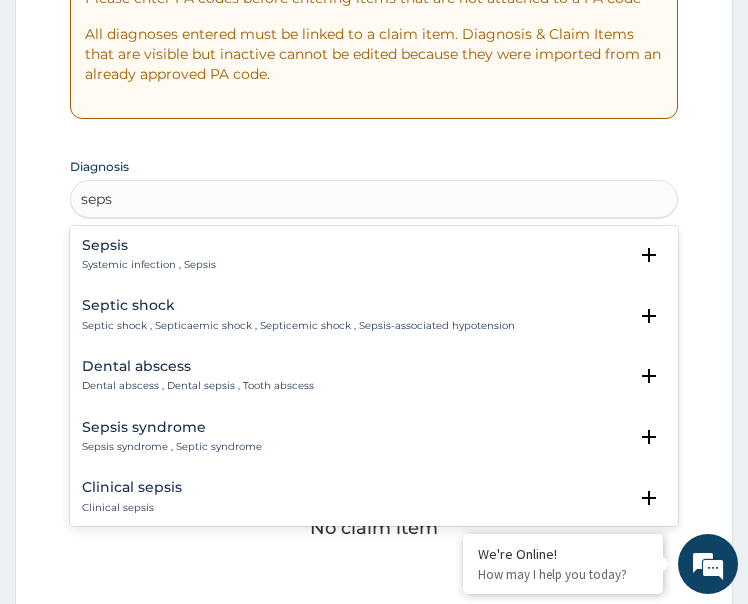 click on "Sepsis" at bounding box center (149, 245) 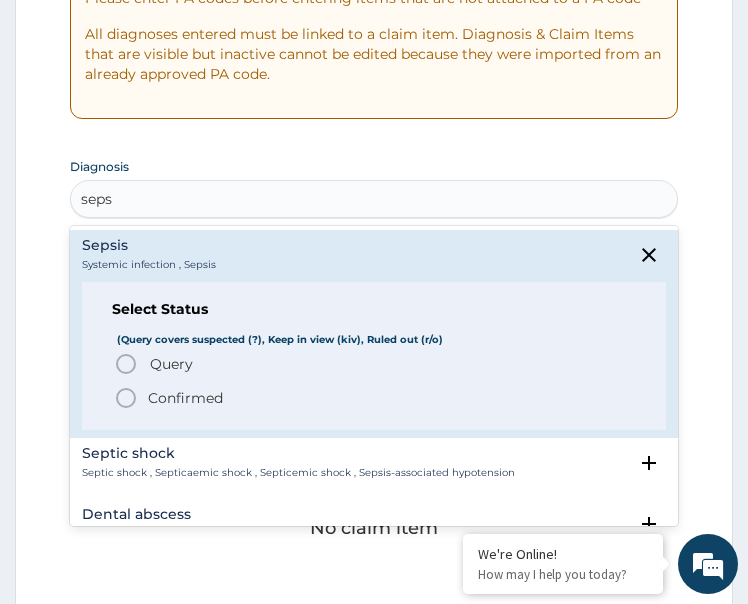 click 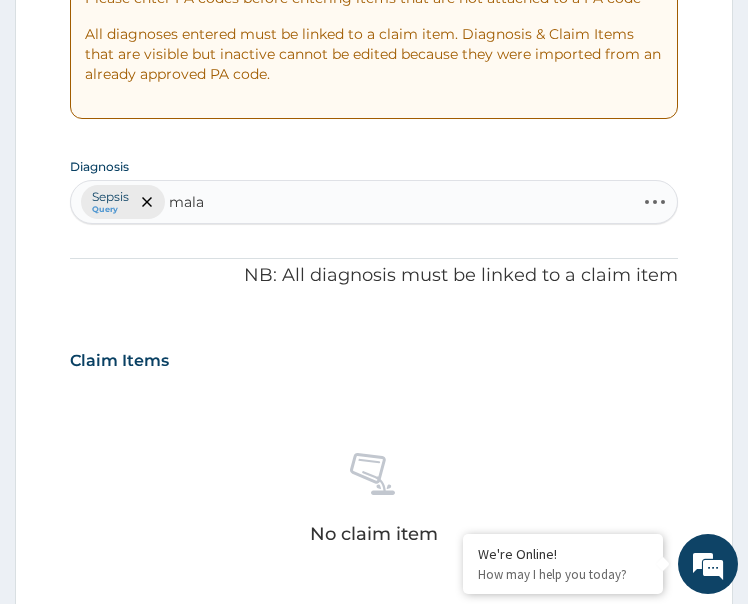 type on "malar" 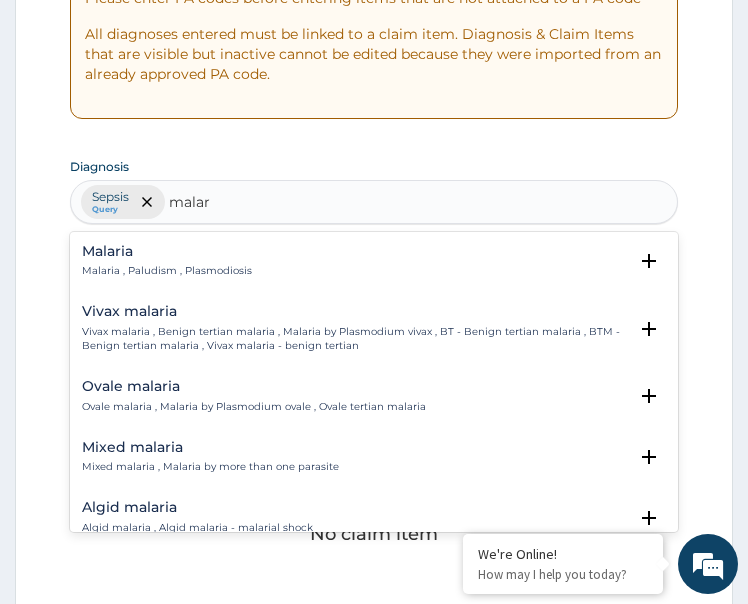 click on "Malaria Malaria , Paludism , Plasmodiosis" at bounding box center (167, 261) 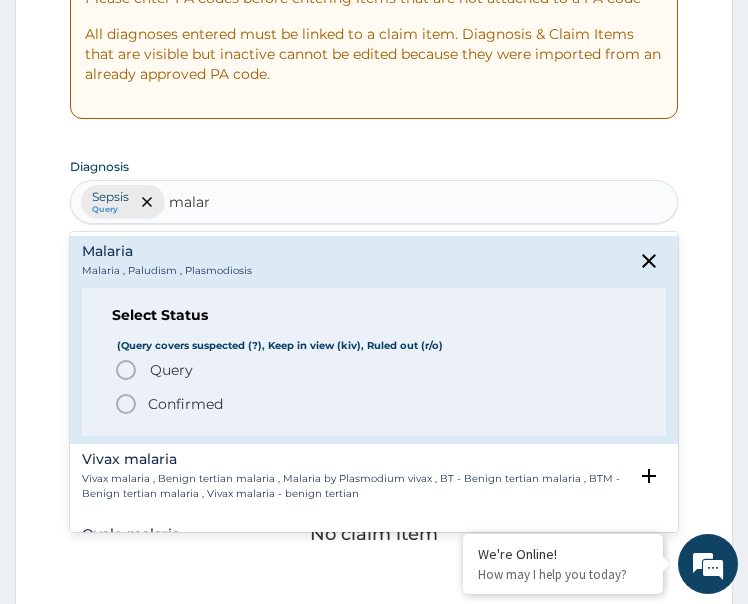 click 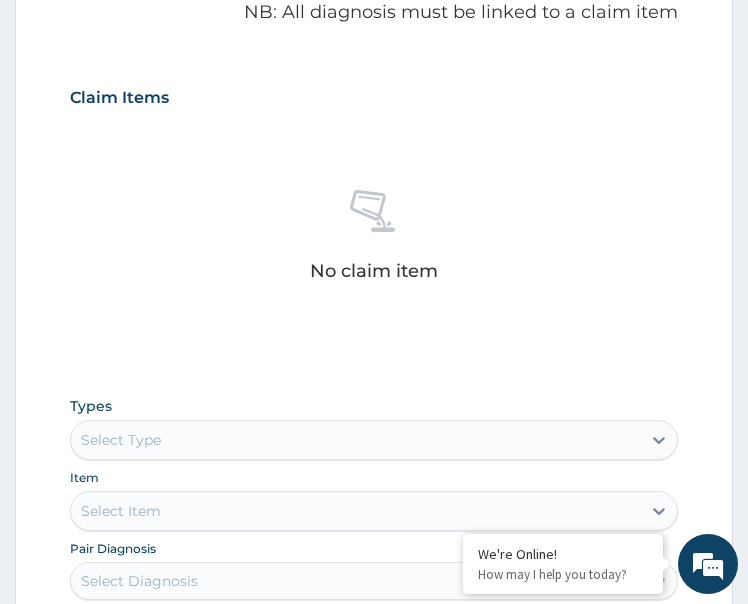 scroll, scrollTop: 929, scrollLeft: 0, axis: vertical 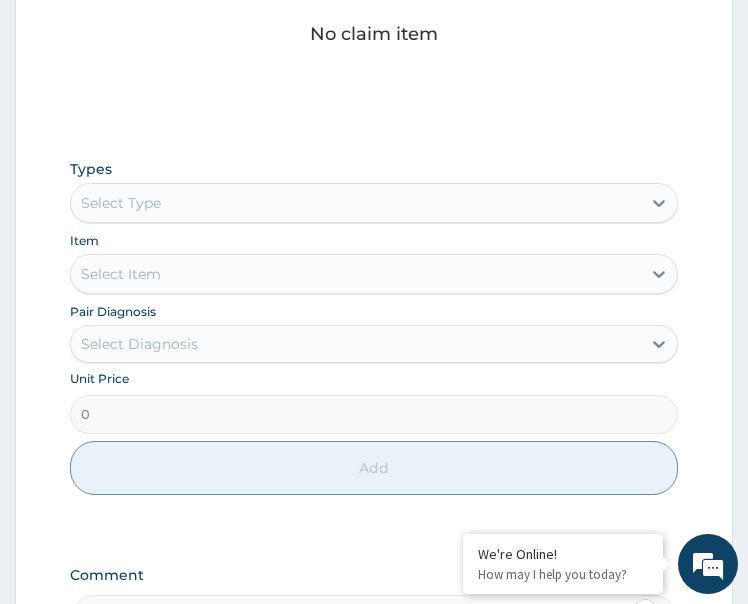 click on "Select Type" at bounding box center [356, 203] 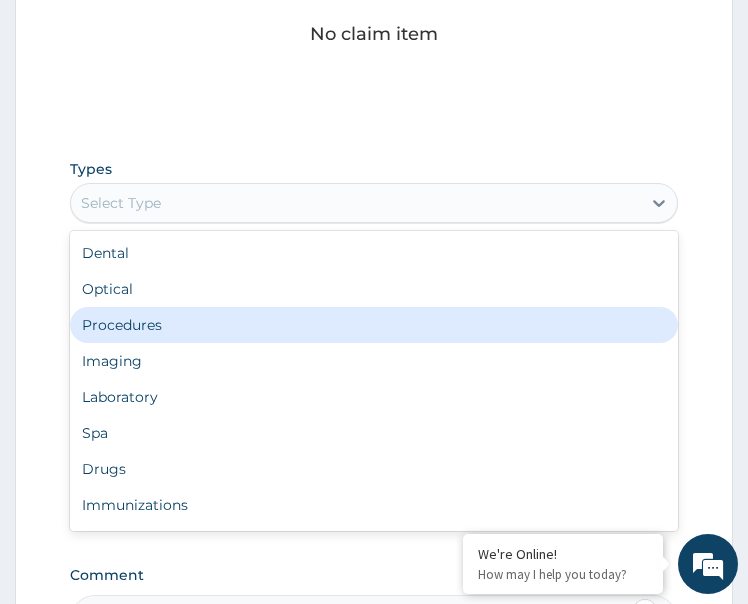 click on "Procedures" at bounding box center (374, 325) 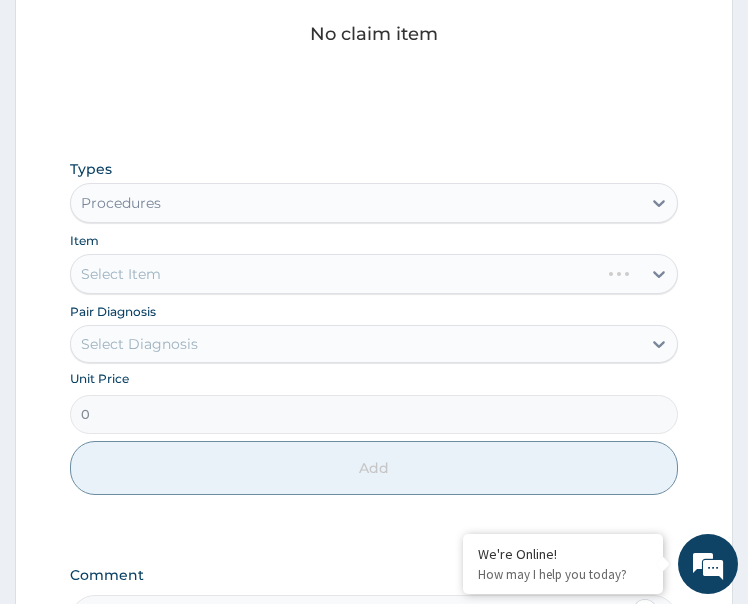click on "Select Diagnosis" at bounding box center (139, 344) 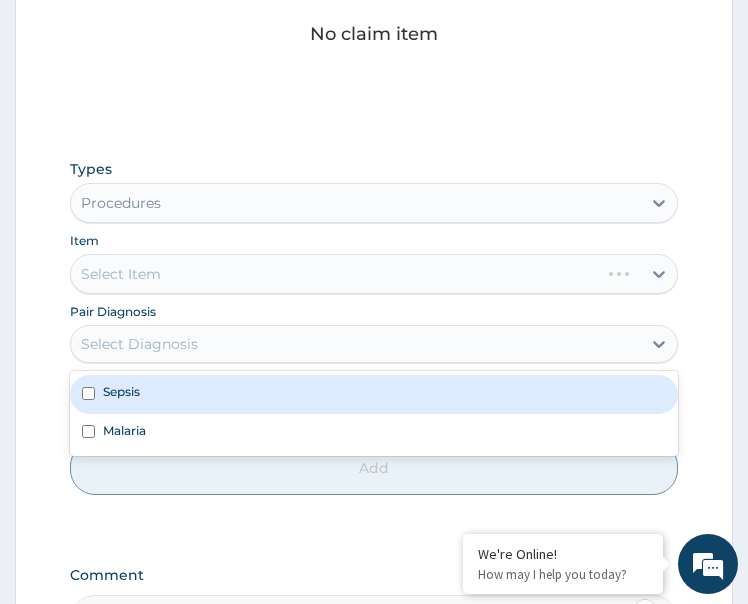 drag, startPoint x: 190, startPoint y: 385, endPoint x: 177, endPoint y: 427, distance: 43.965897 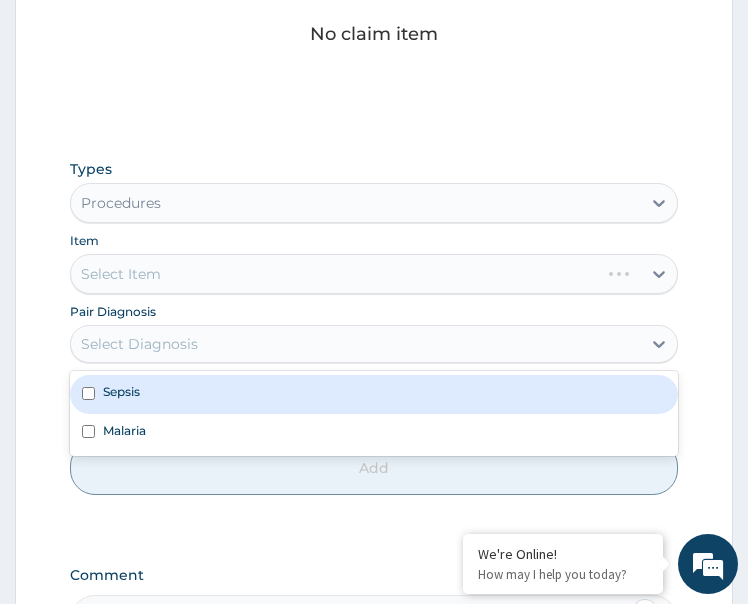 click on "Sepsis" at bounding box center [374, 394] 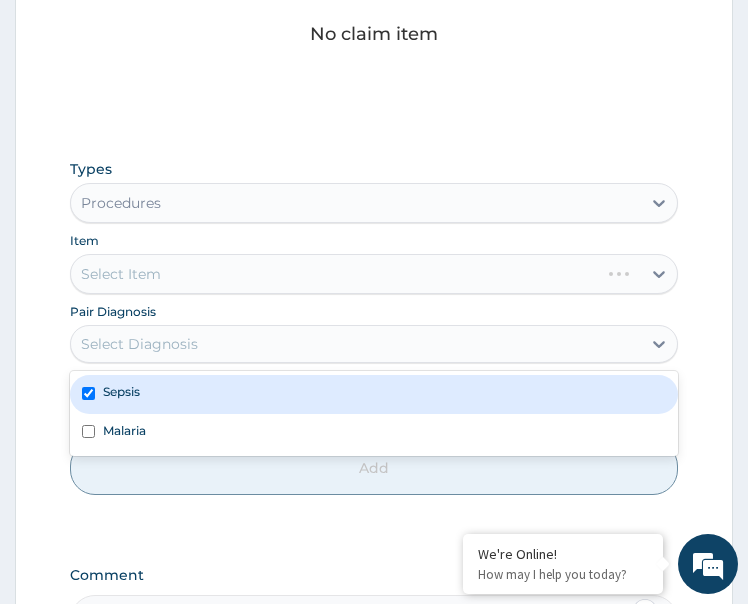 checkbox on "true" 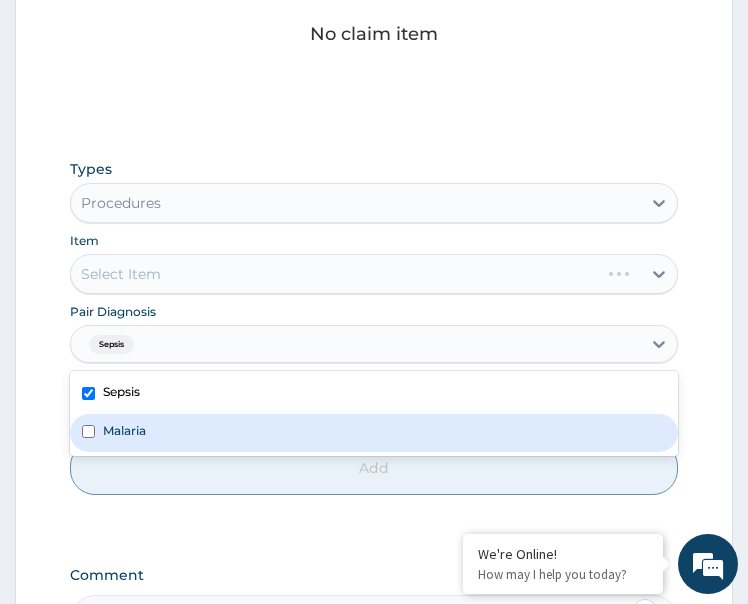 click on "Malaria" at bounding box center (374, 433) 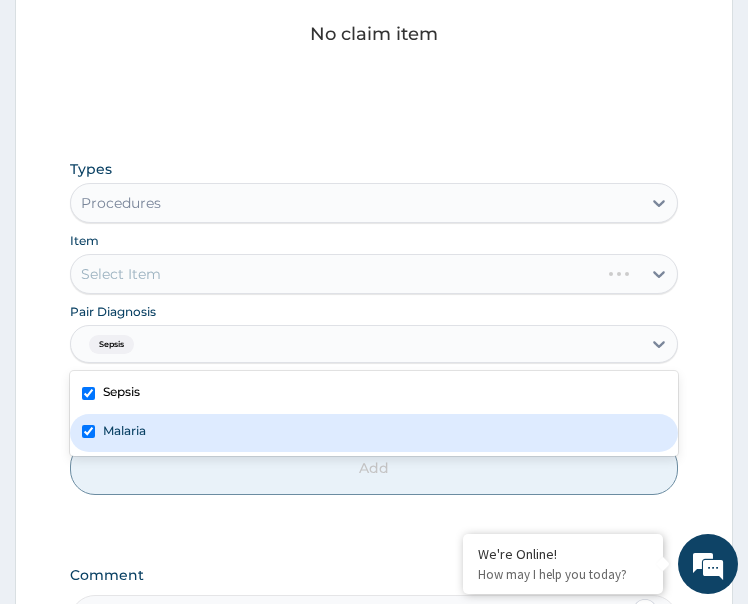 checkbox on "true" 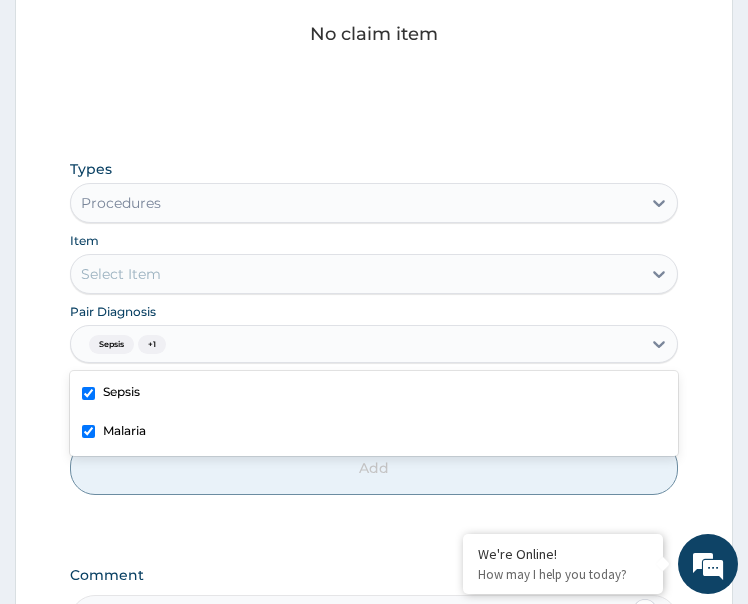 click on "Select Item" at bounding box center [356, 274] 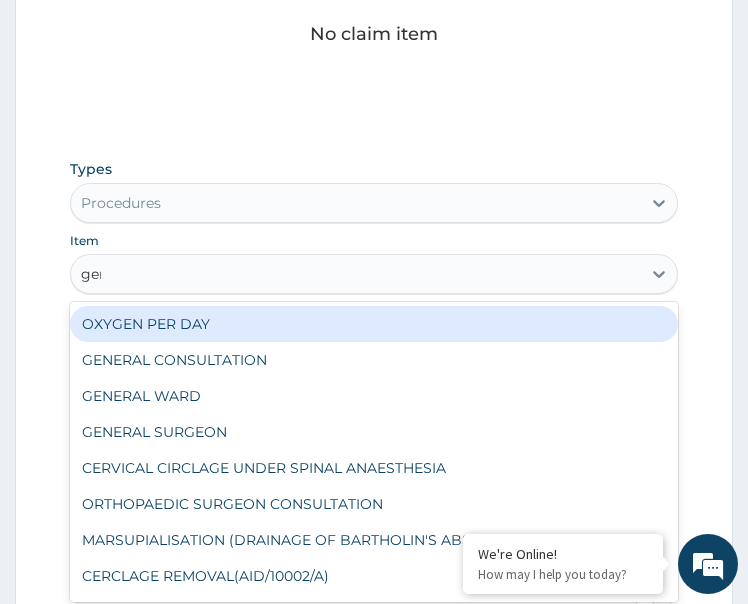 type on "gene" 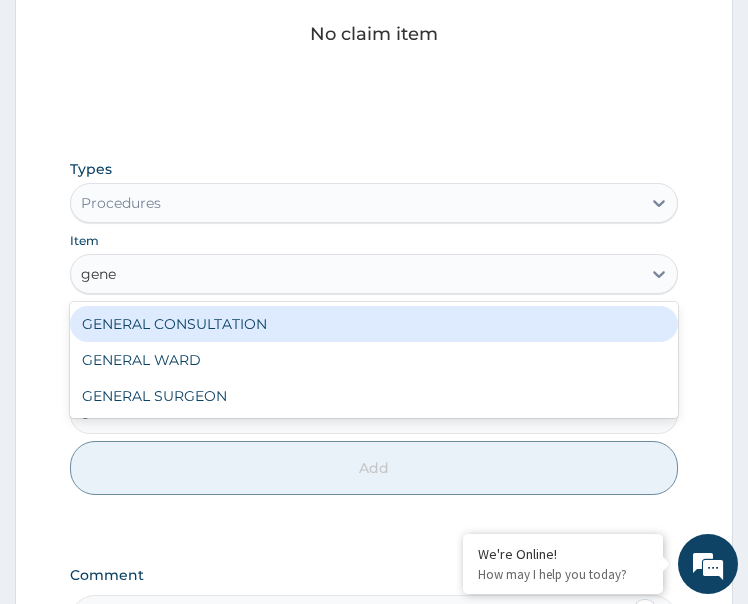 click on "GENERAL CONSULTATION" at bounding box center (374, 324) 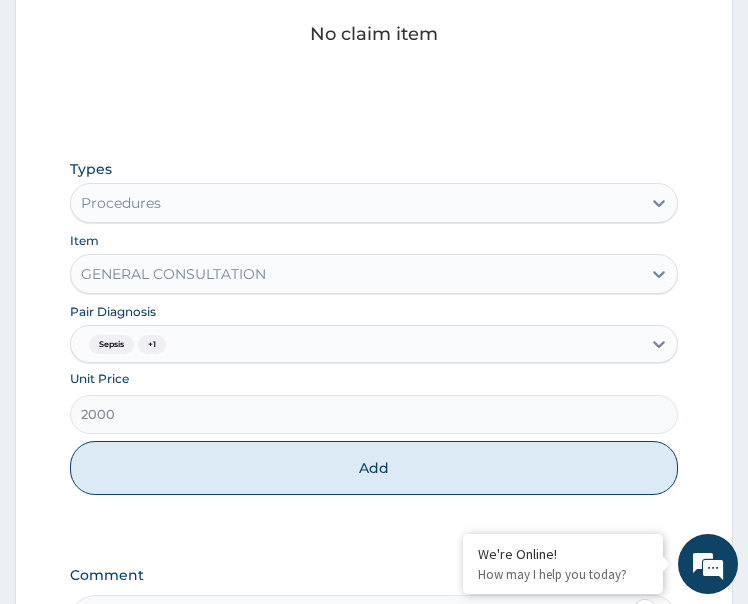 click on "Add" at bounding box center [374, 468] 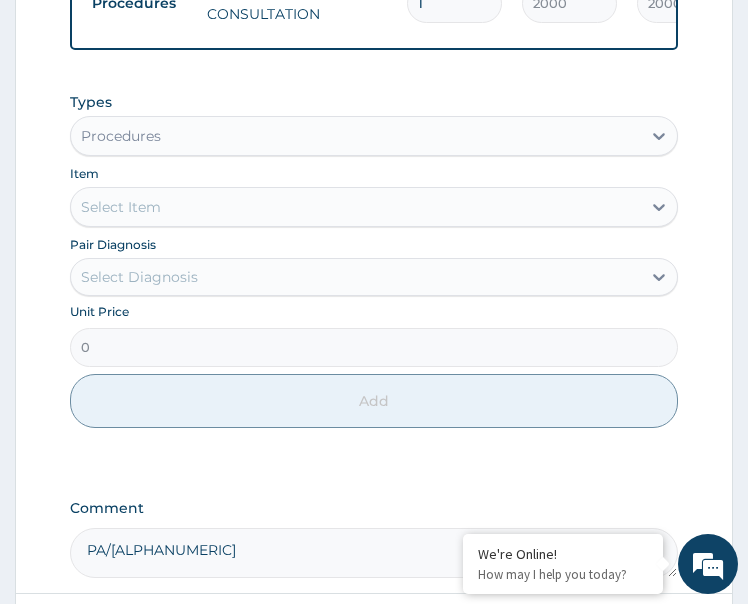 scroll, scrollTop: 902, scrollLeft: 0, axis: vertical 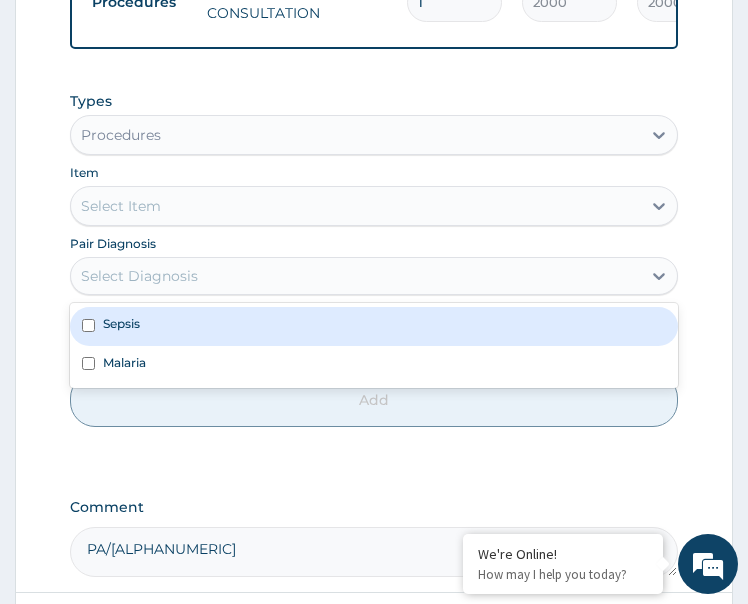 click on "Select Diagnosis" at bounding box center (139, 276) 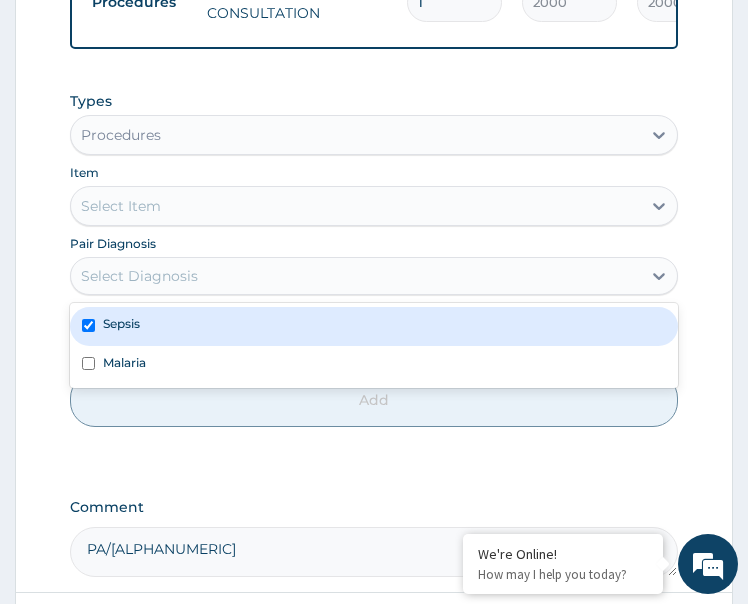 checkbox on "true" 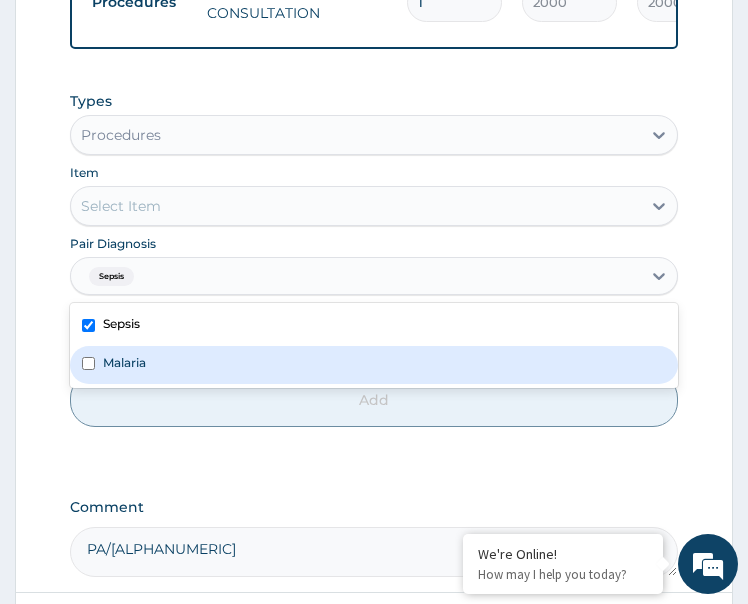 click on "Malaria" at bounding box center [374, 365] 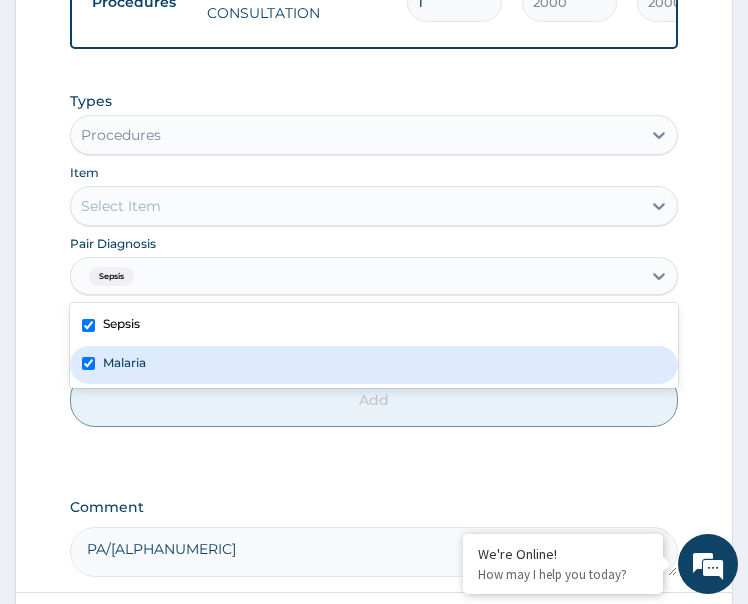 checkbox on "true" 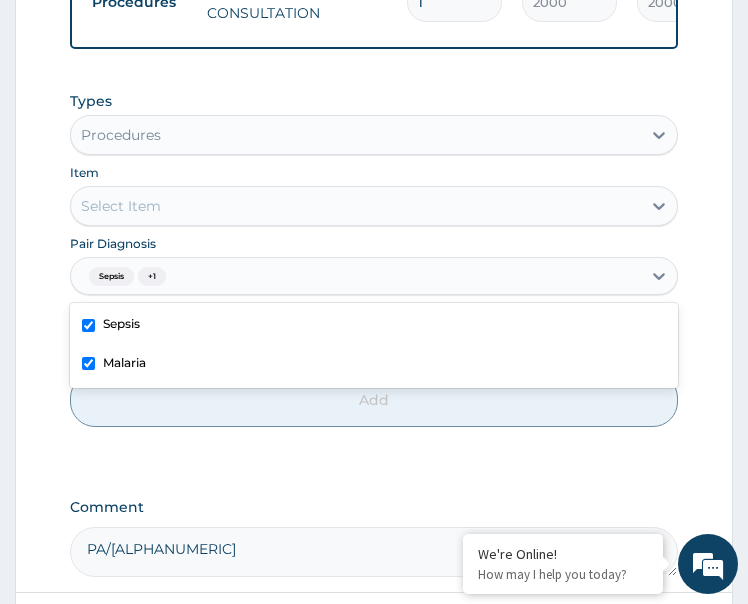 click on "Select Item" at bounding box center [356, 206] 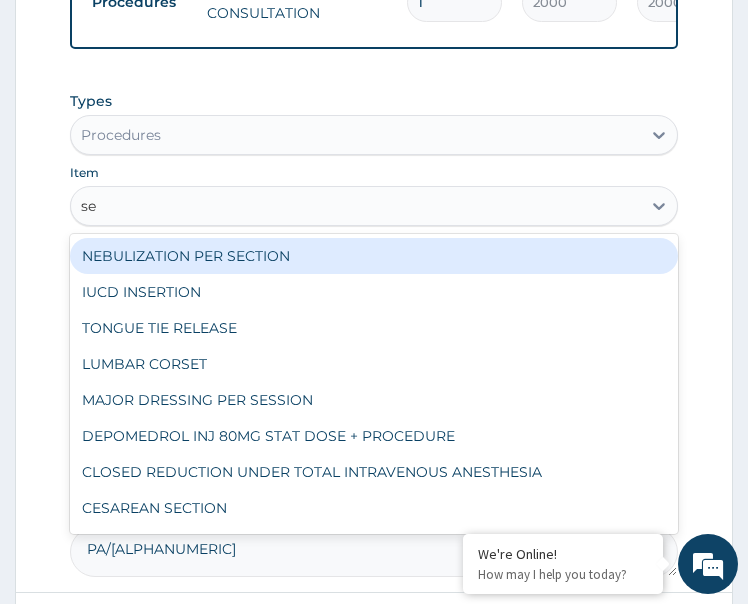type on "sem" 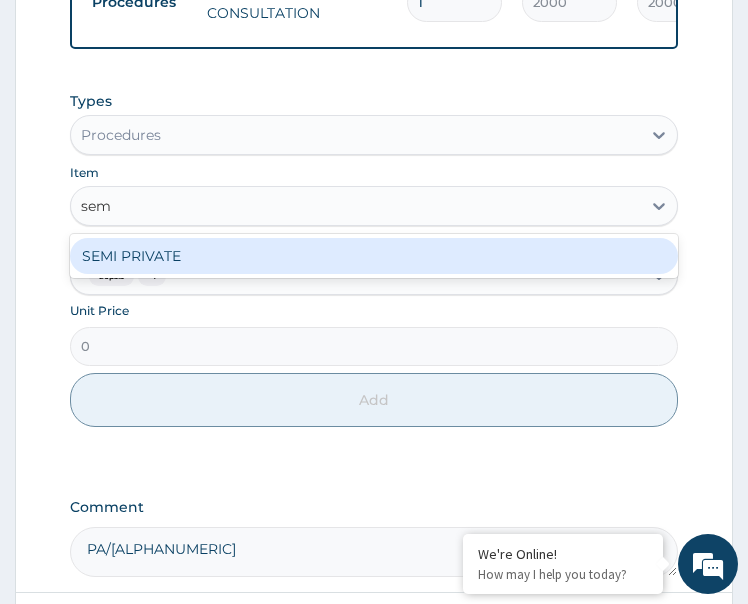 drag, startPoint x: 208, startPoint y: 259, endPoint x: 251, endPoint y: 345, distance: 96.150925 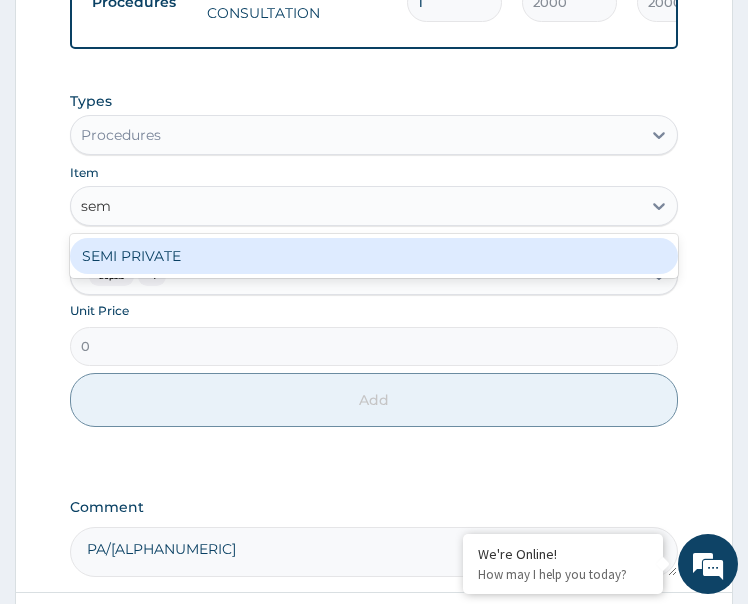click on "SEMI PRIVATE" at bounding box center (374, 256) 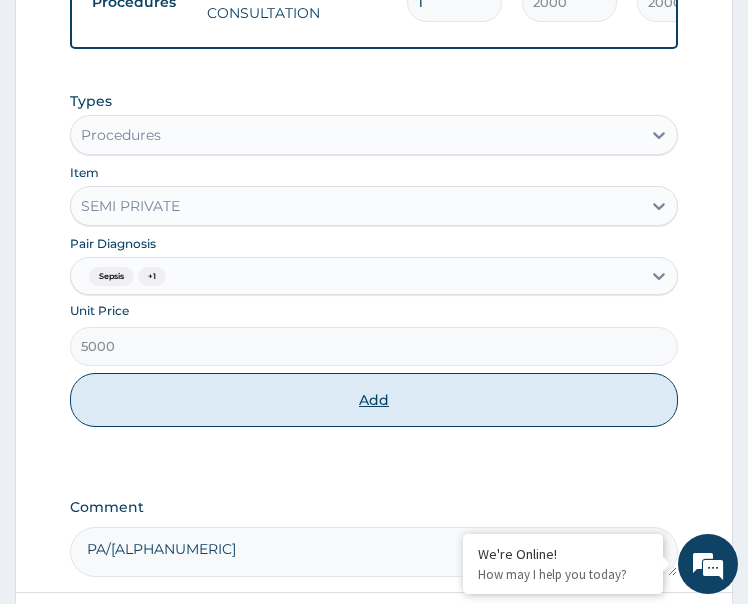 click on "Add" at bounding box center (374, 400) 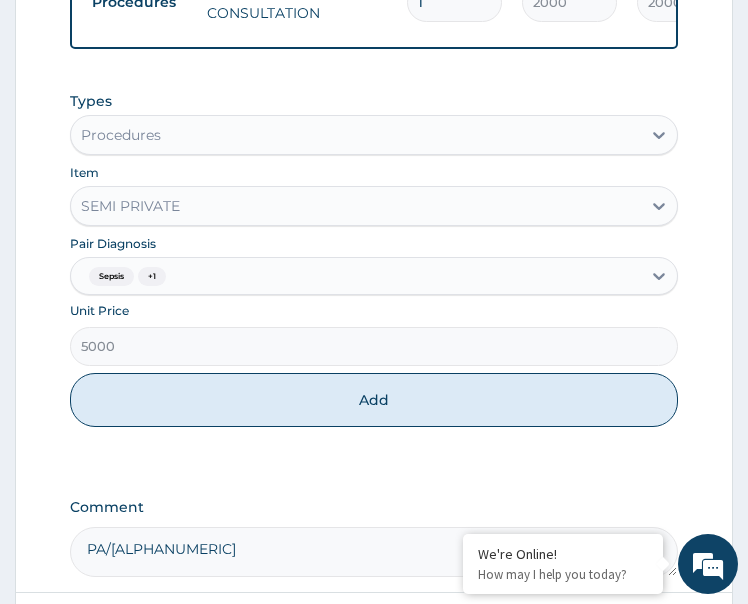 type on "0" 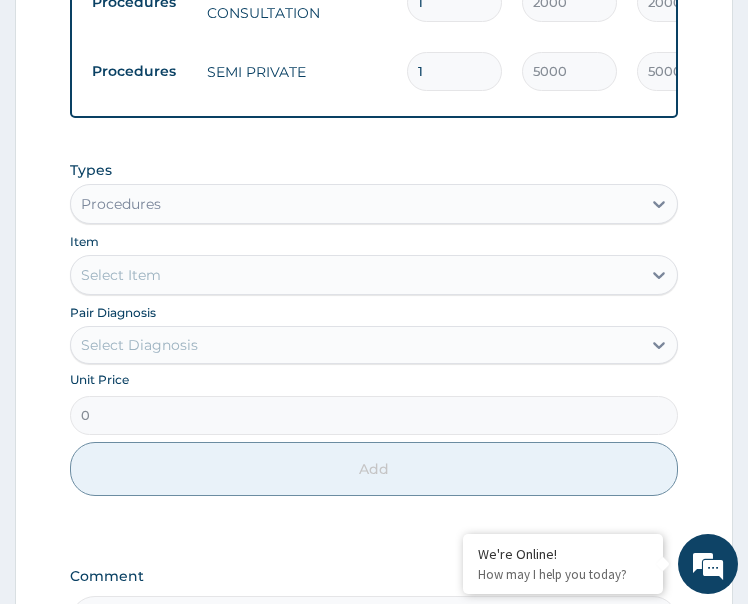 drag, startPoint x: 444, startPoint y: 70, endPoint x: 405, endPoint y: 92, distance: 44.777225 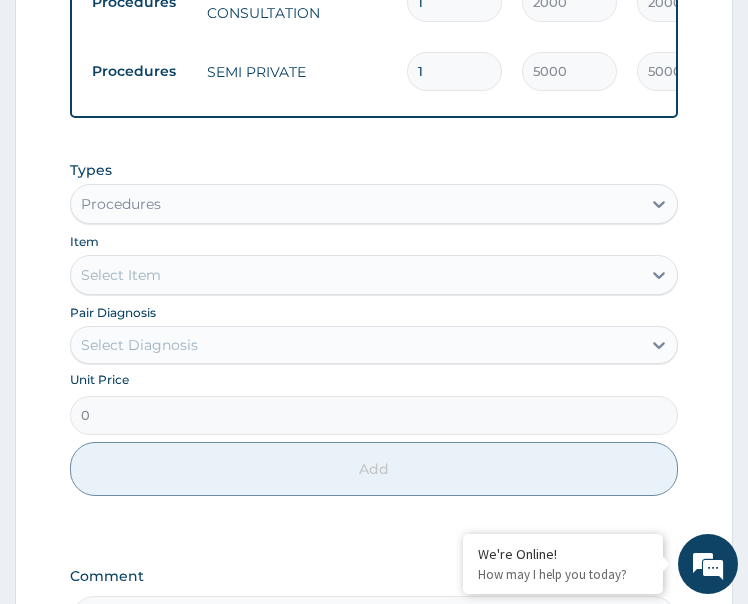 click on "1" at bounding box center [454, 71] 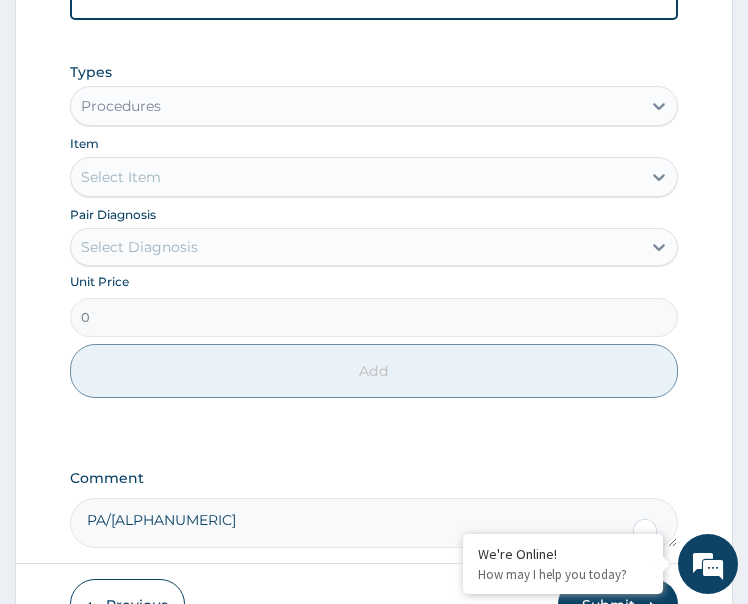scroll, scrollTop: 1126, scrollLeft: 0, axis: vertical 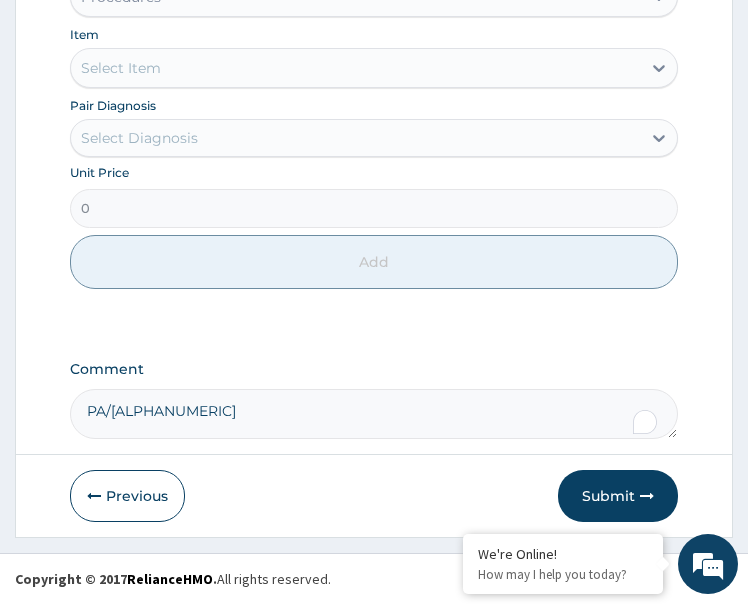 type on "2" 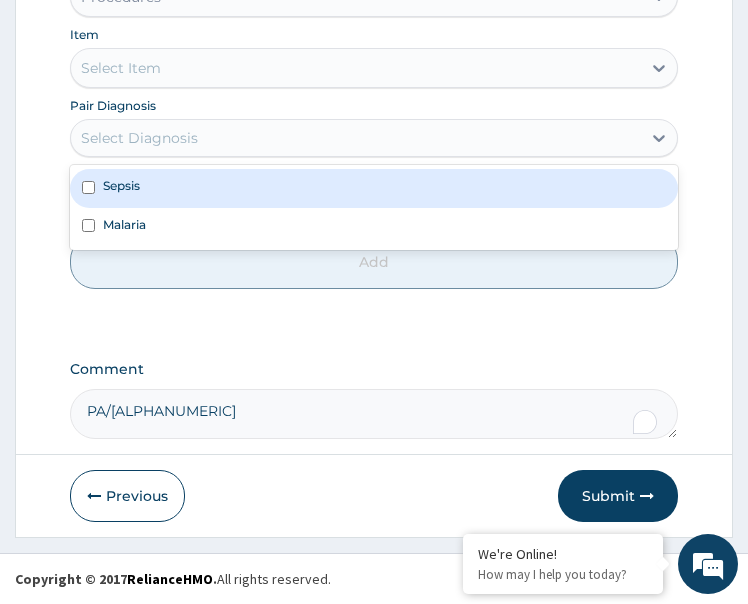 drag, startPoint x: 176, startPoint y: 186, endPoint x: 166, endPoint y: 217, distance: 32.572994 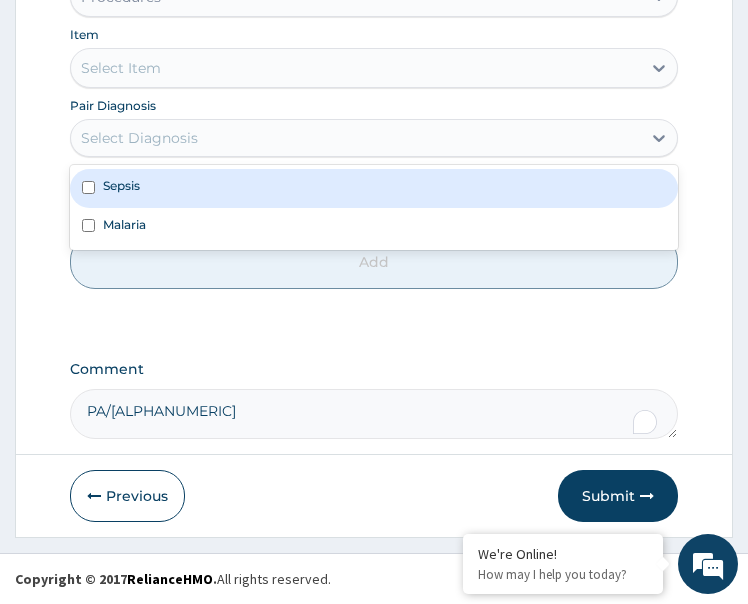 click on "Sepsis" at bounding box center [374, 188] 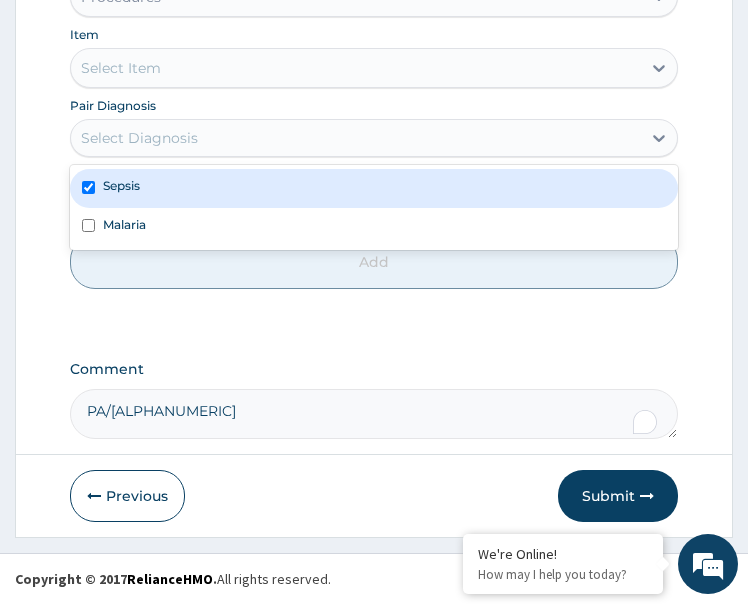 checkbox on "true" 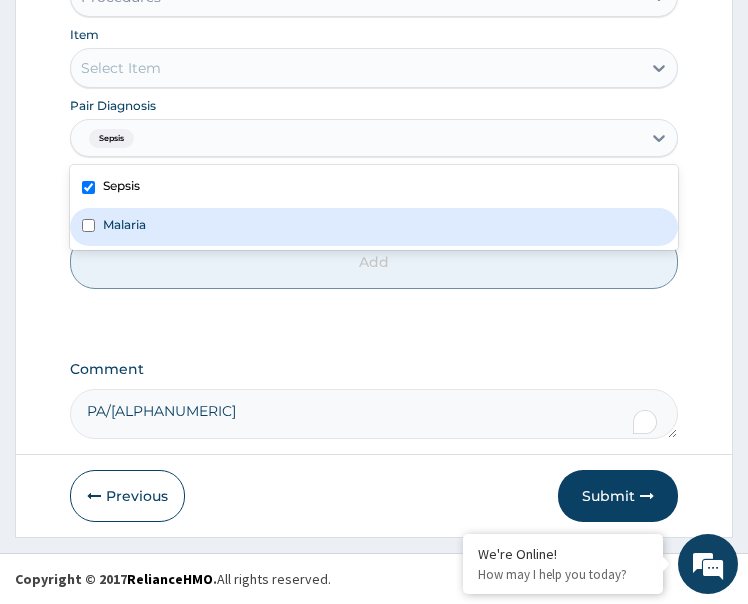 click on "Malaria" at bounding box center [374, 227] 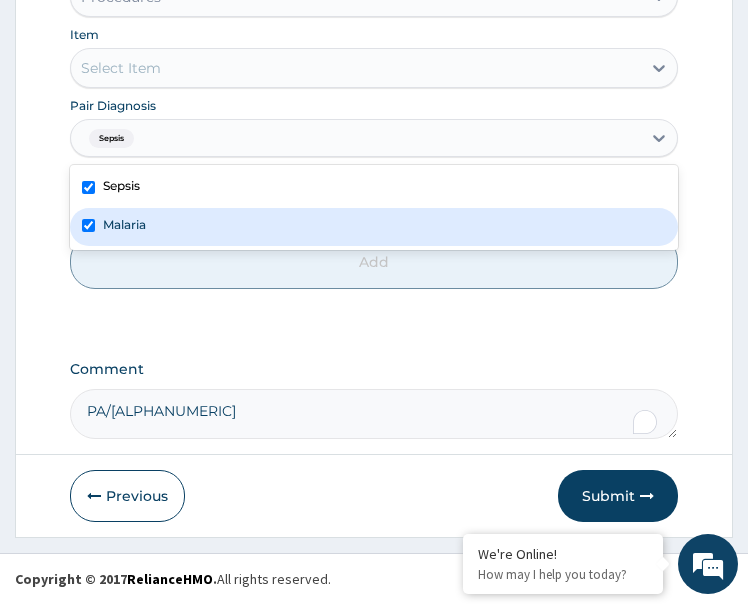 checkbox on "true" 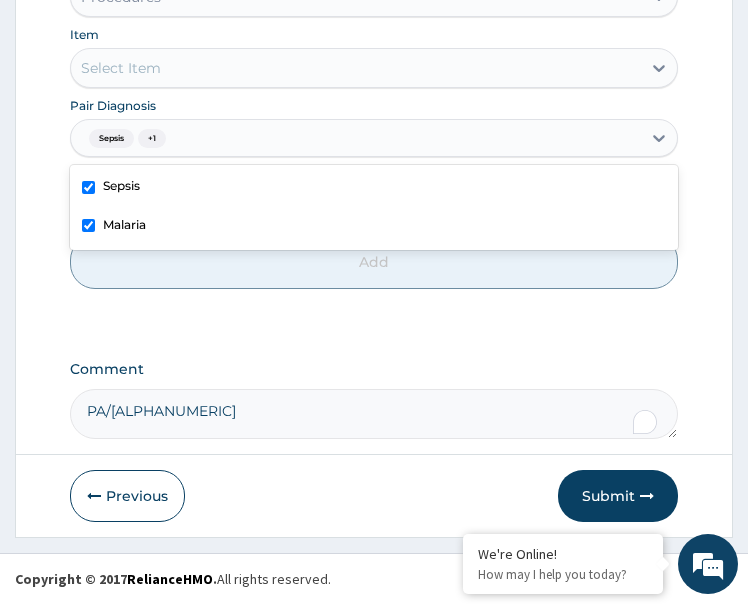click on "Select Item" at bounding box center (356, 68) 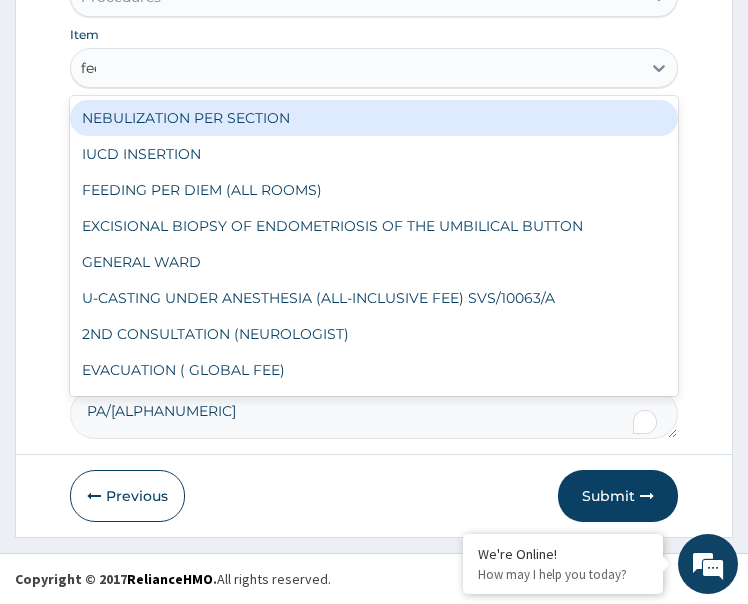 type on "feed" 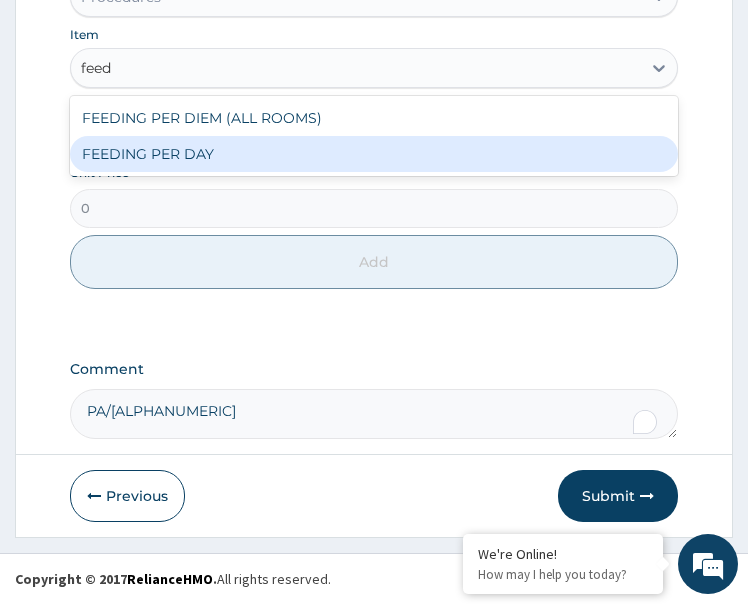 click on "FEEDING PER DAY" at bounding box center (374, 154) 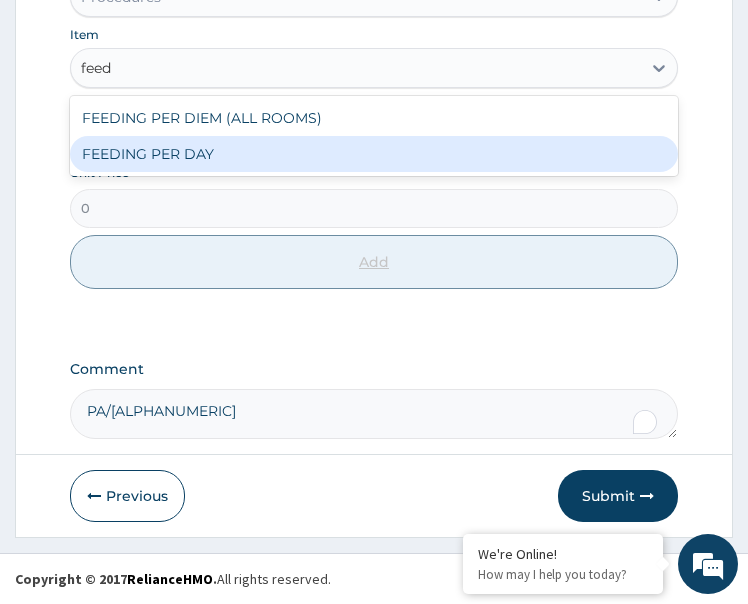 type 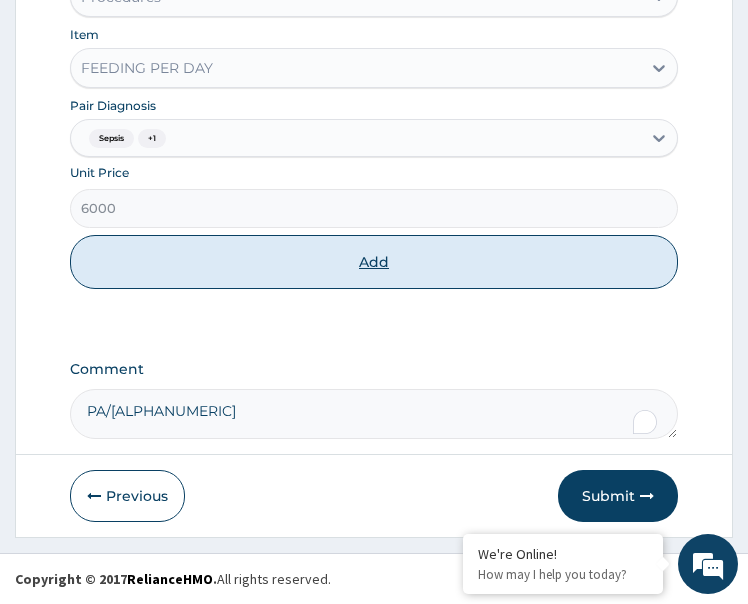 click on "Add" at bounding box center (374, 262) 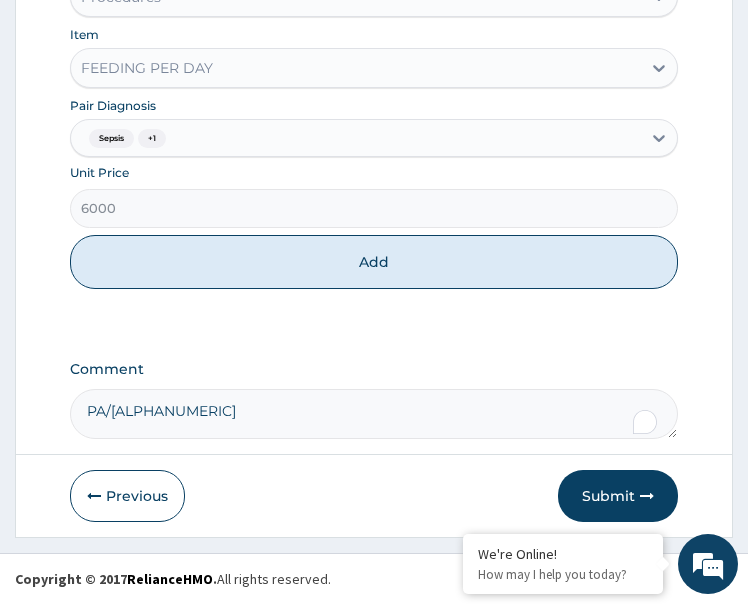 type on "0" 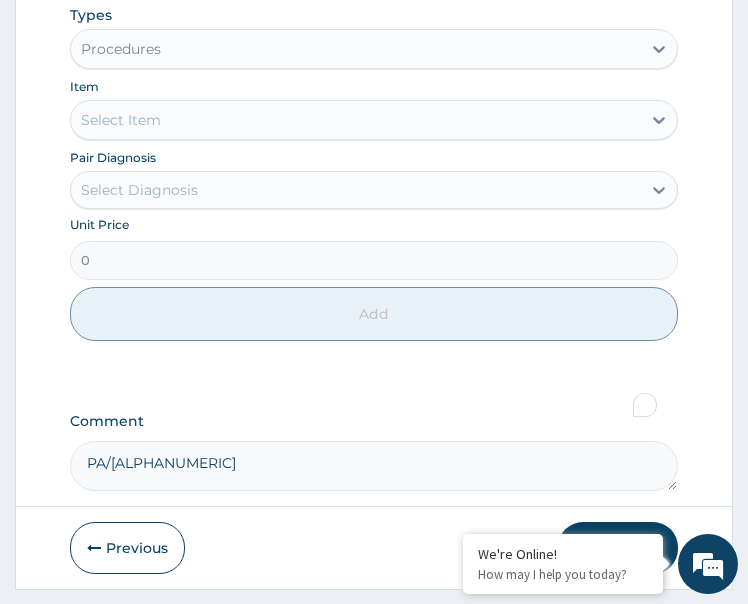 scroll, scrollTop: 740, scrollLeft: 0, axis: vertical 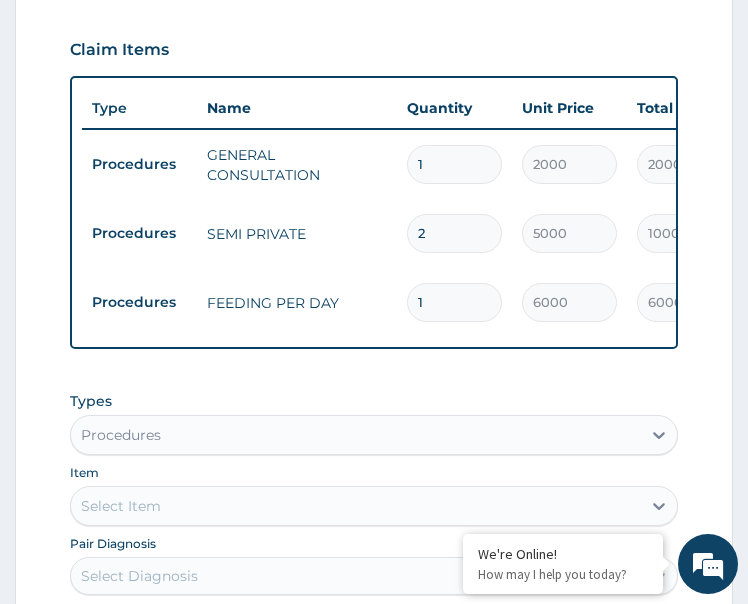 drag, startPoint x: 432, startPoint y: 301, endPoint x: 407, endPoint y: 321, distance: 32.01562 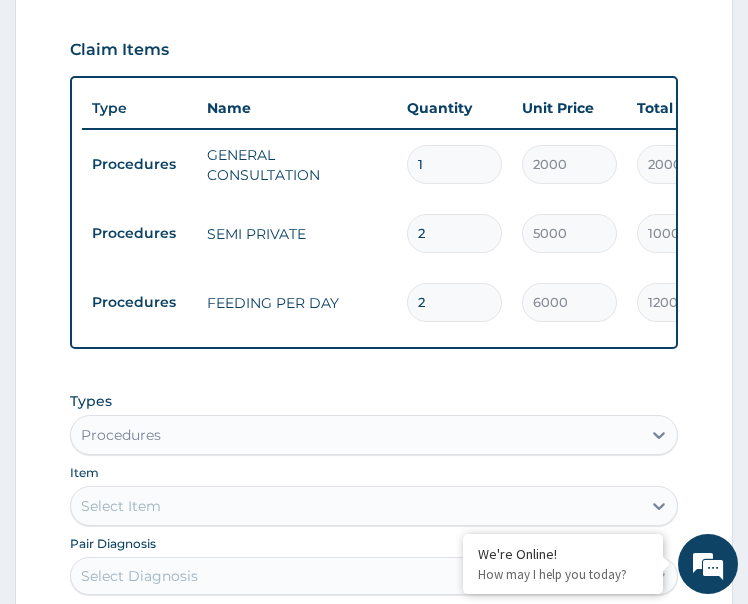 type on "2" 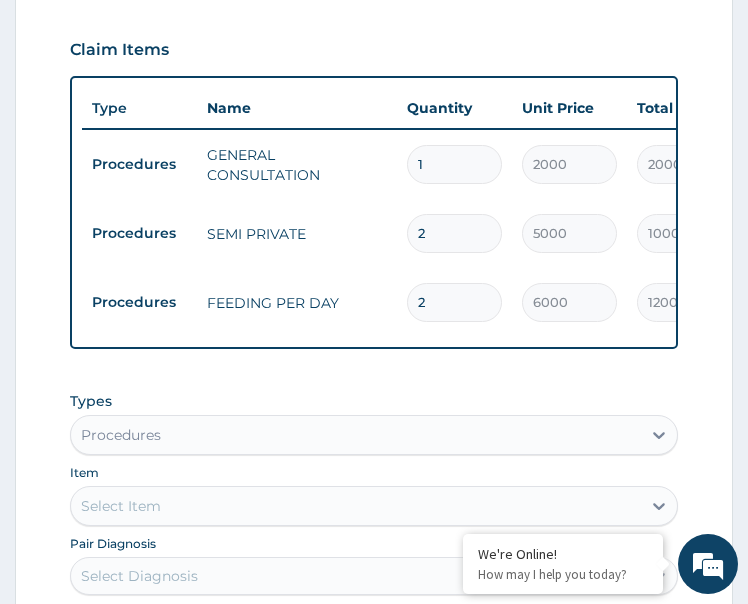 click on "FEEDING PER DAY" at bounding box center (297, 303) 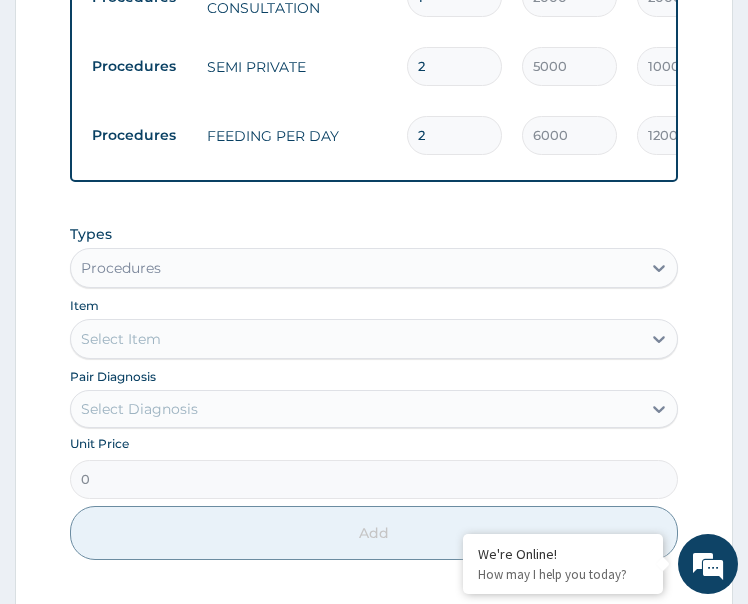 scroll, scrollTop: 1040, scrollLeft: 0, axis: vertical 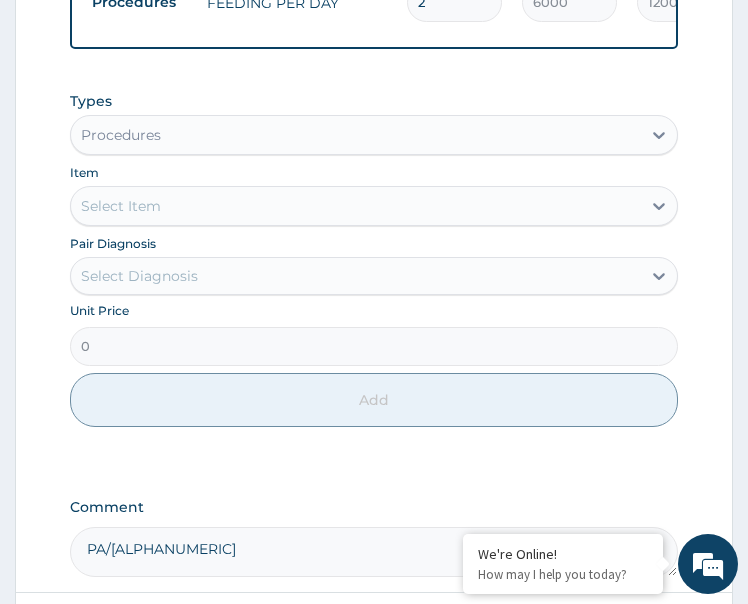 click on "Procedures" at bounding box center (356, 135) 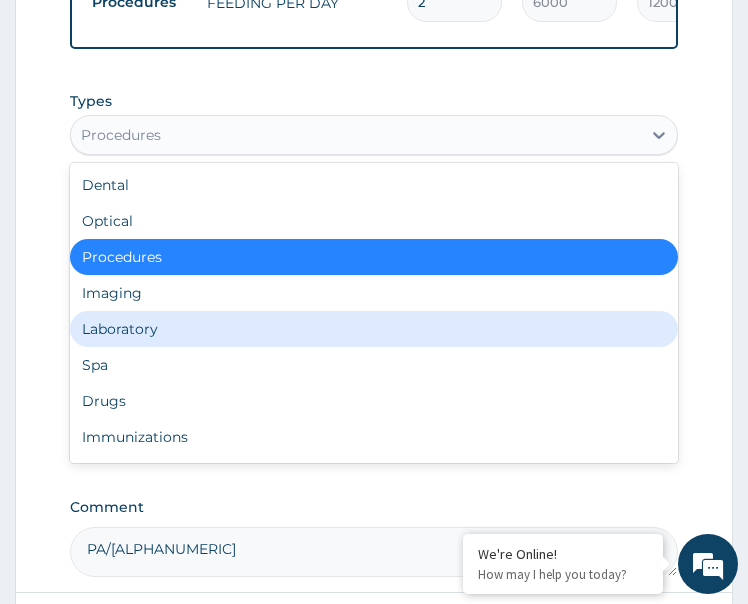 click on "Laboratory" at bounding box center [374, 329] 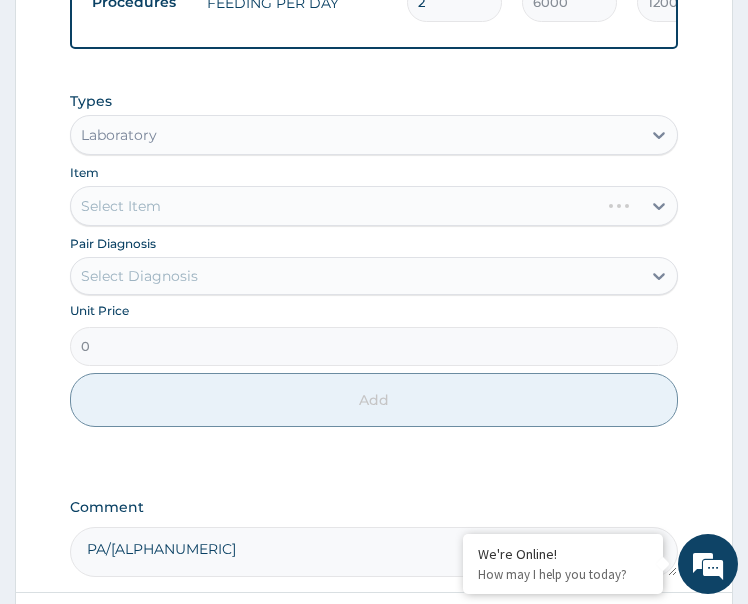 drag, startPoint x: 192, startPoint y: 298, endPoint x: 195, endPoint y: 313, distance: 15.297058 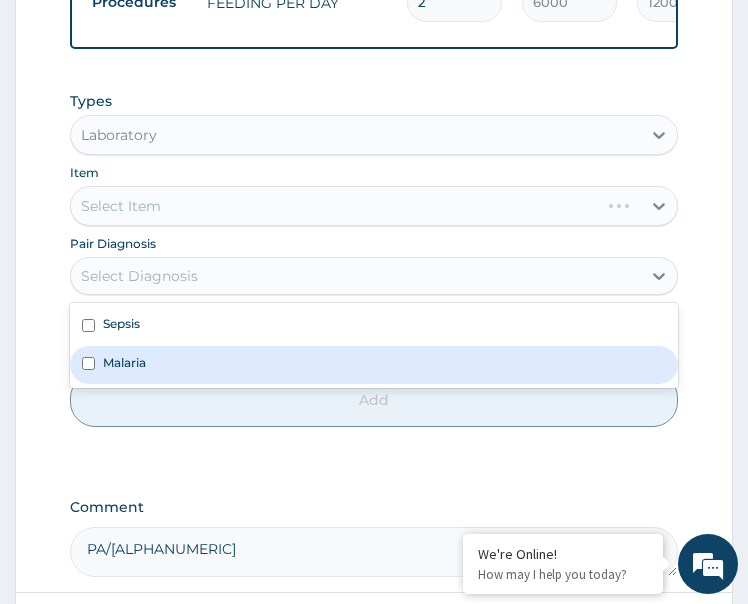 click on "Malaria" at bounding box center [374, 365] 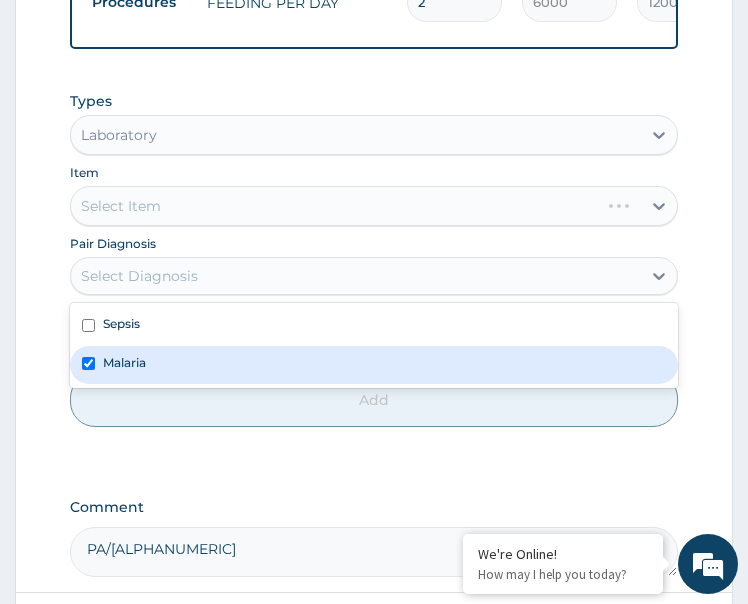checkbox on "true" 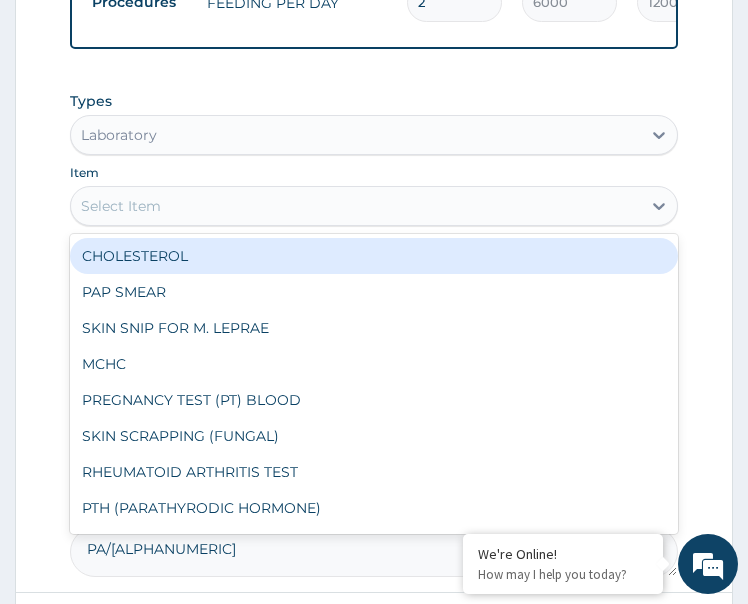 click on "Select Item" at bounding box center [356, 206] 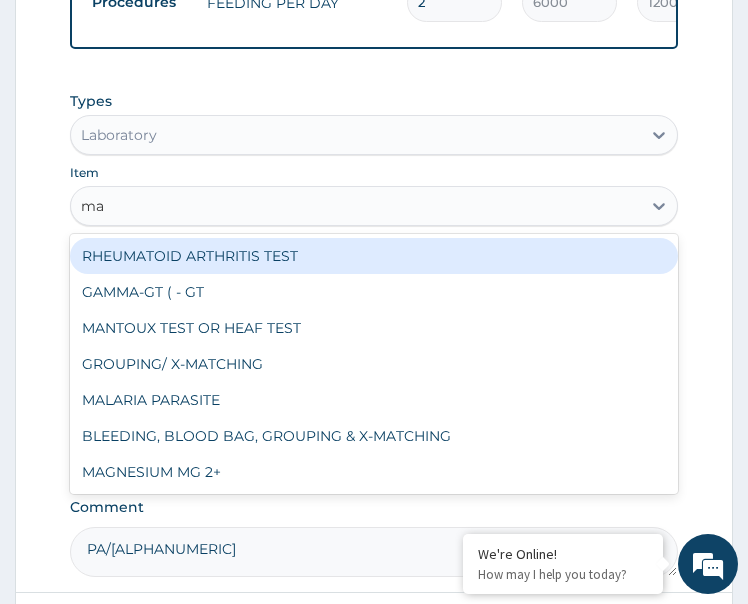 type on "mal" 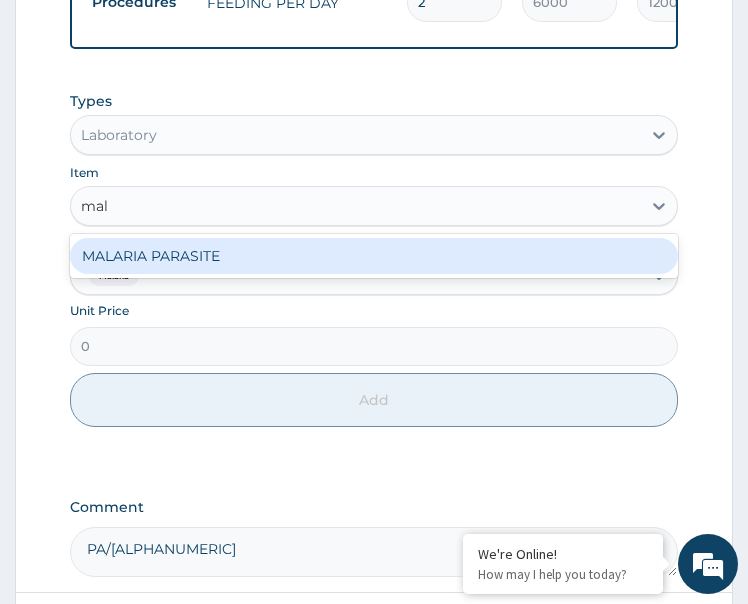 type 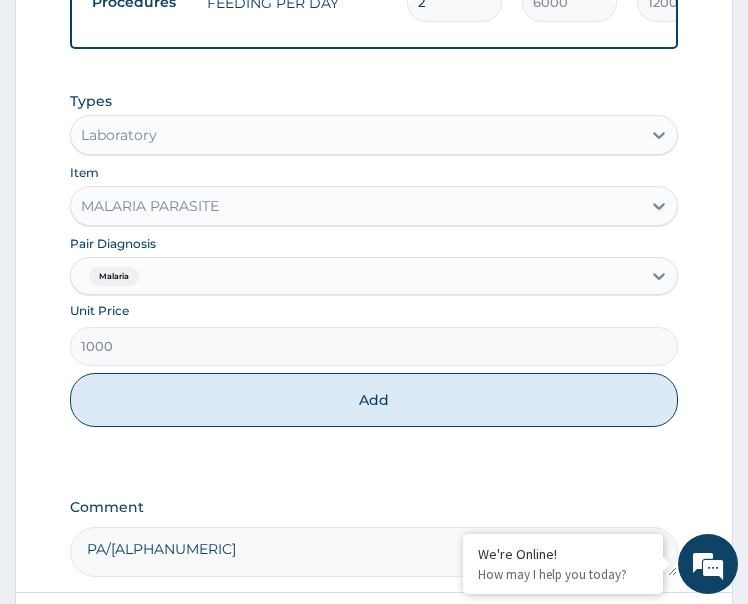 click on "Add" at bounding box center (374, 400) 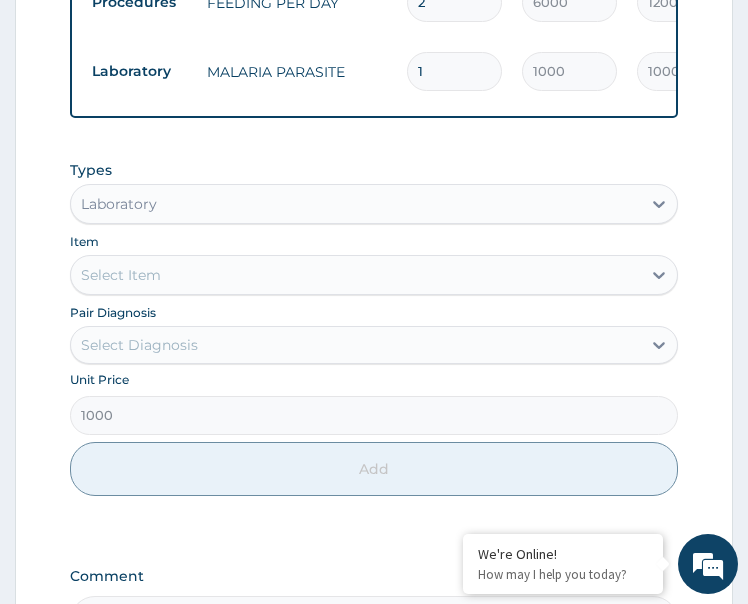 type on "0" 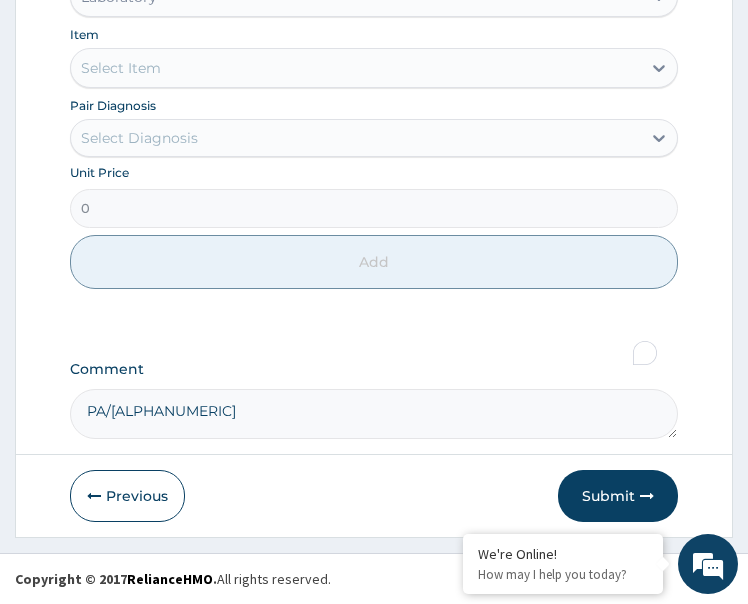 scroll, scrollTop: 1264, scrollLeft: 0, axis: vertical 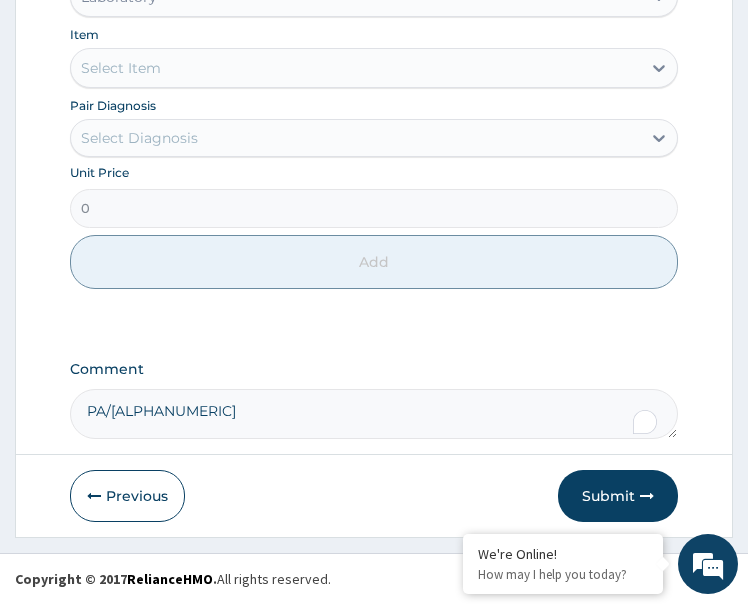 drag, startPoint x: 190, startPoint y: 143, endPoint x: 204, endPoint y: 158, distance: 20.518284 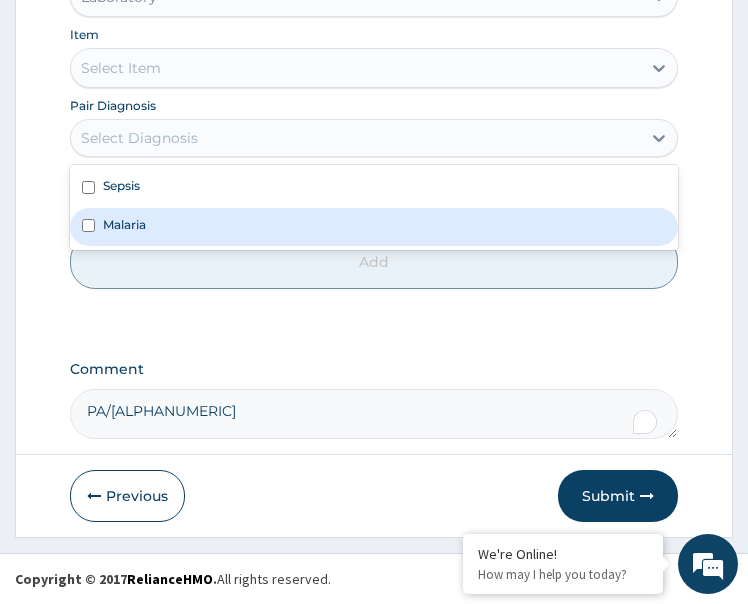 click on "Malaria" at bounding box center [374, 227] 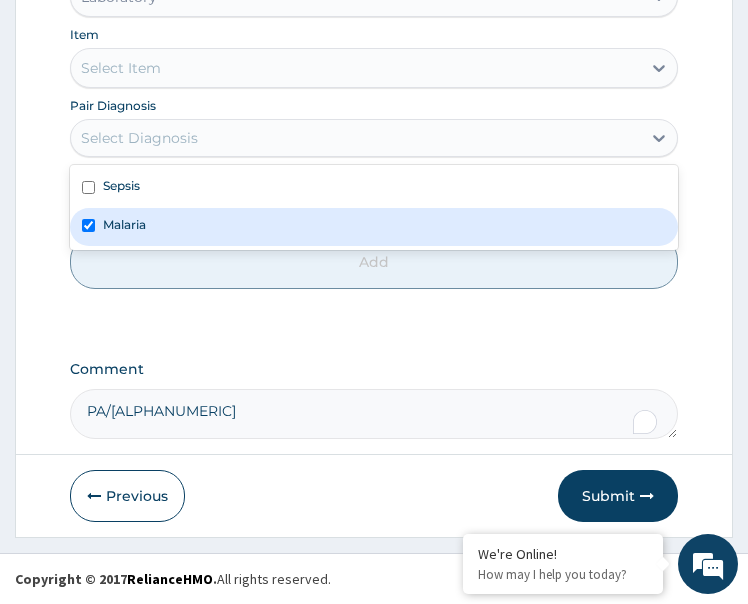checkbox on "true" 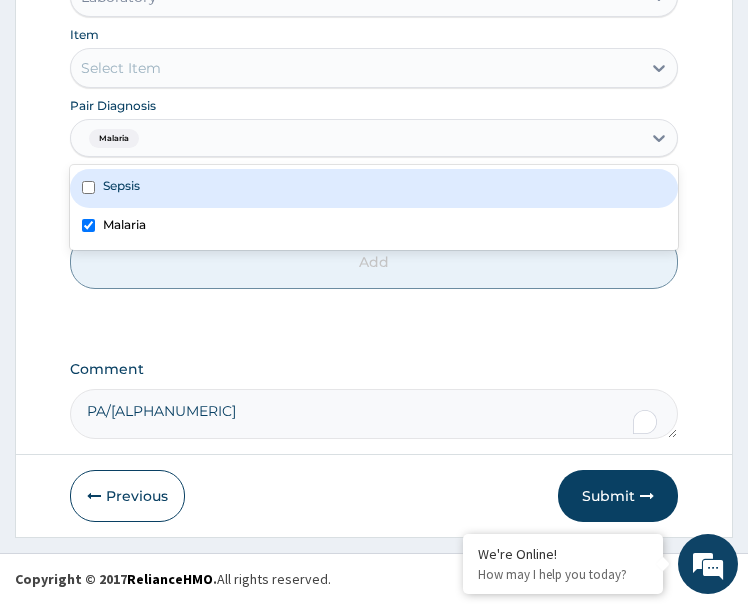 click on "Sepsis" at bounding box center (374, 188) 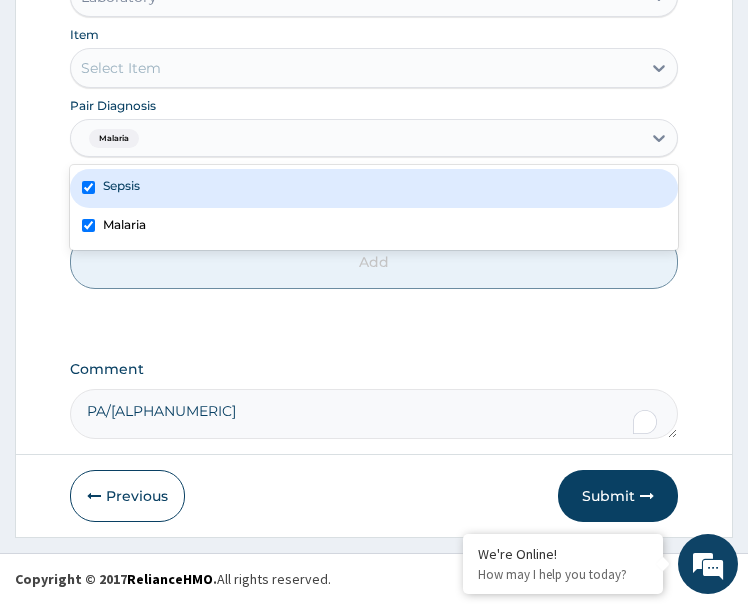 checkbox on "true" 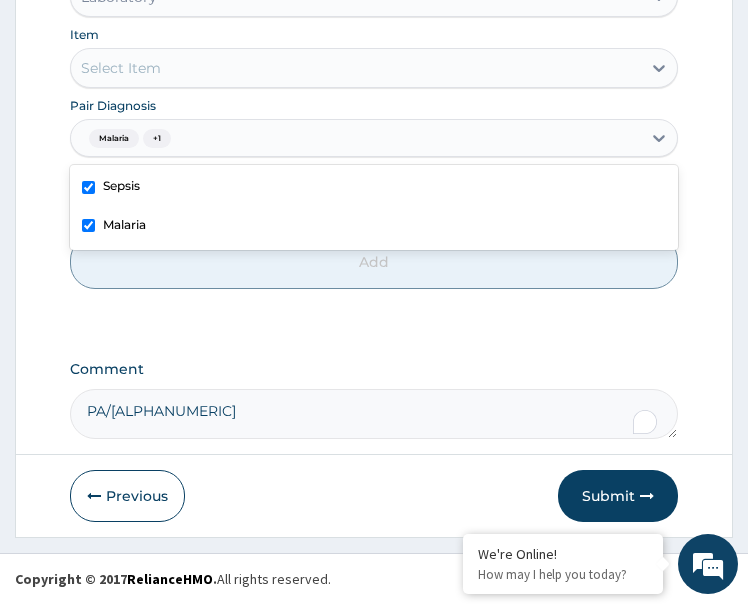 click on "Malaria" at bounding box center (374, 227) 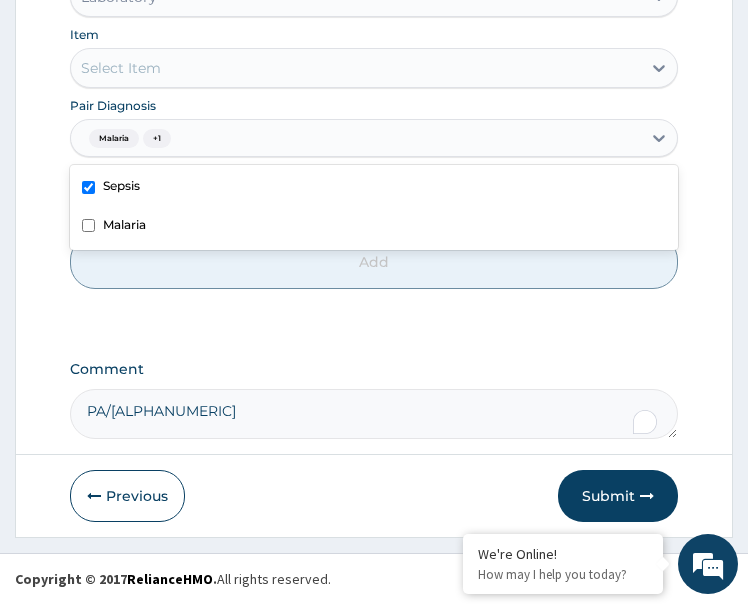 checkbox on "false" 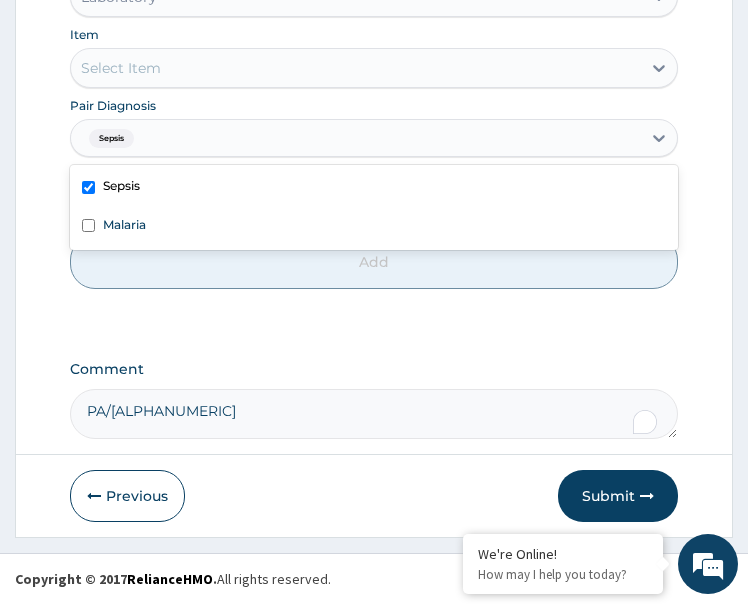 click on "Select Item" at bounding box center [356, 68] 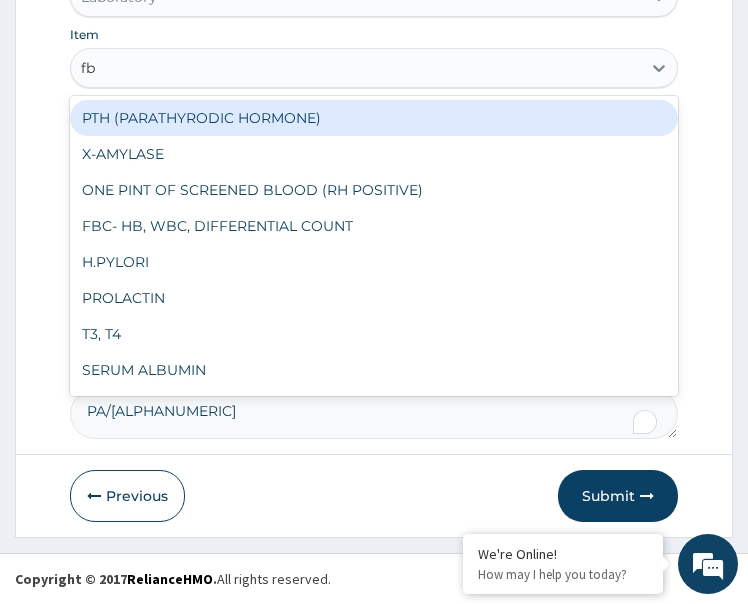 type on "fbc" 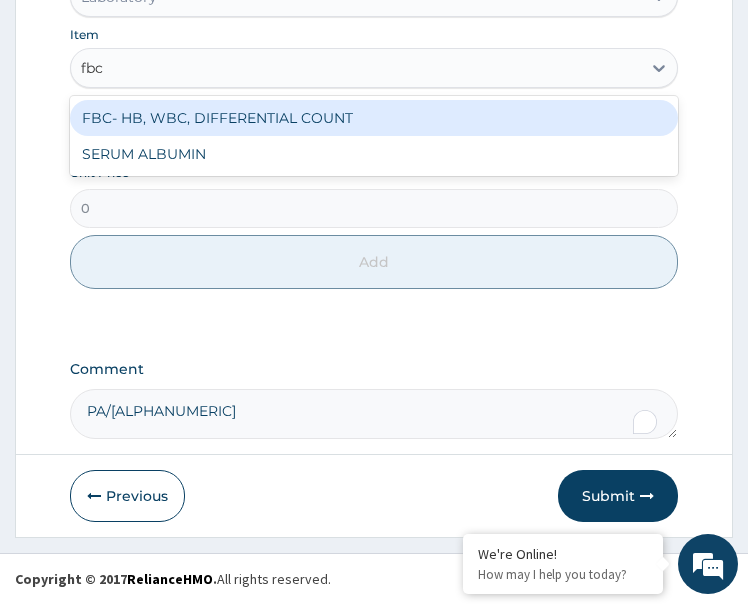 click on "FBC- HB, WBC, DIFFERENTIAL COUNT" at bounding box center (374, 118) 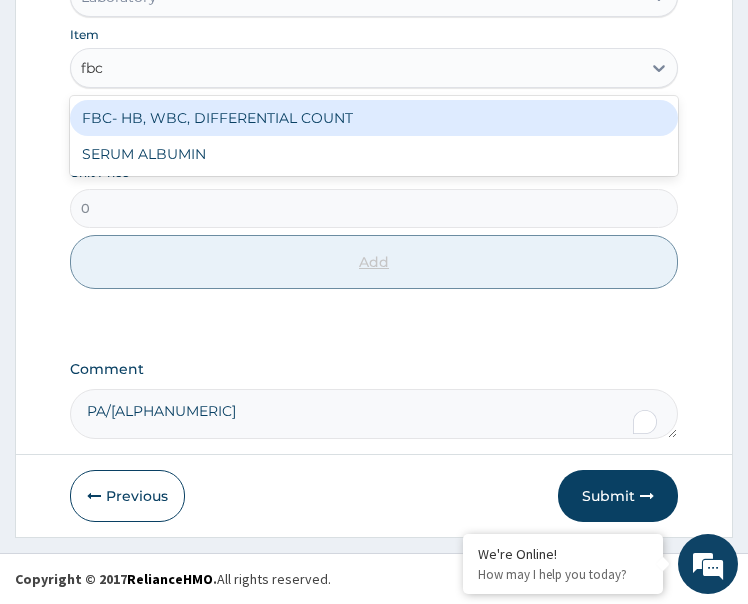 type 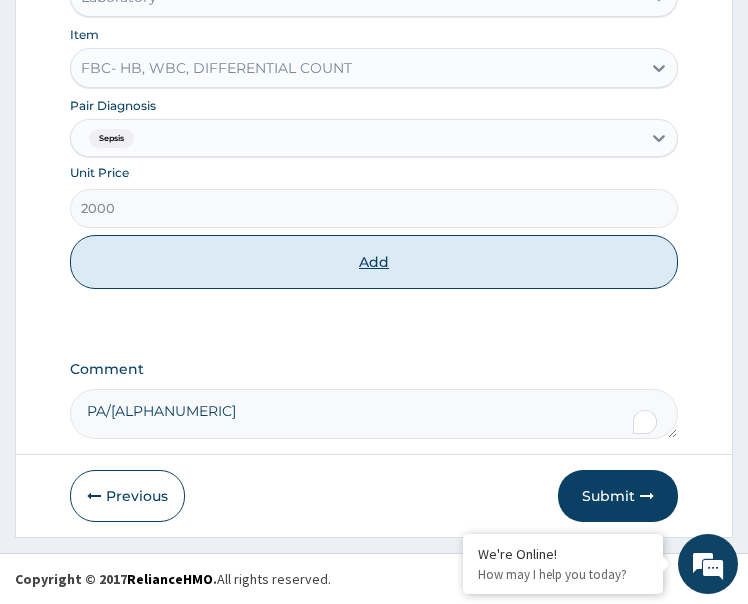click on "Add" at bounding box center [374, 262] 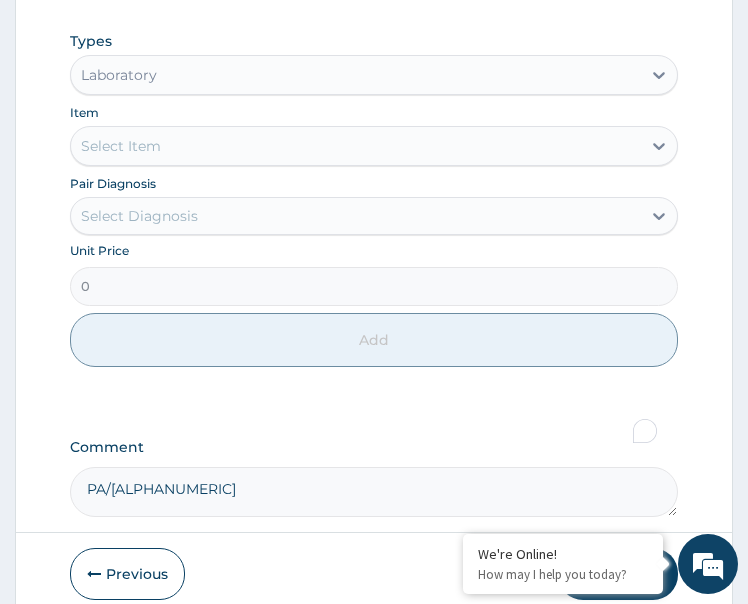 scroll, scrollTop: 1278, scrollLeft: 0, axis: vertical 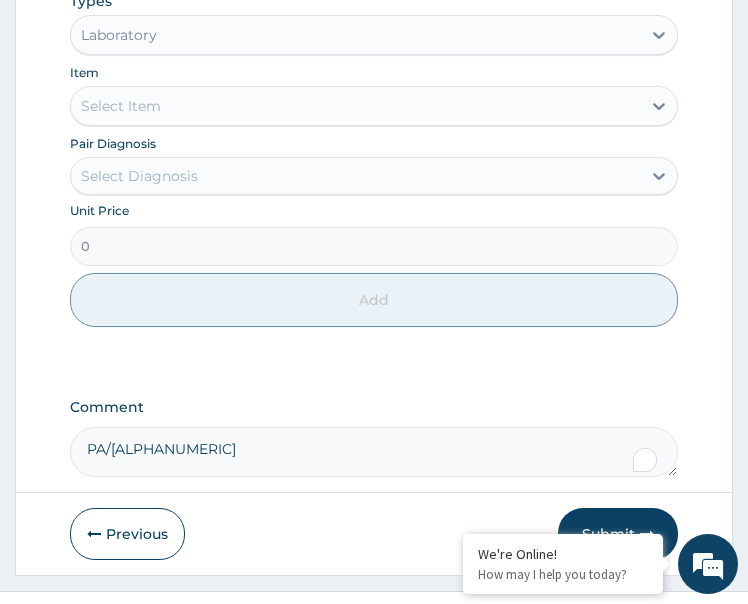 click on "Laboratory" at bounding box center [356, 35] 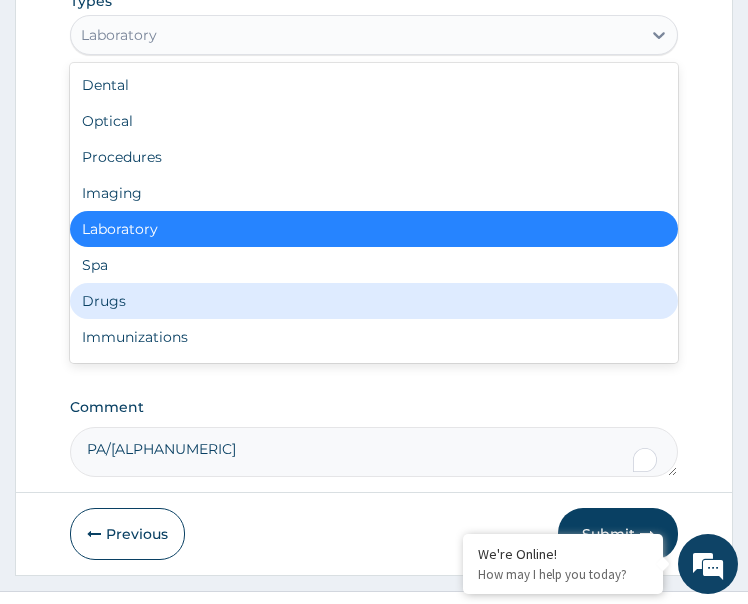 click on "Drugs" at bounding box center (374, 301) 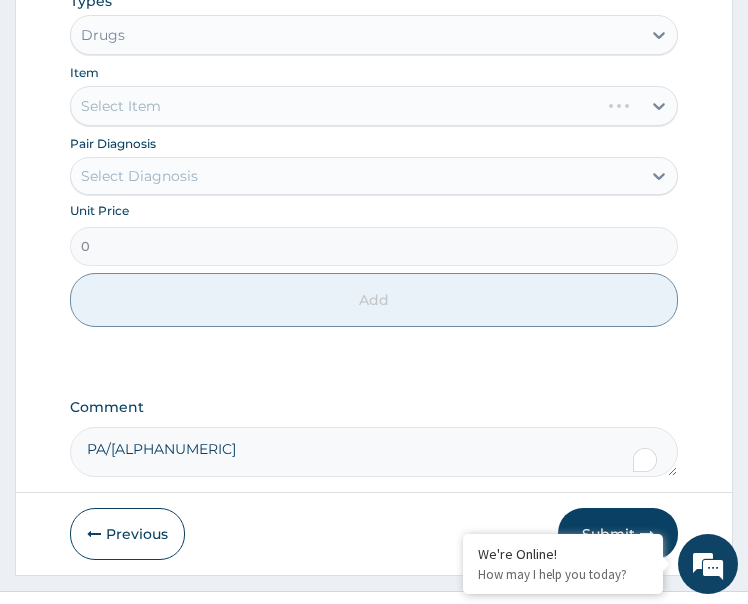 click on "Select Diagnosis" at bounding box center (356, 176) 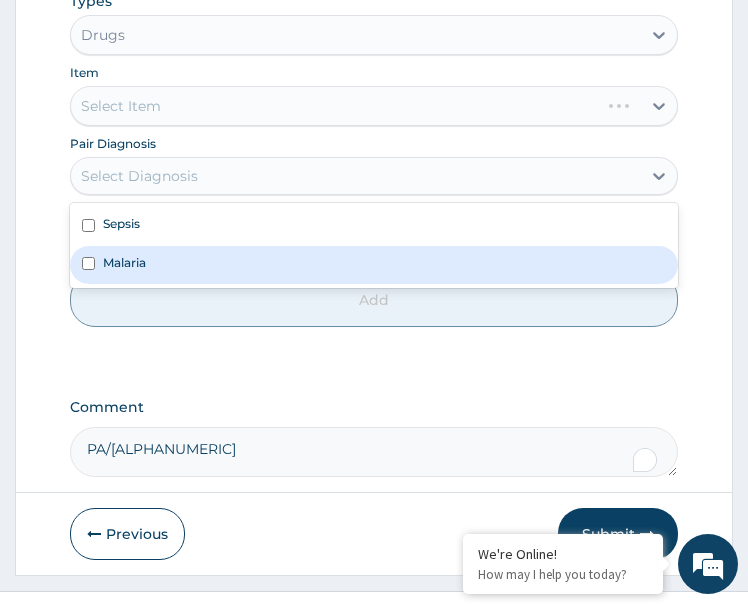 click on "Malaria" at bounding box center (374, 265) 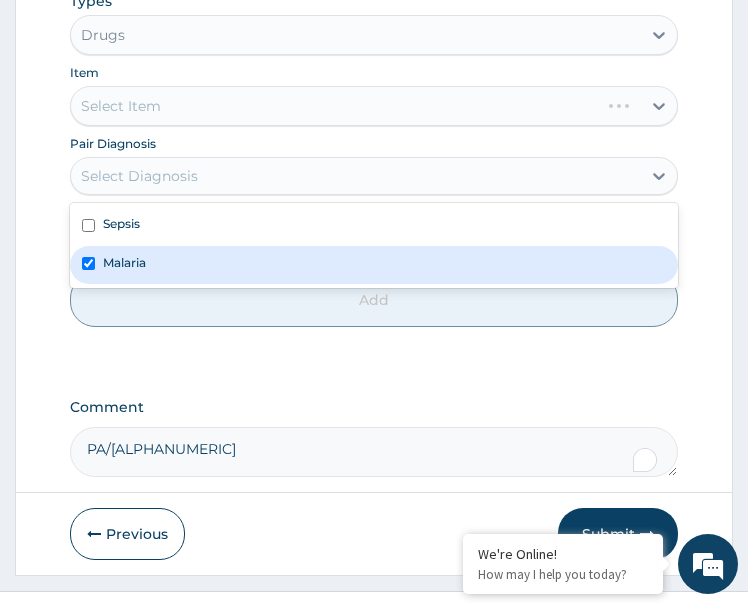 checkbox on "true" 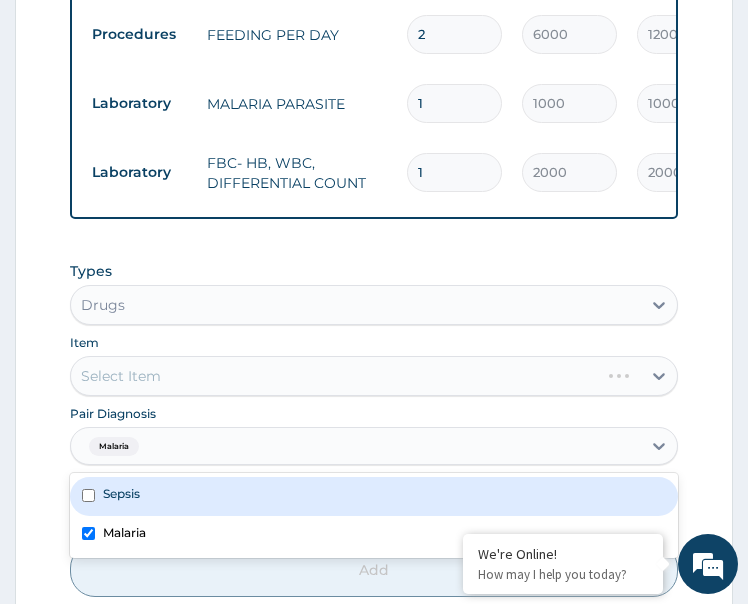 scroll, scrollTop: 1178, scrollLeft: 0, axis: vertical 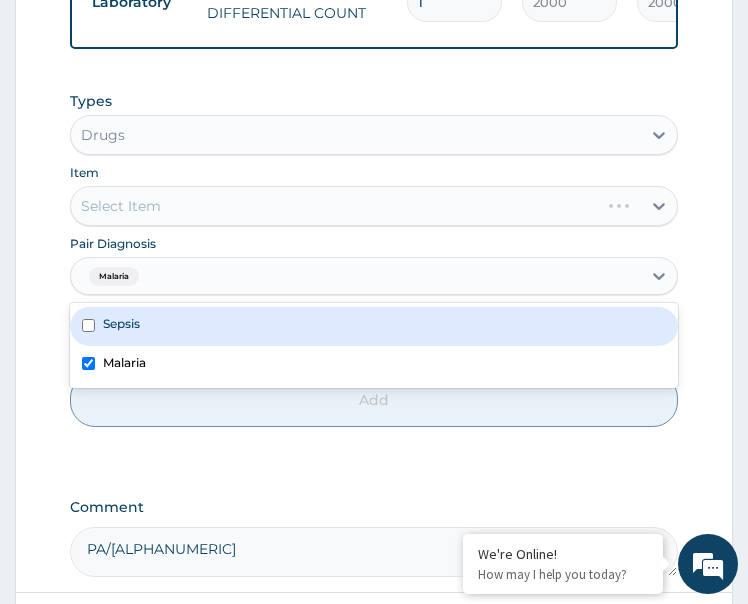 click on "Select Item" at bounding box center [374, 206] 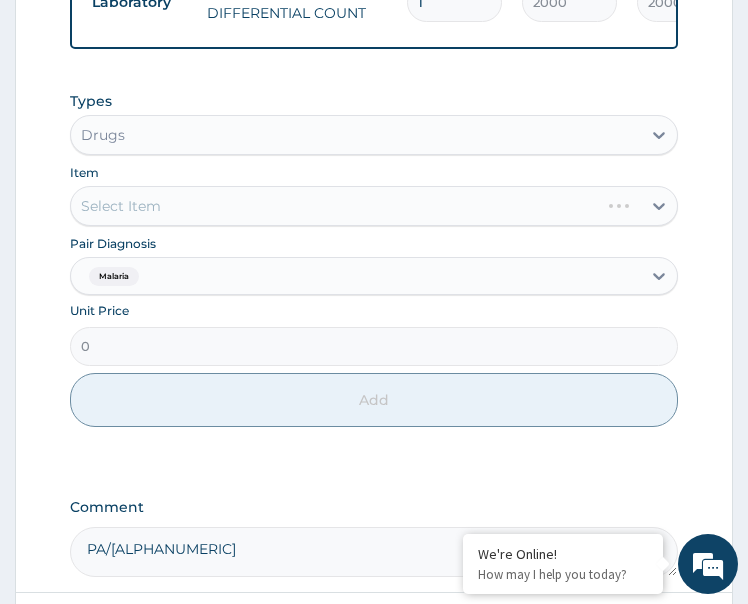 click on "Select Item" at bounding box center (374, 206) 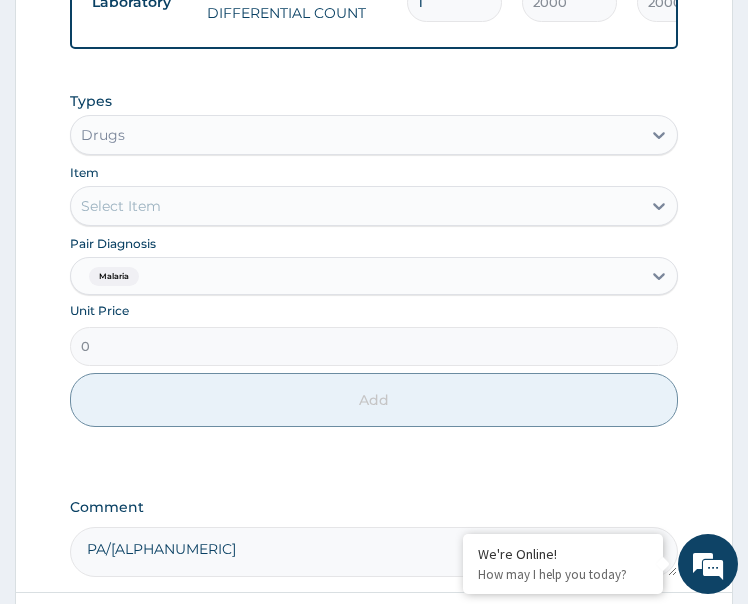 click on "Select Item" at bounding box center (356, 206) 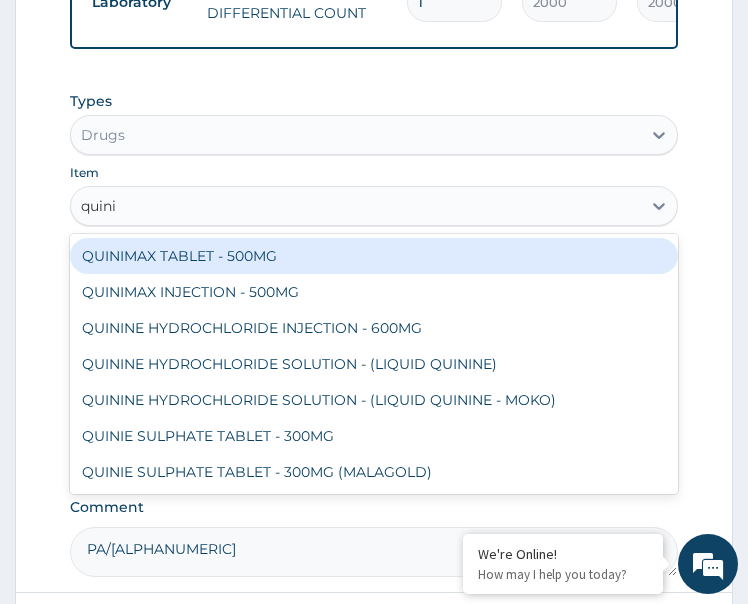 type on "quinin" 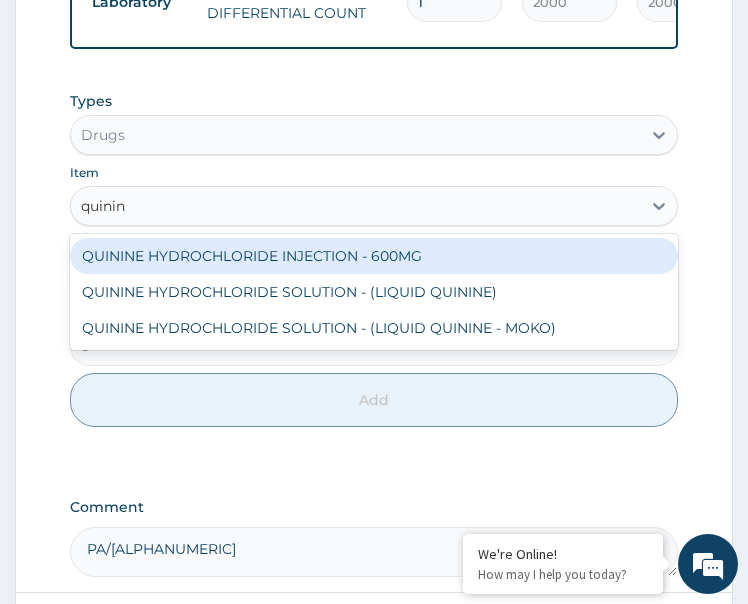 click on "QUININE HYDROCHLORIDE INJECTION - 600MG" at bounding box center [374, 256] 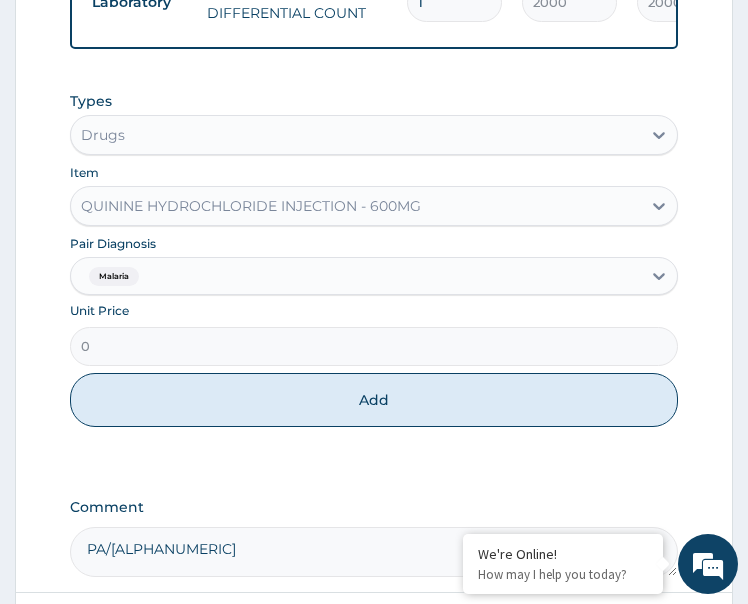 type 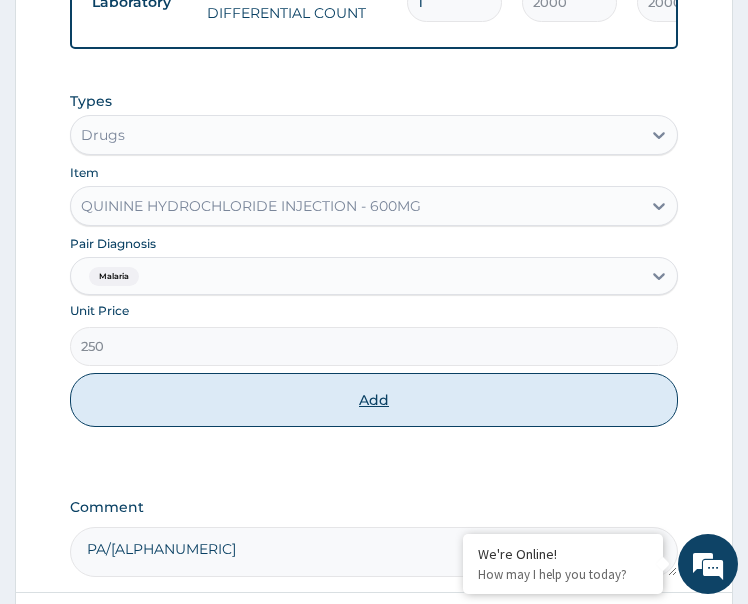 click on "Add" at bounding box center [374, 400] 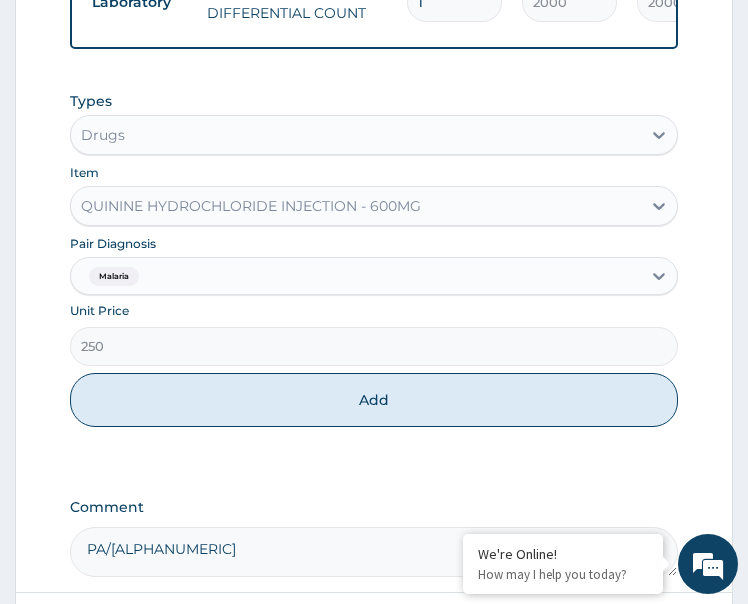 type on "0" 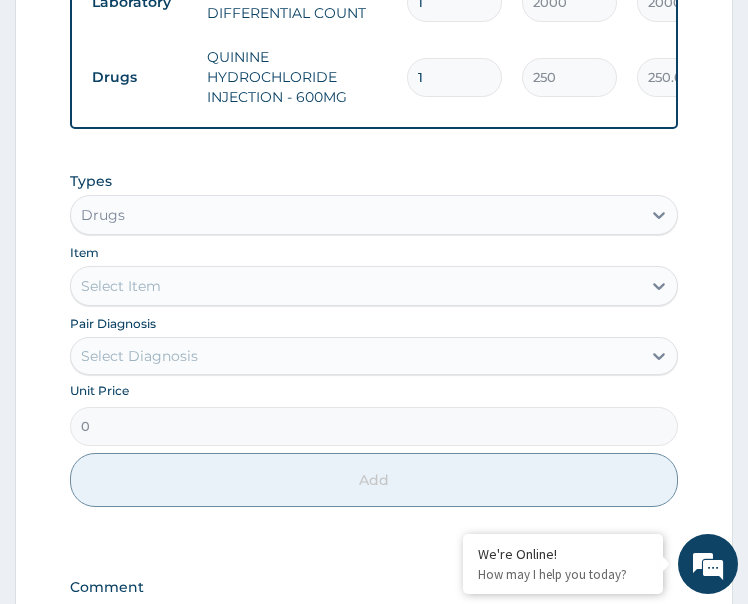 drag, startPoint x: 433, startPoint y: 78, endPoint x: 380, endPoint y: 117, distance: 65.802734 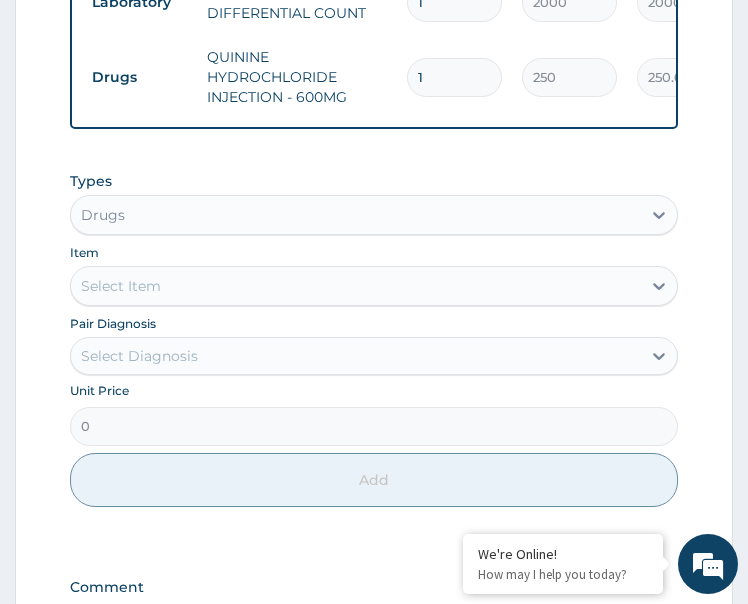 click on "Drugs QUININE HYDROCHLORIDE INJECTION - 600MG 1 250 250.00 Malaria Delete" at bounding box center (572, 77) 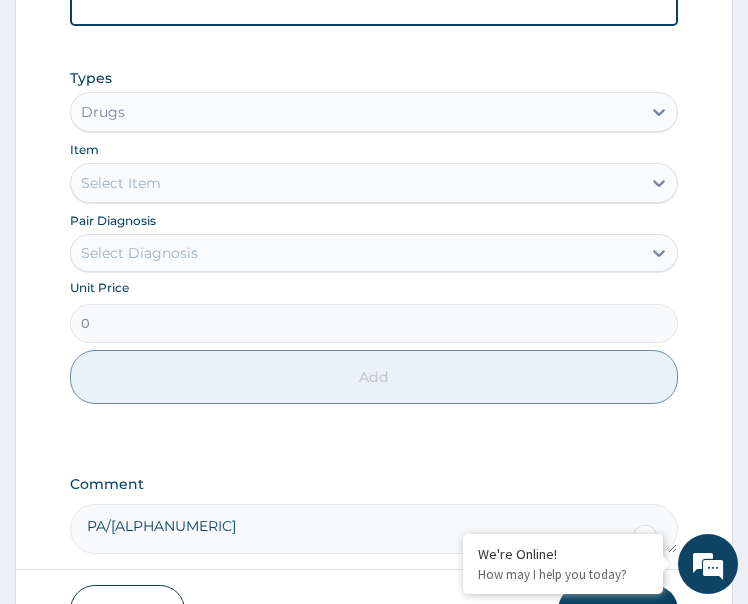 scroll, scrollTop: 1378, scrollLeft: 0, axis: vertical 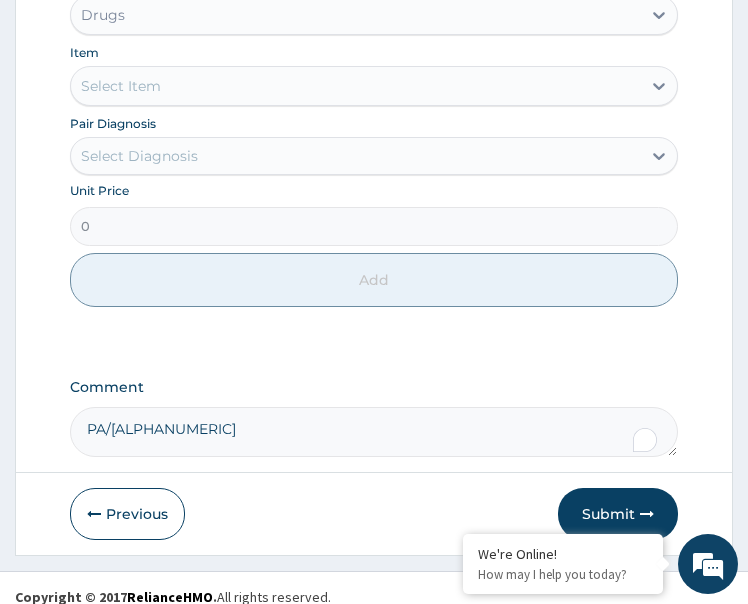 type on "3" 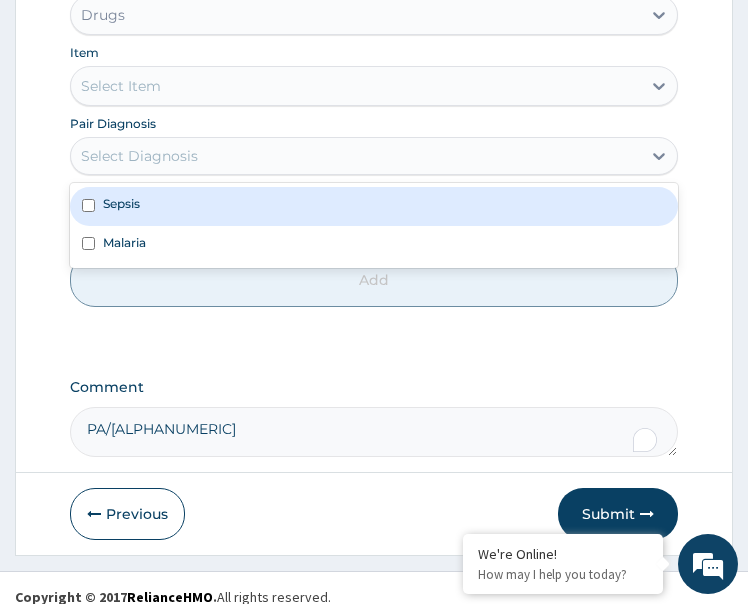 click on "Sepsis" at bounding box center (374, 206) 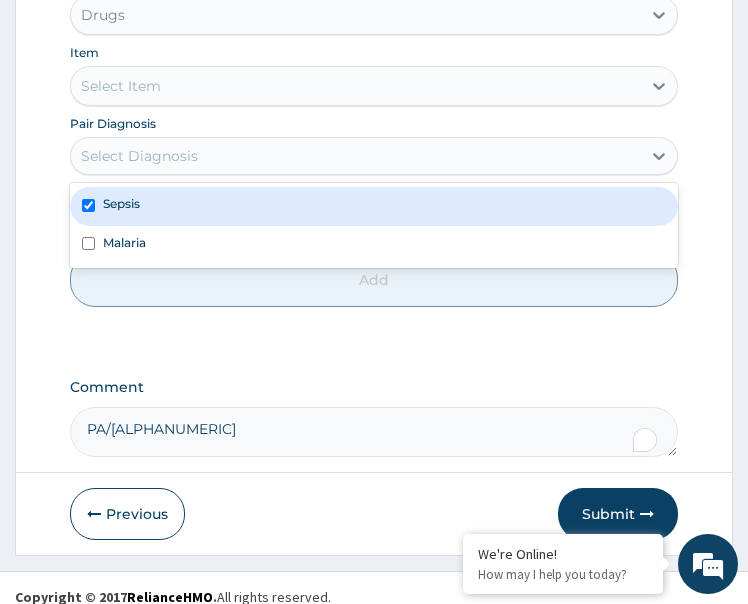 checkbox on "true" 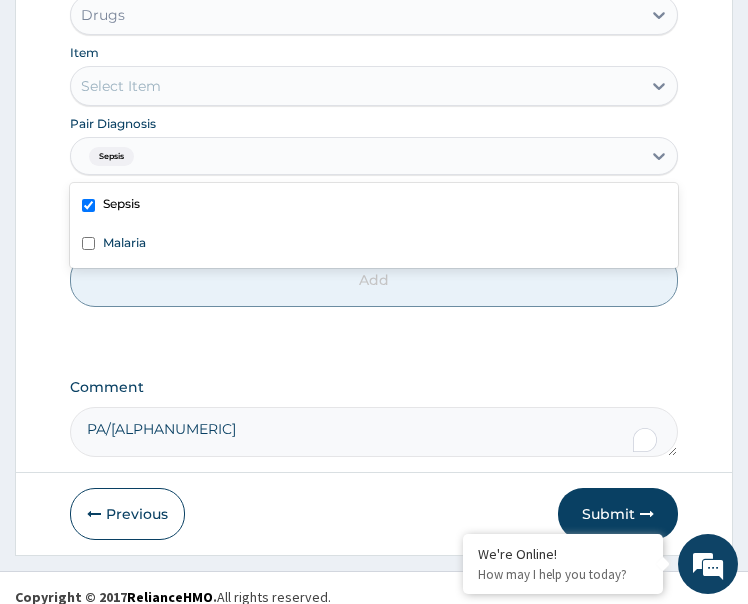 click on "Select Item" at bounding box center (356, 86) 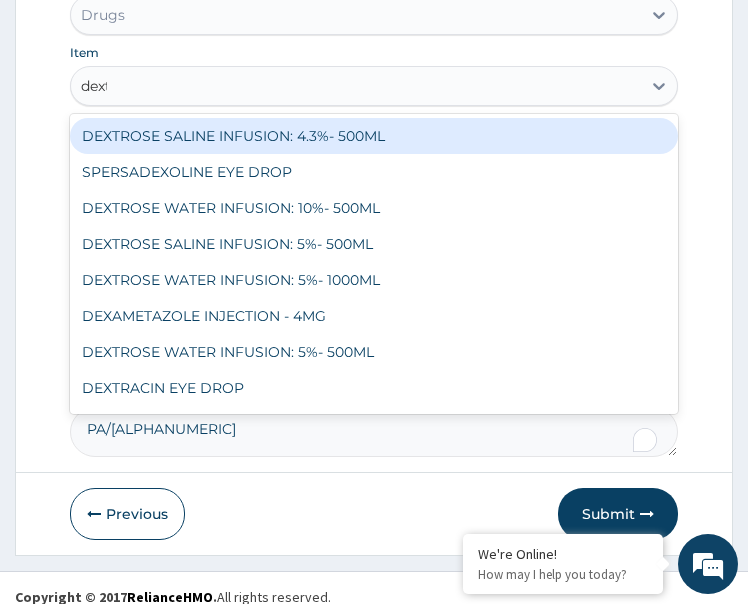 type on "dextr" 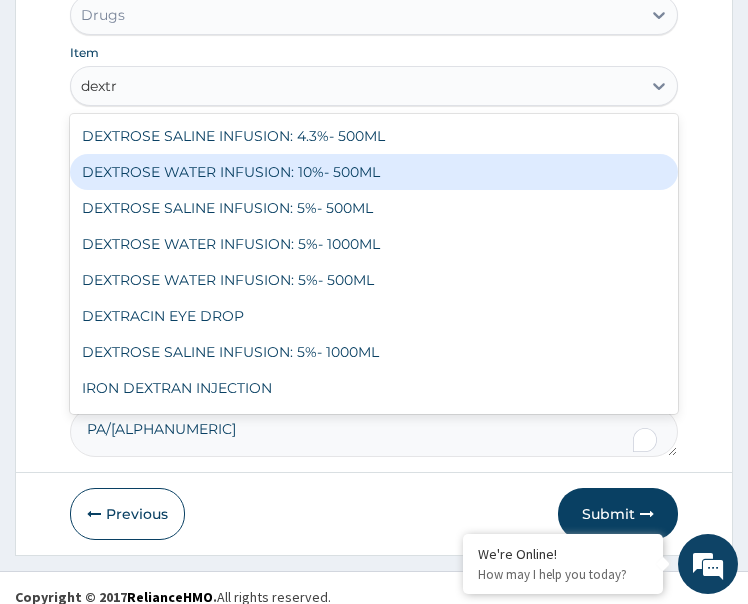 drag, startPoint x: 237, startPoint y: 181, endPoint x: 258, endPoint y: 216, distance: 40.81666 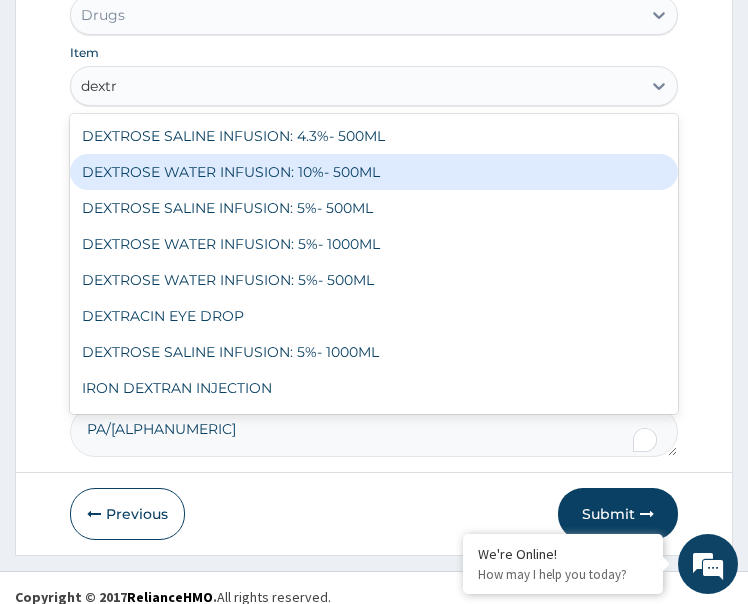 click on "DEXTROSE WATER INFUSION: 10%- 500ML" at bounding box center [374, 172] 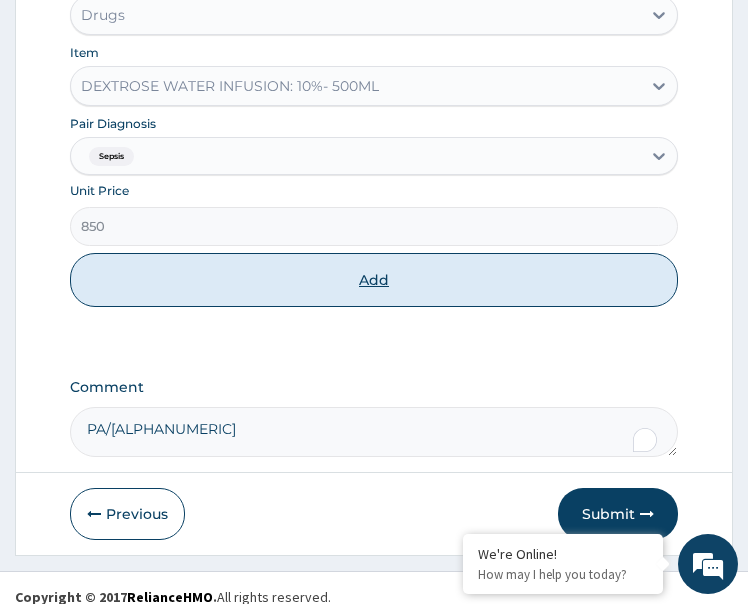 click on "Add" at bounding box center (374, 280) 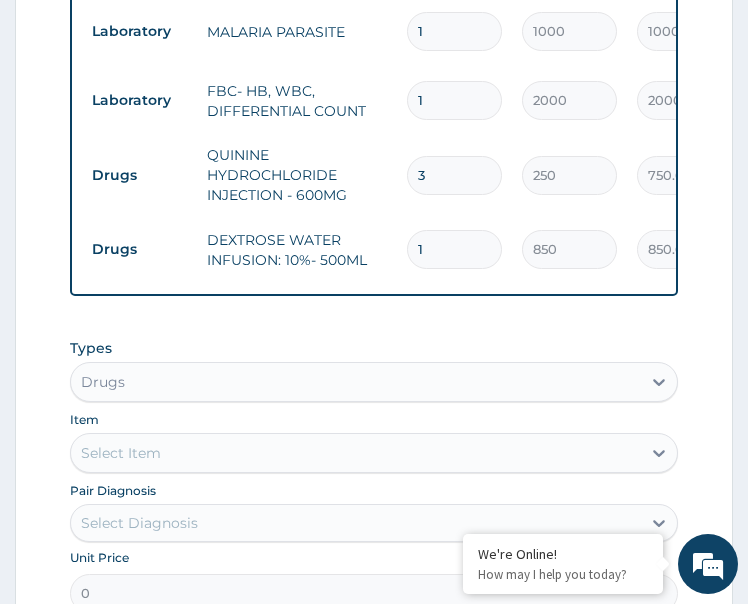 scroll, scrollTop: 1227, scrollLeft: 0, axis: vertical 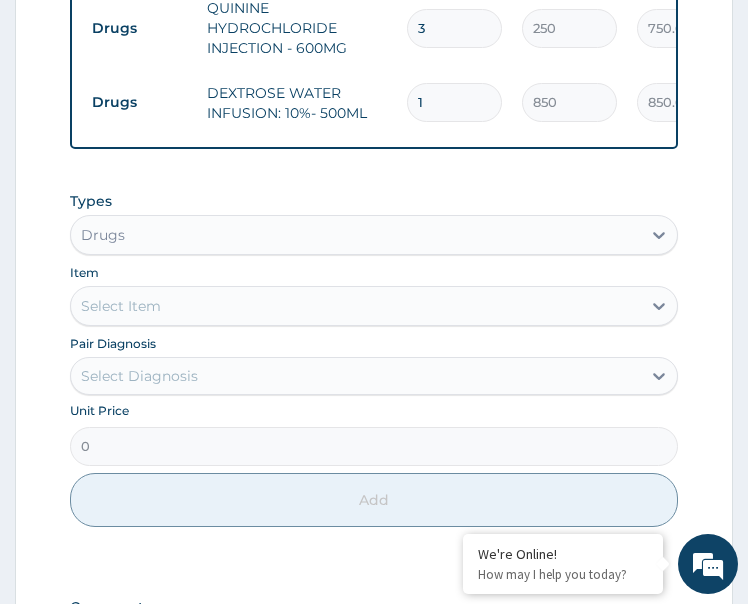 drag, startPoint x: 428, startPoint y: 99, endPoint x: 413, endPoint y: 117, distance: 23.43075 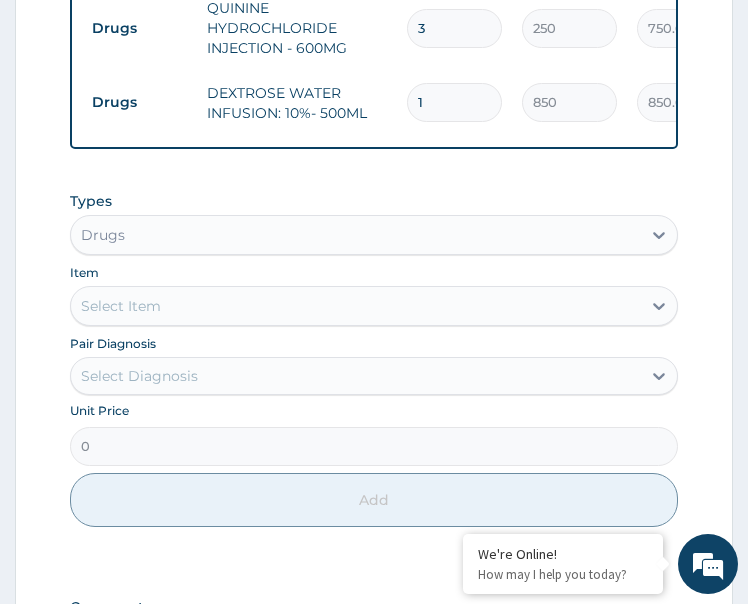 click on "1" at bounding box center [454, 102] 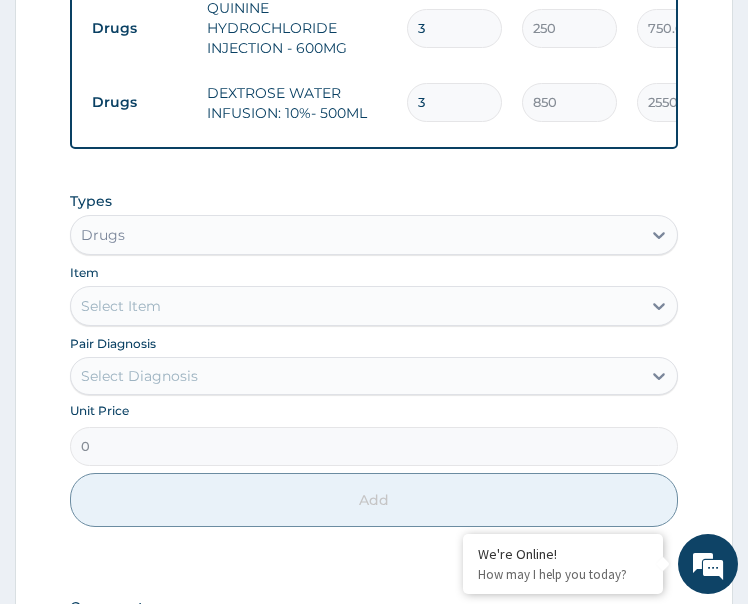 type on "3" 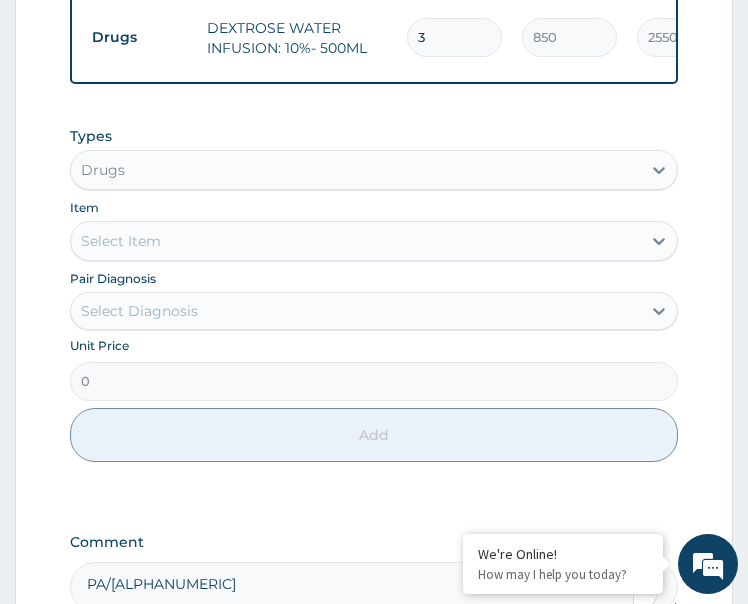 scroll, scrollTop: 1327, scrollLeft: 0, axis: vertical 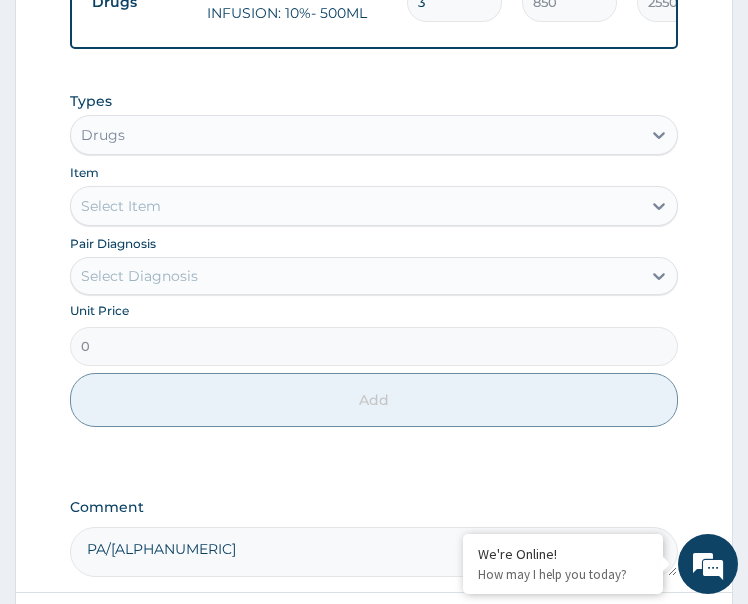 click on "Select Diagnosis" at bounding box center [356, 276] 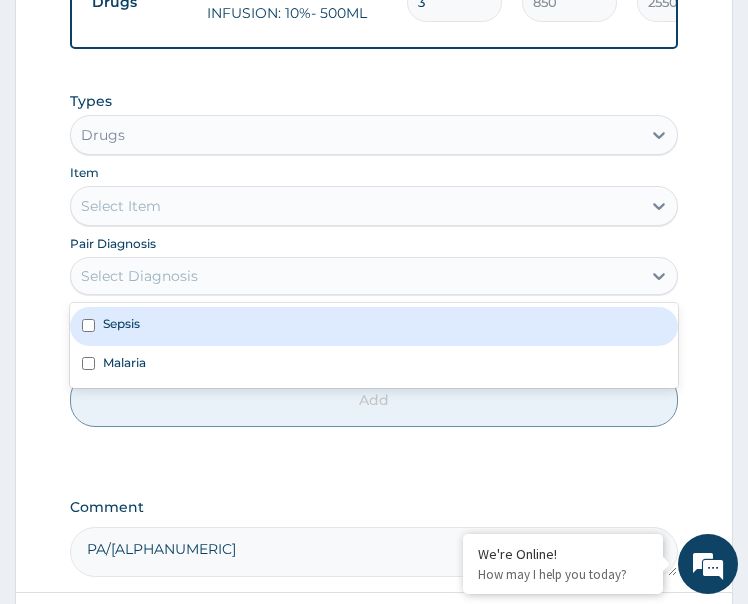 click on "Sepsis" at bounding box center (374, 326) 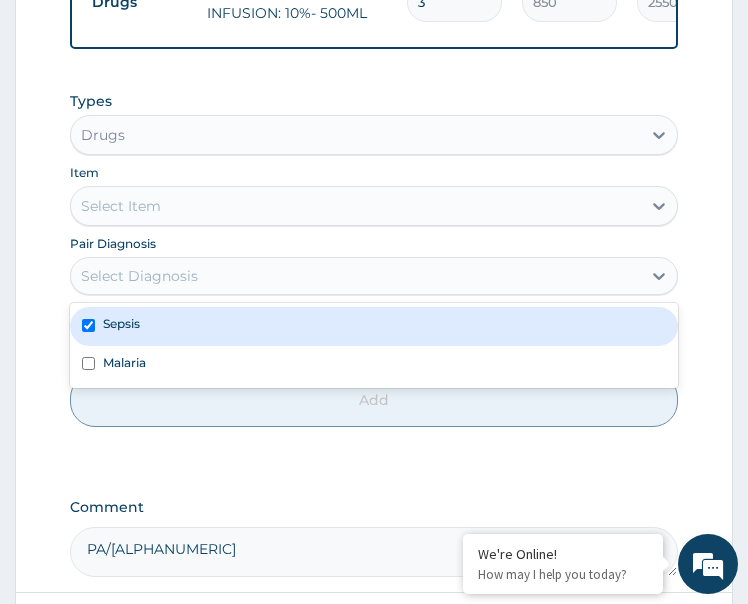 checkbox on "true" 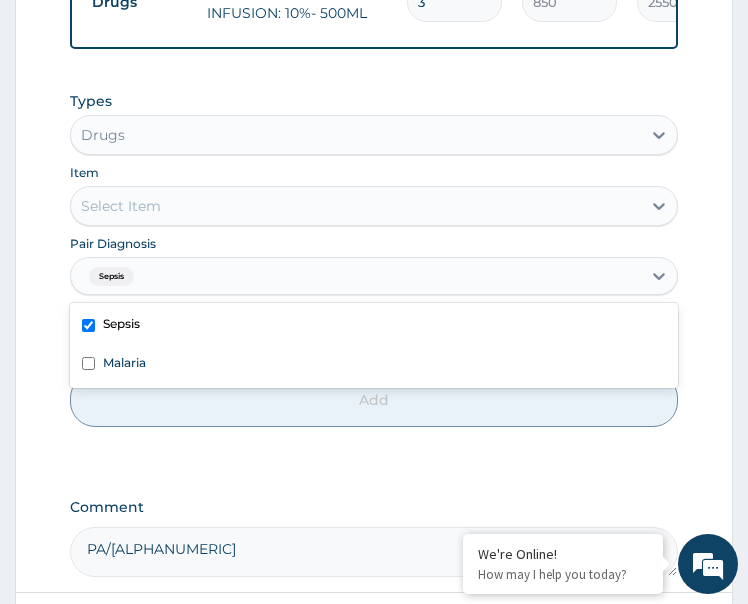 click on "Select Item" at bounding box center (356, 206) 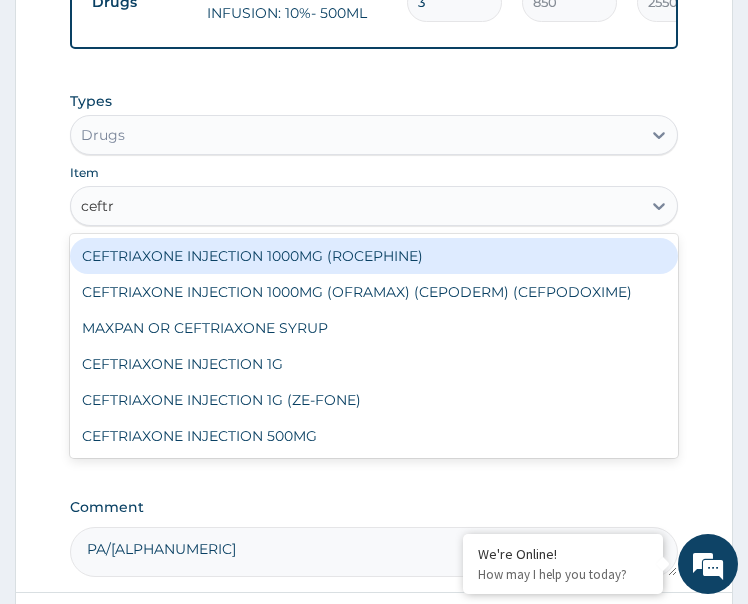 type on "ceftri" 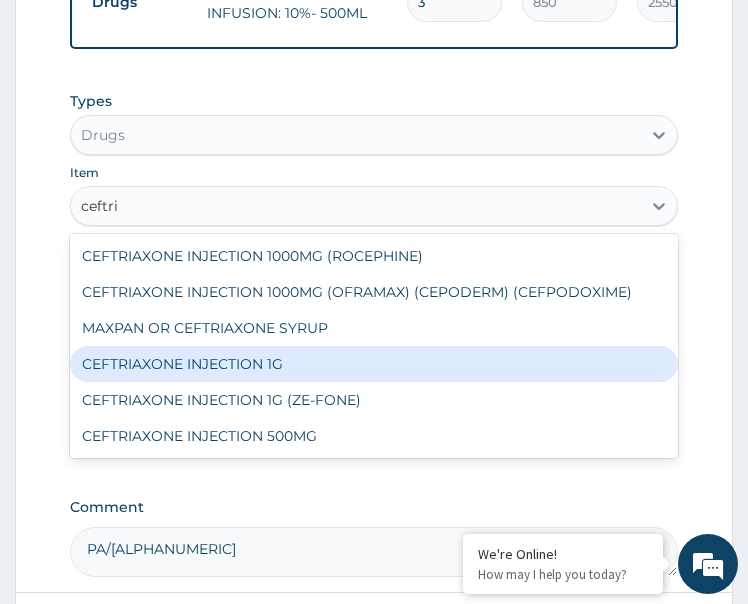 click on "CEFTRIAXONE INJECTION 1G" at bounding box center [374, 364] 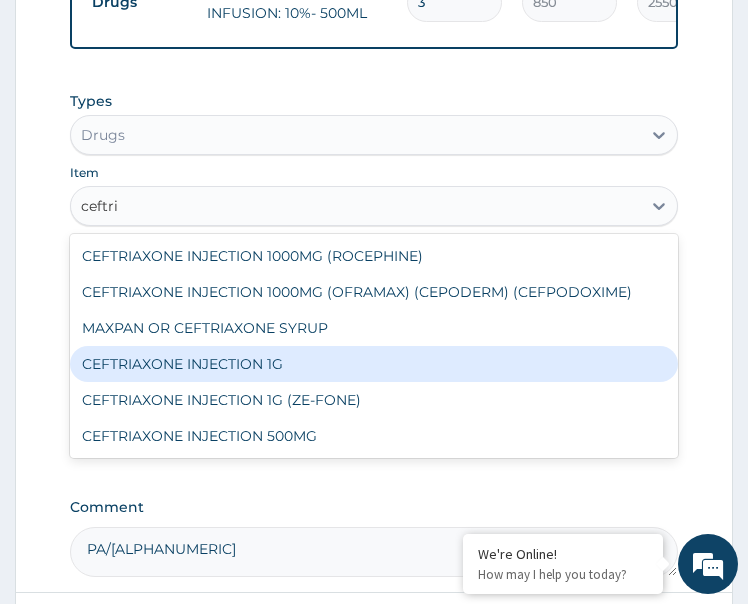 type 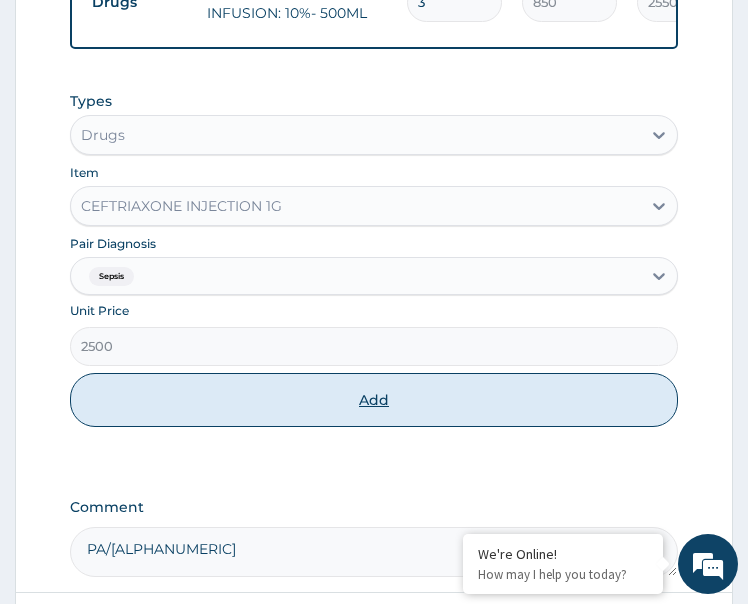 click on "Add" at bounding box center [374, 400] 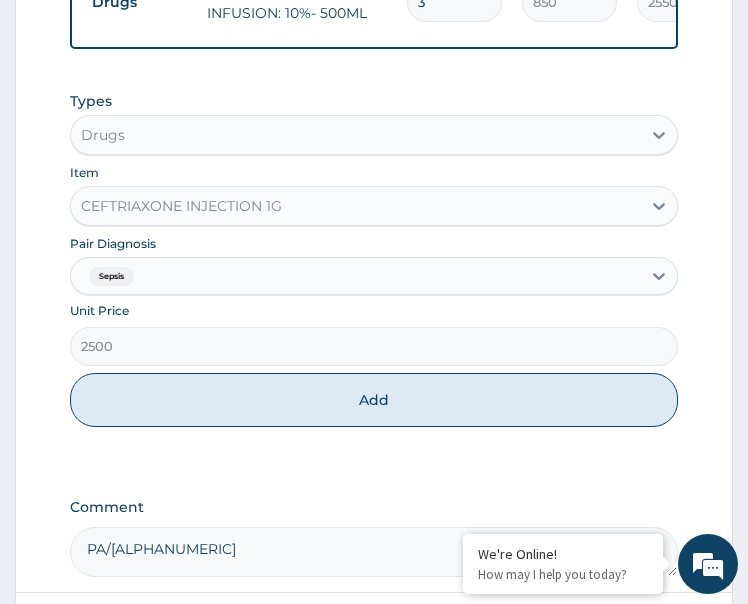 type on "0" 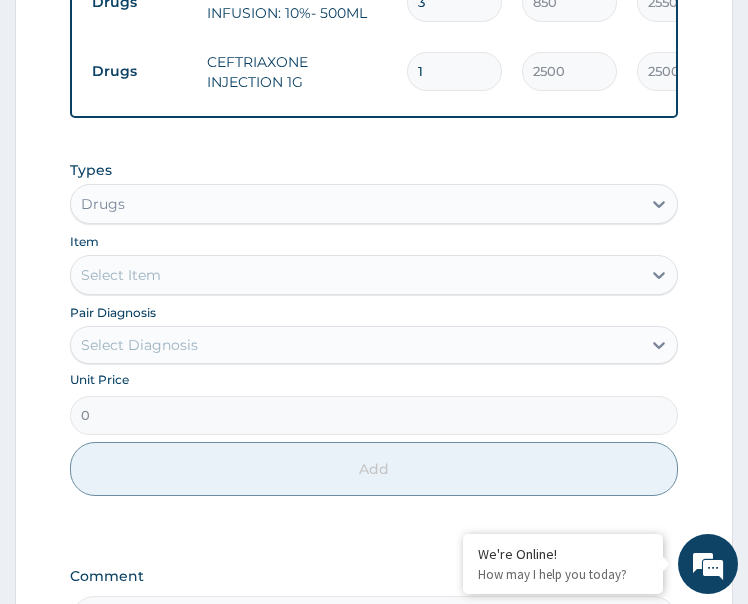 drag, startPoint x: 433, startPoint y: 66, endPoint x: 396, endPoint y: 113, distance: 59.816387 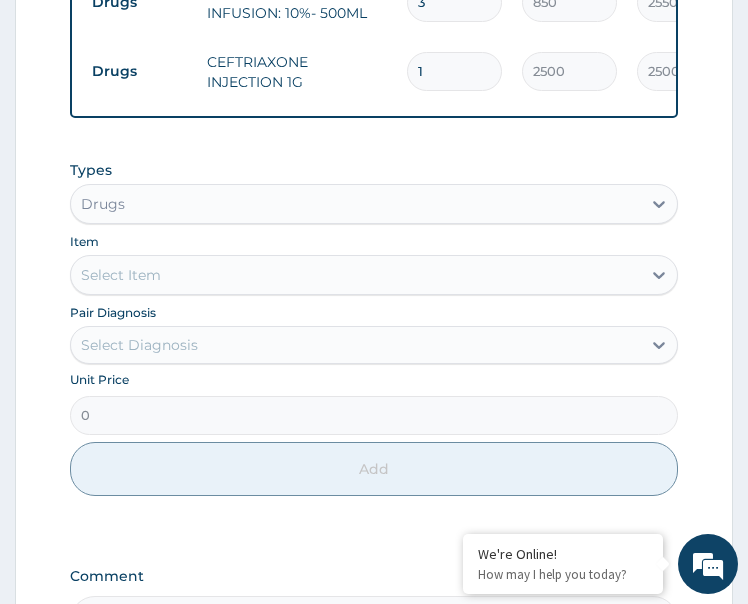 click on "Type Name Quantity Unit Price Total Price Pair Diagnosis Actions Procedures GENERAL CONSULTATION 1 2000 2000.00 Sepsis  + 1 Delete Procedures SEMI PRIVATE 2 5000 10000.00 Sepsis  + 1 Delete Procedures FEEDING PER DAY 2 6000 12000.00 Sepsis  + 1 Delete Laboratory MALARIA PARASITE 1 1000 1000.00 Malaria Delete Laboratory FBC- HB, WBC, DIFFERENTIAL COUNT 1 2000 2000.00 Sepsis Delete Drugs QUININE HYDROCHLORIDE INJECTION - 600MG 3 250 750.00 Malaria Delete Drugs DEXTROSE WATER INFUSION: 10%- 500ML 3 850 2550.00 Sepsis Delete Drugs CEFTRIAXONE INJECTION 1G 1 2500 2500.00 Sepsis Delete" at bounding box center (374, -197) 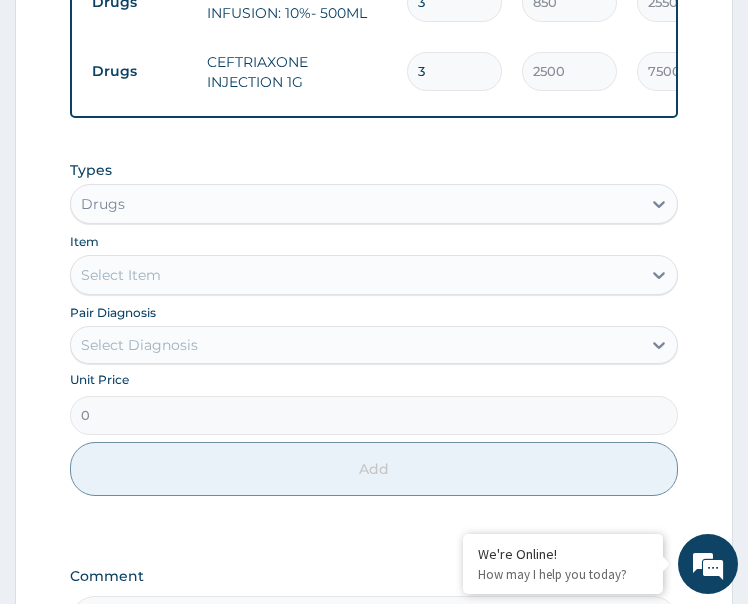 type on "3" 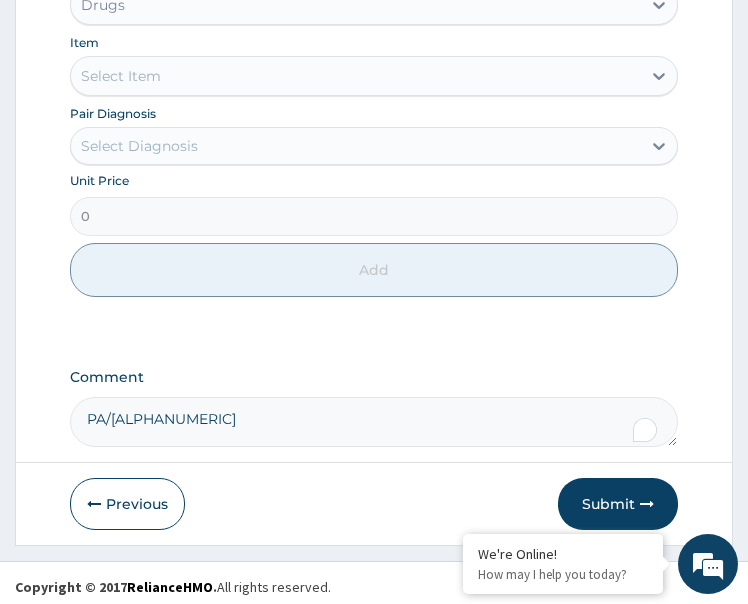 scroll, scrollTop: 1527, scrollLeft: 0, axis: vertical 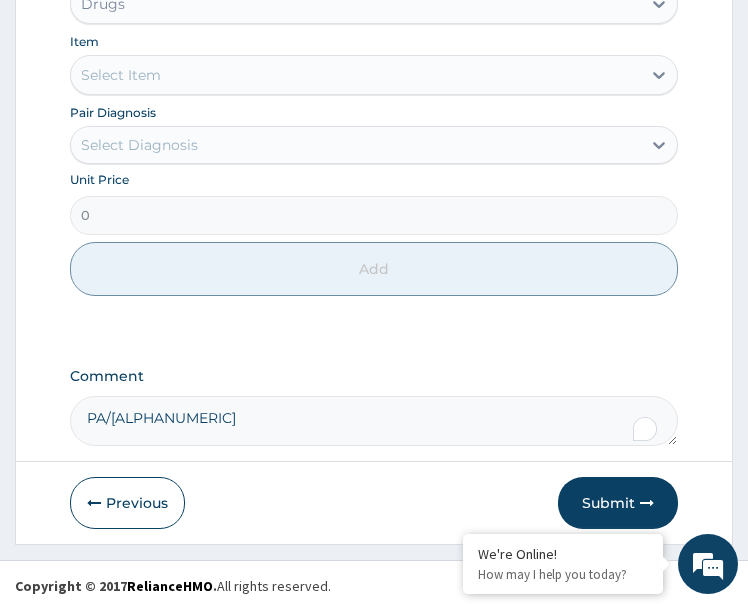 click on "Select Diagnosis" at bounding box center [356, 145] 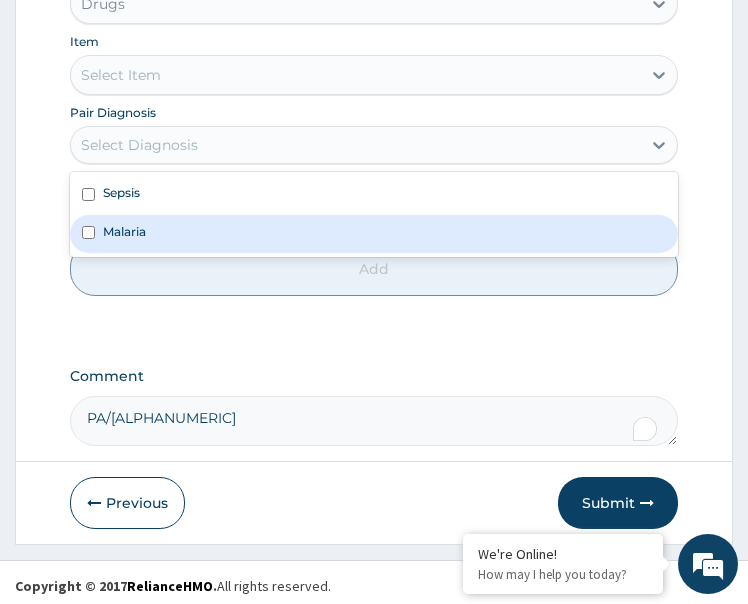 drag, startPoint x: 204, startPoint y: 236, endPoint x: 154, endPoint y: 206, distance: 58.30952 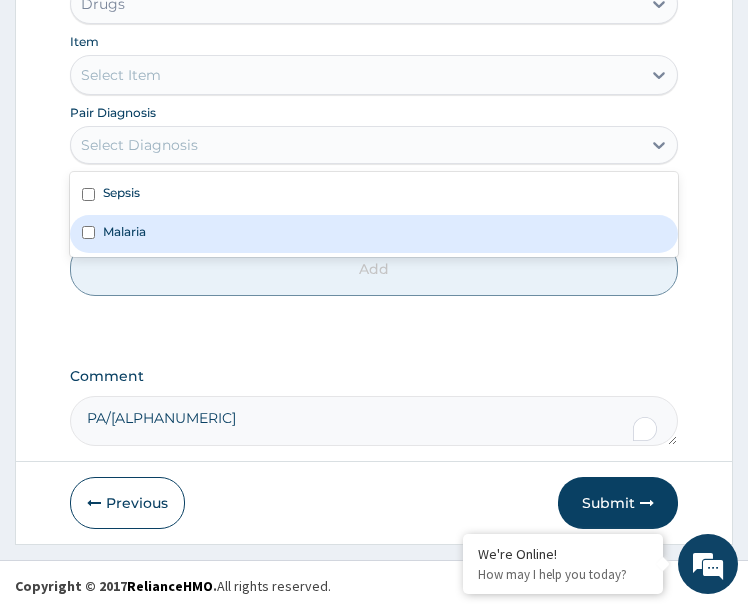 click on "Malaria" at bounding box center (374, 234) 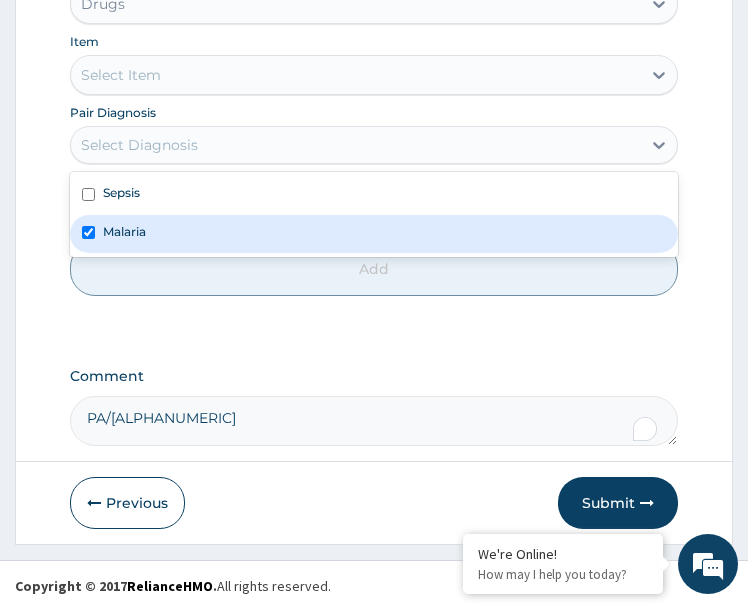 checkbox on "true" 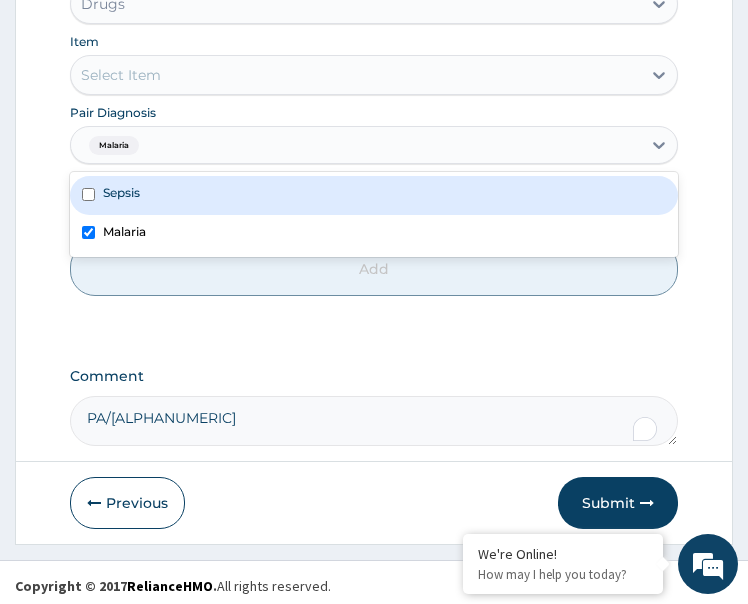 click on "Select Item" at bounding box center [356, 75] 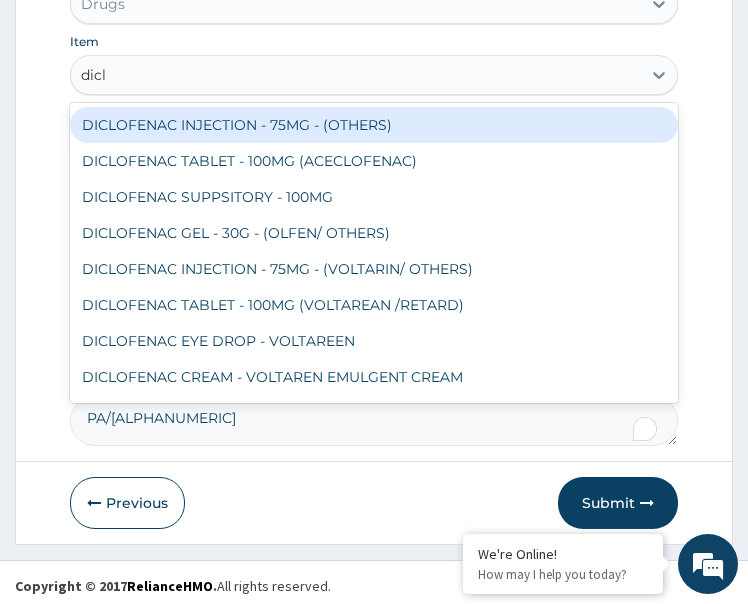 type on "diclo" 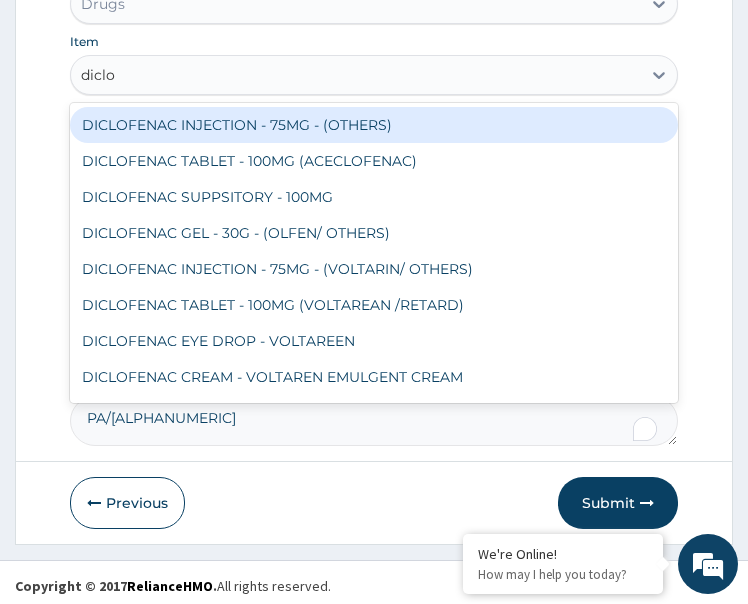 click on "DICLOFENAC INJECTION - 75MG - (OTHERS)" at bounding box center [374, 125] 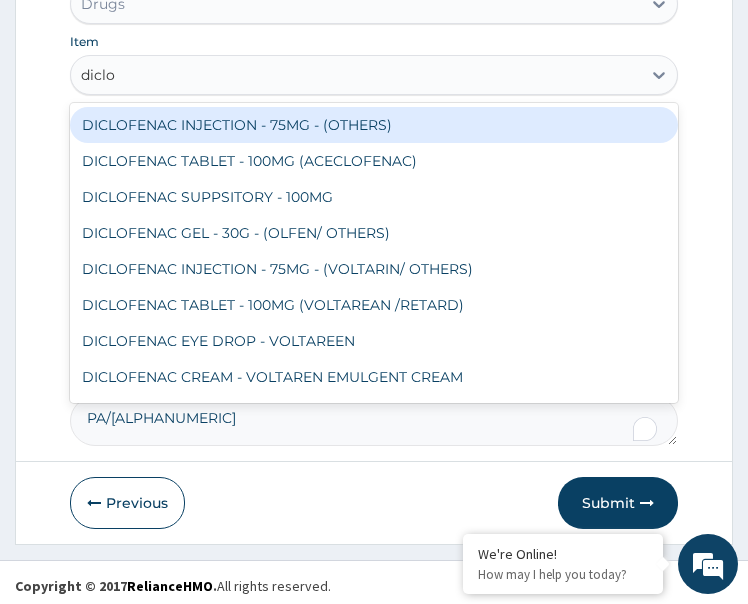 type 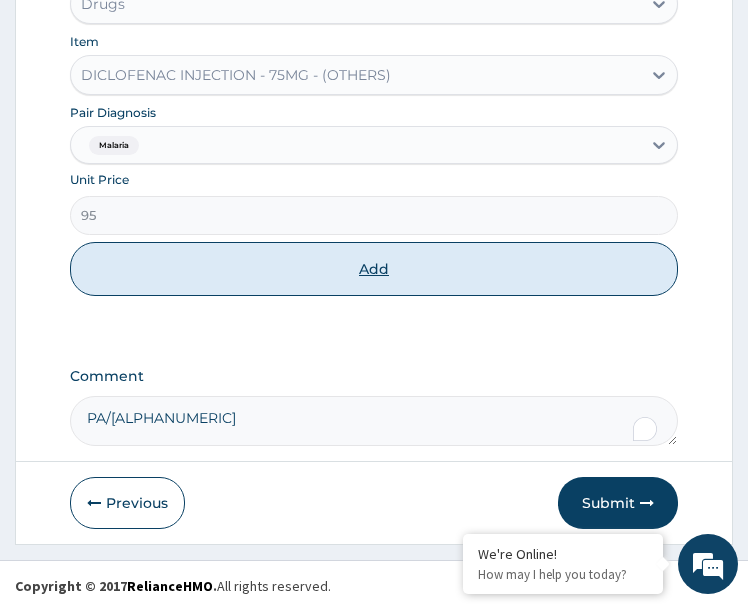 click on "Add" at bounding box center (374, 269) 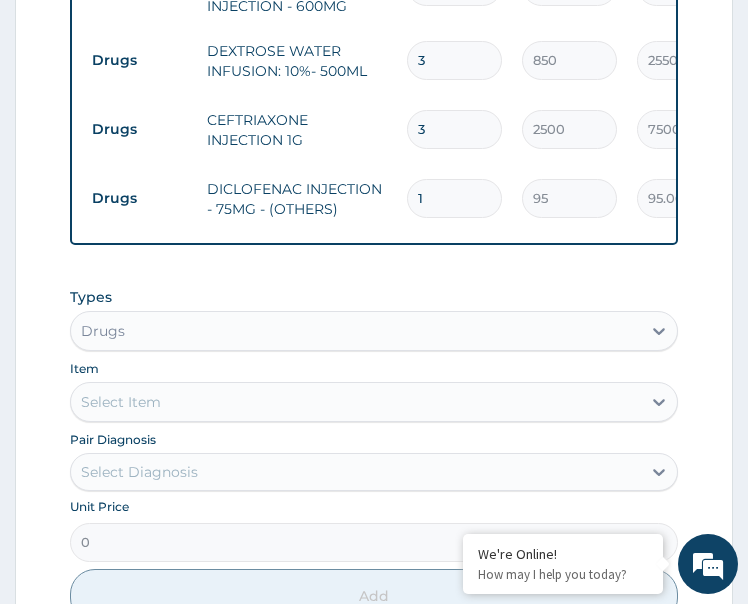 scroll, scrollTop: 1365, scrollLeft: 0, axis: vertical 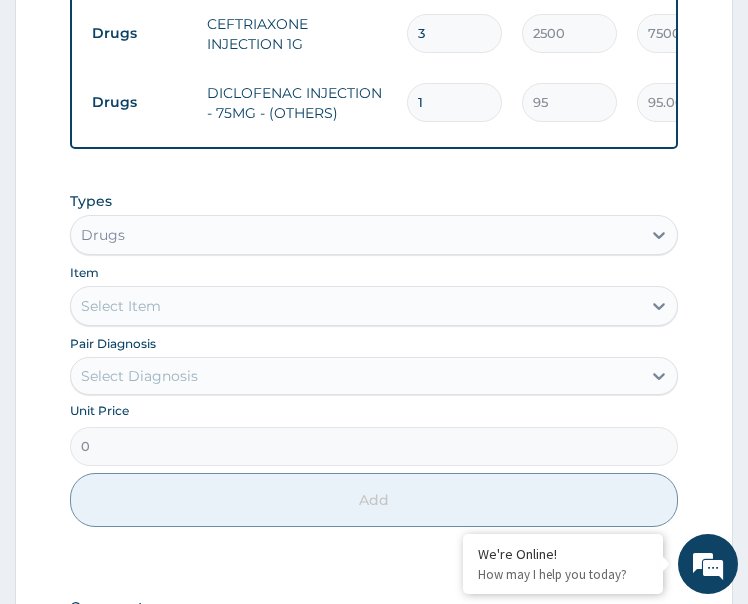 drag, startPoint x: 171, startPoint y: 398, endPoint x: 198, endPoint y: 416, distance: 32.449963 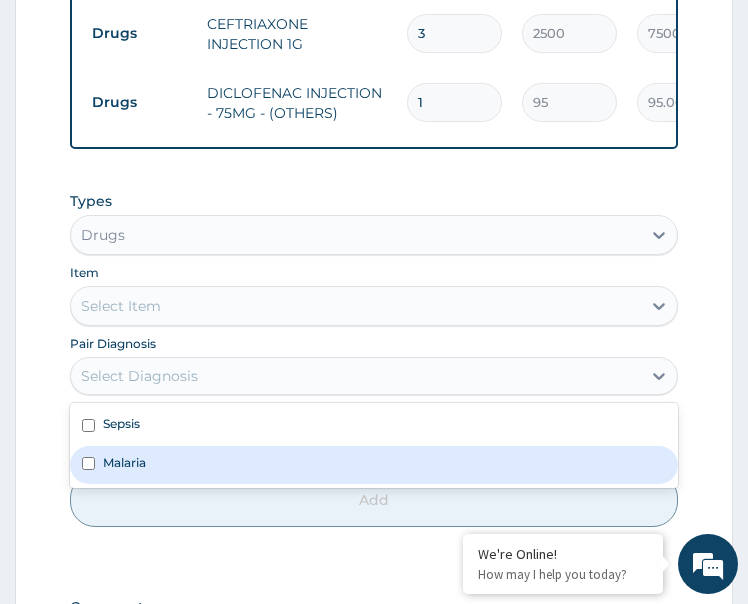 click on "Malaria" at bounding box center (374, 465) 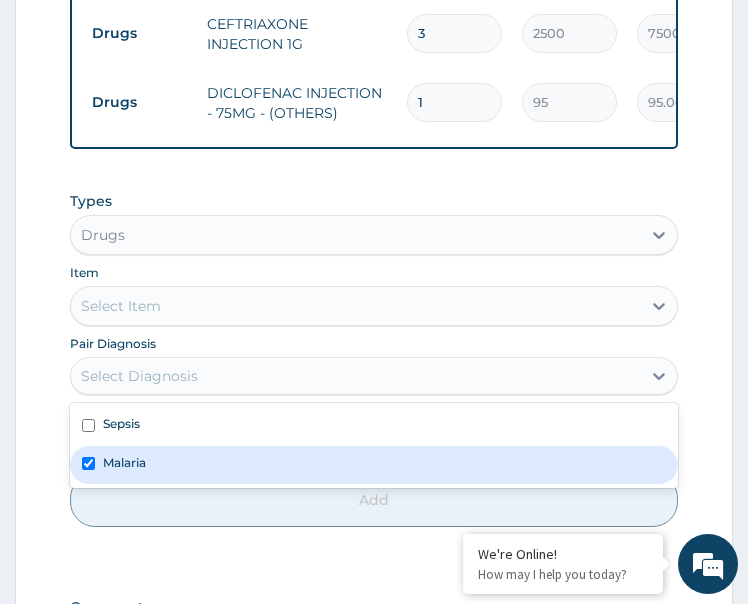 checkbox on "true" 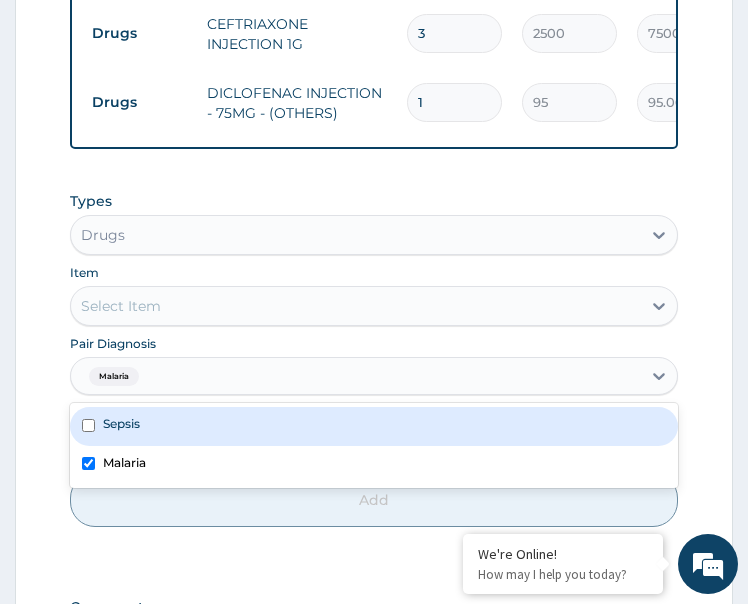 click on "Select Item" at bounding box center (356, 306) 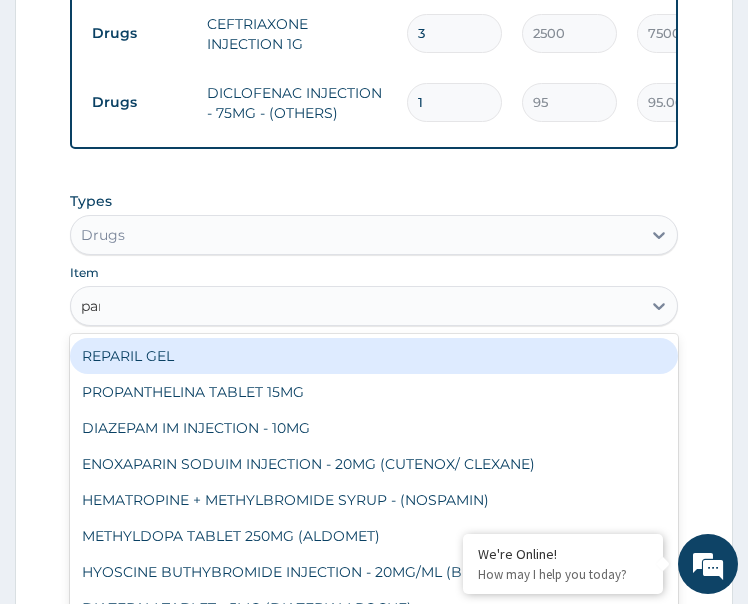 type on "para" 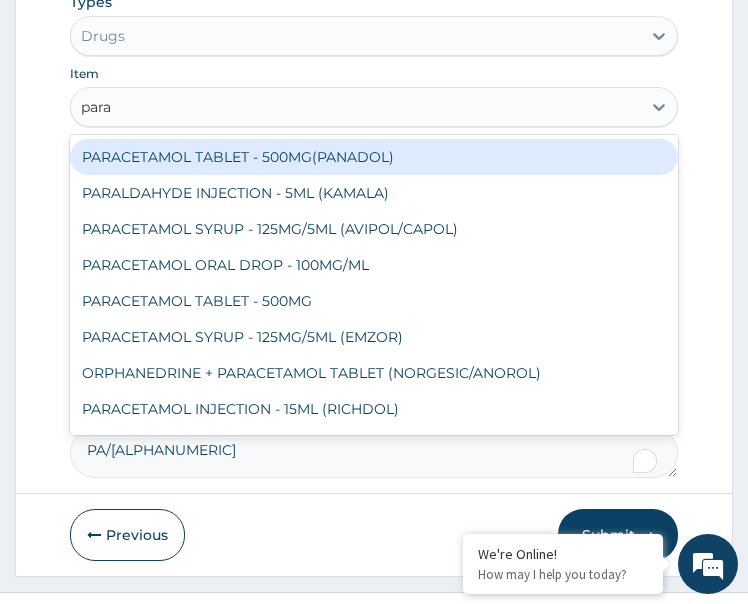 scroll, scrollTop: 1565, scrollLeft: 0, axis: vertical 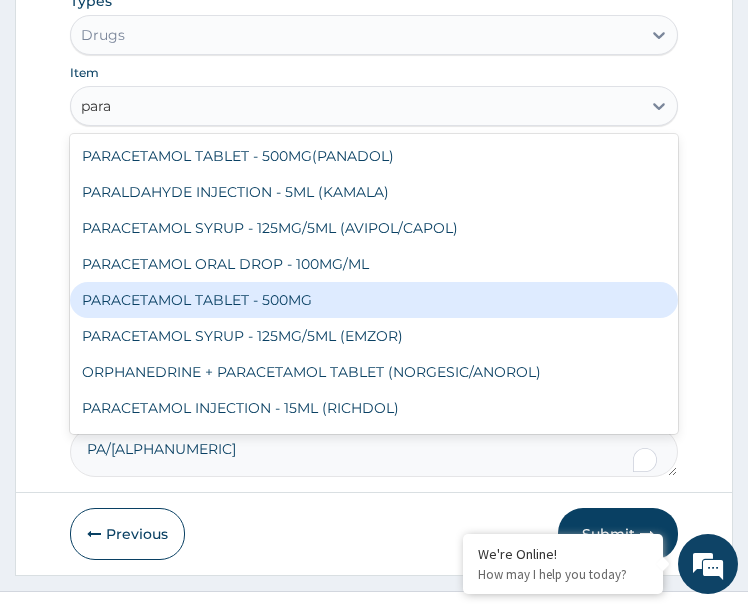 click on "PARACETAMOL TABLET - 500MG" at bounding box center (374, 300) 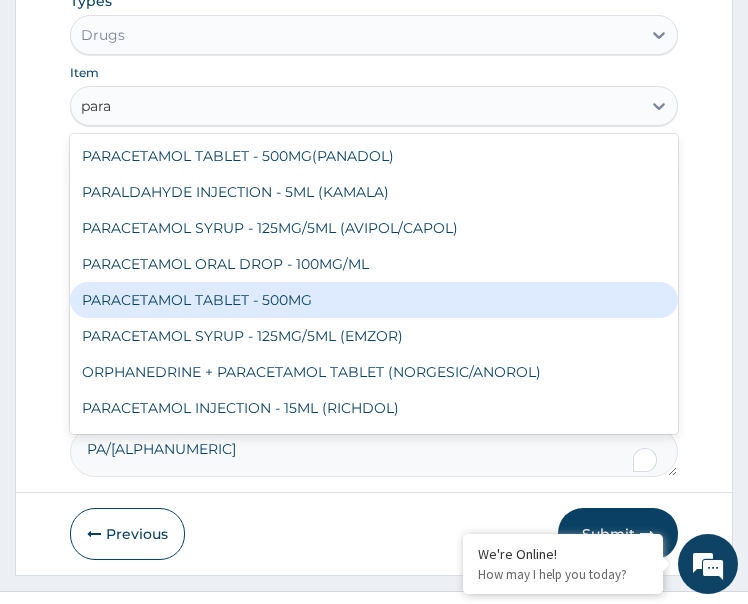 type 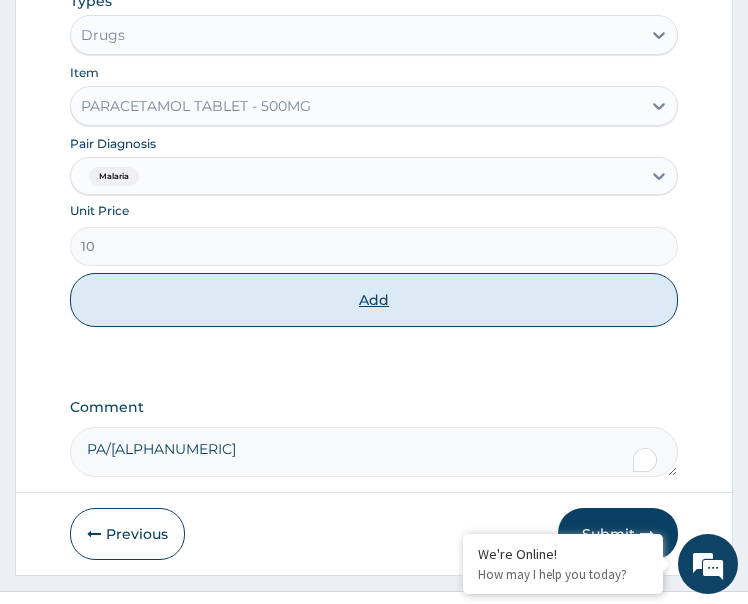 click on "Add" at bounding box center (374, 300) 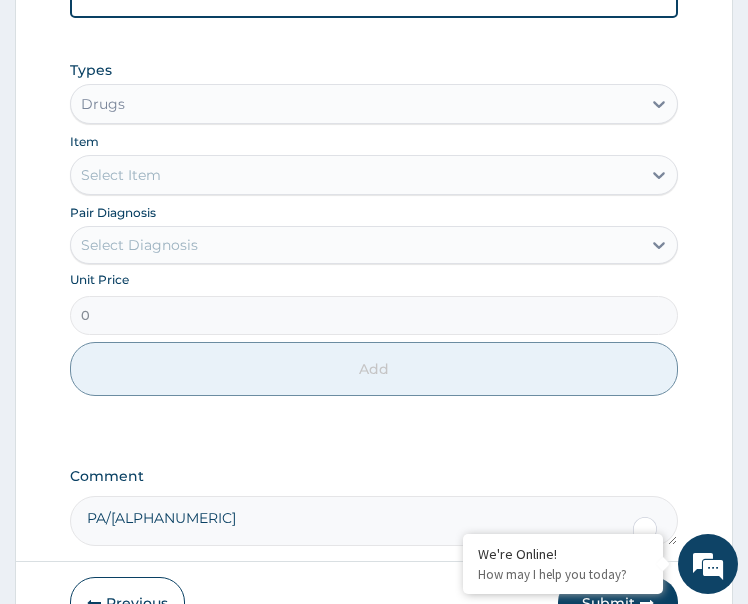 scroll, scrollTop: 1234, scrollLeft: 0, axis: vertical 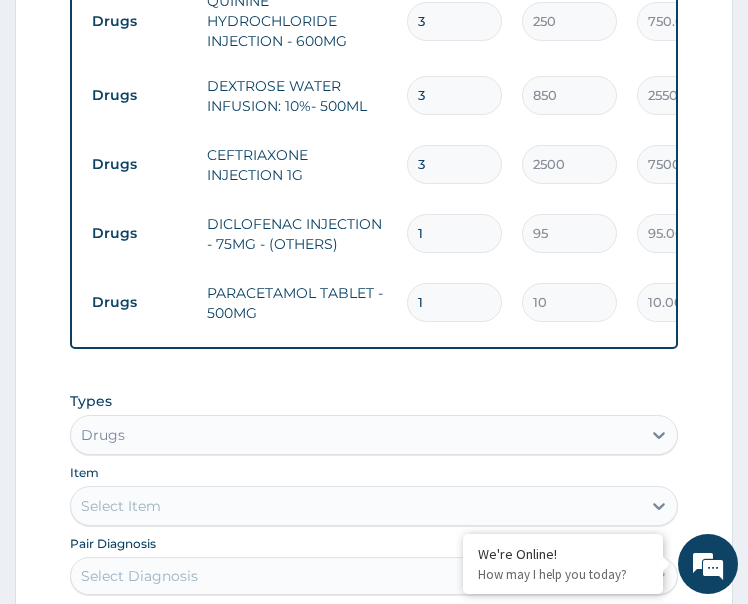 drag, startPoint x: 418, startPoint y: 311, endPoint x: 409, endPoint y: 320, distance: 12.727922 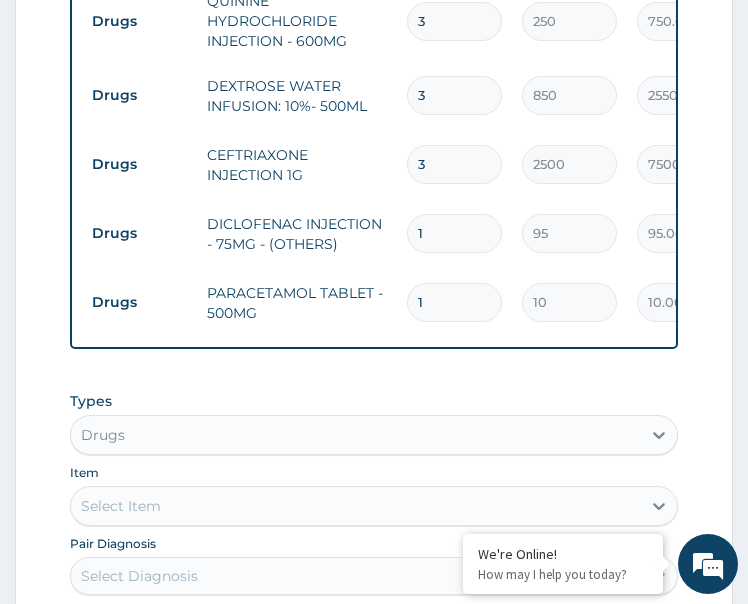 click on "1" at bounding box center [454, 302] 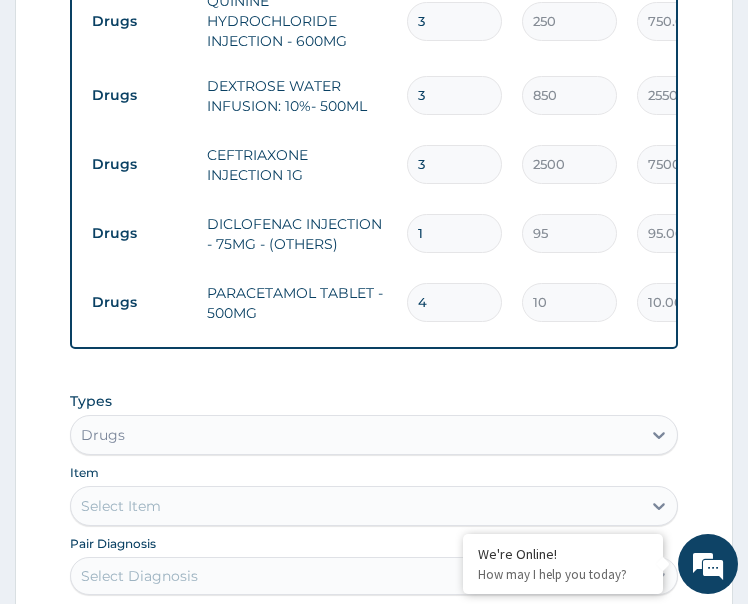 type on "40.00" 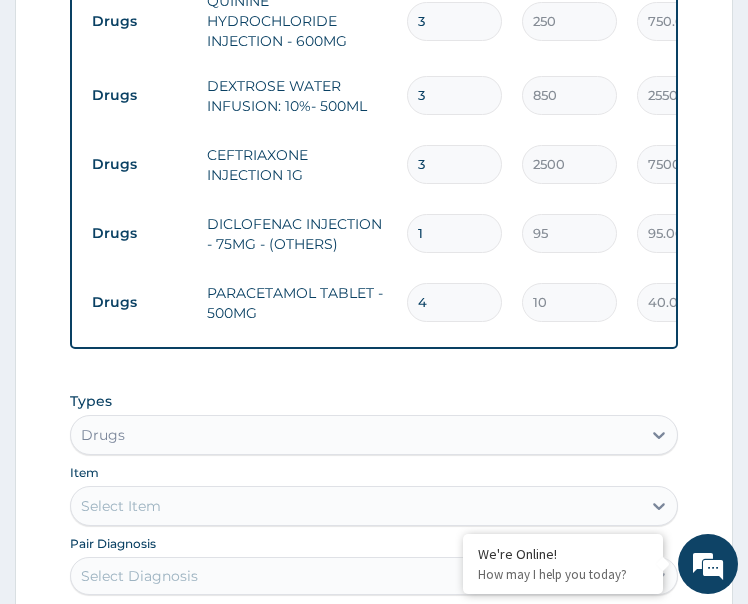 type on "4" 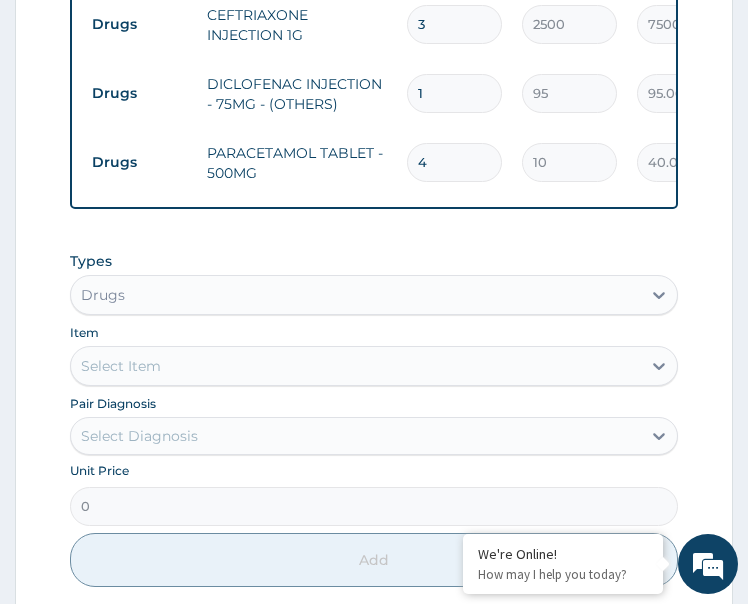 scroll, scrollTop: 1634, scrollLeft: 0, axis: vertical 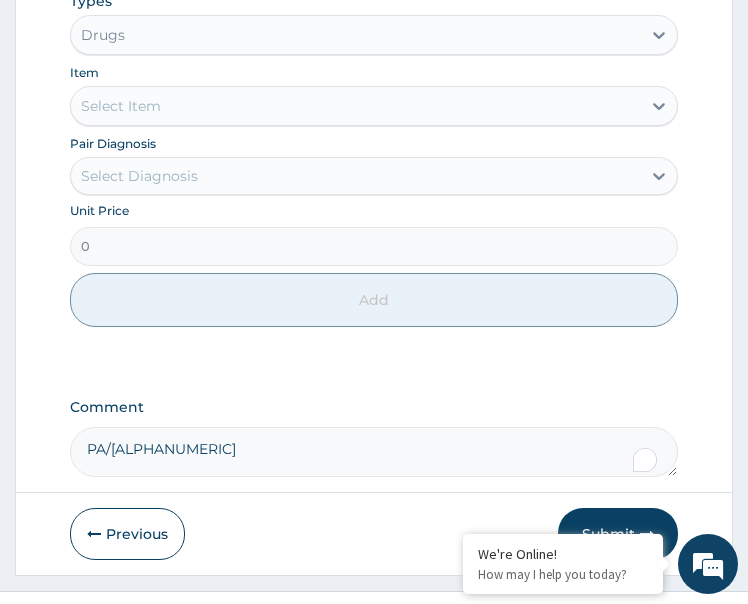 drag, startPoint x: 188, startPoint y: 192, endPoint x: 228, endPoint y: 214, distance: 45.65085 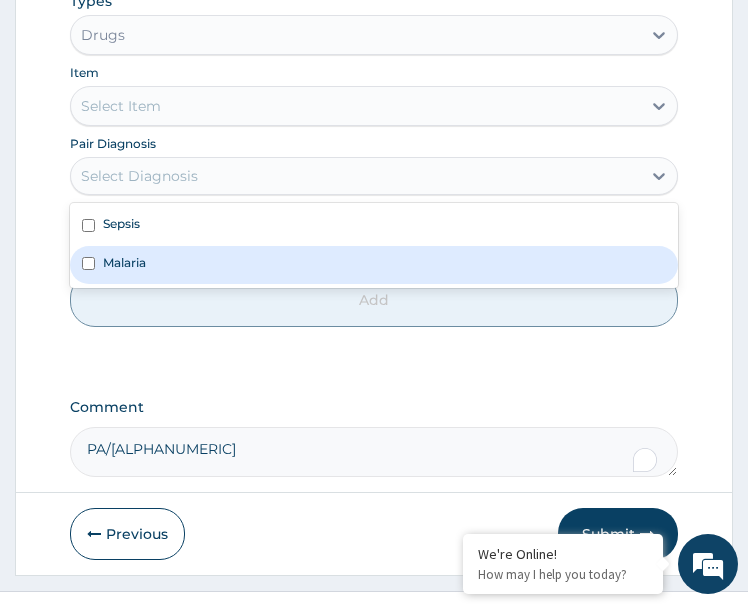 click on "Malaria" at bounding box center [374, 265] 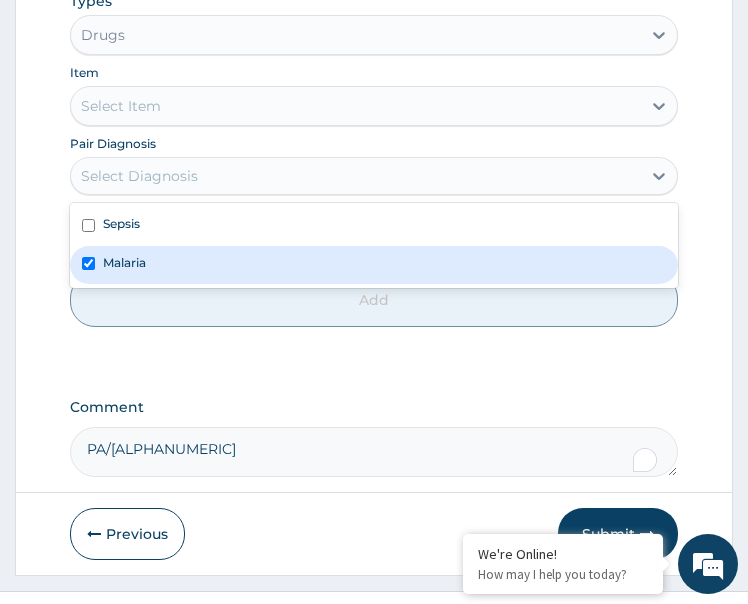 checkbox on "true" 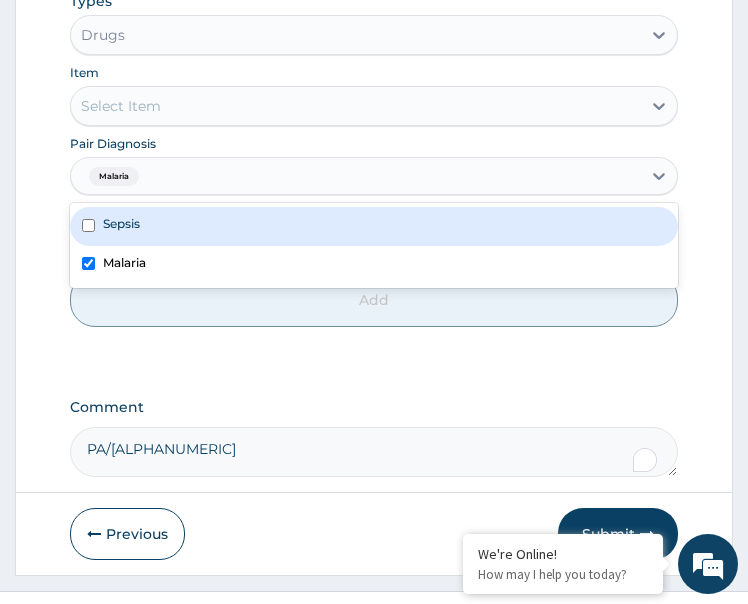 click on "Select Item" at bounding box center [356, 106] 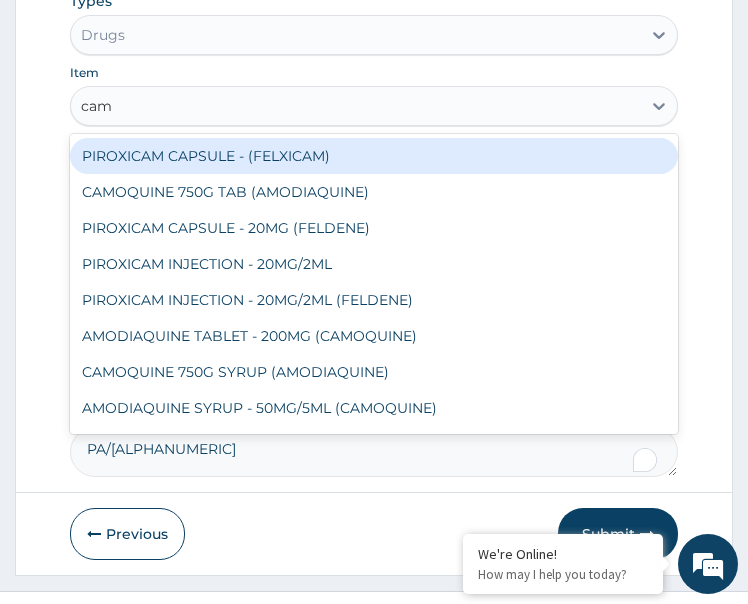 type on "camo" 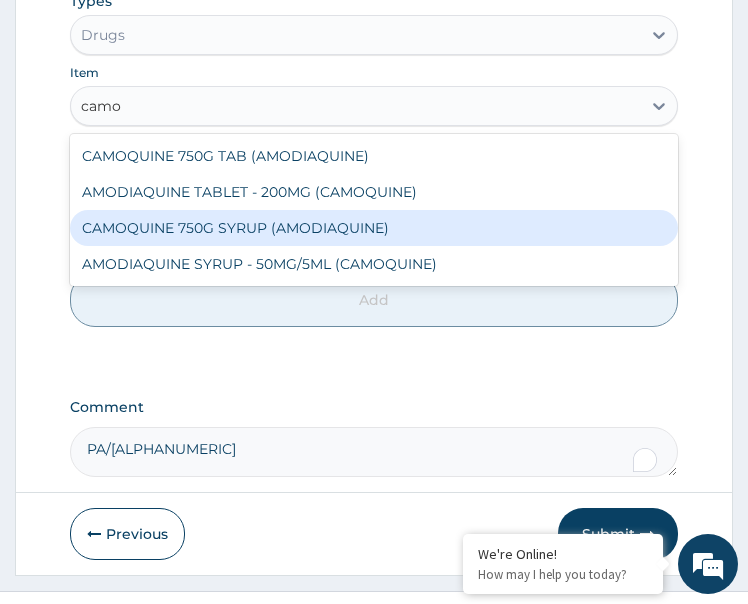 click on "CAMOQUINE 750G SYRUP (AMODIAQUINE)" at bounding box center (374, 228) 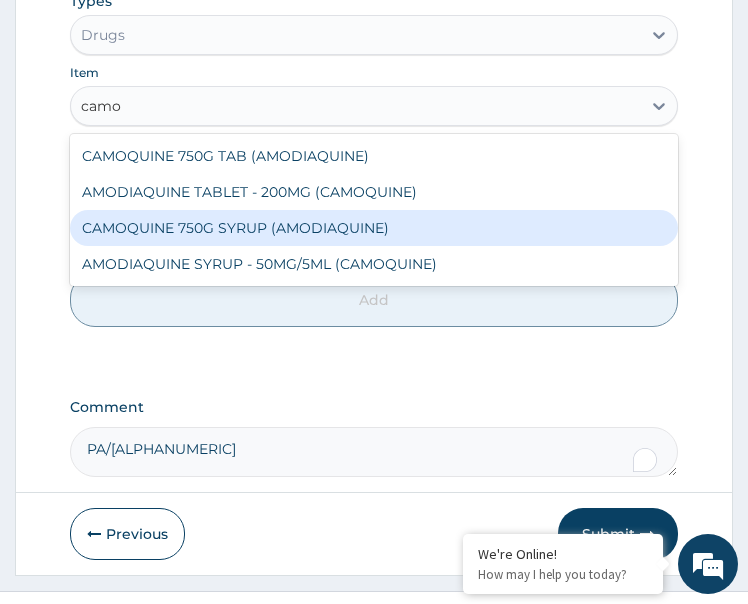 type 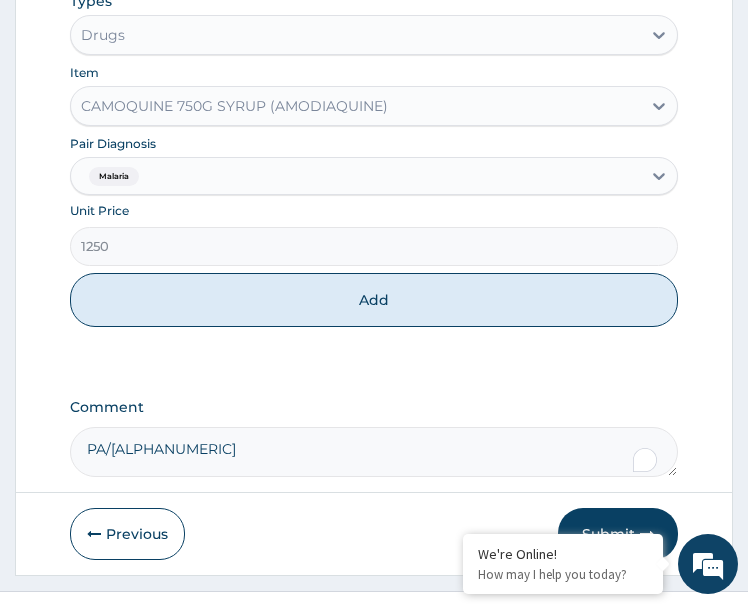 click on "Types Drugs Item CAMOQUINE 750G SYRUP (AMODIAQUINE) Pair Diagnosis Malaria Unit Price 1250 Add" at bounding box center [374, 159] 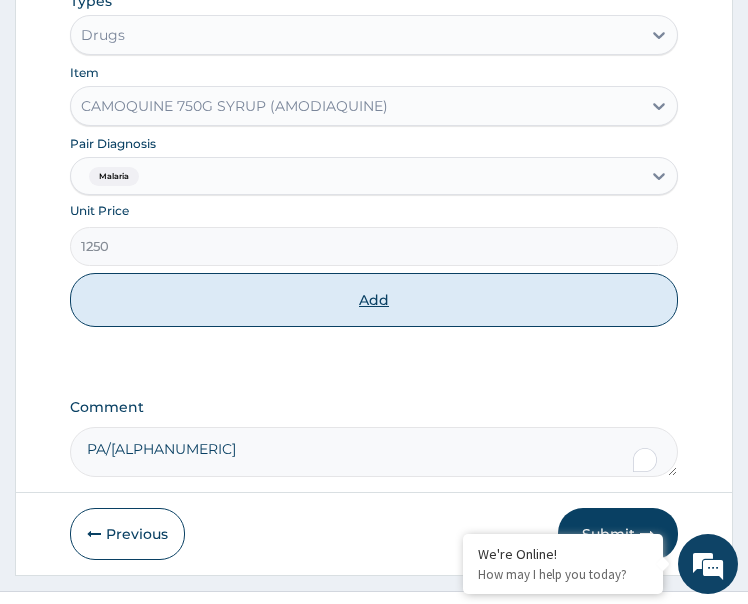 click on "Add" at bounding box center (374, 300) 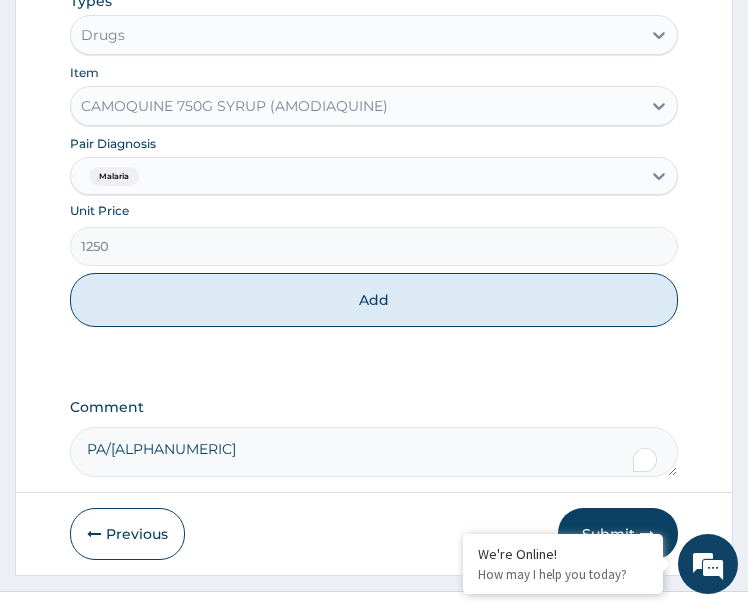 type on "0" 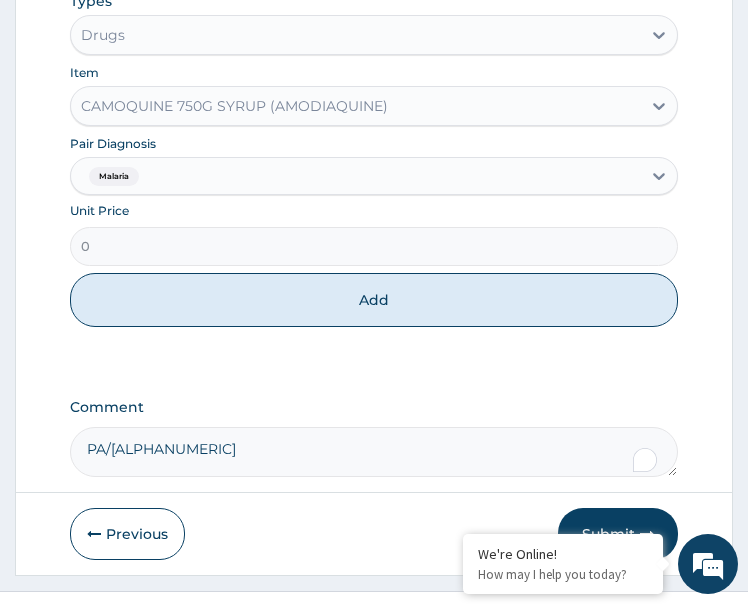 scroll, scrollTop: 1303, scrollLeft: 0, axis: vertical 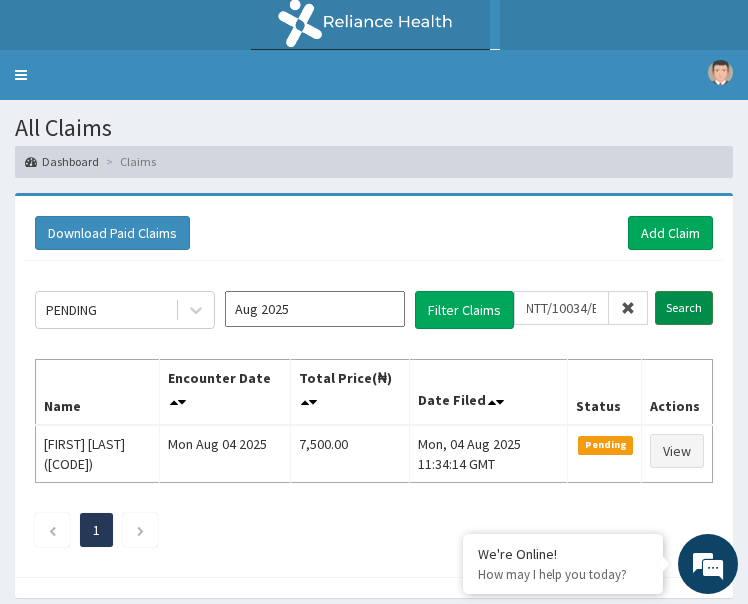 type on "NTT/10034/E" 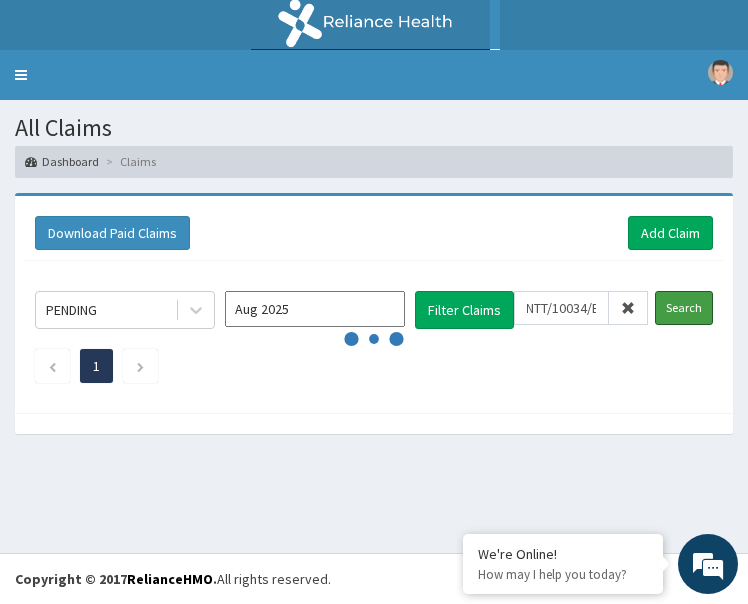 scroll, scrollTop: 0, scrollLeft: 0, axis: both 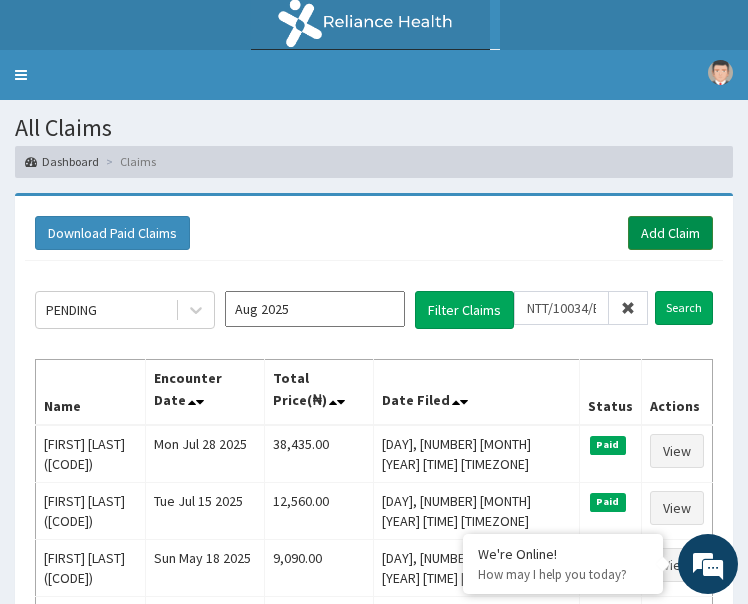 click on "Add Claim" at bounding box center (670, 233) 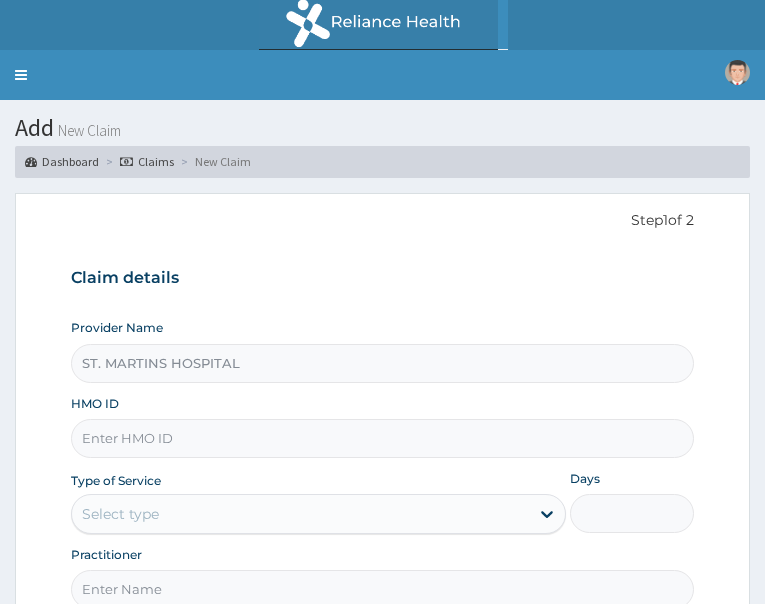 type on "ST. MARTINS HOSPITAL" 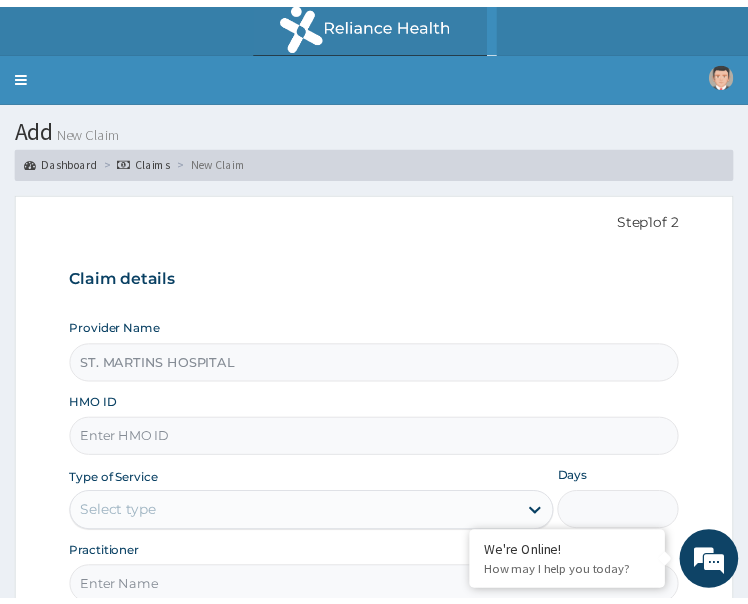scroll, scrollTop: 0, scrollLeft: 0, axis: both 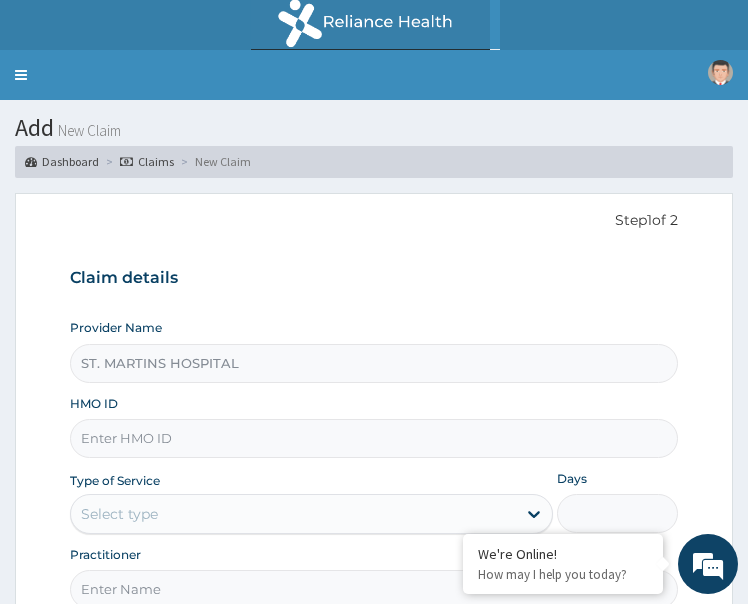 paste on "[LICENSE]" 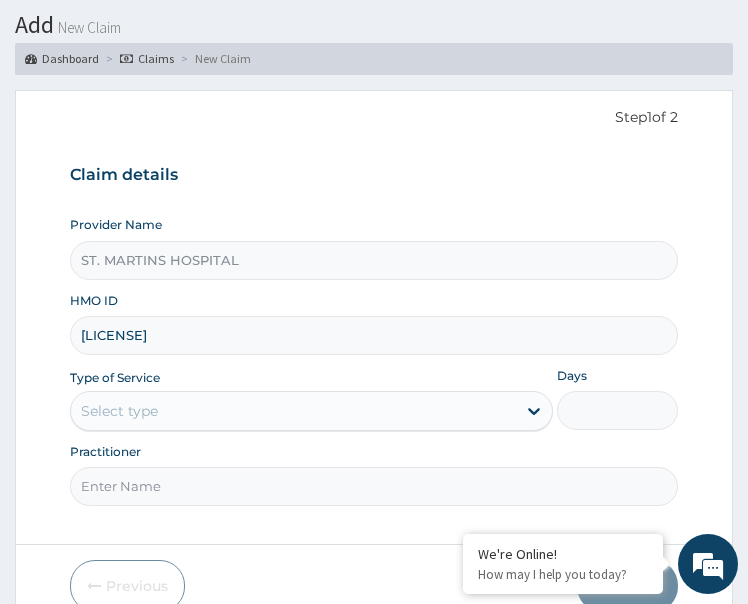 scroll, scrollTop: 193, scrollLeft: 0, axis: vertical 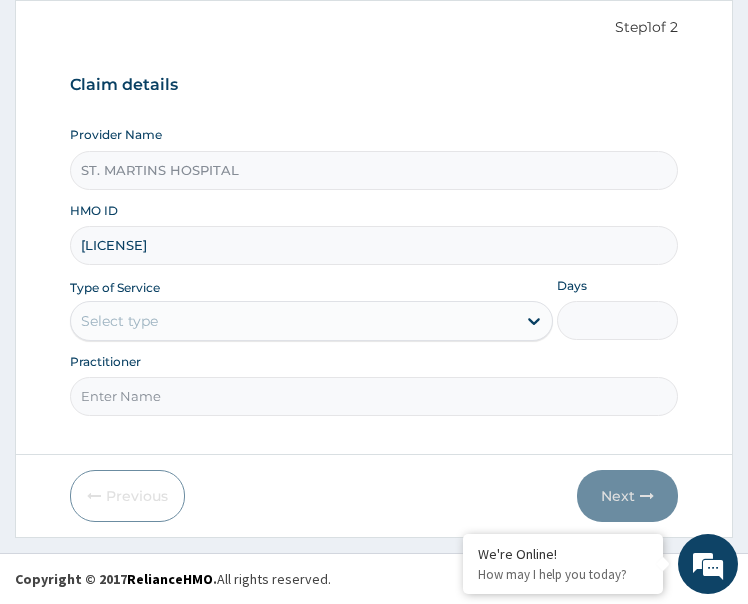 type on "[LICENSE]" 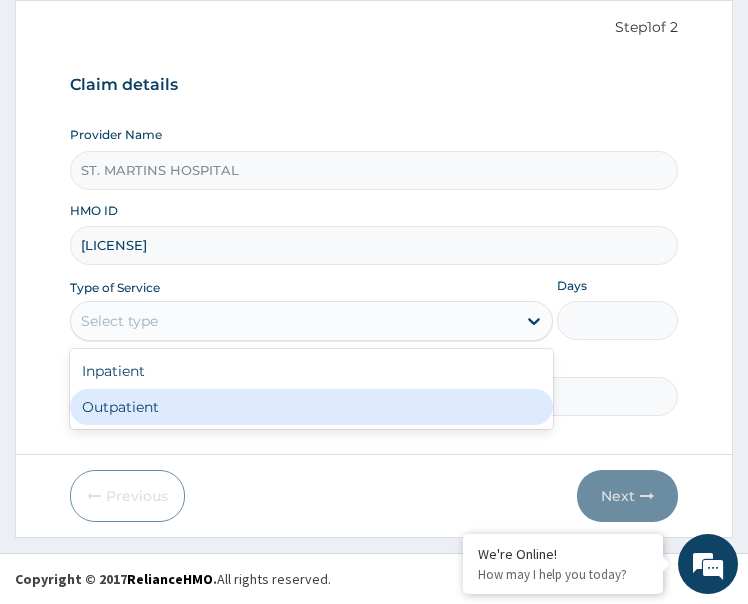 click on "Outpatient" at bounding box center (312, 407) 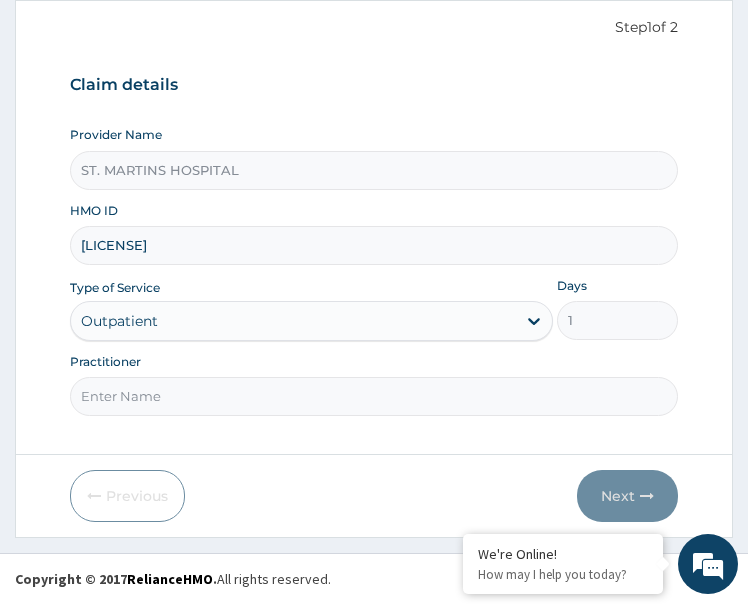 click on "Practitioner" at bounding box center [374, 396] 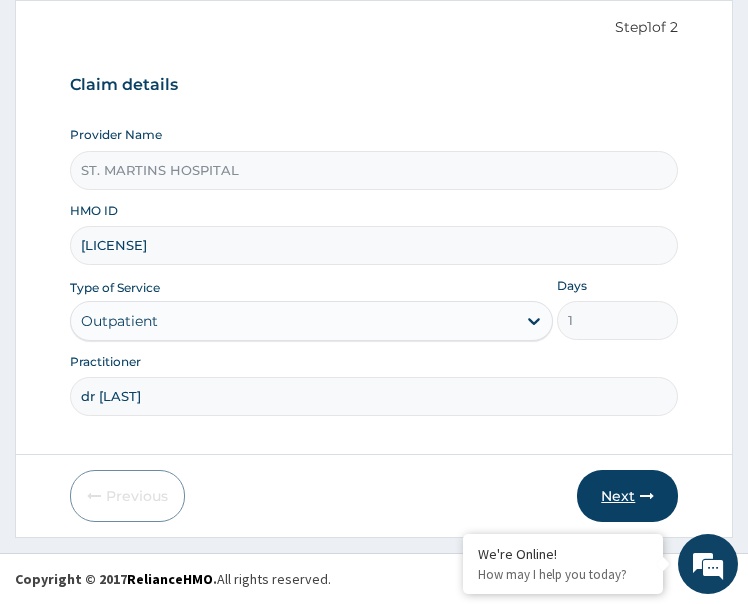 type on "dr [LAST]" 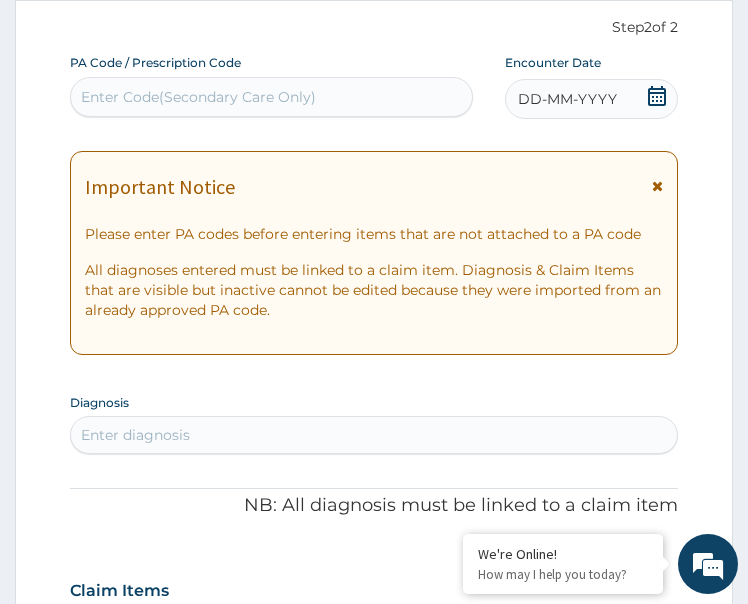 click on "DD-MM-YYYY" at bounding box center (567, 99) 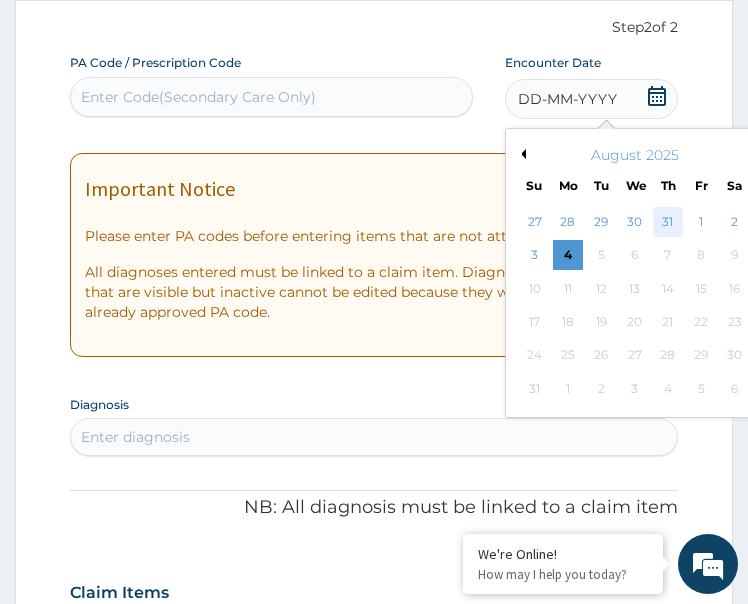 click on "31" at bounding box center (668, 222) 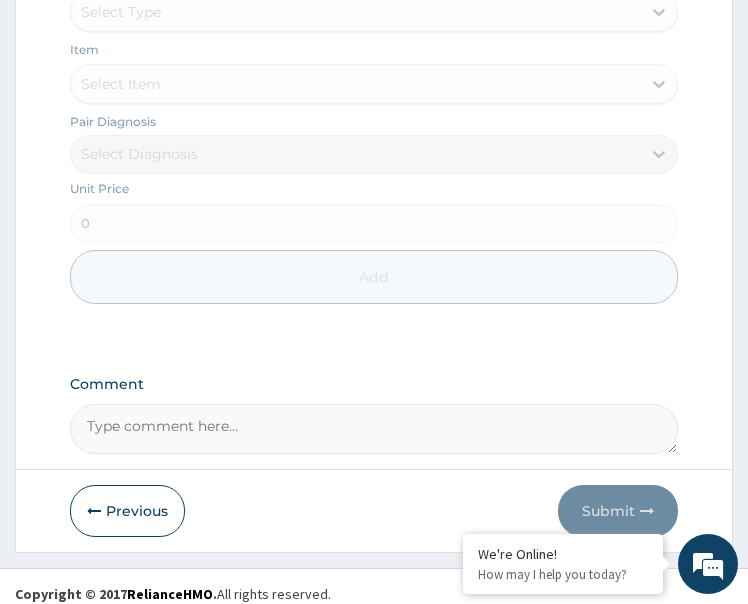 scroll, scrollTop: 1129, scrollLeft: 0, axis: vertical 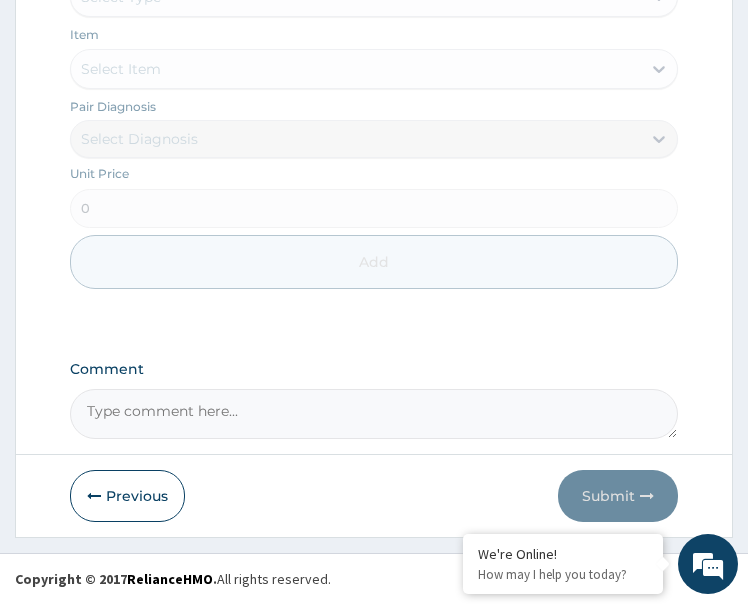 paste on "[LICENSE]" 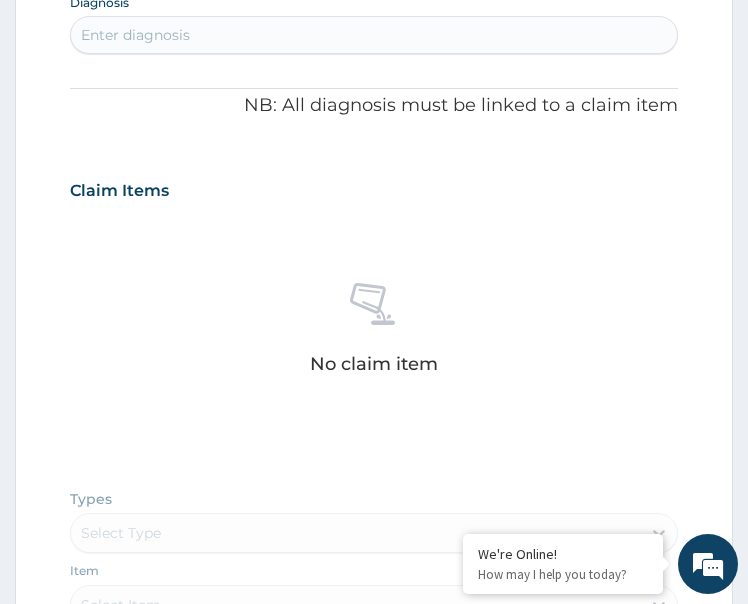 type on "[LICENSE]" 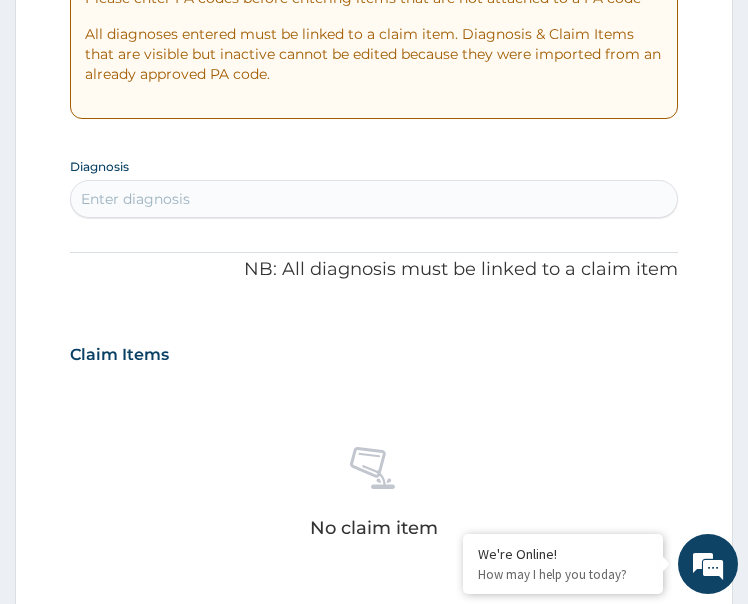click on "Enter diagnosis" at bounding box center [374, 199] 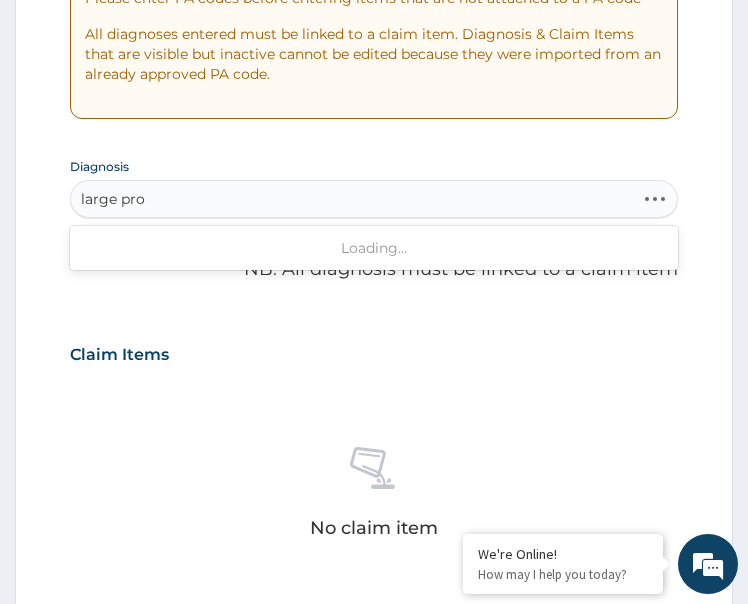 type on "large pros" 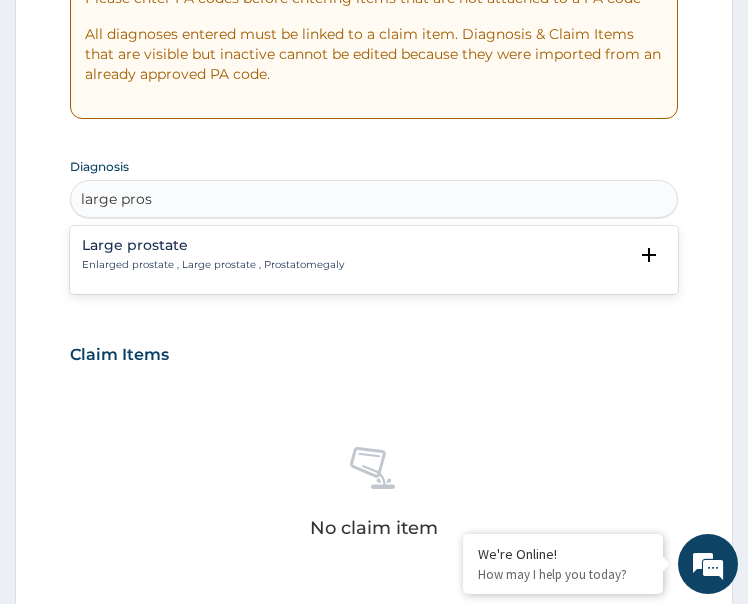 click on "Large prostate Enlarged prostate , Large prostate , Prostatomegaly" at bounding box center [213, 255] 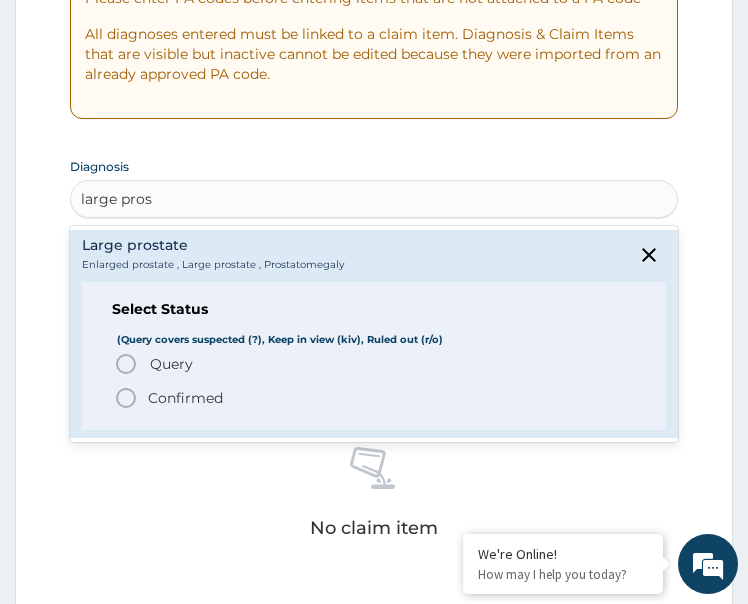 click 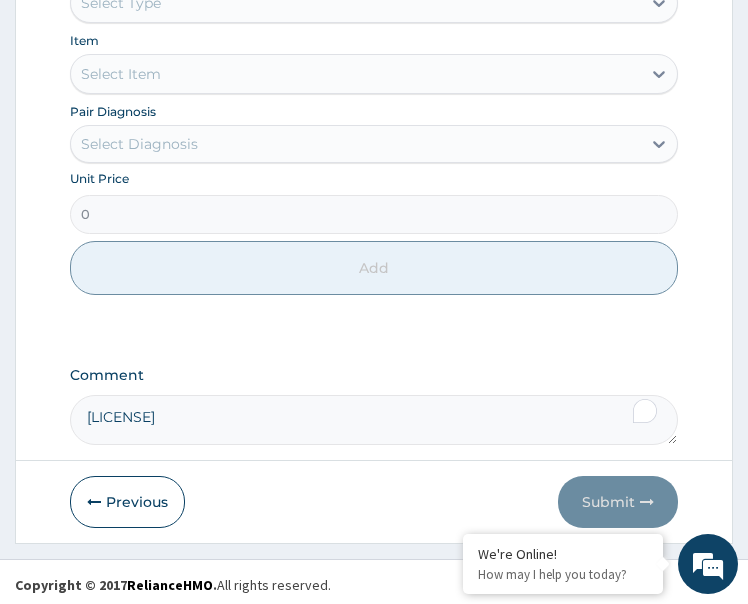 click on "Types Select Type Item Select Item Pair Diagnosis Select Diagnosis Unit Price 0 Add" at bounding box center (374, 127) 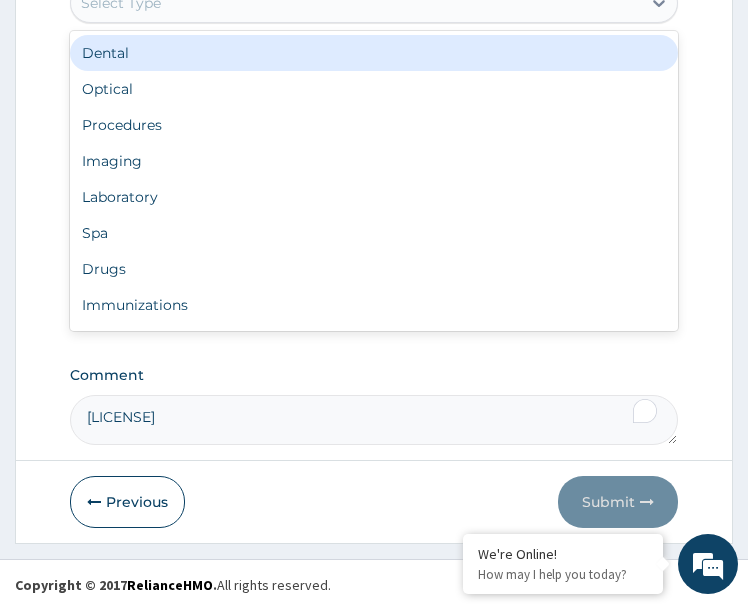 click on "Select Type" at bounding box center [356, 3] 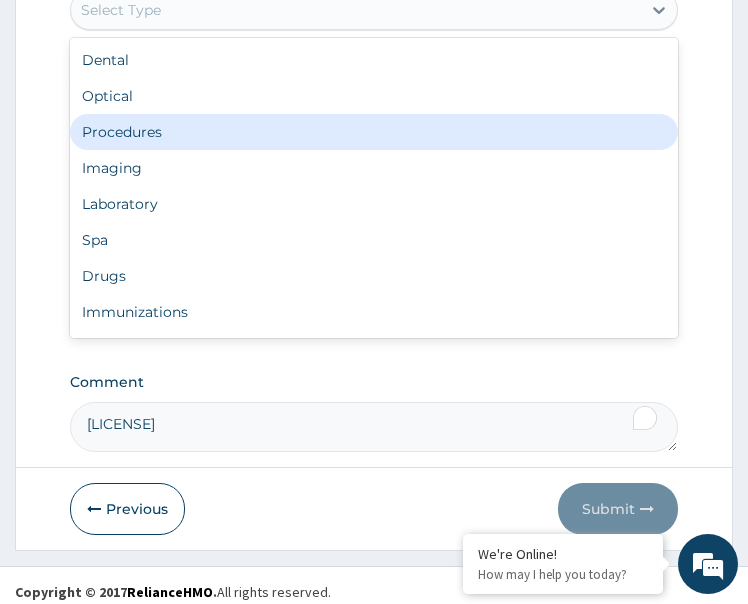 click on "Procedures" at bounding box center [374, 132] 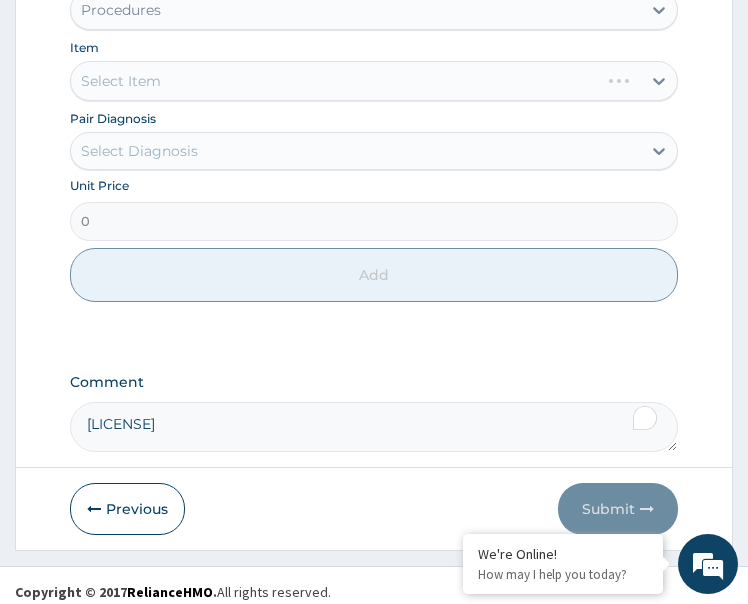 drag, startPoint x: 190, startPoint y: 152, endPoint x: 201, endPoint y: 176, distance: 26.400757 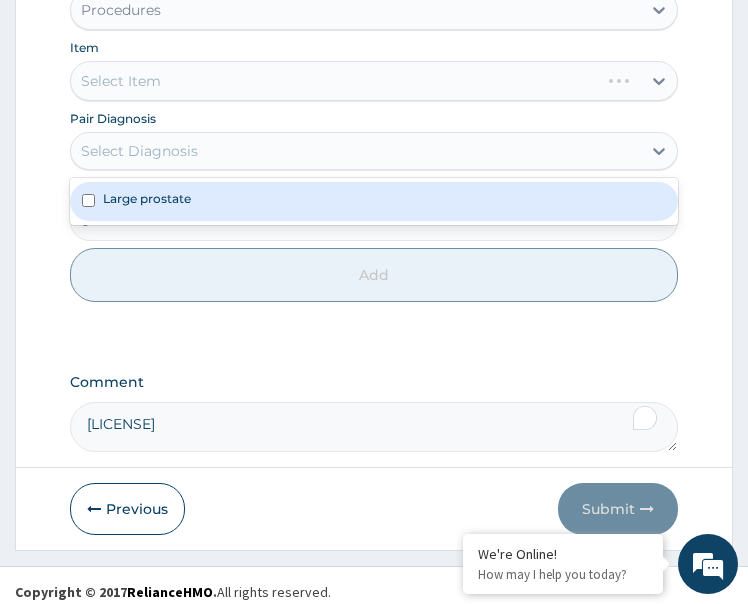 click on "Large prostate" at bounding box center (374, 201) 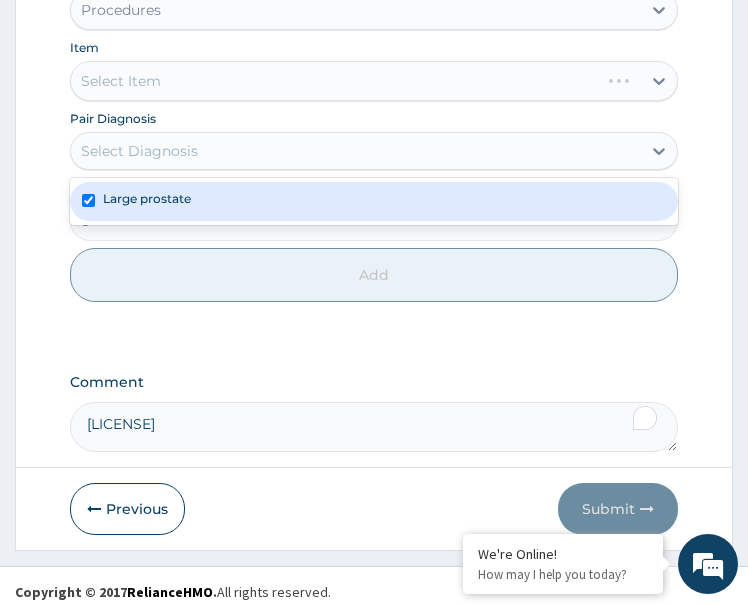 checkbox on "true" 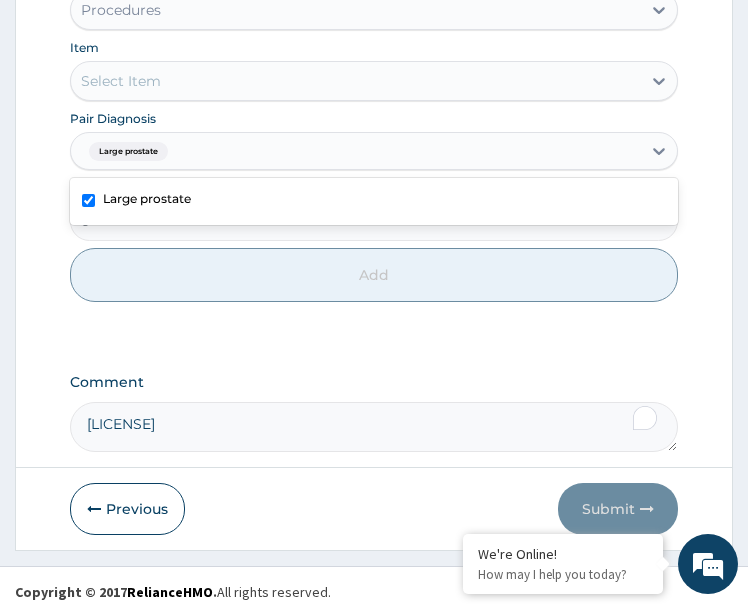click on "Select Item" at bounding box center [356, 81] 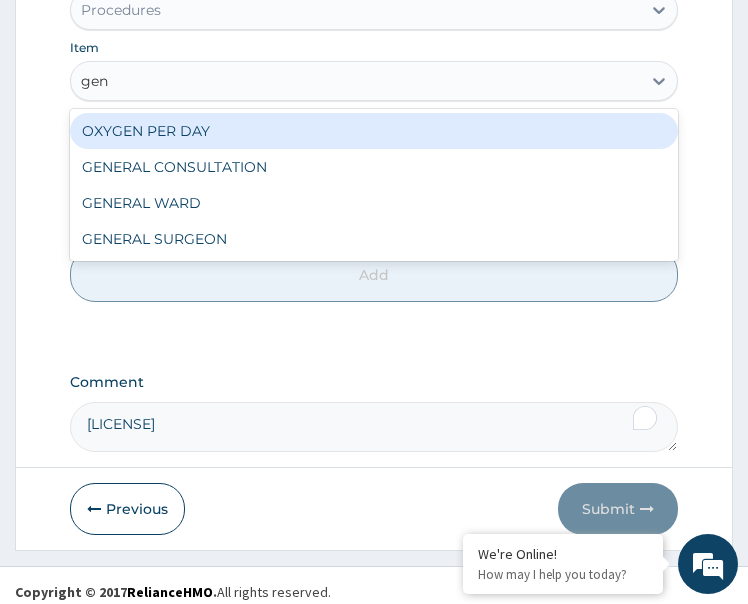 type on "gene" 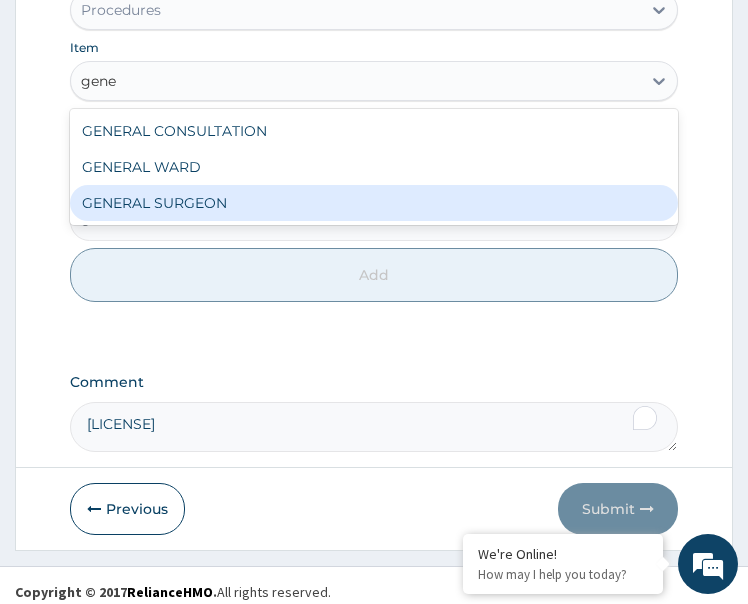 click on "GENERAL SURGEON" at bounding box center (374, 203) 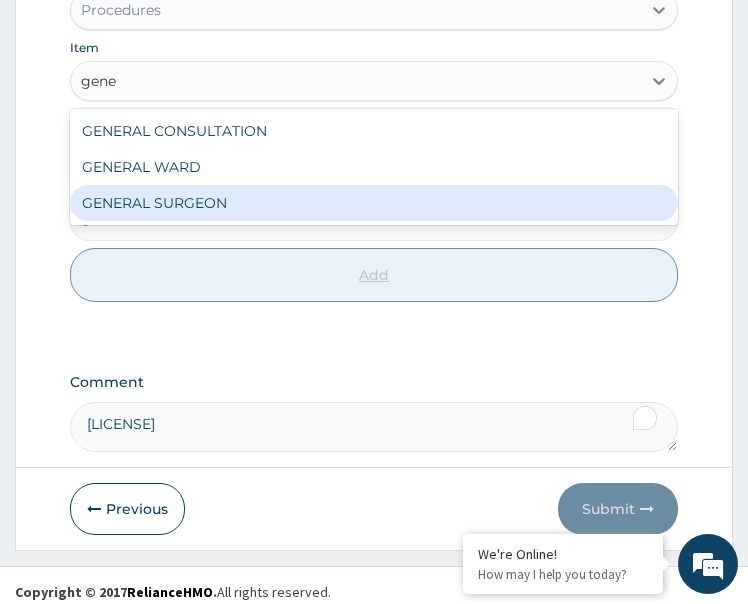 type 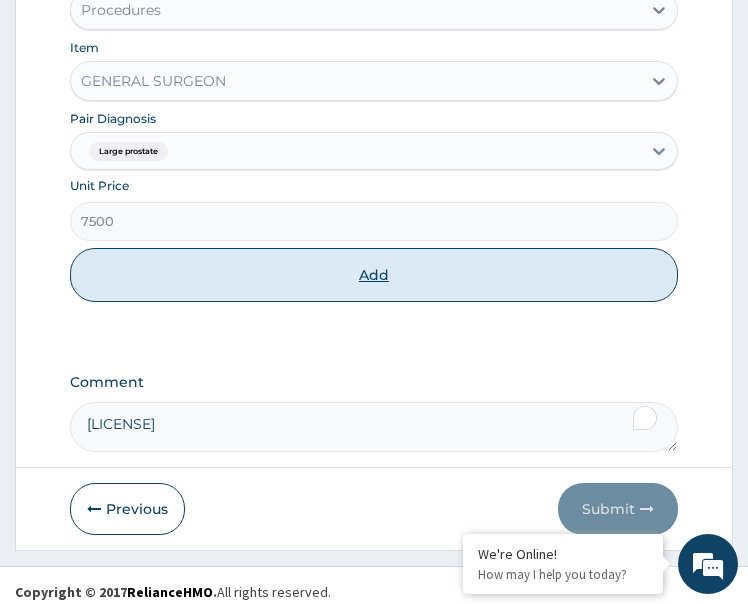 click on "Add" at bounding box center (374, 275) 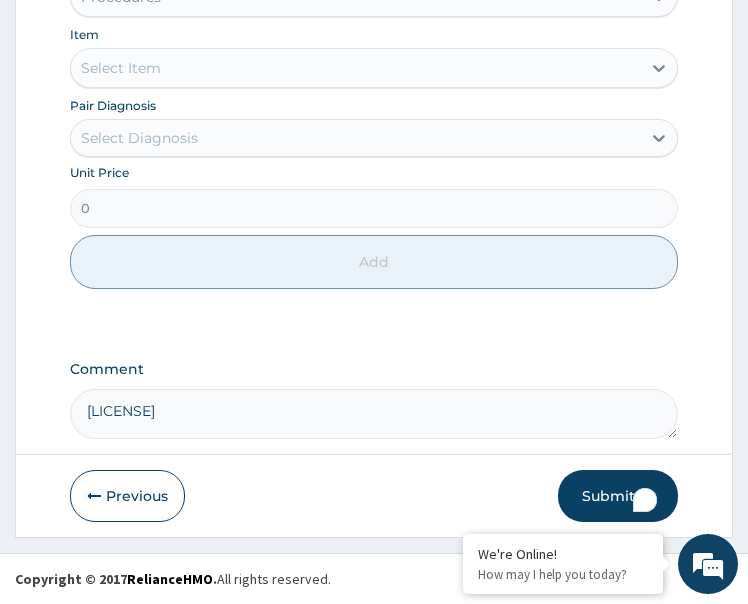 scroll, scrollTop: 602, scrollLeft: 0, axis: vertical 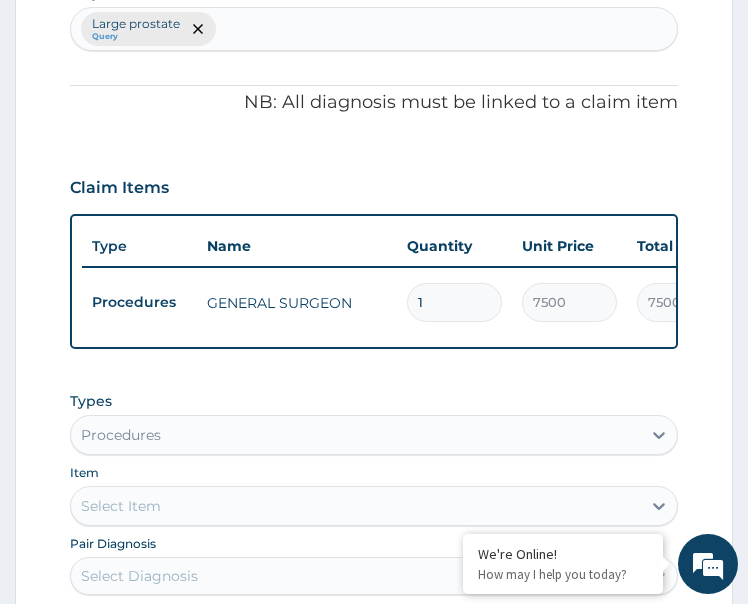 click on "Types Procedures Item Select Item Pair Diagnosis Select Diagnosis Unit Price 0 Add" at bounding box center [374, 559] 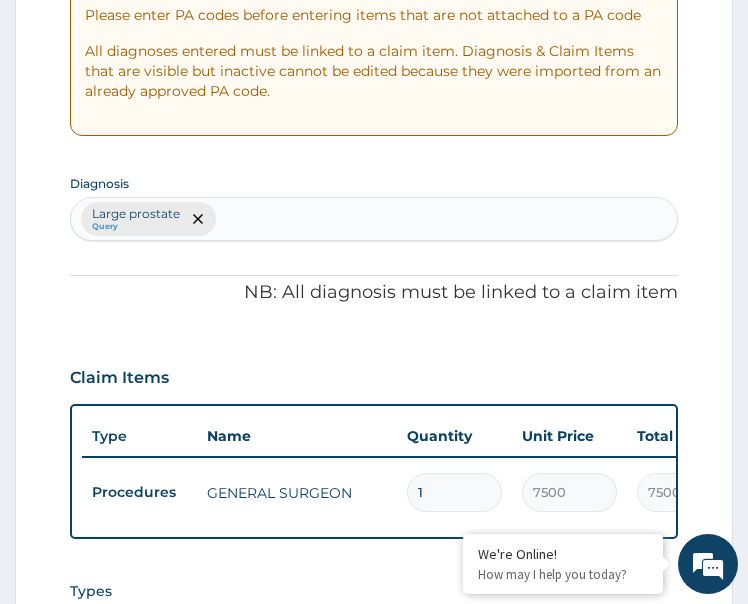 scroll, scrollTop: 402, scrollLeft: 0, axis: vertical 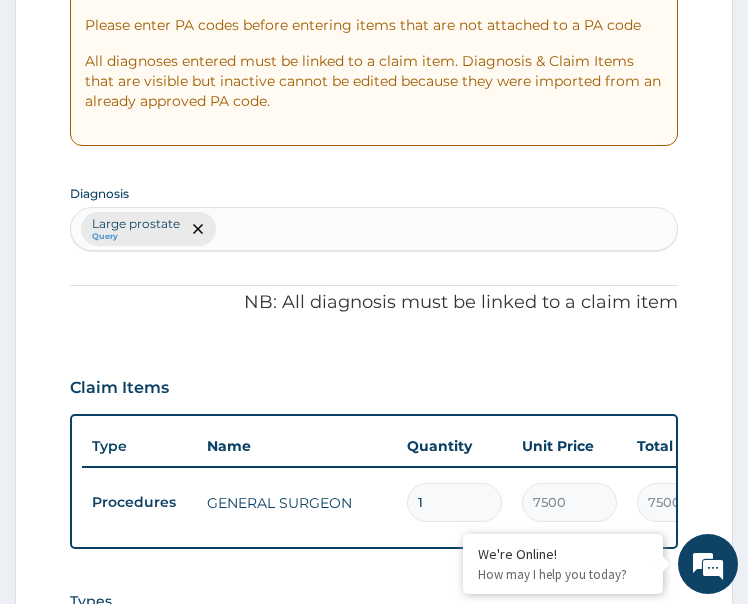click on "Large prostate Query" at bounding box center (374, 229) 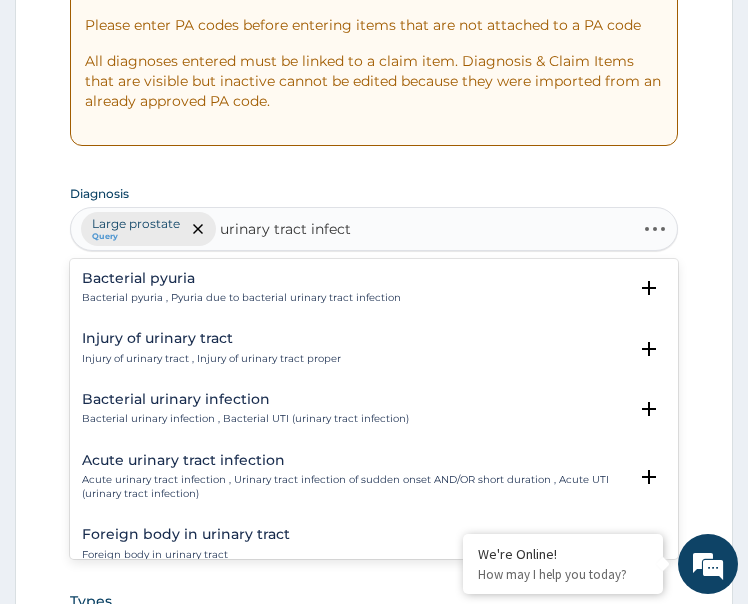 type on "urinary tract infecti" 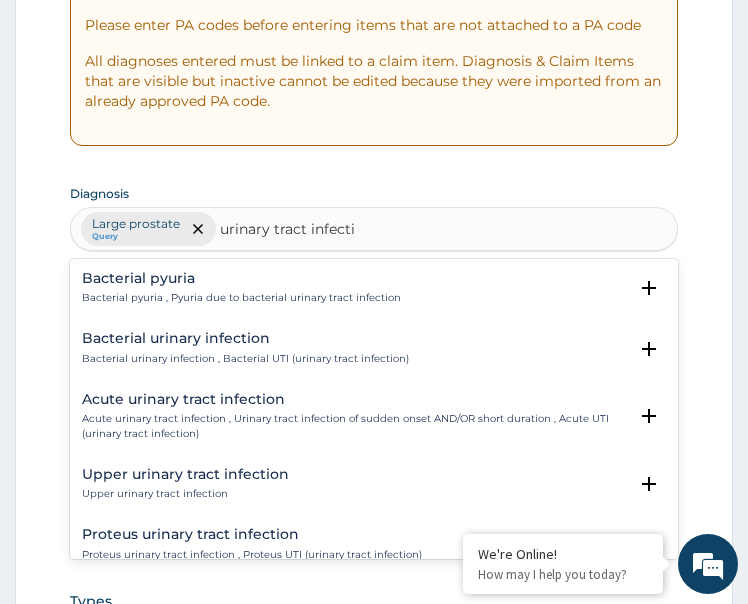 click on "Acute urinary tract infection , Urinary tract infection of sudden onset AND/OR short duration , Acute UTI (urinary tract infection)" at bounding box center (355, 426) 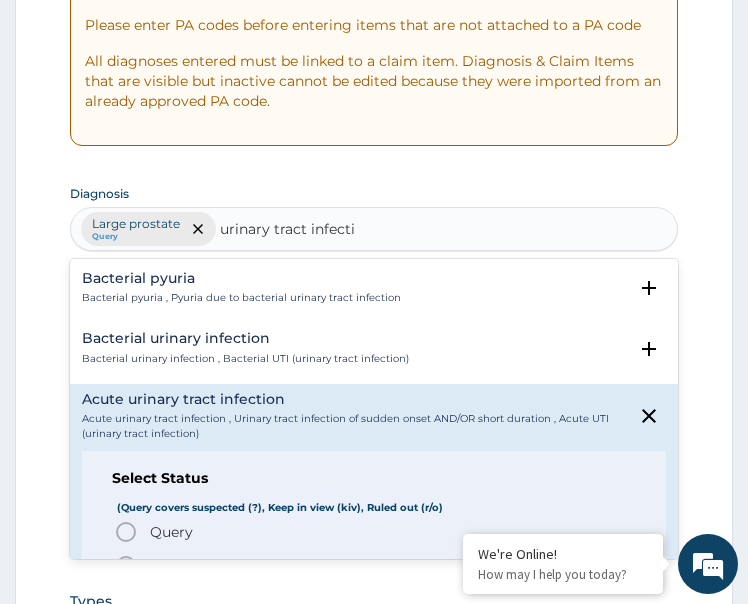 click 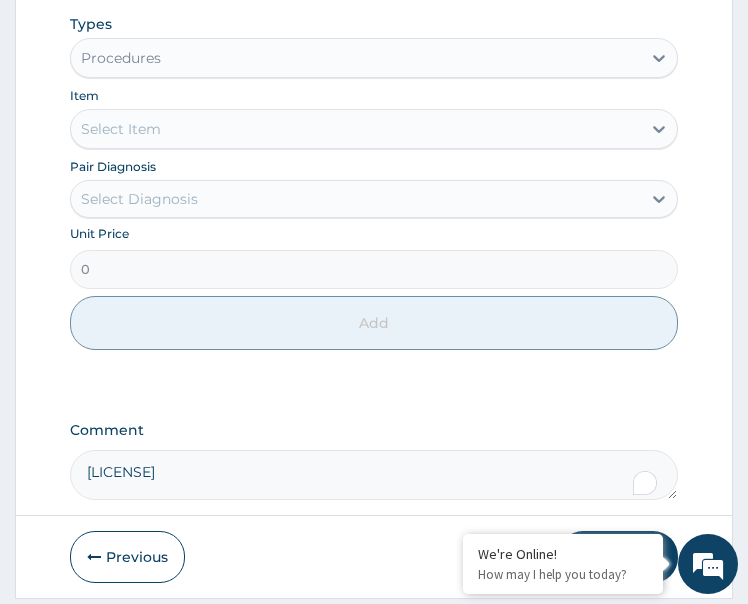 scroll, scrollTop: 857, scrollLeft: 0, axis: vertical 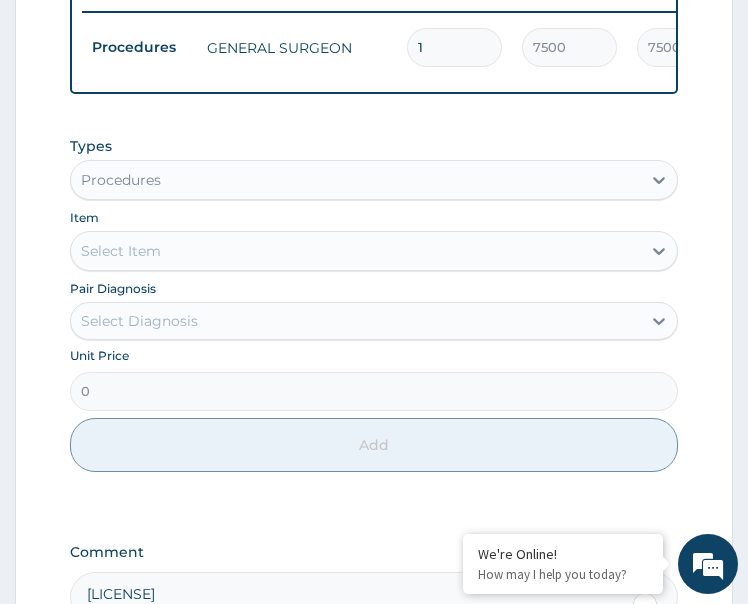 click on "Procedures" at bounding box center (356, 180) 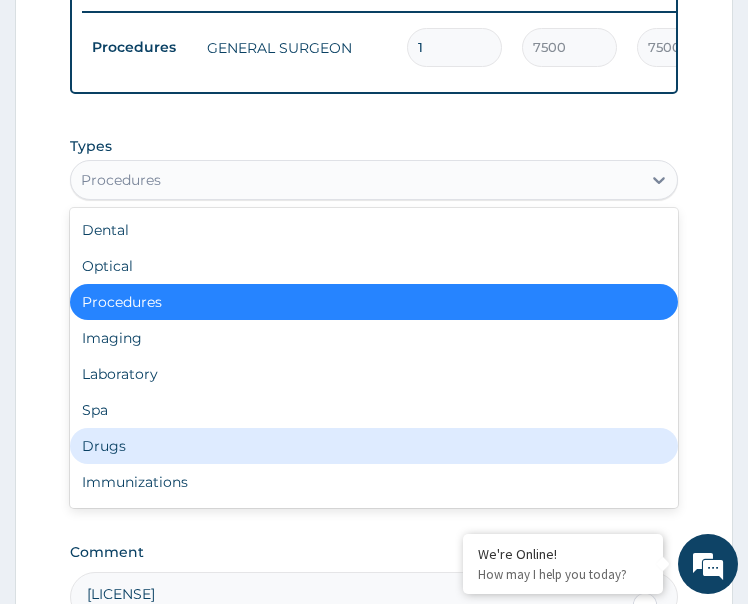 click on "Drugs" at bounding box center (374, 446) 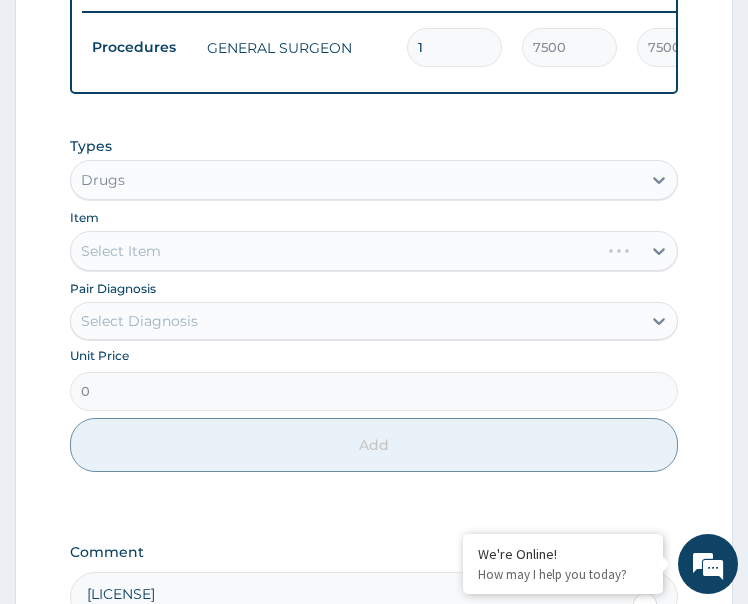 click on "Select Diagnosis" at bounding box center (356, 321) 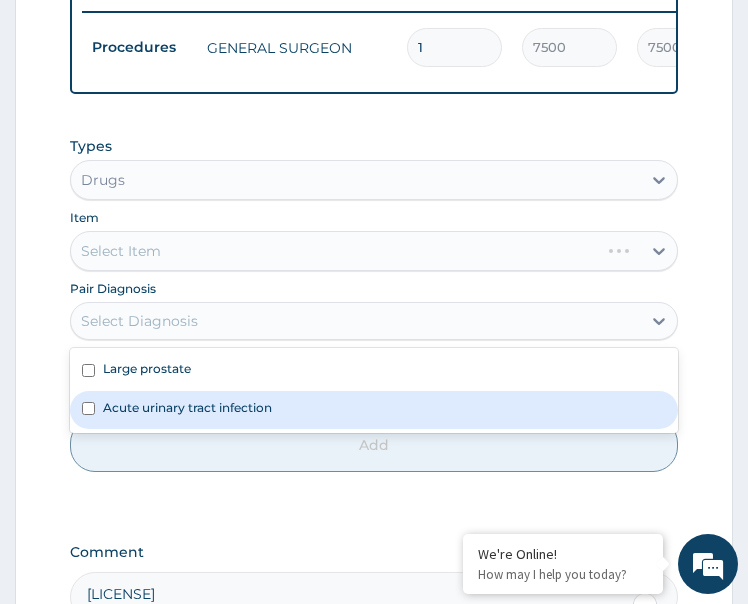 click on "Acute urinary tract infection" at bounding box center [187, 407] 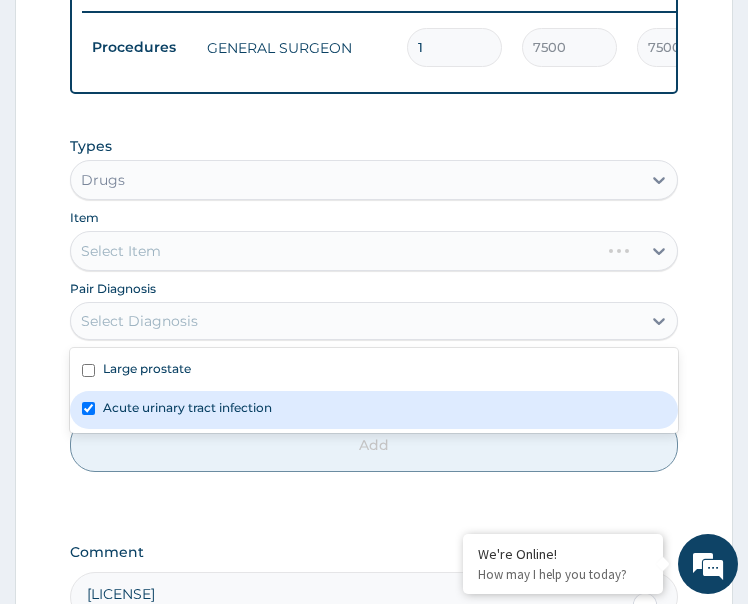 checkbox on "true" 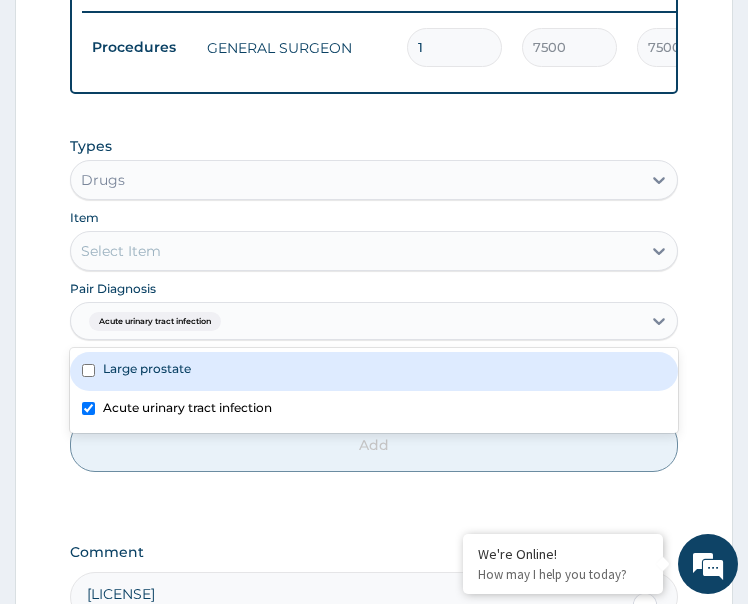 click on "Select Item" at bounding box center (356, 251) 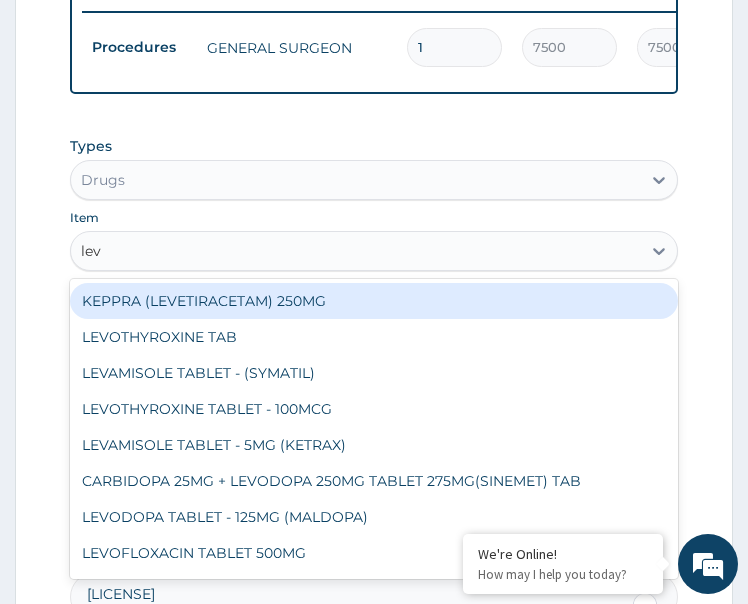 type on "levo" 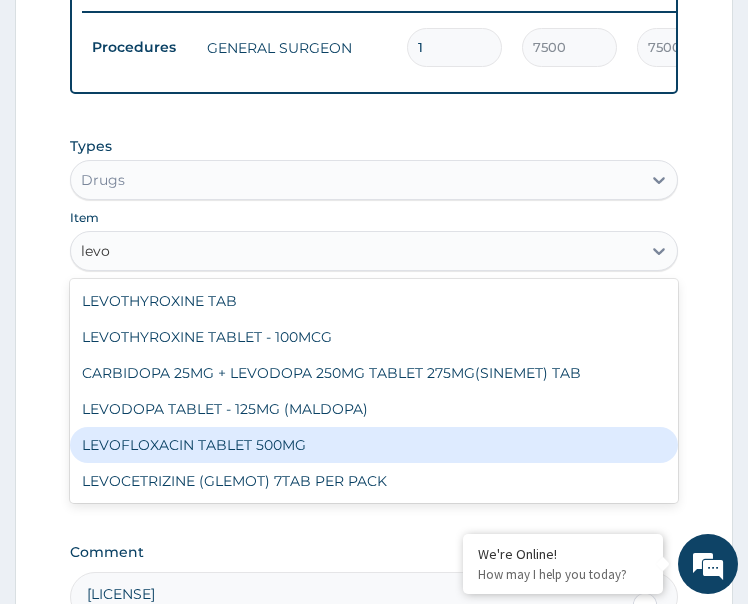 click on "LEVOFLOXACIN TABLET 500MG" at bounding box center [374, 445] 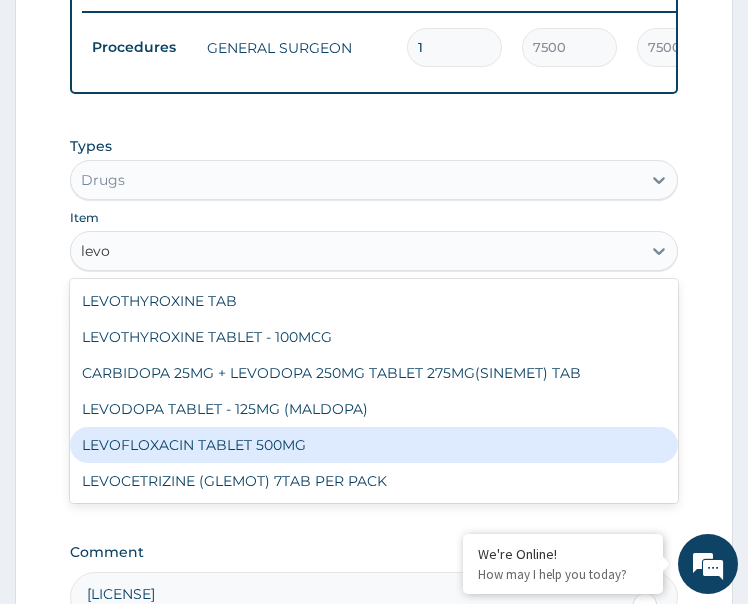 type 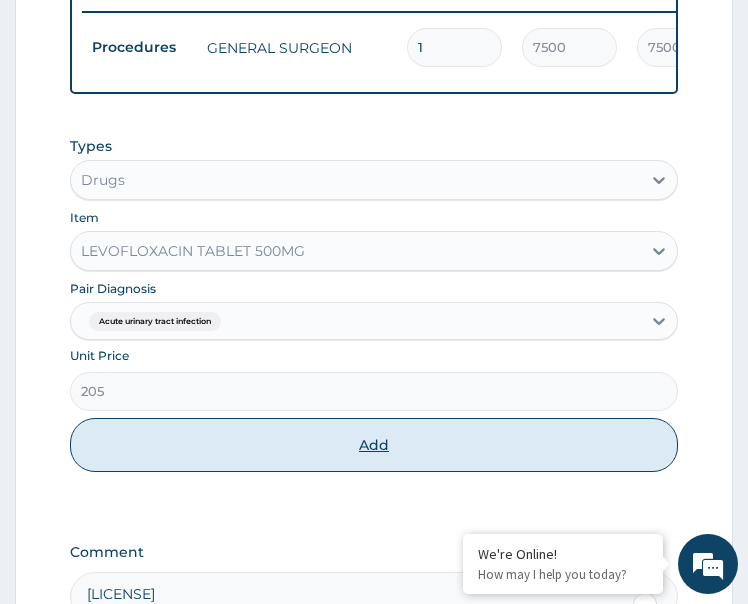 click on "Add" at bounding box center (374, 445) 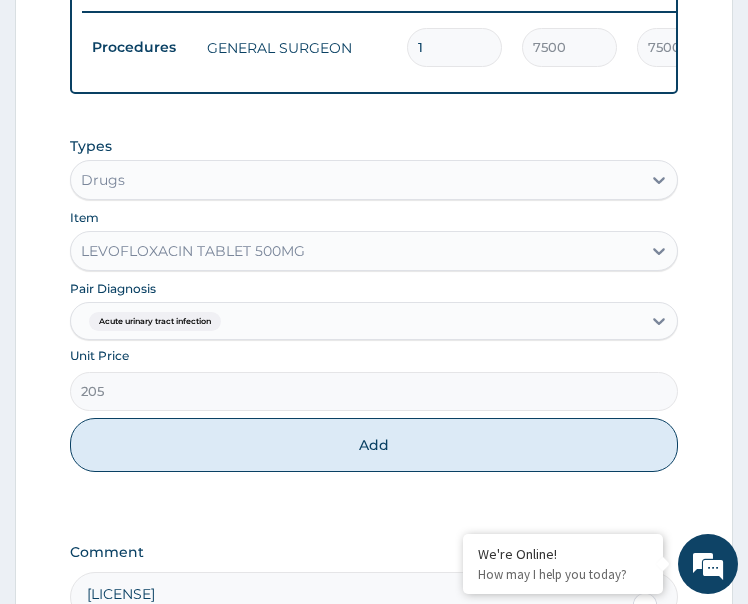 type on "0" 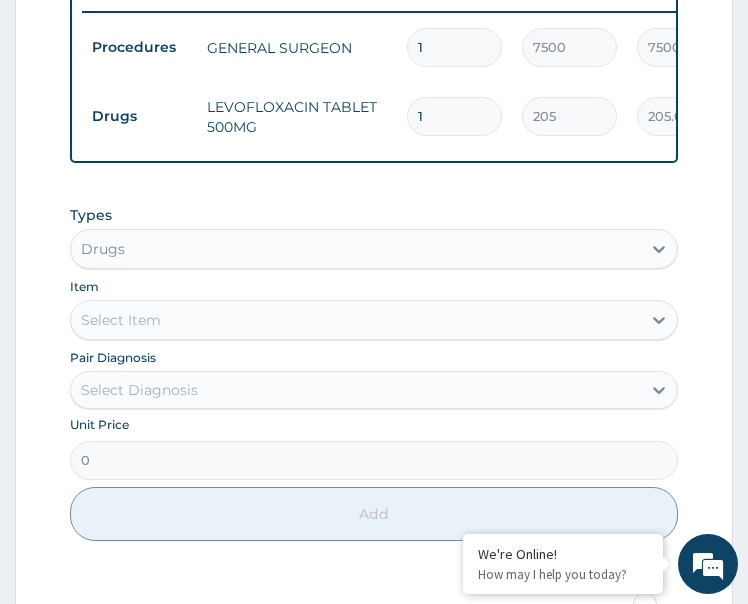 type on "10" 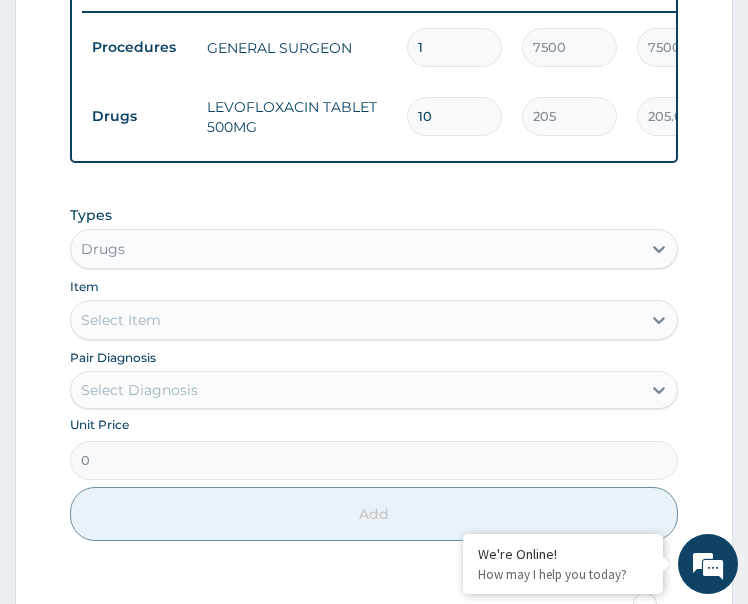type on "2050.00" 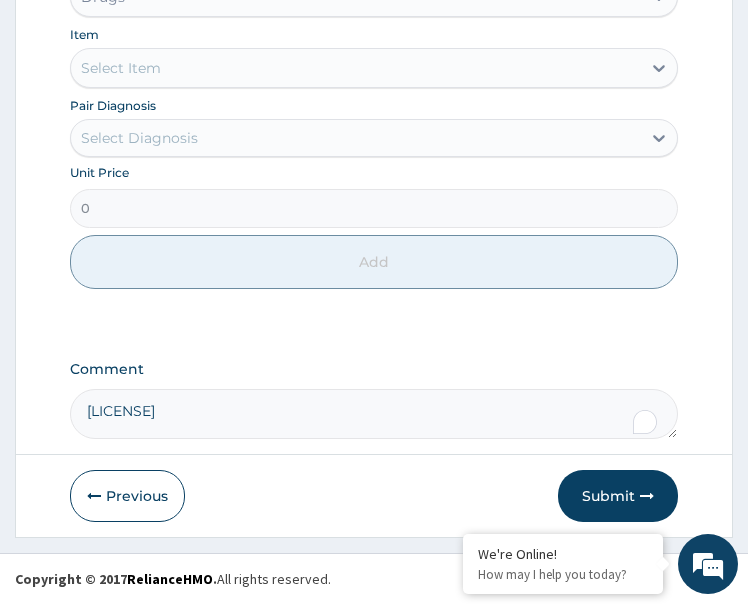 scroll, scrollTop: 1126, scrollLeft: 0, axis: vertical 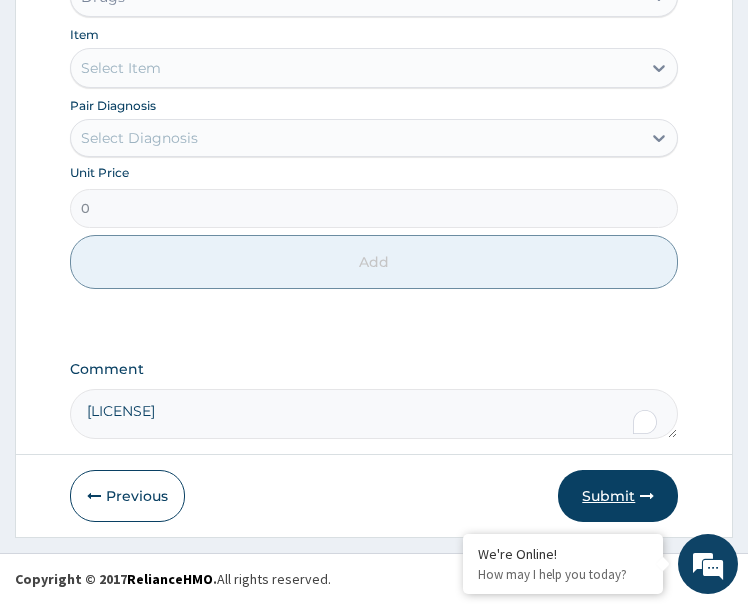 type on "10" 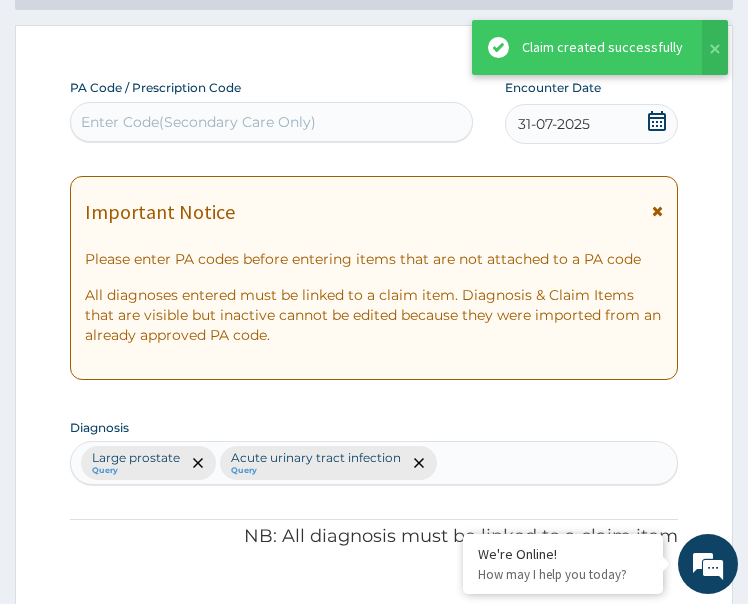 scroll, scrollTop: 1126, scrollLeft: 0, axis: vertical 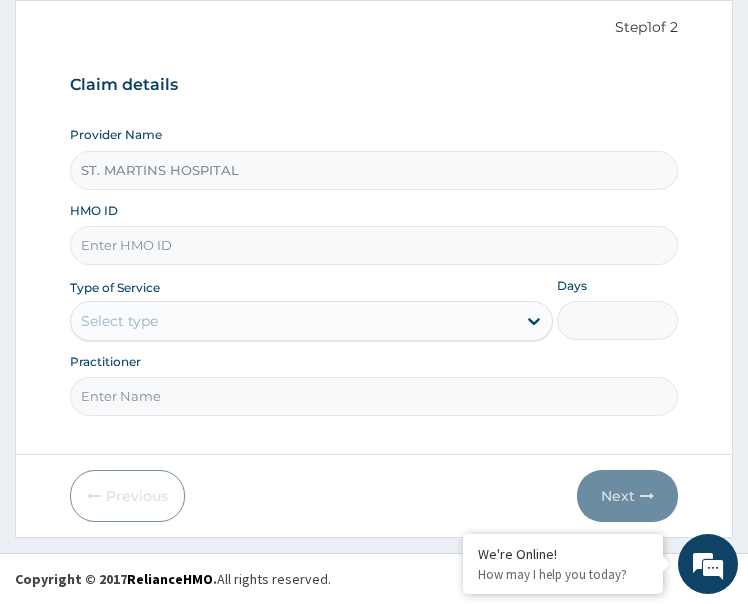paste on "OAS/10009/D" 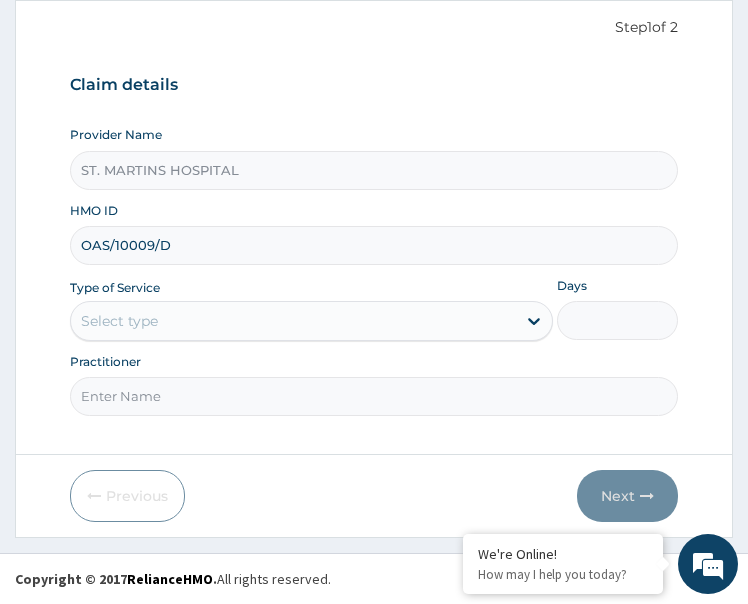 type on "OAS/10009/D" 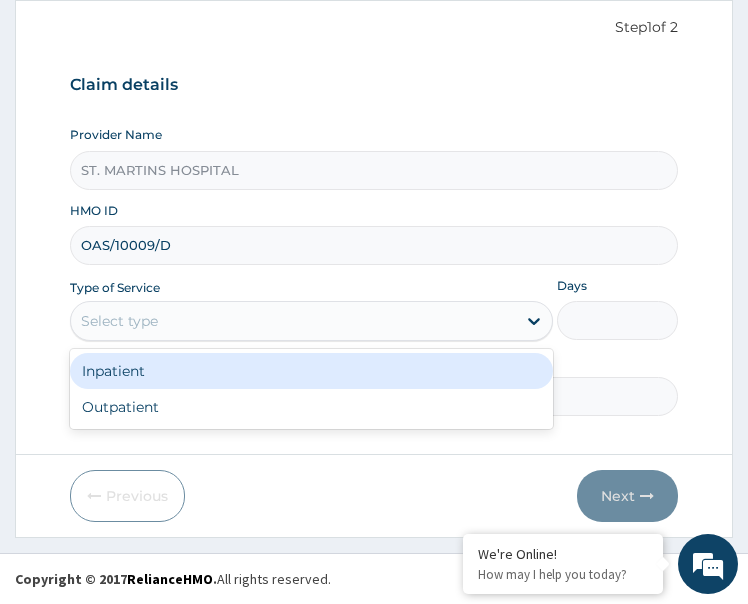 click on "Outpatient" at bounding box center [312, 407] 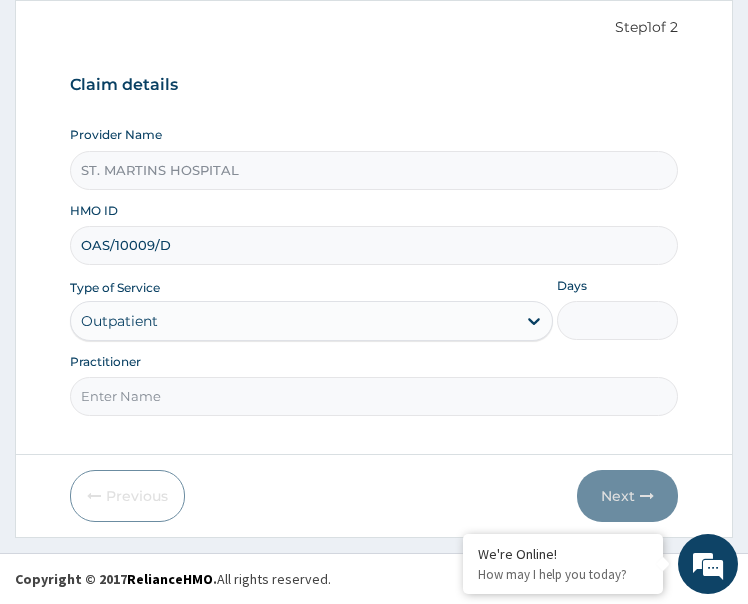 type on "1" 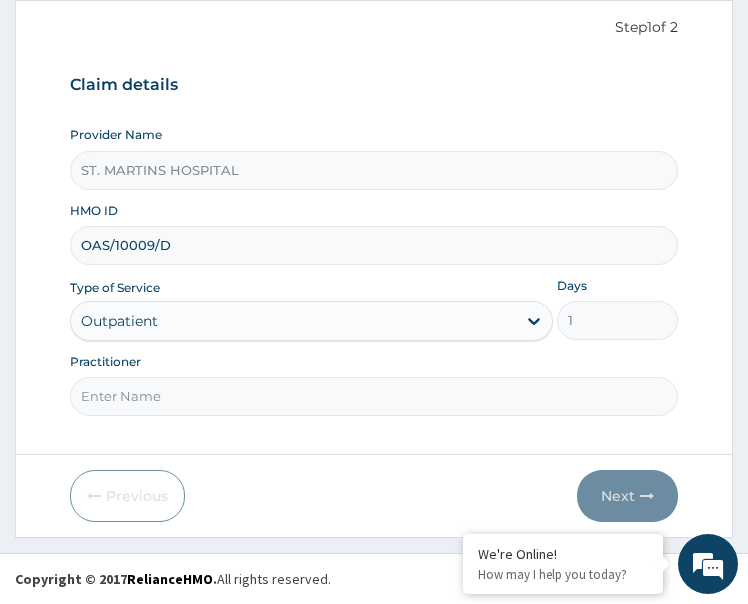 paste on "Dimabo Daniel" 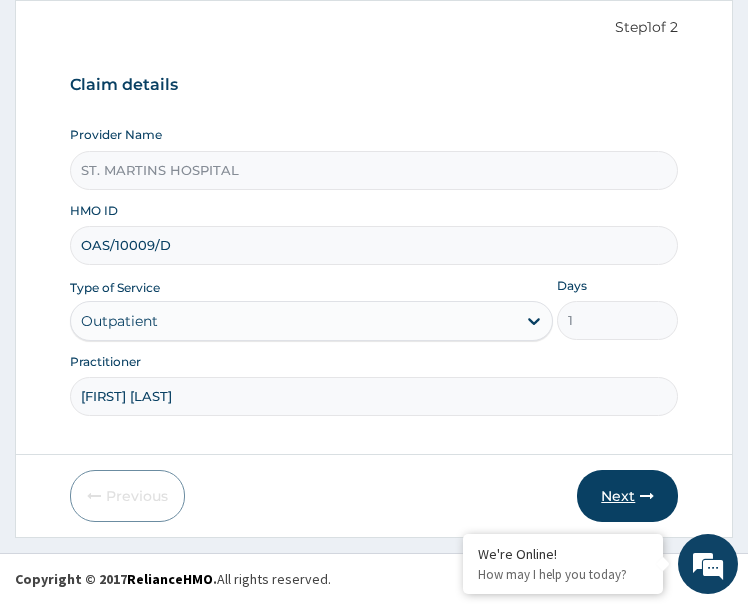 type on "Dimabo Daniel" 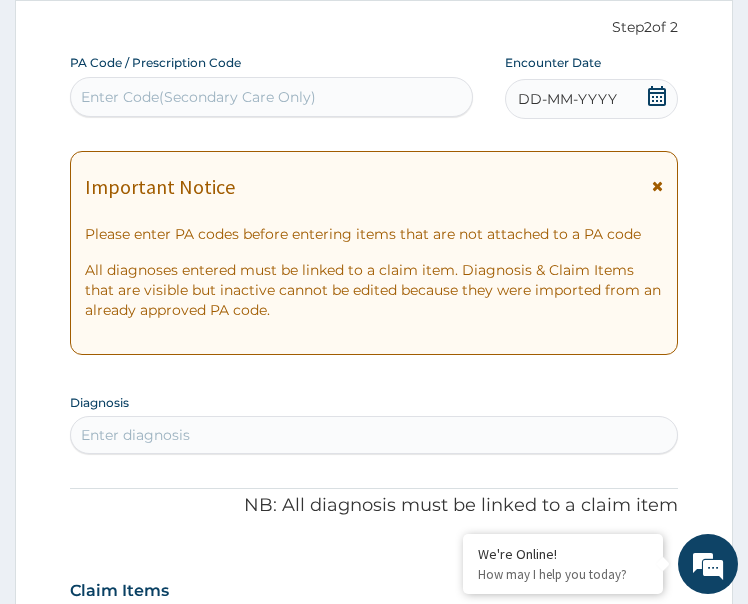 click on "DD-MM-YYYY" at bounding box center (567, 99) 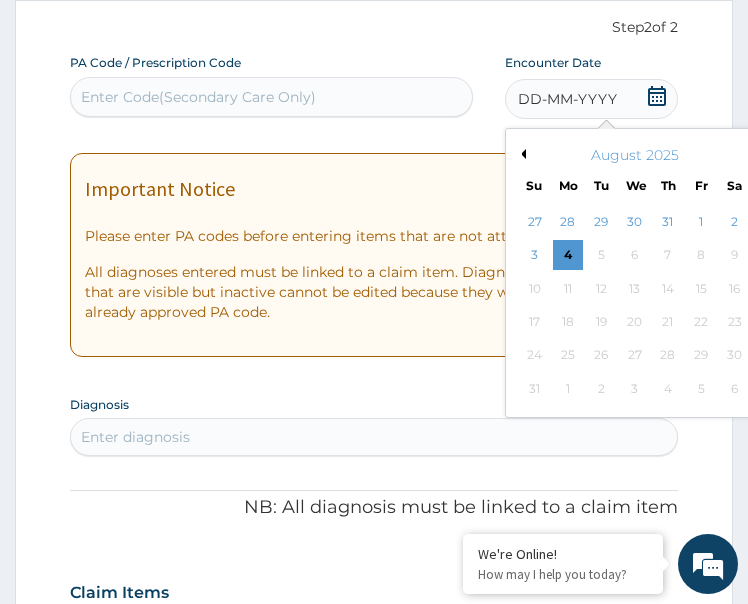 click on "Previous Month" at bounding box center [521, 154] 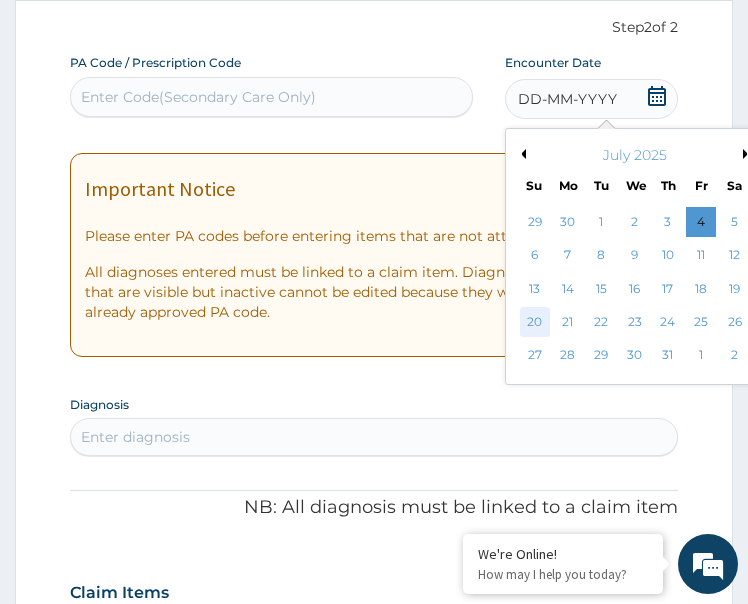 click on "20" at bounding box center [535, 322] 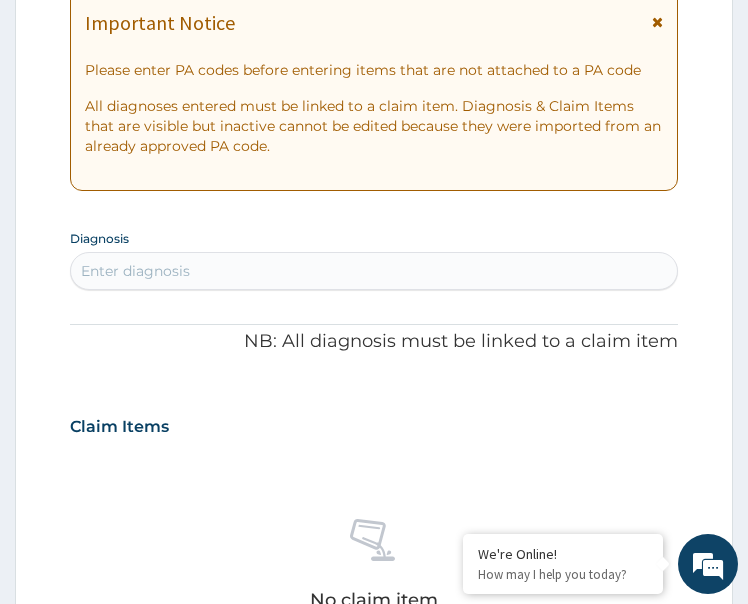 scroll, scrollTop: 393, scrollLeft: 0, axis: vertical 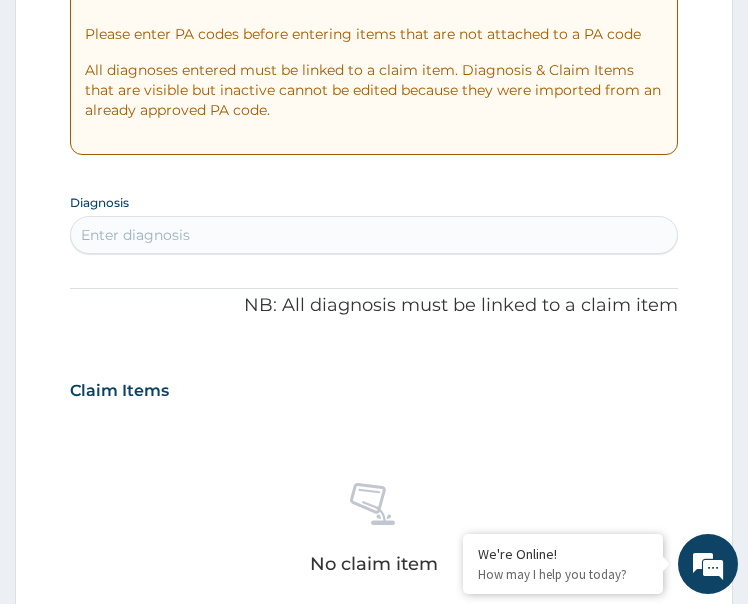 click on "Enter diagnosis" at bounding box center (374, 235) 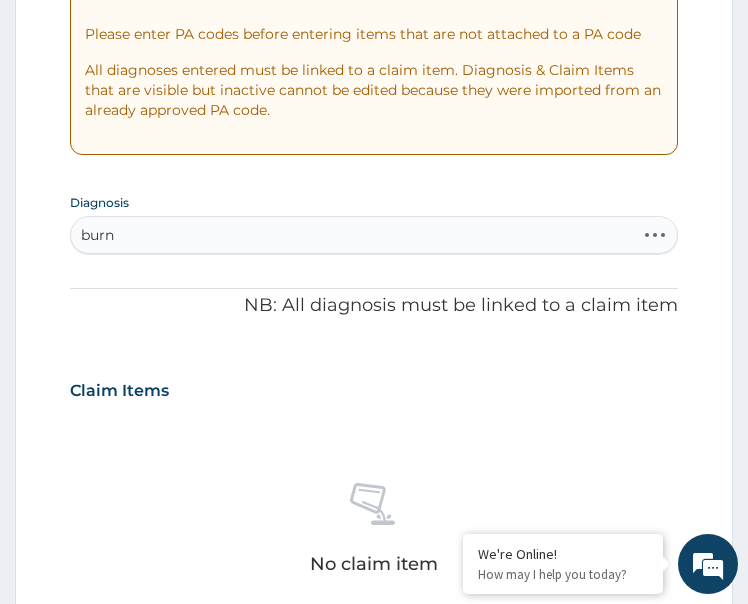 type on "burns" 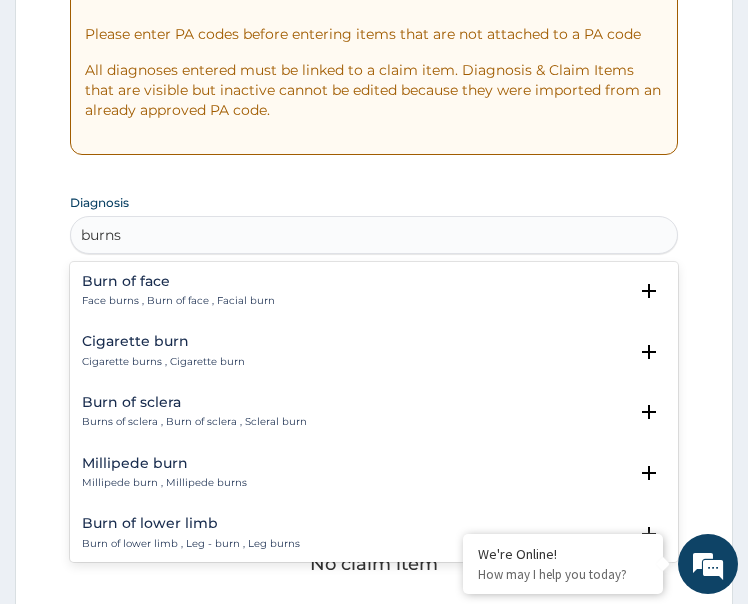 scroll, scrollTop: 200, scrollLeft: 0, axis: vertical 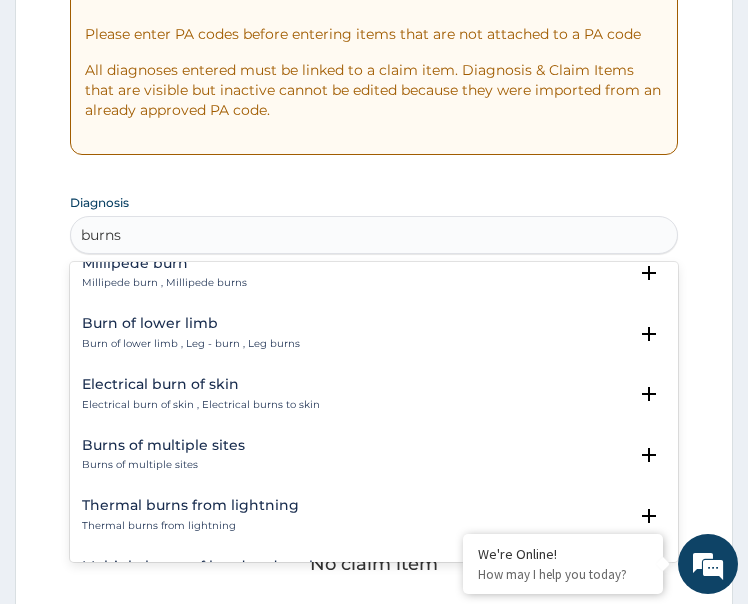 click on "Burn of lower limb Burn of lower limb , Leg - burn , Leg burns" at bounding box center [191, 333] 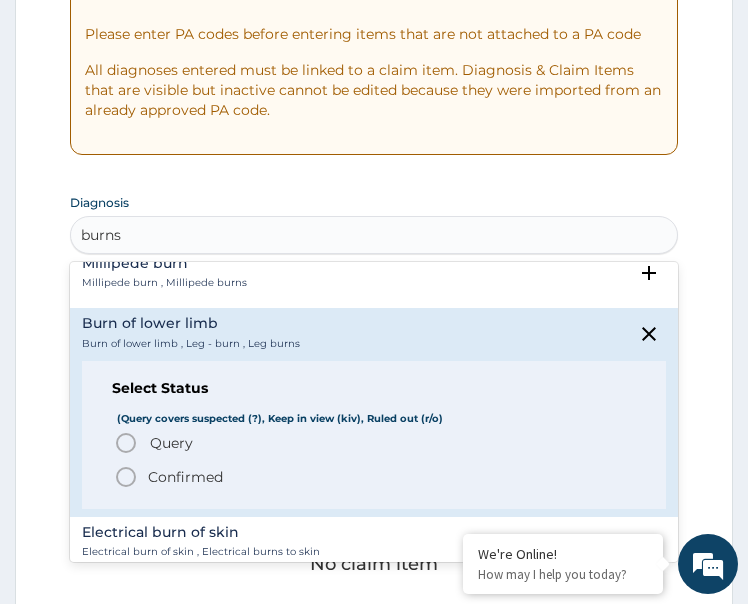 click on "Query Query covers suspected (?), Keep in view (kiv), Ruled out (r/o)" at bounding box center (375, 443) 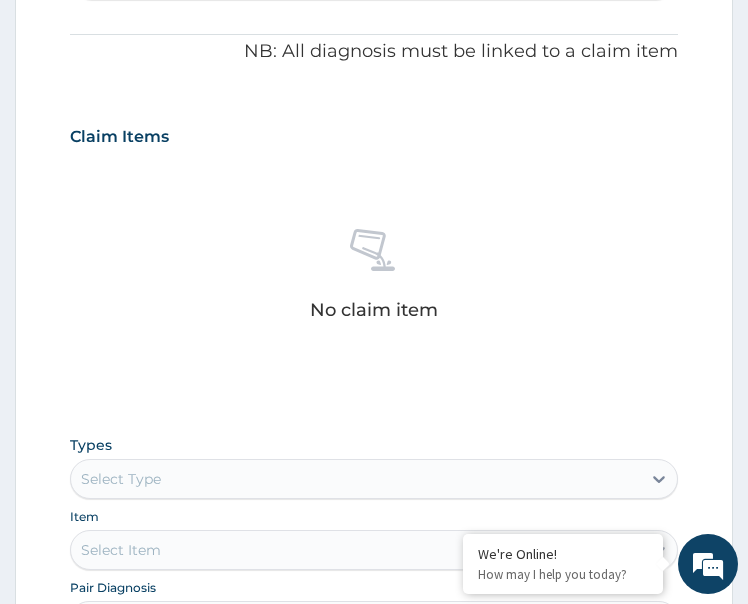 scroll, scrollTop: 893, scrollLeft: 0, axis: vertical 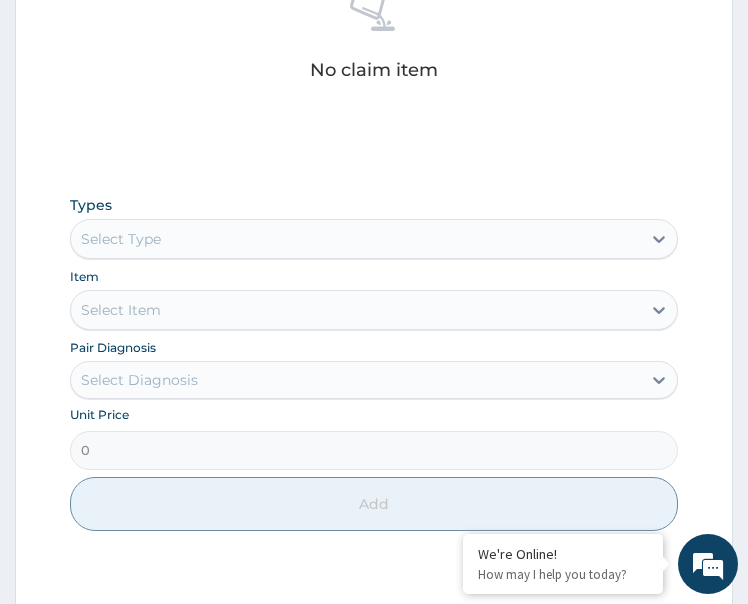 click on "Select Type" at bounding box center (356, 239) 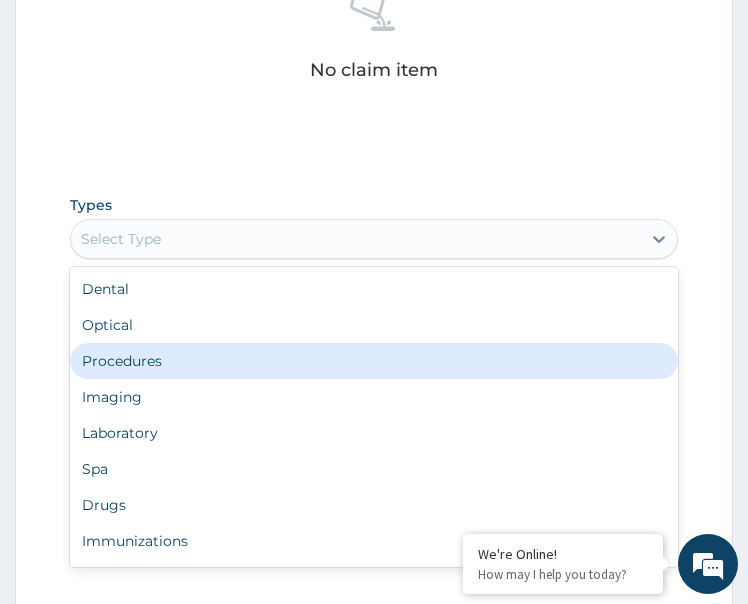 click on "Procedures" at bounding box center [374, 361] 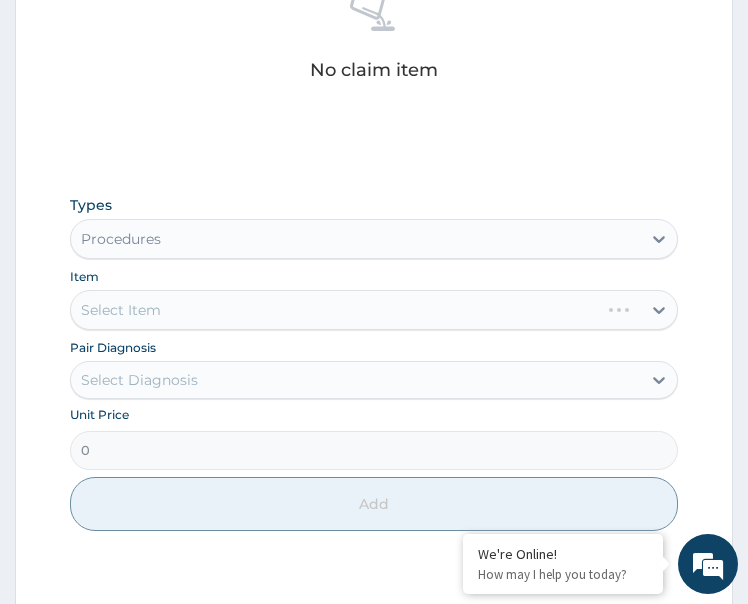 drag, startPoint x: 173, startPoint y: 382, endPoint x: 174, endPoint y: 403, distance: 21.023796 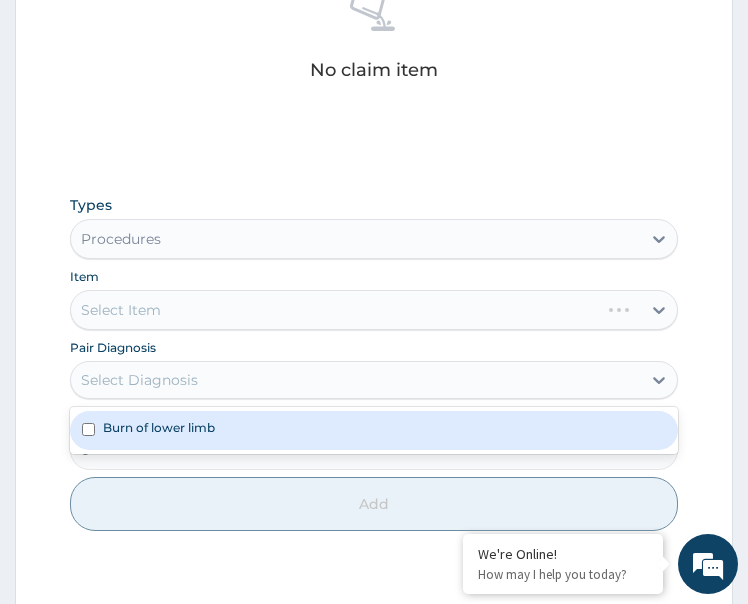 click on "Burn of lower limb" at bounding box center (159, 427) 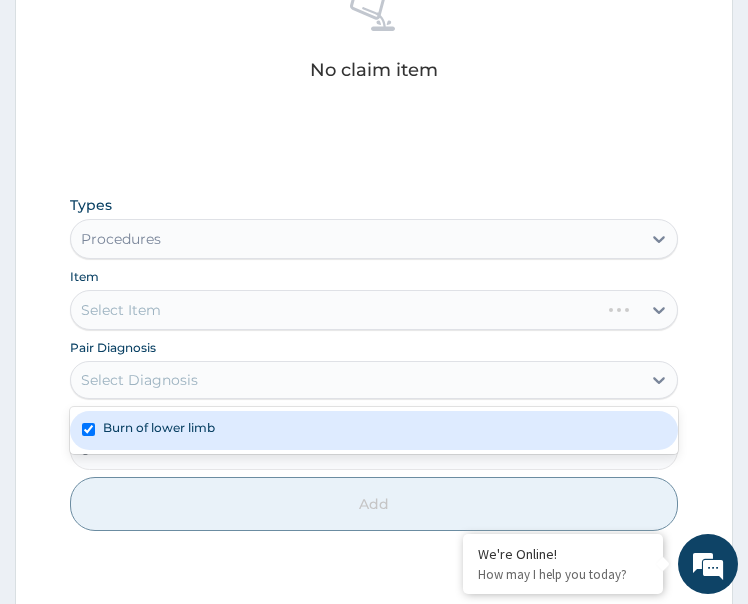 checkbox on "true" 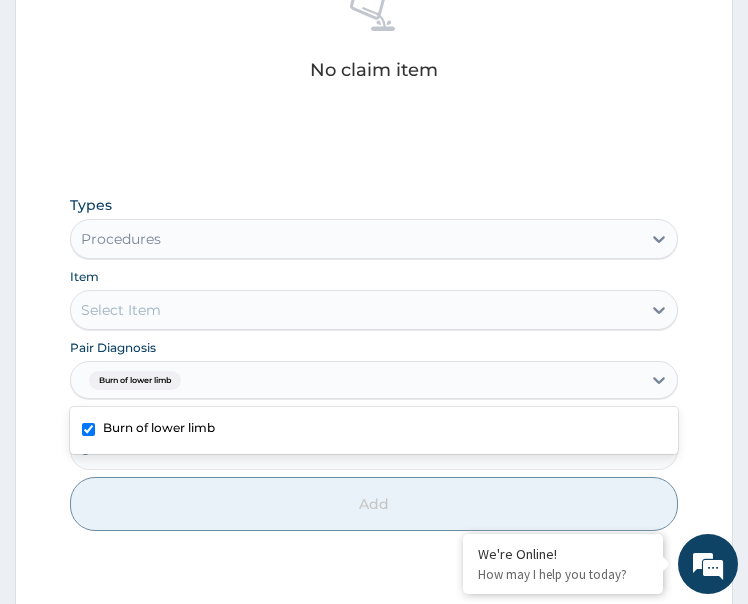 click on "Select Item" at bounding box center (356, 310) 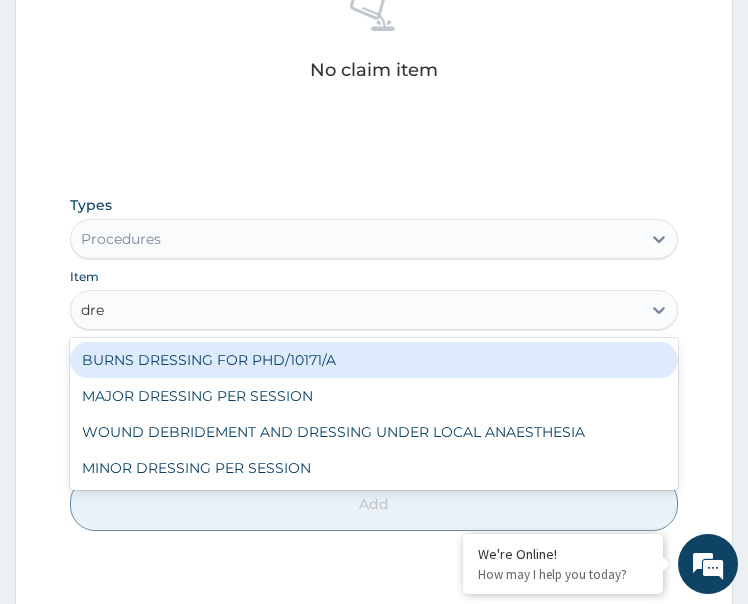 type on "dres" 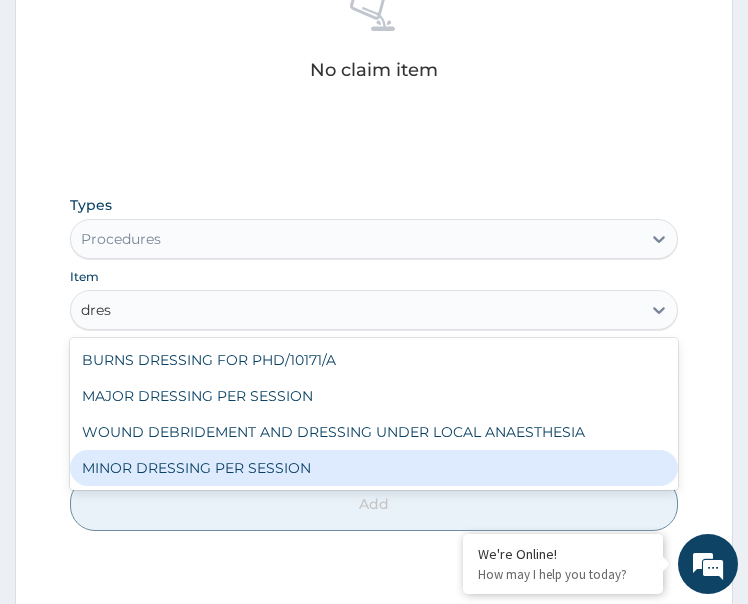 click on "MINOR DRESSING PER SESSION" at bounding box center [374, 468] 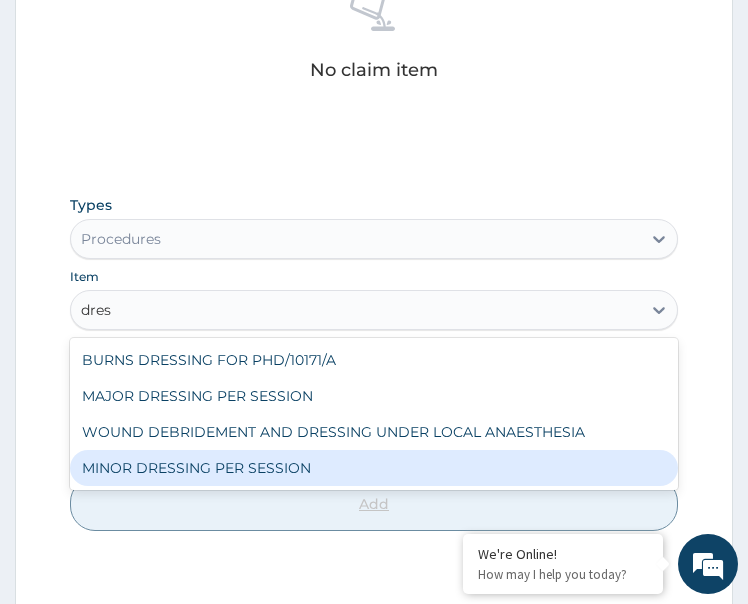 type 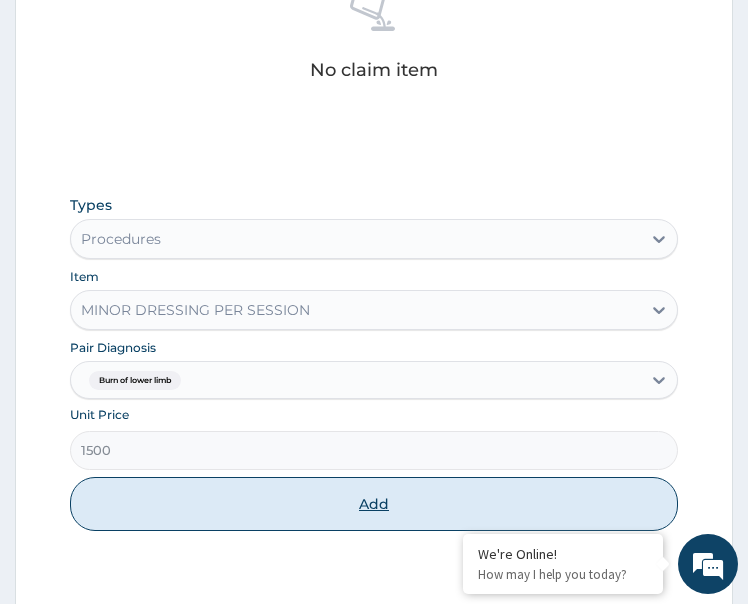 click on "Add" at bounding box center [374, 504] 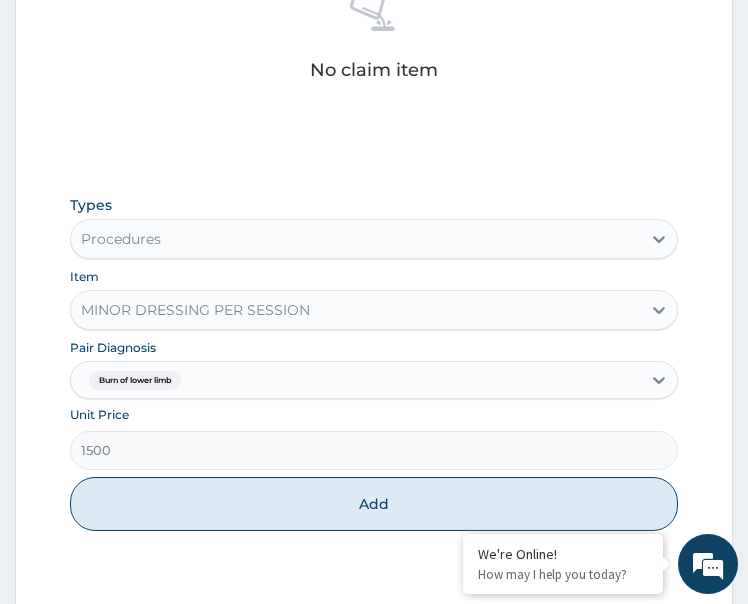 type on "0" 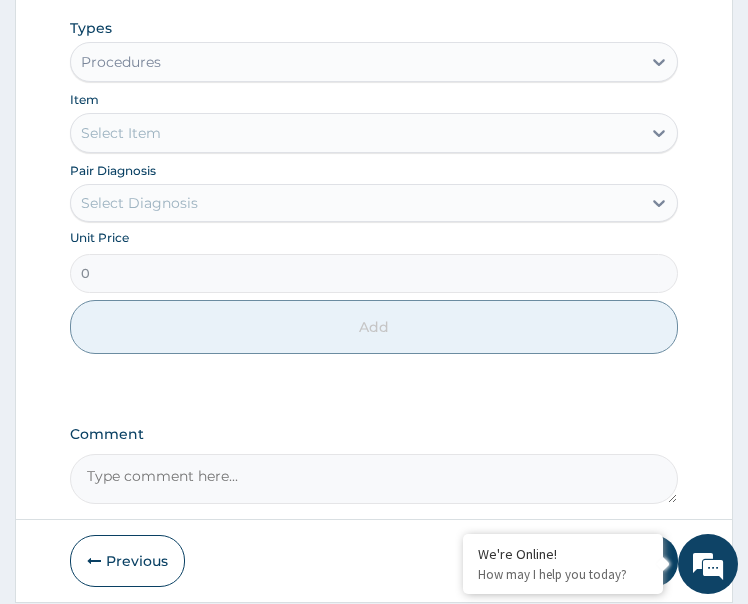 scroll, scrollTop: 1057, scrollLeft: 0, axis: vertical 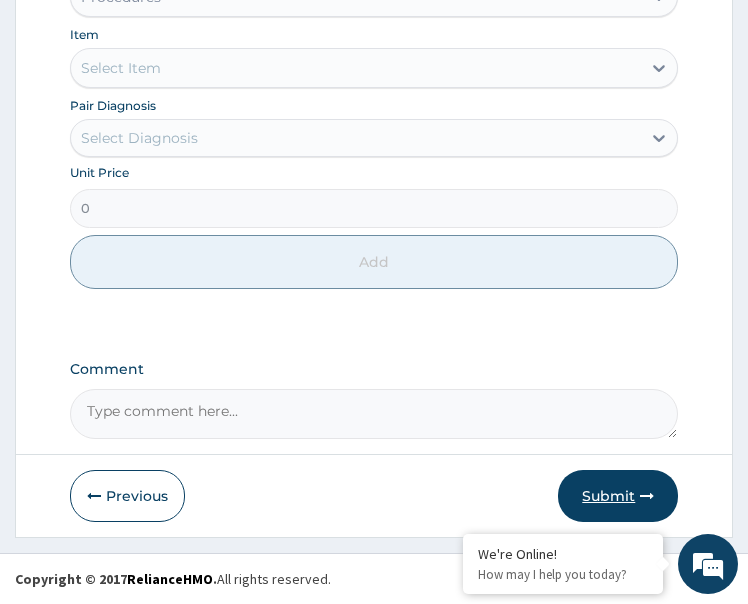 click on "Submit" at bounding box center [618, 496] 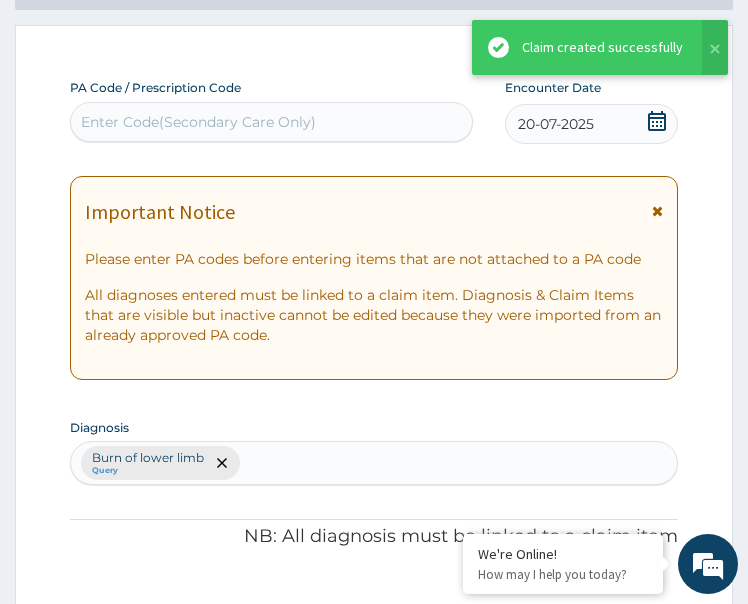 scroll, scrollTop: 1057, scrollLeft: 0, axis: vertical 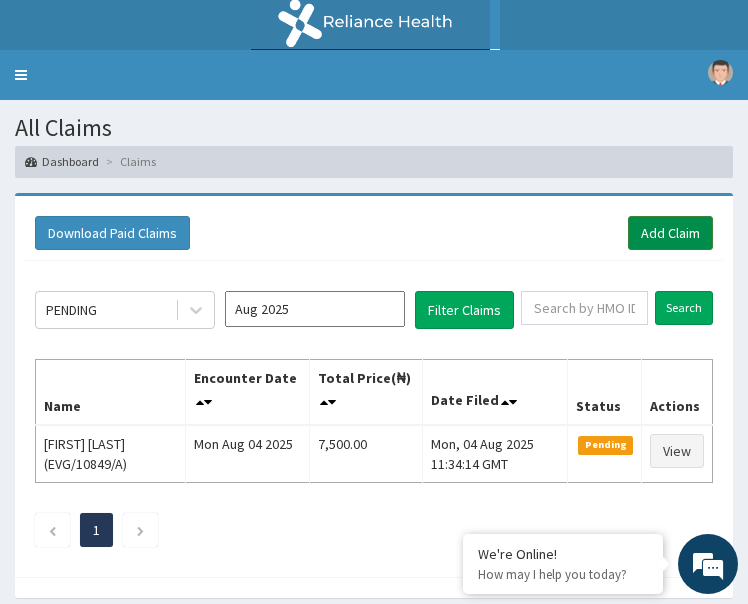 click on "Add Claim" at bounding box center [670, 233] 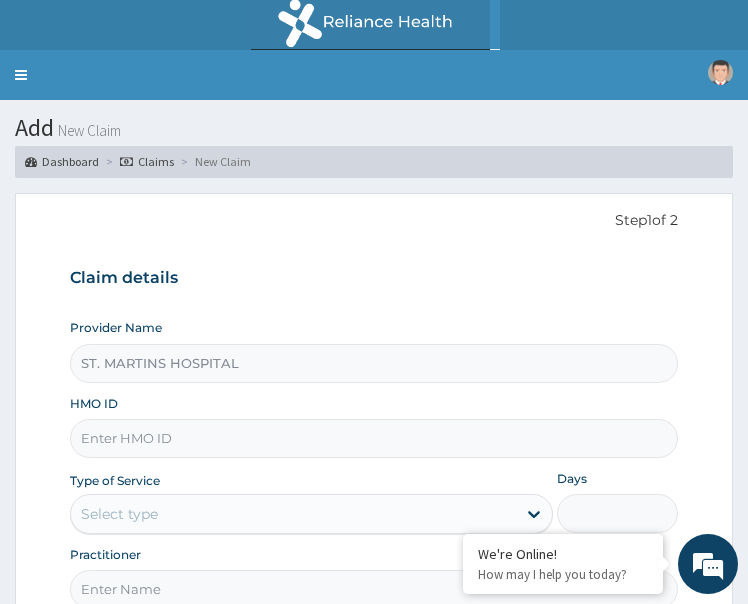 scroll, scrollTop: 0, scrollLeft: 0, axis: both 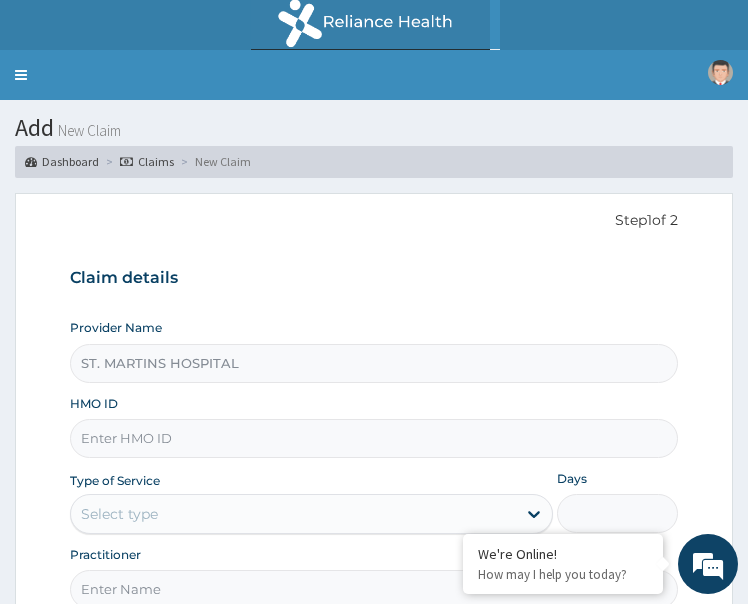 paste on "BPL/10019/A" 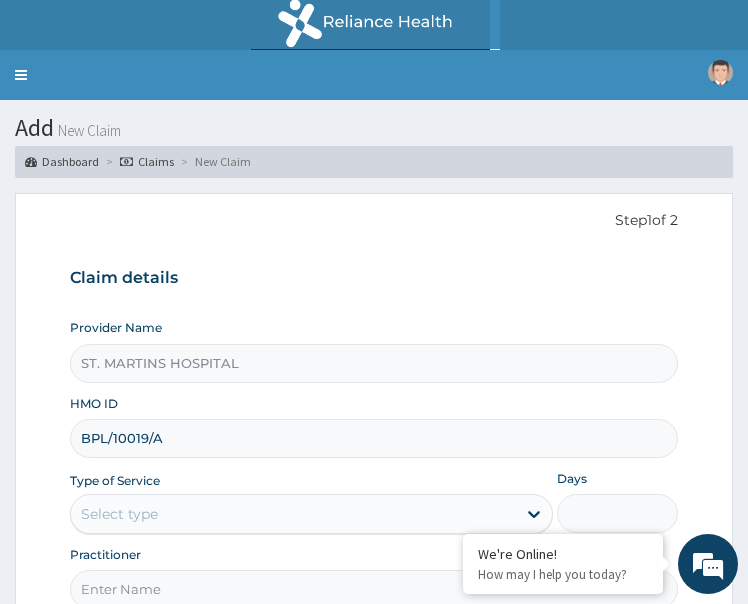 type on "BPL/10019/A" 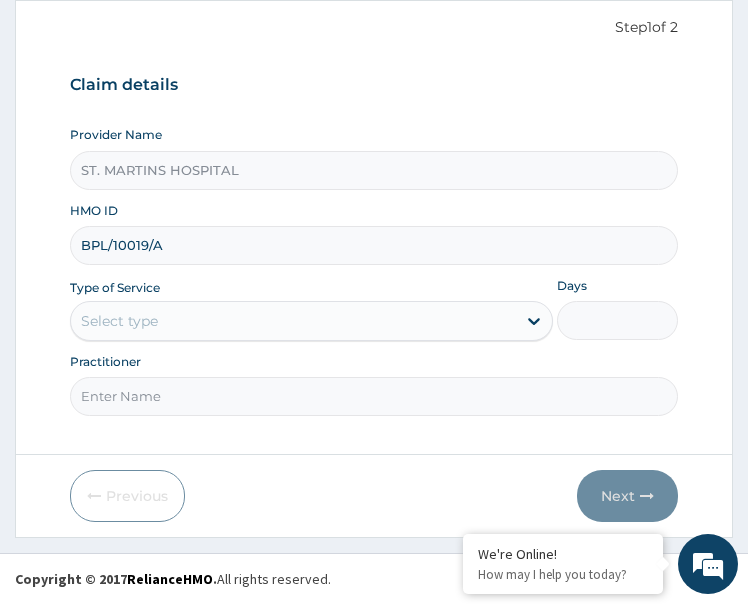 click on "Select type" at bounding box center [294, 321] 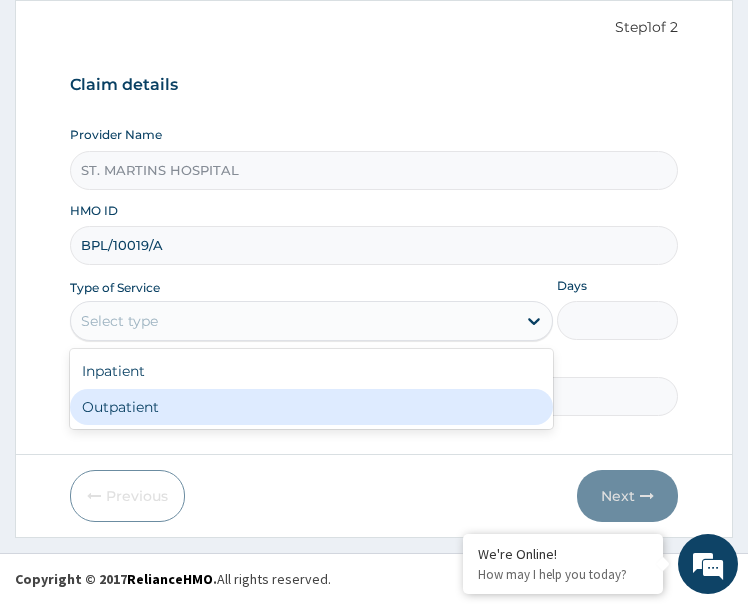 drag, startPoint x: 191, startPoint y: 326, endPoint x: 222, endPoint y: 407, distance: 86.72946 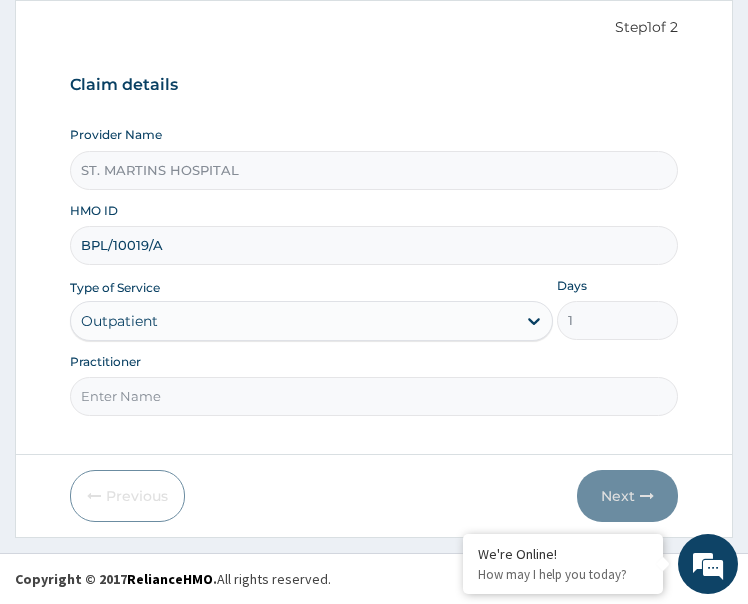 paste on "Jerry Nwakuche" 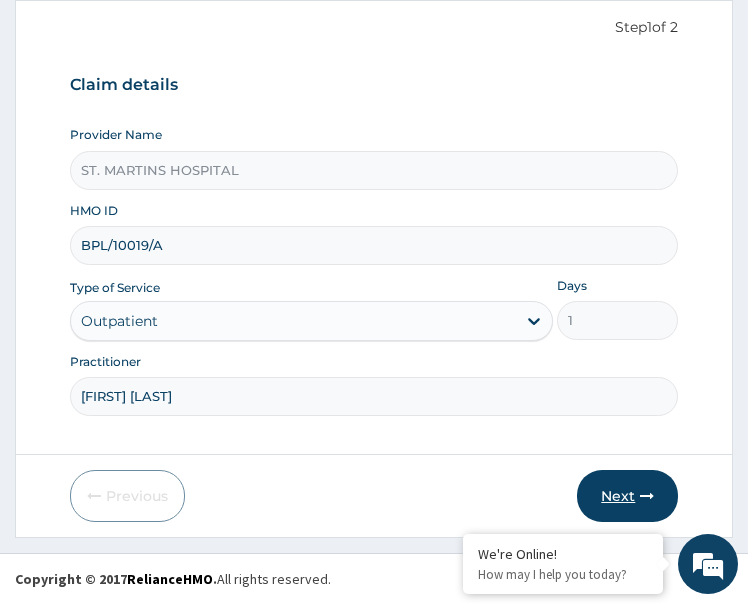 click on "Next" at bounding box center (627, 496) 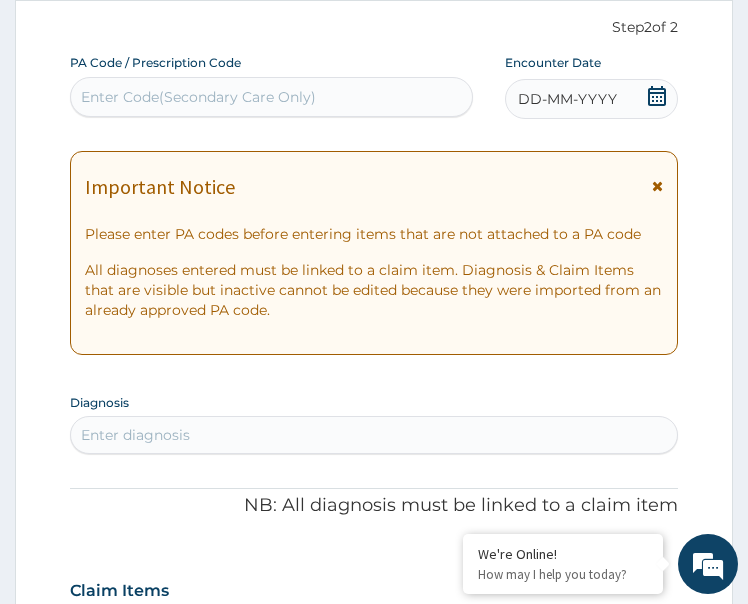click on "DD-MM-YYYY" at bounding box center (591, 99) 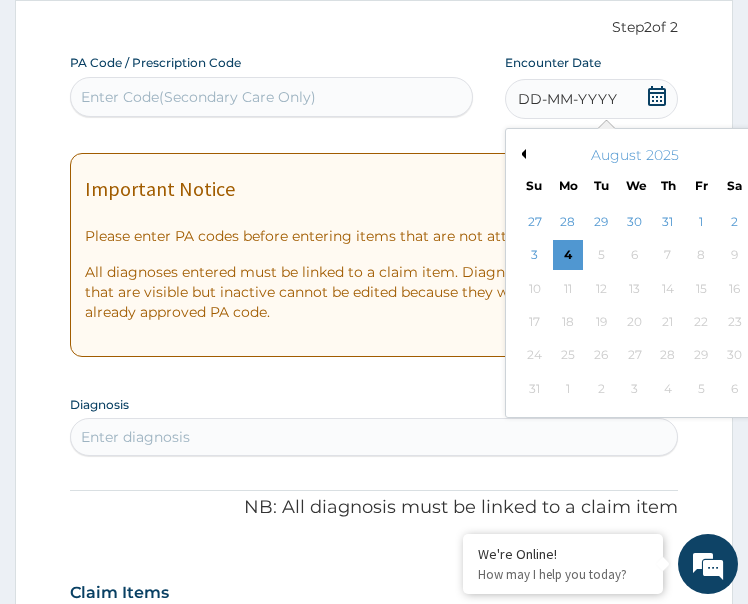 click on "Previous Month" at bounding box center [521, 154] 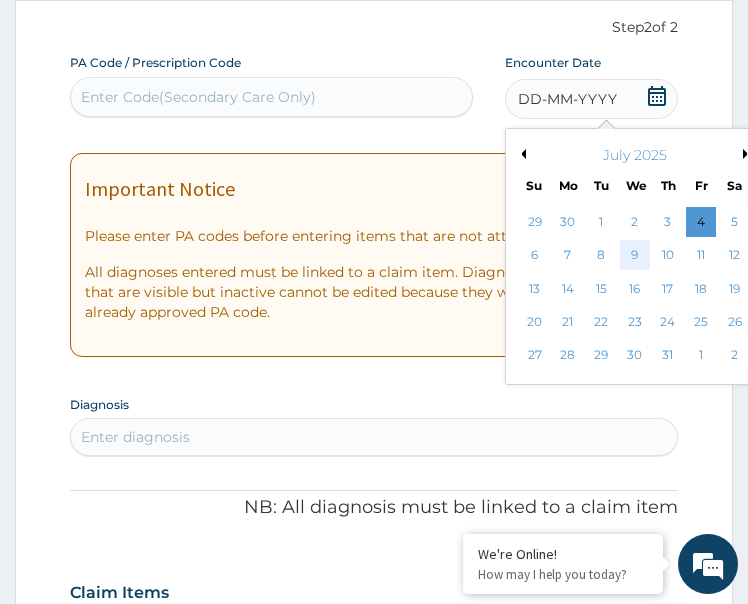 click on "9" at bounding box center (635, 256) 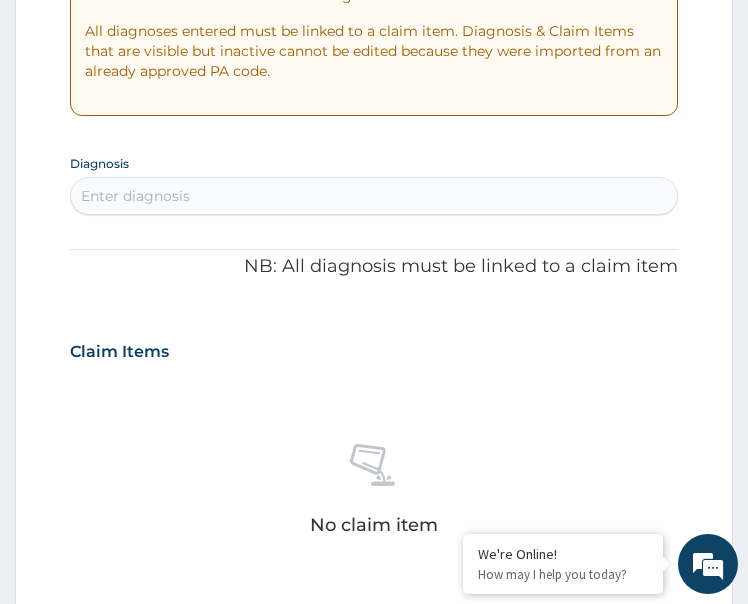 scroll, scrollTop: 493, scrollLeft: 0, axis: vertical 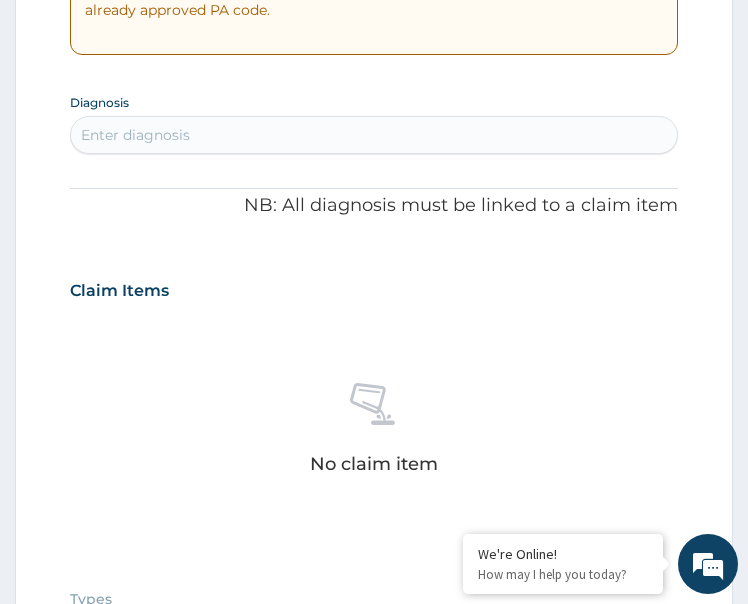 click on "Enter diagnosis" at bounding box center [135, 135] 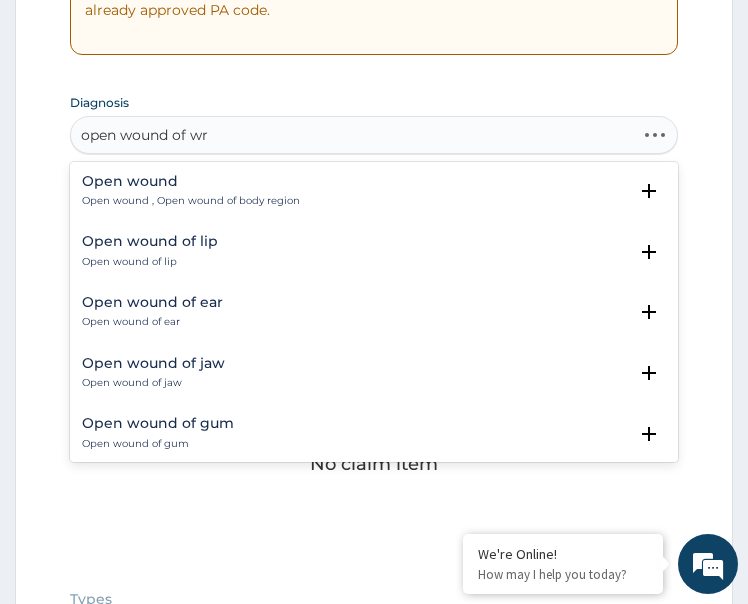 type on "open wound of wri" 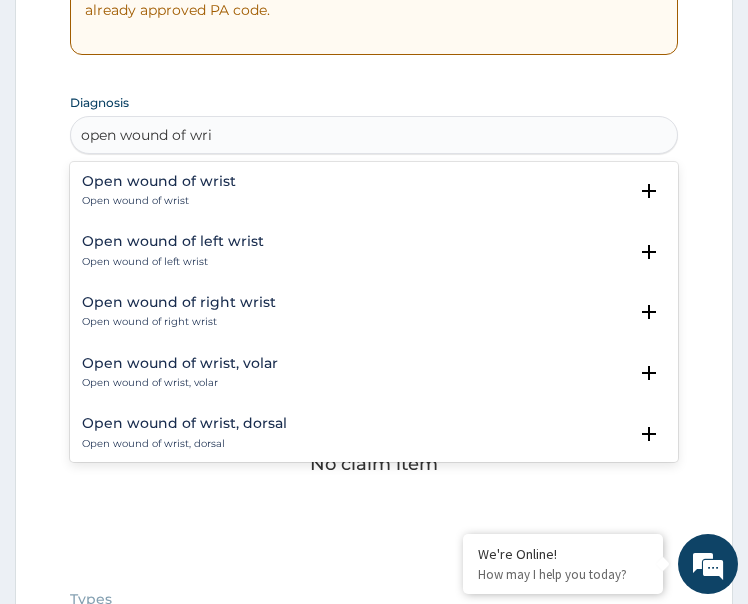 click on "Open wound of wrist" at bounding box center [159, 181] 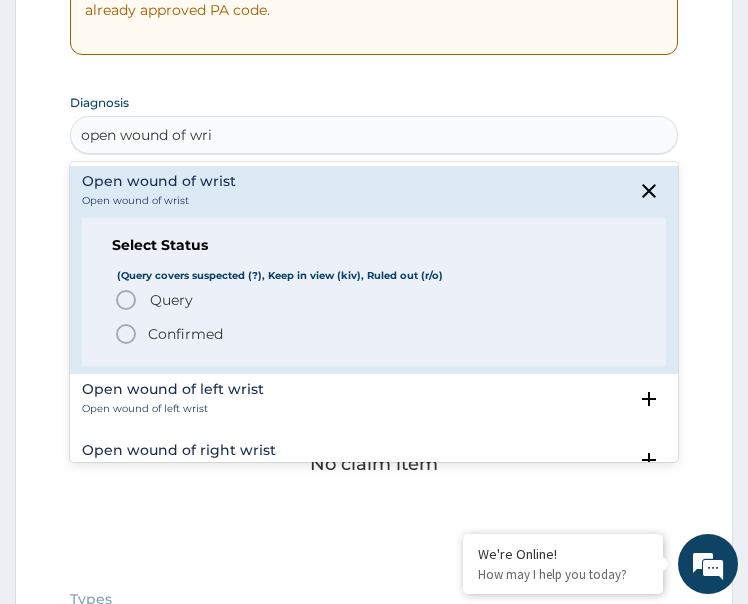 click 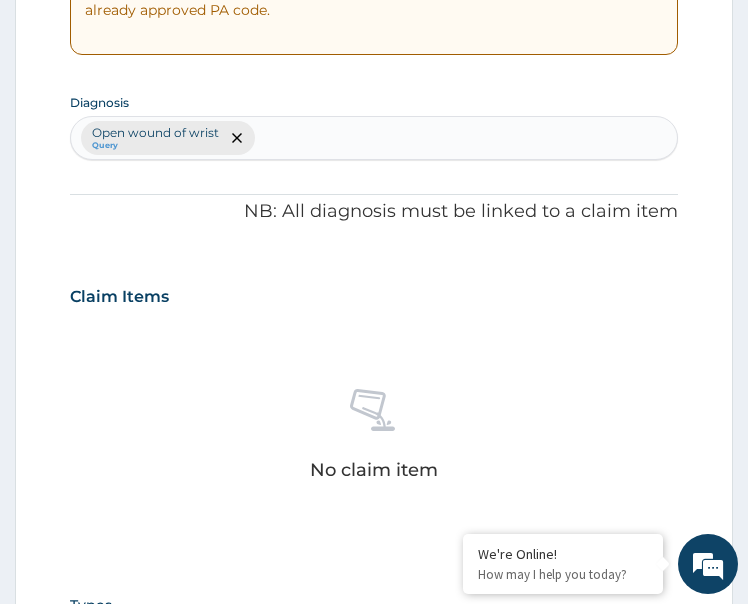 scroll, scrollTop: 893, scrollLeft: 0, axis: vertical 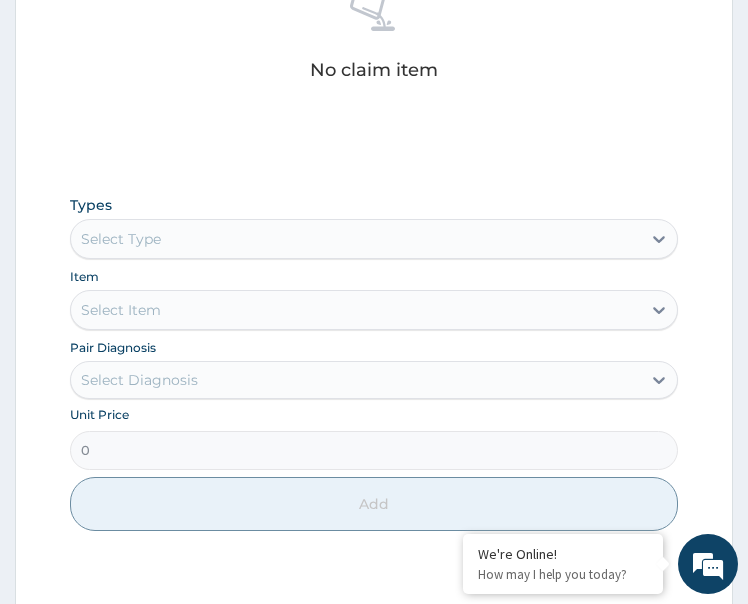 click on "Select Type" at bounding box center (356, 239) 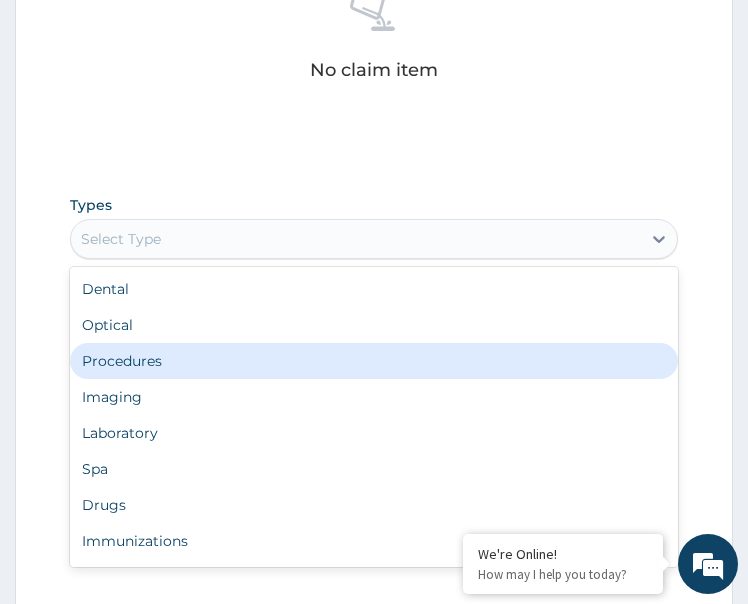click on "Procedures" at bounding box center [374, 361] 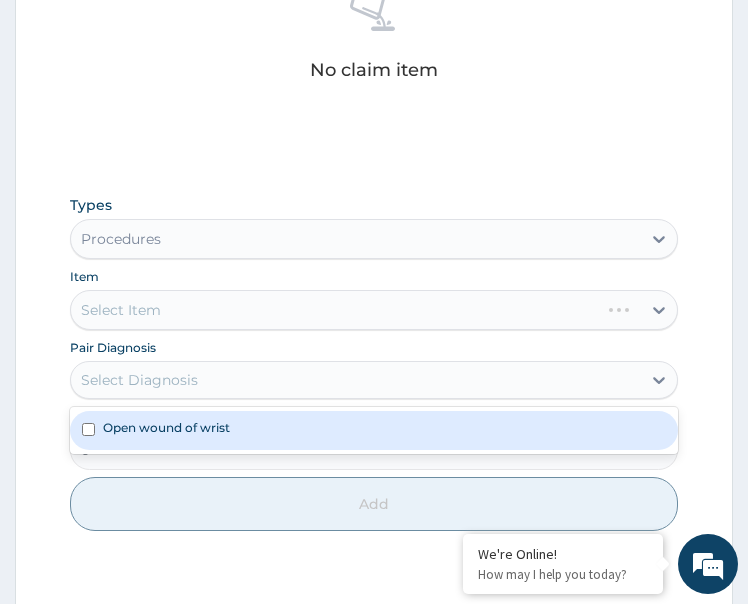 drag, startPoint x: 179, startPoint y: 377, endPoint x: 134, endPoint y: 444, distance: 80.70936 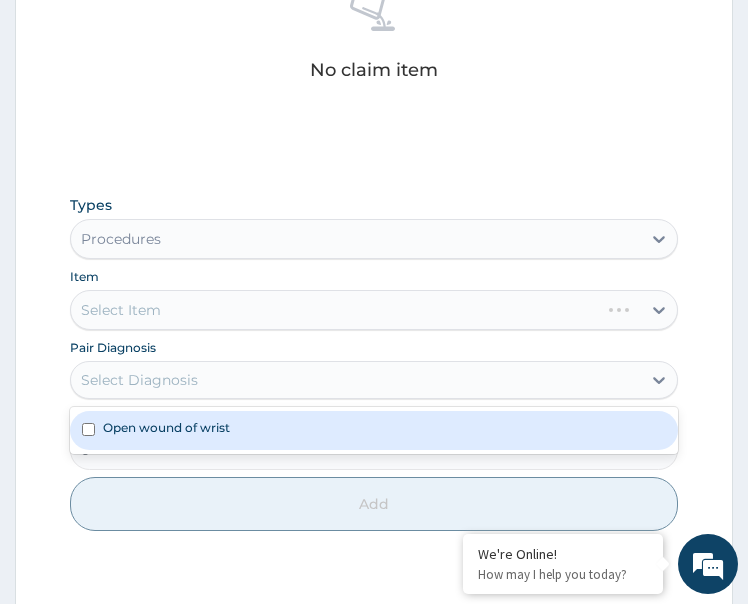 click on "Select Diagnosis" at bounding box center (139, 380) 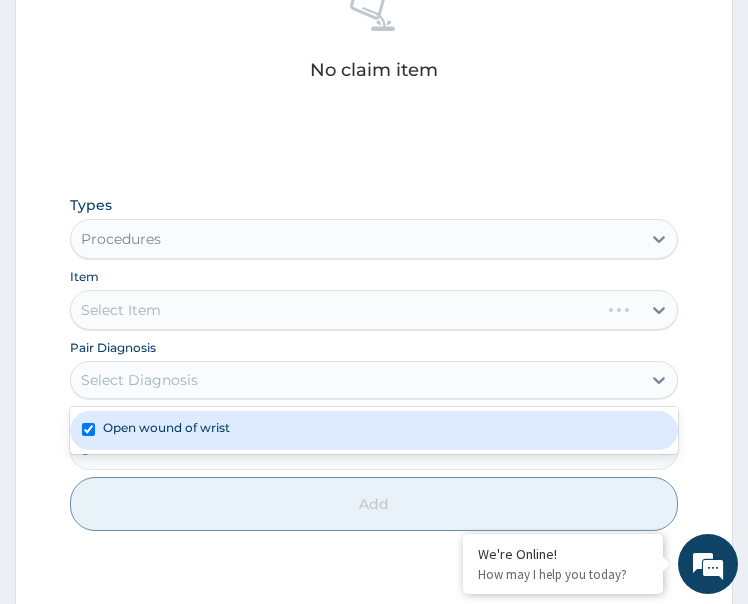 checkbox on "true" 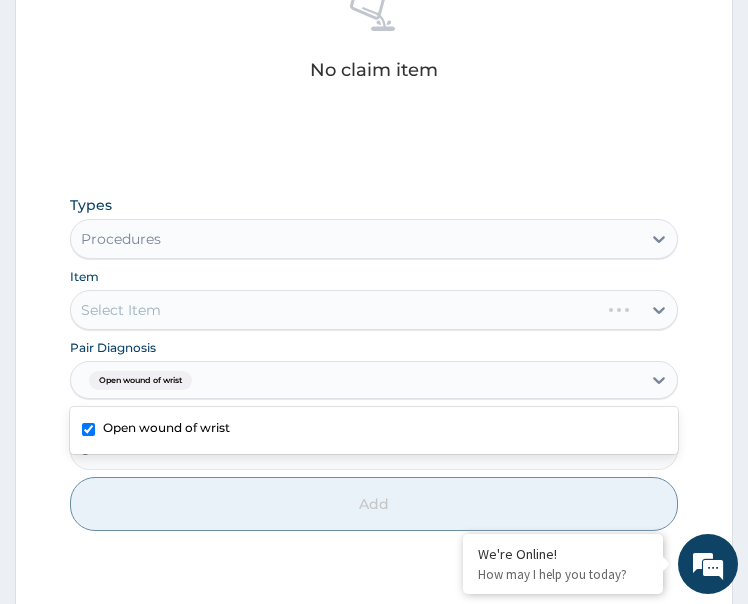 click on "Select Item" at bounding box center [374, 310] 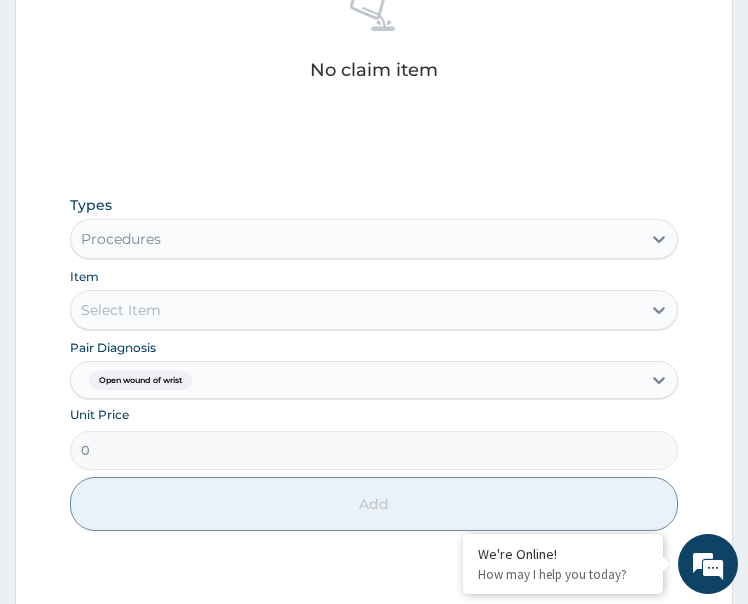 click on "Select Item" at bounding box center [356, 310] 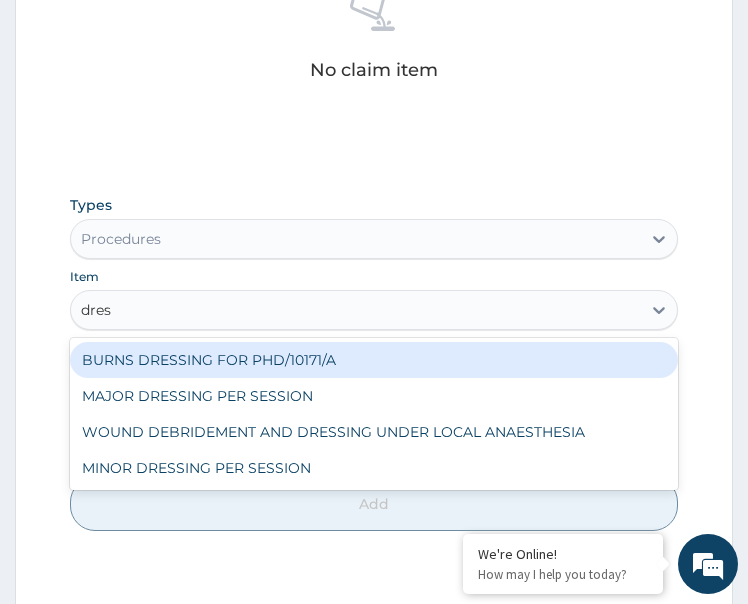 type on "dress" 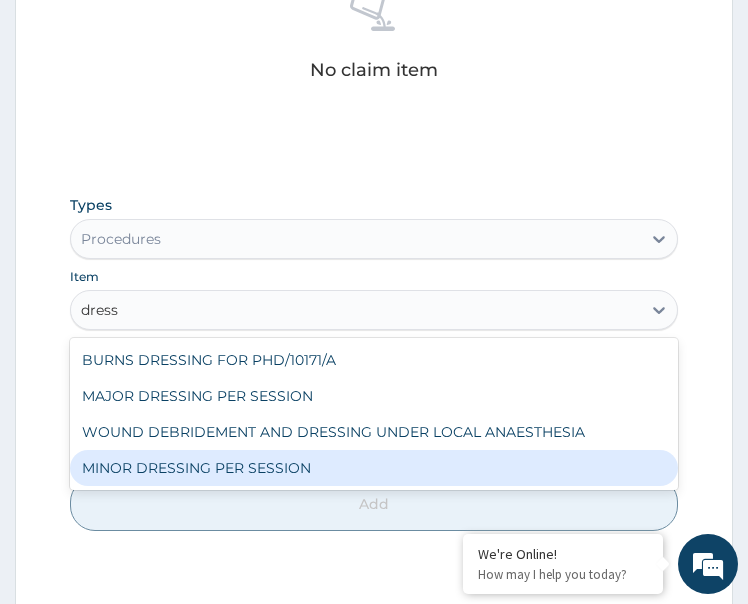click on "MINOR DRESSING PER SESSION" at bounding box center (374, 468) 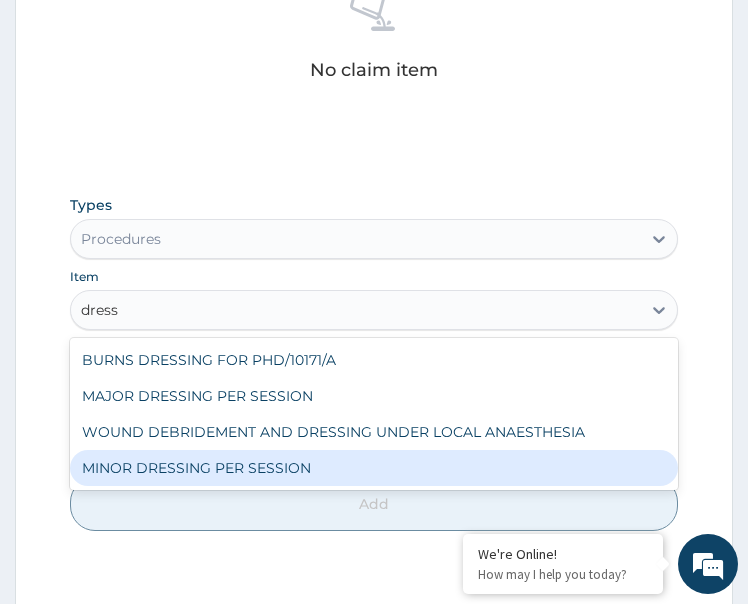 type 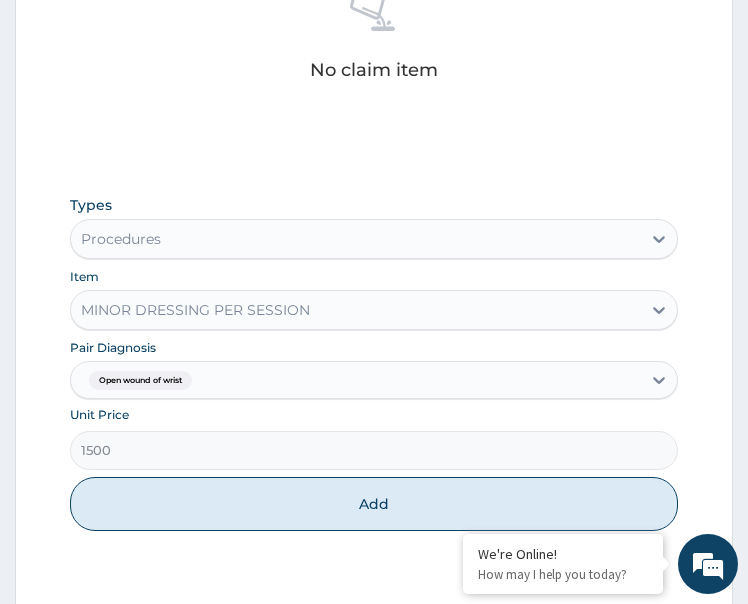 drag, startPoint x: 291, startPoint y: 493, endPoint x: 372, endPoint y: 496, distance: 81.055534 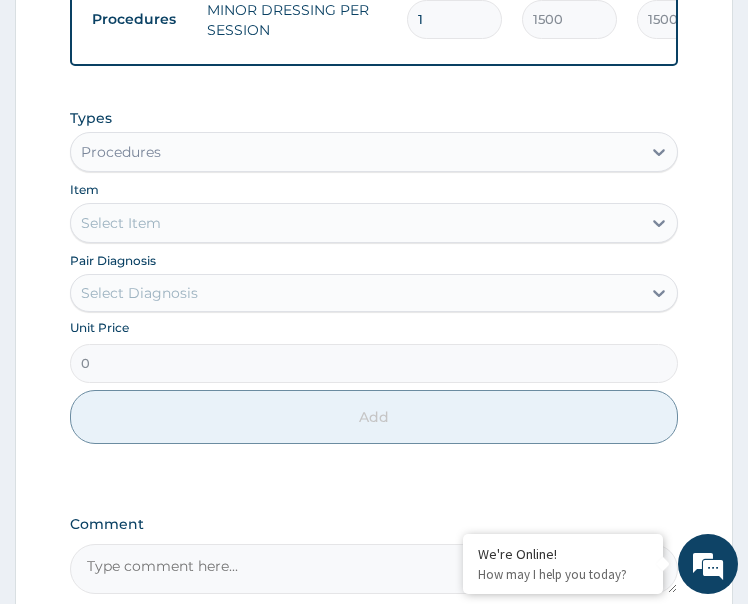 scroll, scrollTop: 1057, scrollLeft: 0, axis: vertical 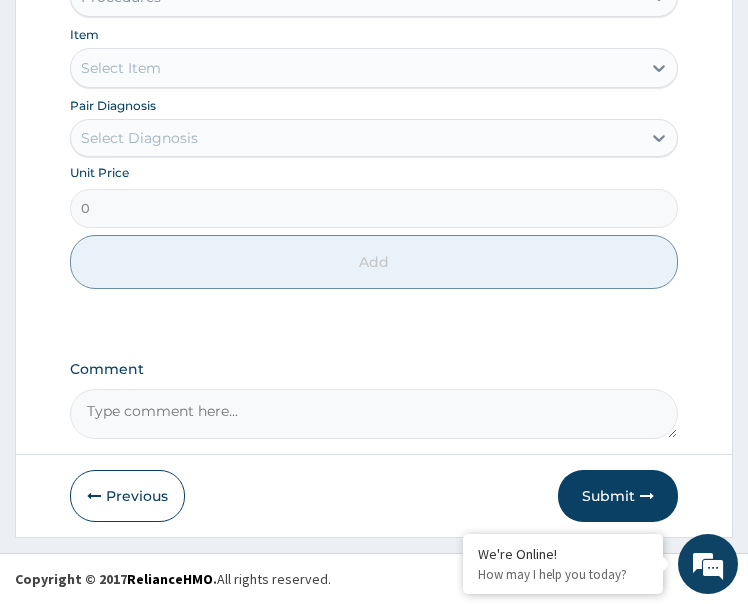 click on "PA Code / Prescription Code Enter Code(Secondary Care Only) Encounter Date 09-07-2025 Important Notice Please enter PA codes before entering items that are not attached to a PA code   All diagnoses entered must be linked to a claim item. Diagnosis & Claim Items that are visible but inactive cannot be edited because they were imported from an already approved PA code. Diagnosis Open wound of wrist Query NB: All diagnosis must be linked to a claim item Claim Items Type Name Quantity Unit Price Total Price Pair Diagnosis Actions Procedures MINOR DRESSING PER SESSION 1 1500 1500.00 Open wound of wrist Delete Types Procedures Item Select Item Pair Diagnosis Select Diagnosis Unit Price 0 Add Comment" at bounding box center (374, -178) 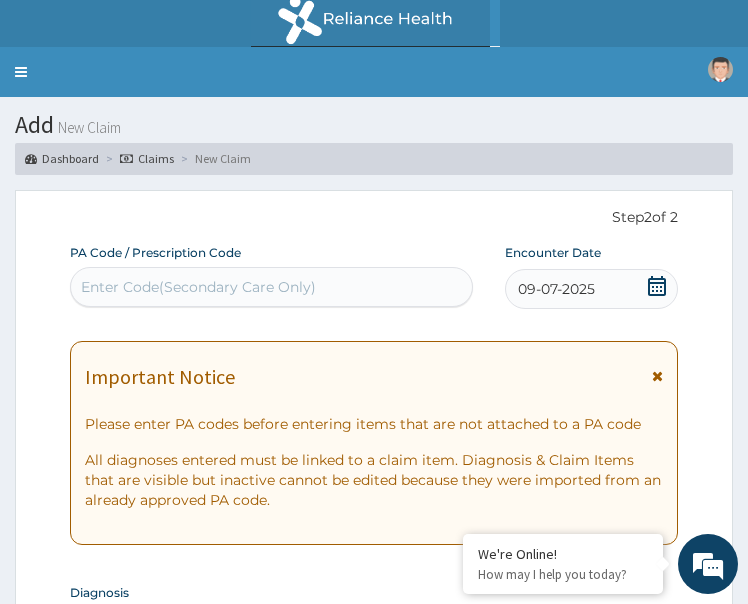 scroll, scrollTop: 0, scrollLeft: 0, axis: both 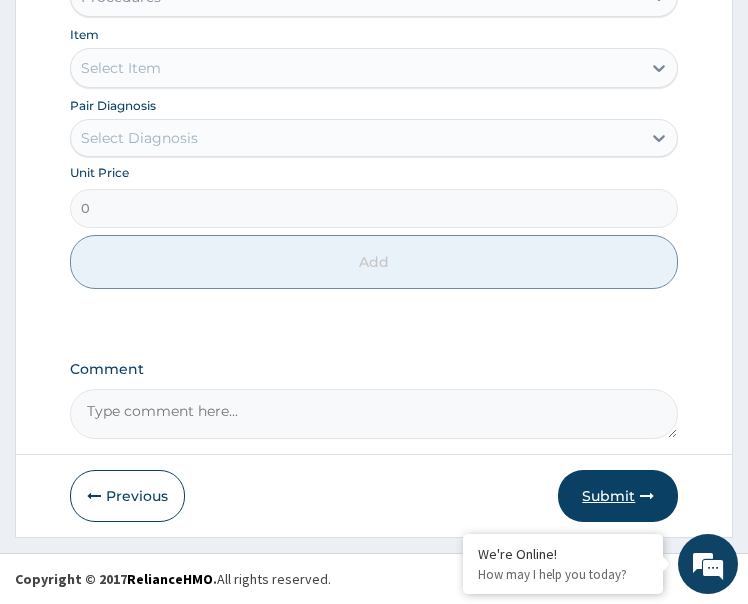click on "Submit" at bounding box center [618, 496] 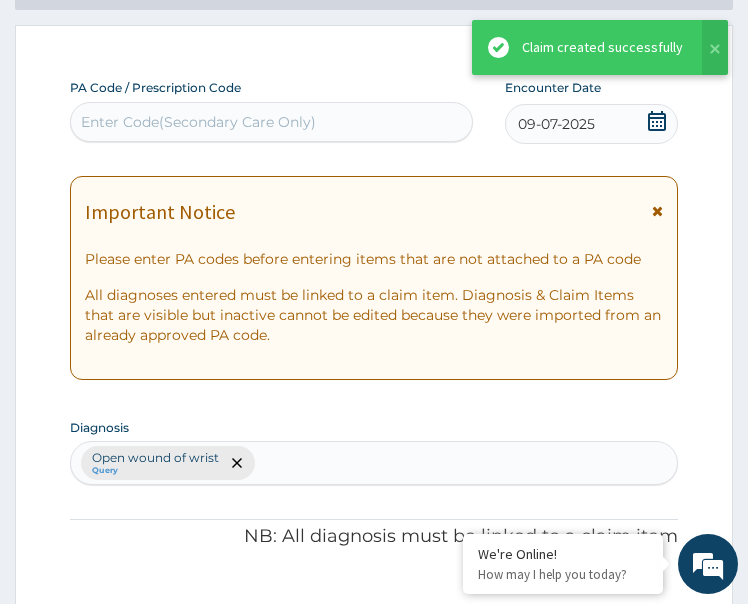 scroll, scrollTop: 1057, scrollLeft: 0, axis: vertical 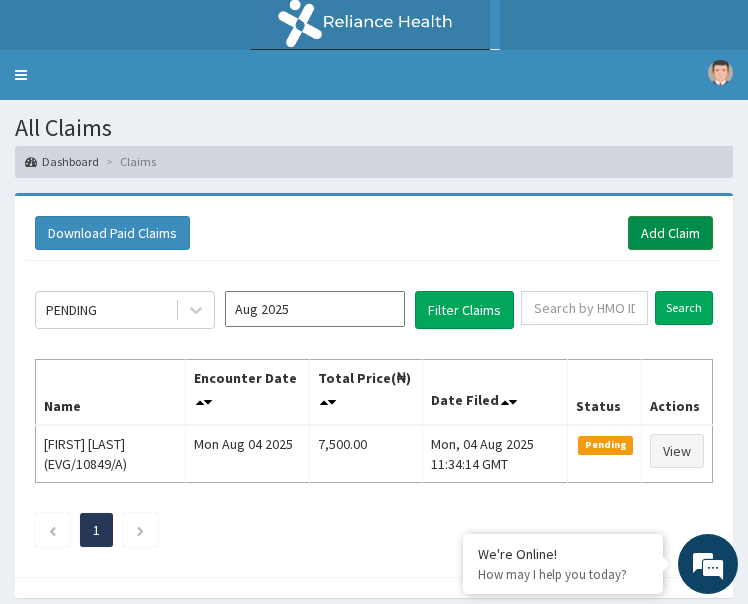 click on "Add Claim" at bounding box center (670, 233) 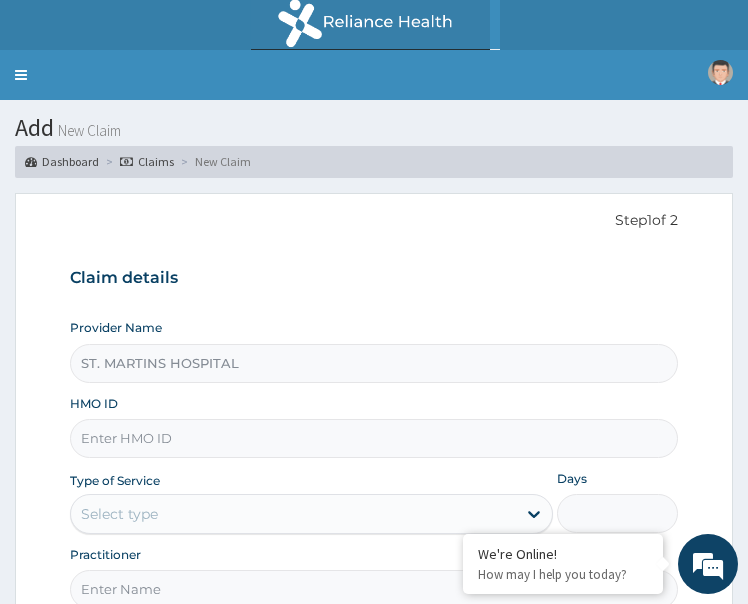 scroll, scrollTop: 0, scrollLeft: 0, axis: both 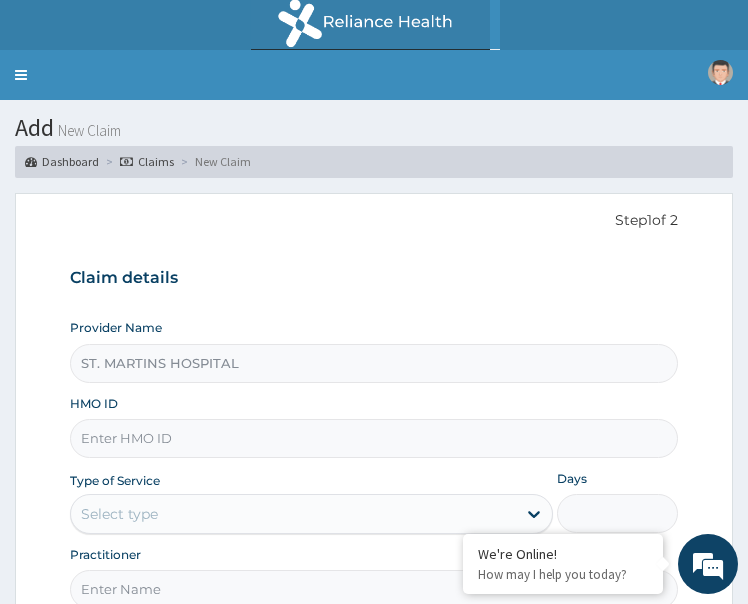 paste on "BPL/10019/A" 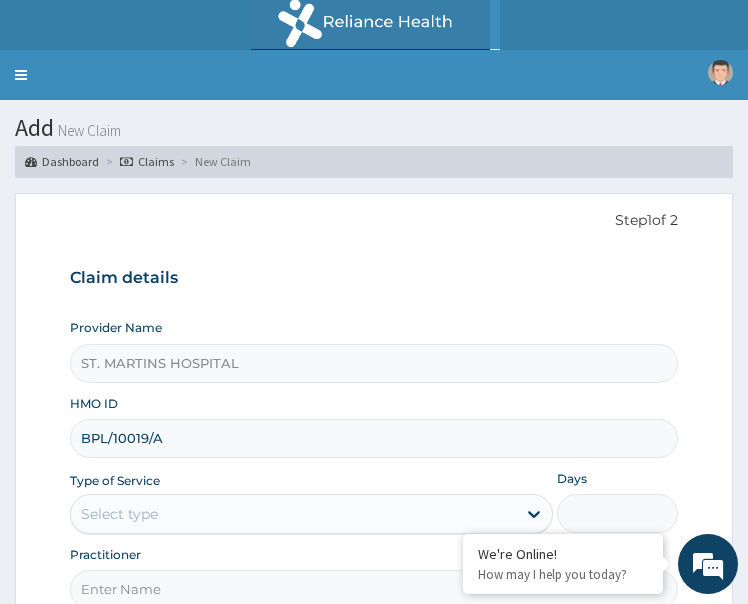 type on "BPL/10019/A" 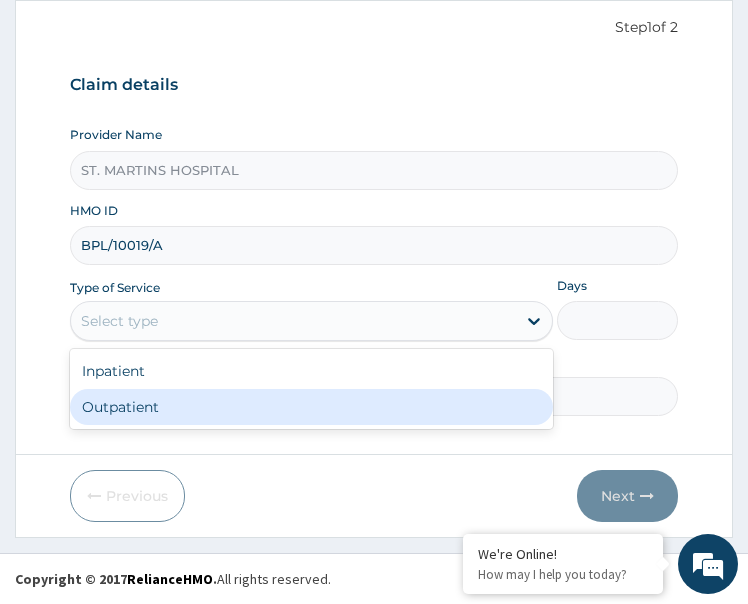 scroll, scrollTop: 0, scrollLeft: 0, axis: both 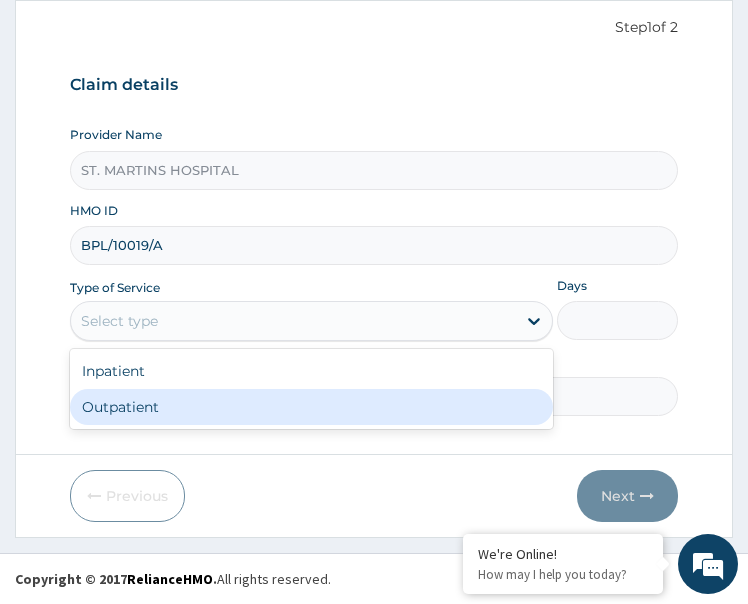 click on "Outpatient" at bounding box center [312, 407] 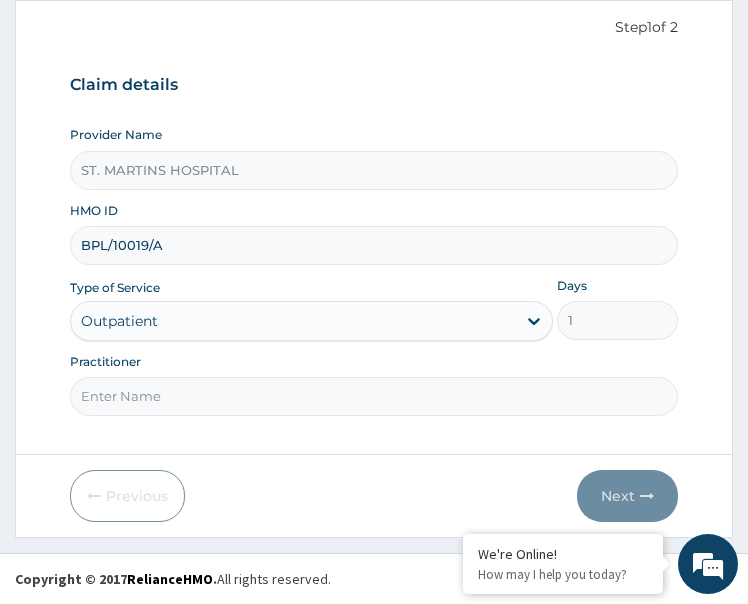 click on "Practitioner" at bounding box center [374, 396] 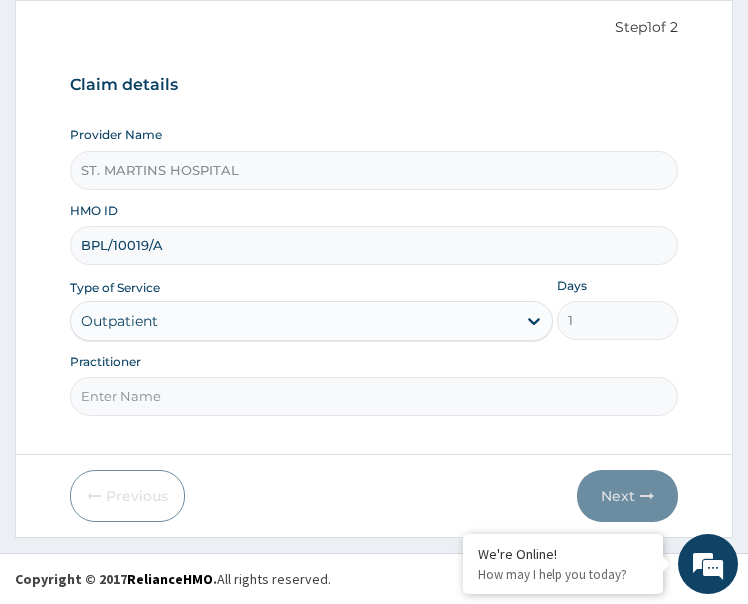 type on "Dr nweke" 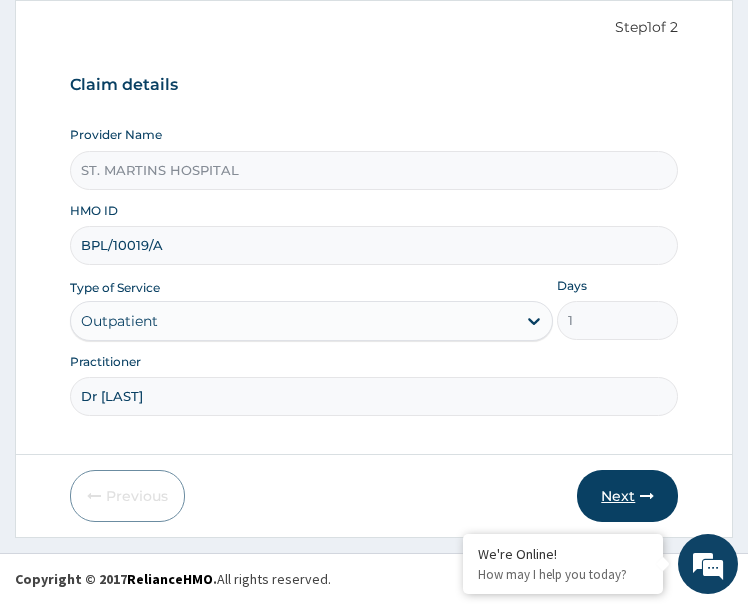 click on "Next" at bounding box center [627, 496] 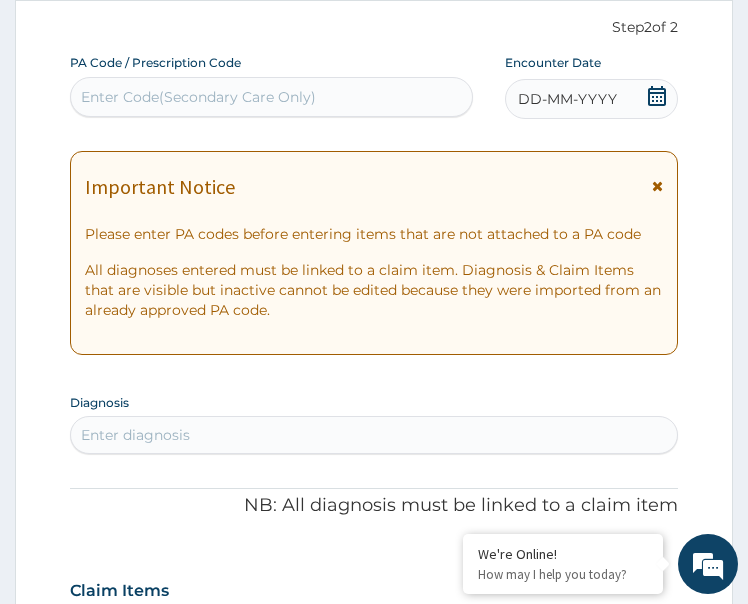 click on "DD-MM-YYYY" at bounding box center [567, 99] 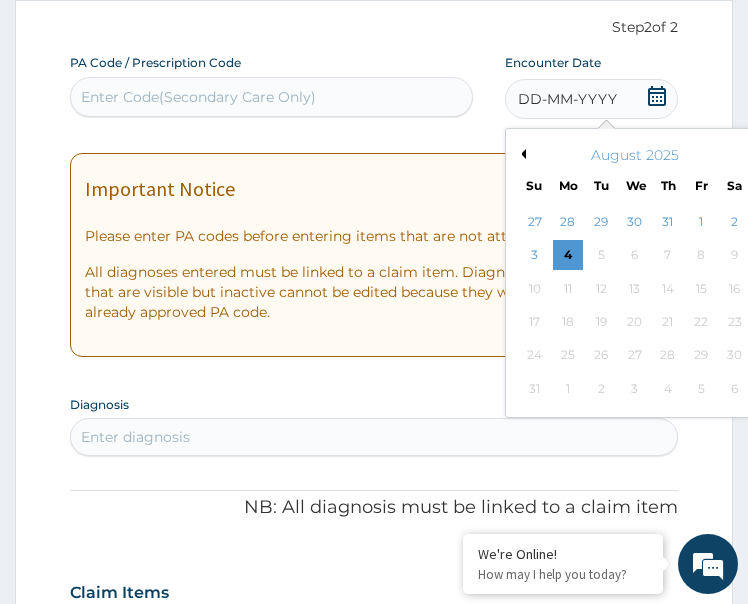 click on "Previous Month" at bounding box center (521, 154) 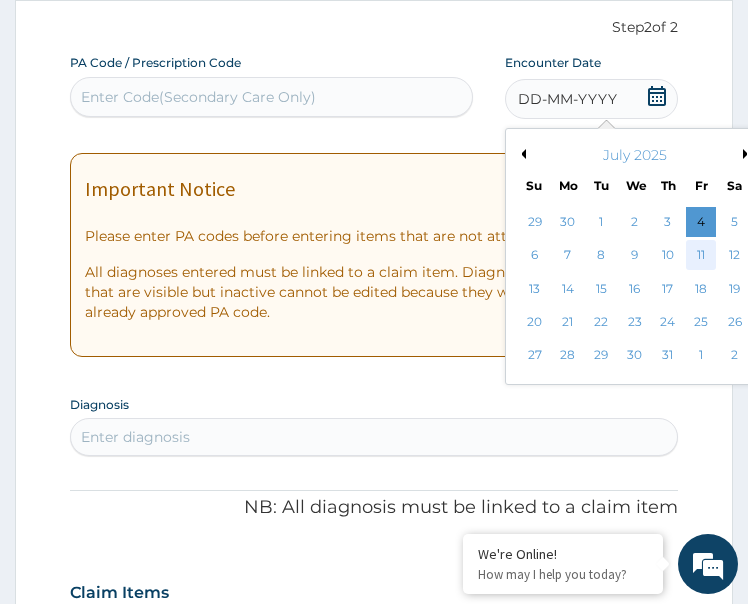 click on "11" at bounding box center [702, 256] 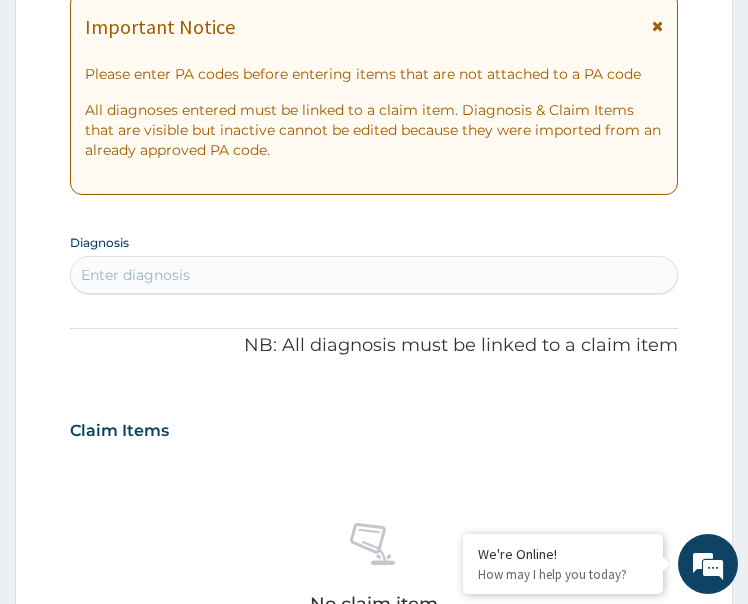 scroll, scrollTop: 393, scrollLeft: 0, axis: vertical 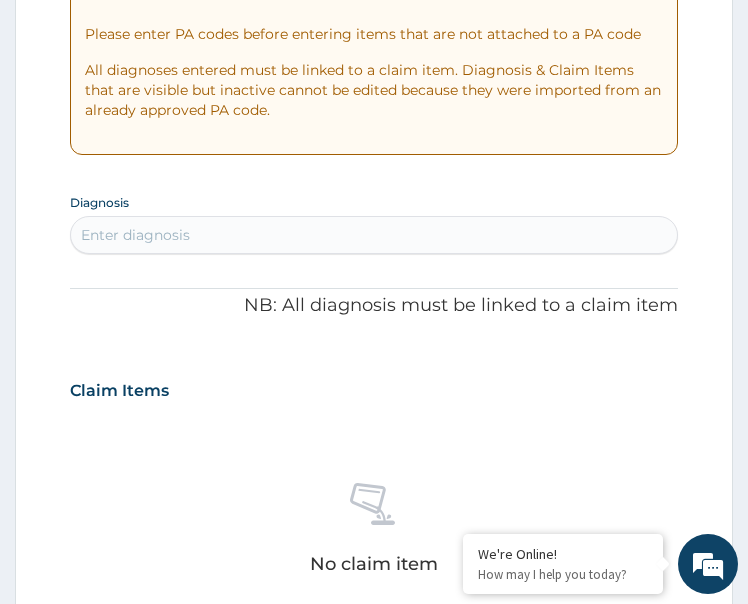 click on "Enter diagnosis" at bounding box center [374, 235] 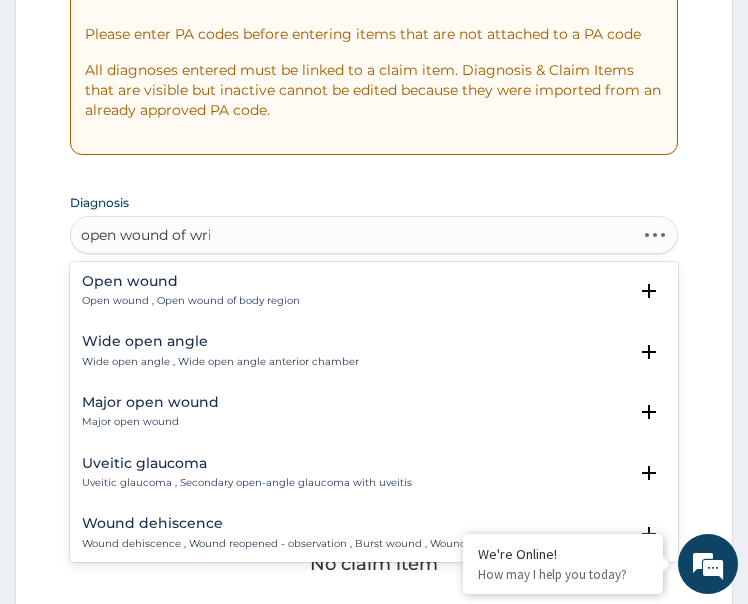 type on "open wound of wris" 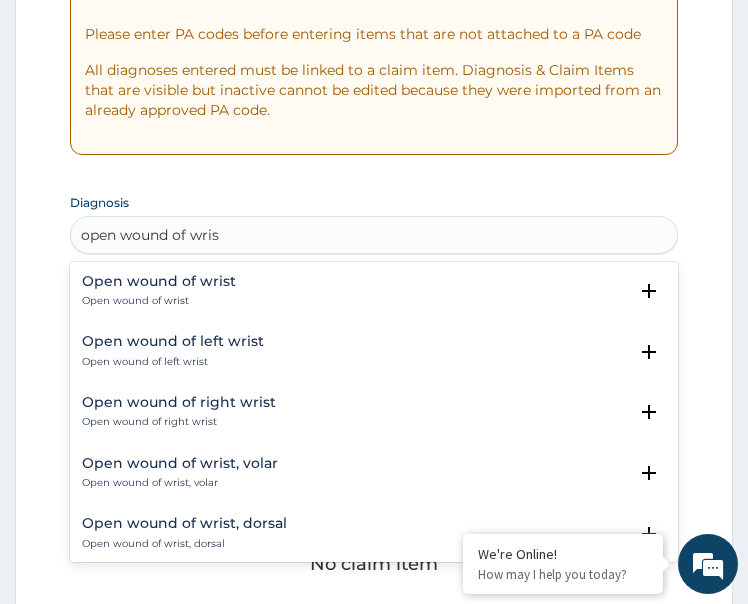 drag, startPoint x: 141, startPoint y: 290, endPoint x: 143, endPoint y: 302, distance: 12.165525 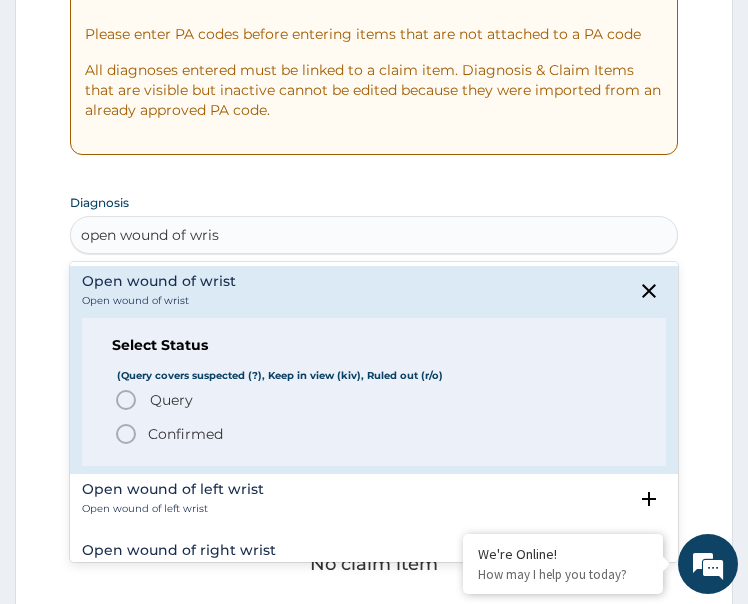click 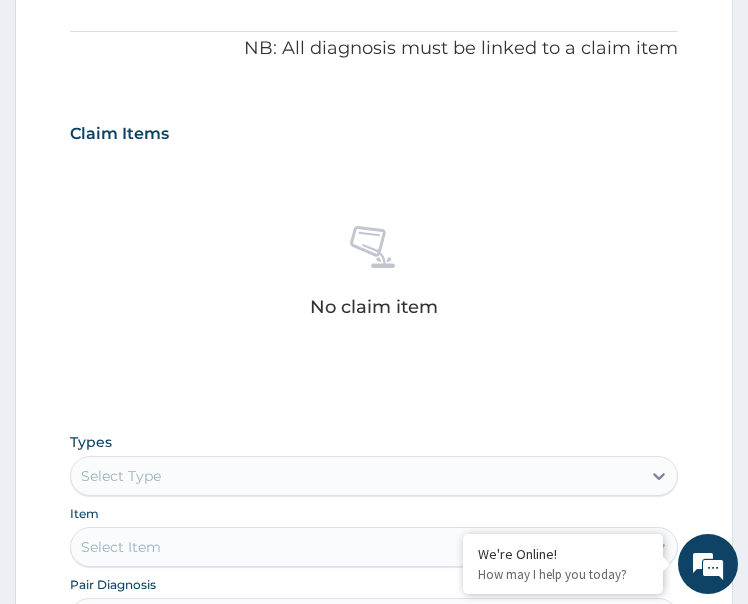 scroll, scrollTop: 993, scrollLeft: 0, axis: vertical 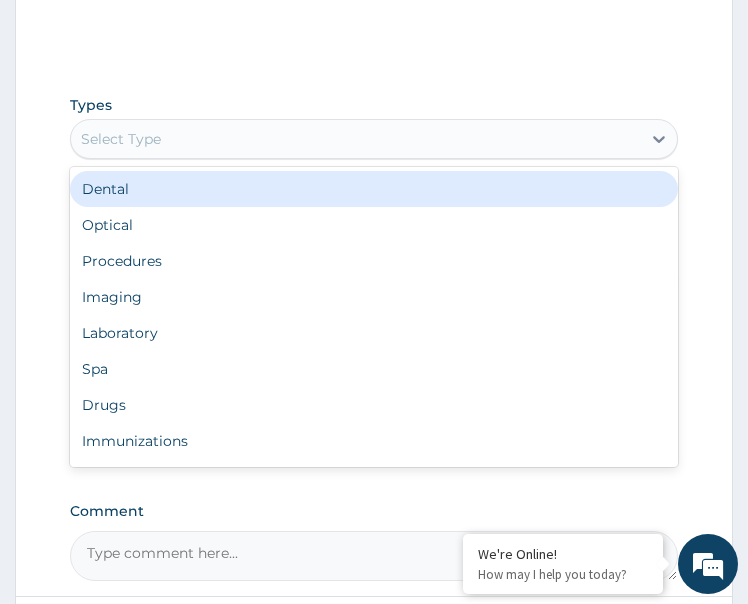 drag, startPoint x: 164, startPoint y: 134, endPoint x: 217, endPoint y: 238, distance: 116.72617 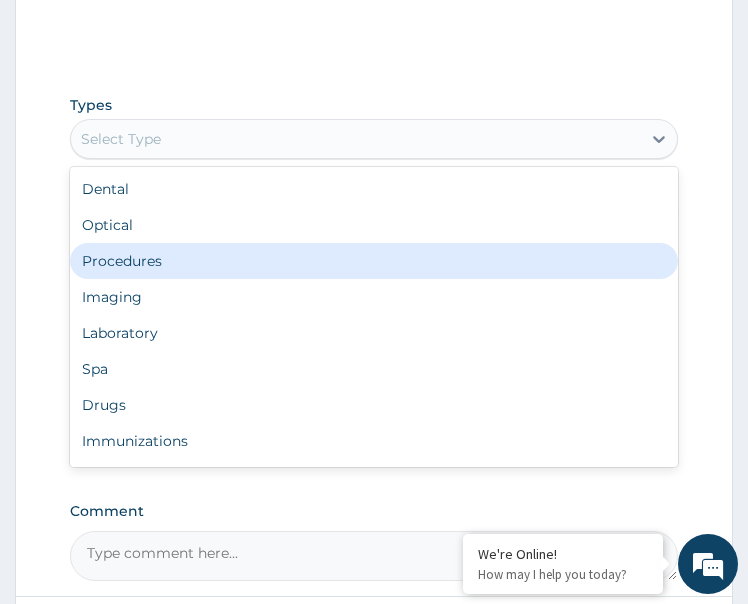 click on "Procedures" at bounding box center (374, 261) 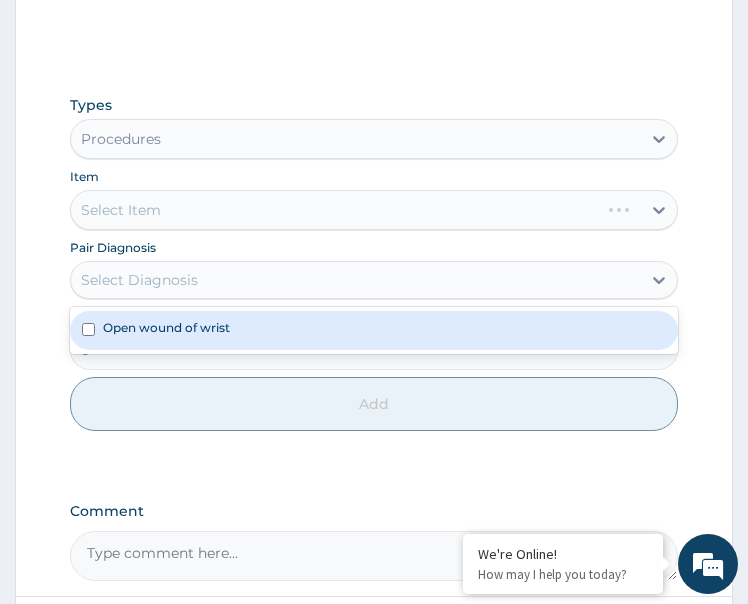 drag, startPoint x: 164, startPoint y: 277, endPoint x: 150, endPoint y: 329, distance: 53.851646 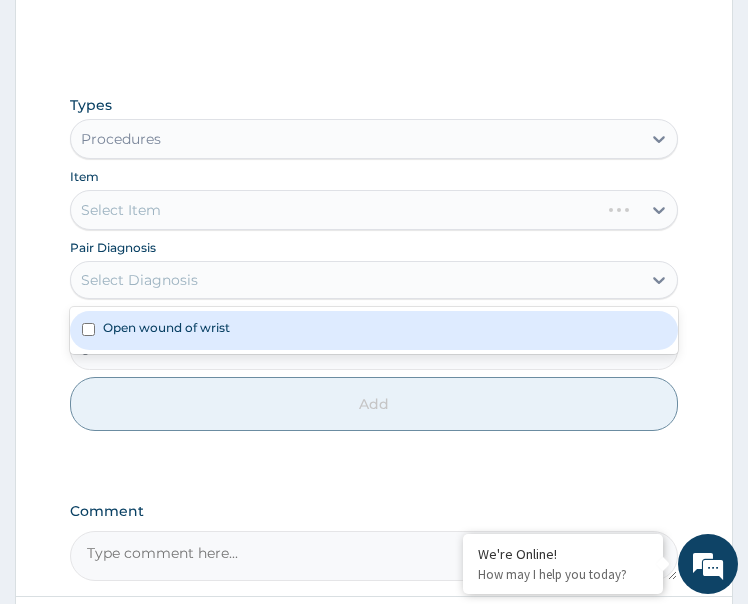 click on "Select Diagnosis" at bounding box center [139, 280] 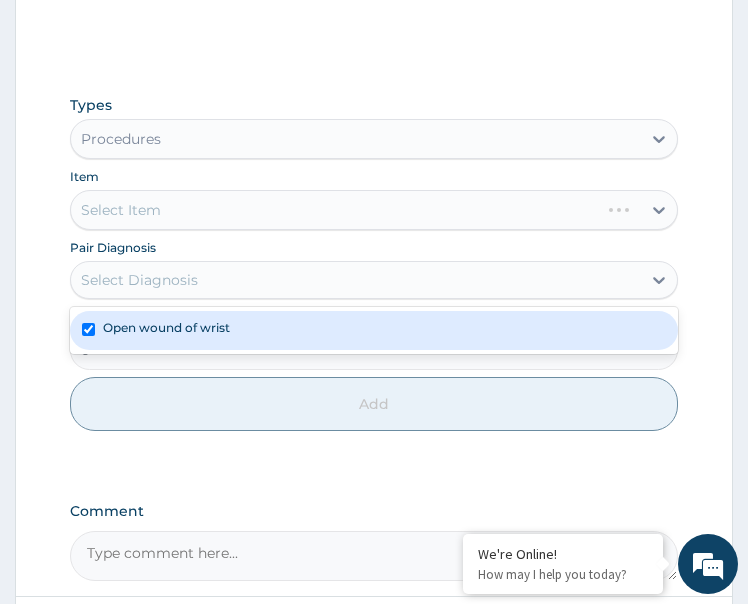 checkbox on "true" 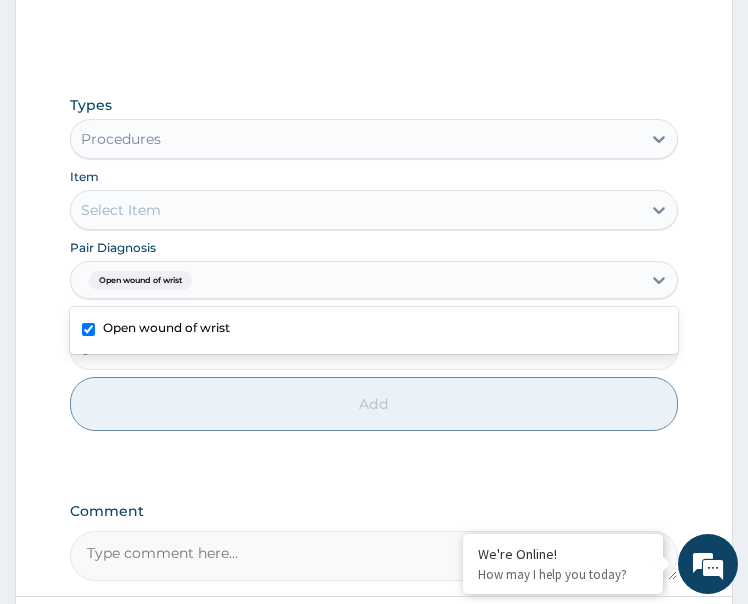 click on "Select Item" at bounding box center (356, 210) 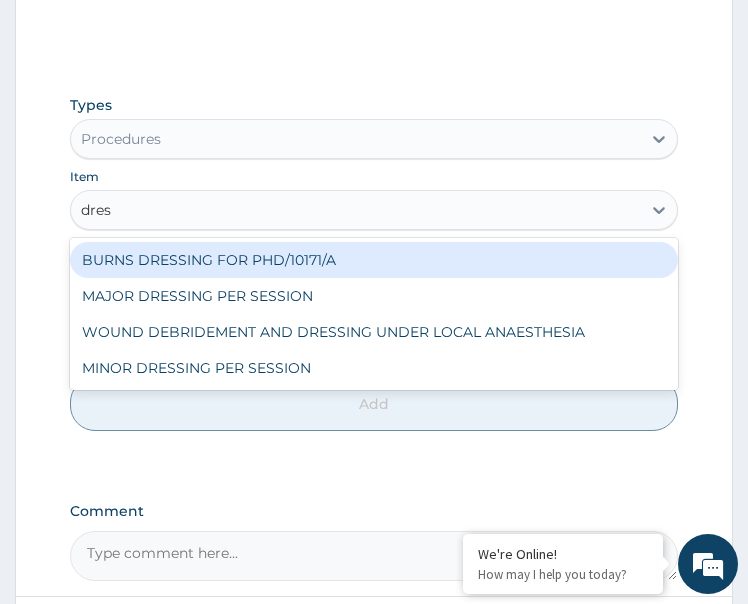 type on "dress" 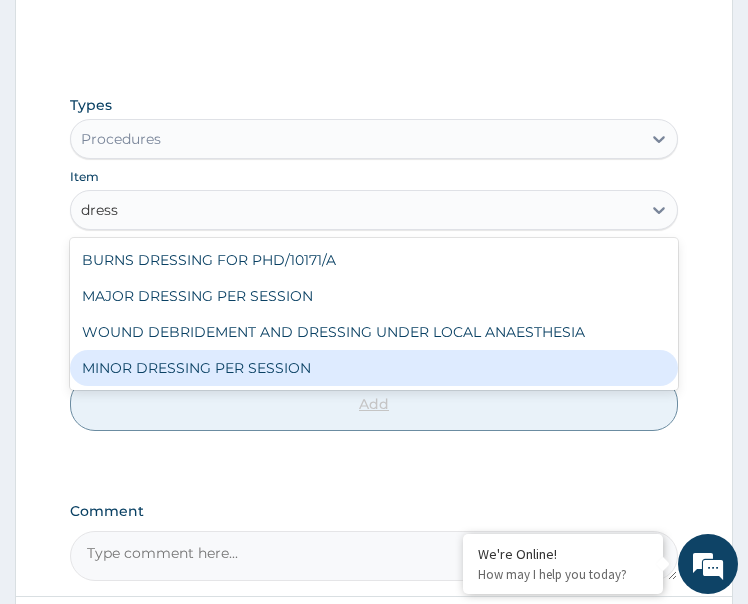 drag, startPoint x: 185, startPoint y: 357, endPoint x: 204, endPoint y: 377, distance: 27.58623 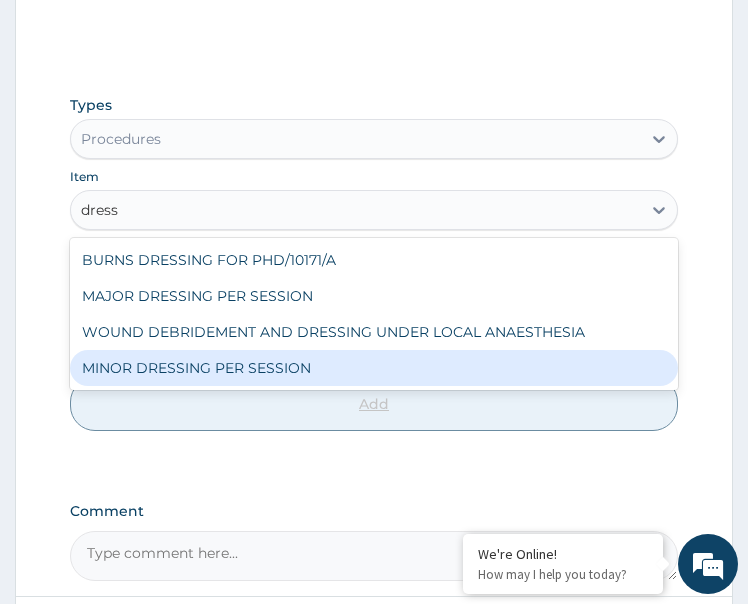 click on "MINOR DRESSING PER SESSION" at bounding box center [374, 368] 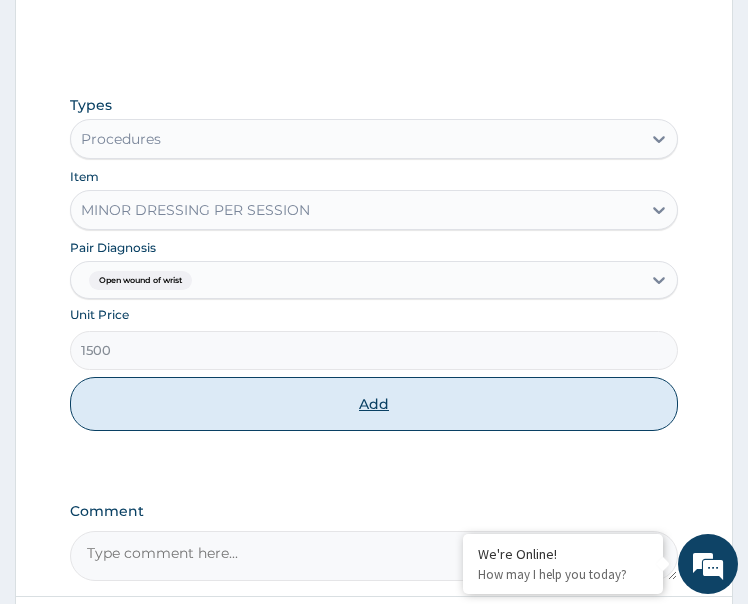 click on "Add" at bounding box center (374, 404) 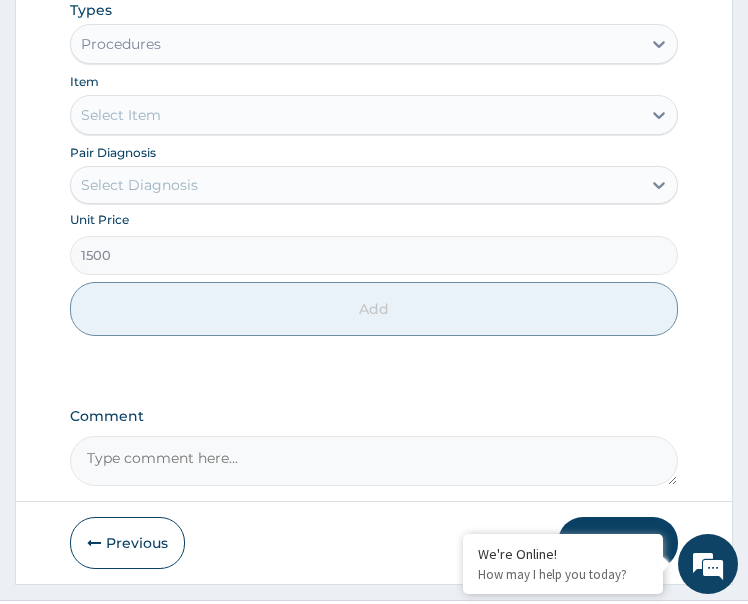 type on "0" 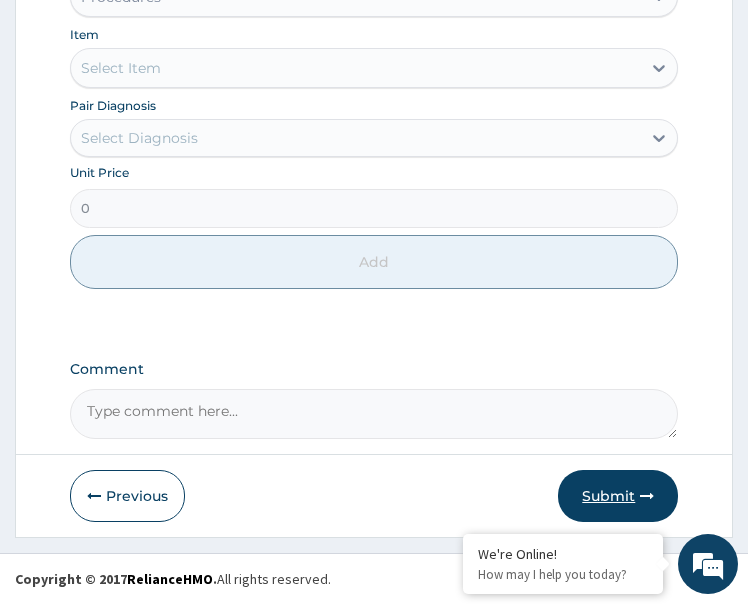 click on "Submit" at bounding box center (618, 496) 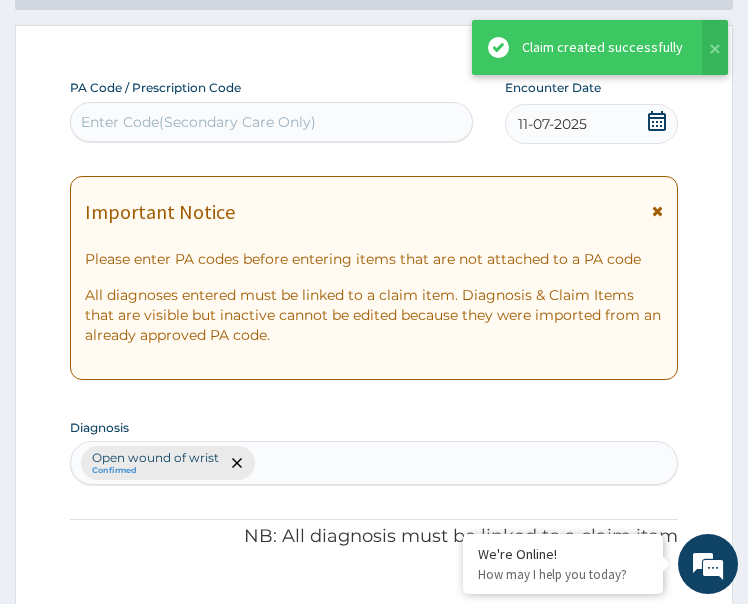 scroll, scrollTop: 1057, scrollLeft: 0, axis: vertical 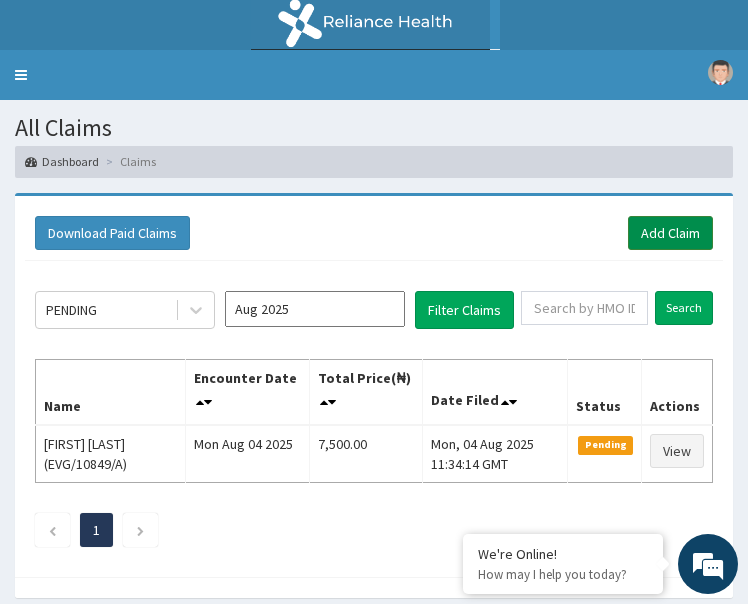 click on "Add Claim" at bounding box center (670, 233) 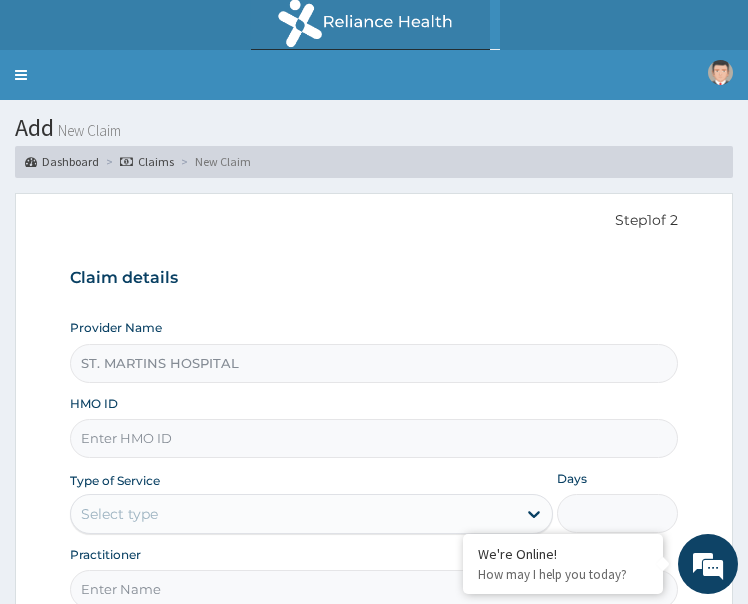 scroll, scrollTop: 0, scrollLeft: 0, axis: both 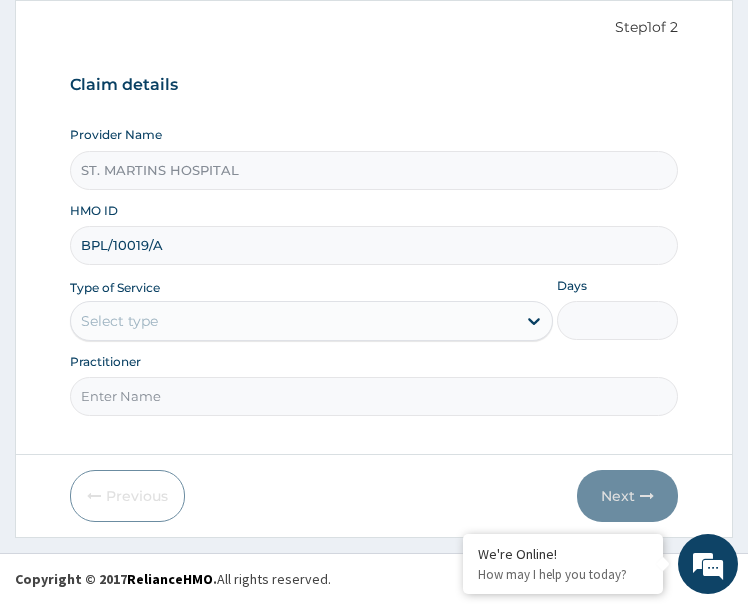 type on "BPL/10019/A" 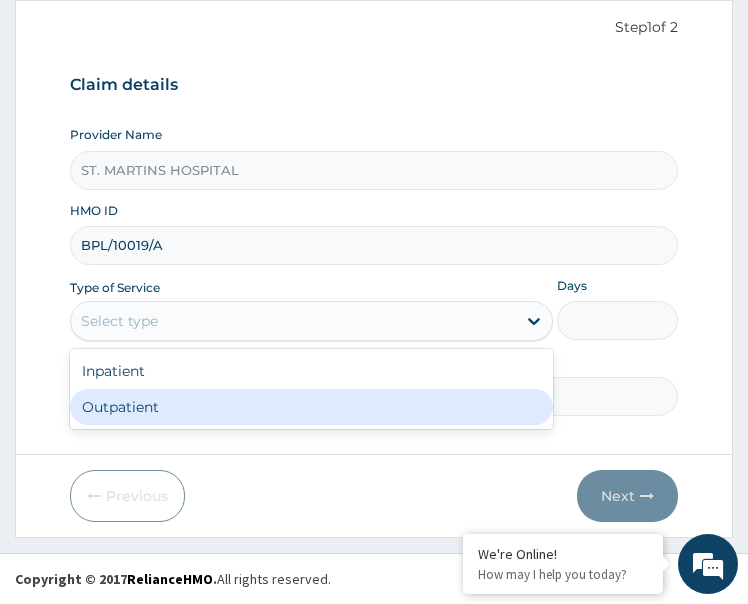 click on "Outpatient" at bounding box center (312, 407) 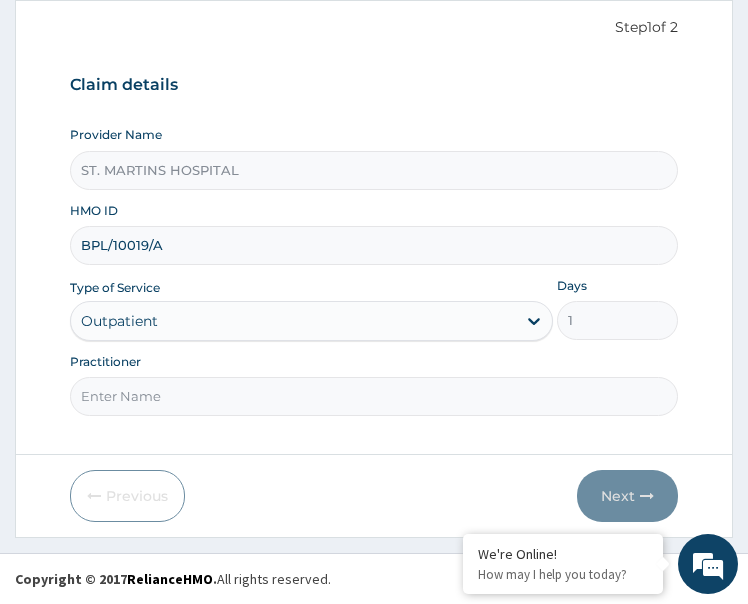click on "Practitioner" at bounding box center [374, 396] 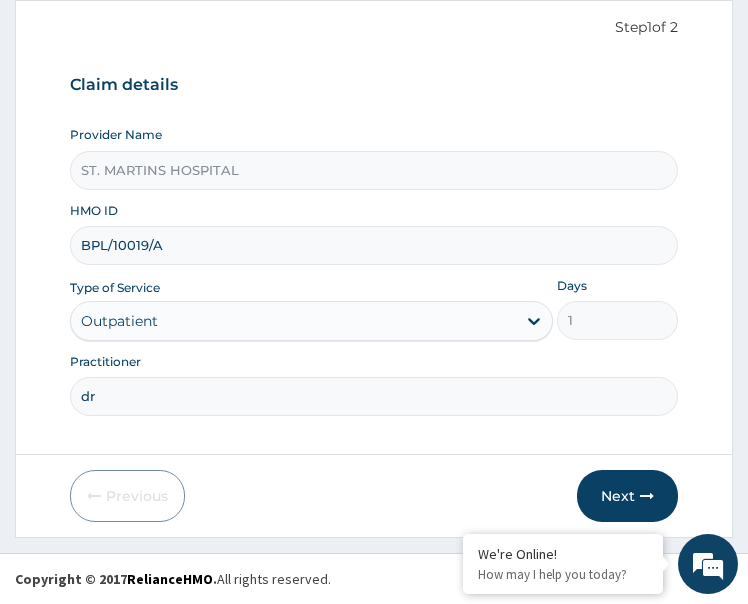 type on "Dr [LAST]" 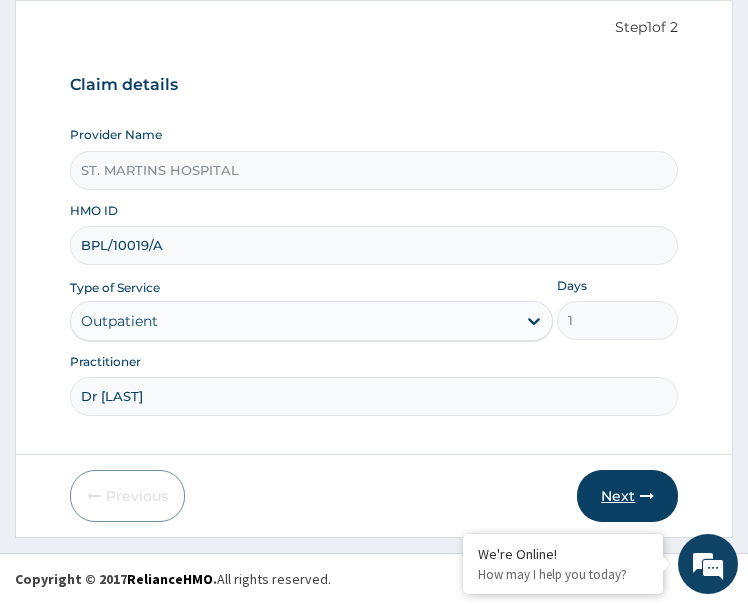 click on "Next" at bounding box center (627, 496) 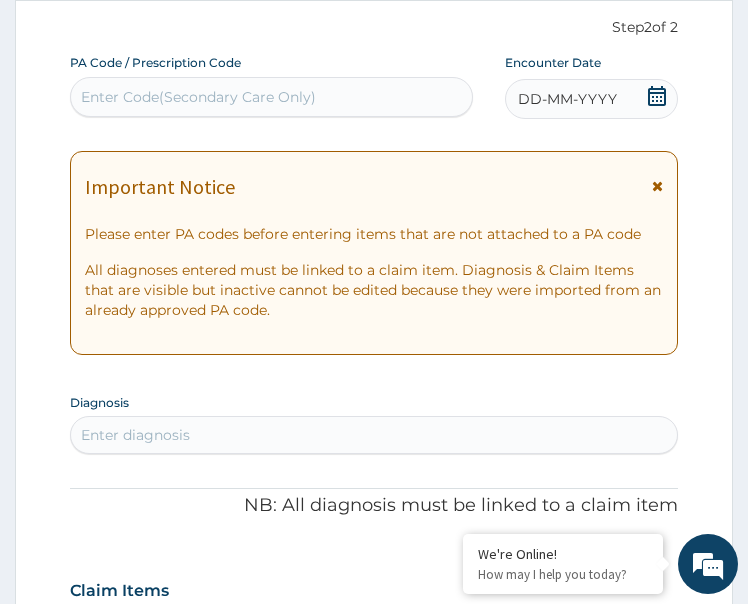 click on "DD-MM-YYYY" at bounding box center (591, 99) 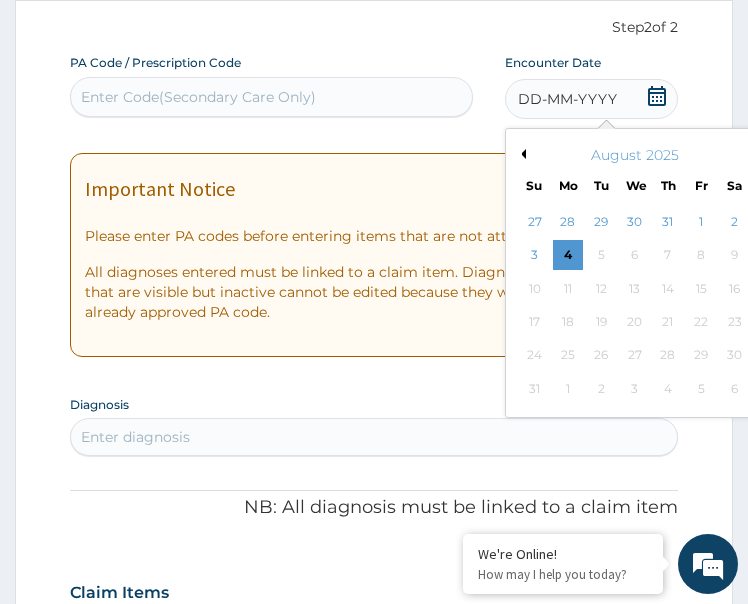 click on "Previous Month" at bounding box center (521, 154) 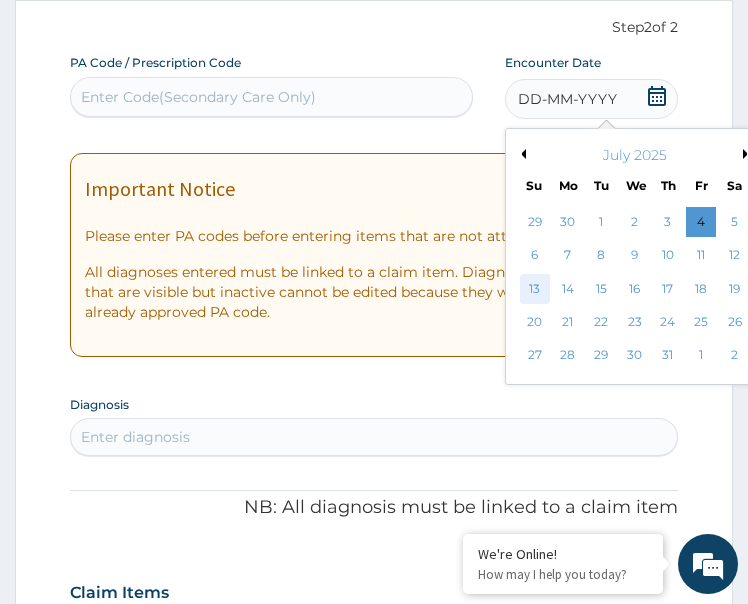click on "13" at bounding box center (535, 289) 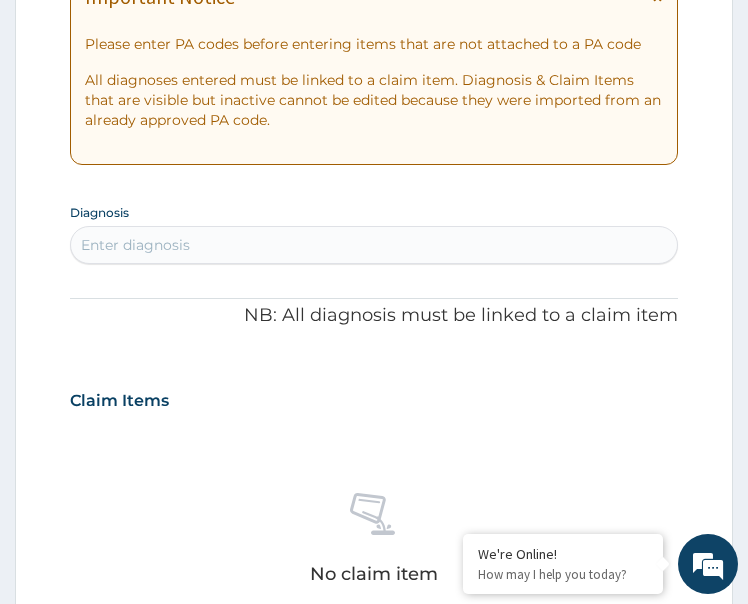 scroll, scrollTop: 393, scrollLeft: 0, axis: vertical 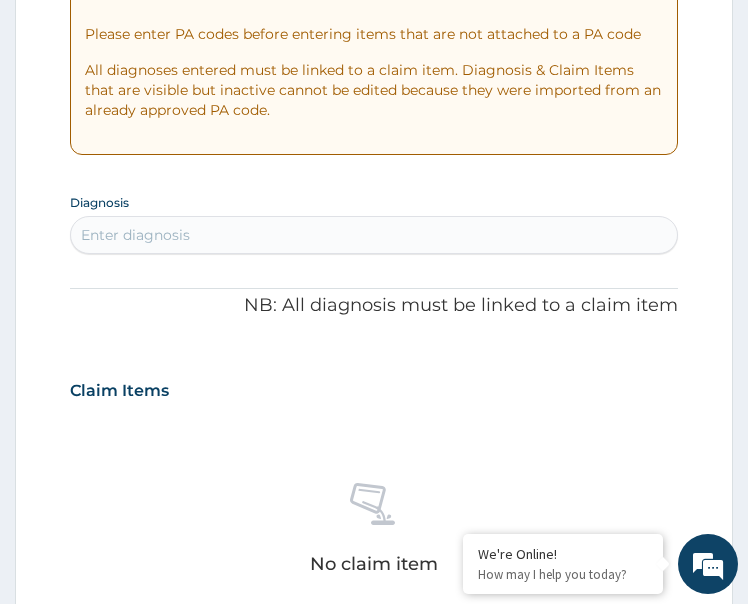 click on "Enter diagnosis" at bounding box center (374, 235) 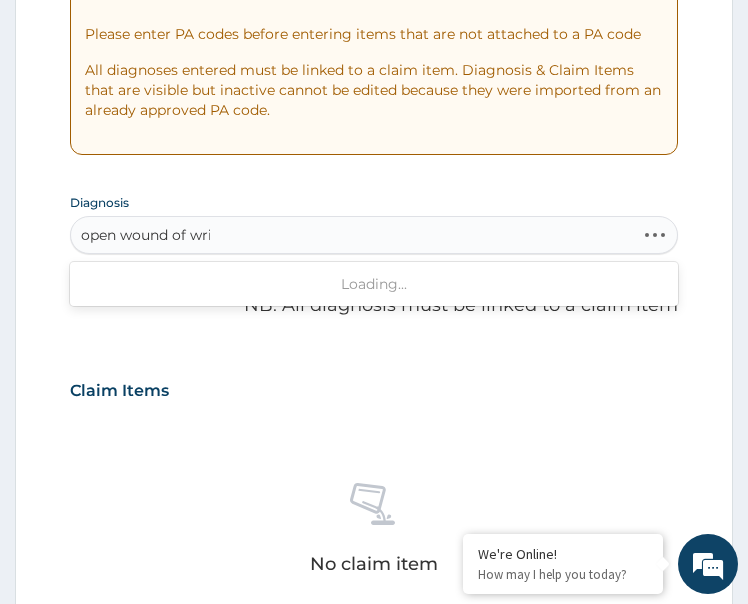 type on "open wound of wris" 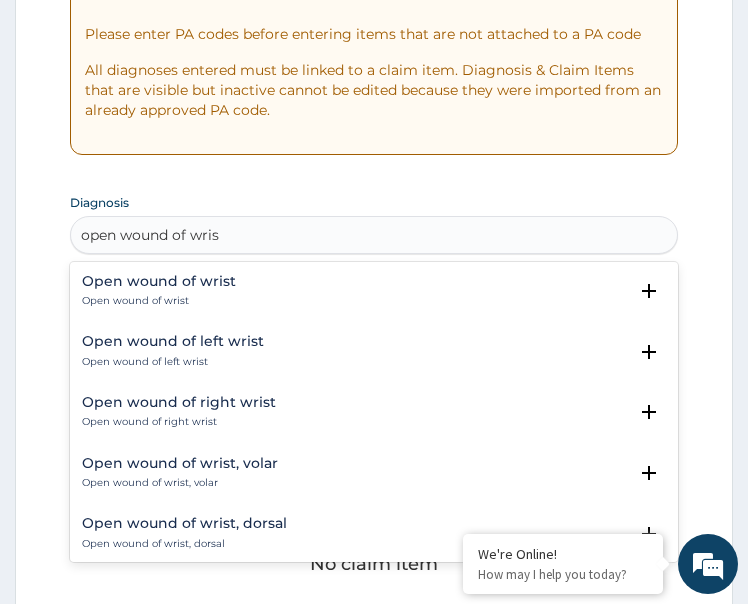 click on "Open wound of wrist" at bounding box center (159, 301) 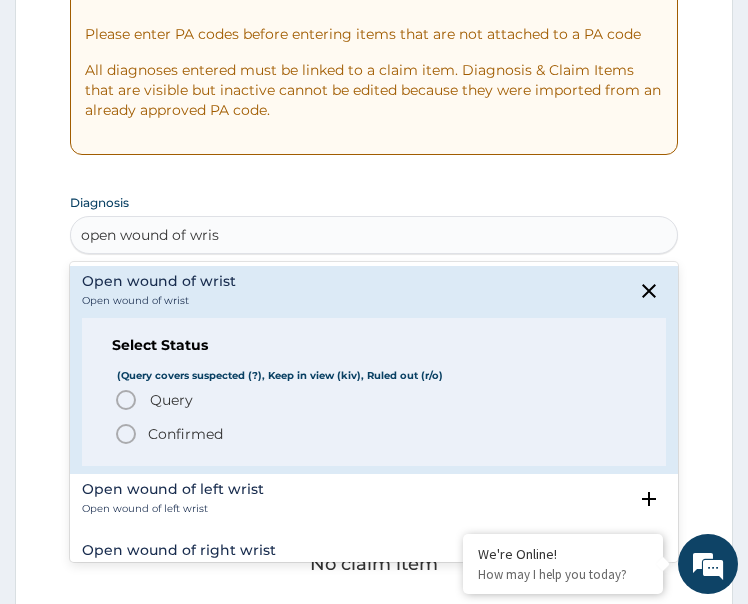 click 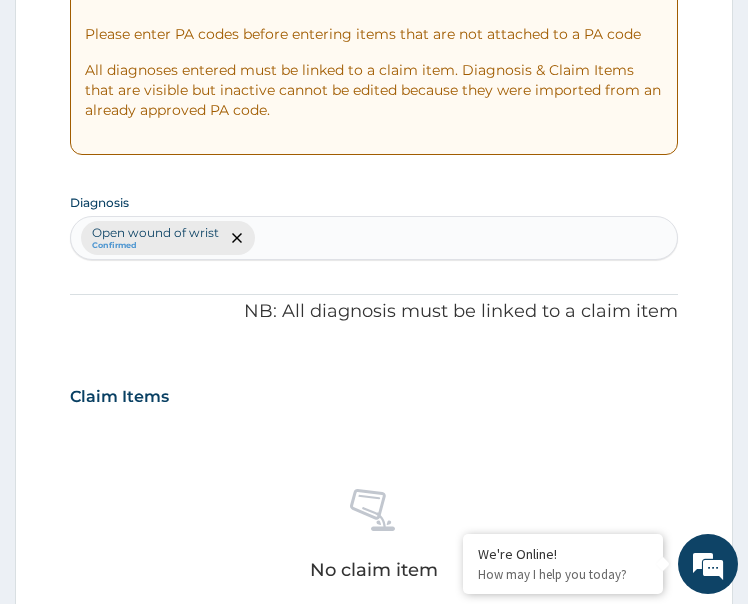 scroll, scrollTop: 893, scrollLeft: 0, axis: vertical 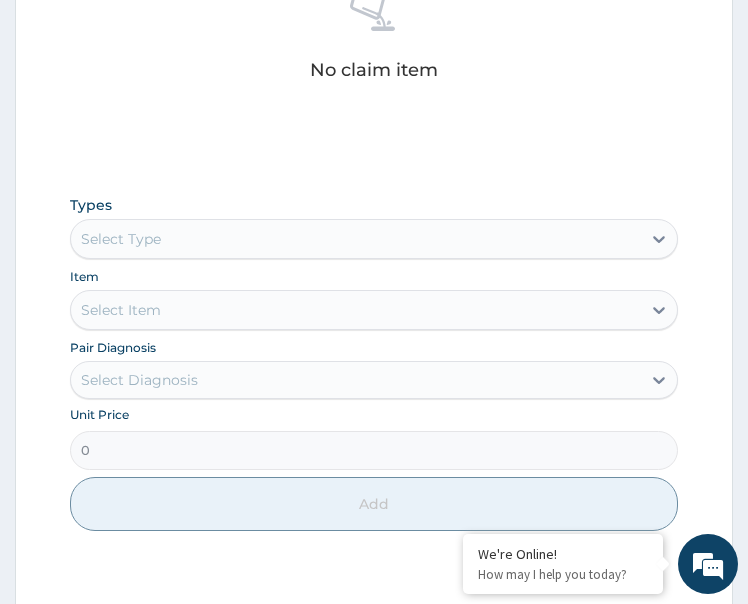 click on "Select Type" at bounding box center [356, 239] 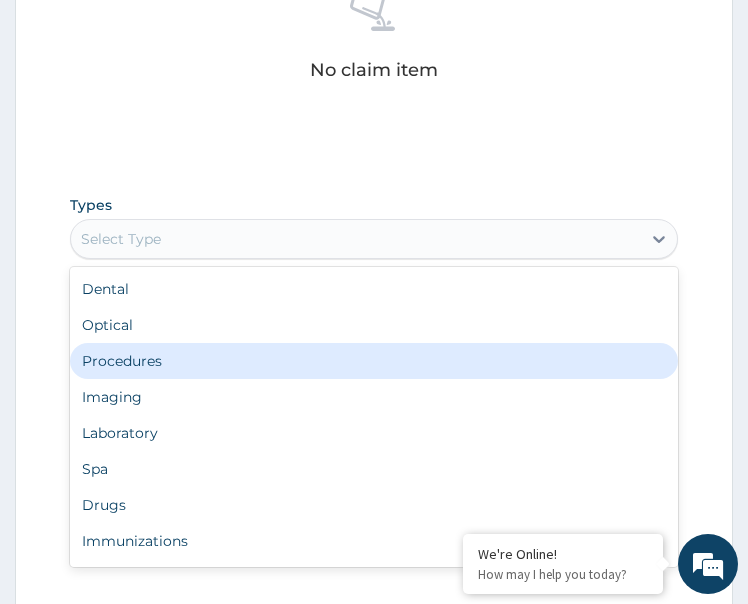 click on "Procedures" at bounding box center (374, 361) 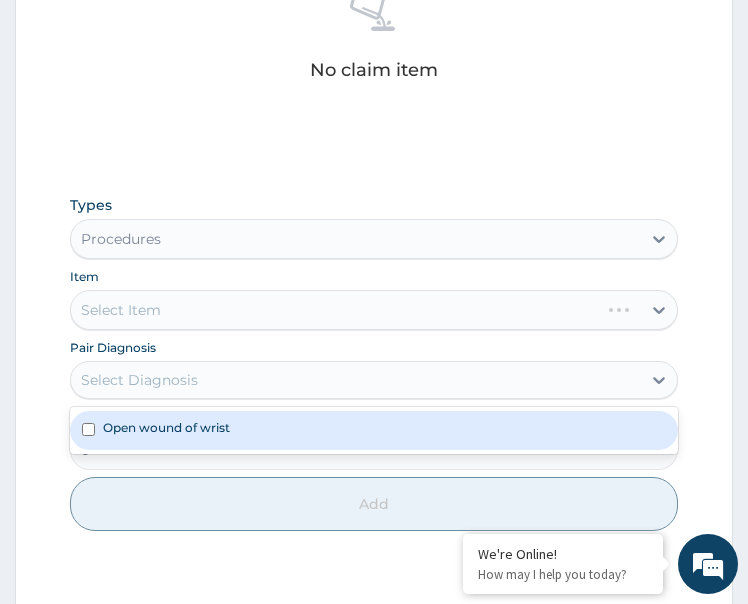click on "Select Diagnosis" at bounding box center [139, 380] 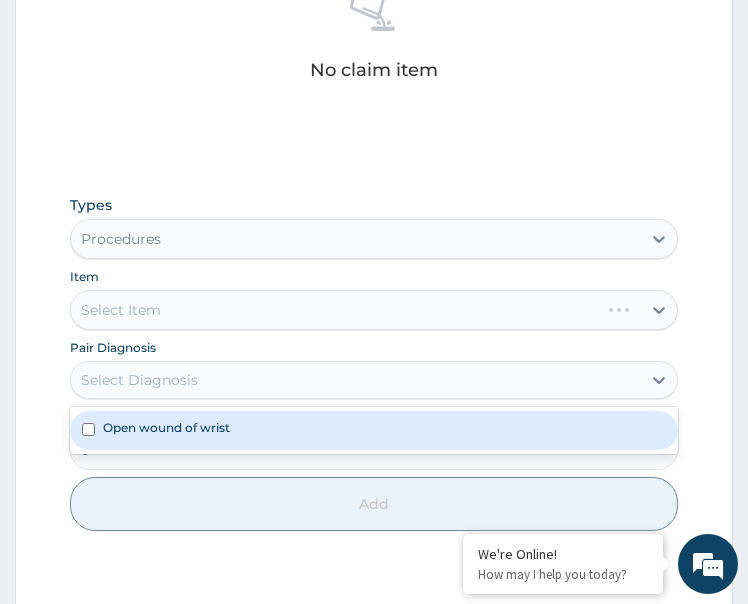 click on "Open wound of wrist" at bounding box center (166, 427) 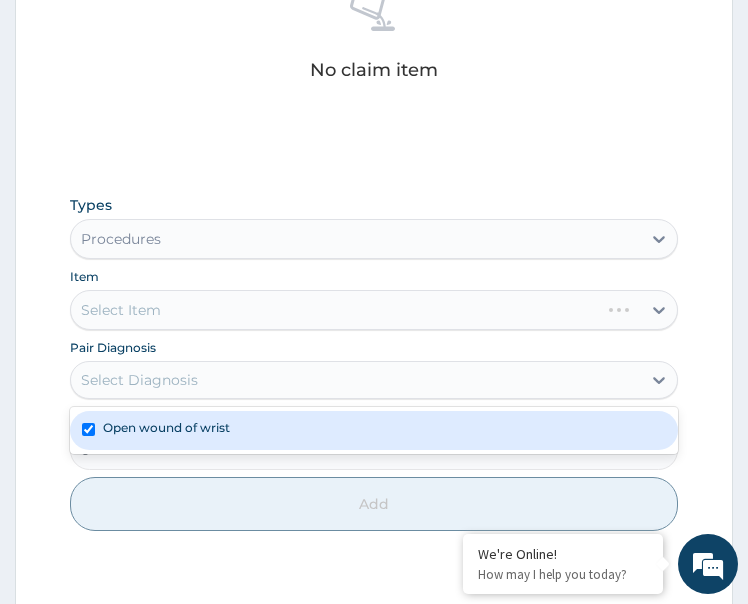 checkbox on "true" 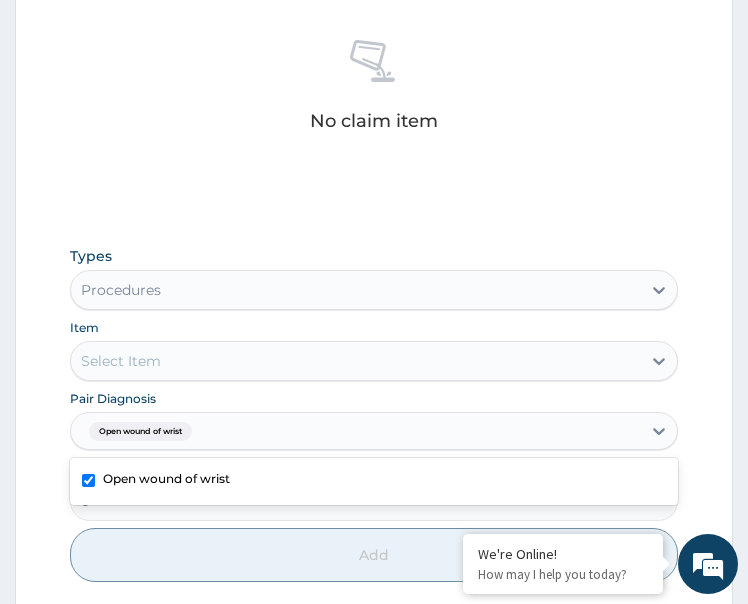 scroll, scrollTop: 1000, scrollLeft: 0, axis: vertical 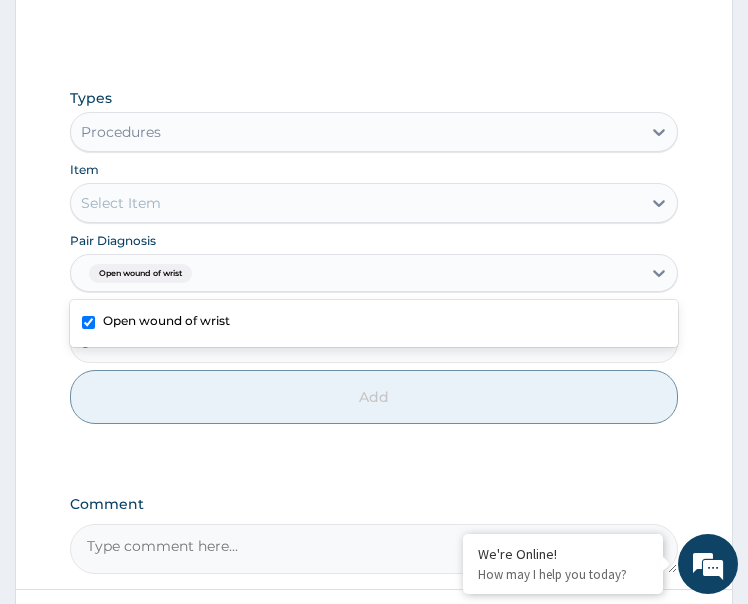 click on "Select Item" at bounding box center [356, 203] 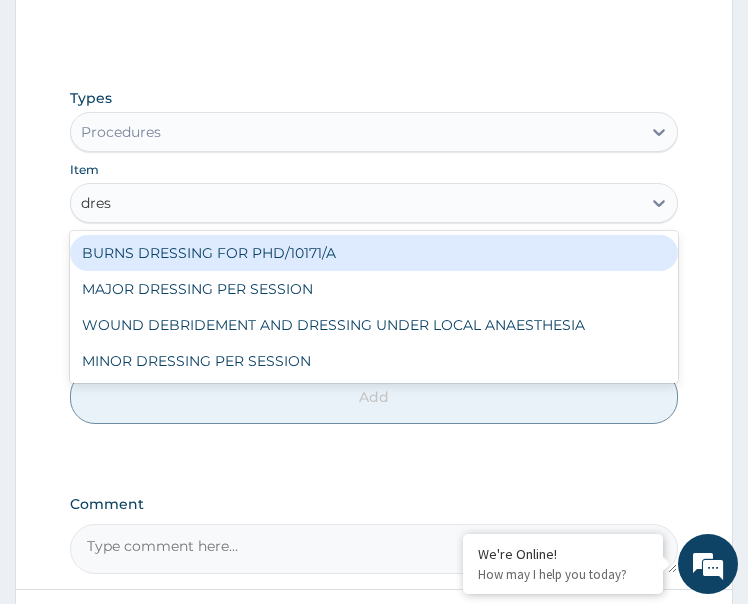 type on "dress" 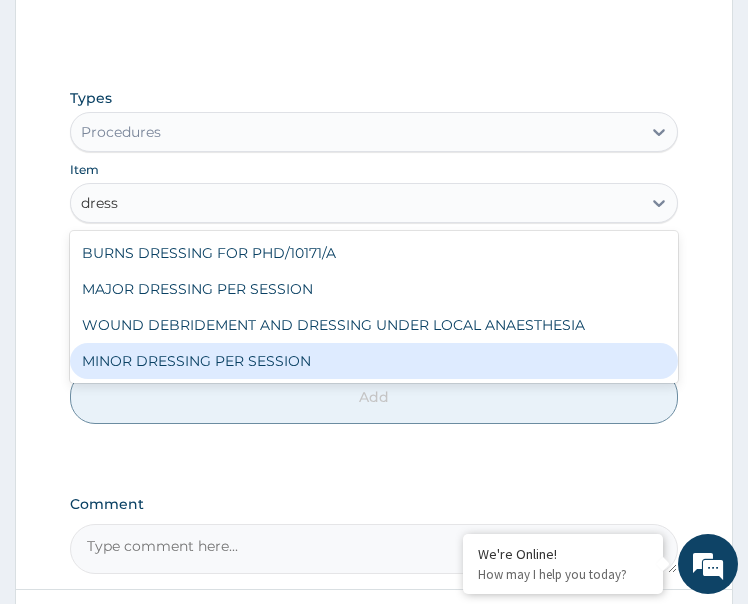 click on "MINOR DRESSING PER SESSION" at bounding box center [374, 361] 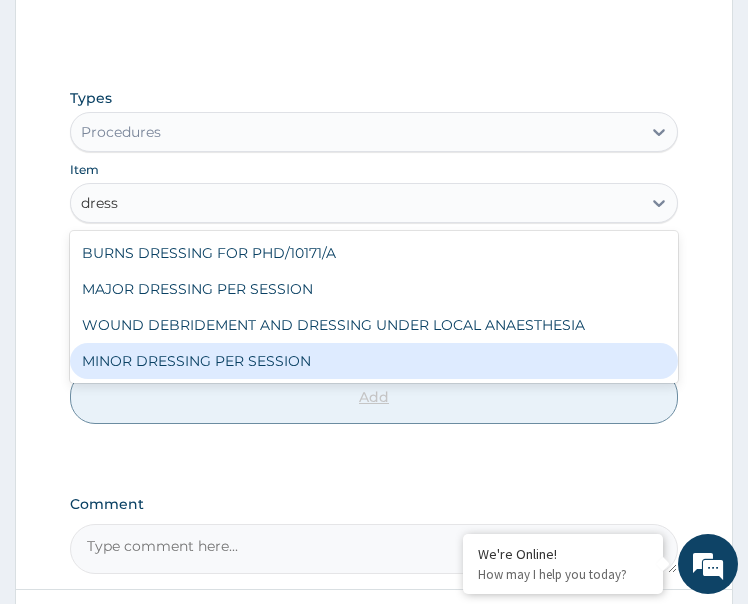 type 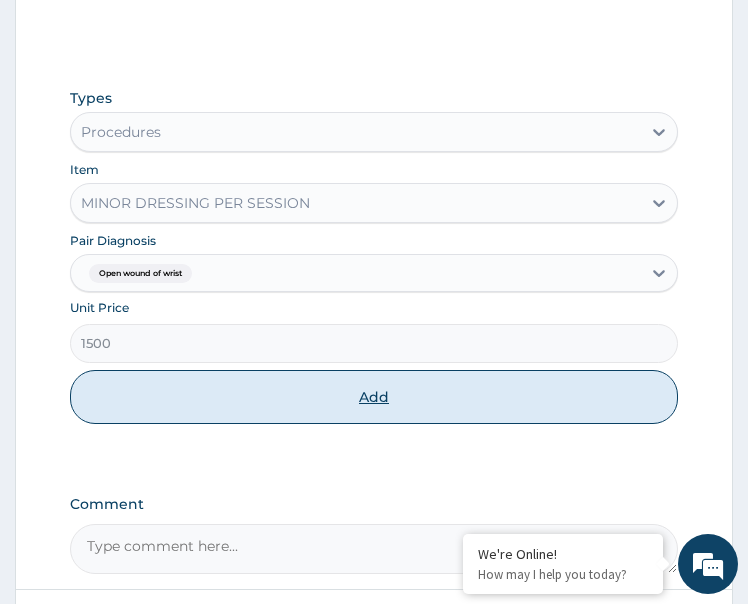 click on "Add" at bounding box center [374, 397] 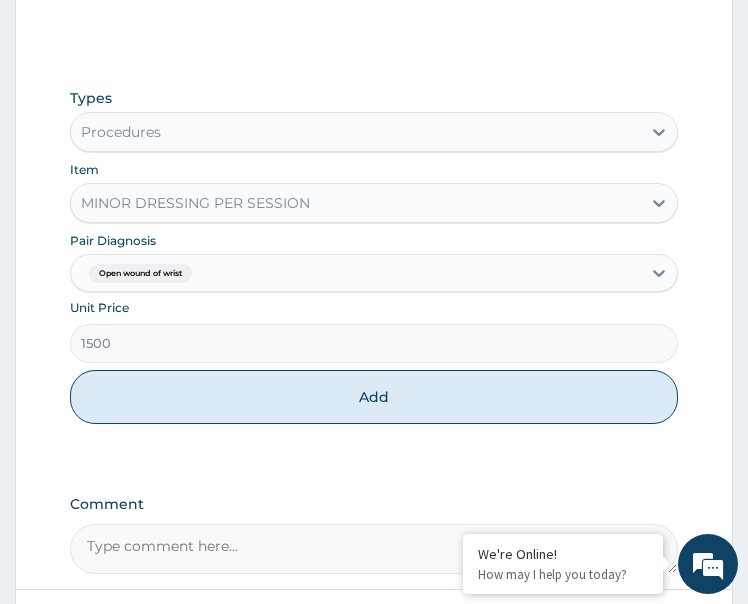 type on "0" 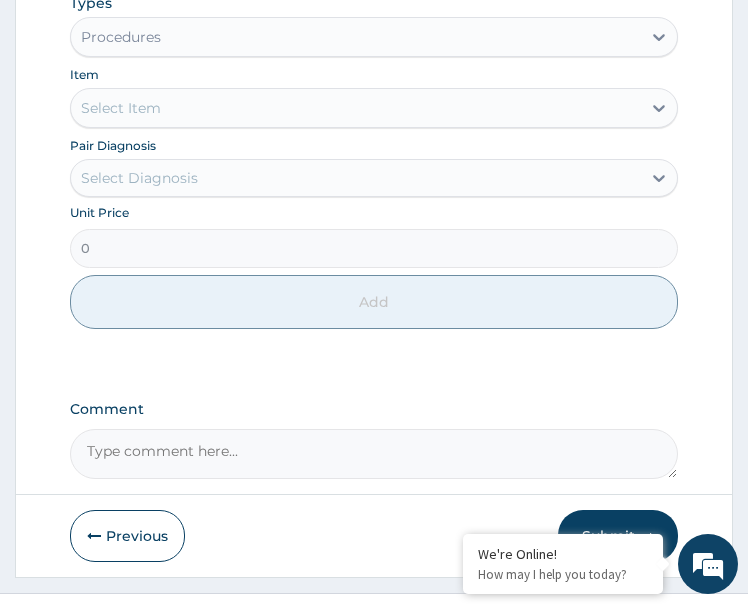 scroll, scrollTop: 602, scrollLeft: 0, axis: vertical 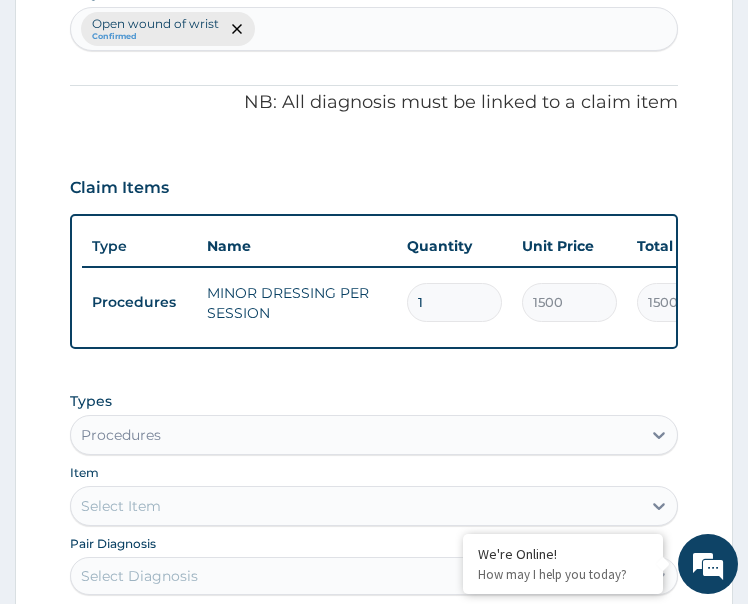 click on "Types Procedures Item Select Item Pair Diagnosis Select Diagnosis Unit Price 0 Add" at bounding box center (374, 559) 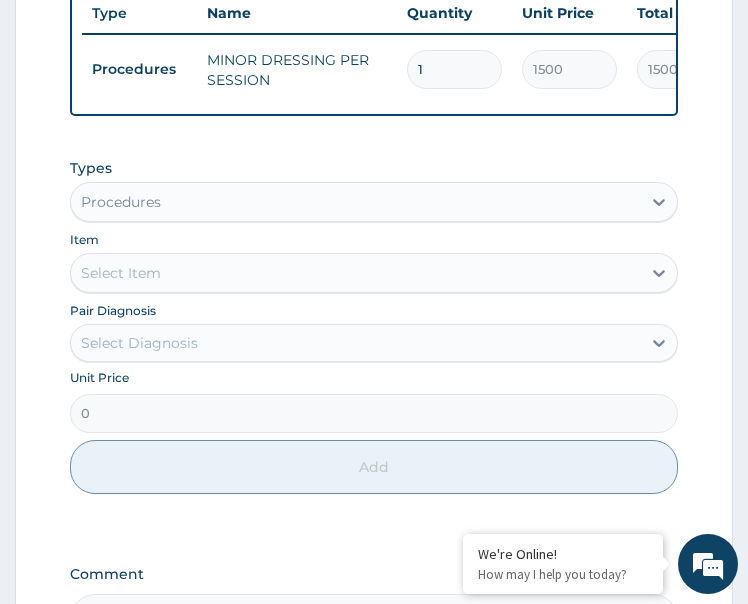 scroll, scrollTop: 1057, scrollLeft: 0, axis: vertical 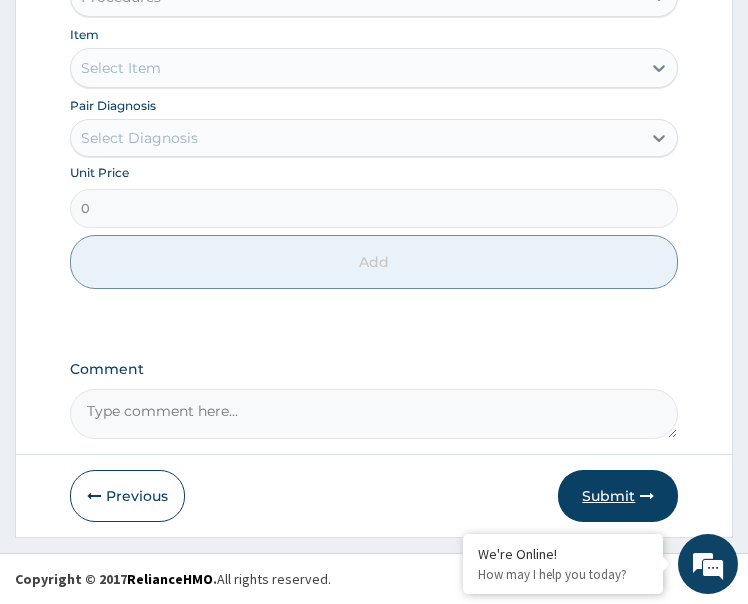 click on "Submit" at bounding box center (618, 496) 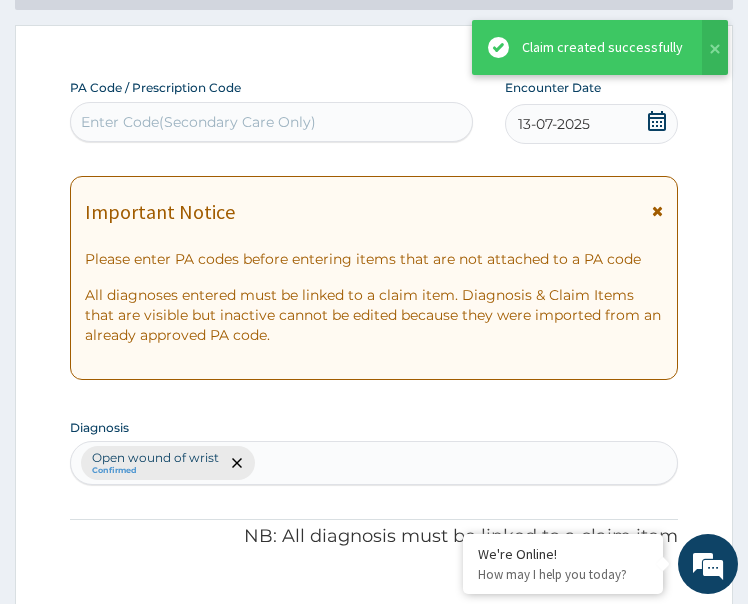 scroll, scrollTop: 1057, scrollLeft: 0, axis: vertical 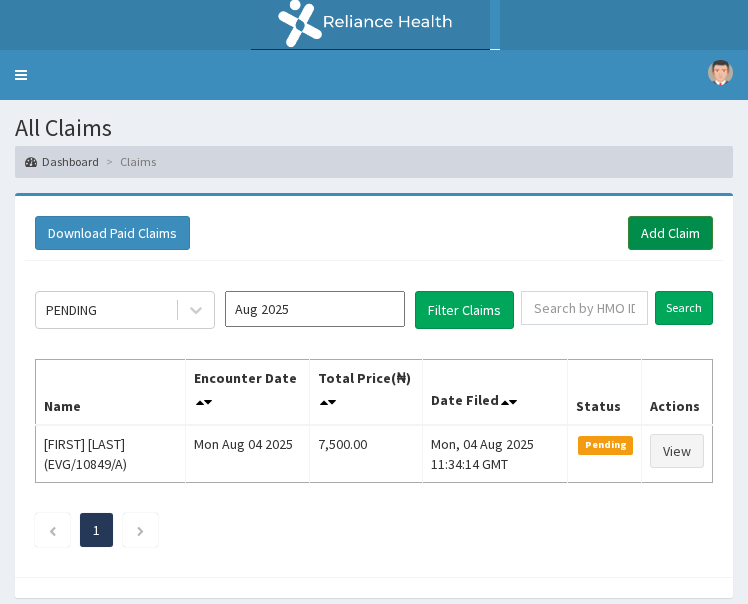 click on "Add Claim" at bounding box center (670, 233) 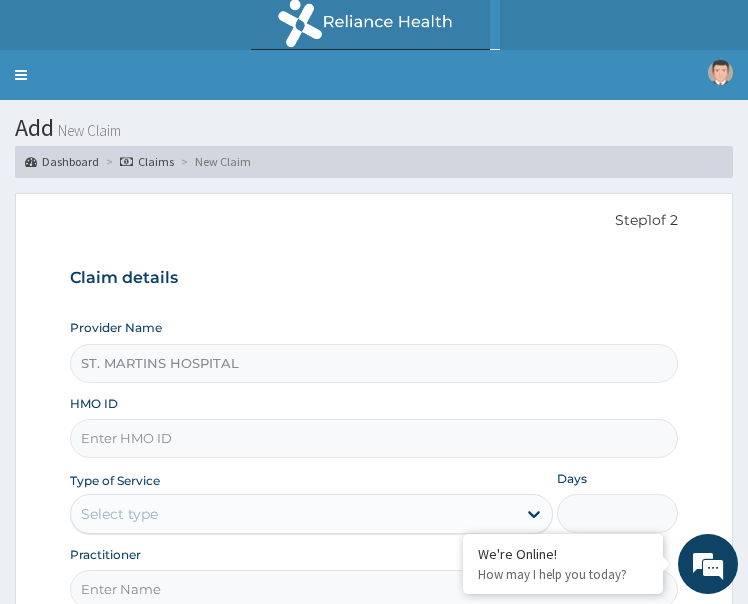 scroll, scrollTop: 0, scrollLeft: 0, axis: both 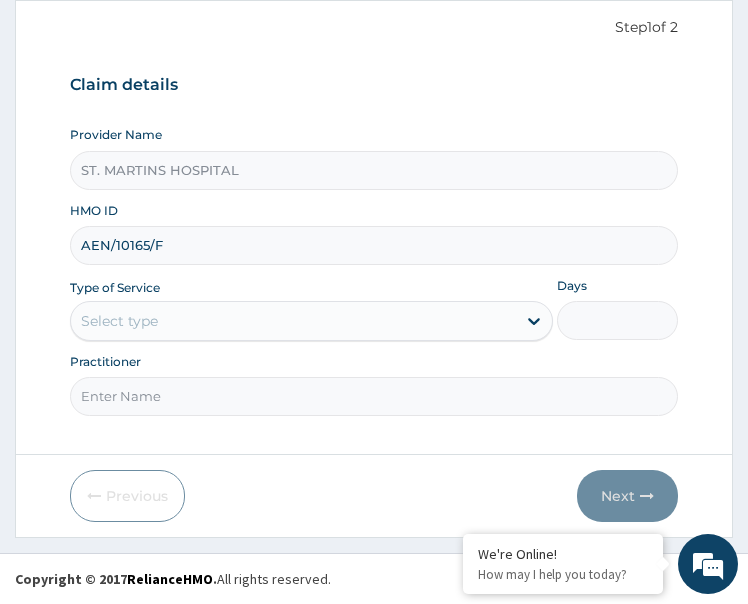 type on "AEN/10165/F" 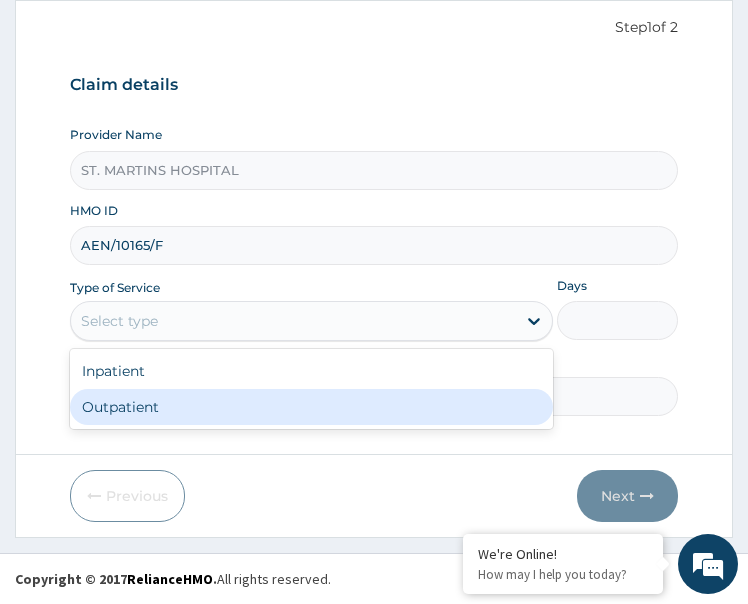 click on "Outpatient" at bounding box center [312, 407] 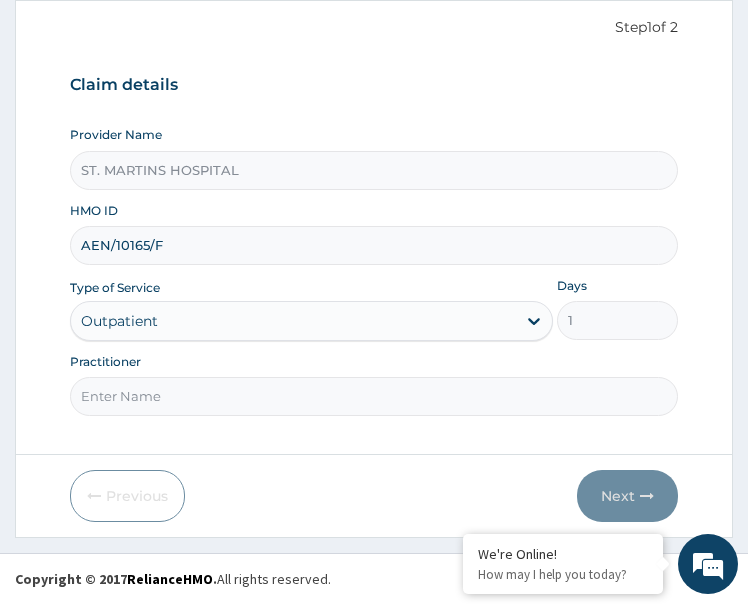 click on "Practitioner" at bounding box center [374, 396] 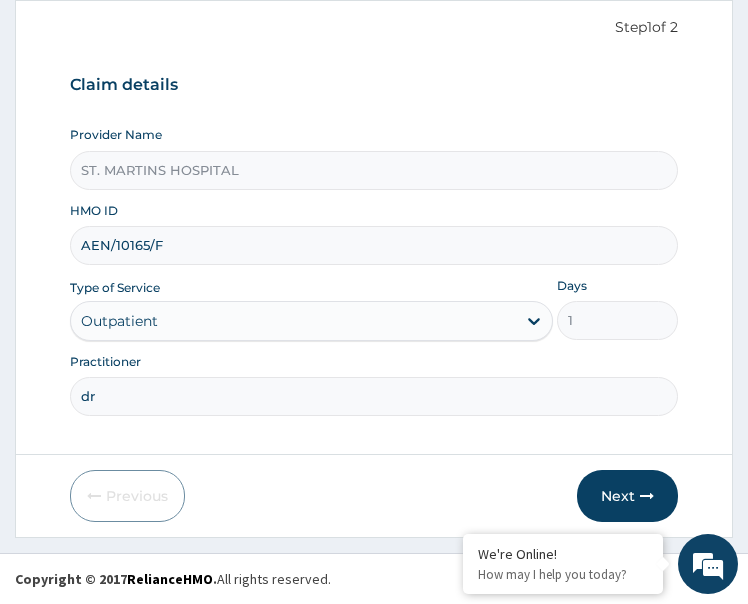 type on "Dr Dimabo" 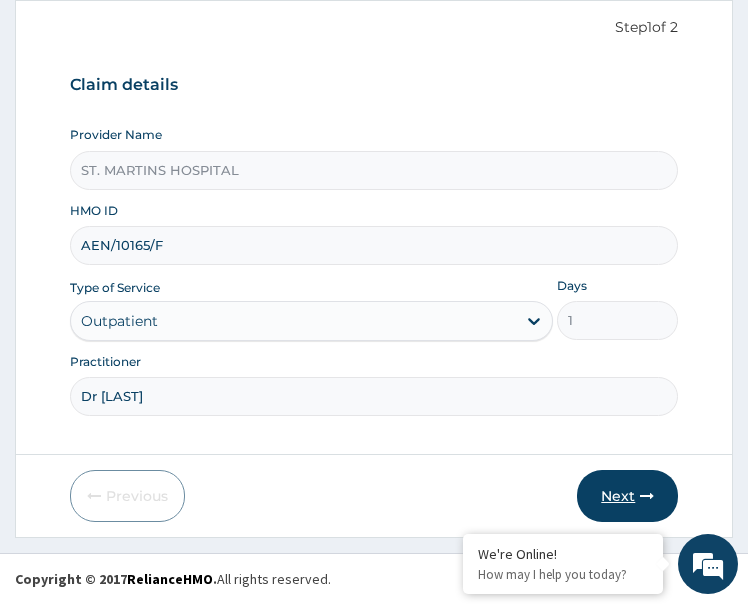 click on "Next" at bounding box center [627, 496] 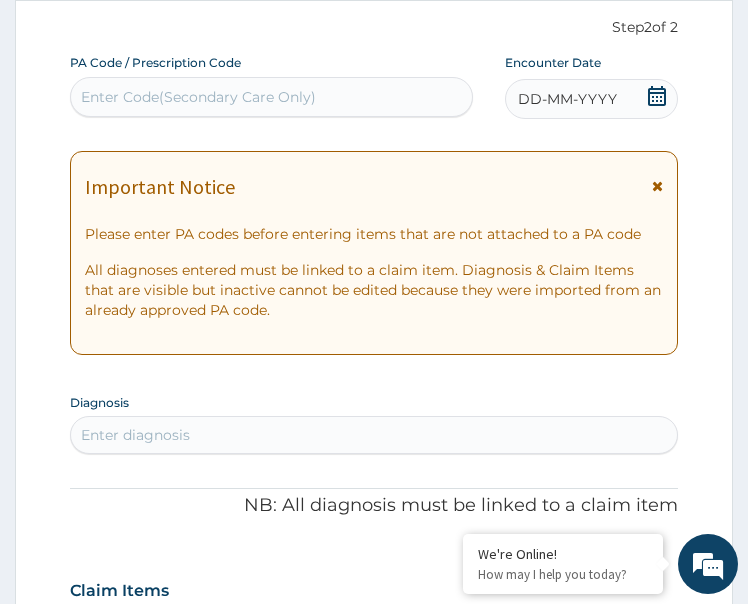 click on "DD-MM-YYYY" at bounding box center [567, 99] 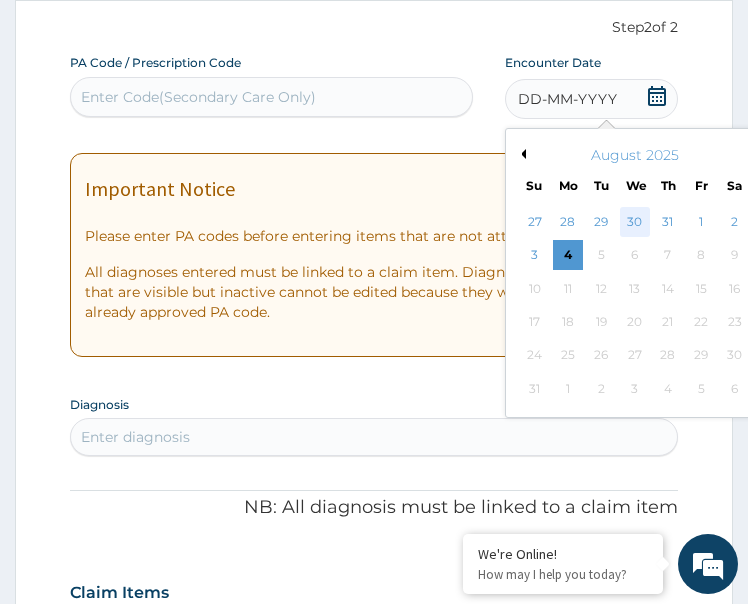 click on "30" at bounding box center (635, 222) 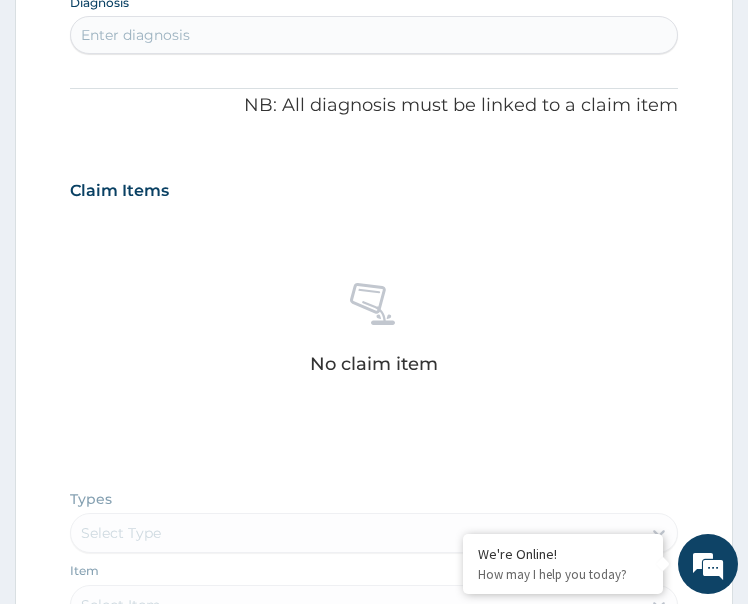 scroll, scrollTop: 493, scrollLeft: 0, axis: vertical 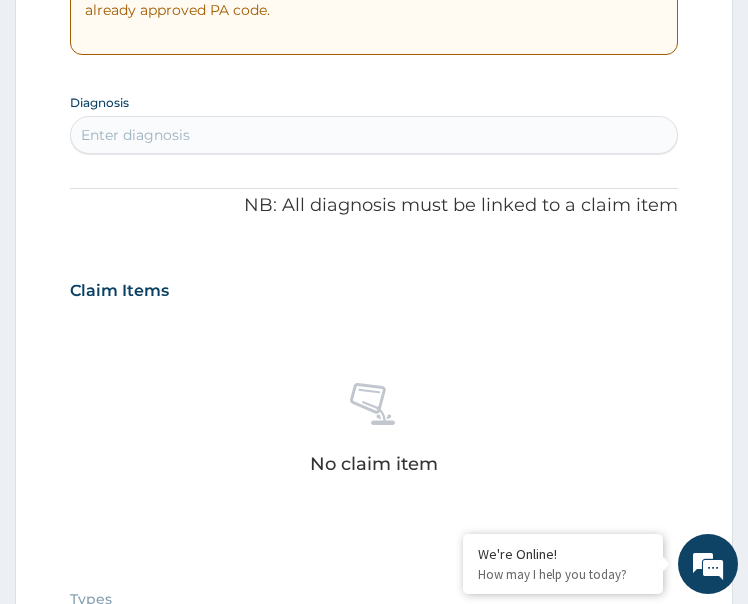 click on "Enter diagnosis" at bounding box center (374, 135) 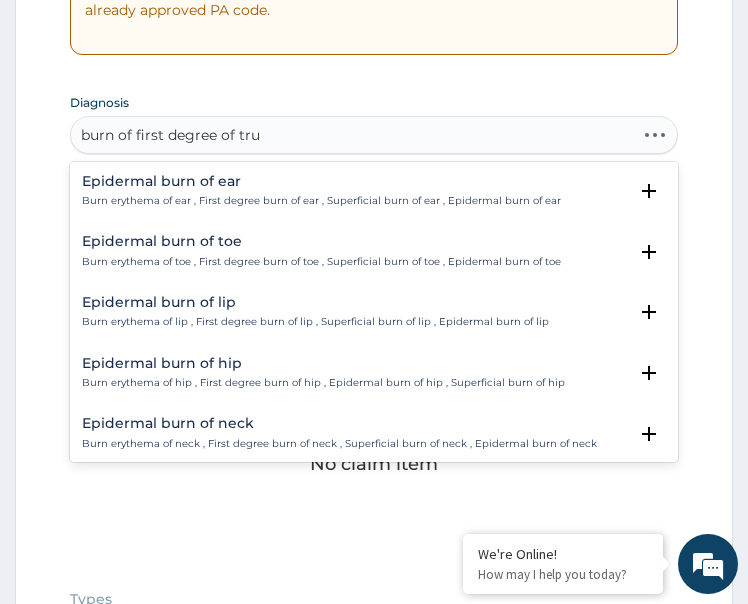 type on "burn of first degree of trun" 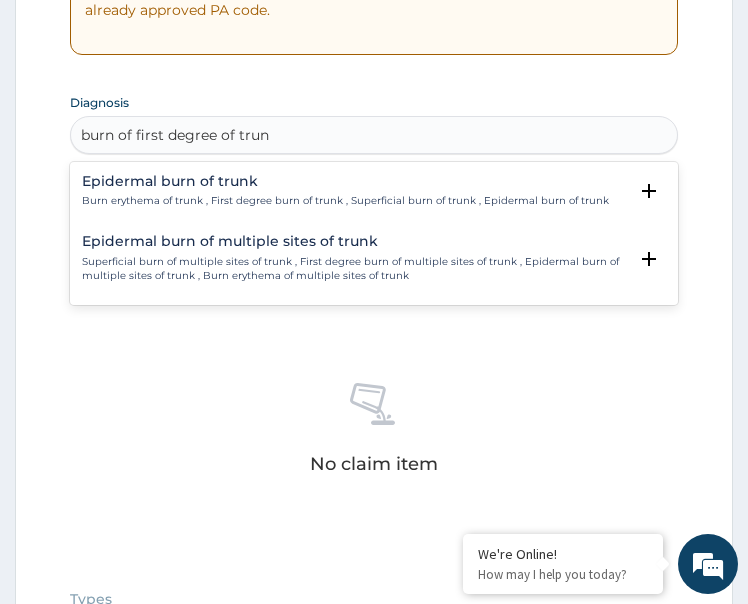click on "Burn erythema of trunk , First degree burn of trunk , Superficial burn of trunk , Epidermal burn of trunk" at bounding box center [345, 201] 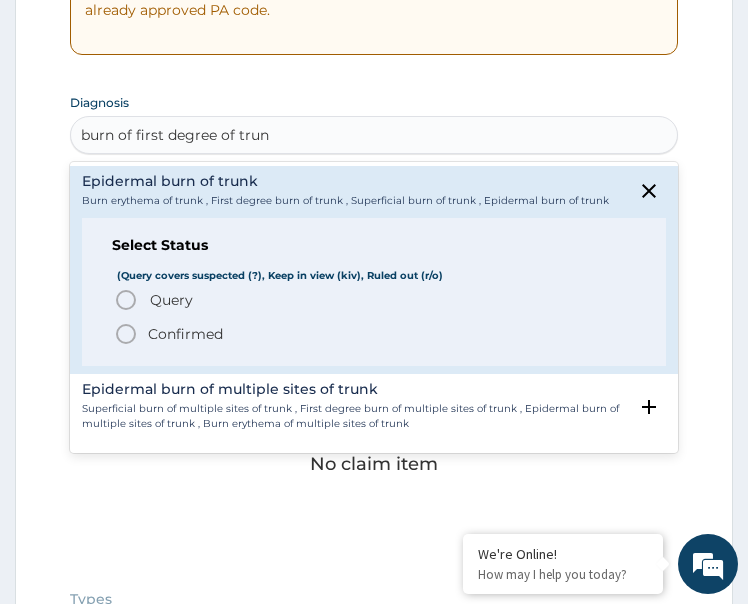 click 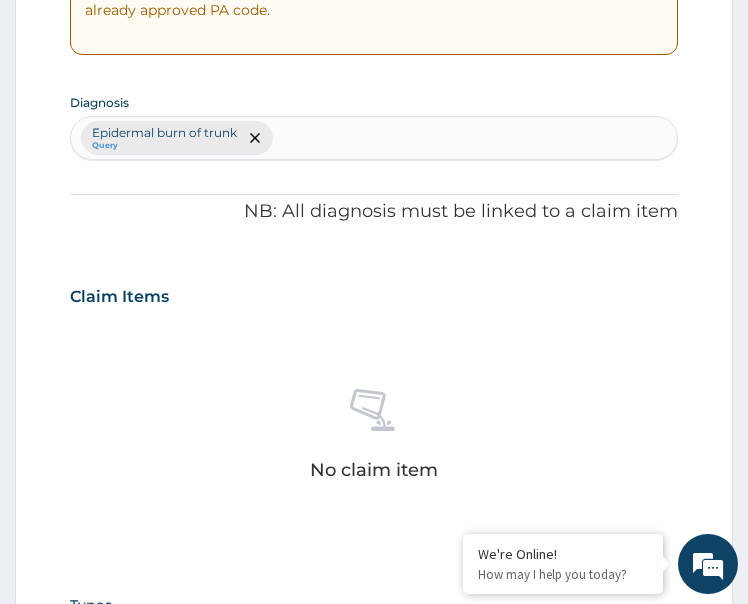 scroll, scrollTop: 993, scrollLeft: 0, axis: vertical 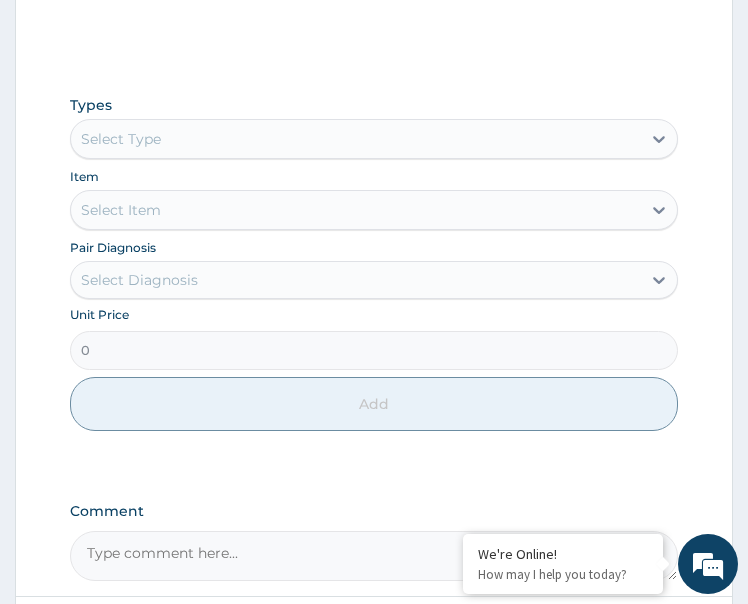 drag, startPoint x: 173, startPoint y: 150, endPoint x: 205, endPoint y: 160, distance: 33.526108 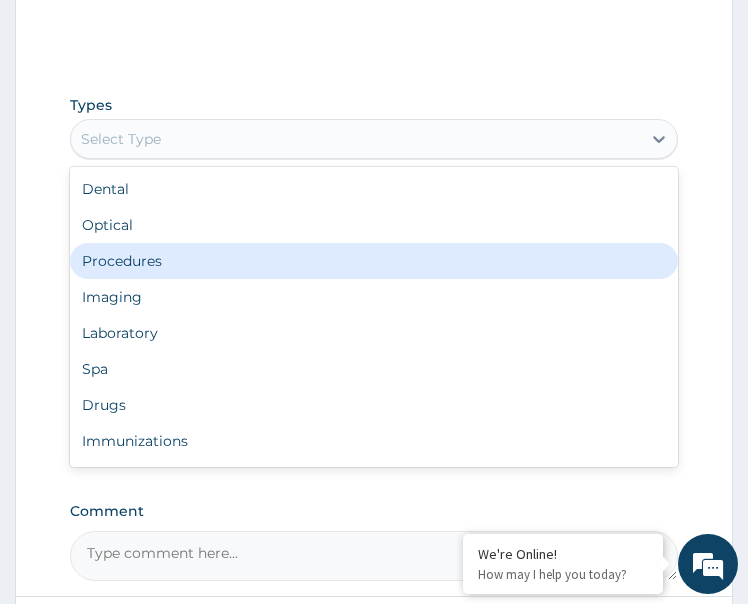 drag, startPoint x: 172, startPoint y: 261, endPoint x: 169, endPoint y: 294, distance: 33.13608 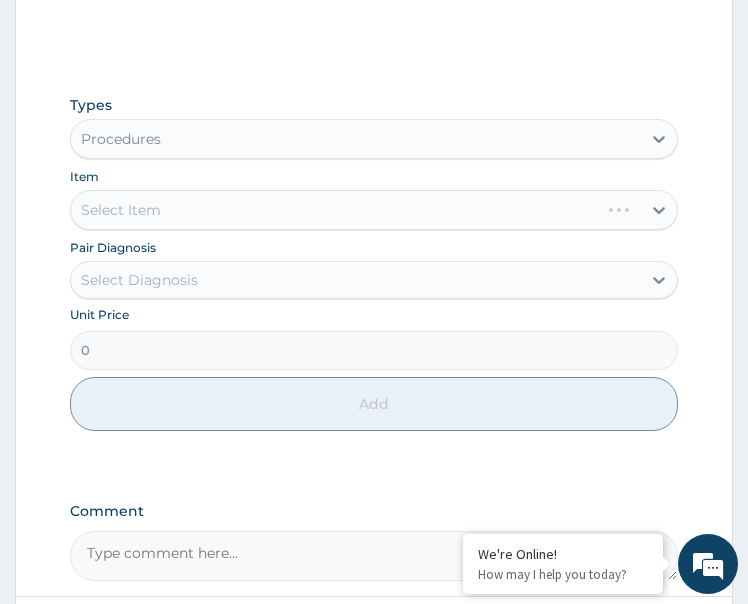 click on "Select Diagnosis" at bounding box center (139, 280) 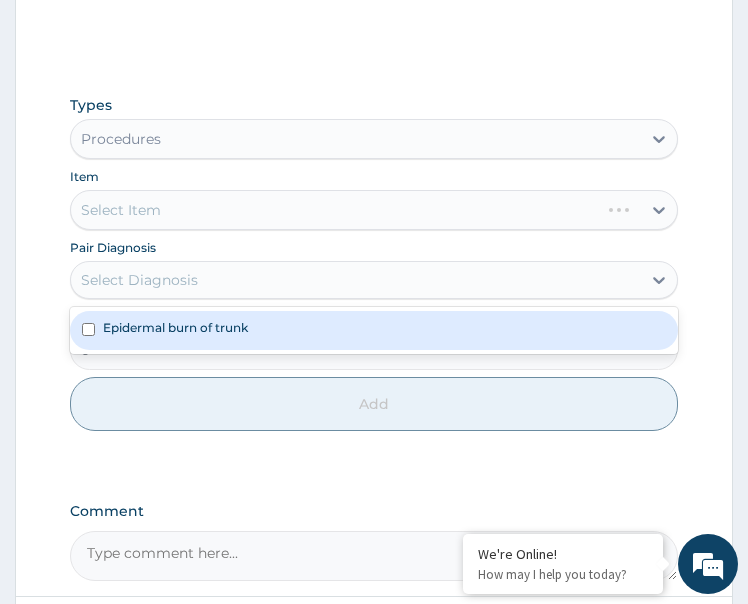 click on "Epidermal burn of trunk" at bounding box center (175, 327) 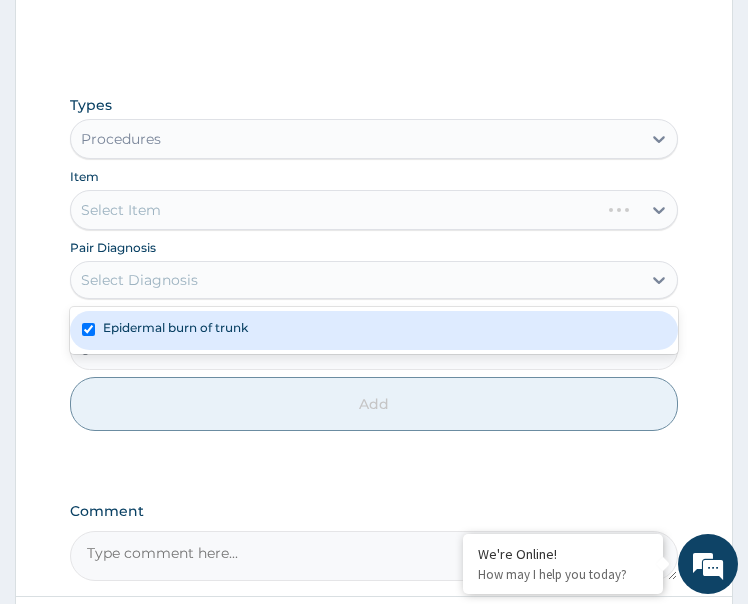 checkbox on "true" 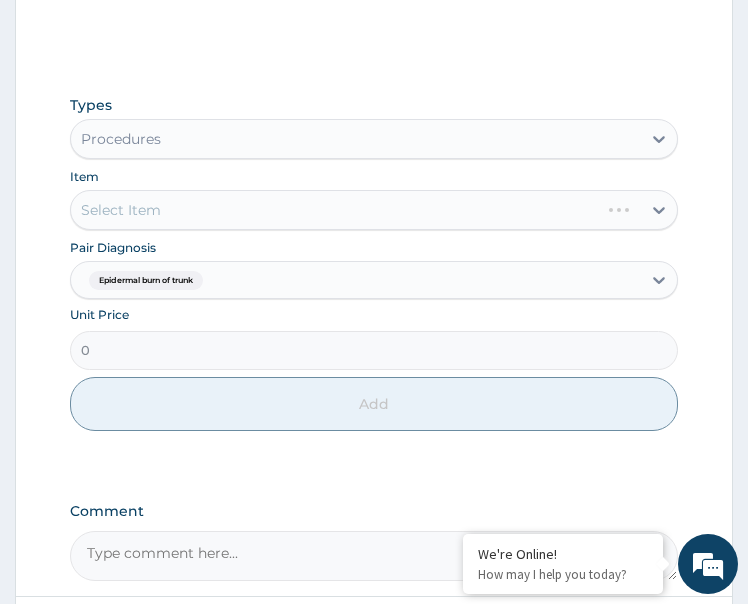 click on "Select Item" at bounding box center [374, 210] 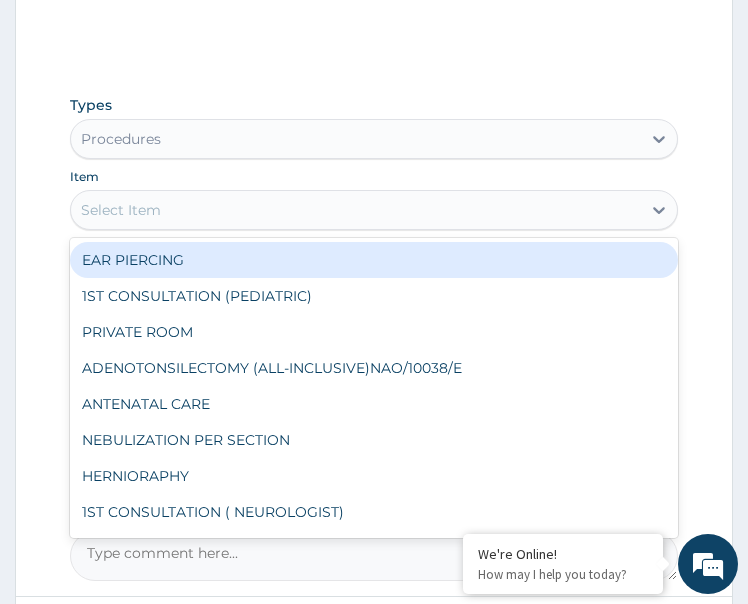 click on "Select Item" at bounding box center [356, 210] 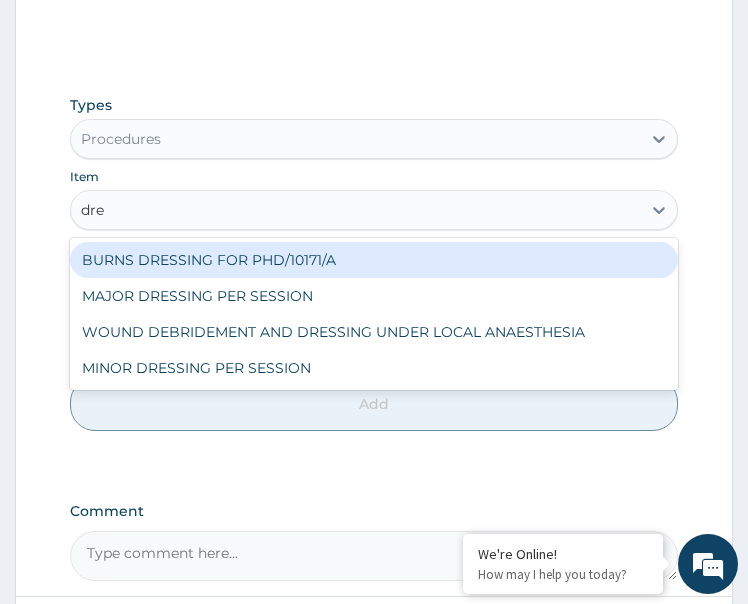 type on "dres" 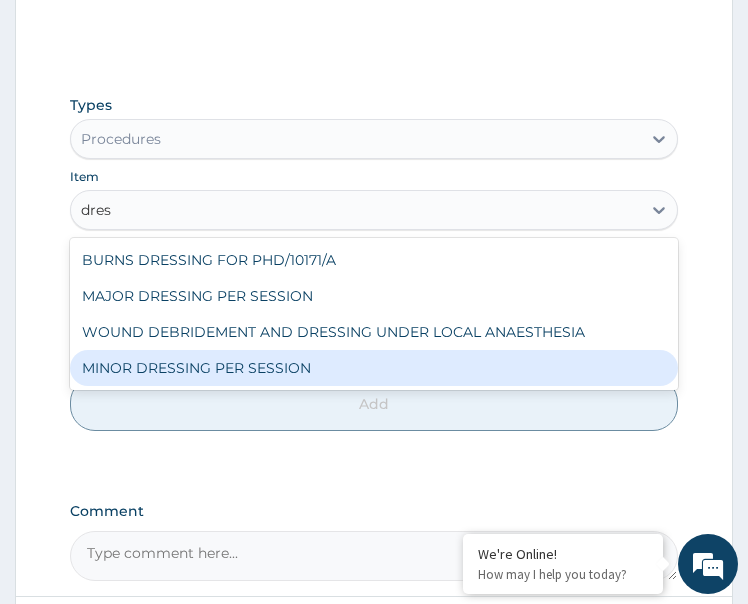 click on "MINOR DRESSING PER SESSION" at bounding box center [374, 368] 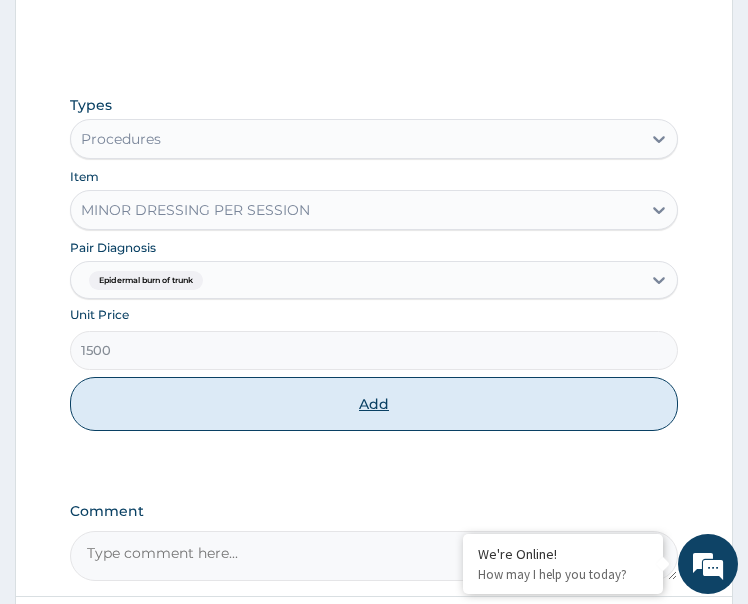 click on "Add" at bounding box center [374, 404] 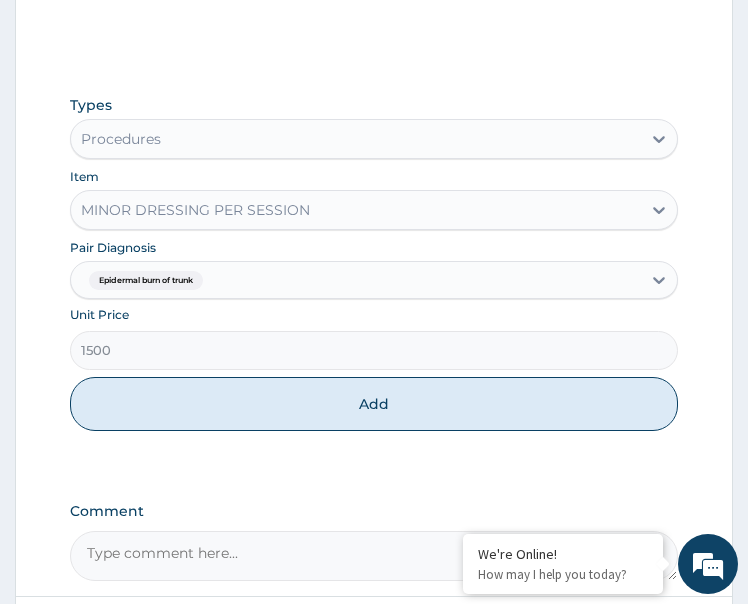 type on "0" 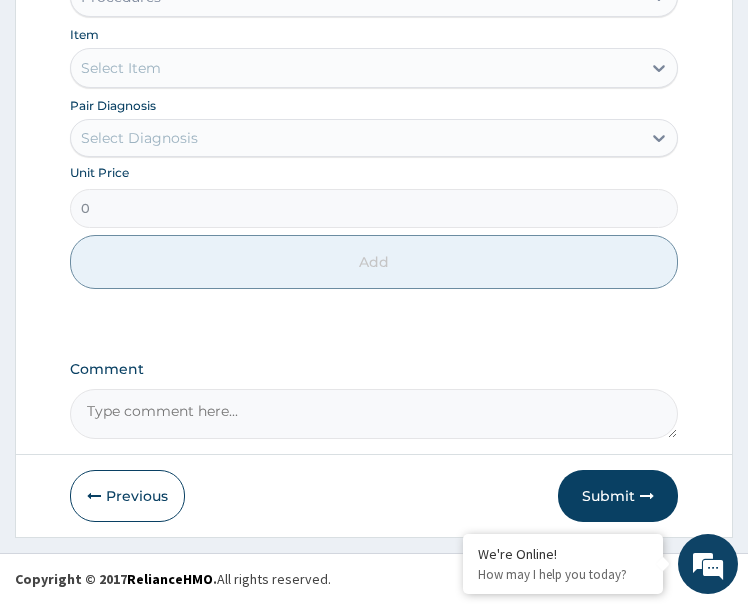 click on "Submit" at bounding box center [618, 496] 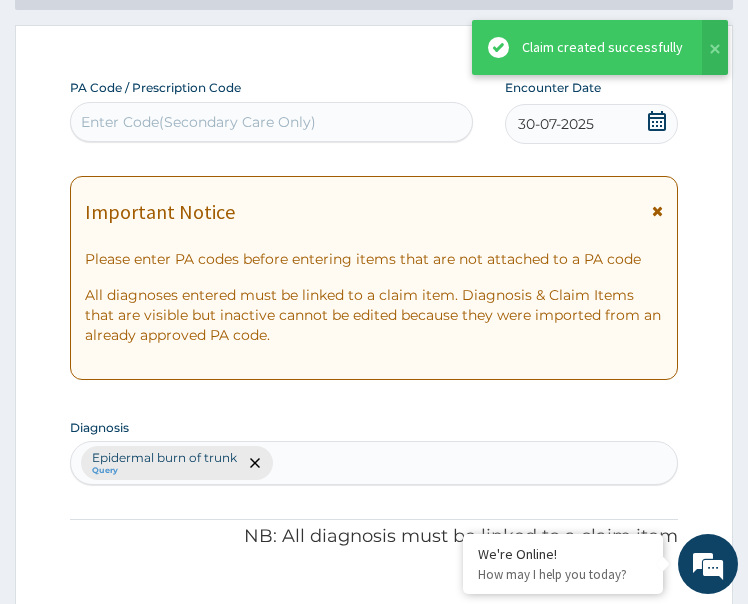 scroll, scrollTop: 1057, scrollLeft: 0, axis: vertical 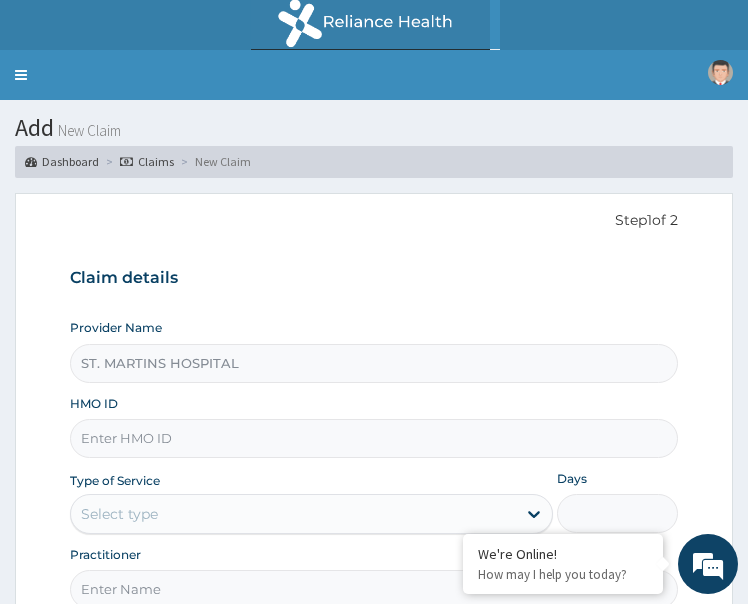 paste on "PII/10039/D" 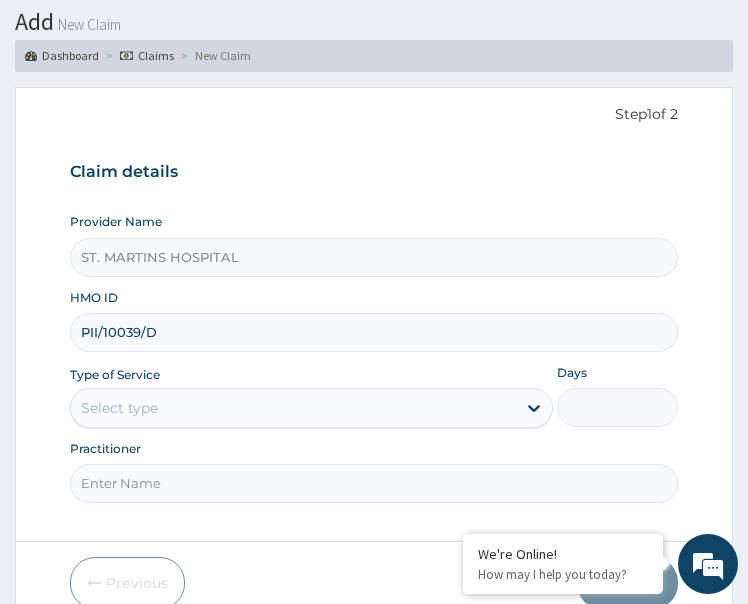 scroll, scrollTop: 193, scrollLeft: 0, axis: vertical 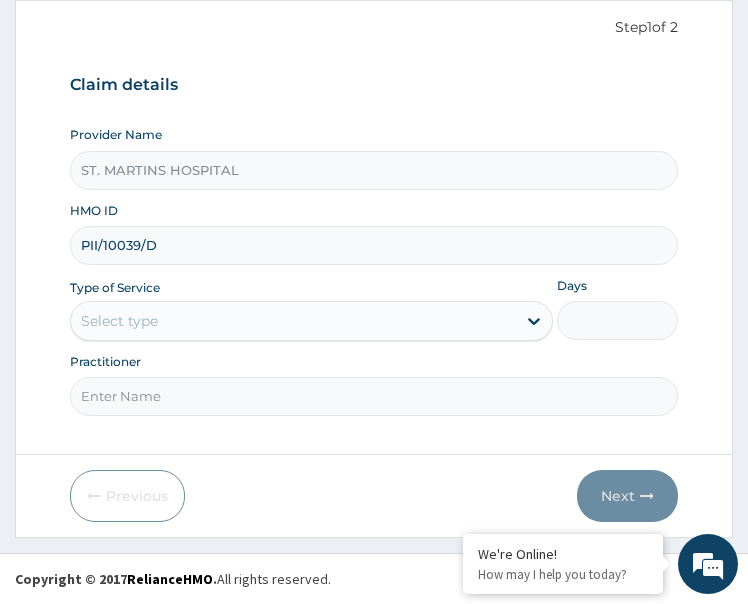 type on "PII/10039/D" 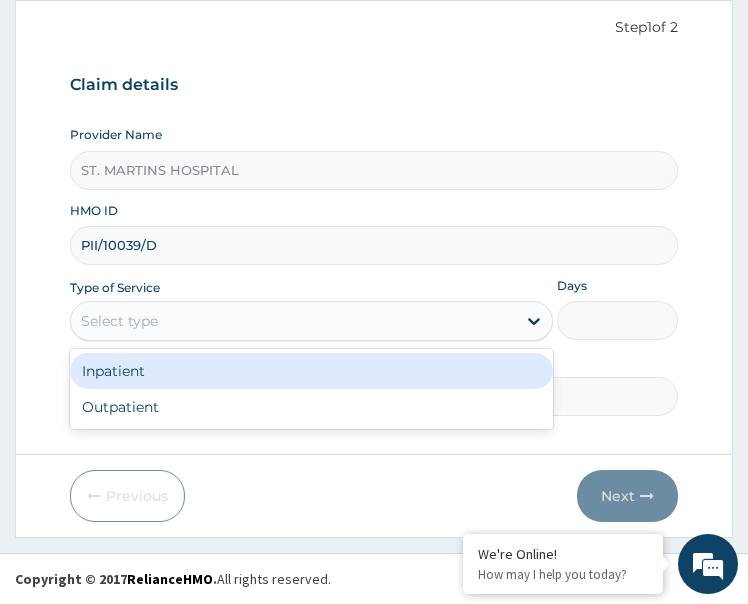 drag, startPoint x: 198, startPoint y: 317, endPoint x: 180, endPoint y: 386, distance: 71.30919 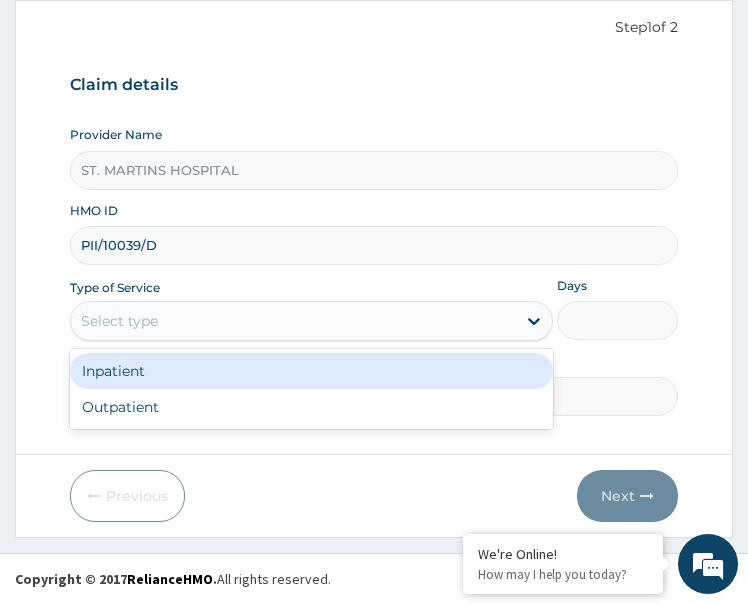 click on "Select type" at bounding box center [294, 321] 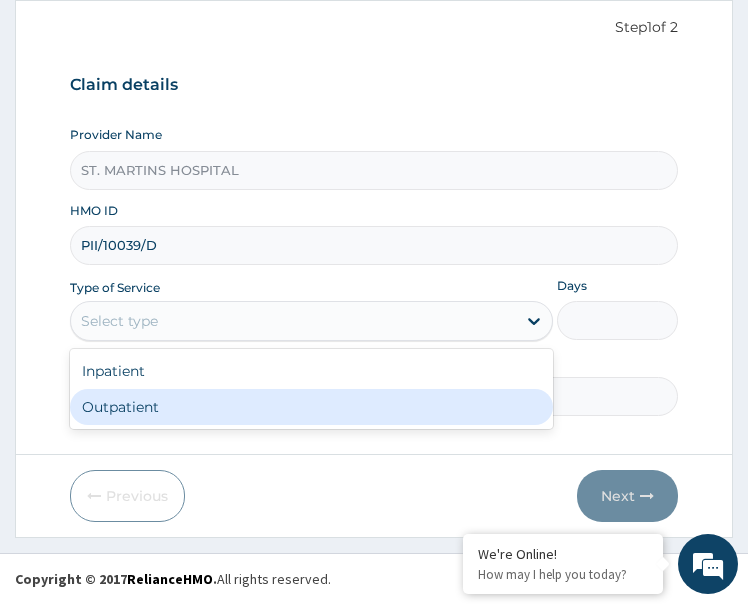 click on "Outpatient" at bounding box center [312, 407] 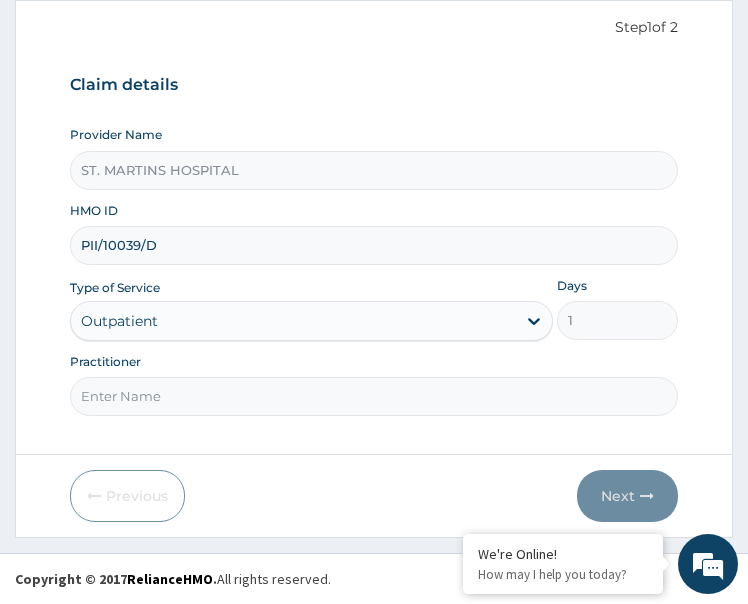 paste on "[FIRST] [LAST]" 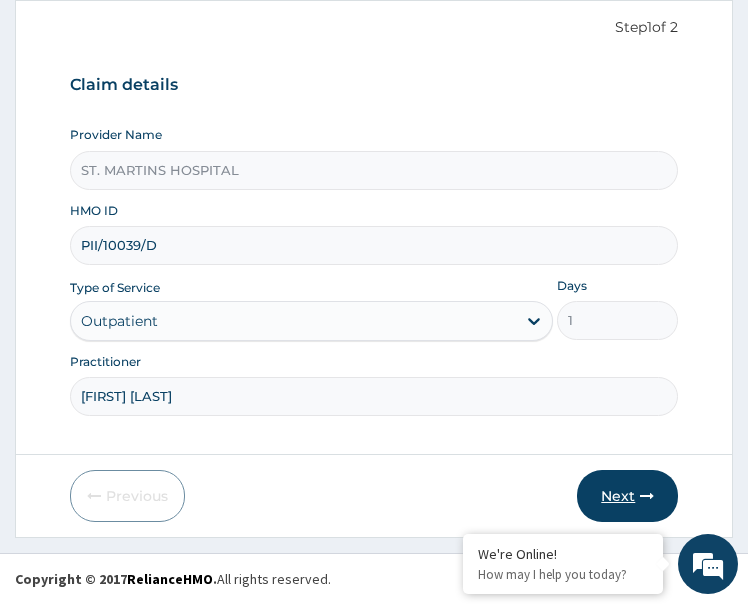 type on "[FIRST] [LAST]" 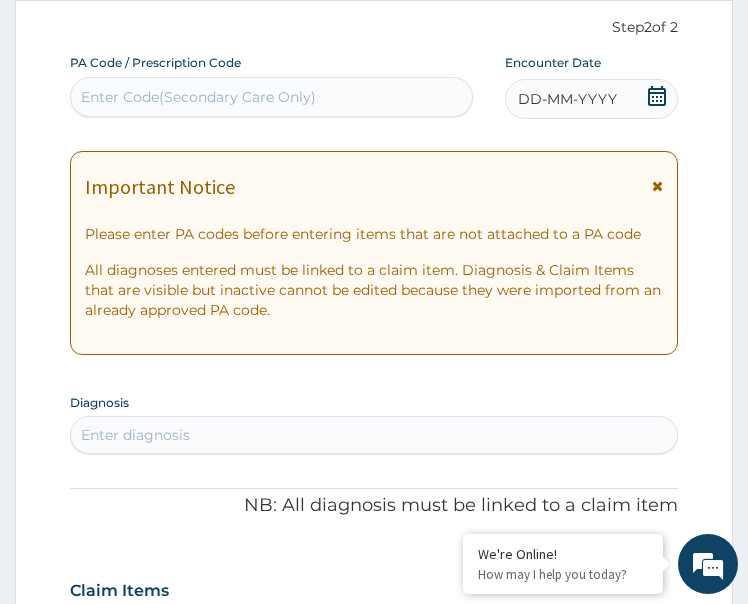 click 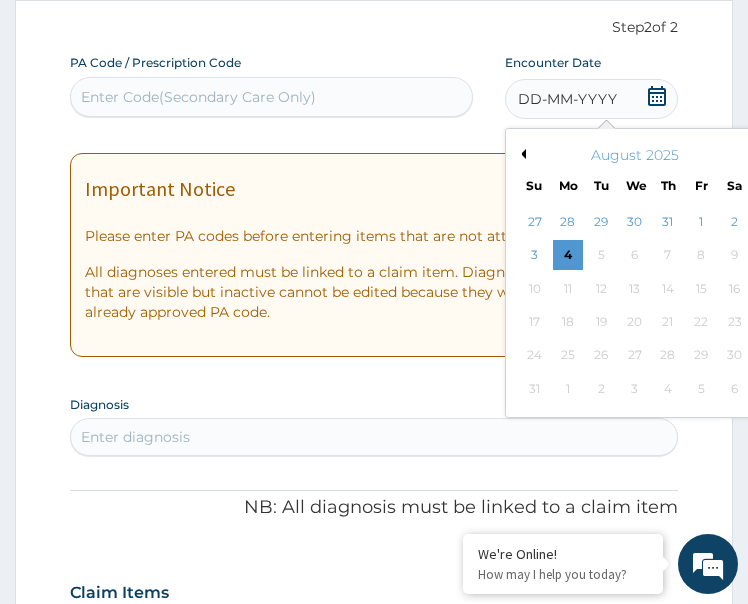 click on "27 28 29 30 31 1 2" at bounding box center [634, 222] 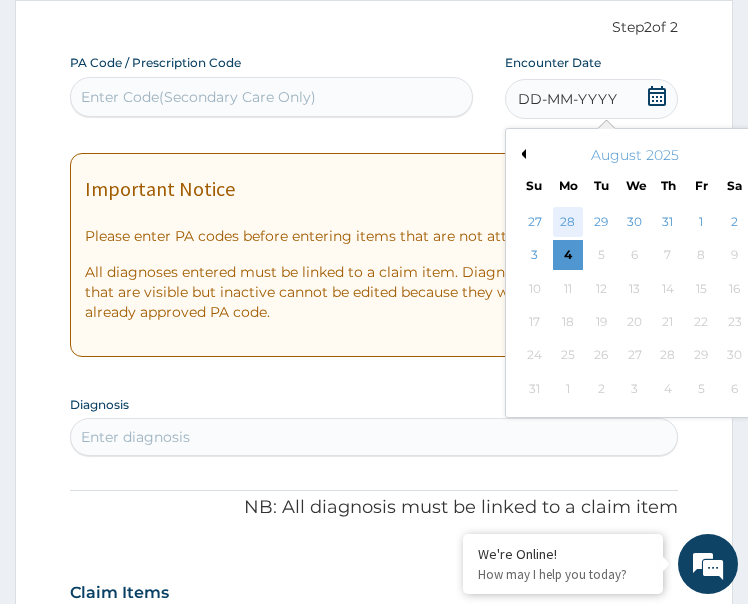 click on "28" at bounding box center [568, 222] 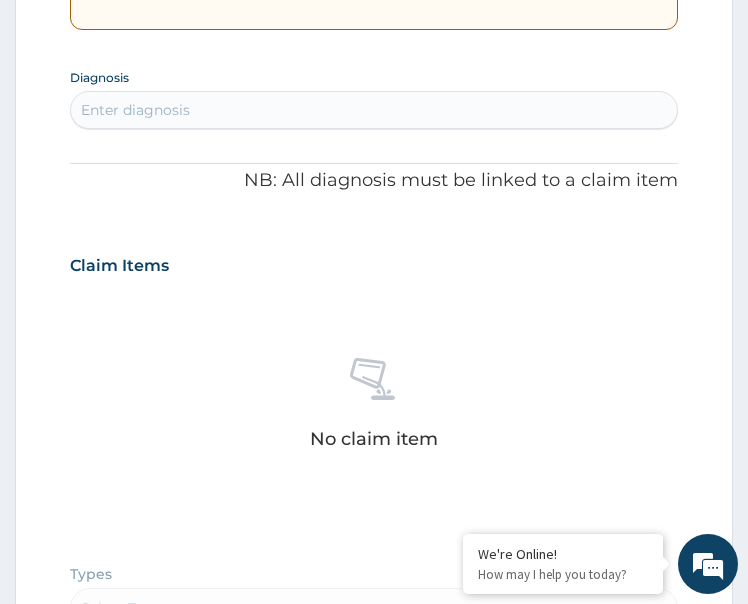 scroll, scrollTop: 1093, scrollLeft: 0, axis: vertical 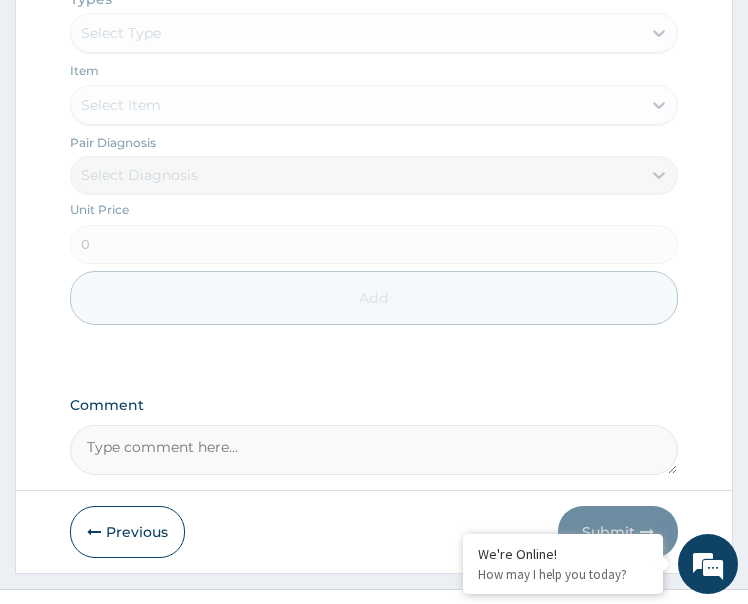 paste on "PA/[LICENSE]" 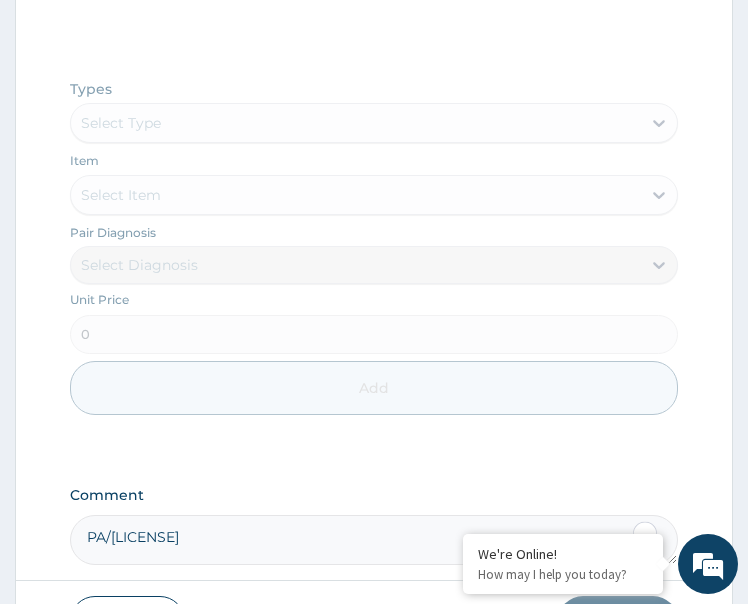 scroll, scrollTop: 493, scrollLeft: 0, axis: vertical 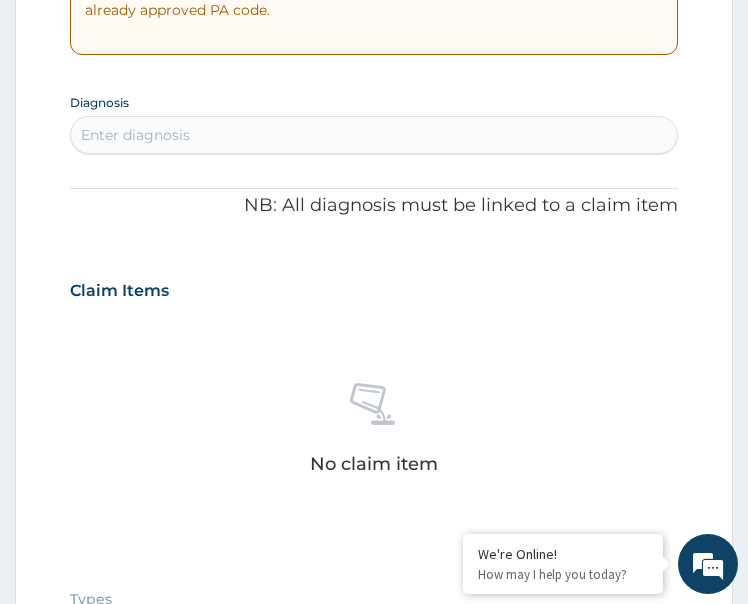 type on "PA/[LICENSE]" 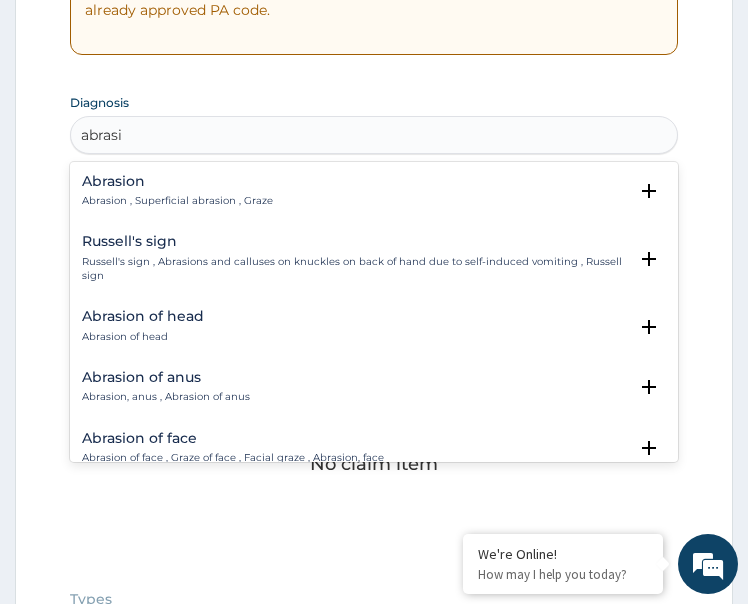 type on "abrasi" 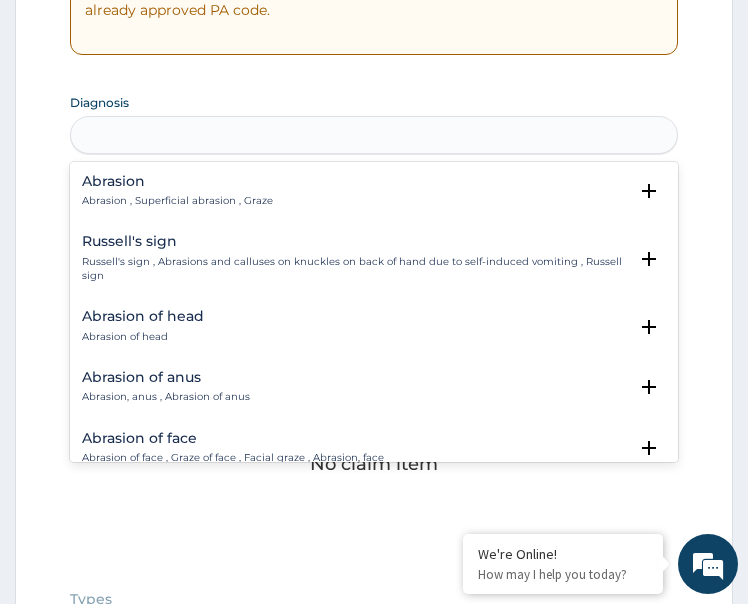 click on "Step  2  of 2 PA Code / Prescription Code Enter Code(Secondary Care Only) Encounter Date 28-07-2025 Important Notice Please enter PA codes before entering items that are not attached to a PA code   All diagnoses entered must be linked to a claim item. Diagnosis & Claim Items that are visible but inactive cannot be edited because they were imported from an already approved PA code. Diagnosis option Abrasion focused, 1 of 50. 50 results available for search term abrasi. Use Up and Down to choose options, press Enter to select the currently focused option, press Escape to exit the menu, press Tab to select the option and exit the menu. abrasi Abrasion Abrasion , Superficial abrasion , Graze Select Status (Query covers suspected (?), Keep in view (kiv), Ruled out (r/o) Query Query covers suspected (?), Keep in view (kiv), Ruled out (r/o) Confirmed Russell's sign Russell's sign , Abrasions and calluses on knuckles on back of hand due to self-induced vomiting , Russell sign Select Status Query Confirmed Query Query" at bounding box center (374, 437) 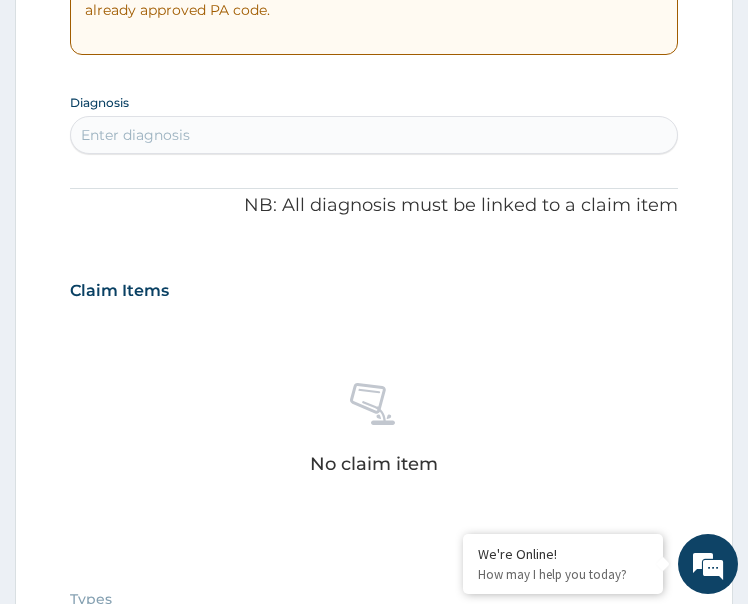 click on "Enter diagnosis" at bounding box center [135, 135] 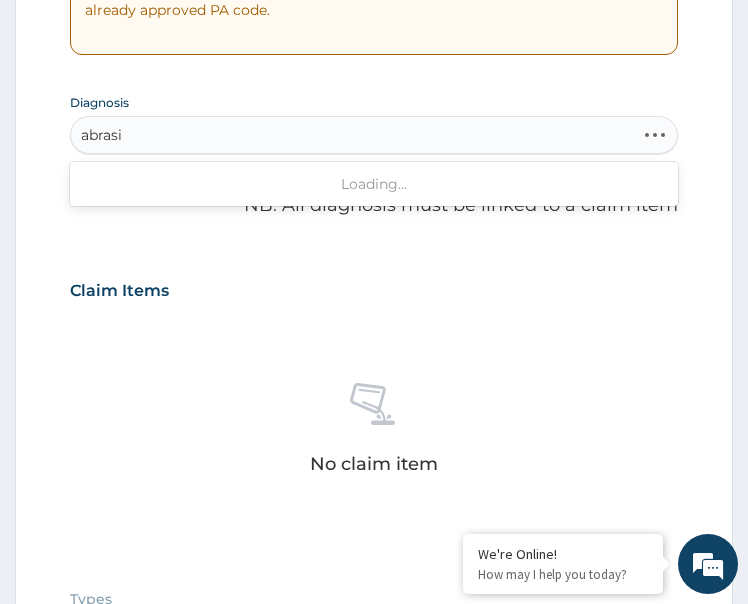 type on "abrasio" 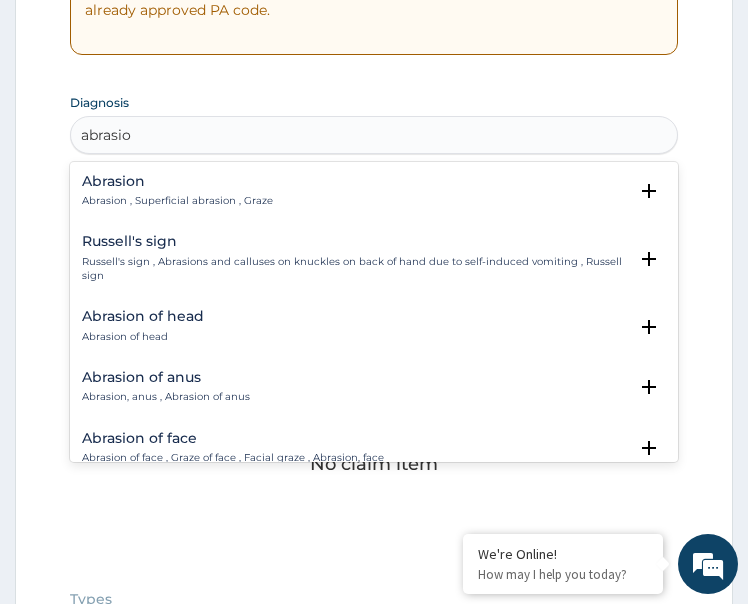 click on "Abrasion Abrasion , Superficial abrasion , Graze Select Status (Query covers suspected (?), Keep in view (kiv), Ruled out (r/o) Query Query covers suspected (?), Keep in view (kiv), Ruled out (r/o) Confirmed" at bounding box center (374, 196) 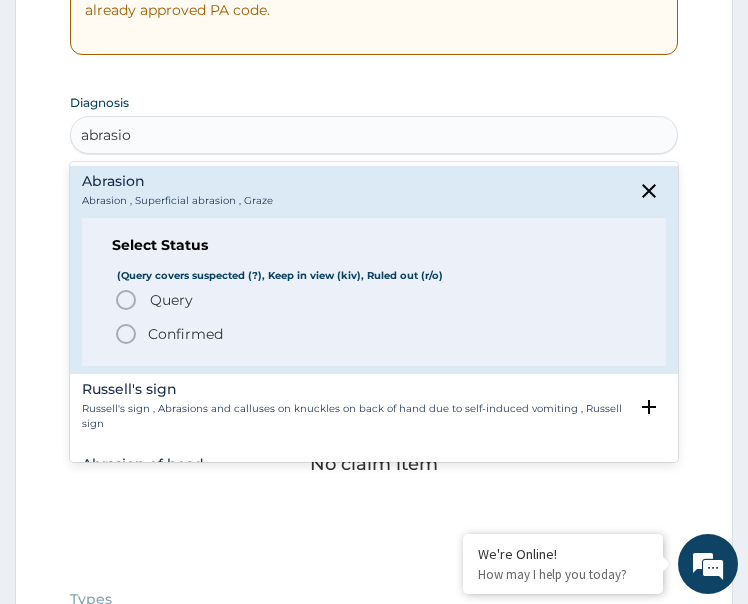 click on "Confirmed" at bounding box center [375, 334] 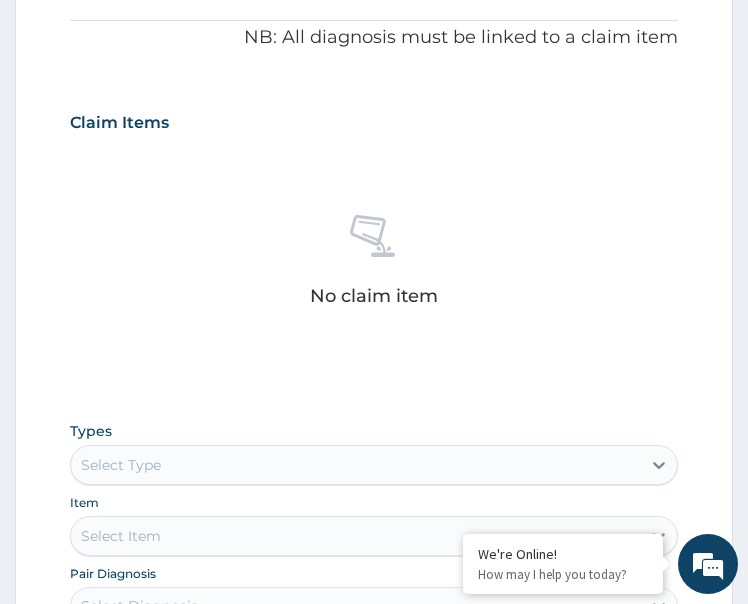 scroll, scrollTop: 893, scrollLeft: 0, axis: vertical 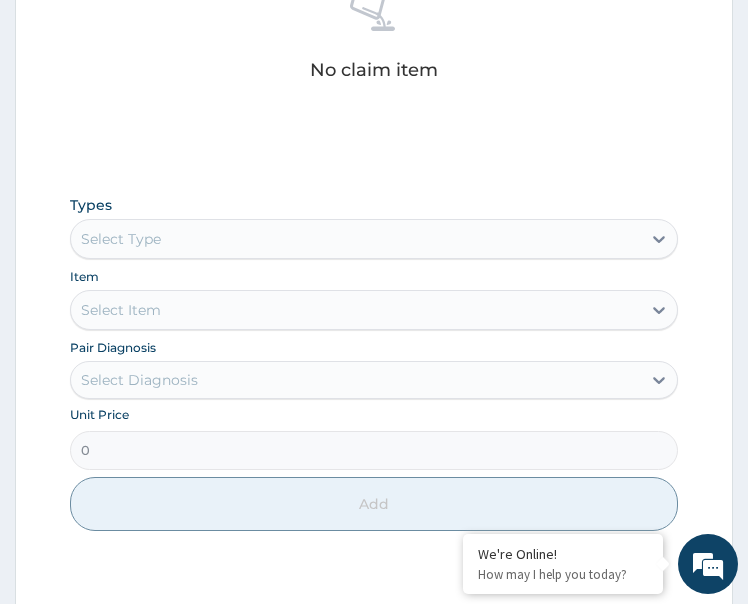 click on "Select Type" at bounding box center [356, 239] 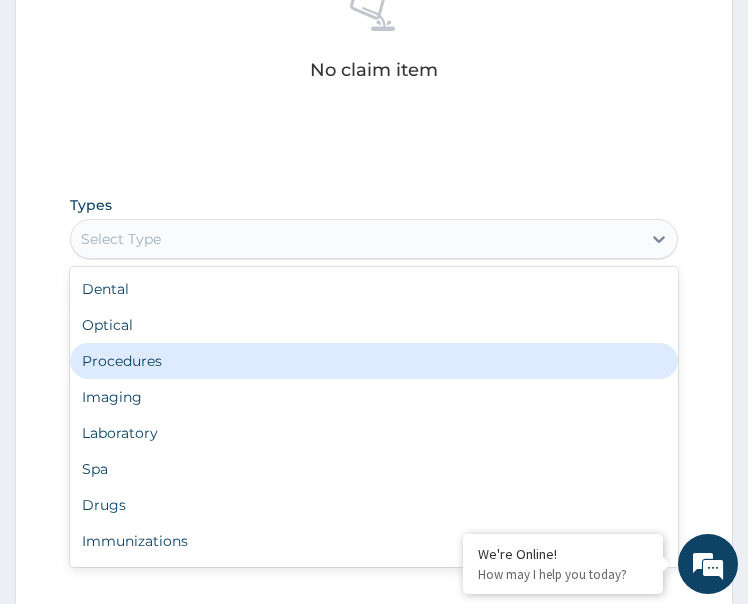drag, startPoint x: 160, startPoint y: 356, endPoint x: 183, endPoint y: 420, distance: 68.007355 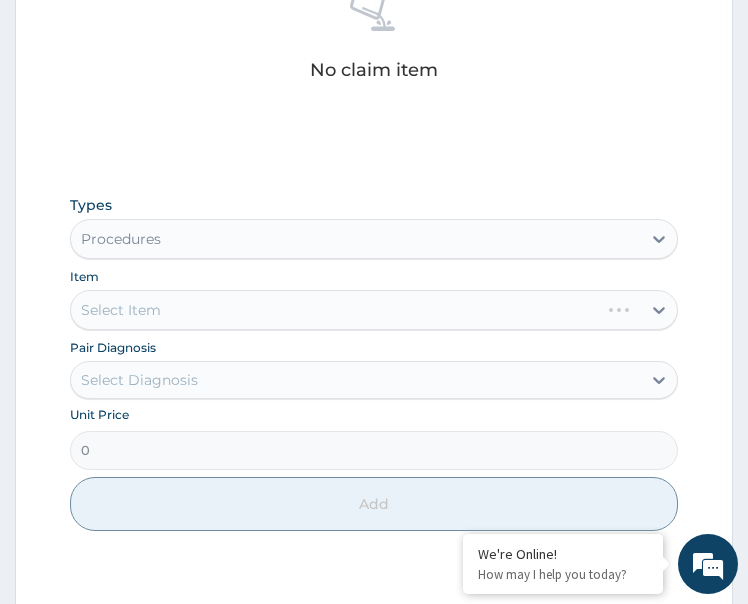 click on "Select Diagnosis" at bounding box center (356, 380) 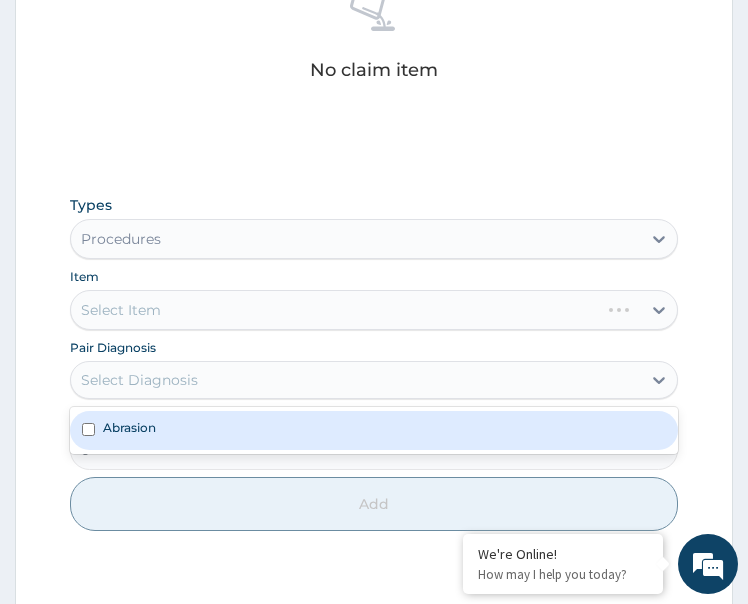 click on "Abrasion" at bounding box center (374, 430) 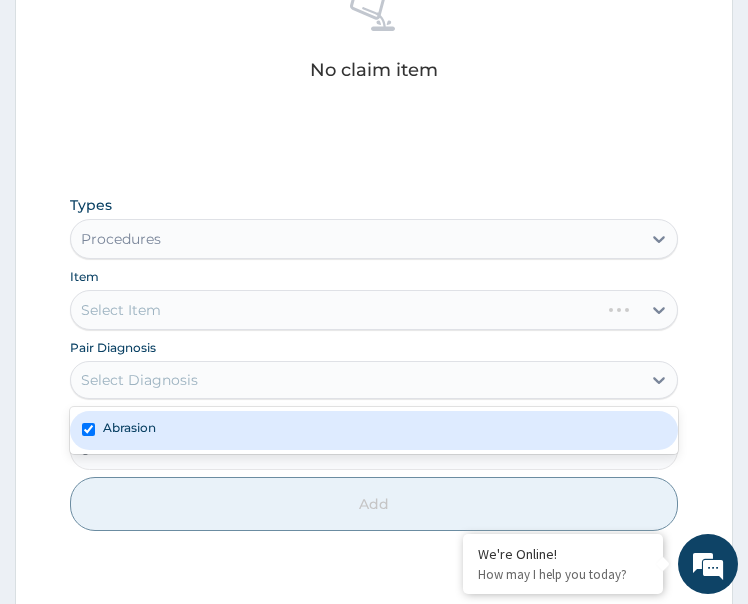 checkbox on "true" 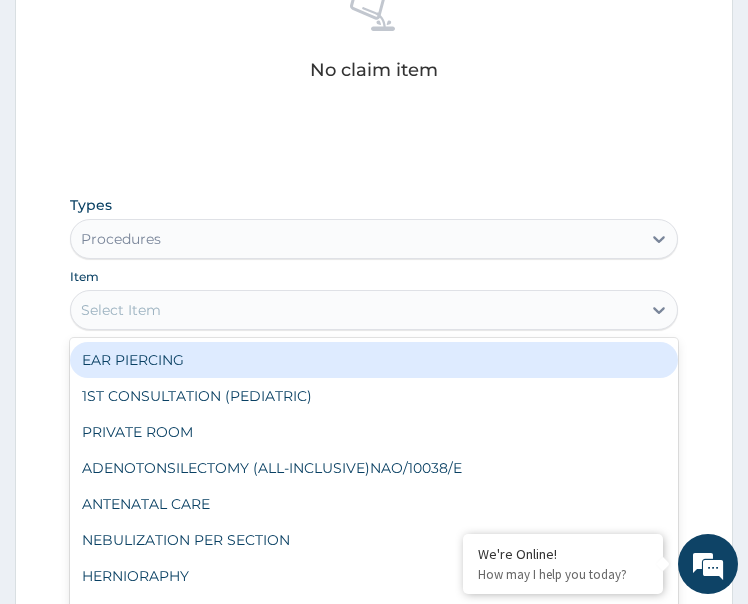 click on "Select Item" at bounding box center [356, 310] 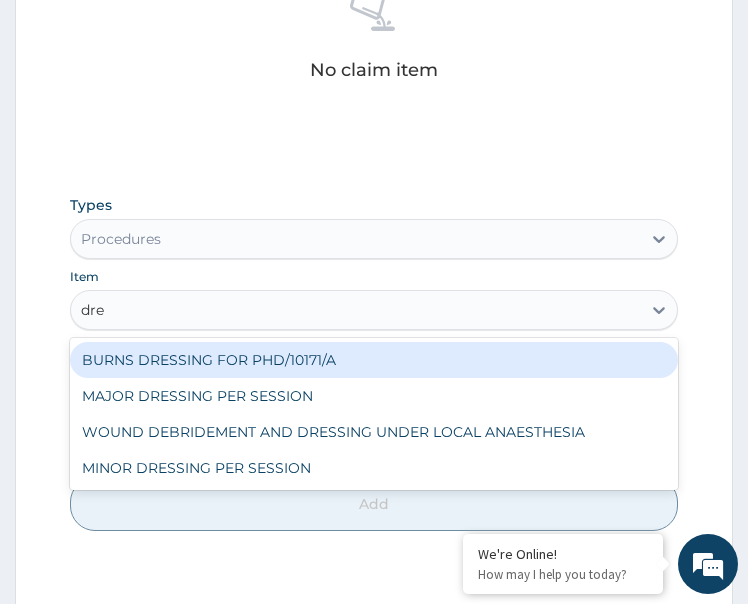 type on "dres" 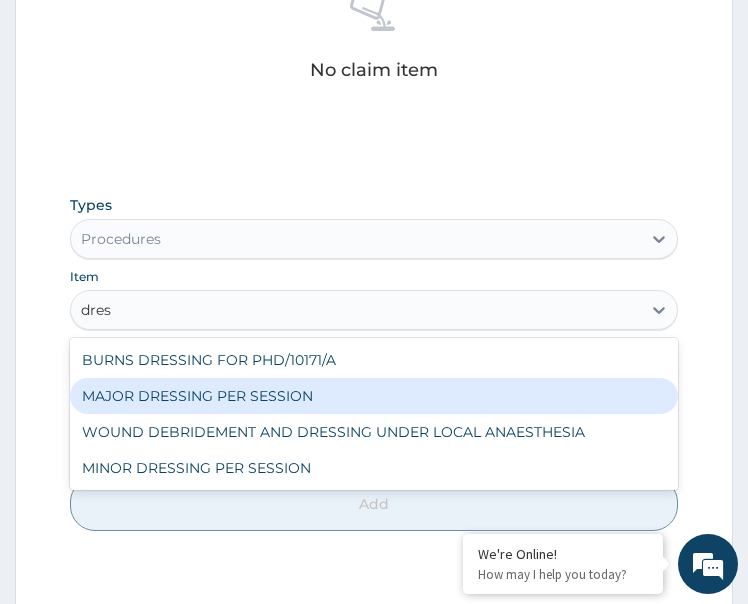 drag, startPoint x: 229, startPoint y: 389, endPoint x: 234, endPoint y: 404, distance: 15.811388 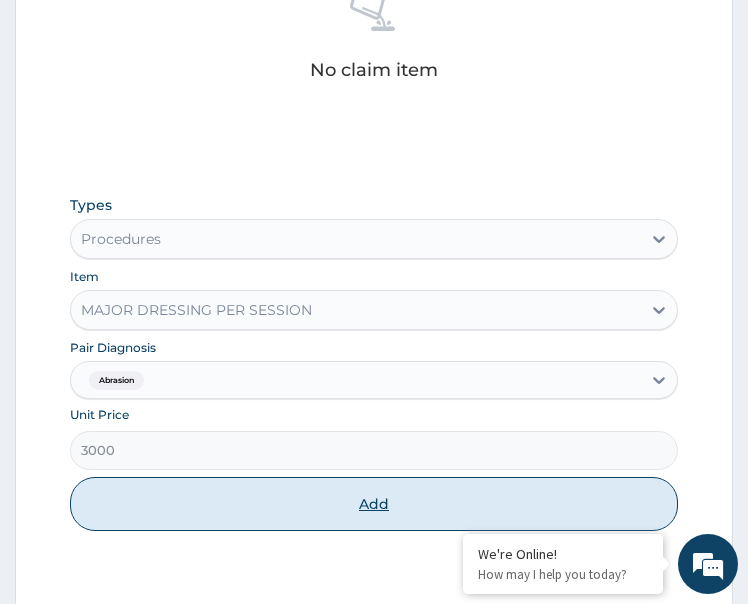 click on "Add" at bounding box center (374, 504) 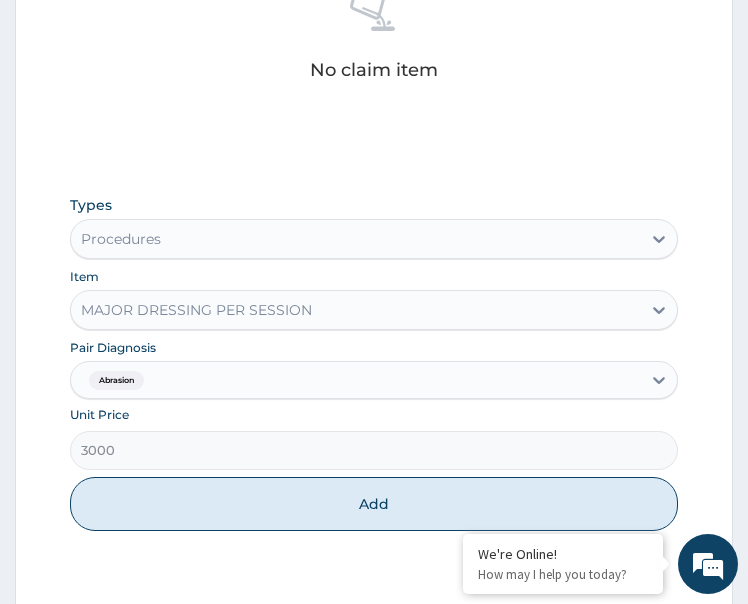 type on "0" 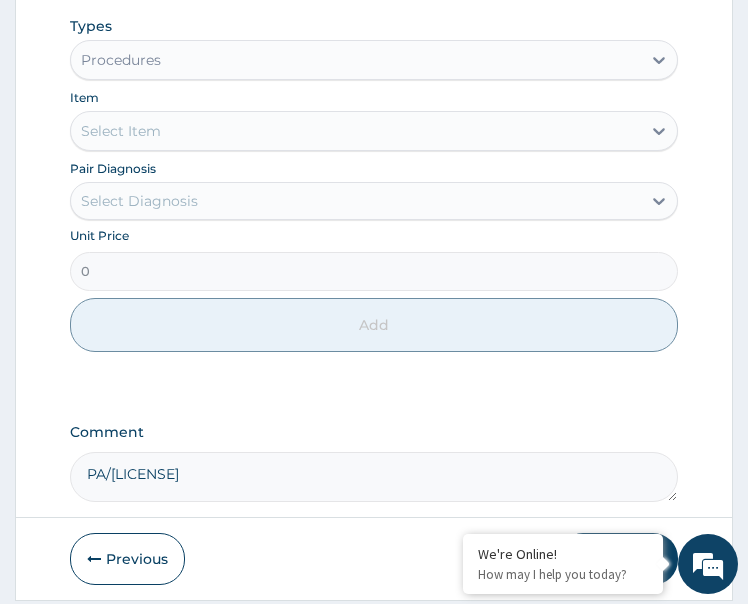scroll, scrollTop: 1057, scrollLeft: 0, axis: vertical 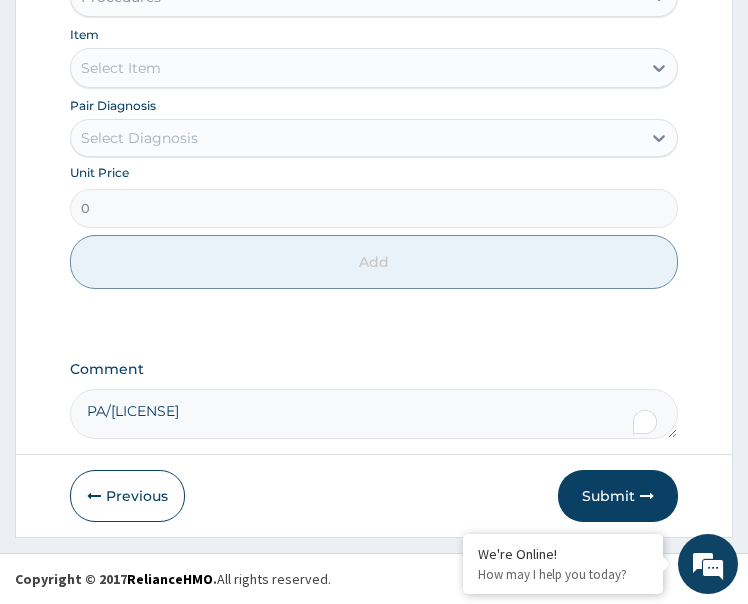 click on "PA Code / Prescription Code Enter Code(Secondary Care Only) Encounter Date [DATE] Important Notice Please enter PA codes before entering items that are not attached to a PA code   All diagnoses entered must be linked to a claim item. Diagnosis & Claim Items that are visible but inactive cannot be edited because they were imported from an already approved PA code. Diagnosis Abrasion Confirmed NB: All diagnosis must be linked to a claim item Claim Items Type Name Quantity Unit Price Total Price Pair Diagnosis Actions Procedures MAJOR DRESSING PER SESSION 1 3000 3000.00 Abrasion Delete Types Procedures Item Select Item PA/[LICENSE]" at bounding box center (374, -178) 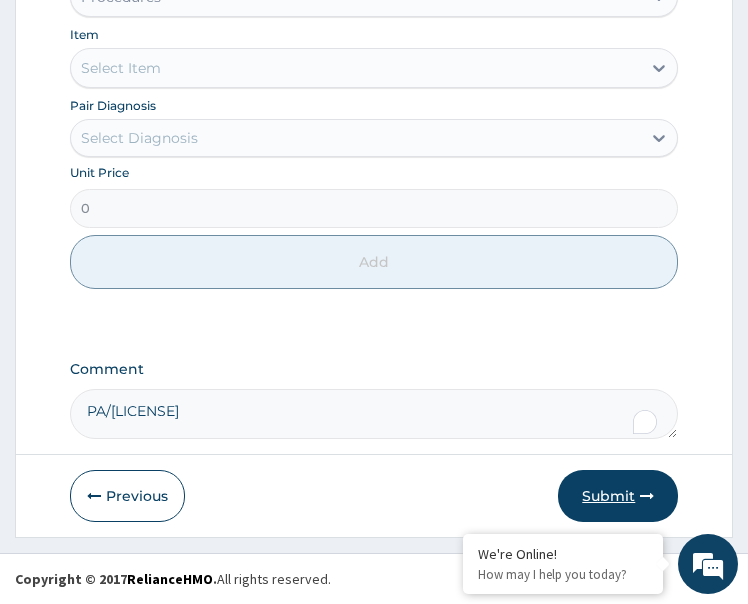 click on "Submit" at bounding box center [618, 496] 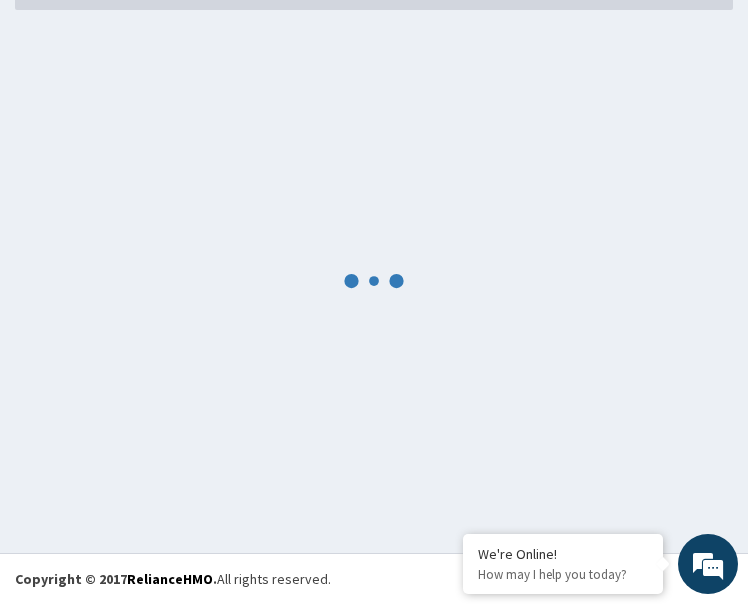 scroll, scrollTop: 1057, scrollLeft: 0, axis: vertical 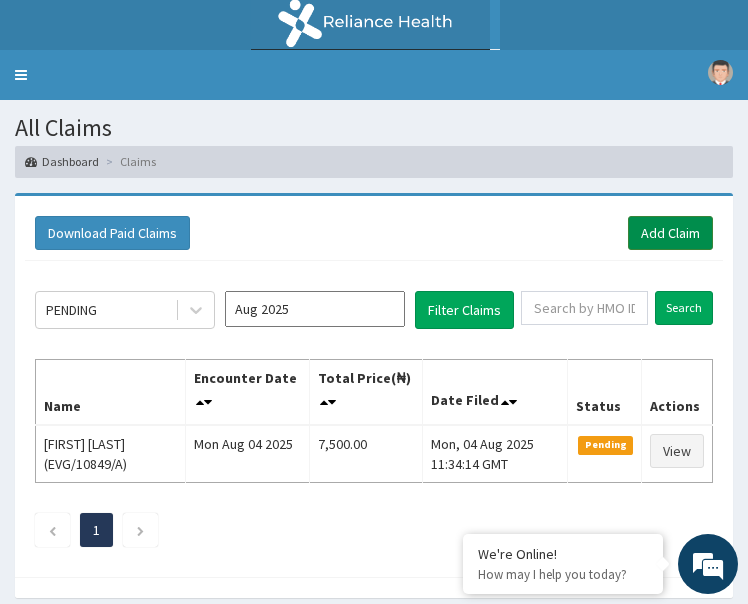 click on "Add Claim" at bounding box center [670, 233] 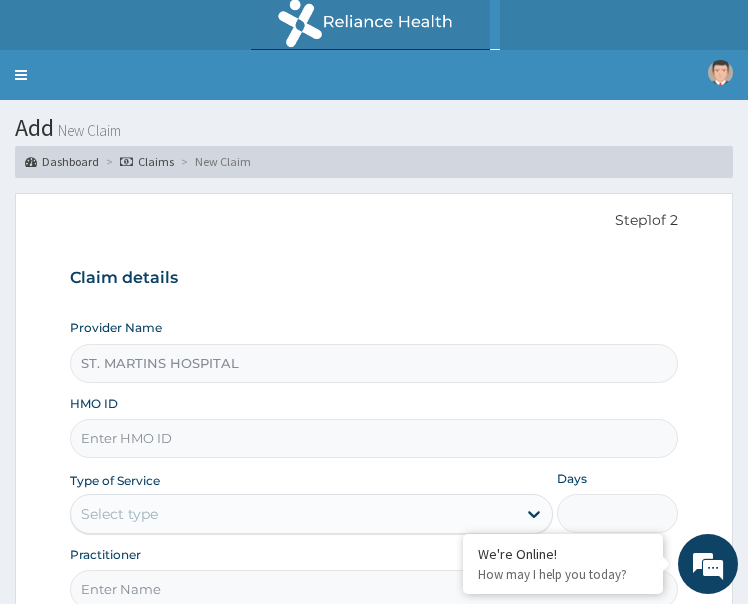 scroll, scrollTop: 0, scrollLeft: 0, axis: both 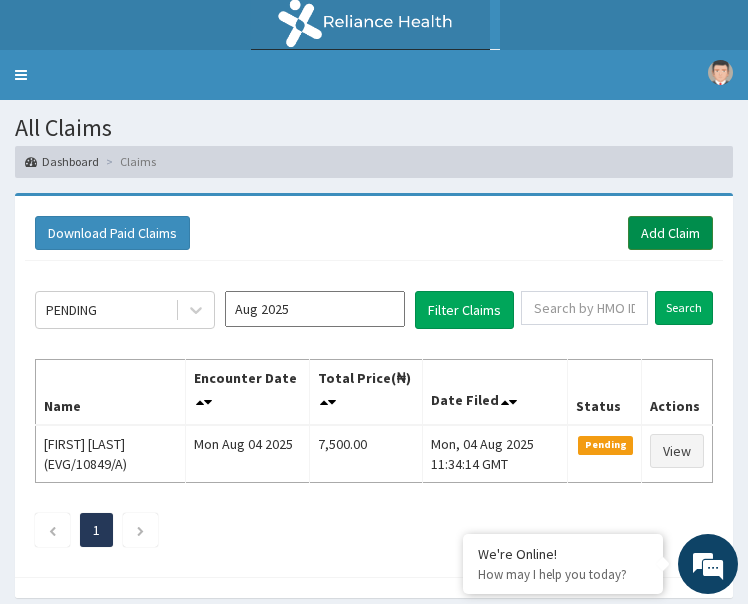 click on "Add Claim" at bounding box center [670, 233] 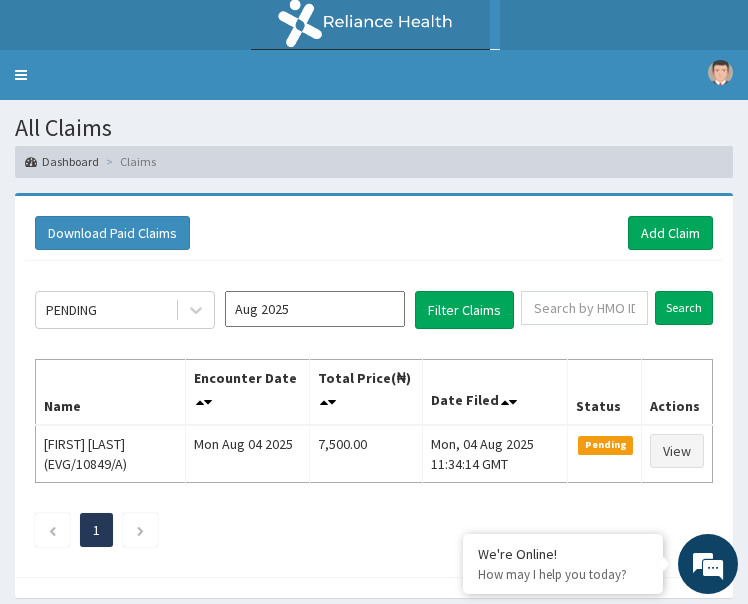 scroll, scrollTop: 0, scrollLeft: 0, axis: both 